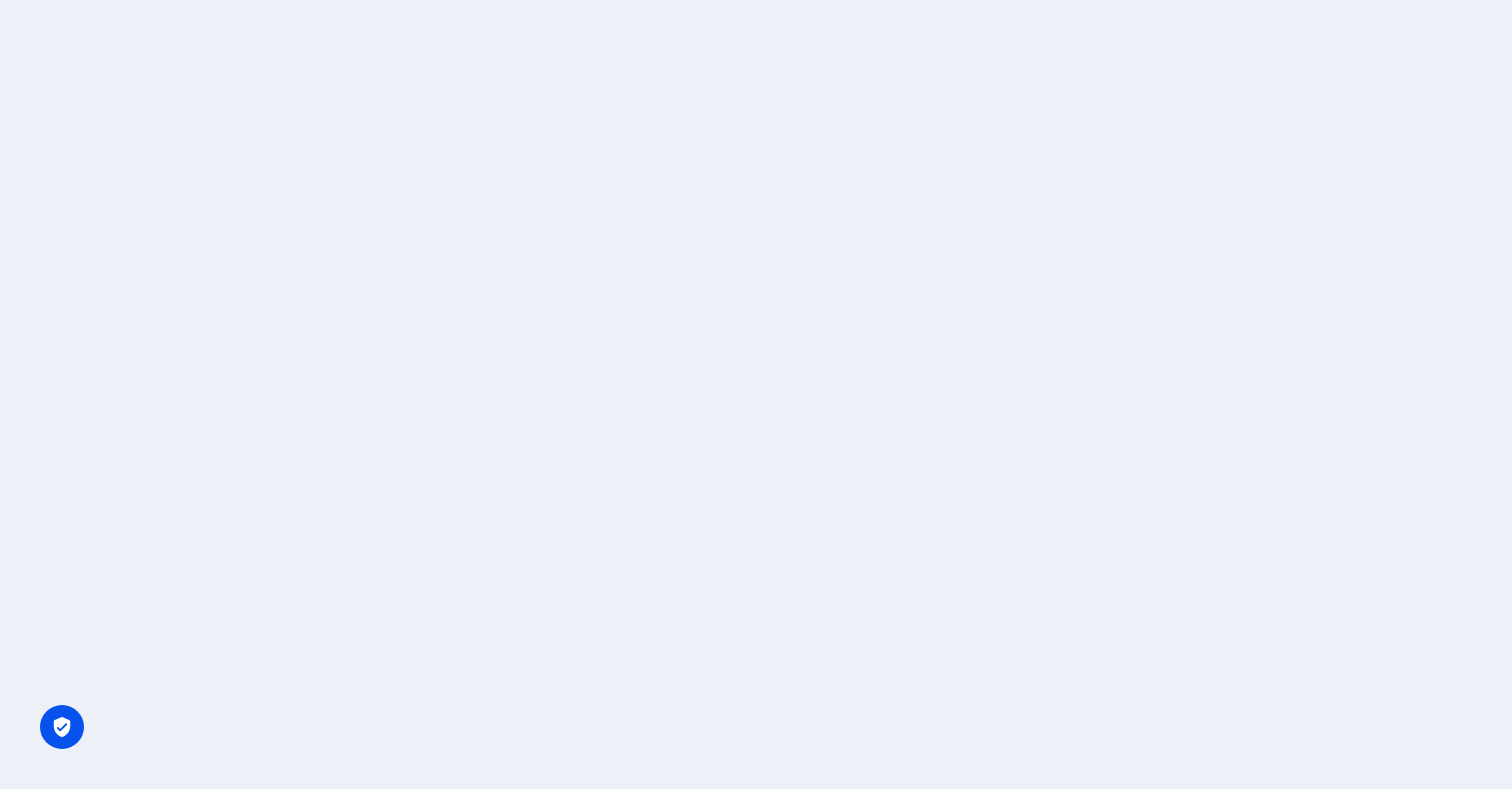 scroll, scrollTop: 0, scrollLeft: 0, axis: both 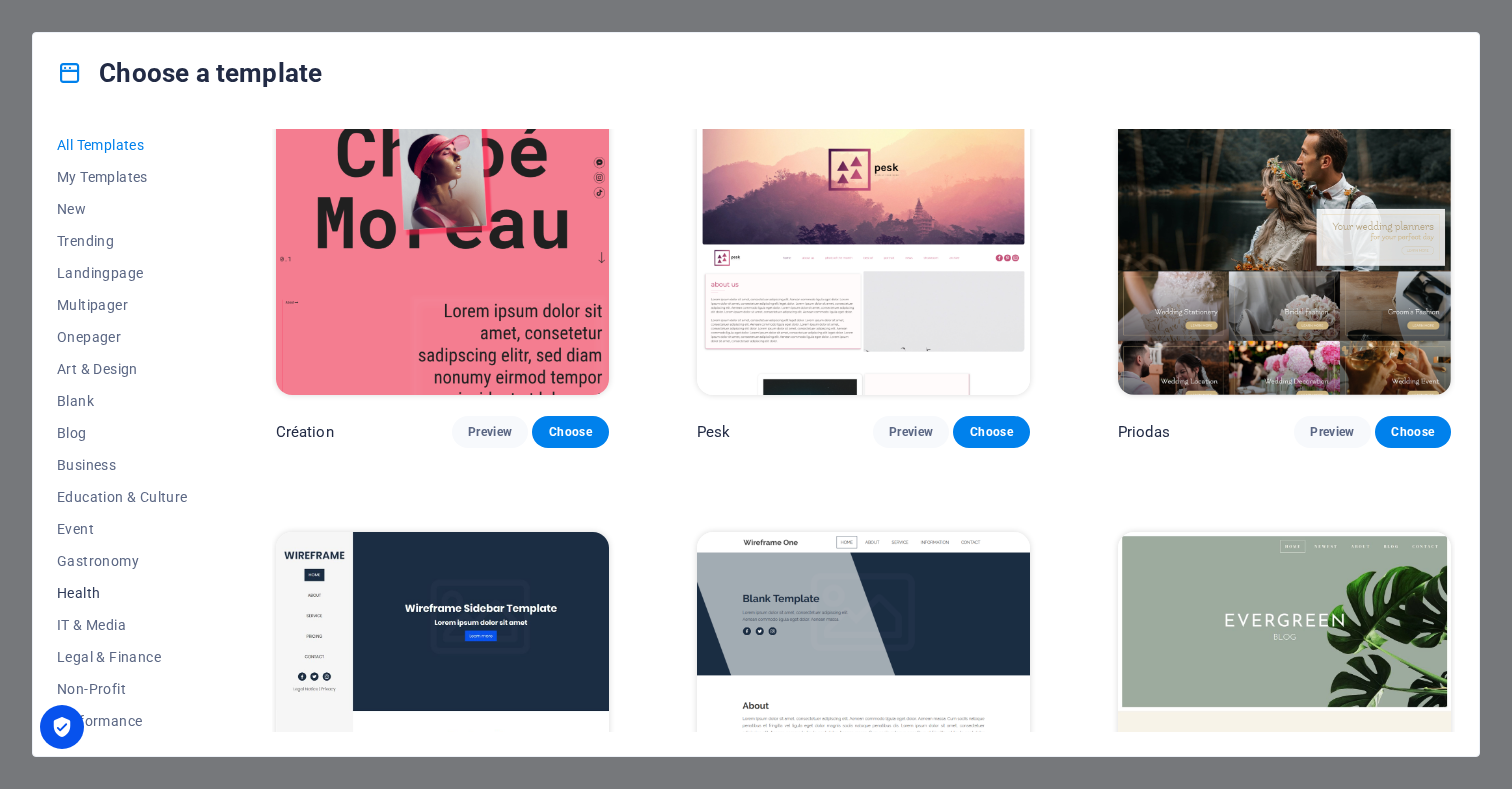 click on "Health" at bounding box center (122, 593) 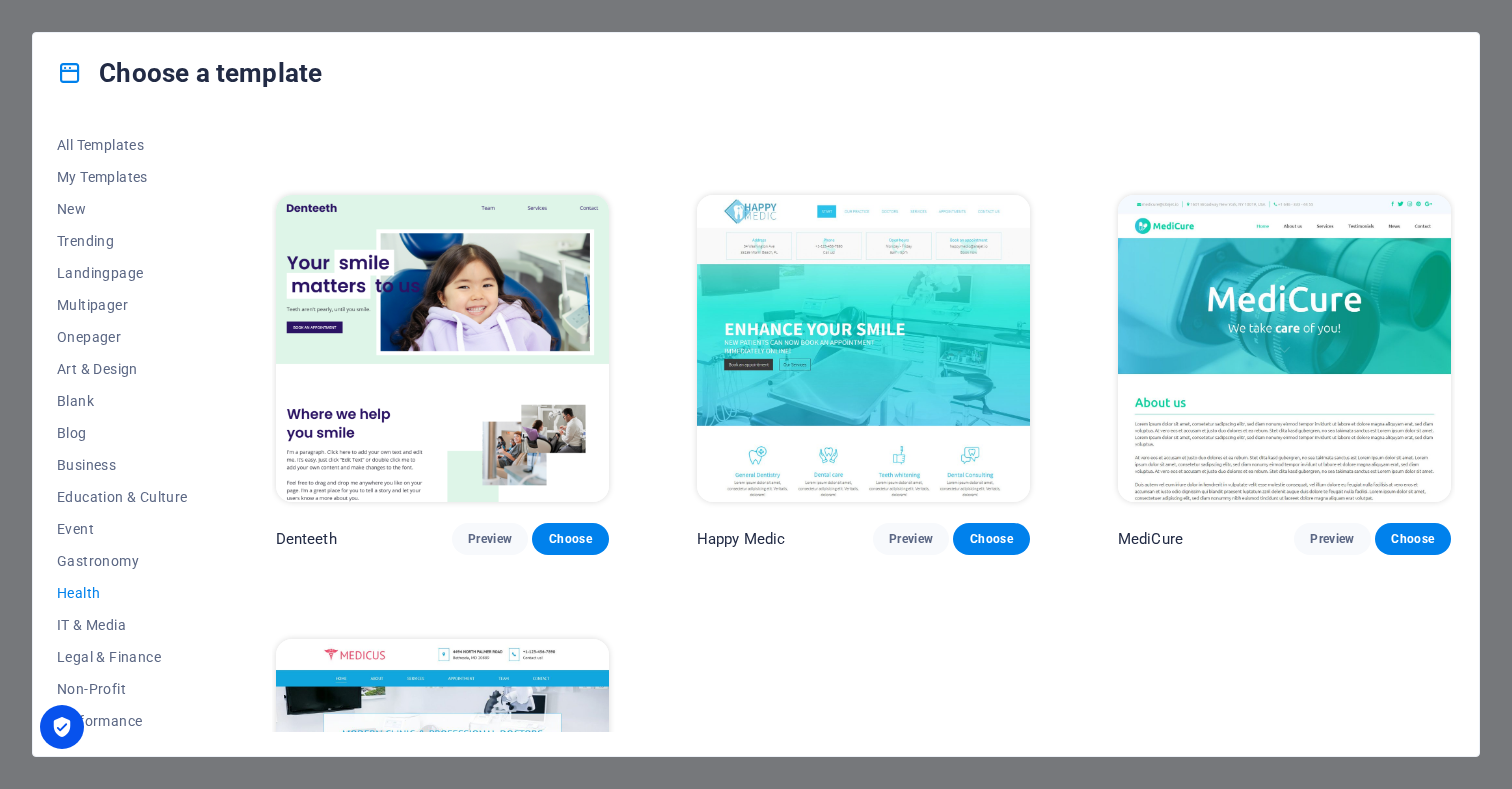 scroll, scrollTop: 381, scrollLeft: 0, axis: vertical 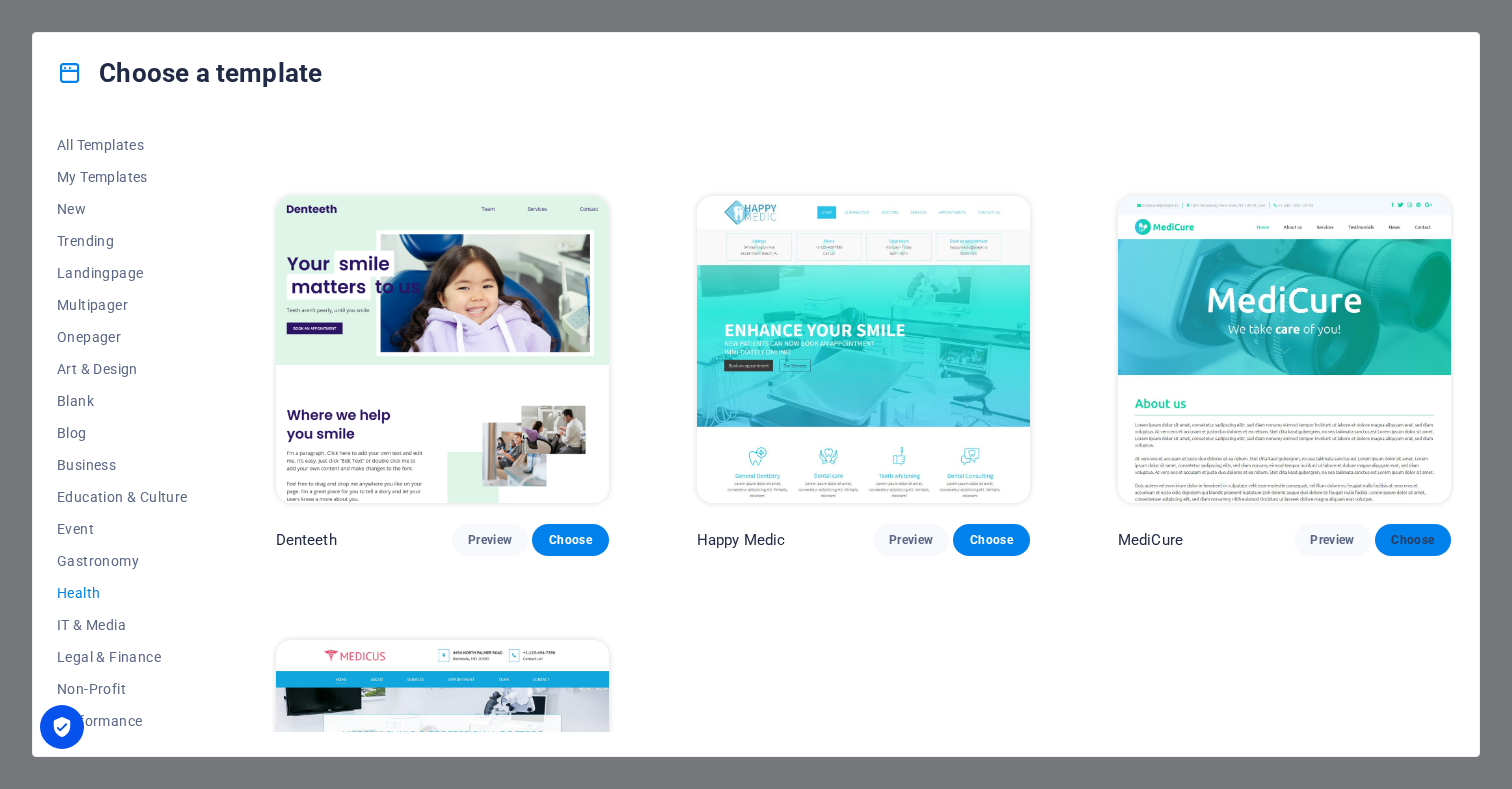click on "Choose" at bounding box center (1413, 540) 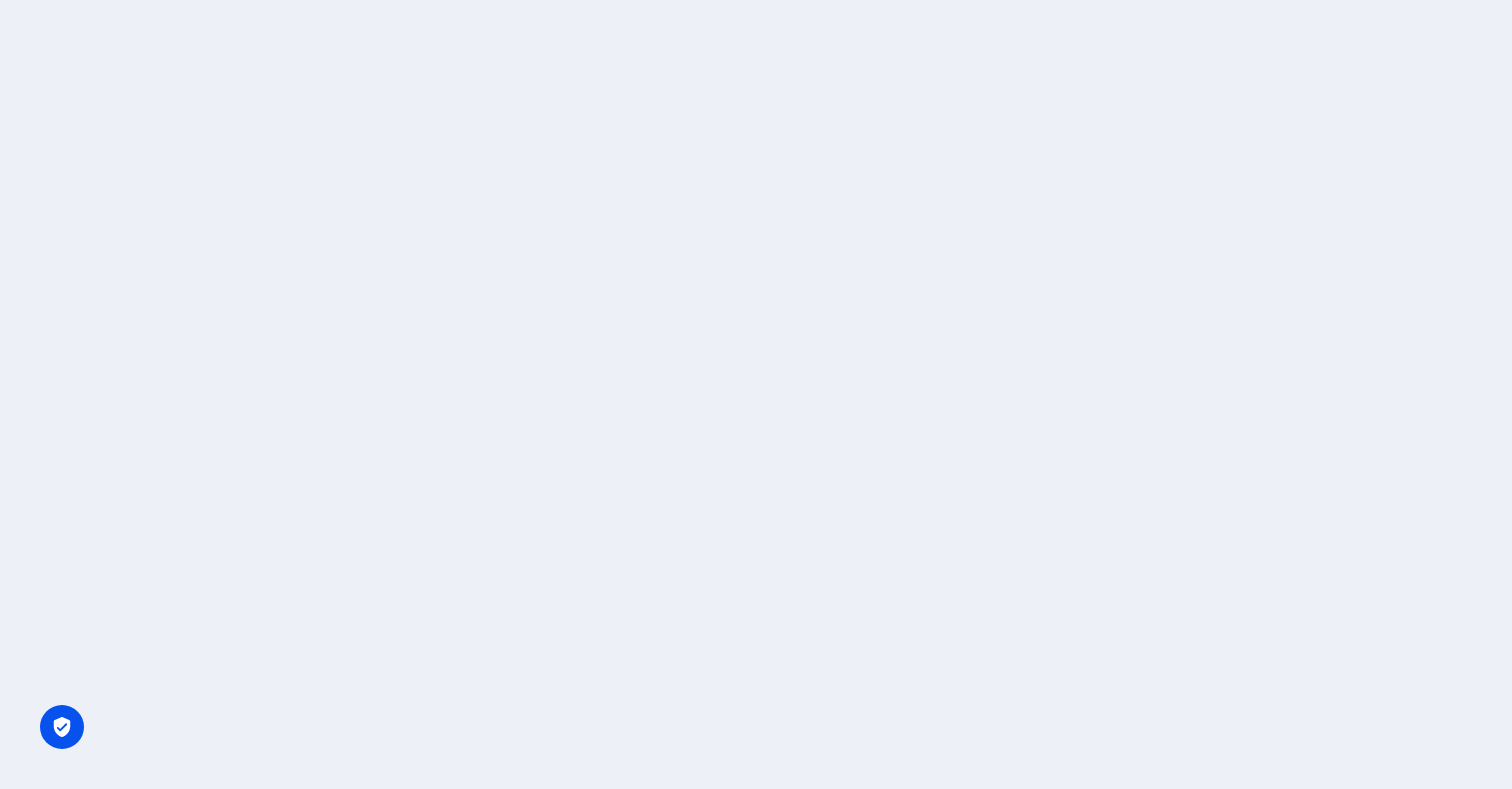 scroll, scrollTop: 0, scrollLeft: 0, axis: both 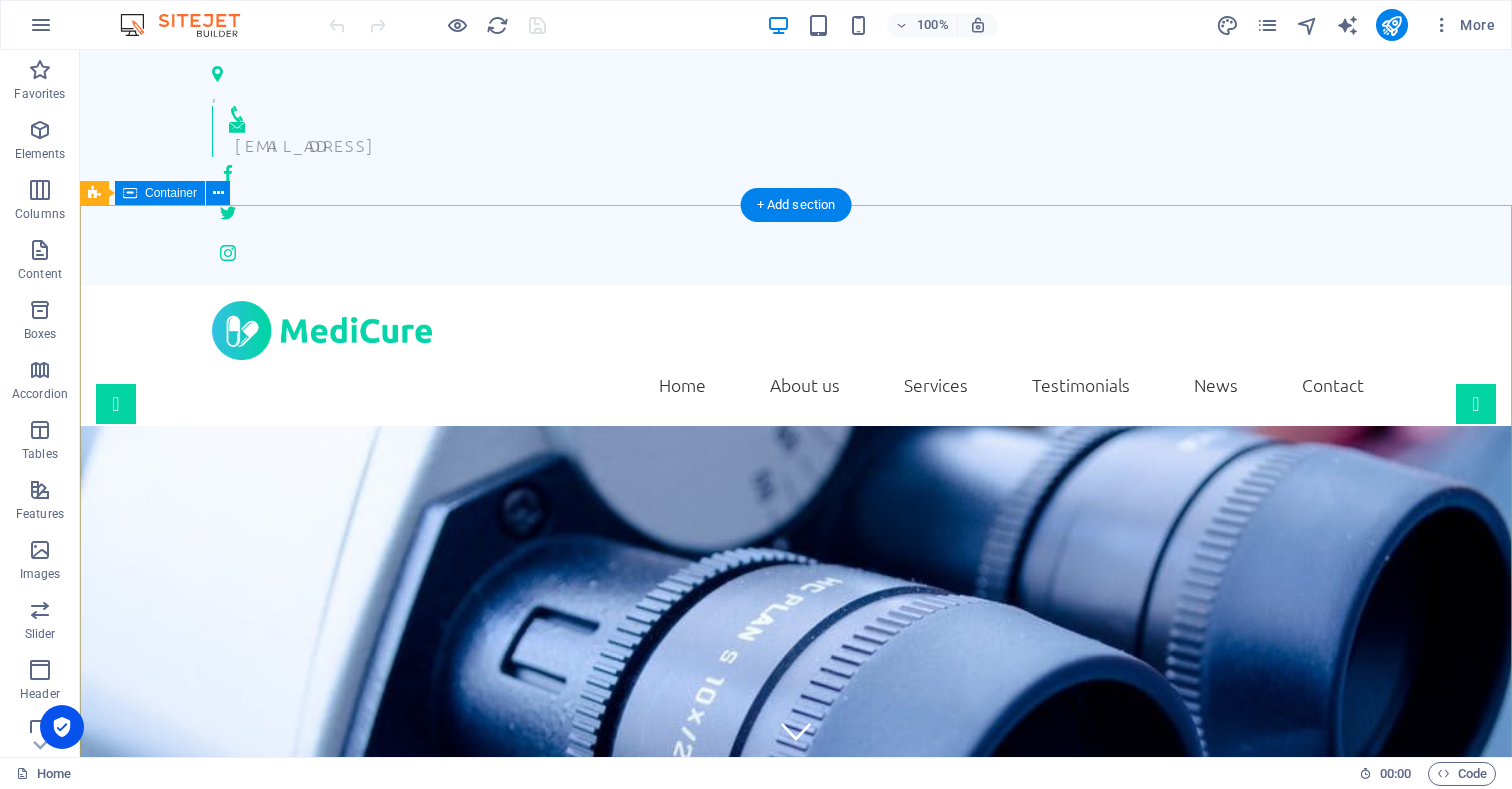 click on "mapclinic.com.au We take  care  of you!" at bounding box center (796, 1230) 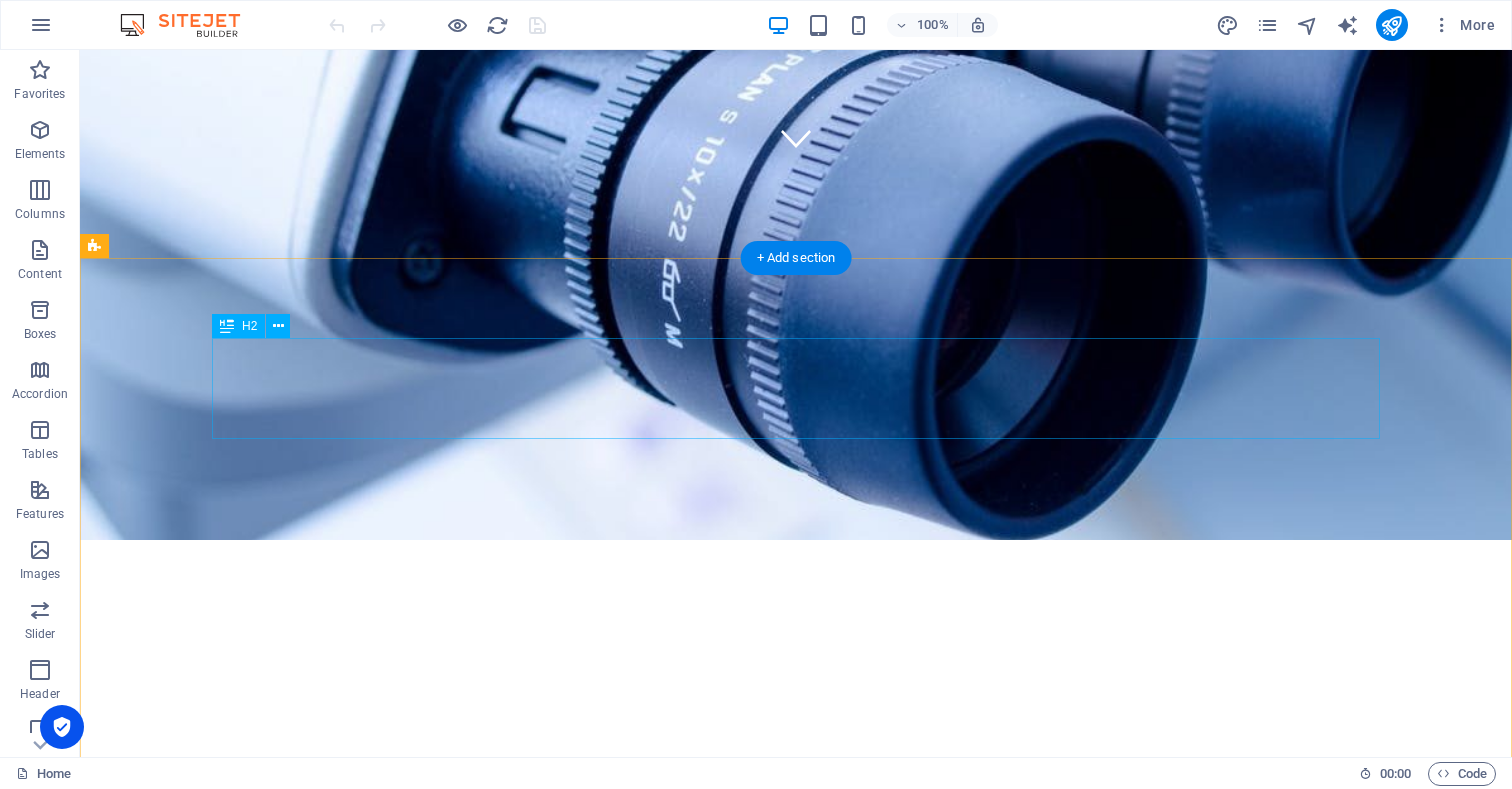 scroll, scrollTop: 0, scrollLeft: 0, axis: both 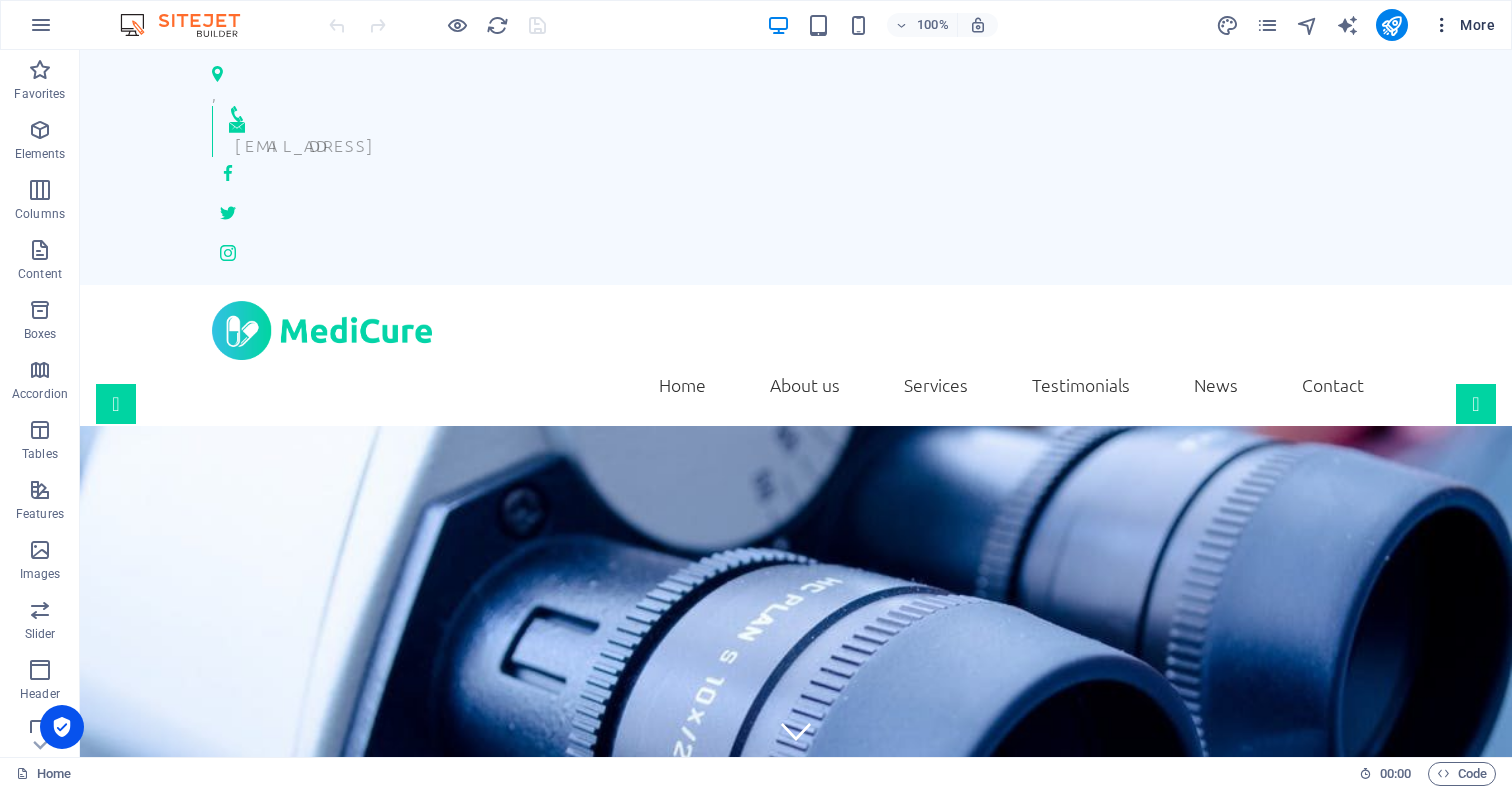 click on "More" at bounding box center (1463, 25) 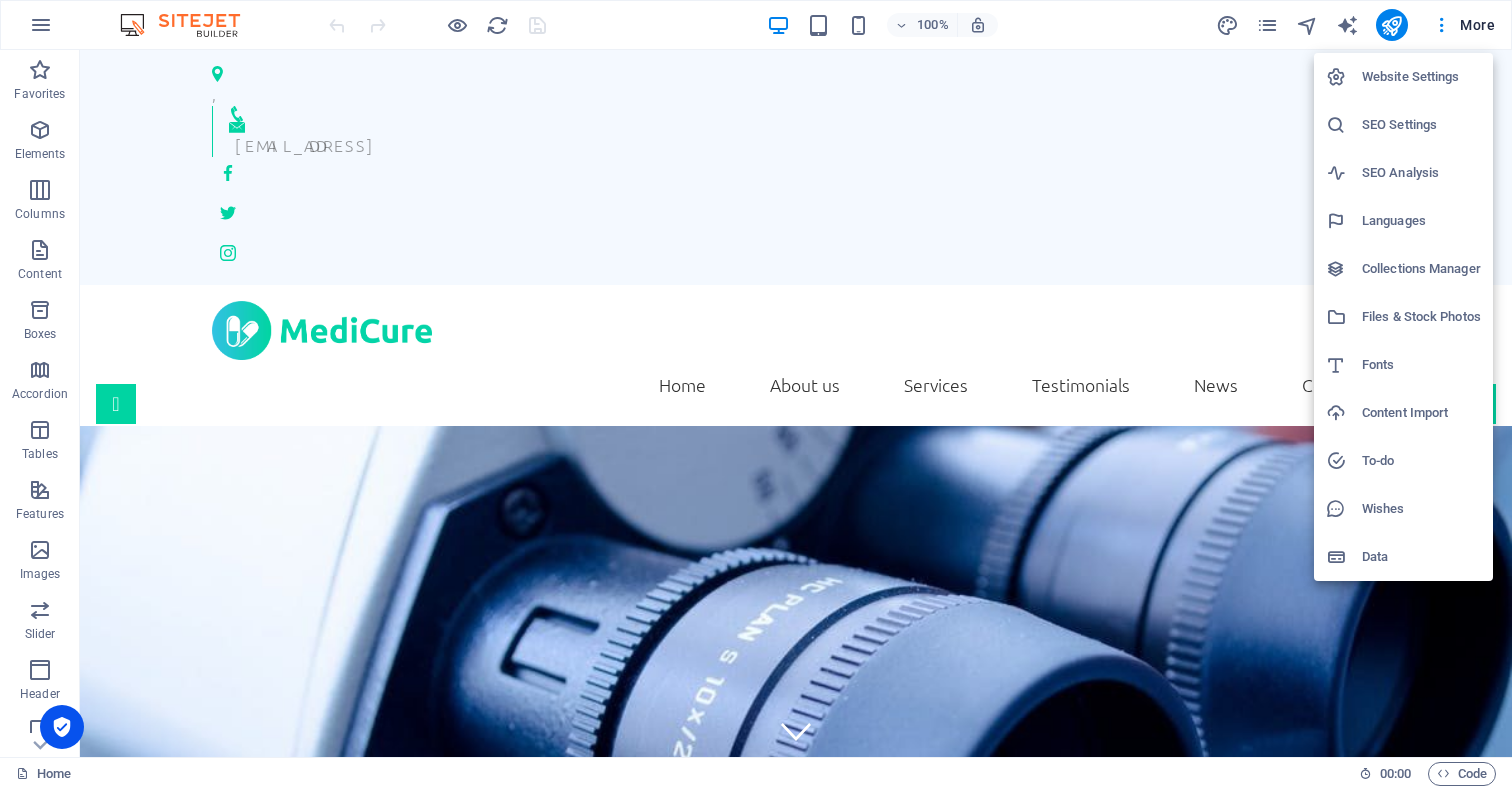 click at bounding box center [756, 394] 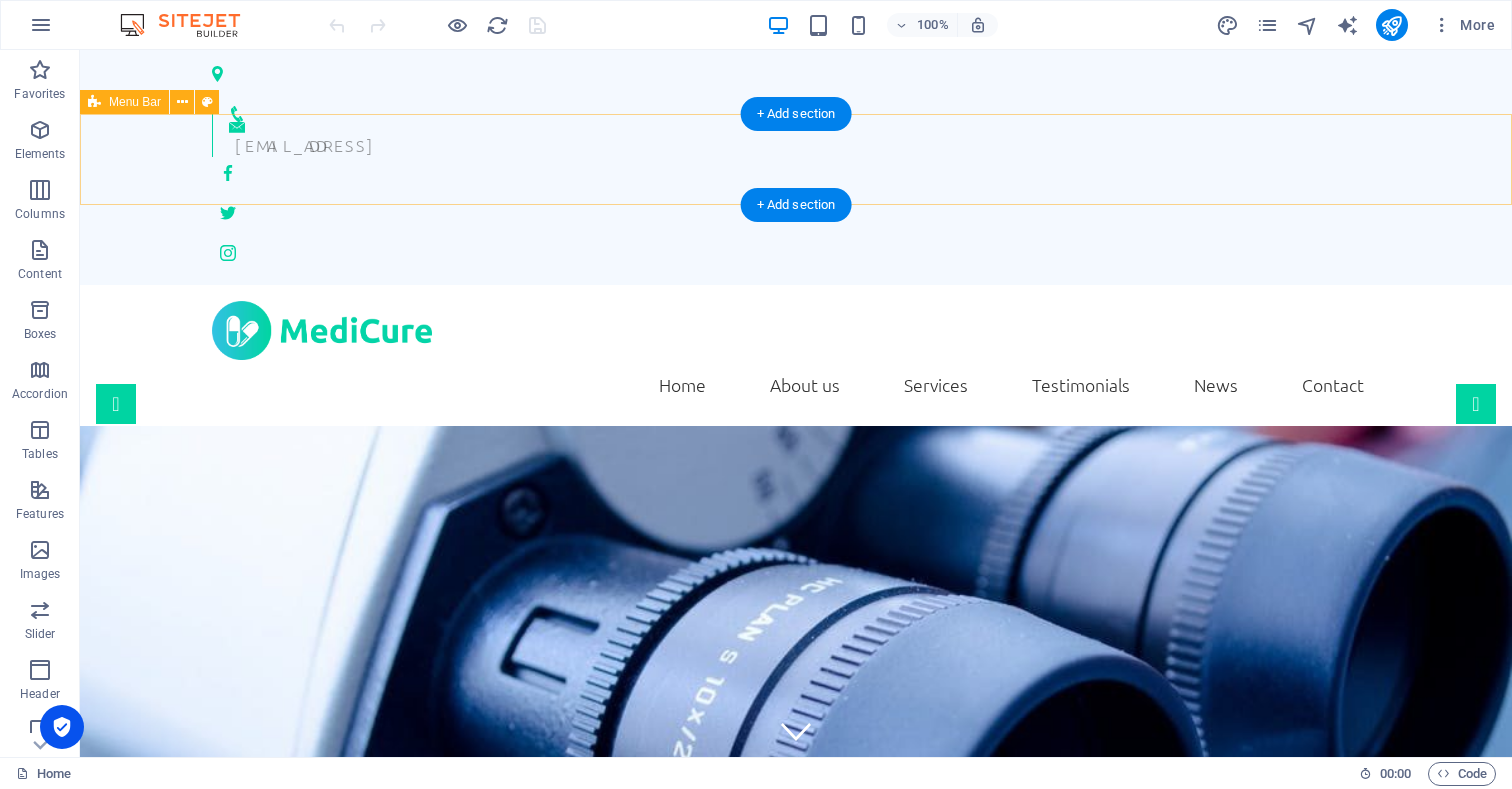 click on "Home About us Services Testimonials News Contact" at bounding box center (796, 355) 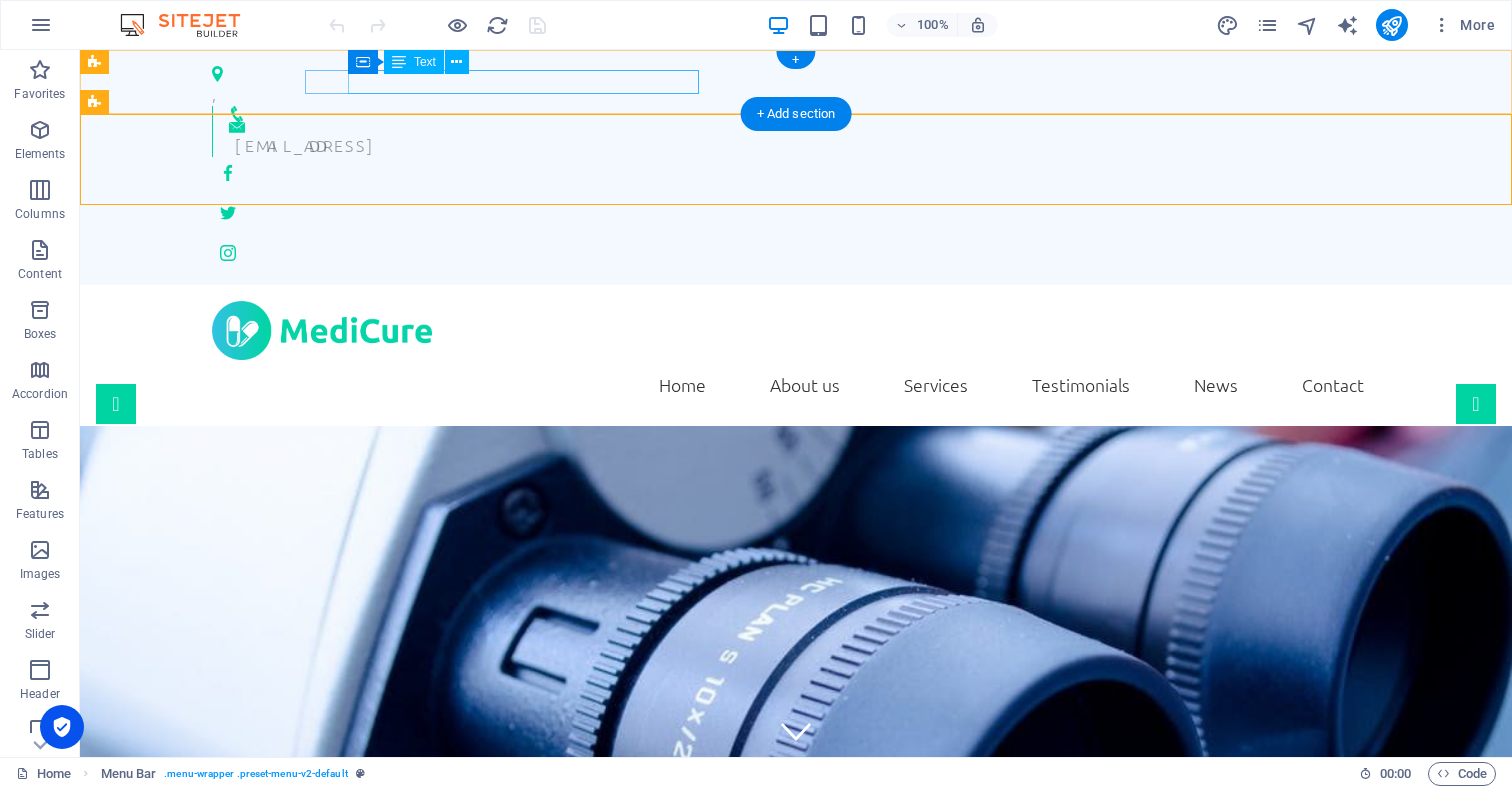 click on "[EMAIL_ADDRESS]" at bounding box center (799, 145) 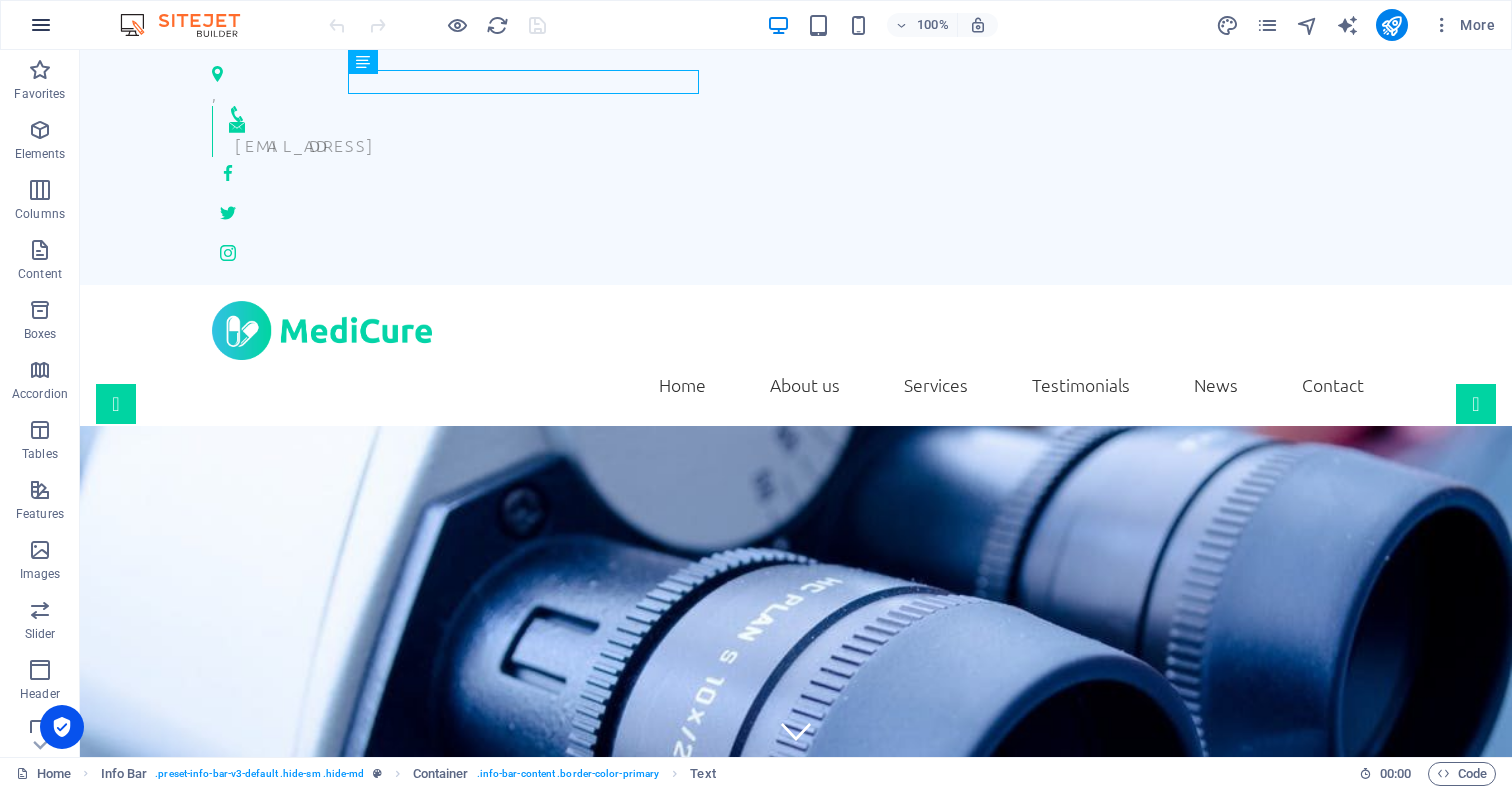 click at bounding box center [41, 25] 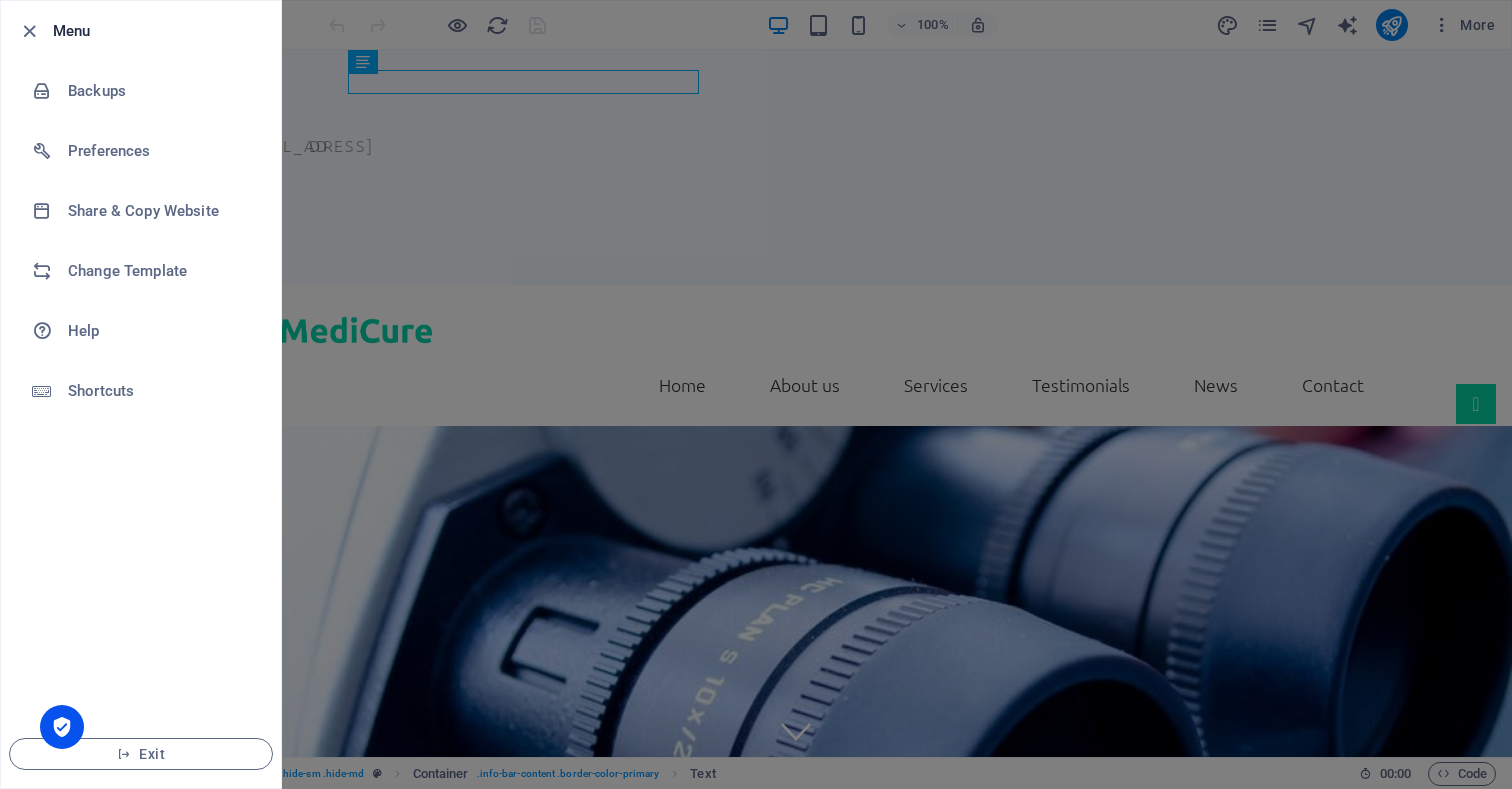 click at bounding box center (756, 394) 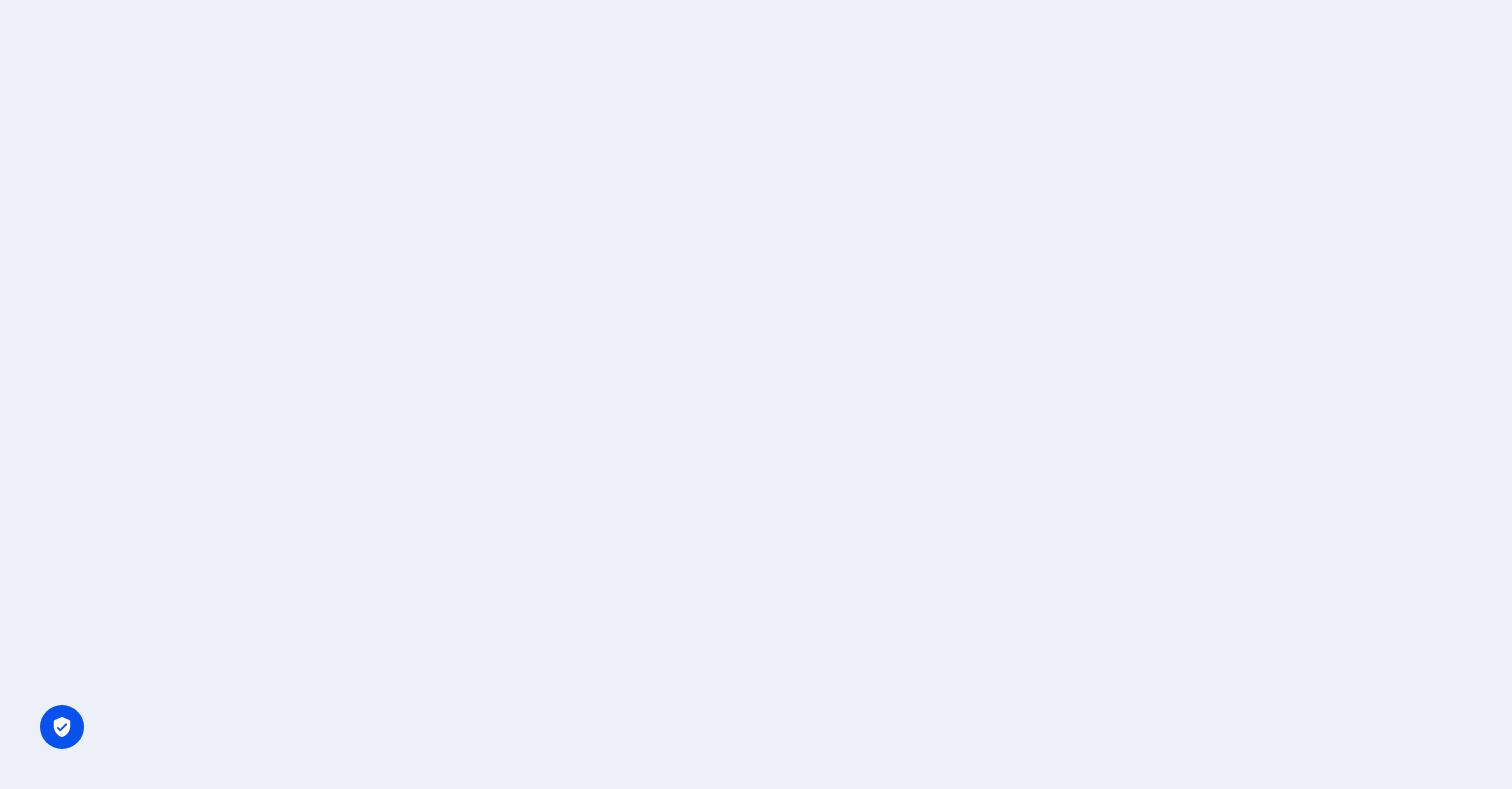 scroll, scrollTop: 0, scrollLeft: 0, axis: both 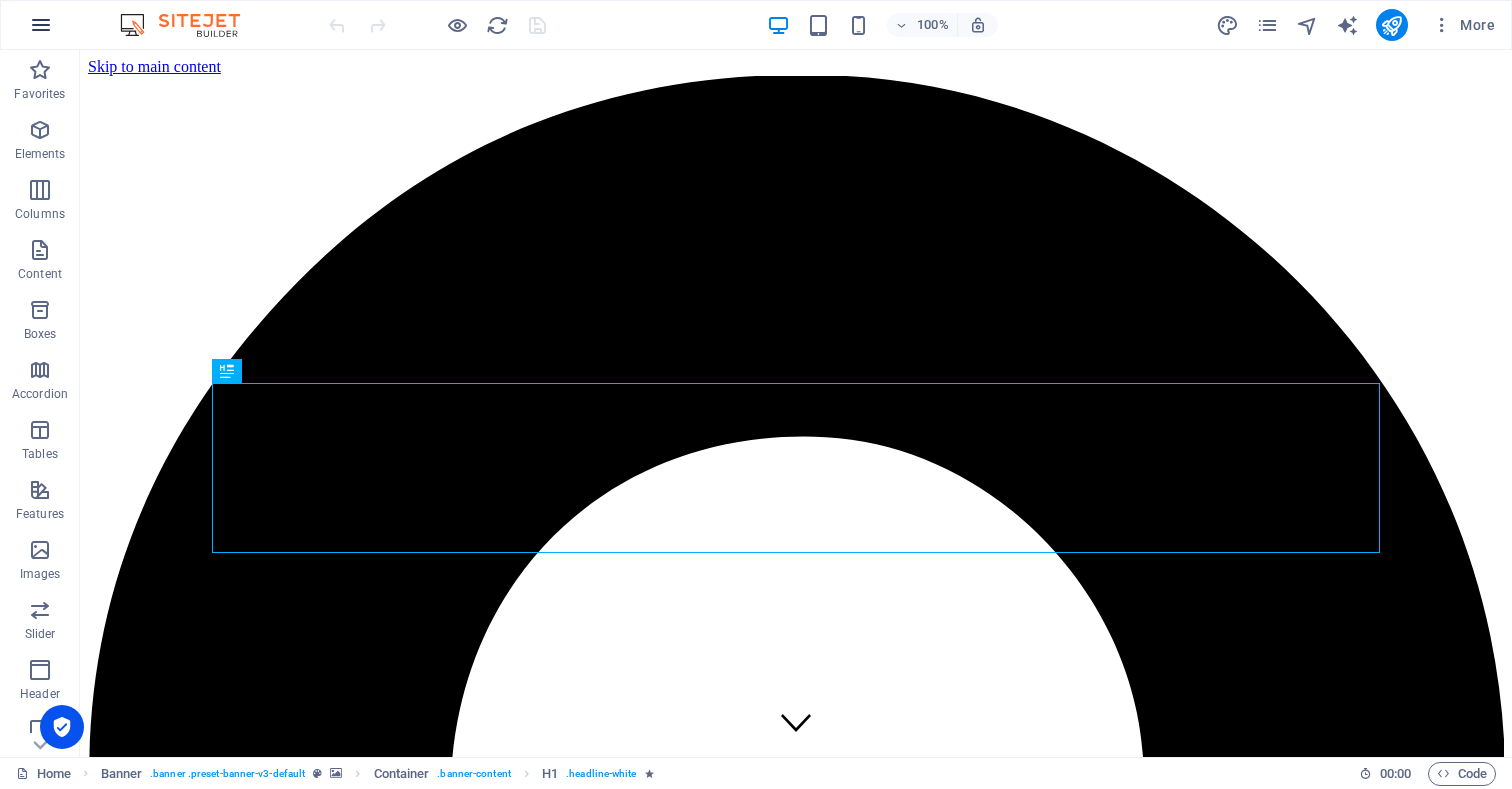 click at bounding box center (41, 25) 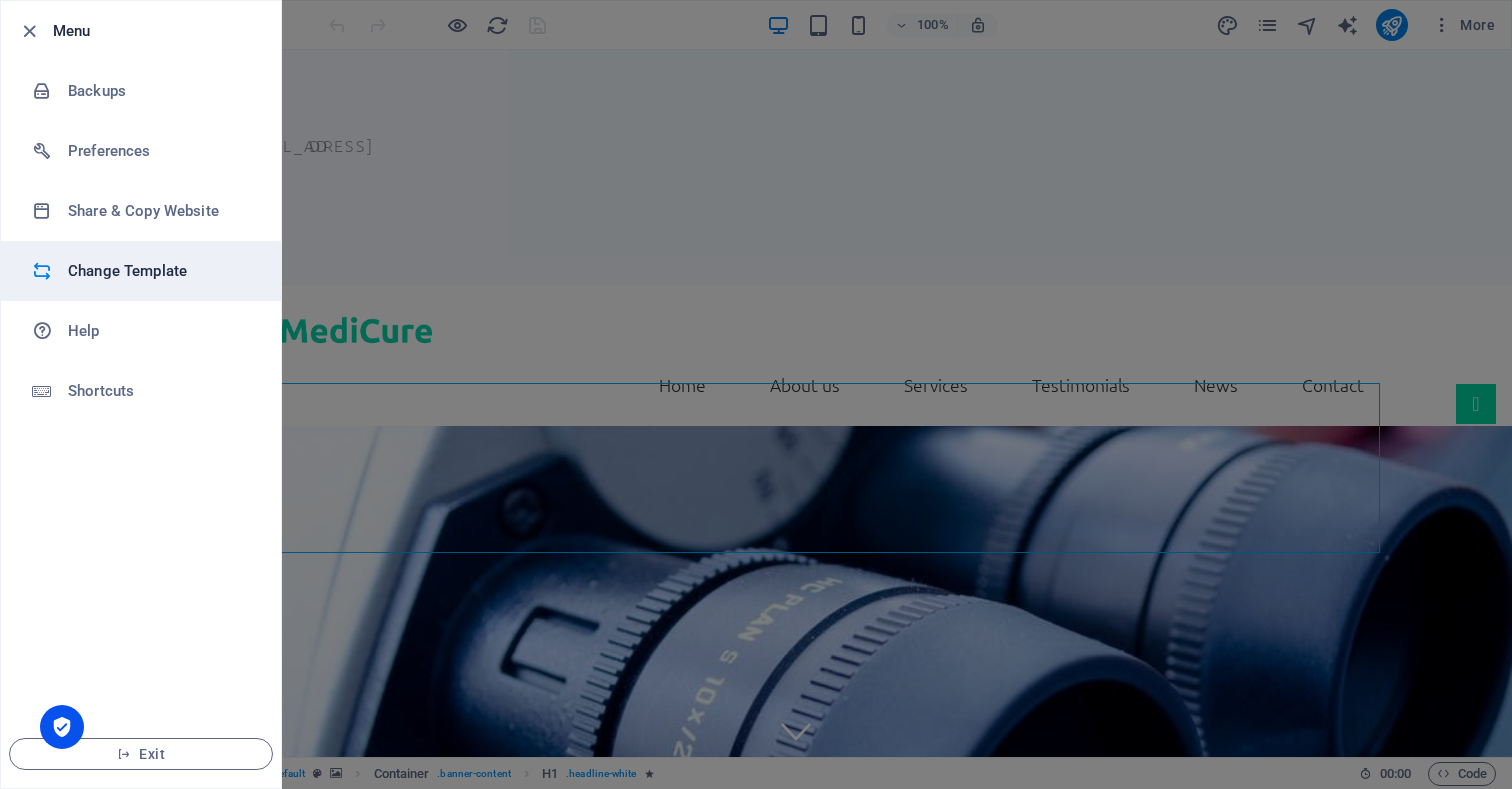 click on "Change Template" at bounding box center [160, 271] 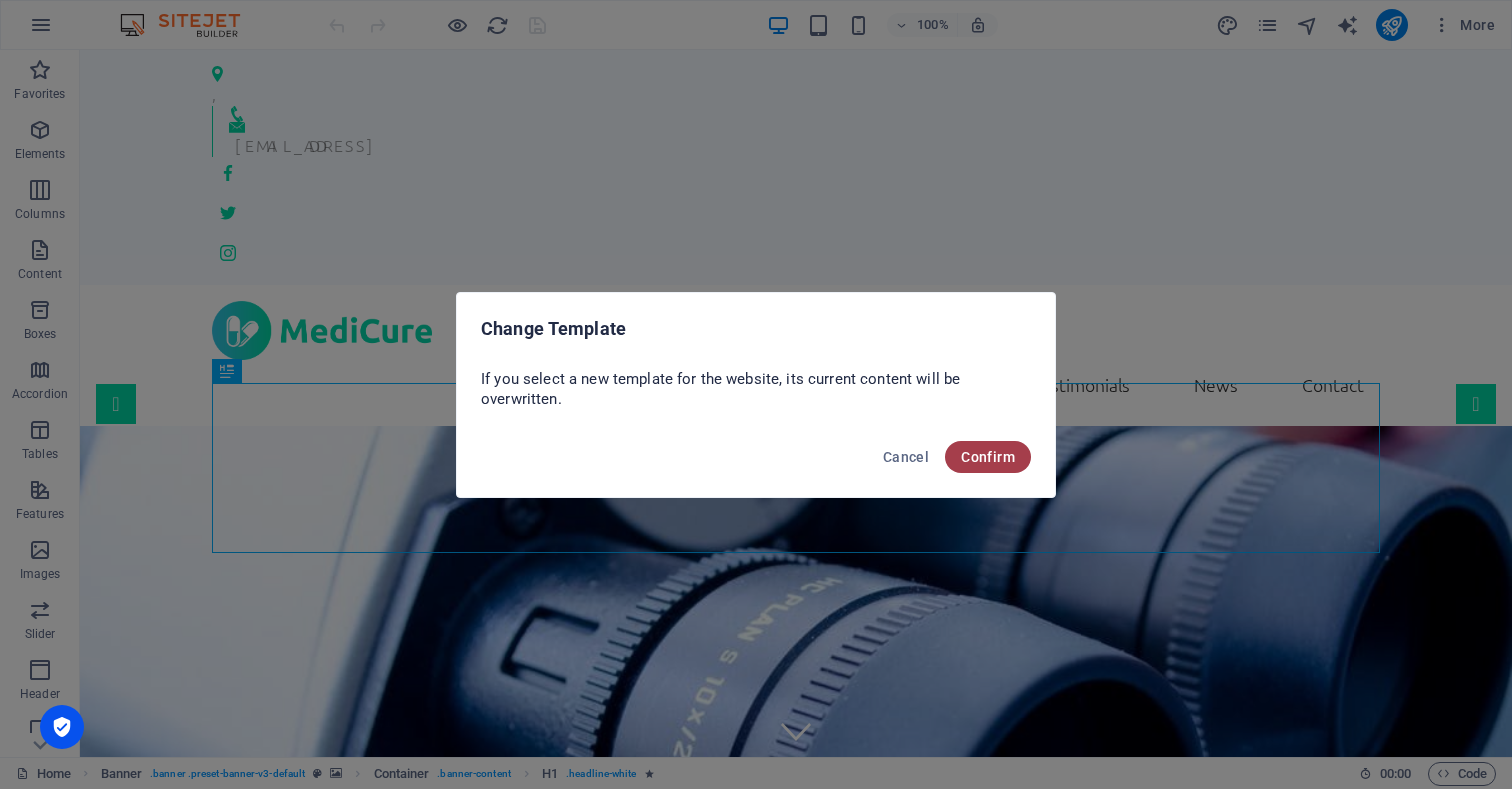 click on "Confirm" at bounding box center (988, 457) 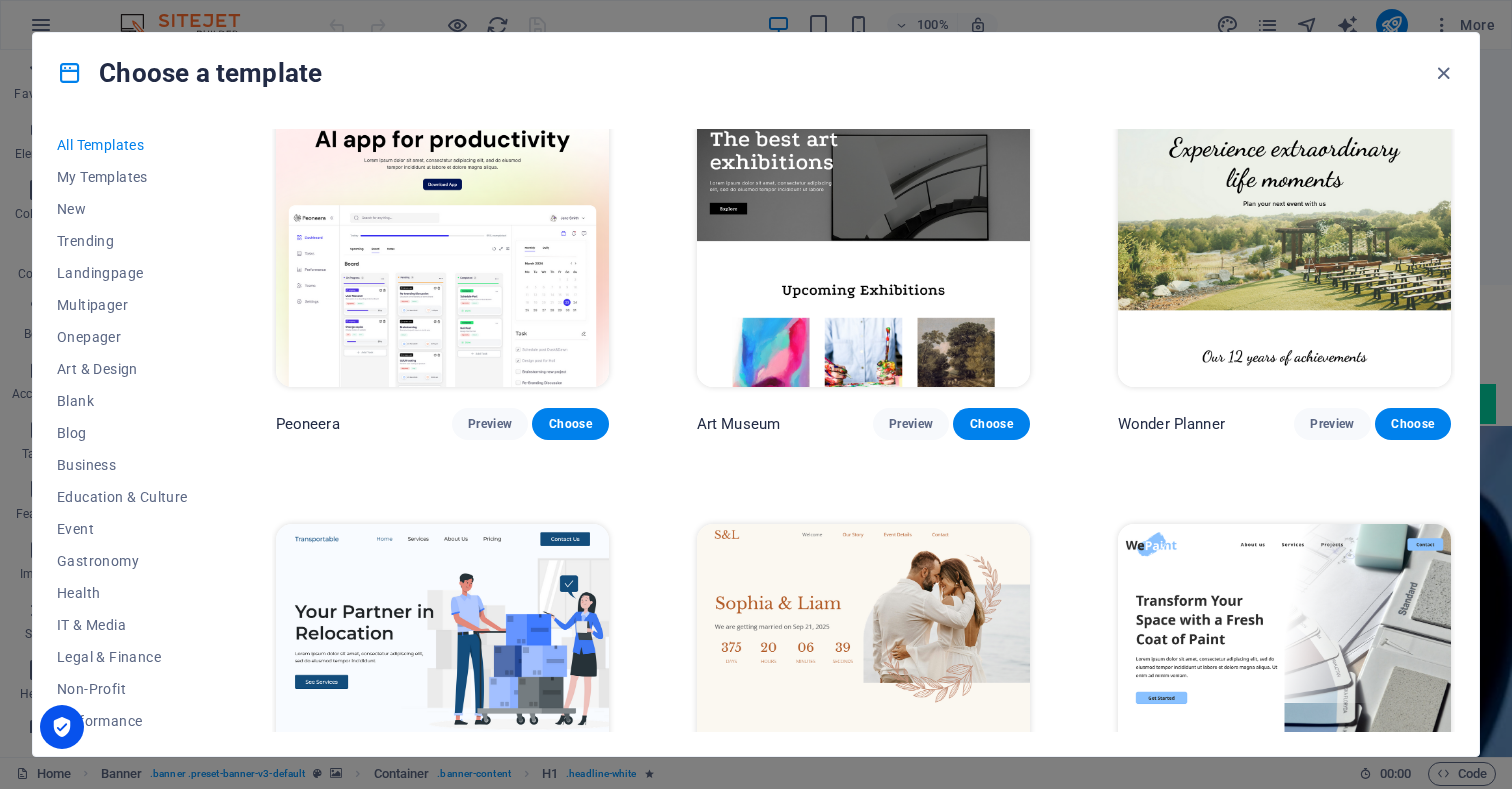 scroll, scrollTop: 55, scrollLeft: 0, axis: vertical 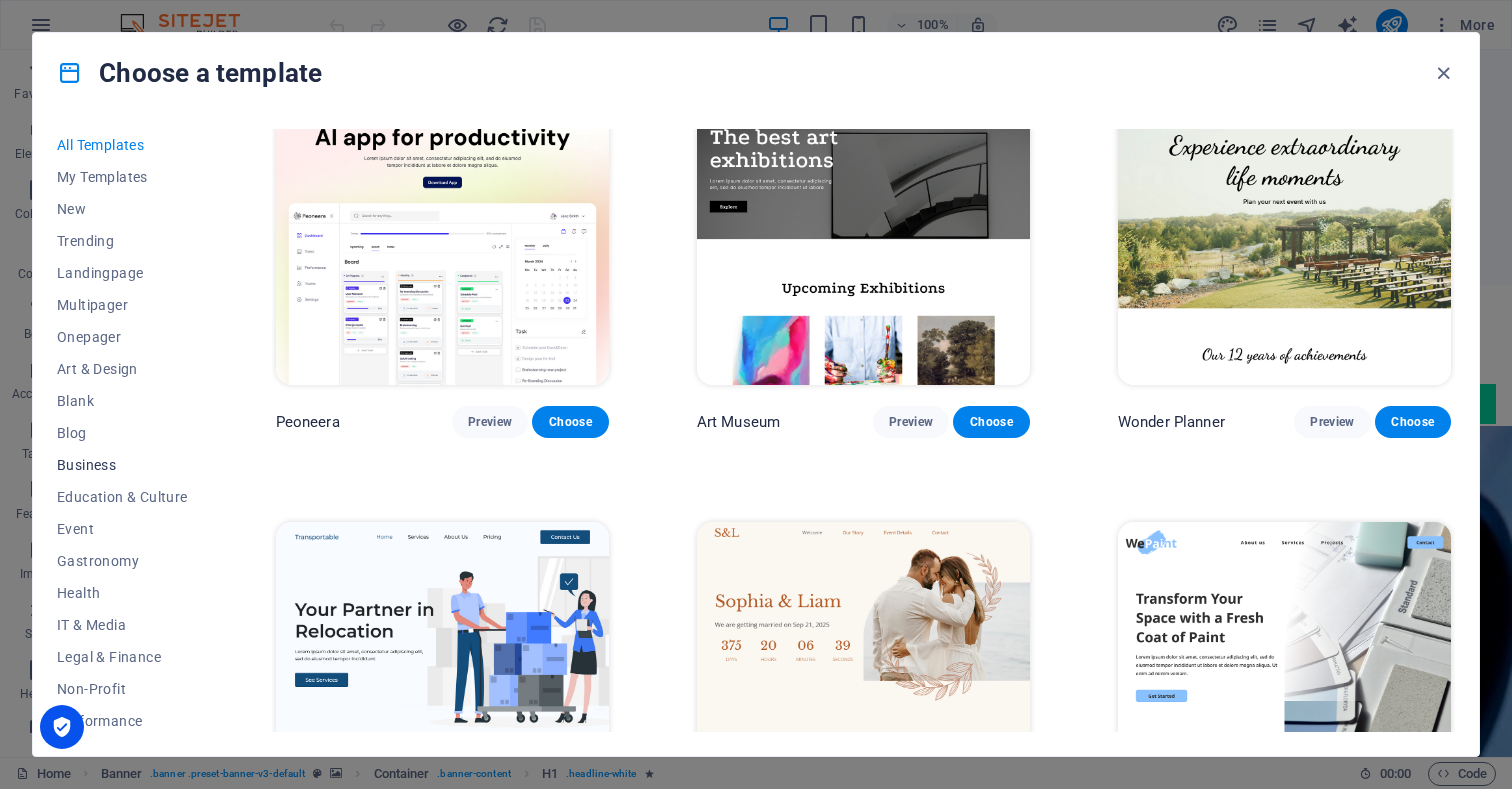 click on "Business" at bounding box center [122, 465] 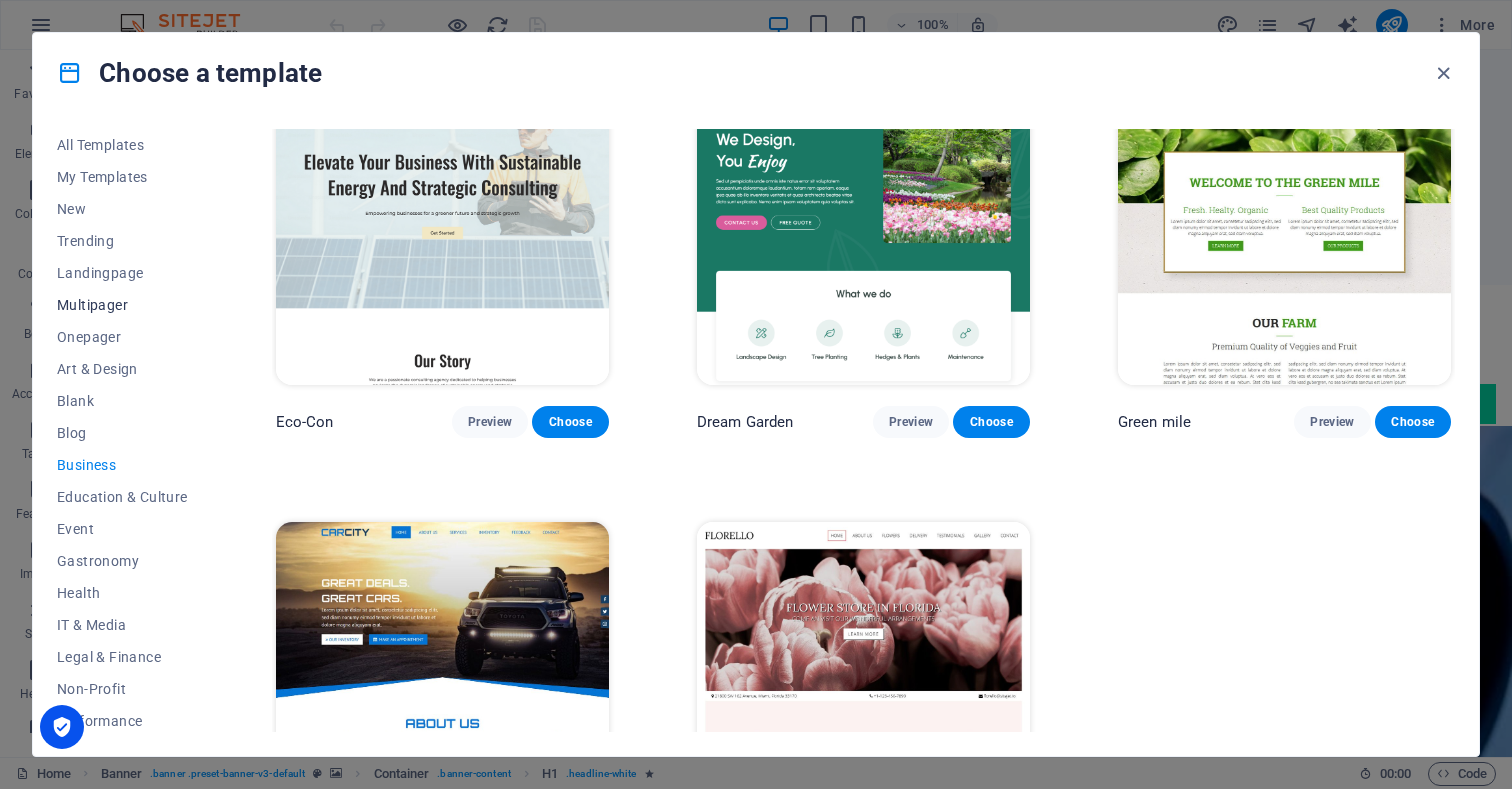 click on "Multipager" at bounding box center (122, 305) 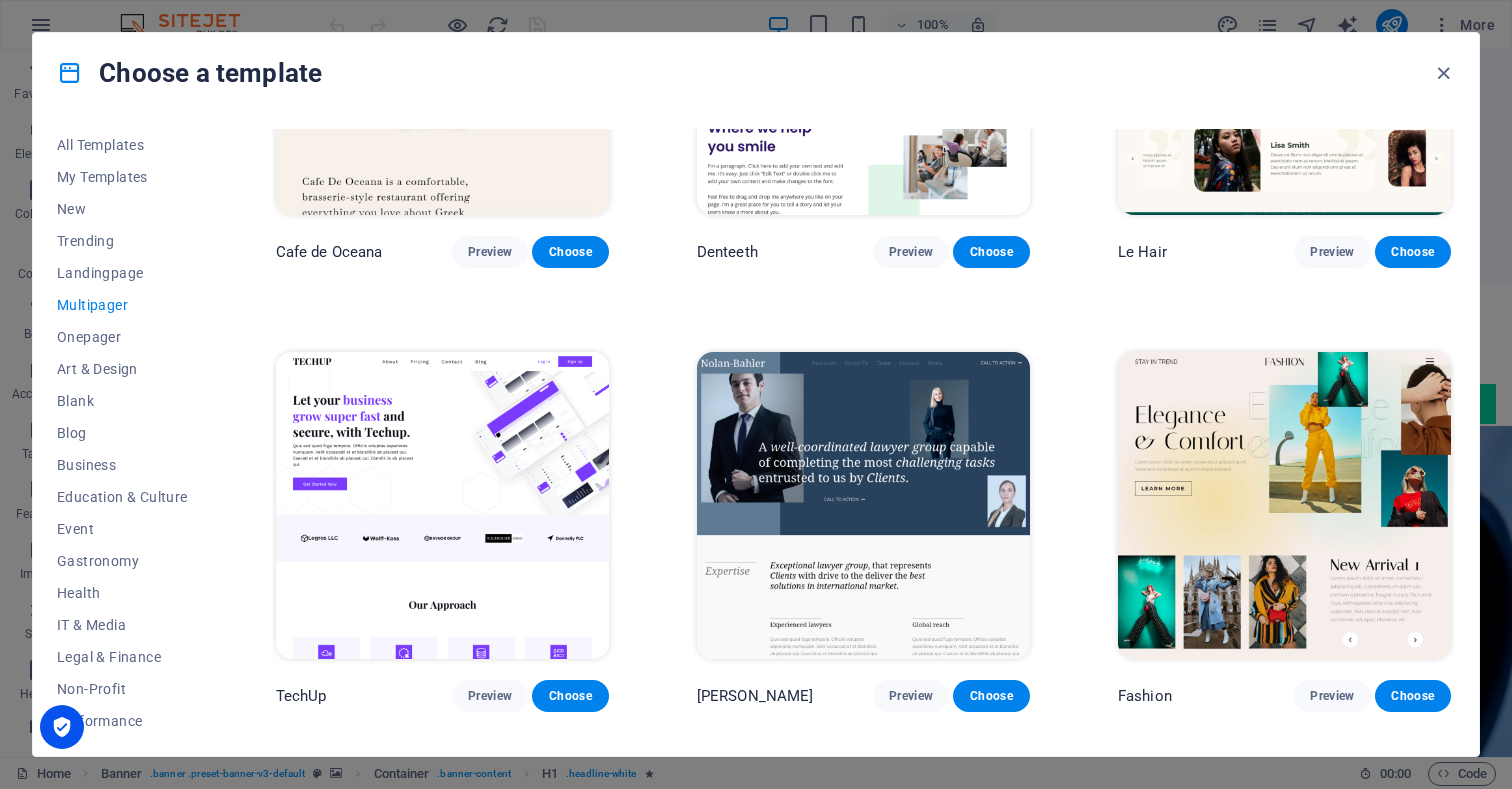 scroll, scrollTop: 3588, scrollLeft: 0, axis: vertical 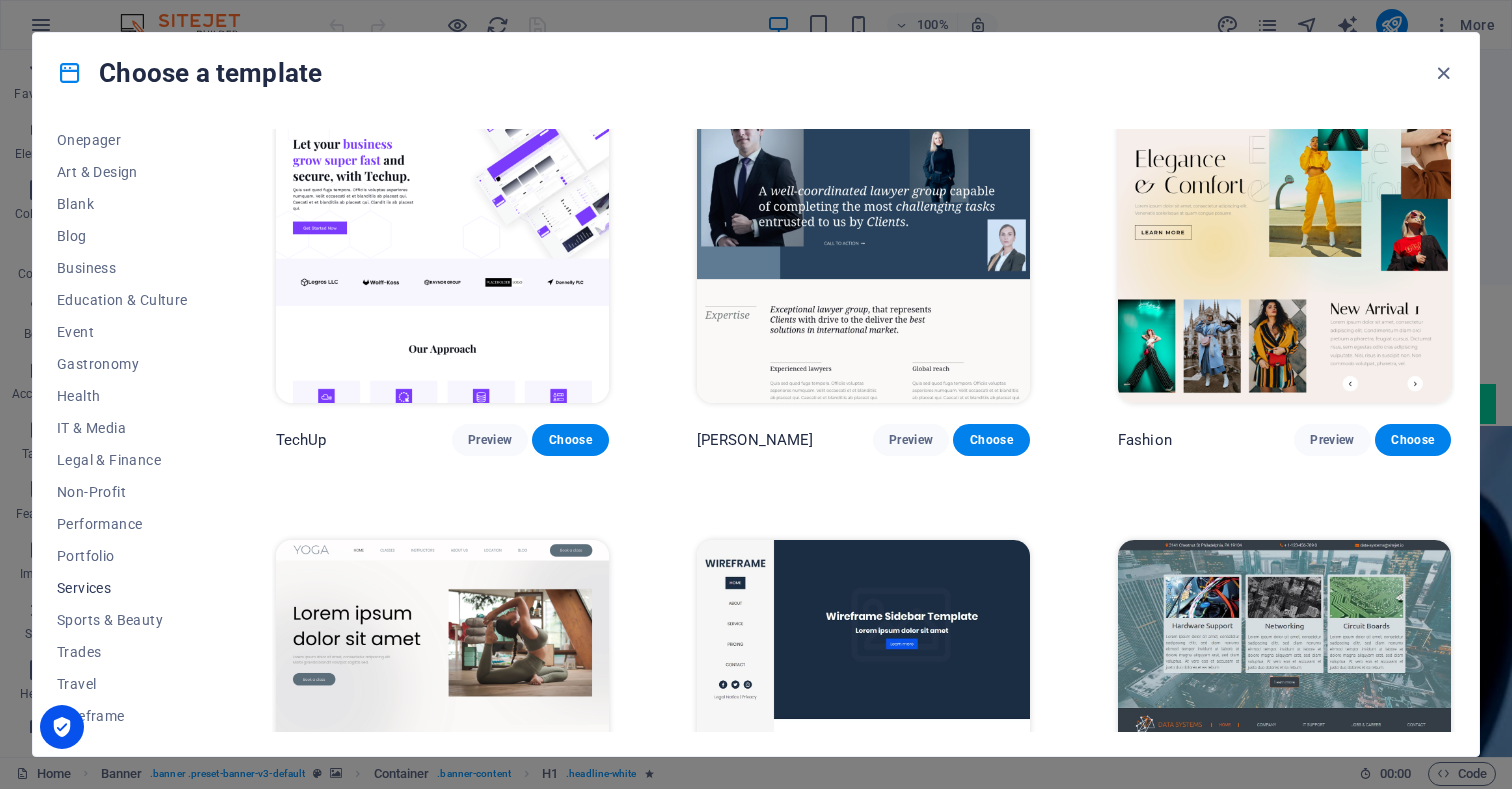 click on "Services" at bounding box center [122, 588] 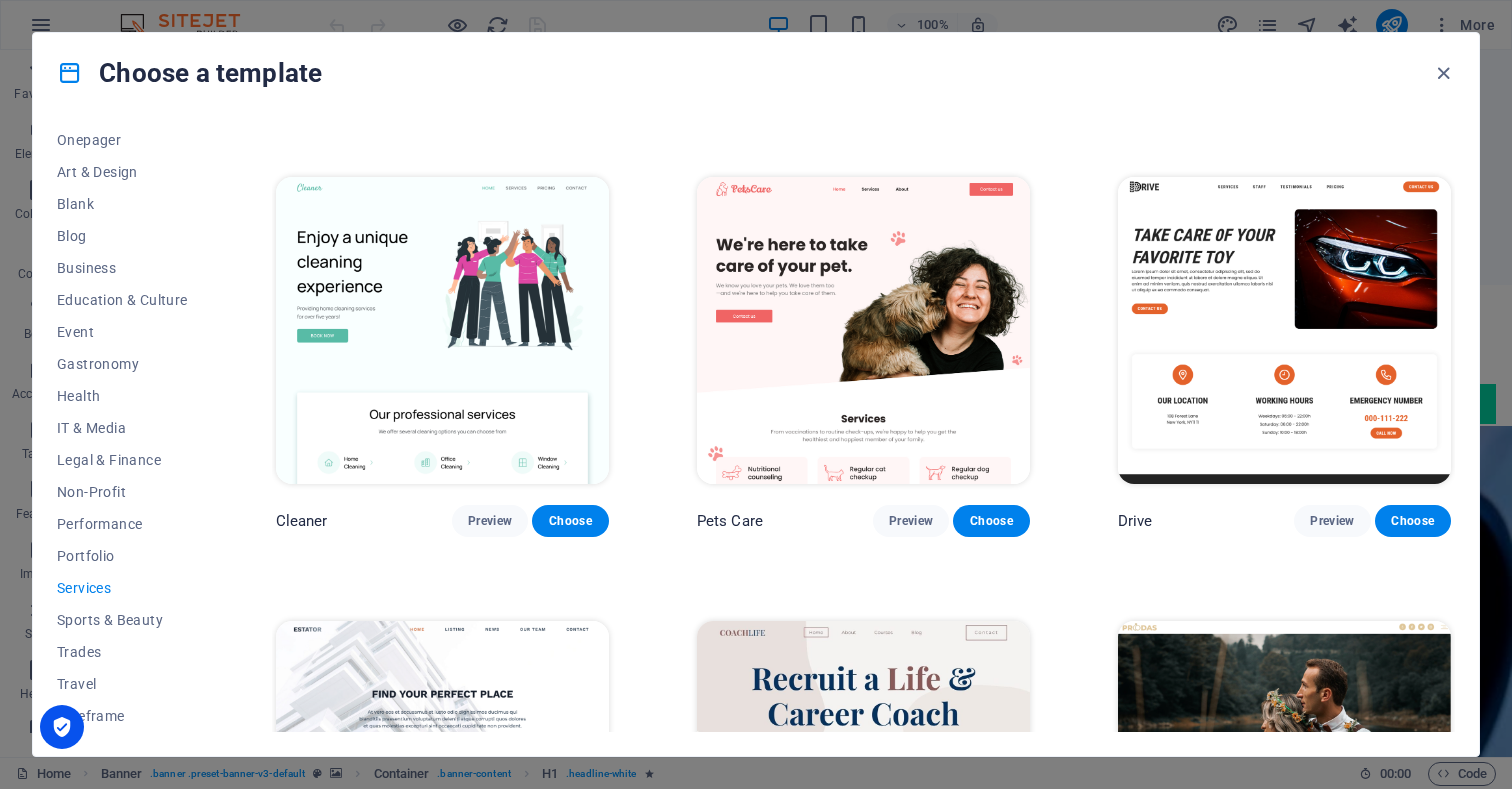 scroll, scrollTop: 0, scrollLeft: 0, axis: both 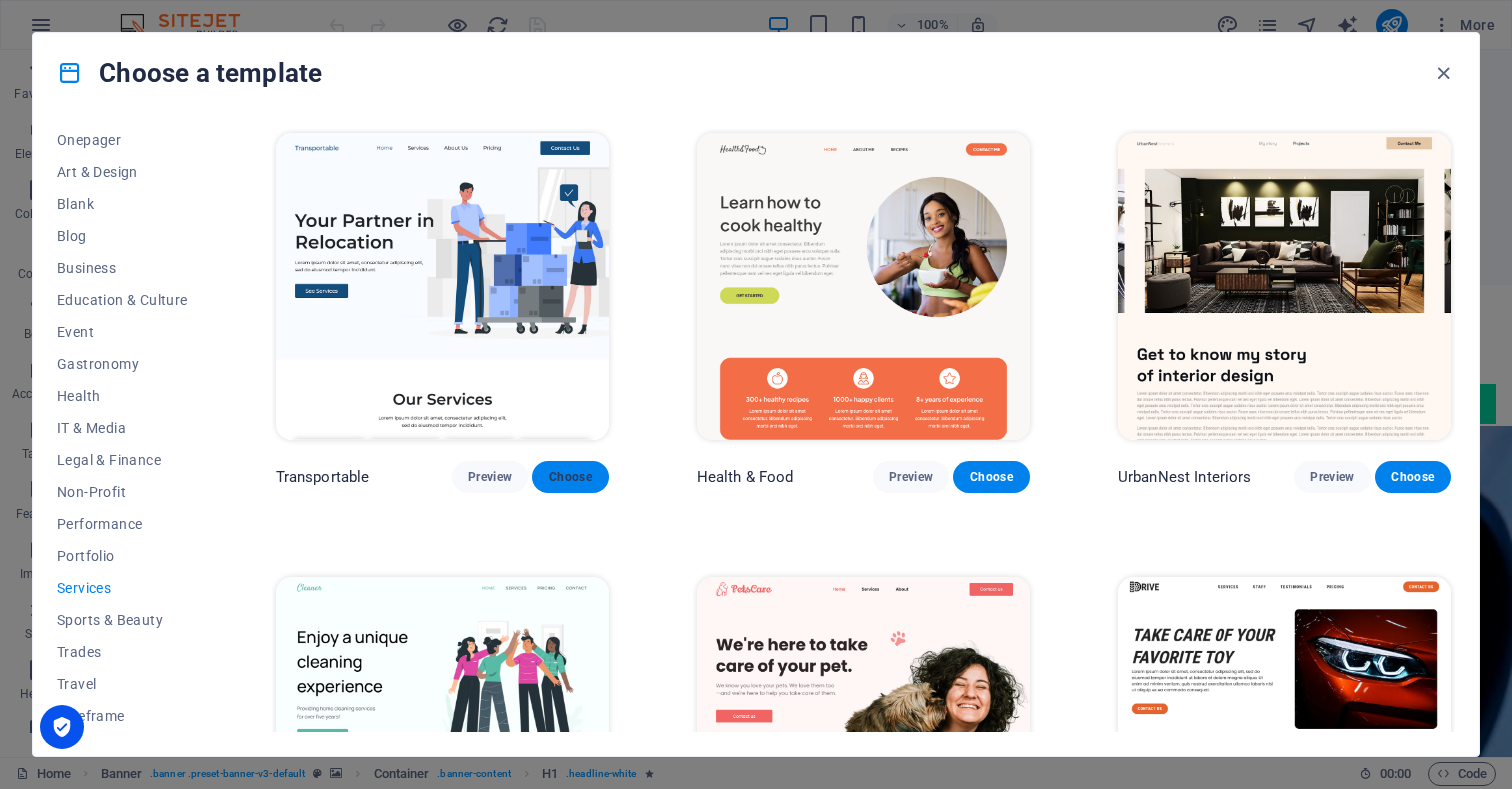 click on "Choose" at bounding box center [570, 477] 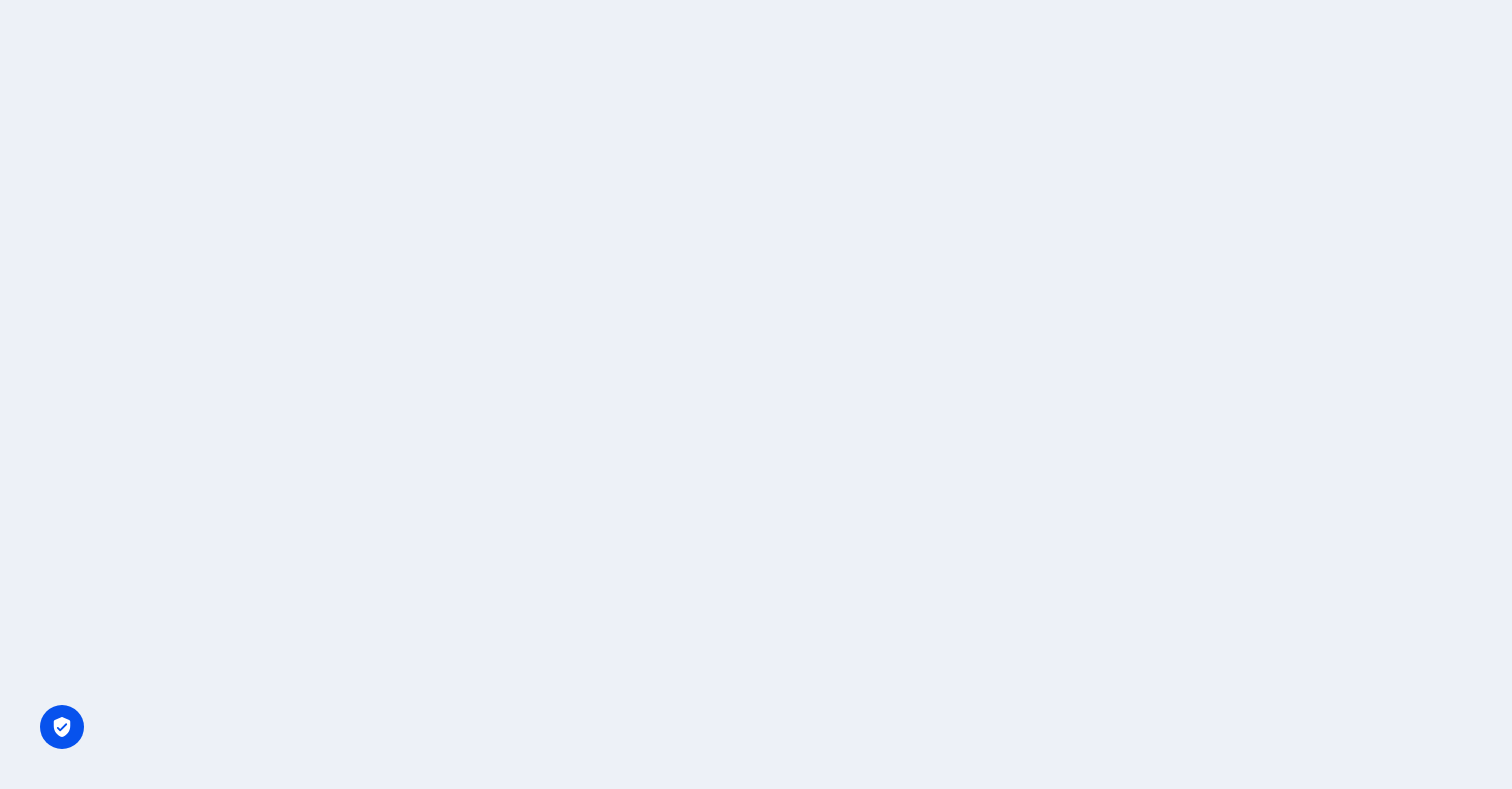 scroll, scrollTop: 0, scrollLeft: 0, axis: both 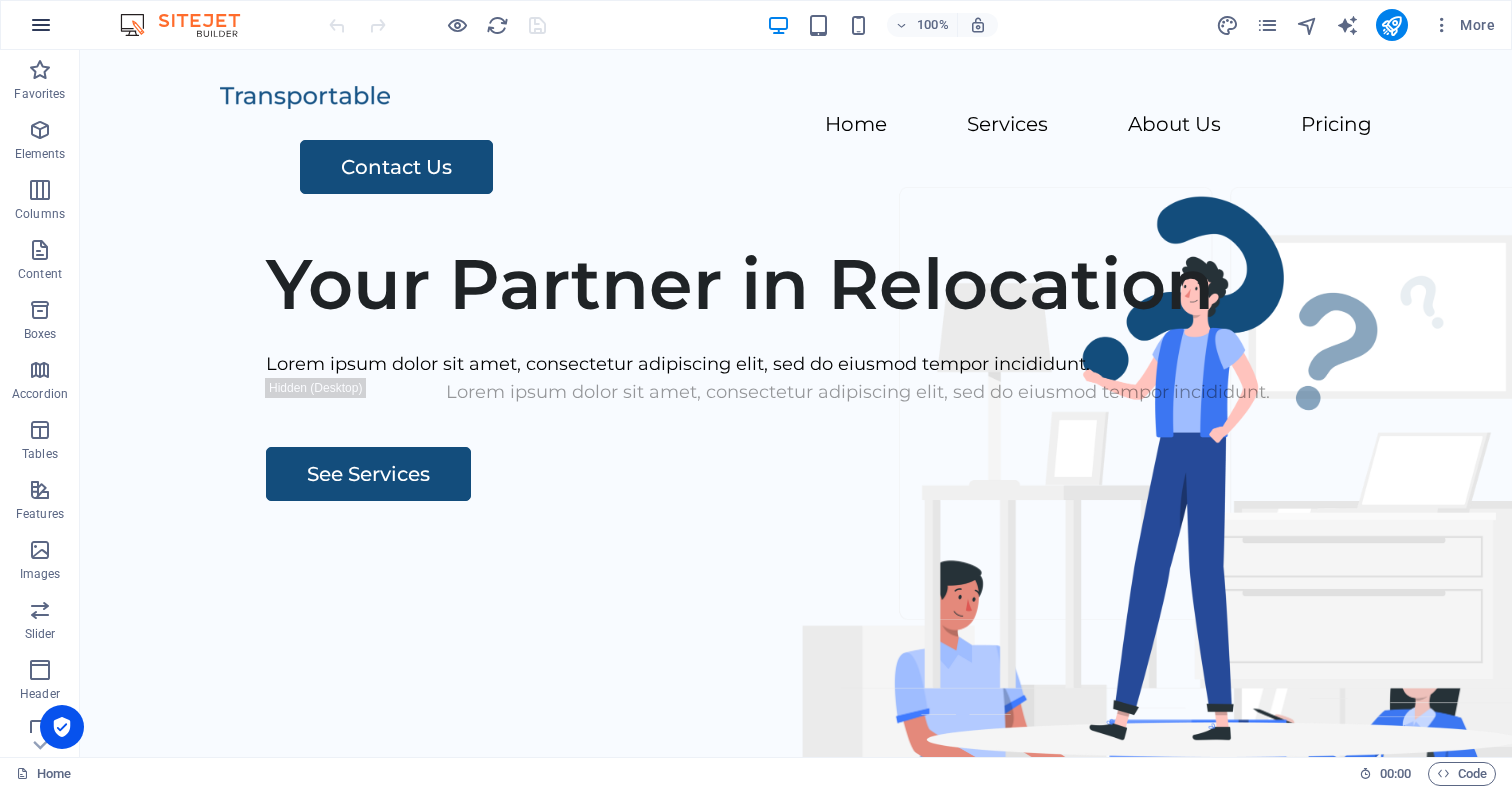 click at bounding box center [41, 25] 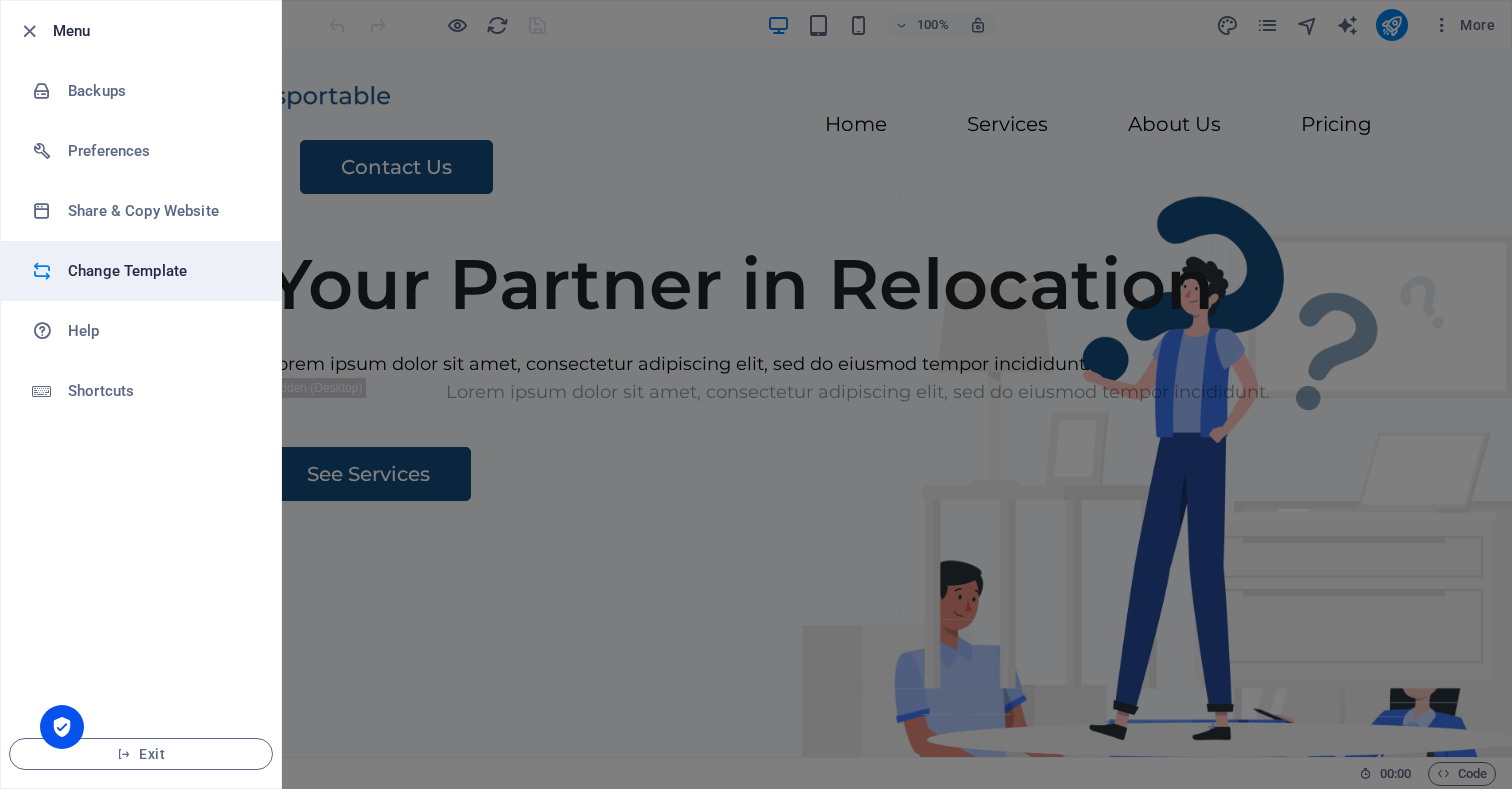 click on "Change Template" at bounding box center [160, 271] 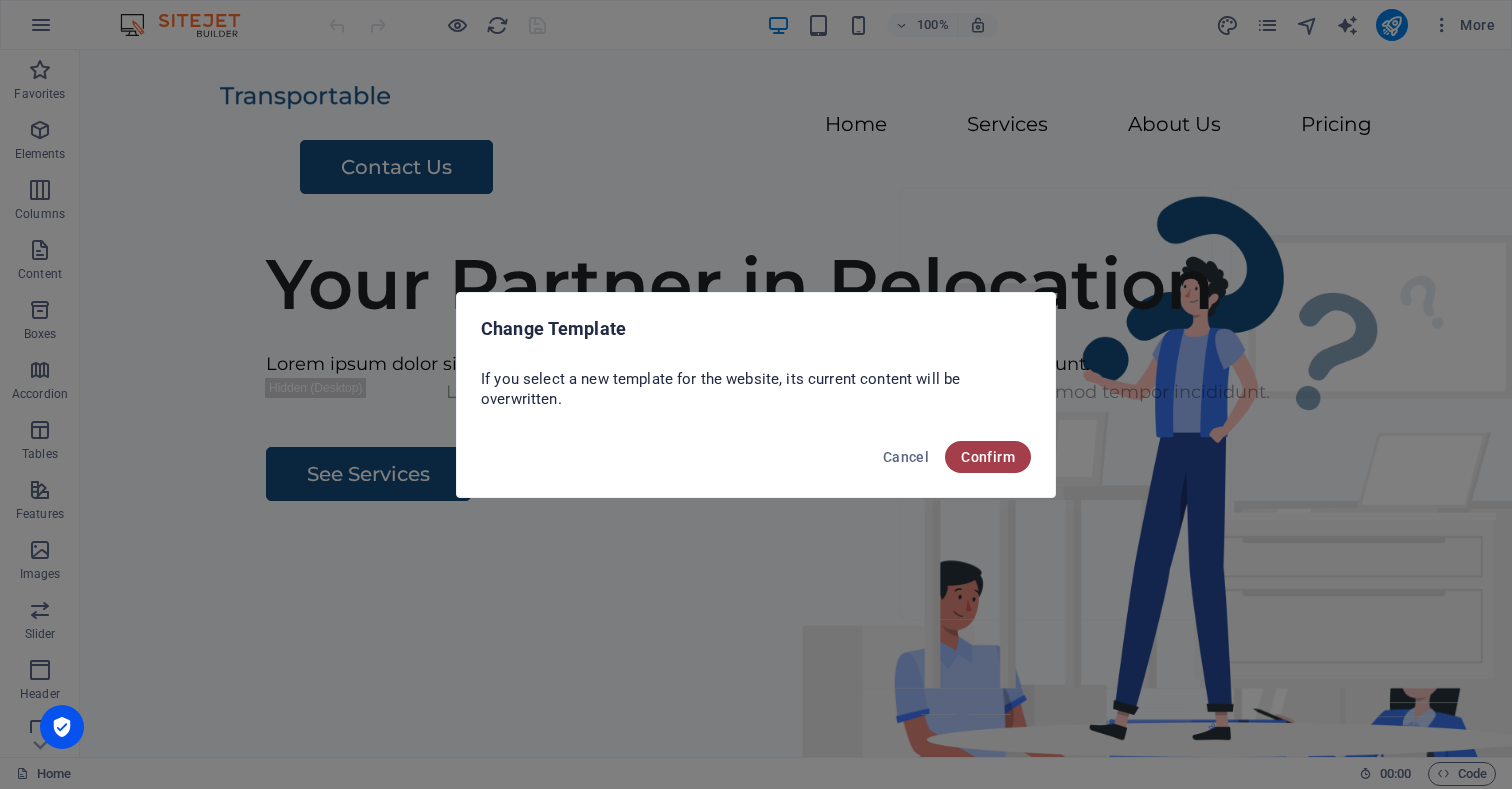 click on "Confirm" at bounding box center [988, 457] 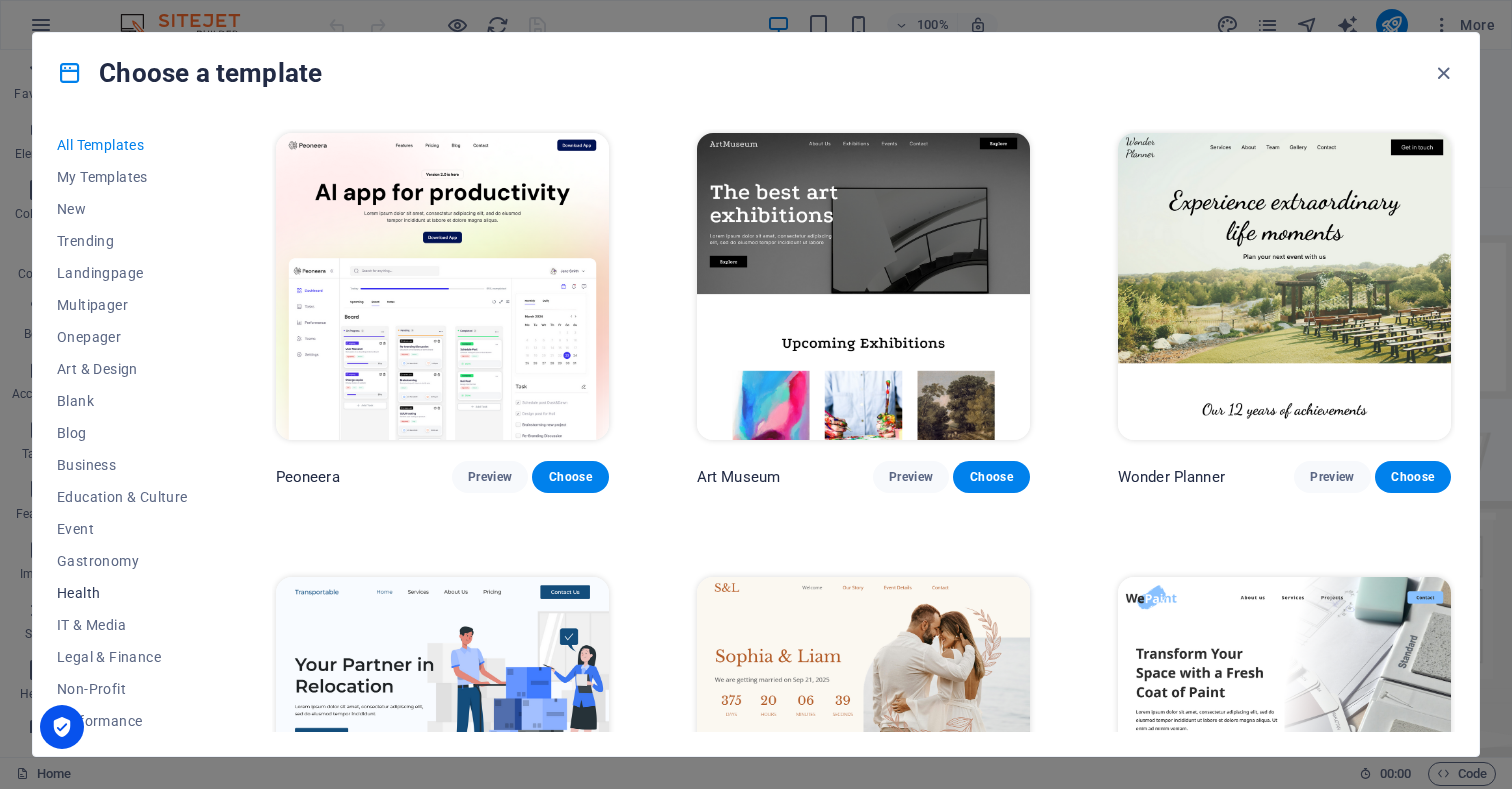 click on "Health" at bounding box center (122, 593) 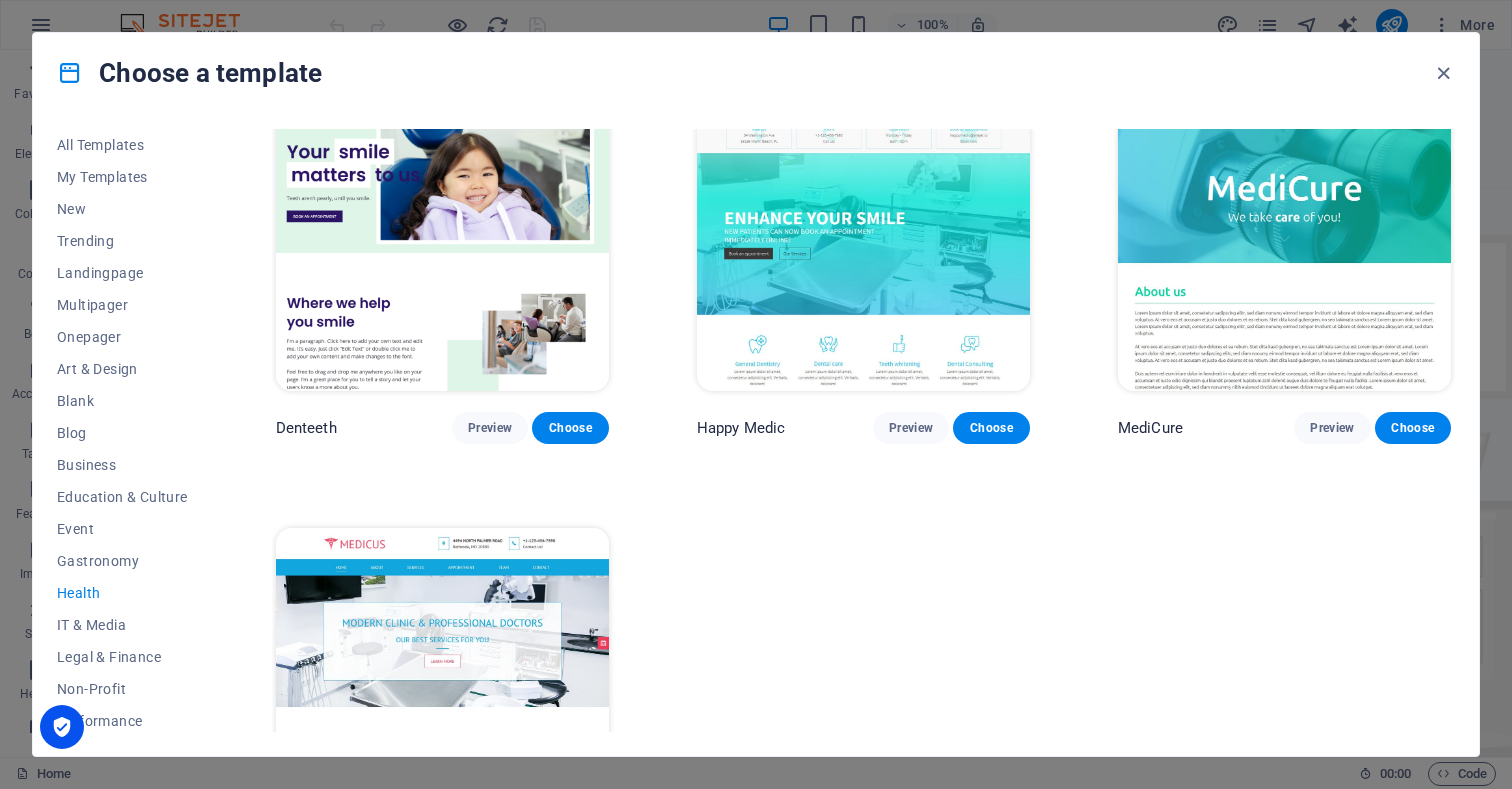 scroll, scrollTop: 583, scrollLeft: 0, axis: vertical 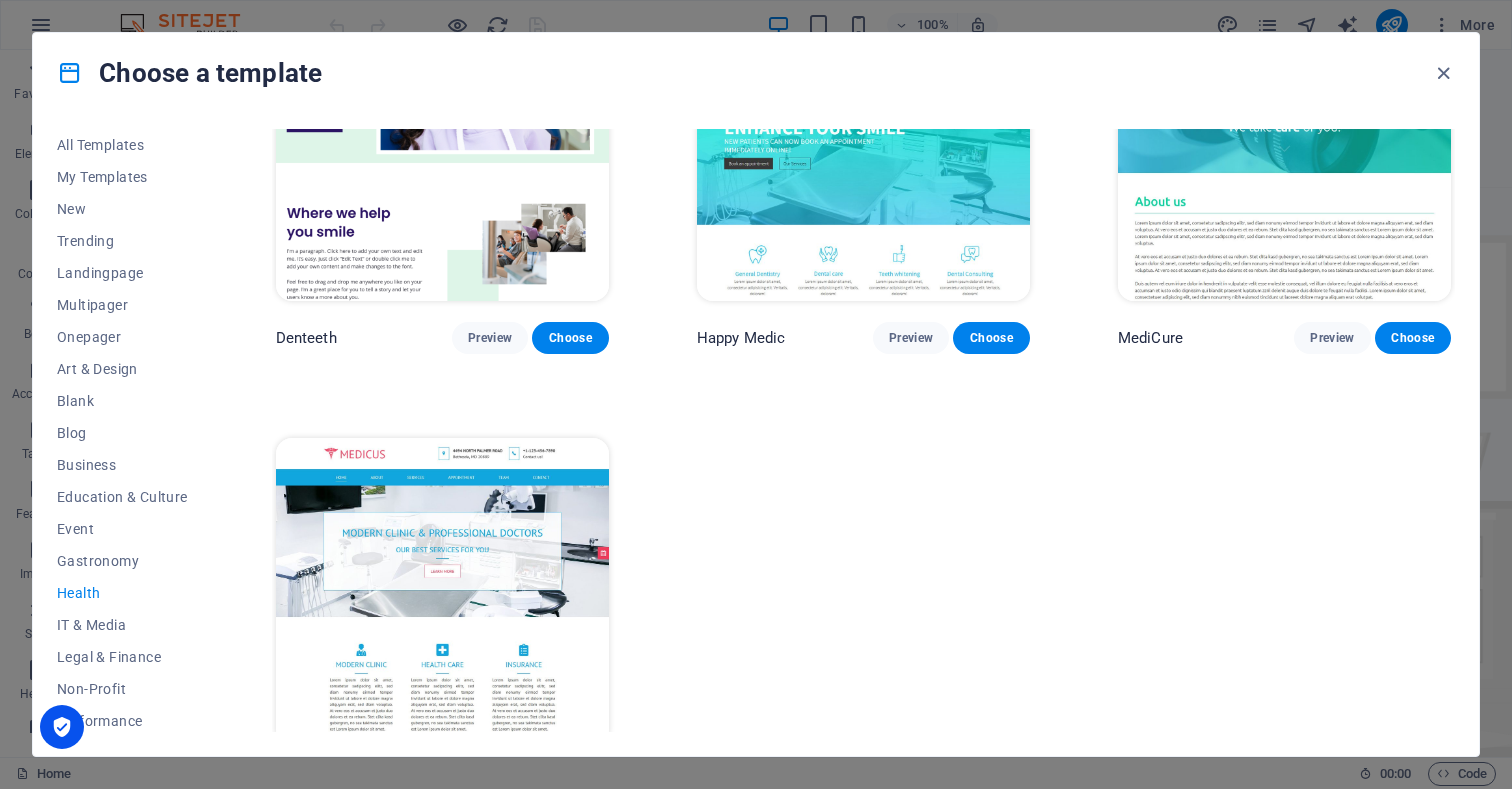 click at bounding box center [442, 591] 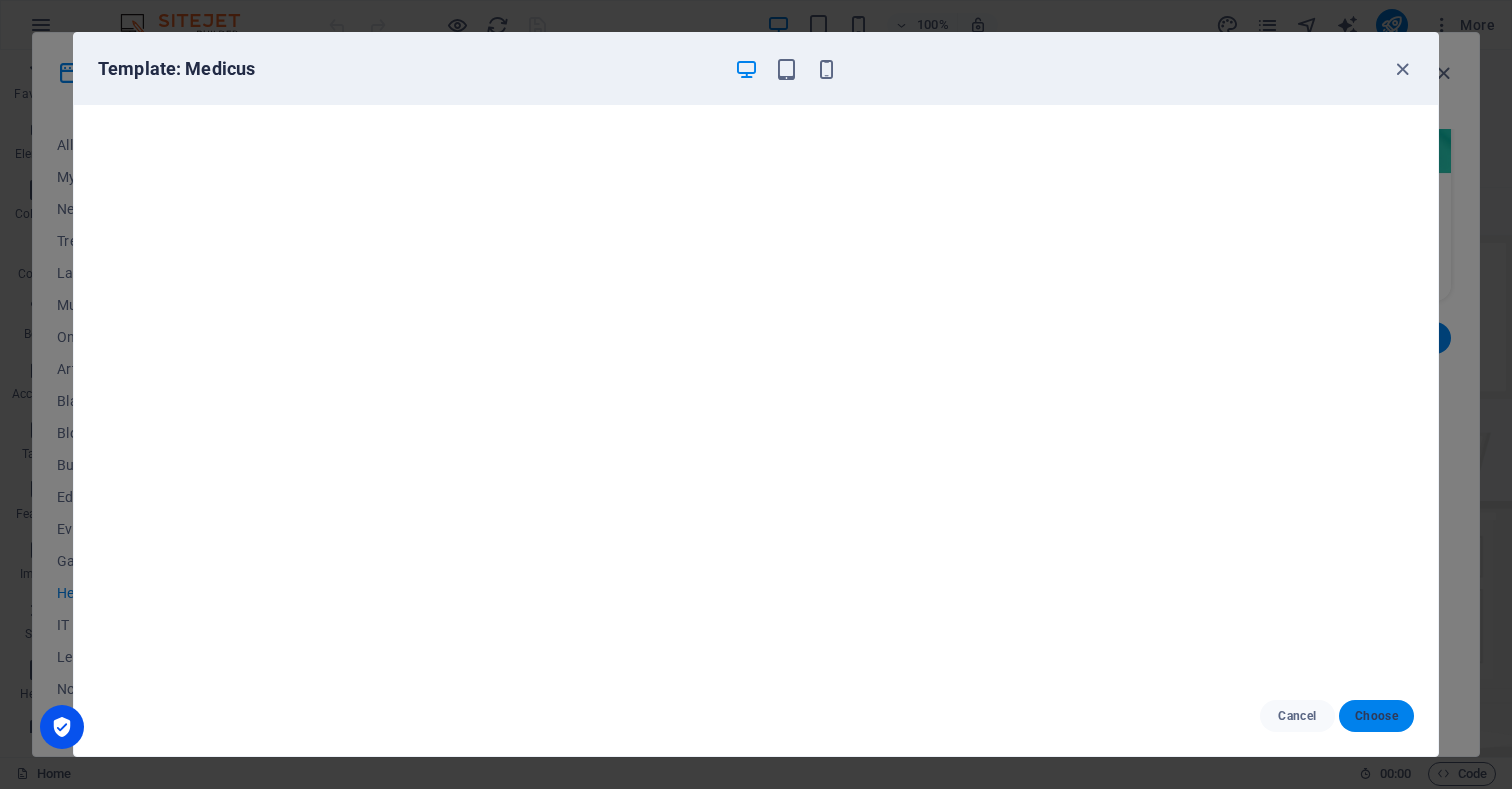 click on "Choose" at bounding box center [1376, 716] 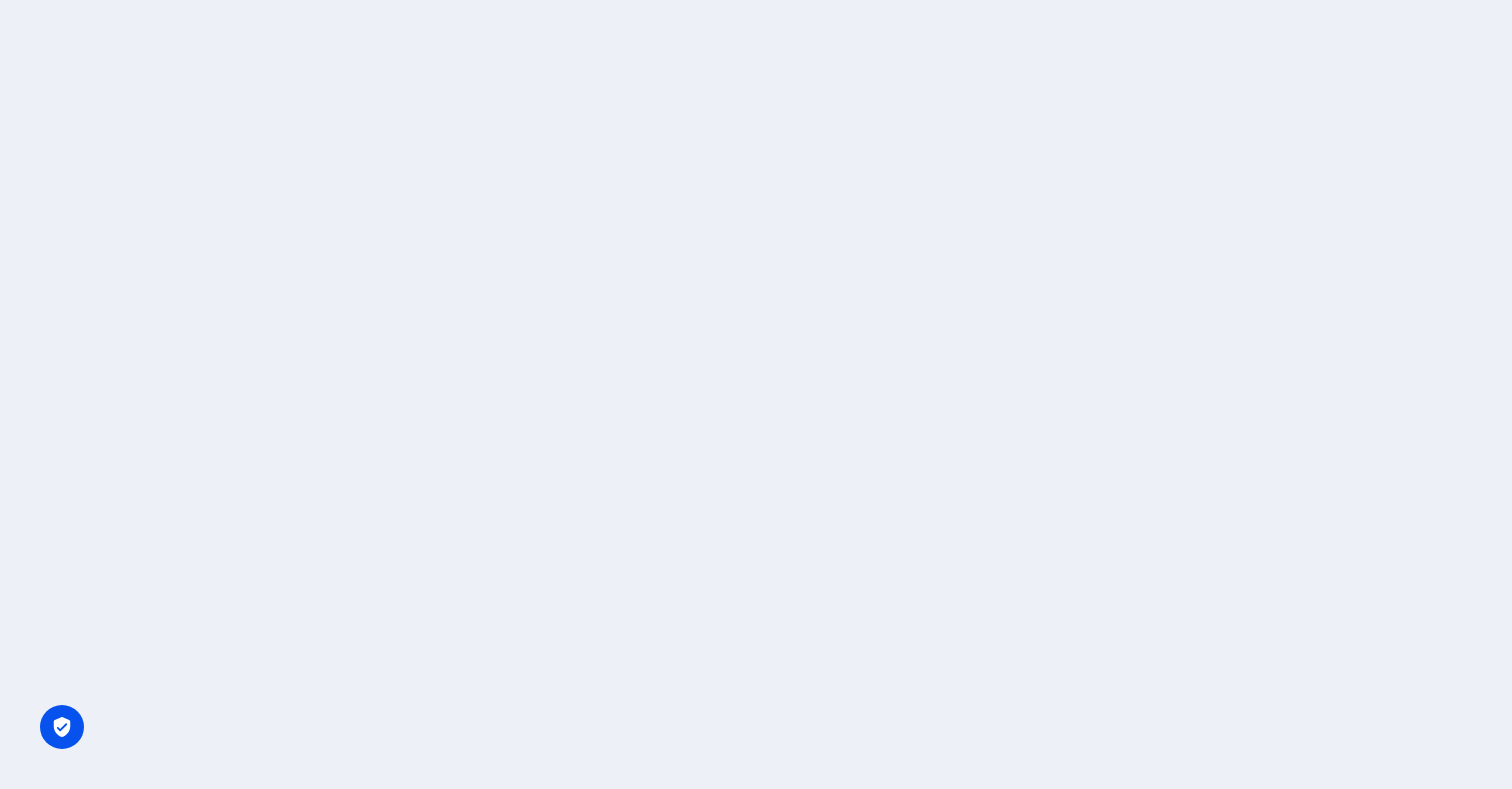 scroll, scrollTop: 0, scrollLeft: 0, axis: both 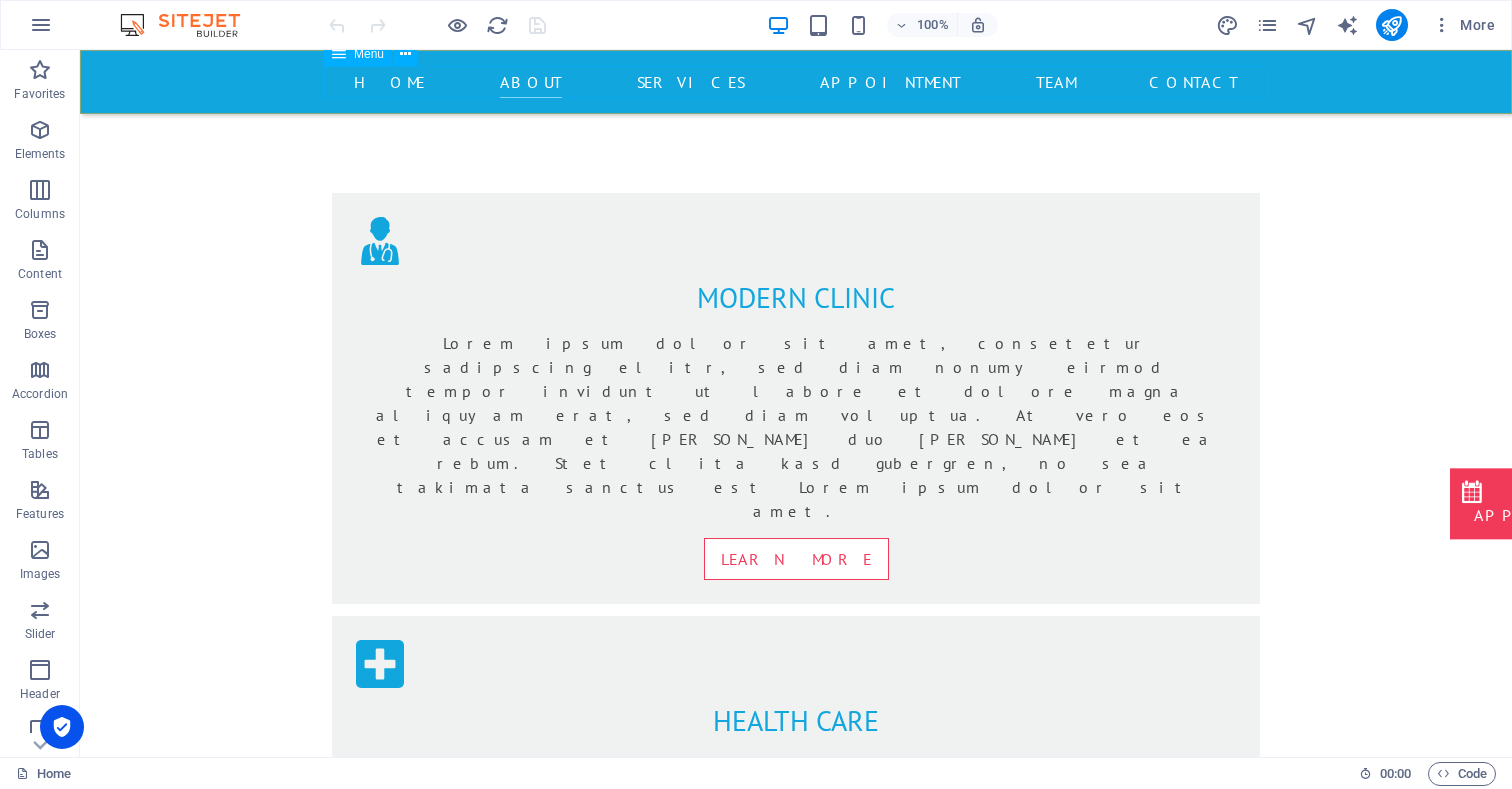 click on "Home About Services Appointment Team Contact" at bounding box center [796, 82] 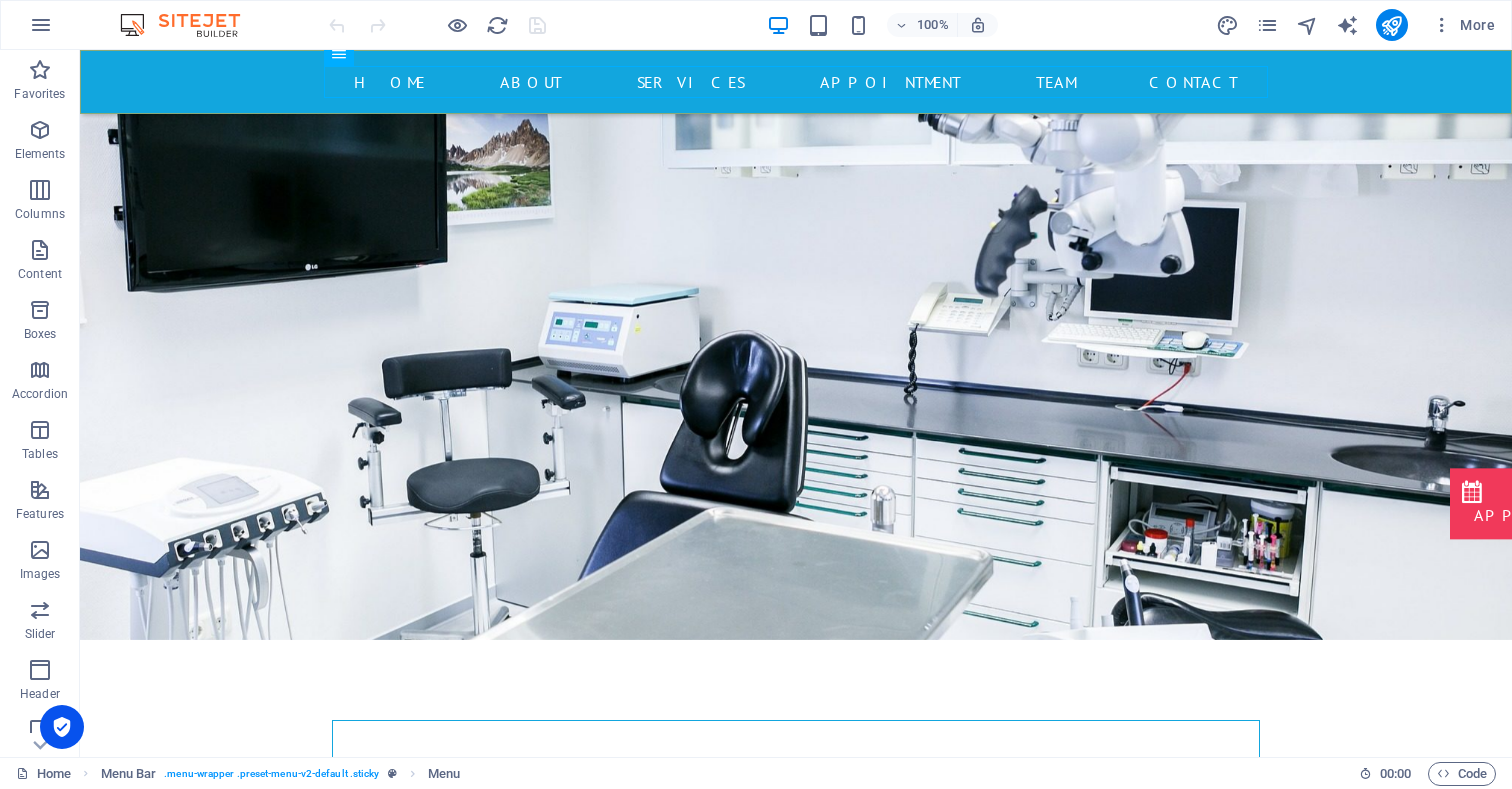 scroll, scrollTop: 0, scrollLeft: 0, axis: both 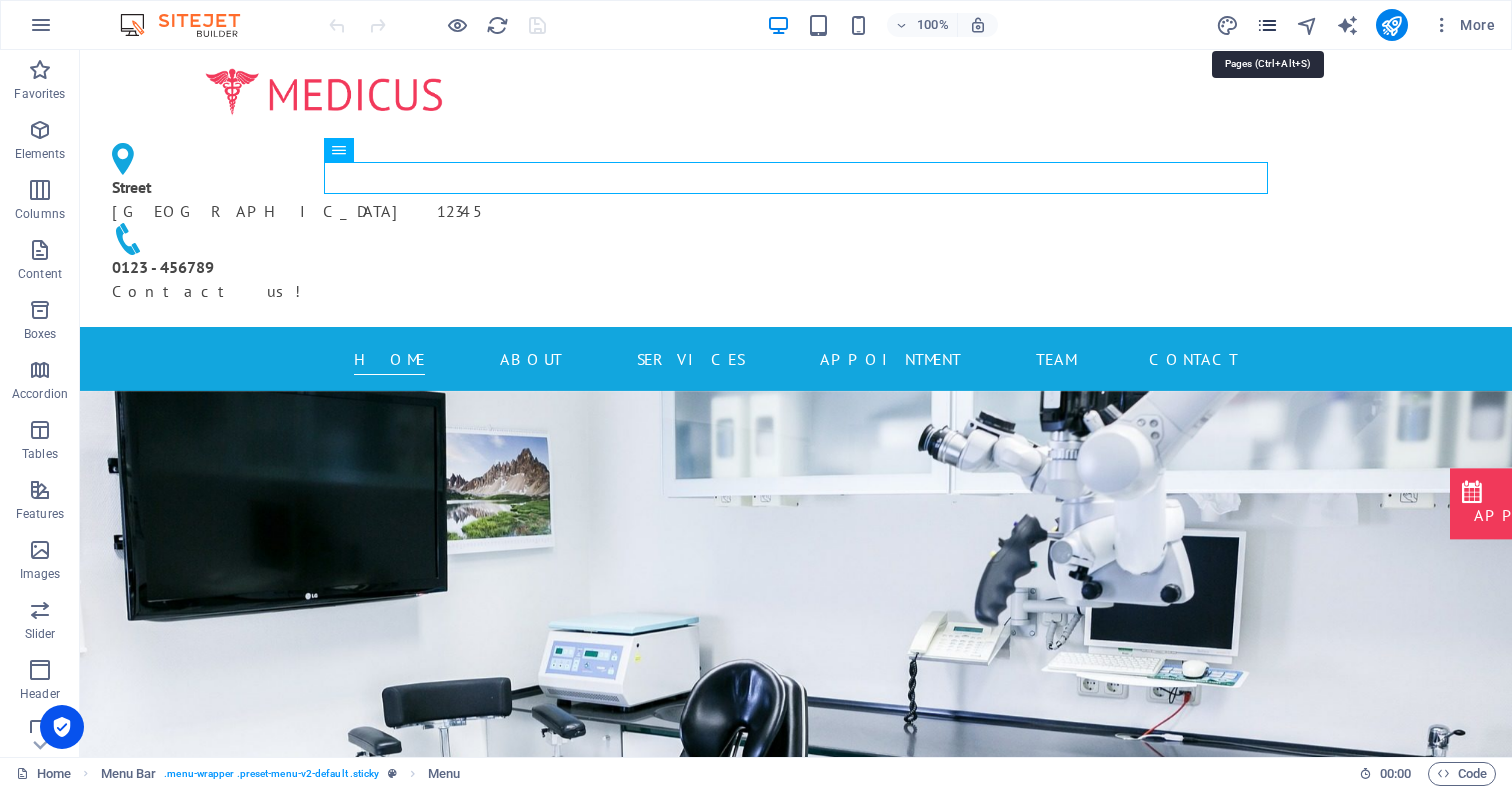 click at bounding box center [1267, 25] 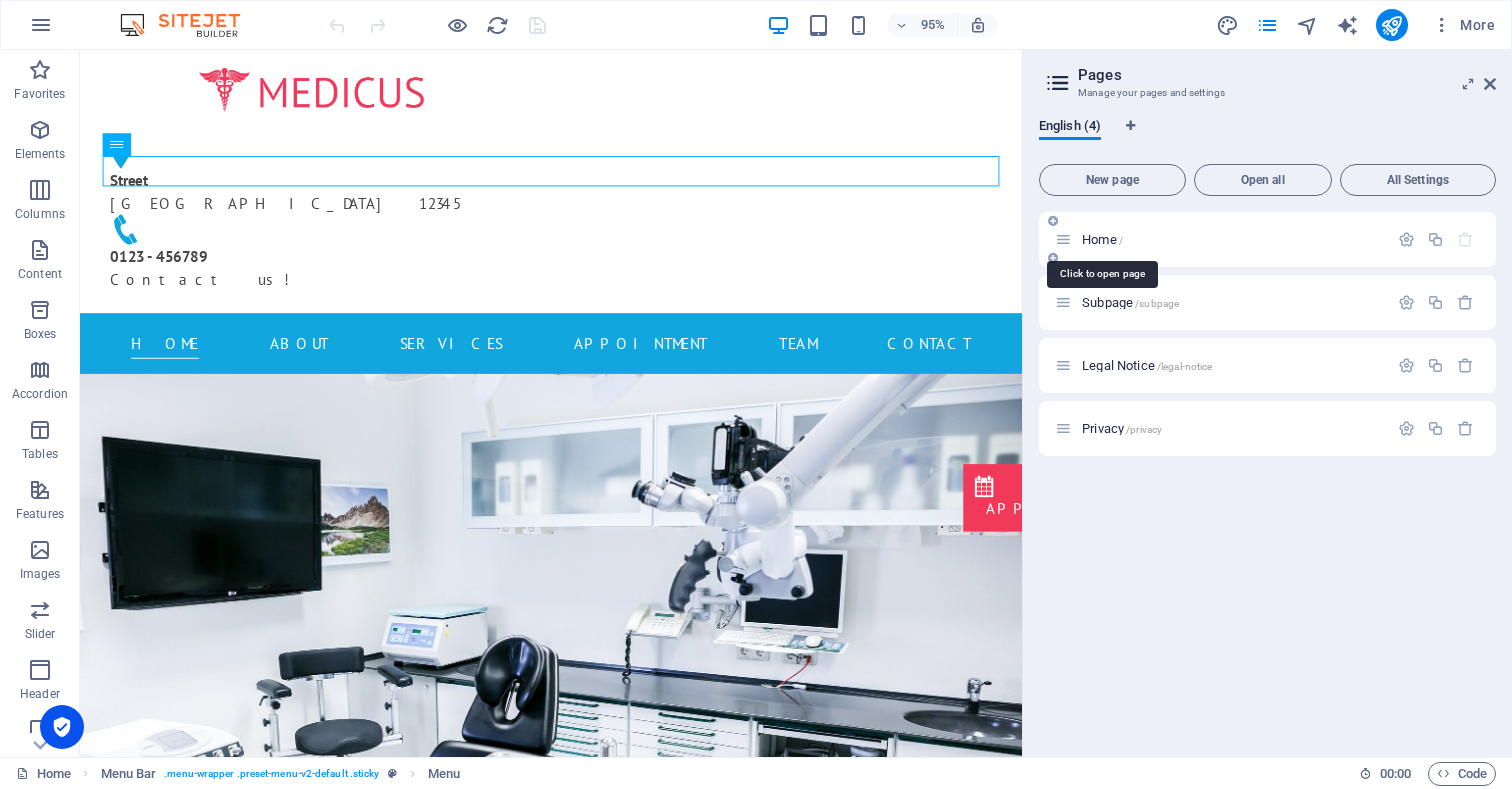 click on "Home /" at bounding box center [1102, 239] 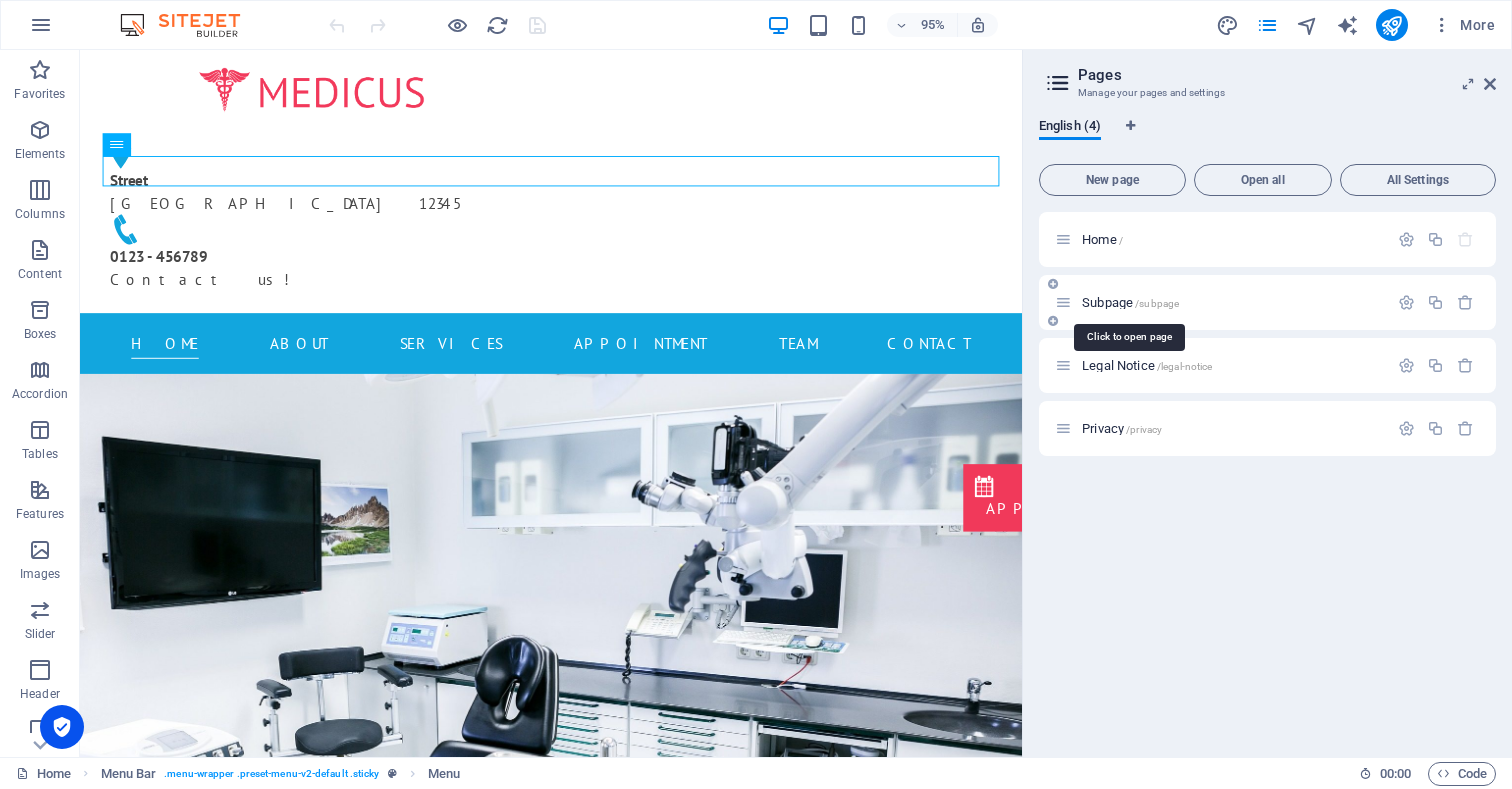 click on "Subpage /subpage" at bounding box center [1130, 302] 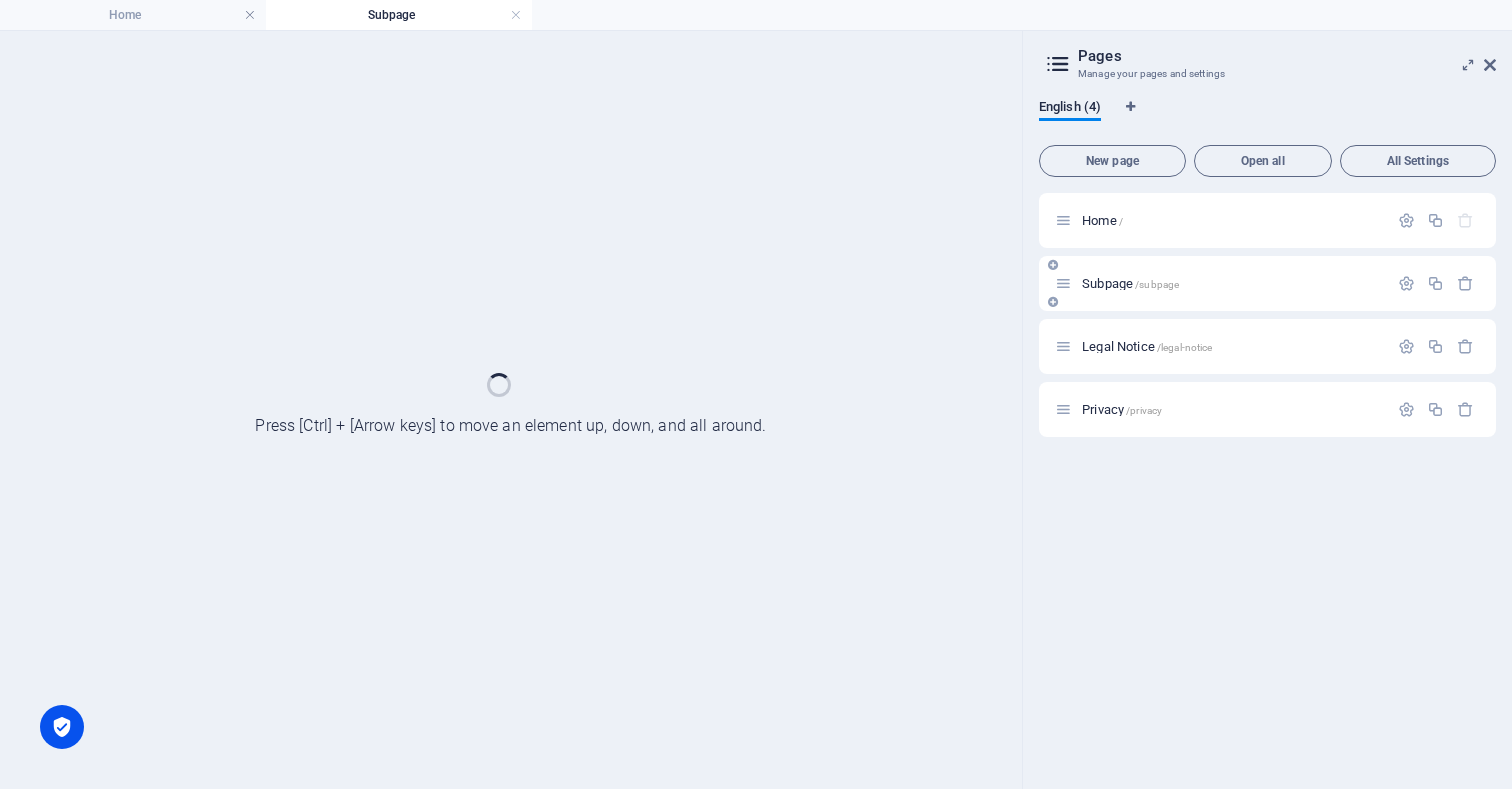 scroll, scrollTop: 0, scrollLeft: 0, axis: both 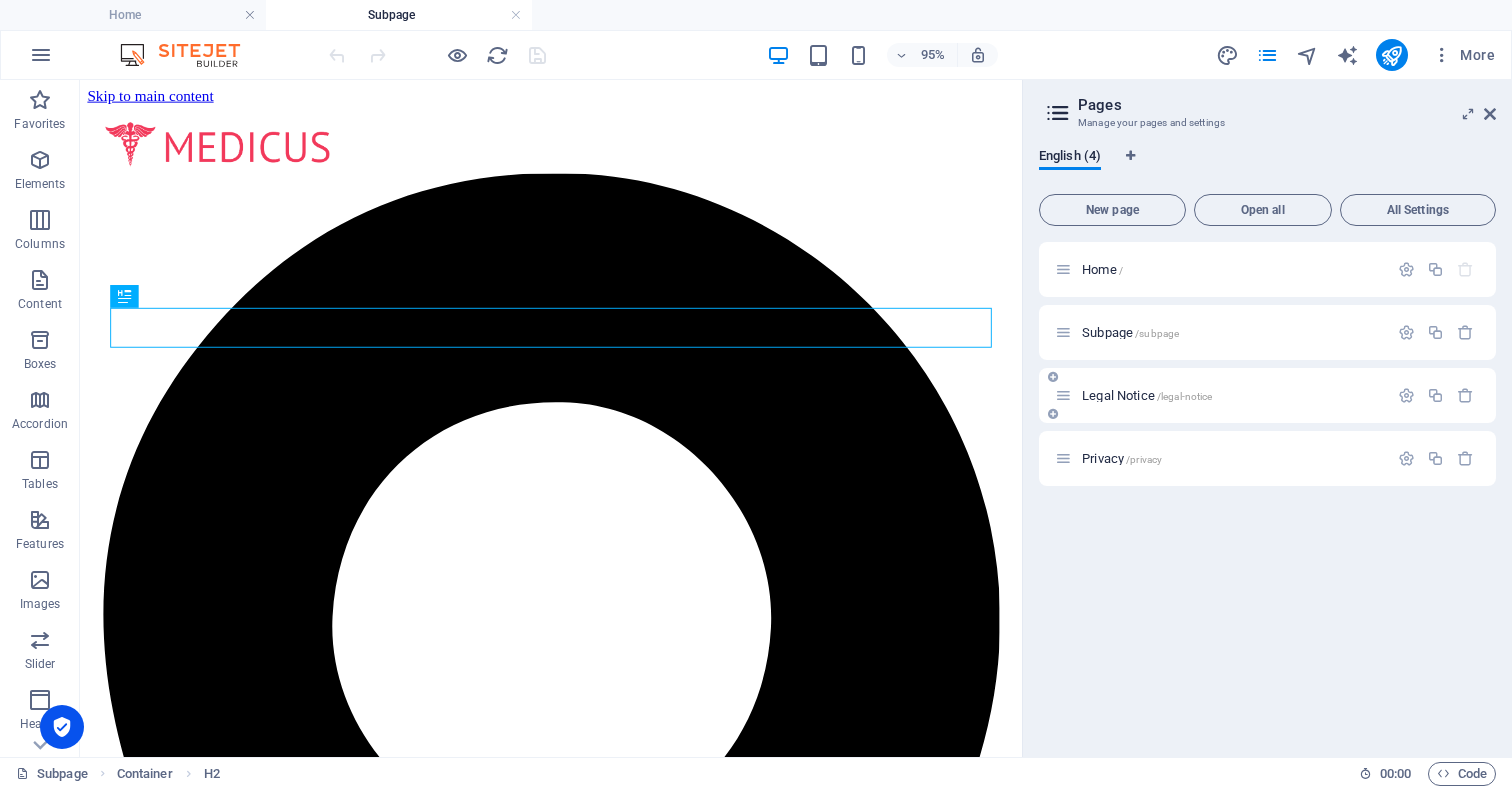 click on "Legal Notice /legal-notice" at bounding box center (1147, 395) 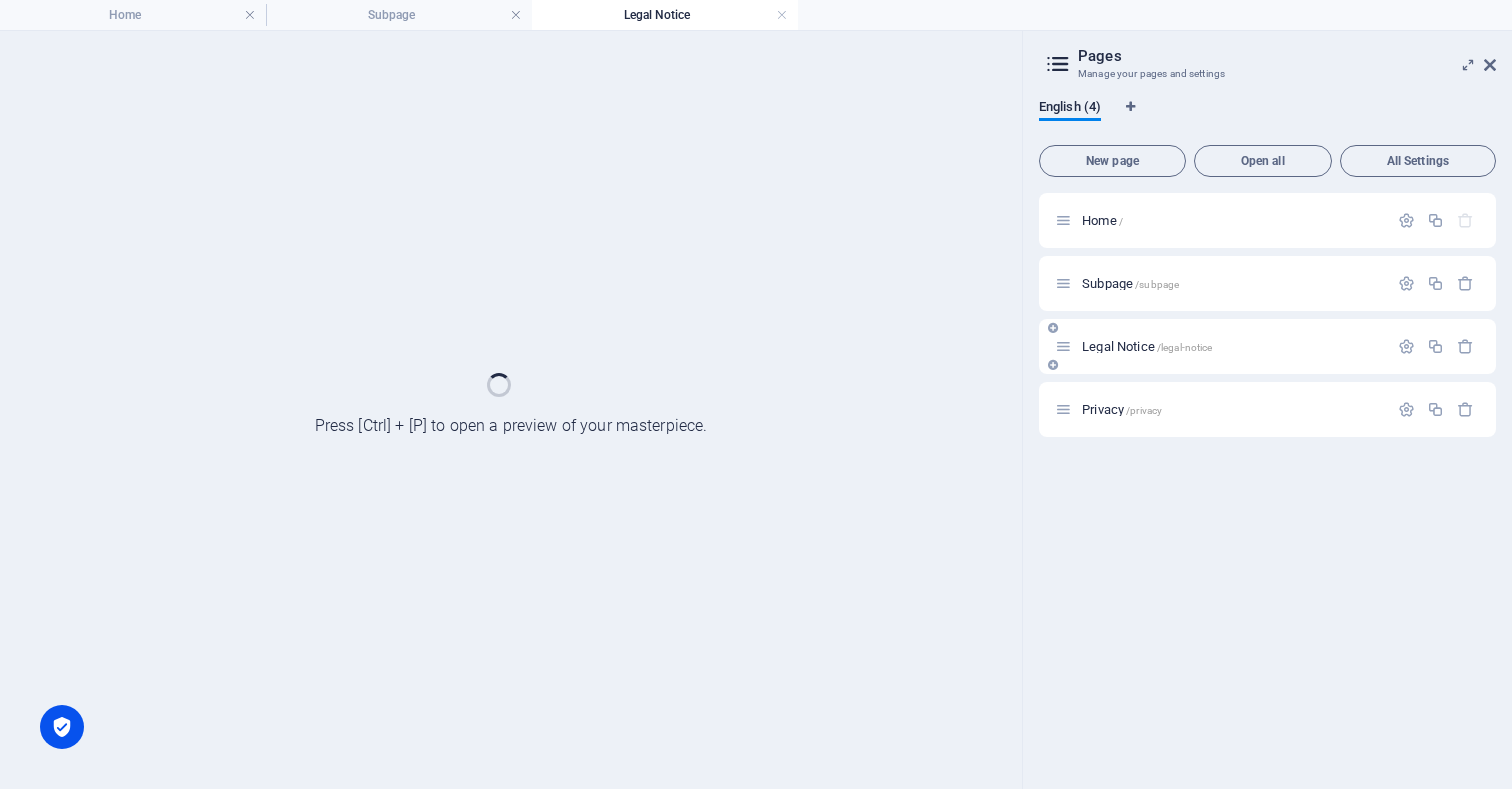 scroll, scrollTop: 0, scrollLeft: 0, axis: both 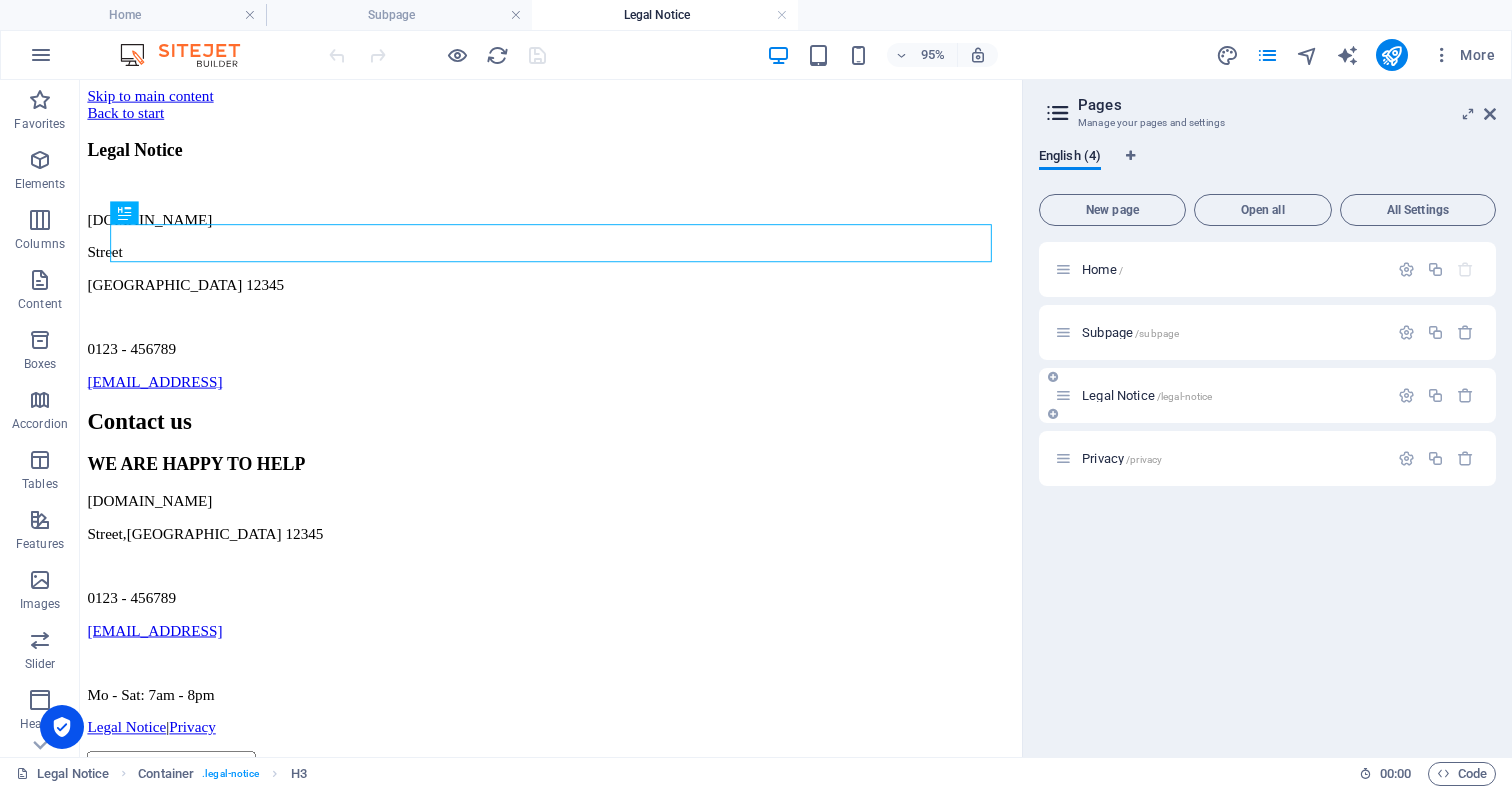 click on "Legal Notice /legal-notice" at bounding box center (1267, 395) 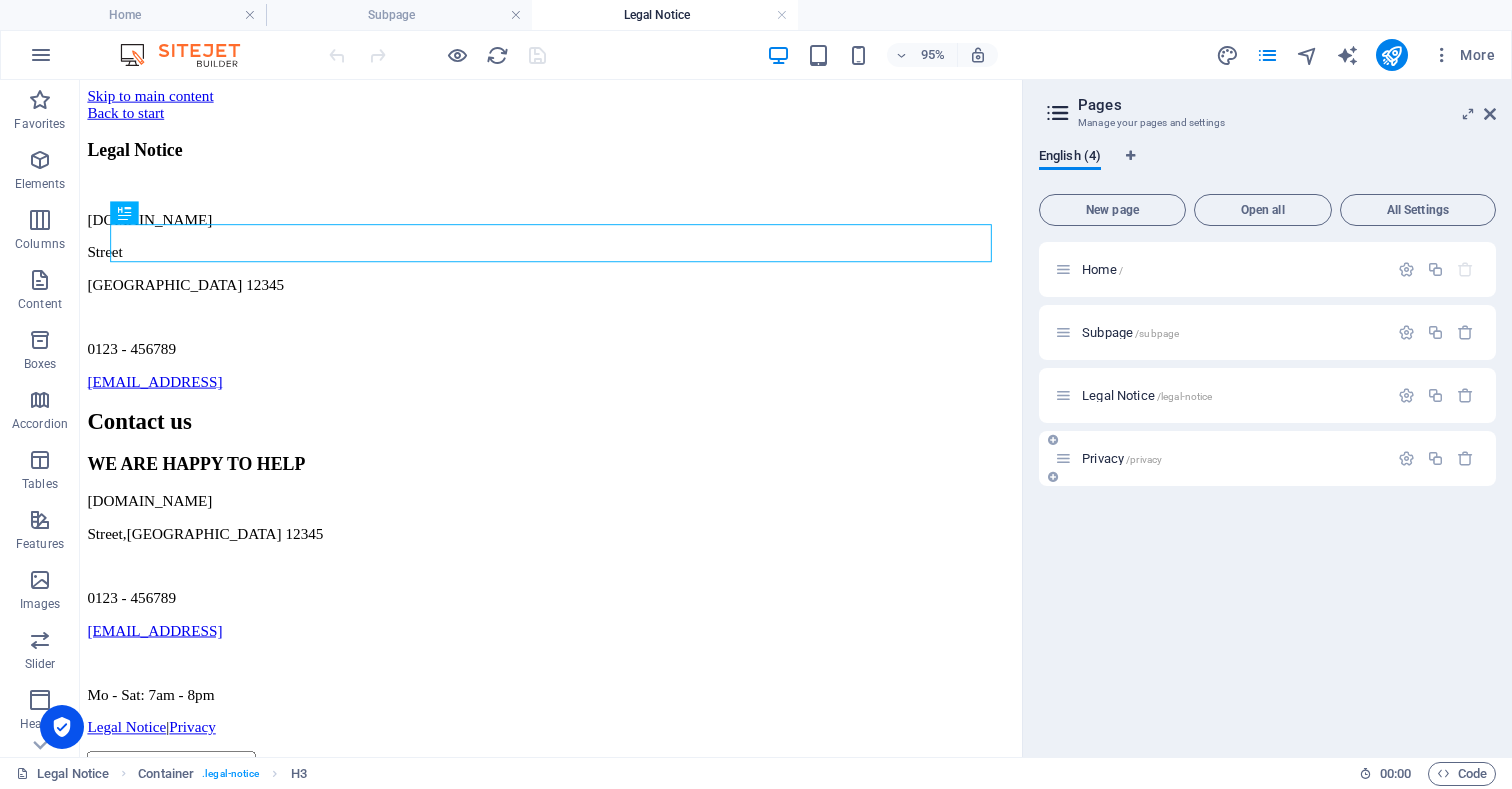 click on "Privacy /privacy" at bounding box center [1122, 458] 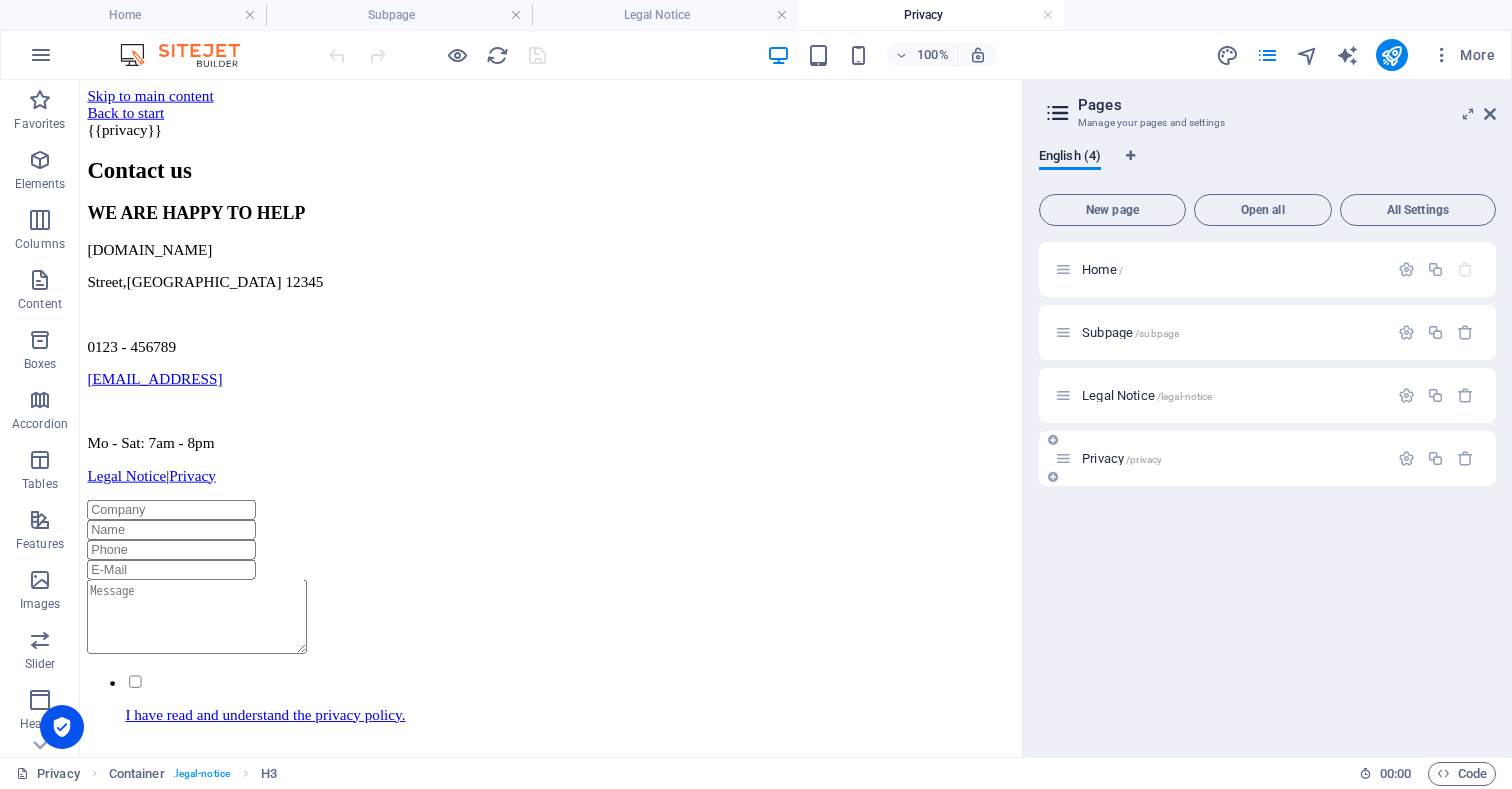 scroll, scrollTop: 0, scrollLeft: 0, axis: both 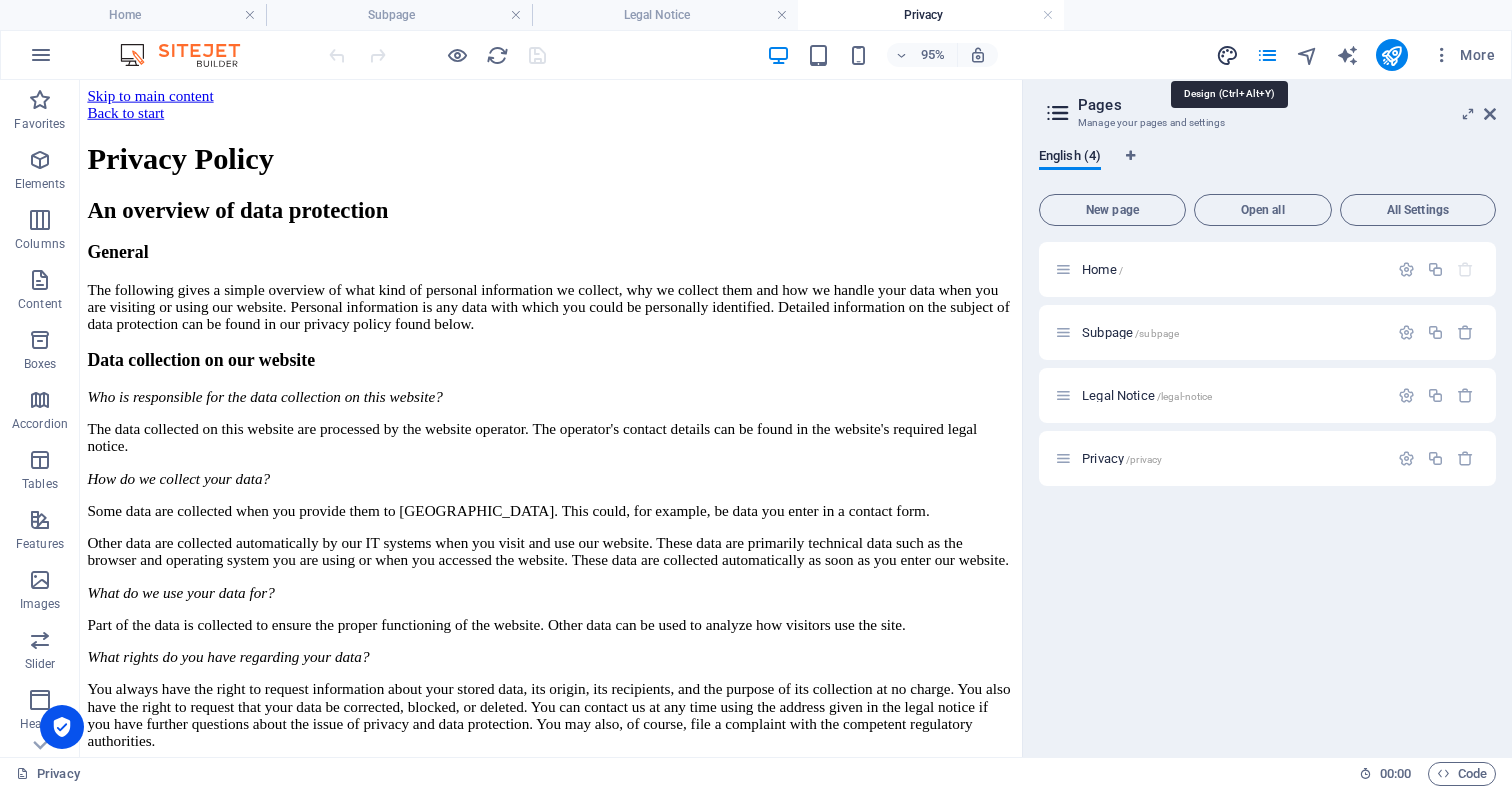 click at bounding box center [1227, 55] 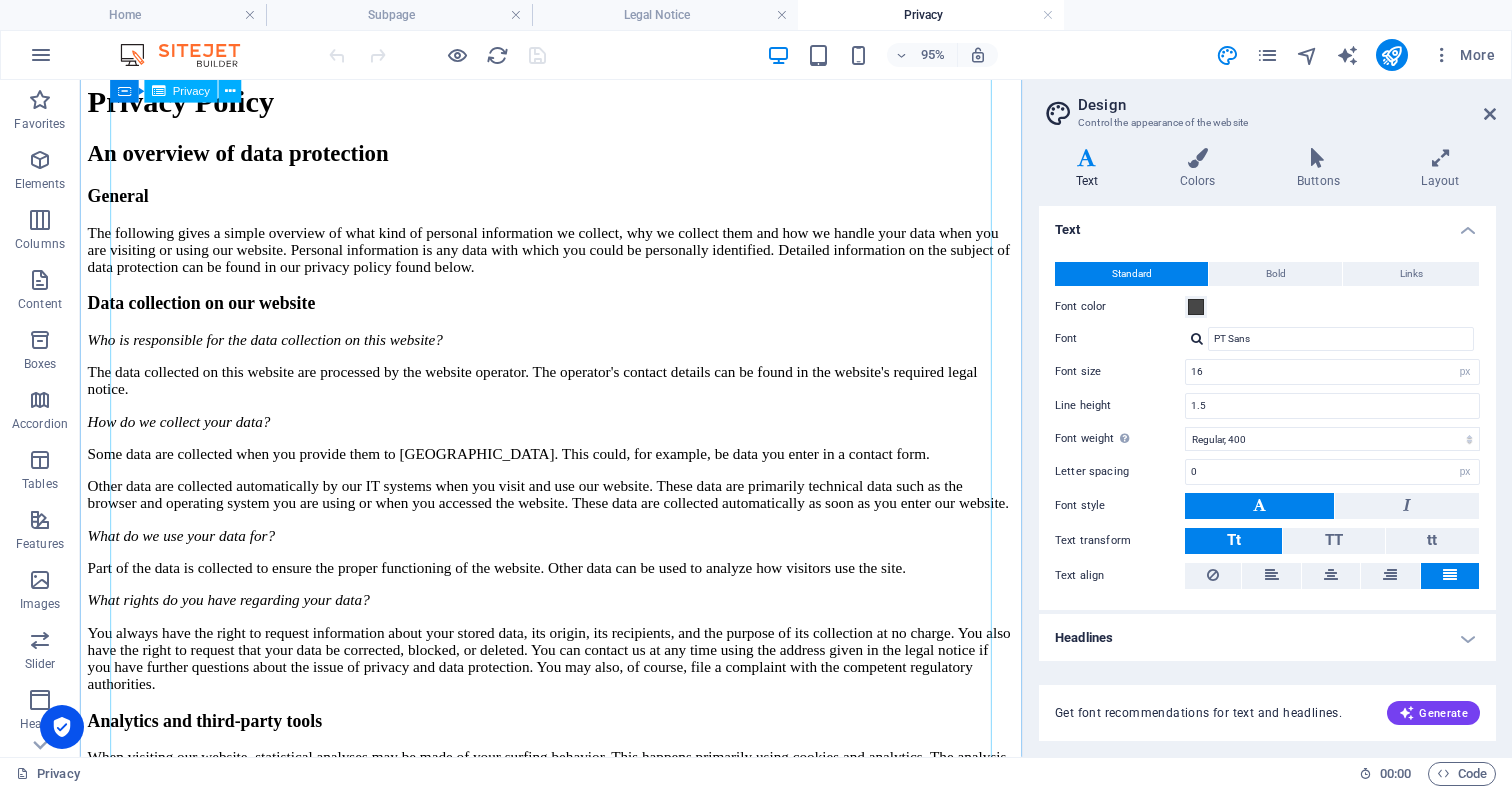 scroll, scrollTop: 0, scrollLeft: 0, axis: both 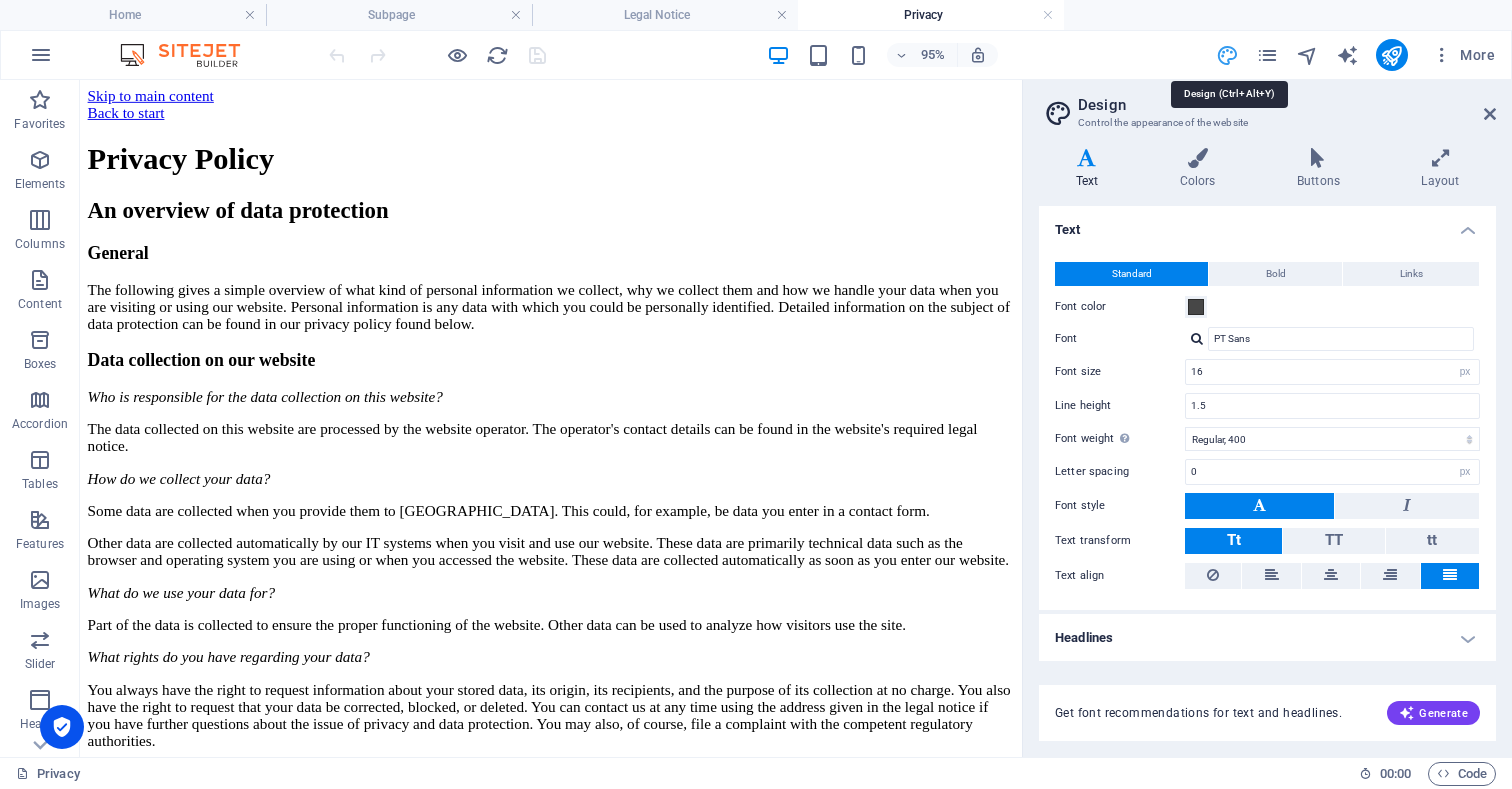 click at bounding box center [1227, 55] 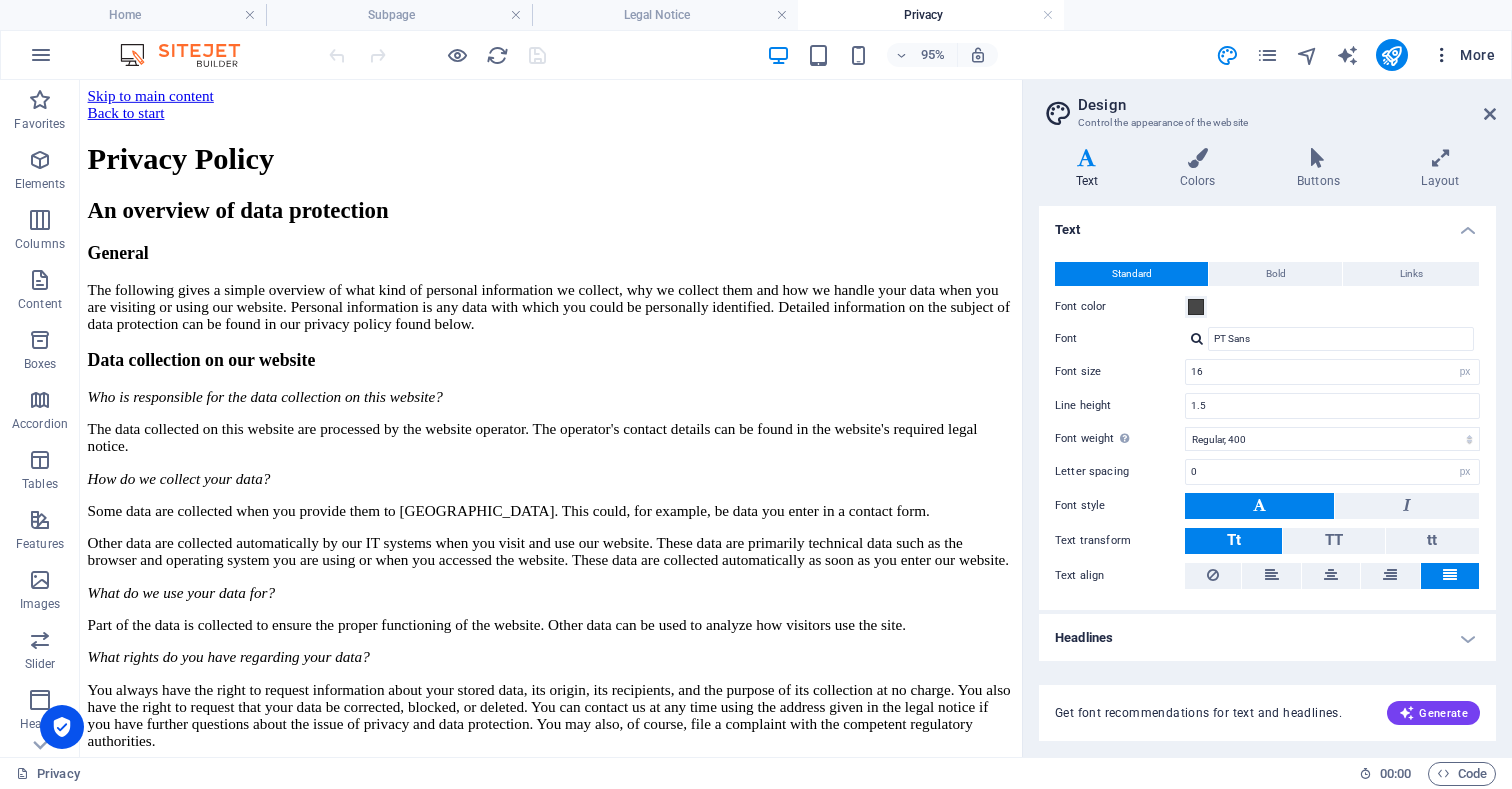 click on "More" at bounding box center [1463, 55] 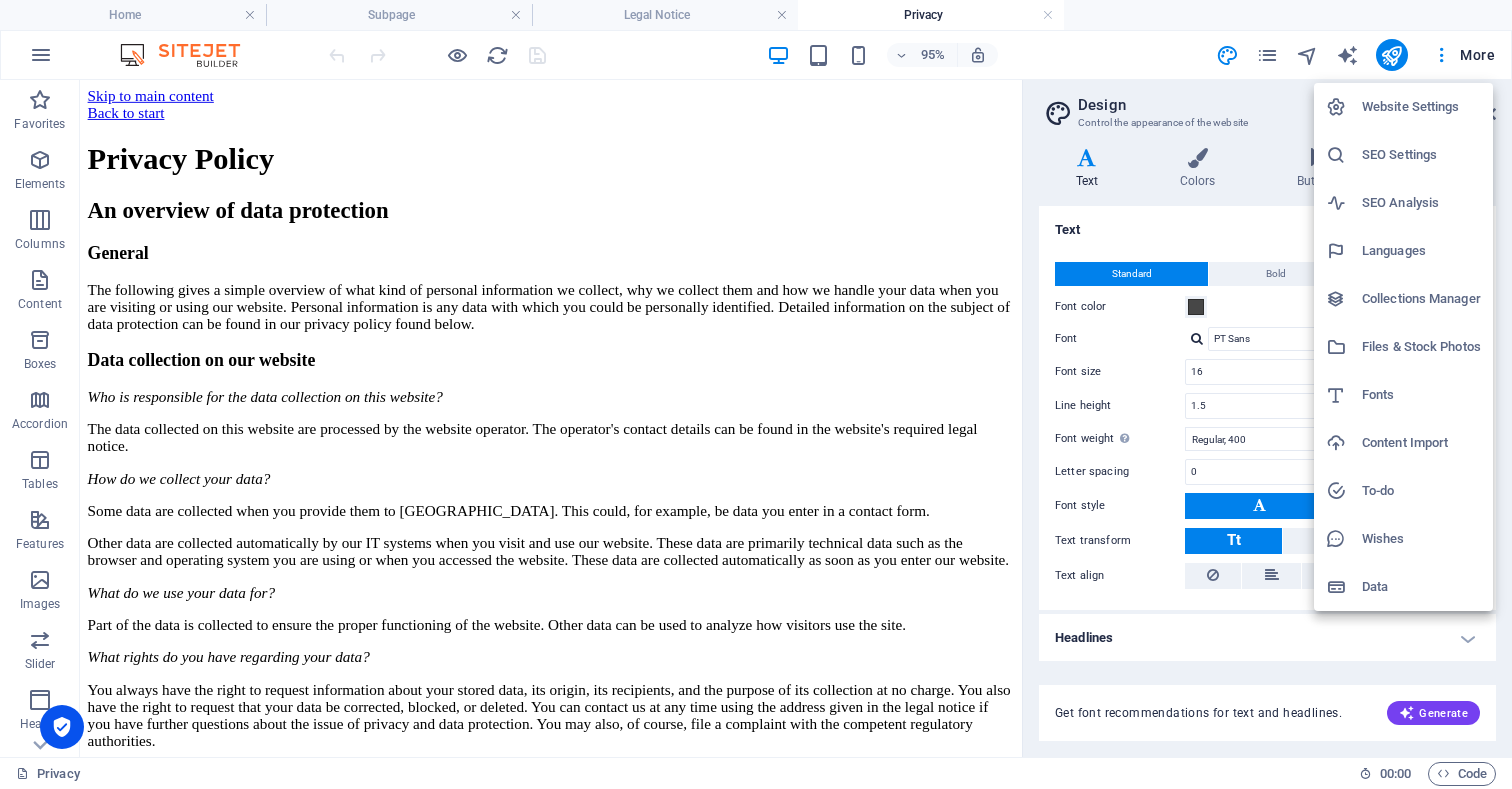 click at bounding box center (756, 394) 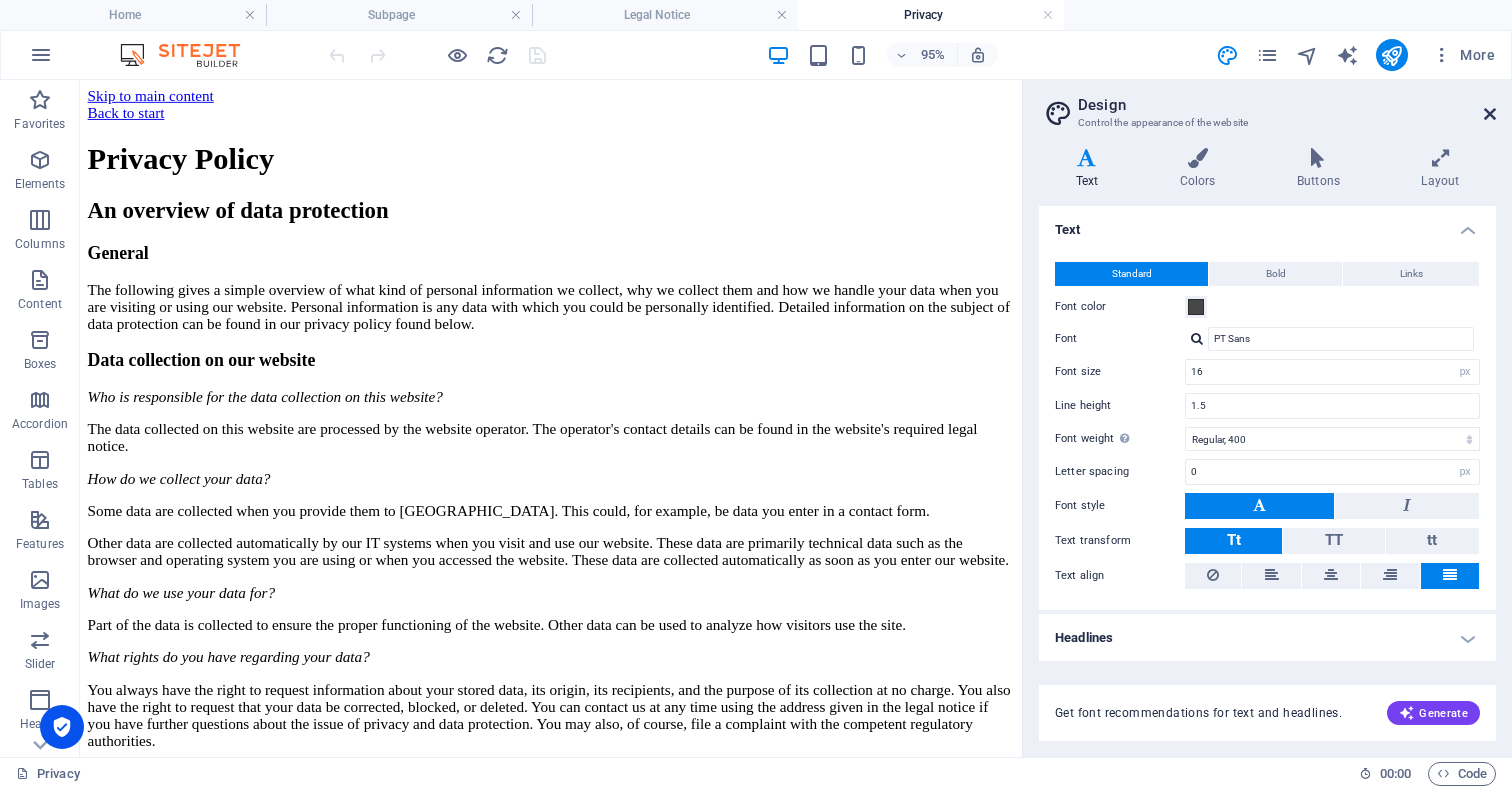 click at bounding box center (1490, 114) 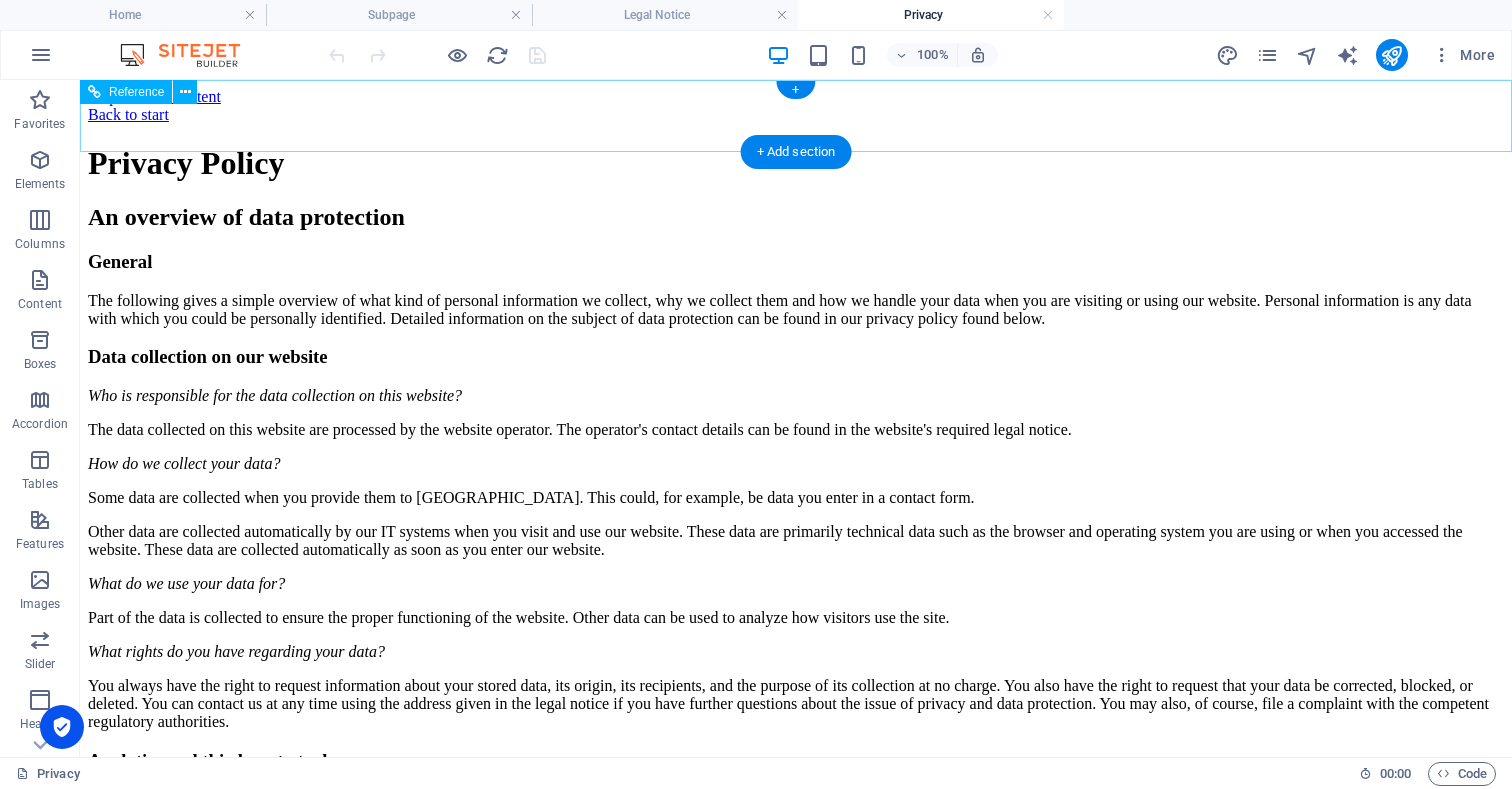 click on "Back to start" at bounding box center (796, 115) 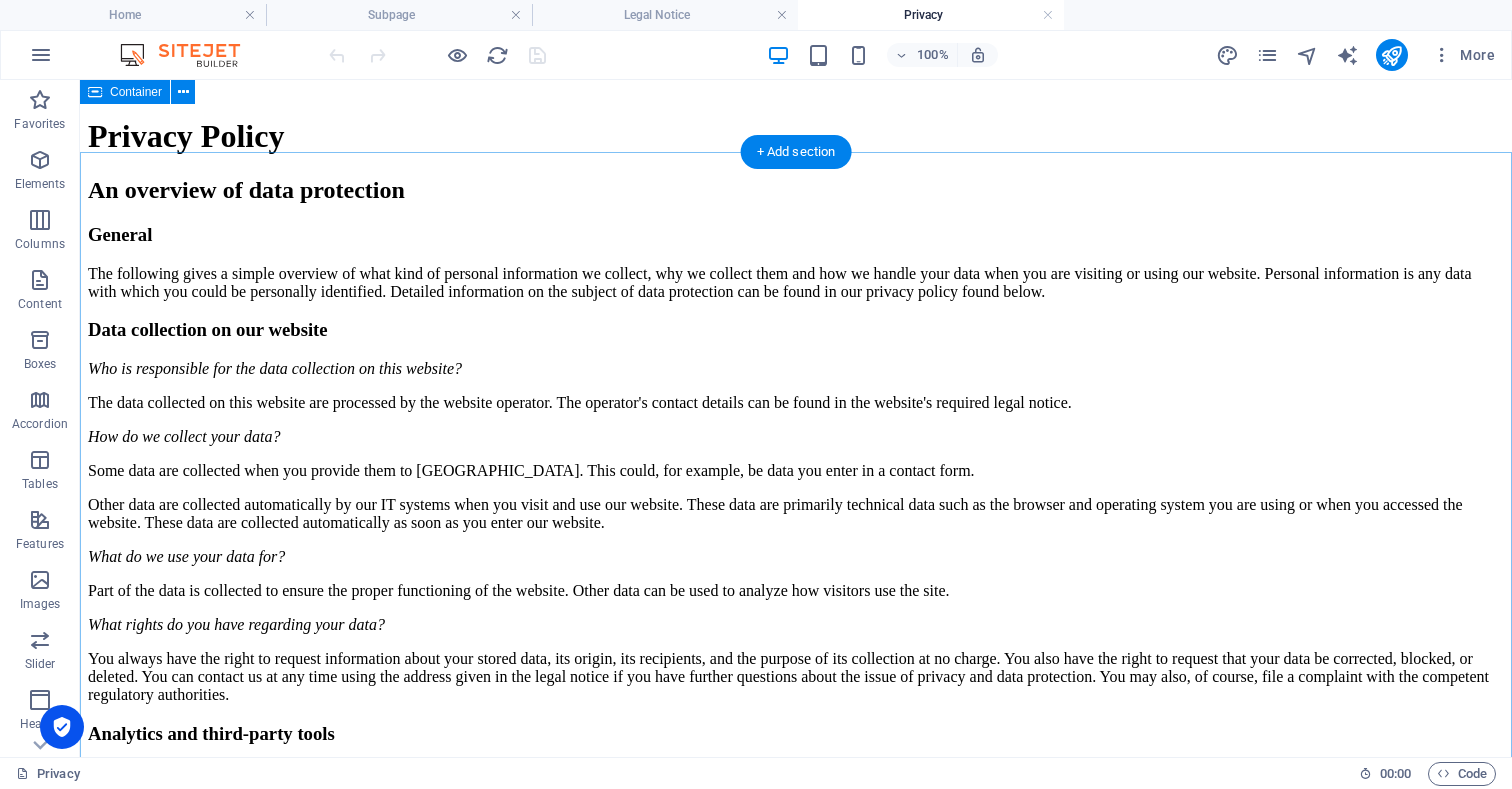 scroll, scrollTop: 0, scrollLeft: 0, axis: both 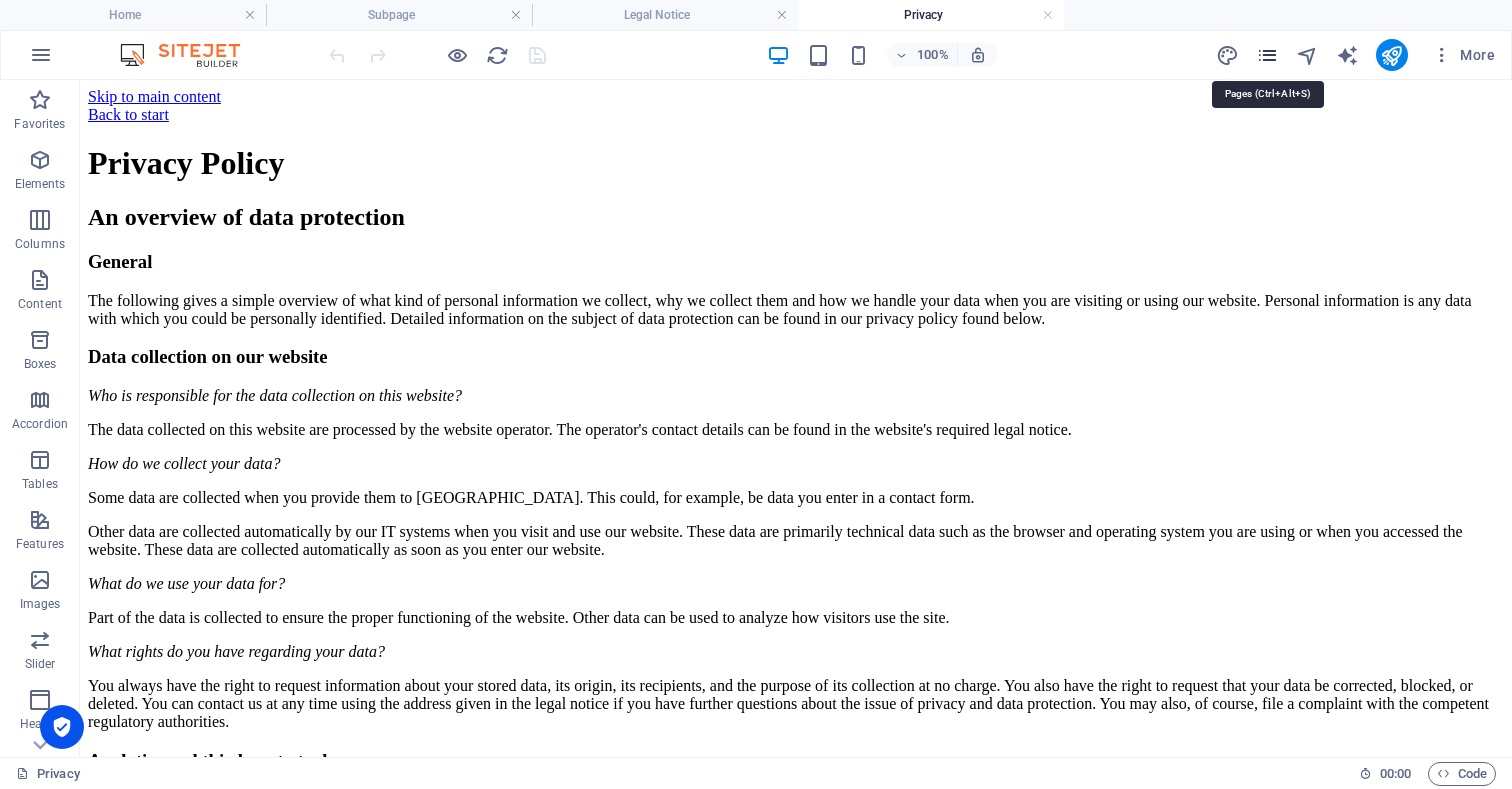click at bounding box center (1267, 55) 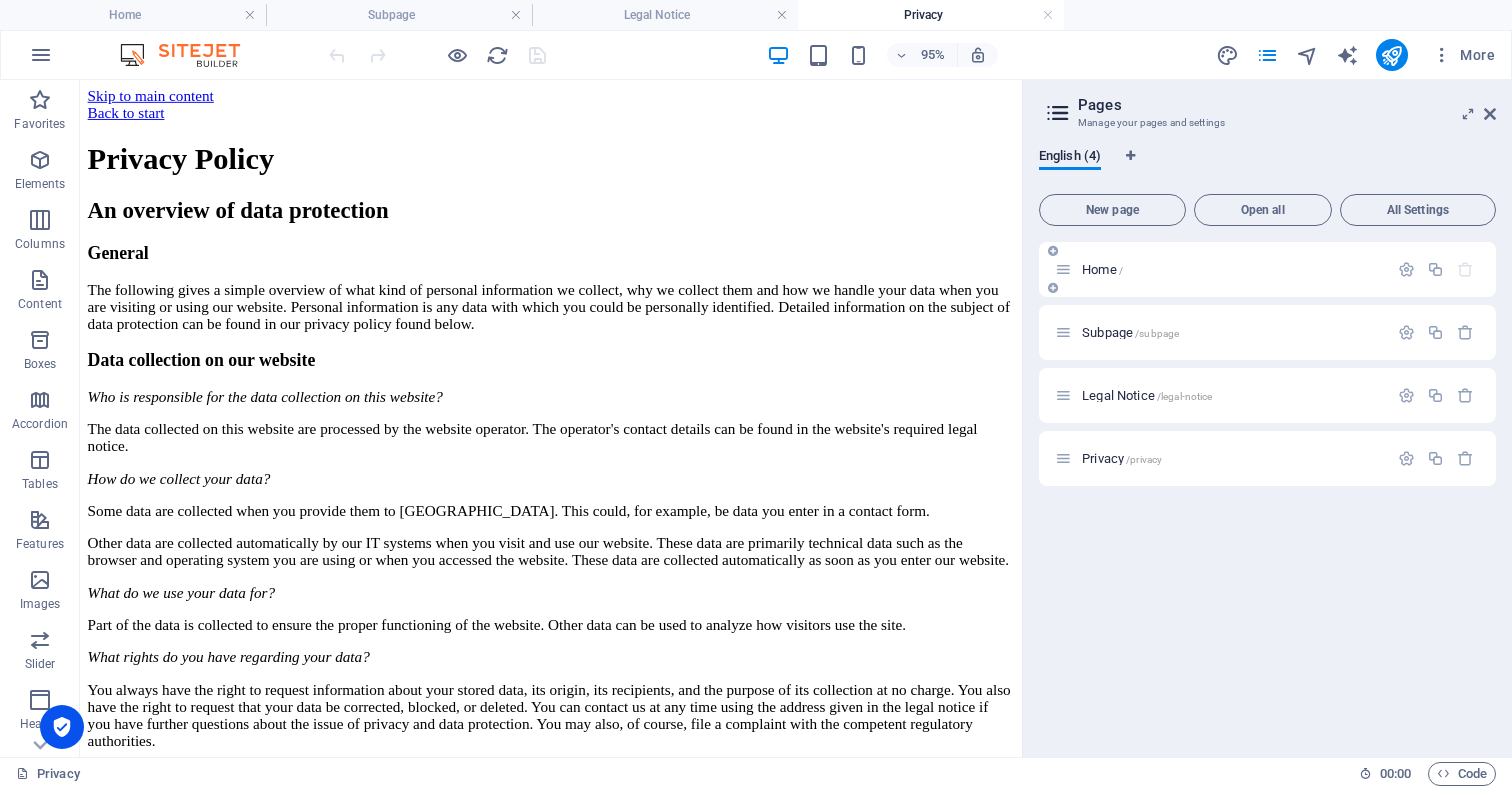 click on "Home /" at bounding box center (1232, 269) 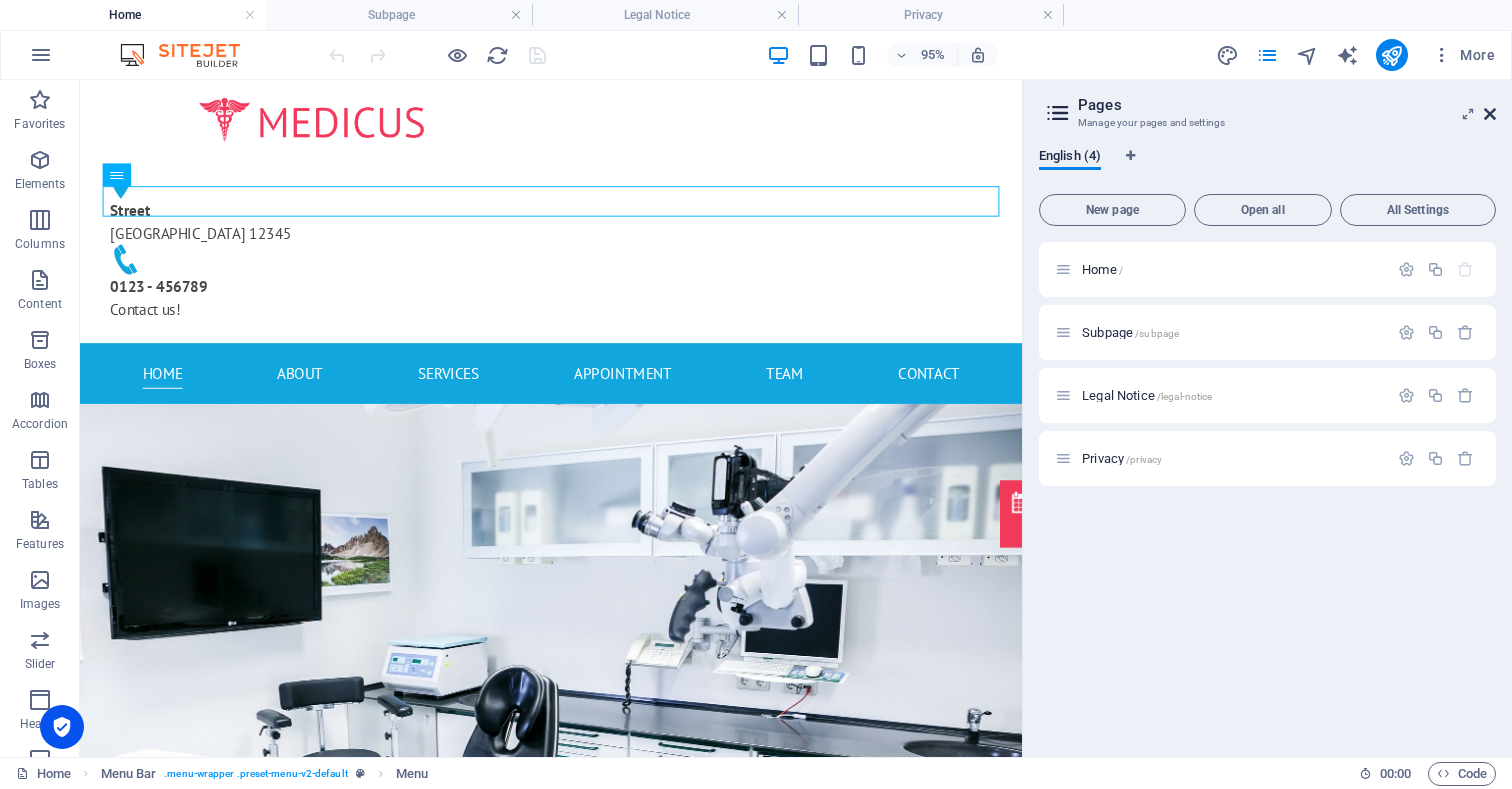 click at bounding box center (1490, 114) 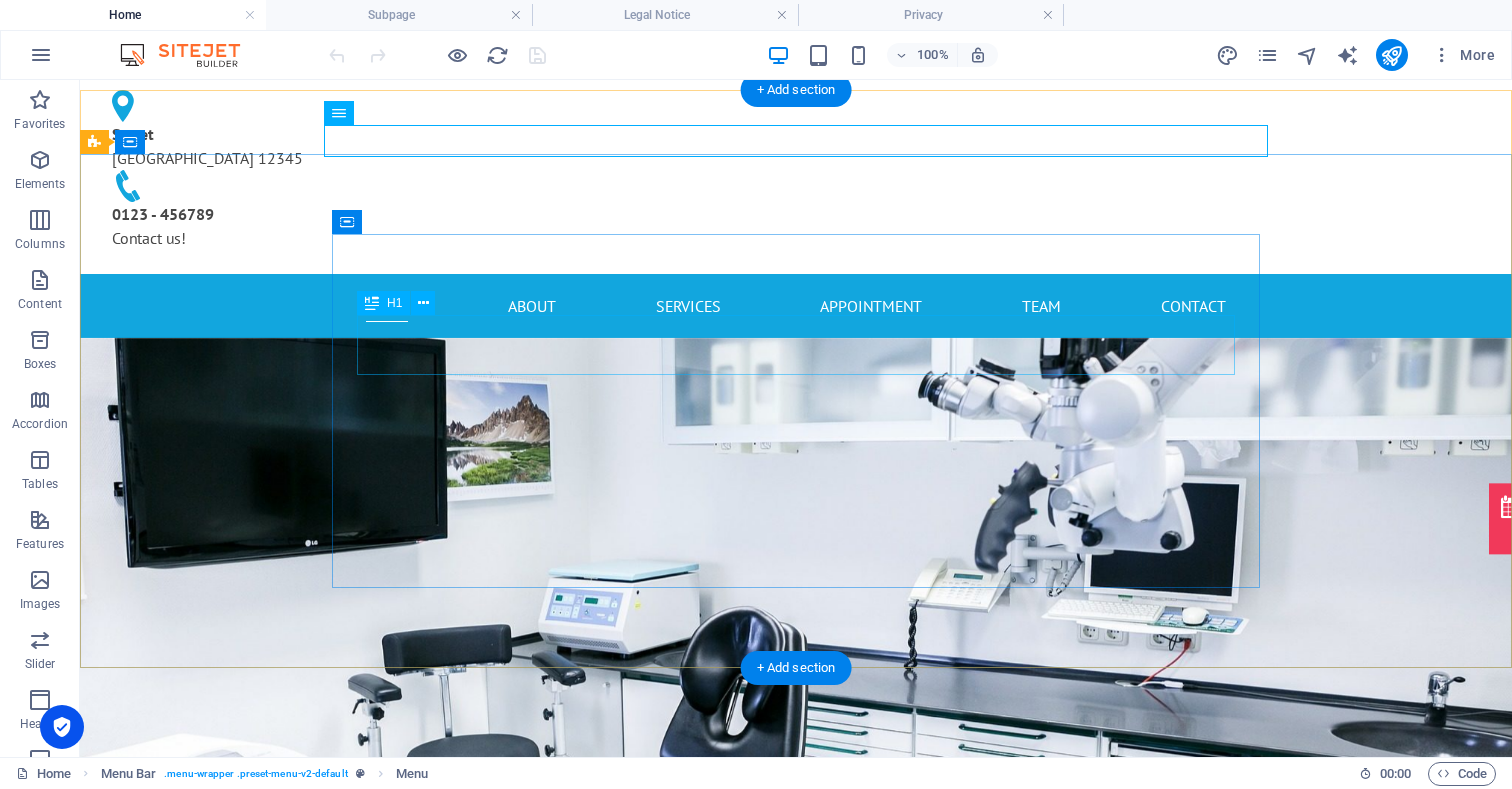scroll, scrollTop: 0, scrollLeft: 0, axis: both 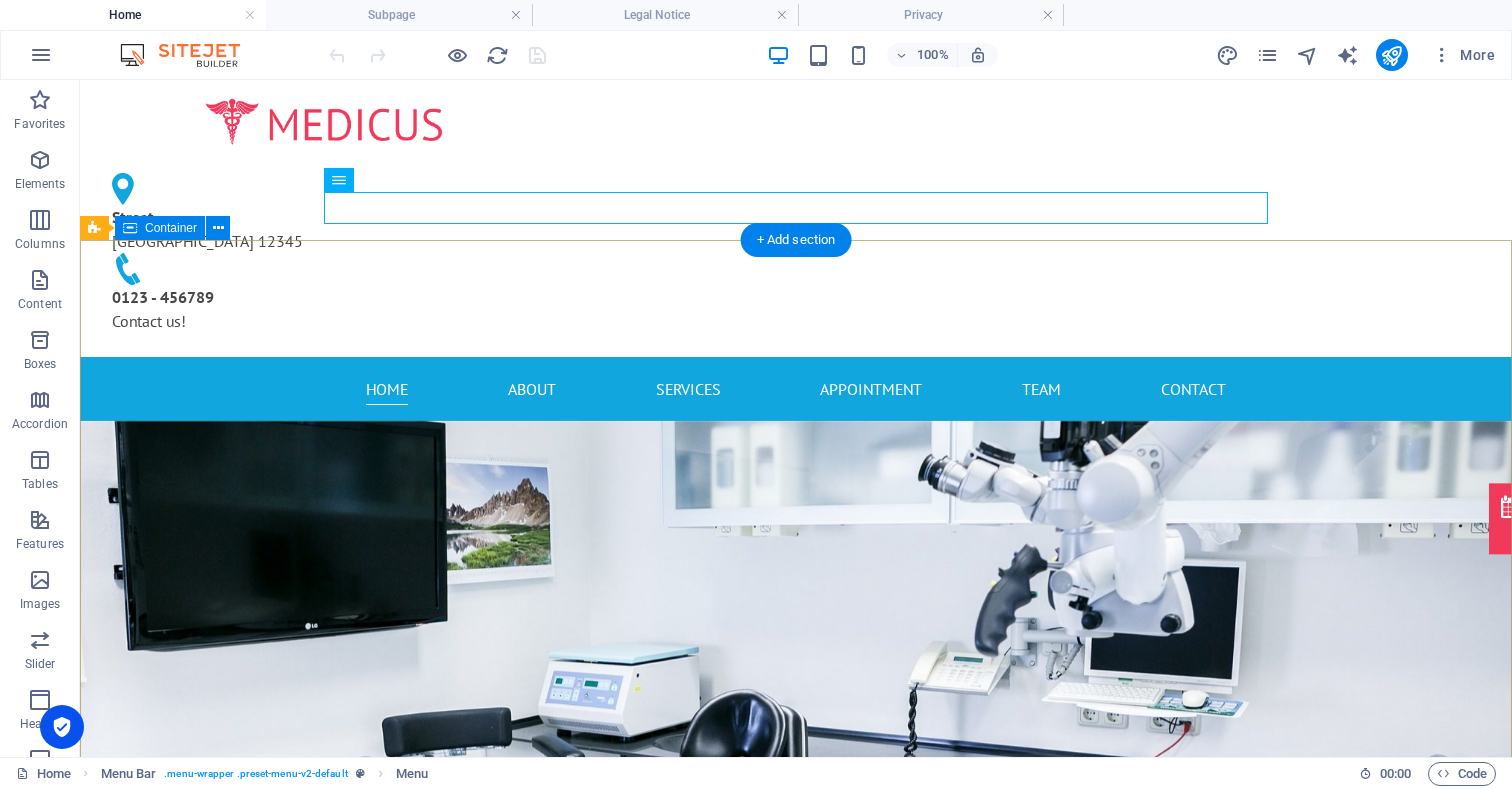 click on "Modern clinic & professional doctors Our best services for you Learn more" at bounding box center (796, 1256) 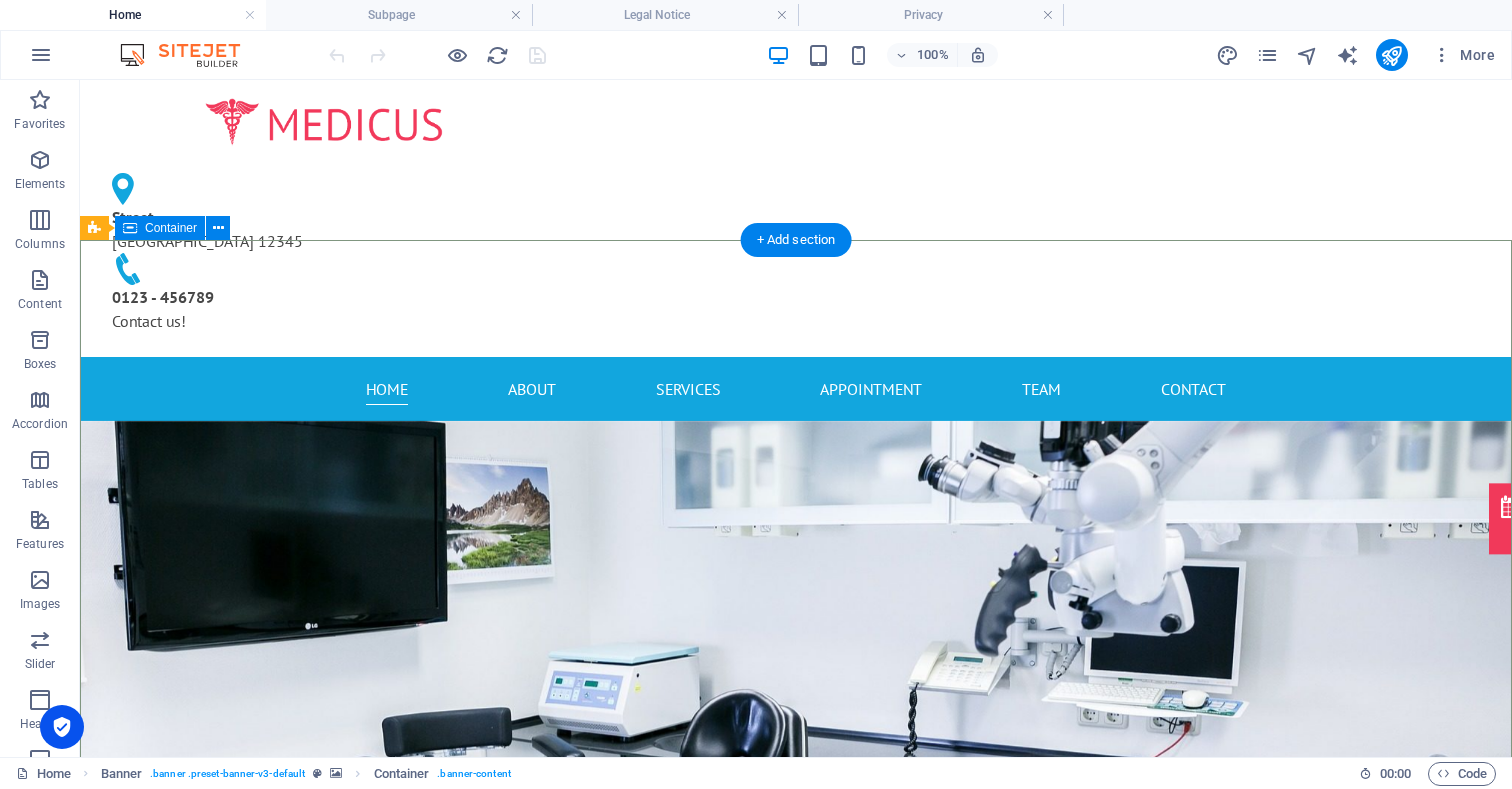 click on "Modern clinic & professional doctors Our best services for you Learn more" at bounding box center (796, 1256) 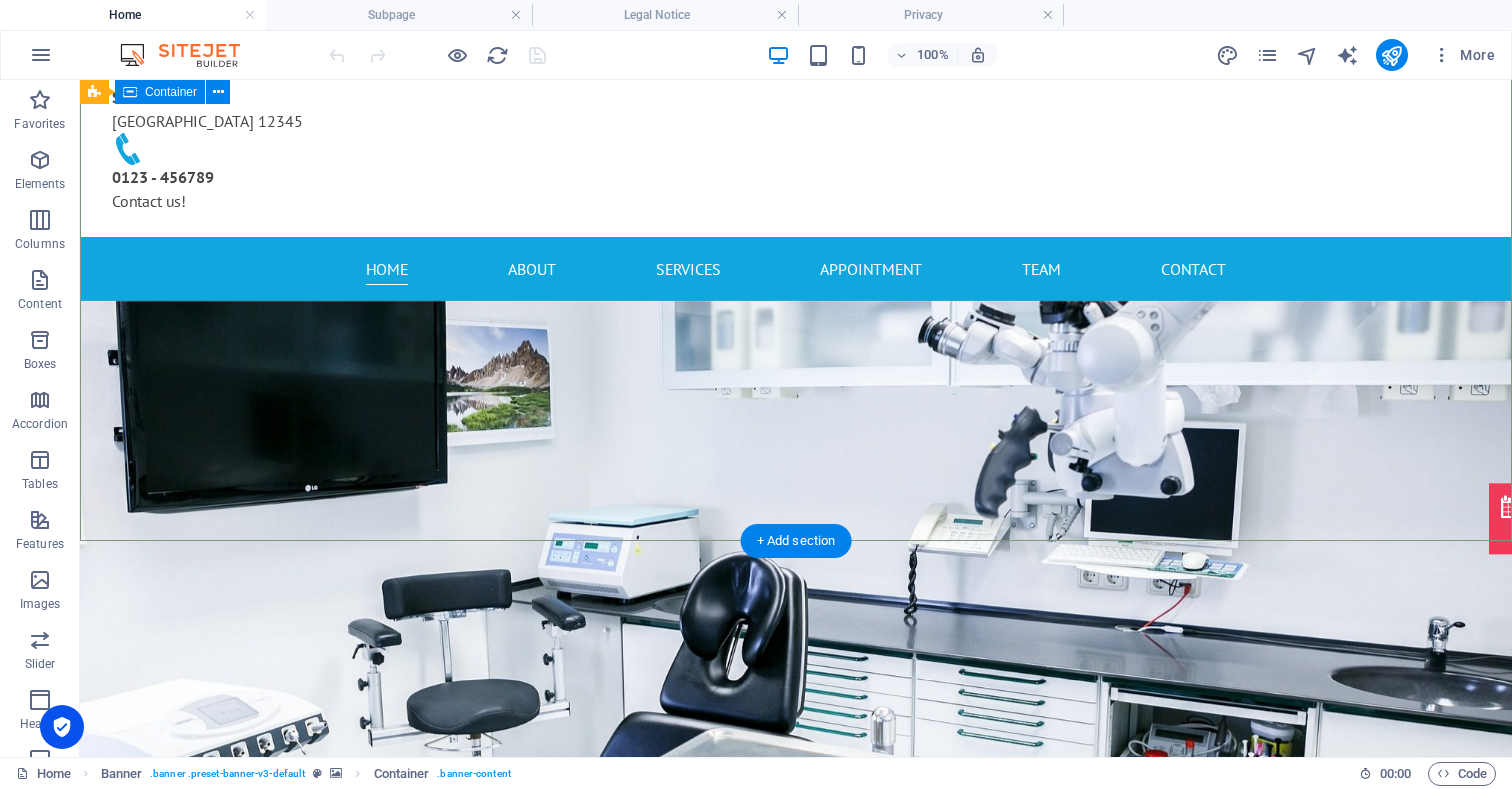 scroll, scrollTop: 63, scrollLeft: 0, axis: vertical 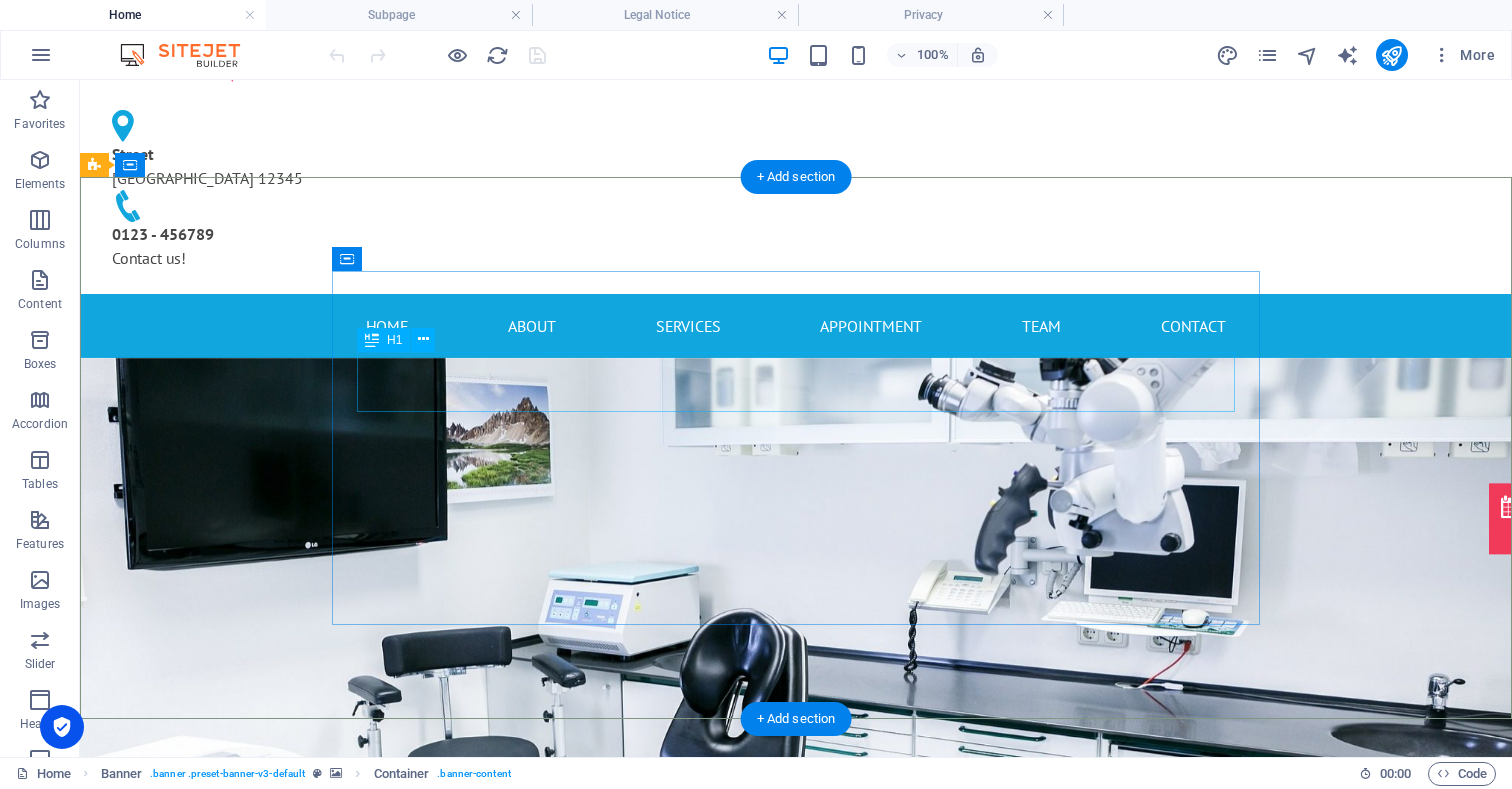 click on "Modern clinic & professional doctors" at bounding box center (796, 1091) 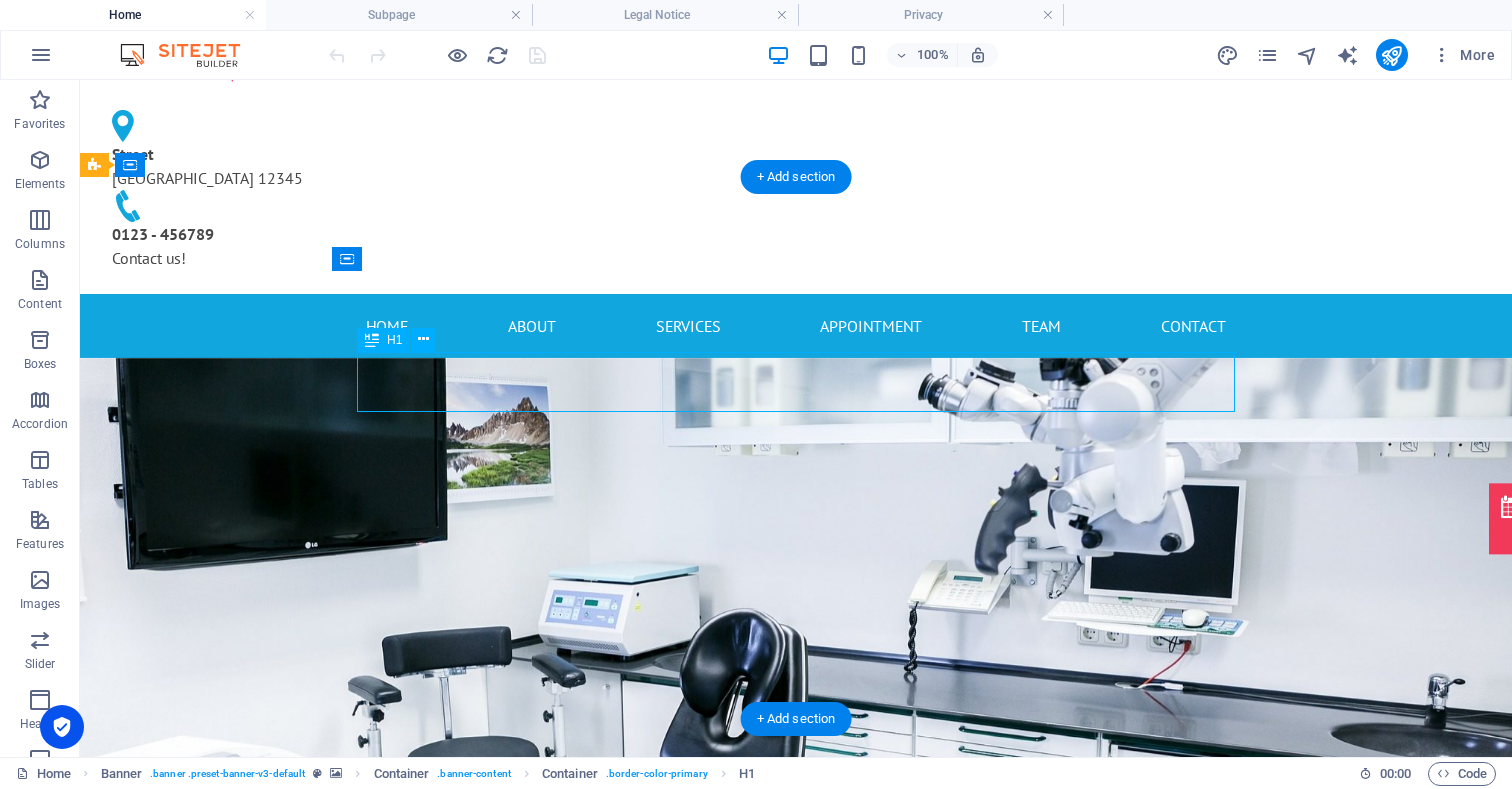 click on "Modern clinic & professional doctors" at bounding box center (796, 1091) 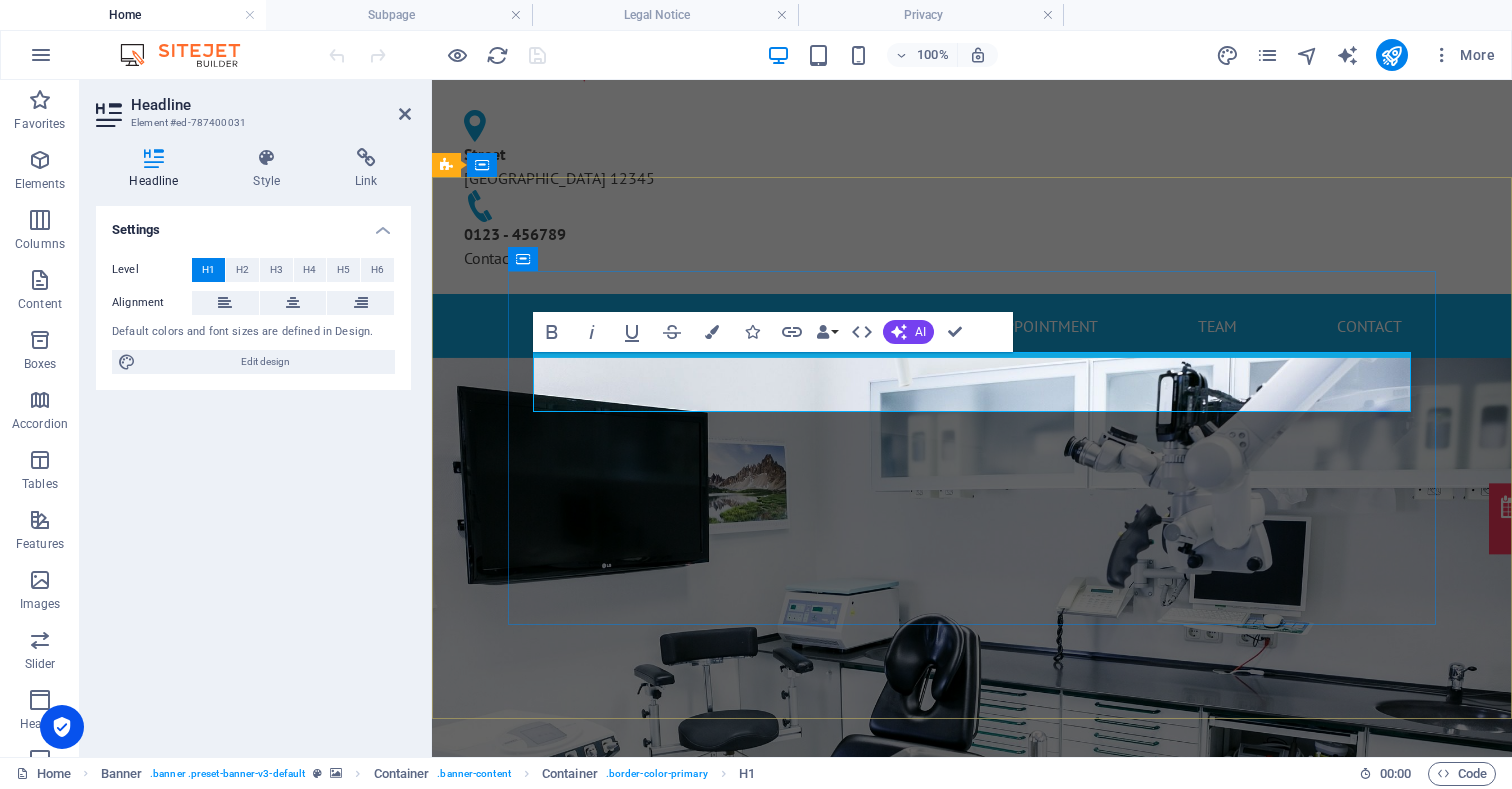 click on "Modern clinic & professional doctors" at bounding box center (972, 1091) 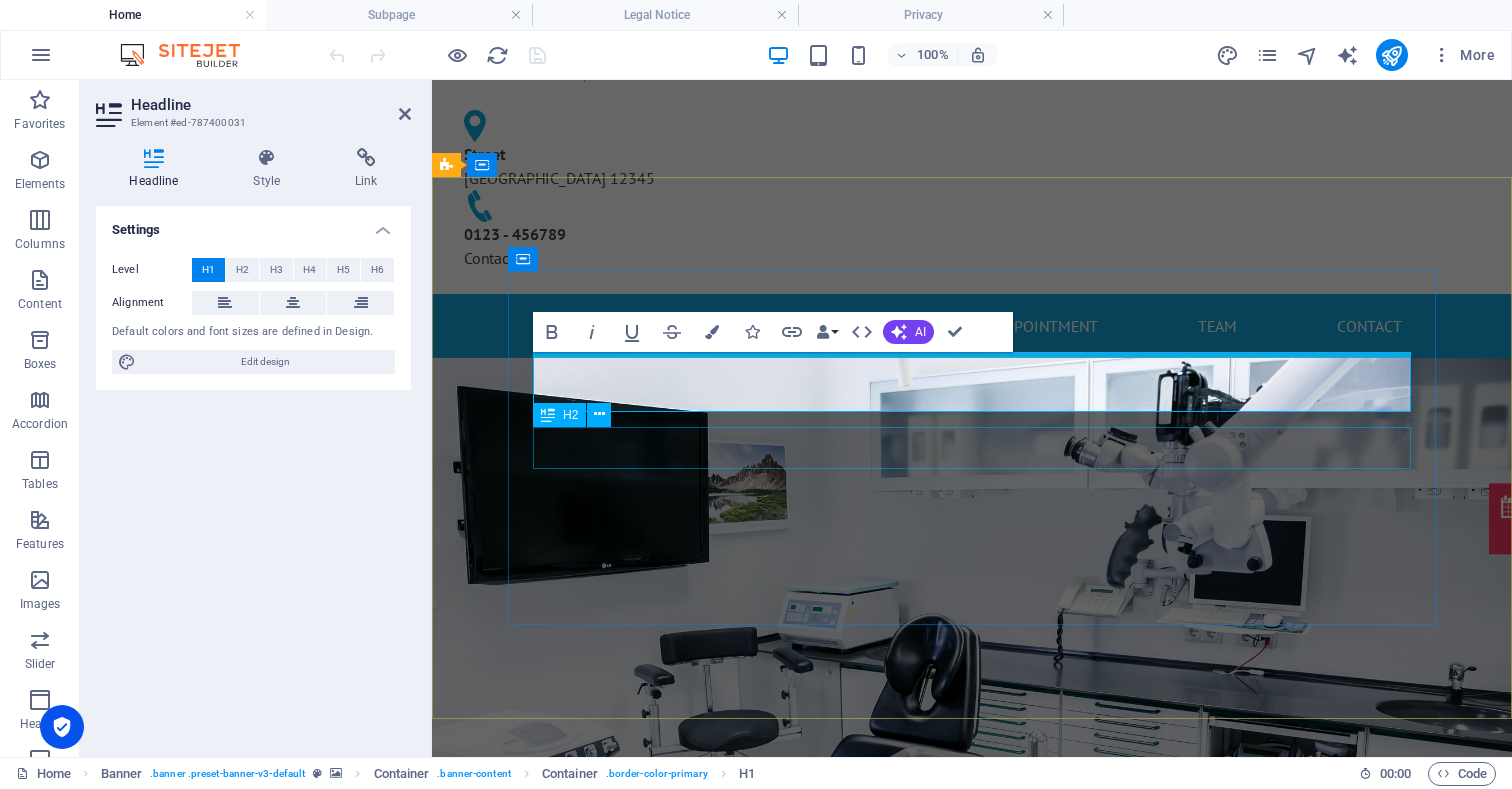 type 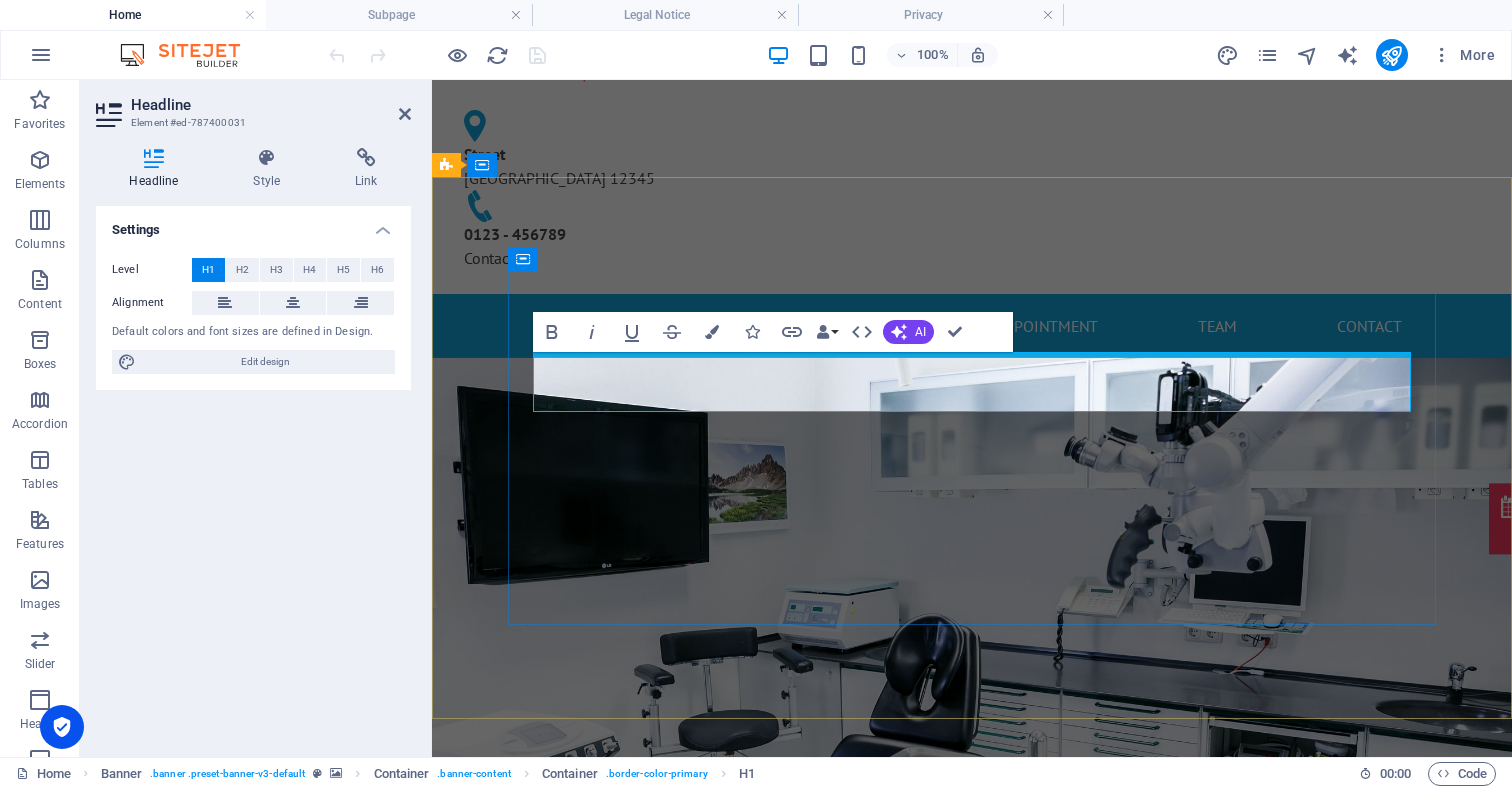 click on "Map dern clinic & professional doctors" at bounding box center [972, 1121] 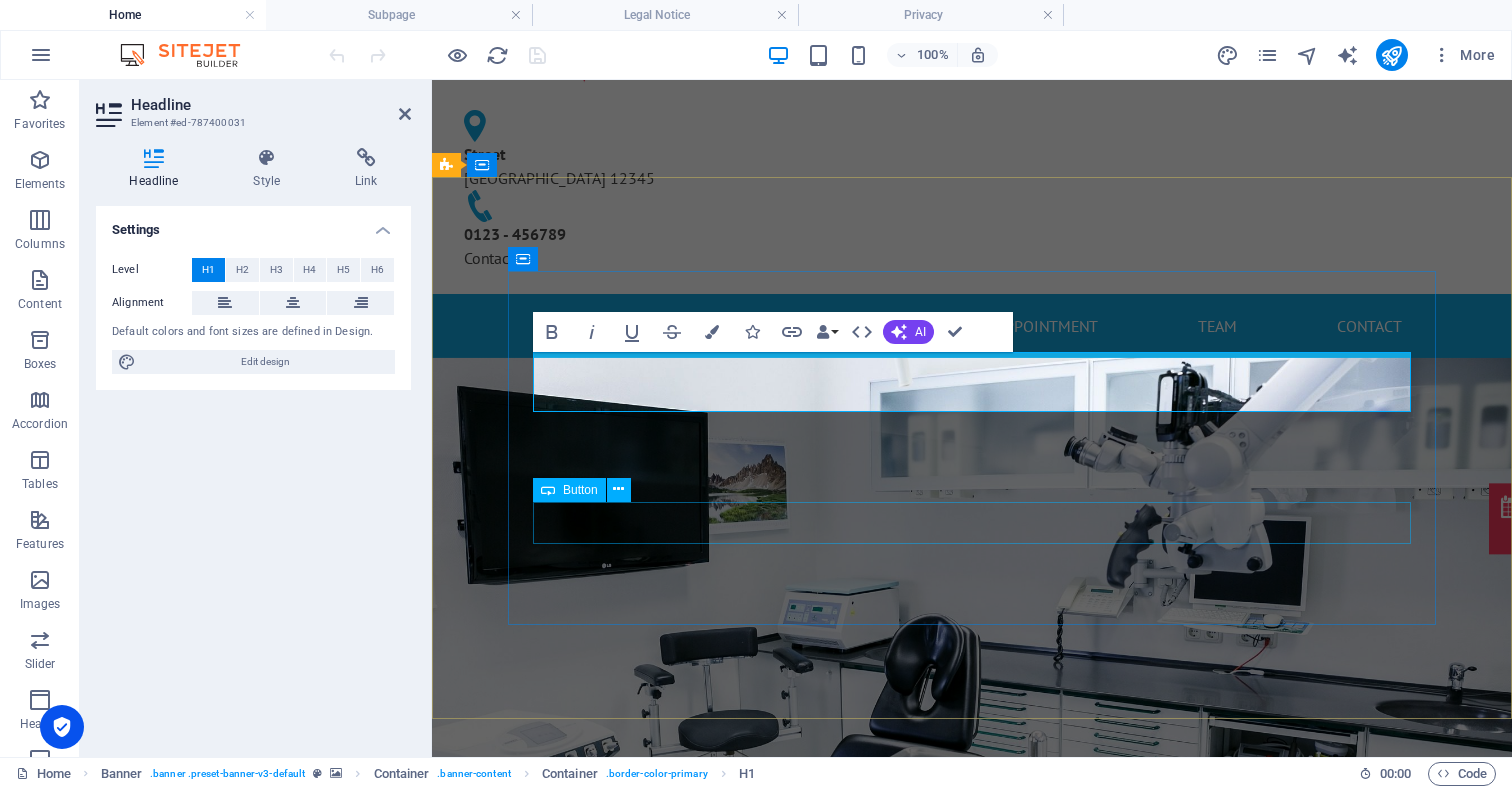 click on "Learn more" at bounding box center (972, 1232) 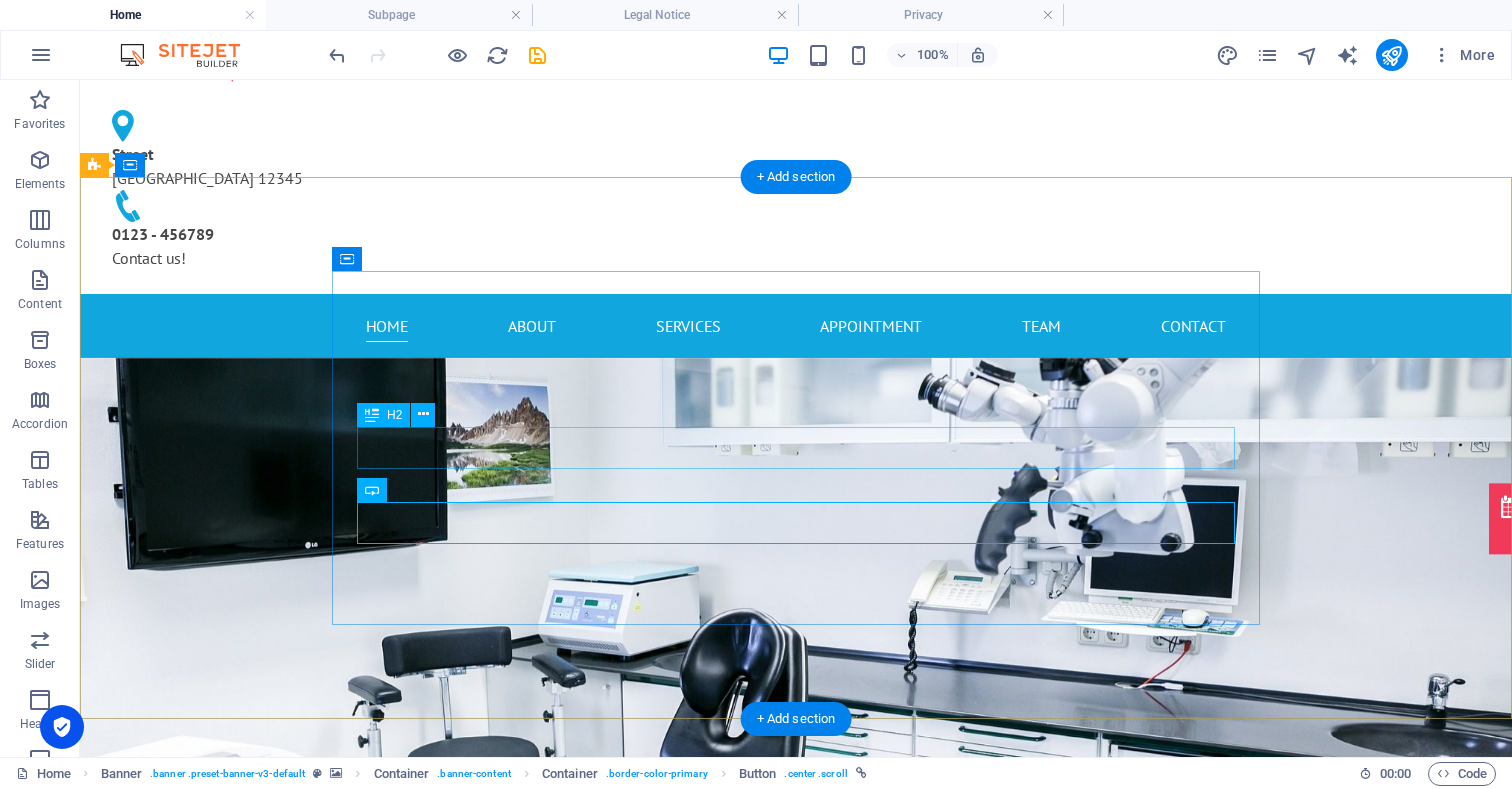 click on "Our best services for you" at bounding box center [796, 1157] 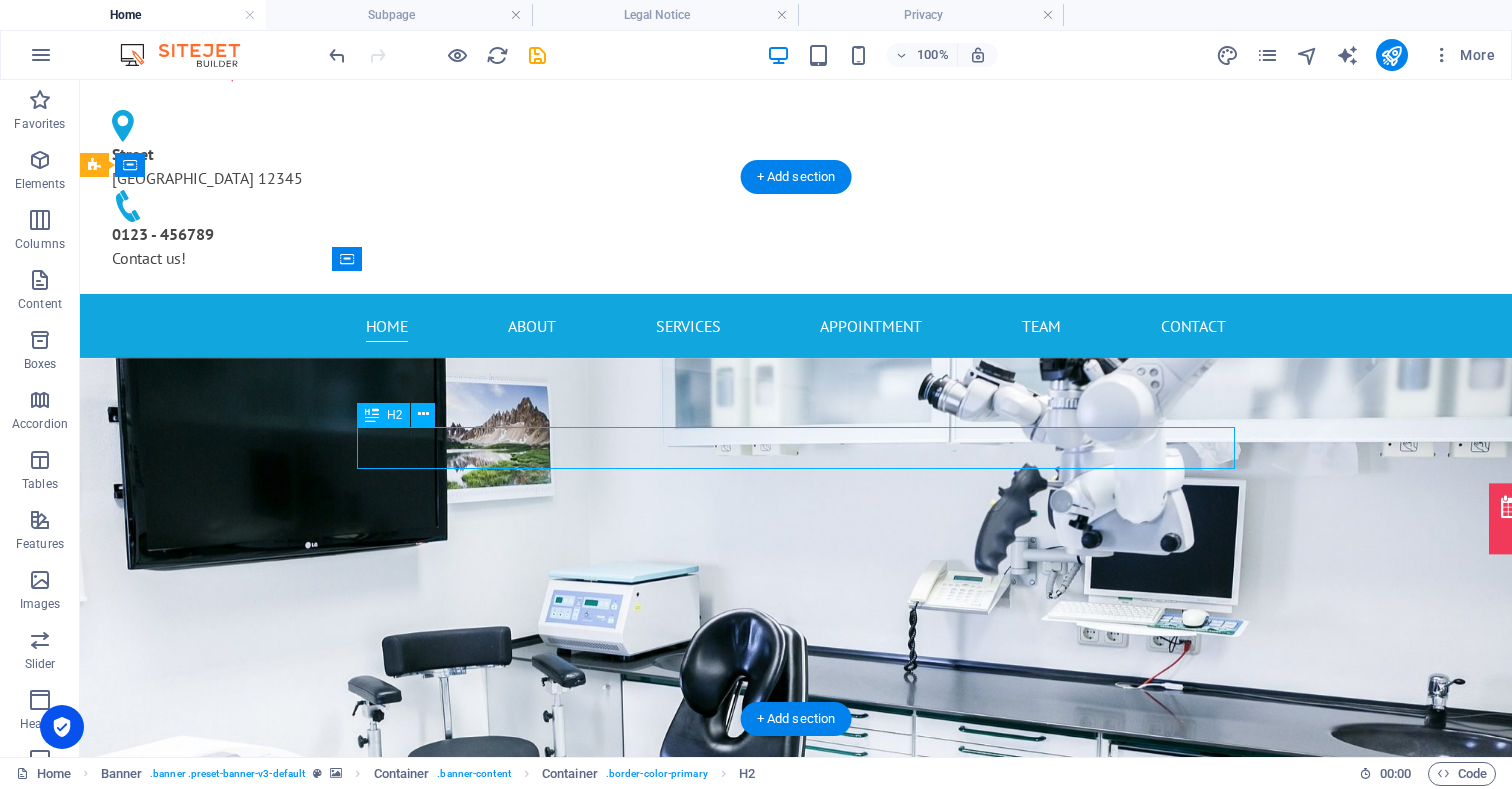 click on "Our best services for you" at bounding box center (796, 1157) 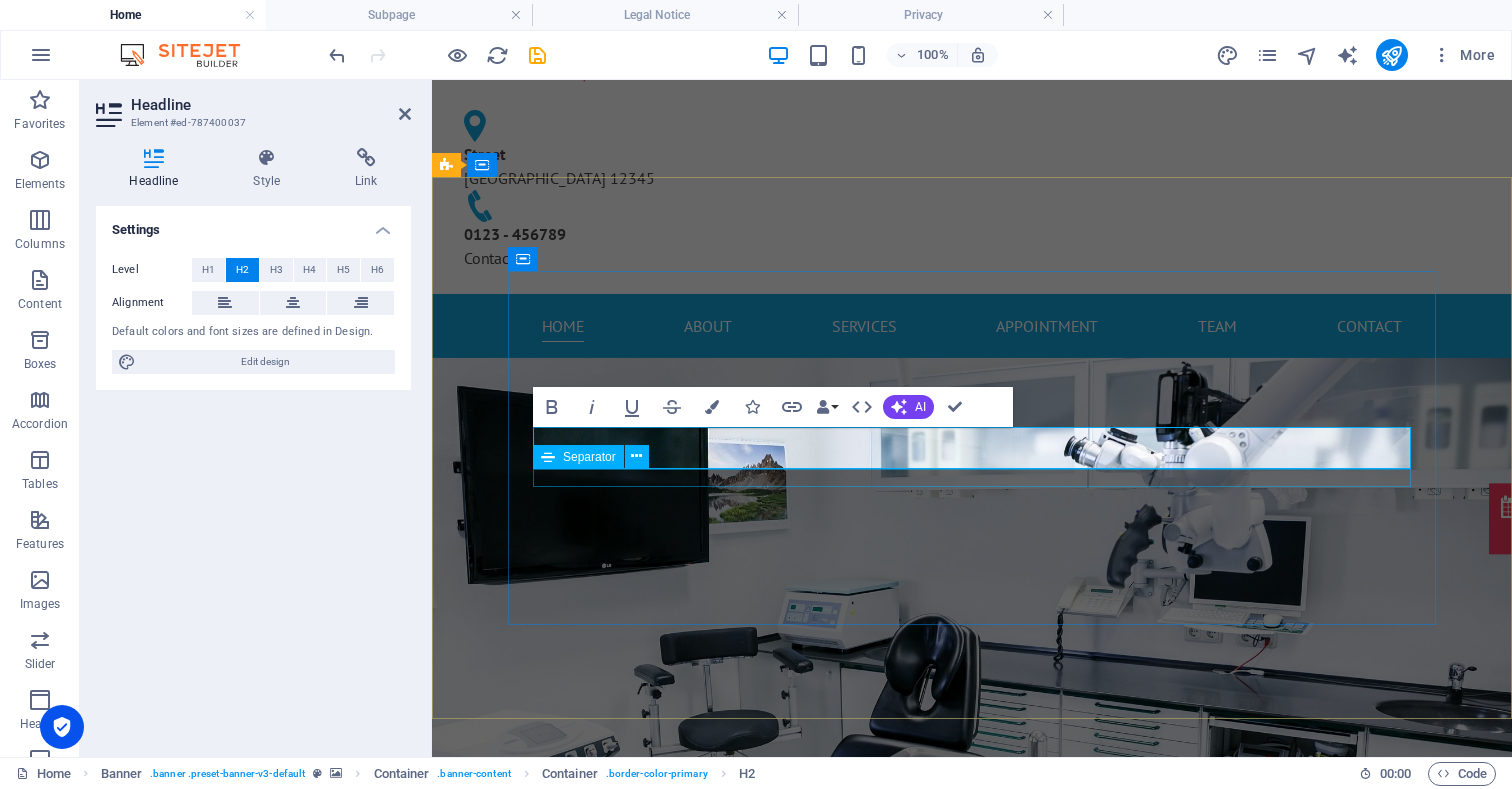 type 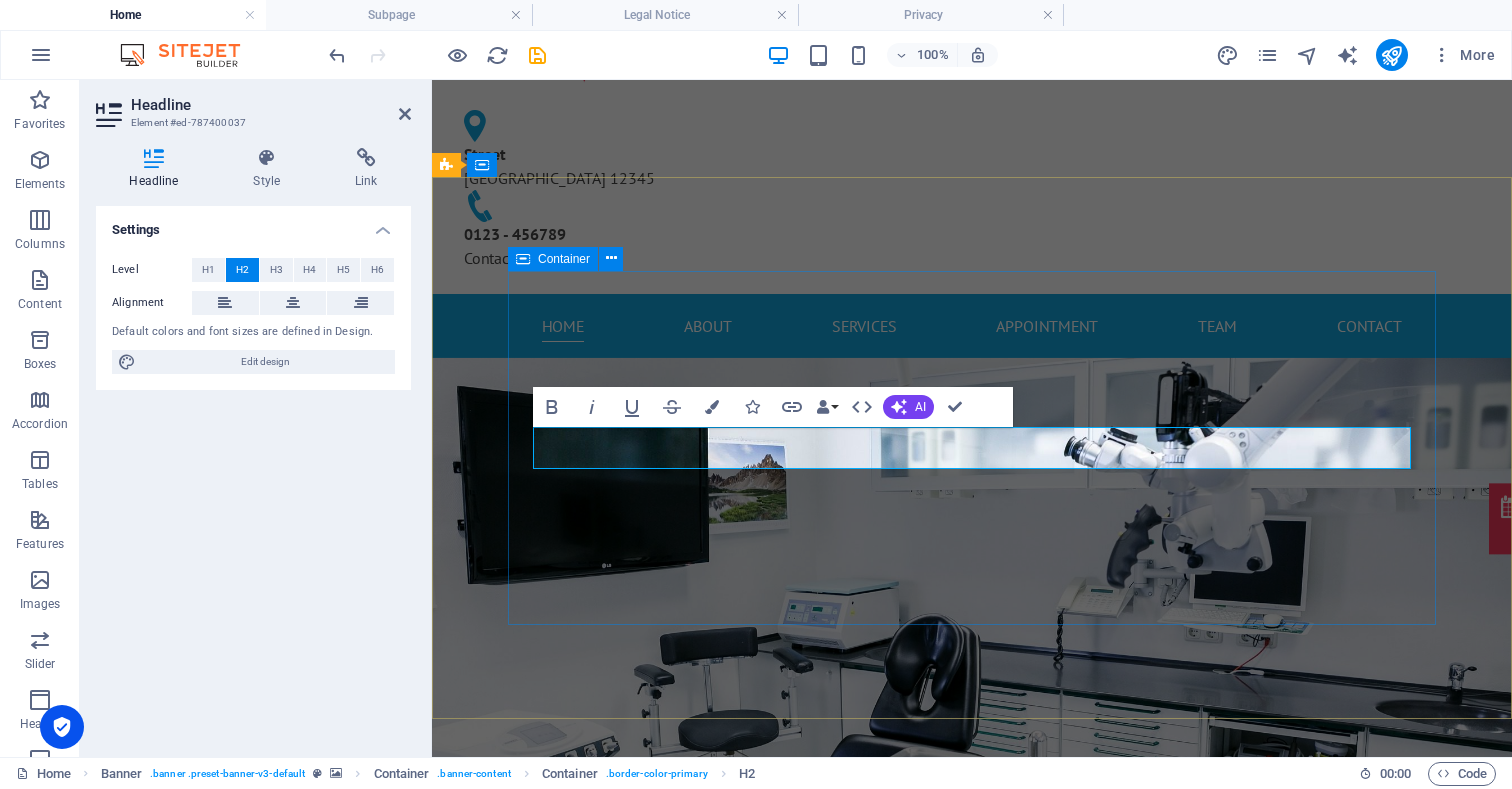 click on "Map clinic  Standing with you Learn more" at bounding box center (972, 1157) 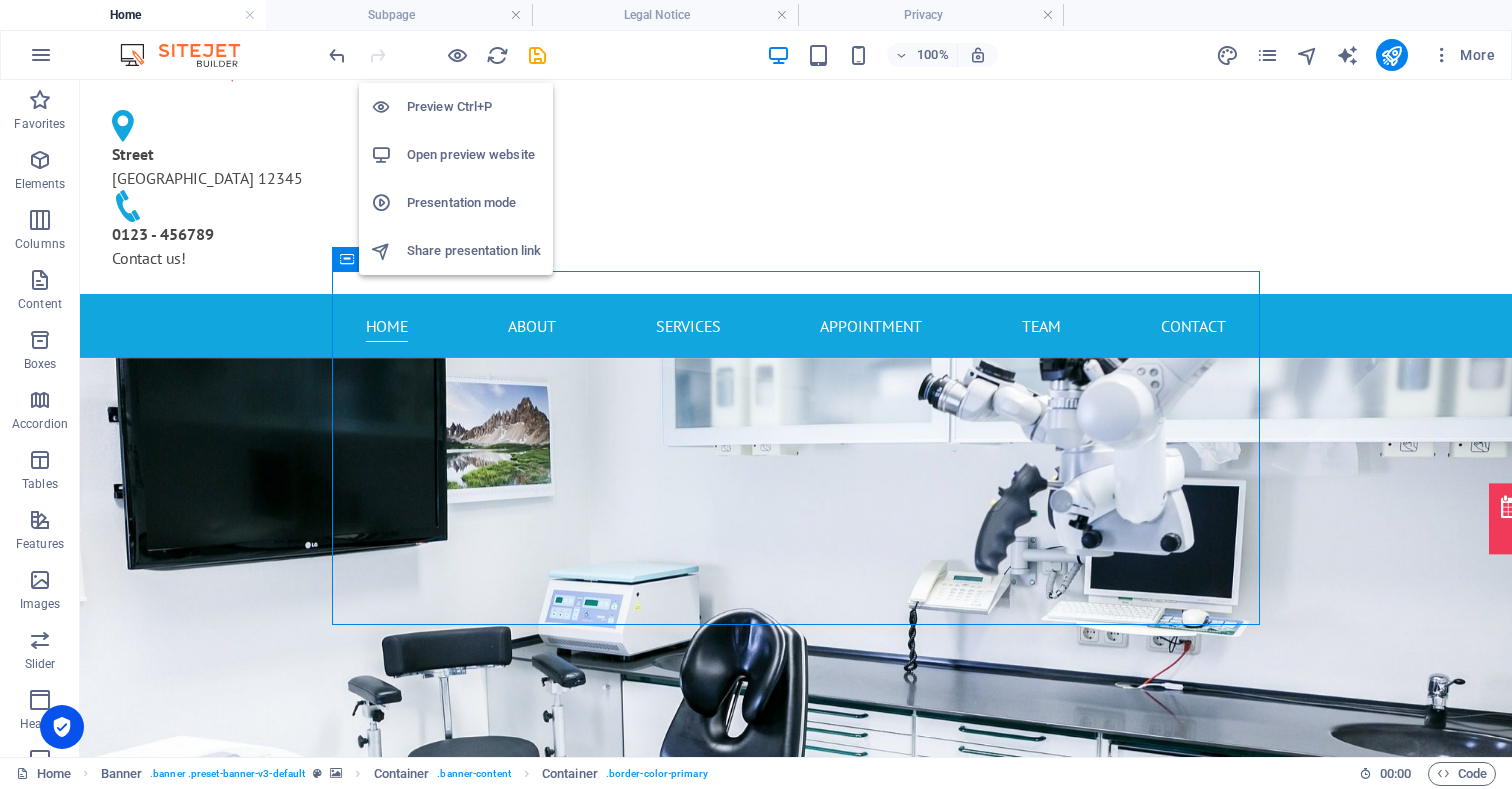 click on "Open preview website" at bounding box center (474, 155) 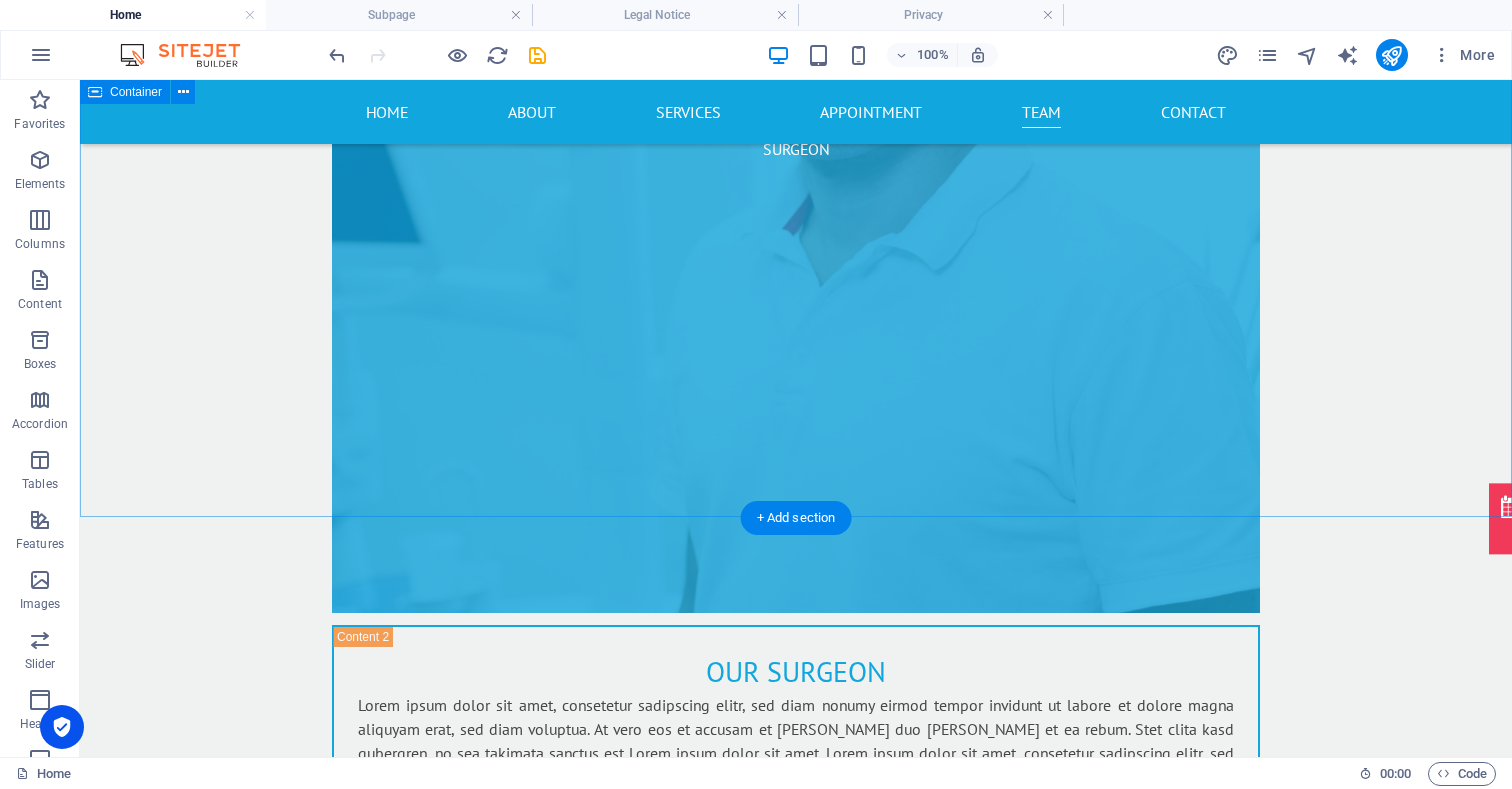 scroll, scrollTop: 8658, scrollLeft: 0, axis: vertical 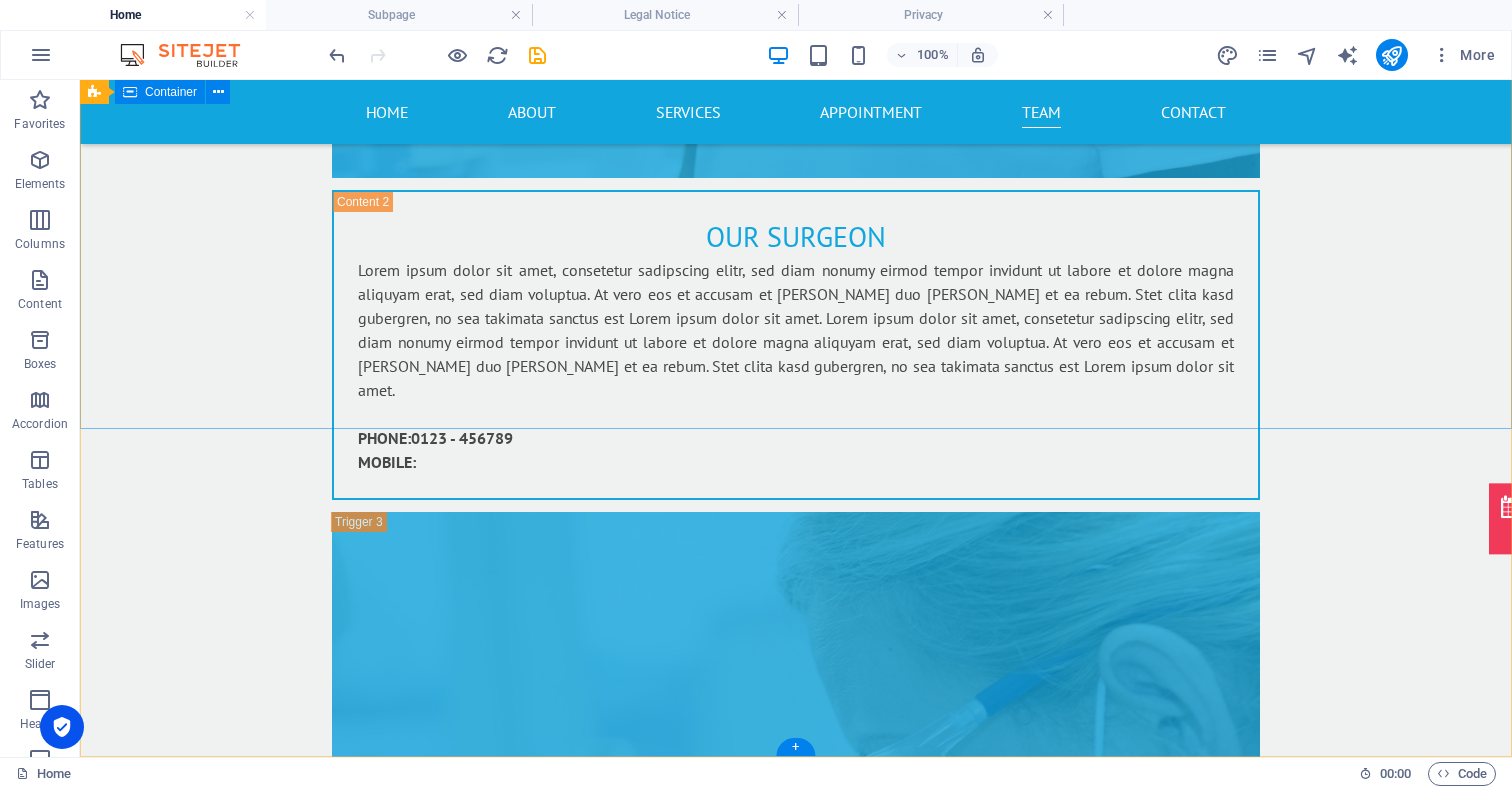 drag, startPoint x: 660, startPoint y: 362, endPoint x: 729, endPoint y: 690, distance: 335.17905 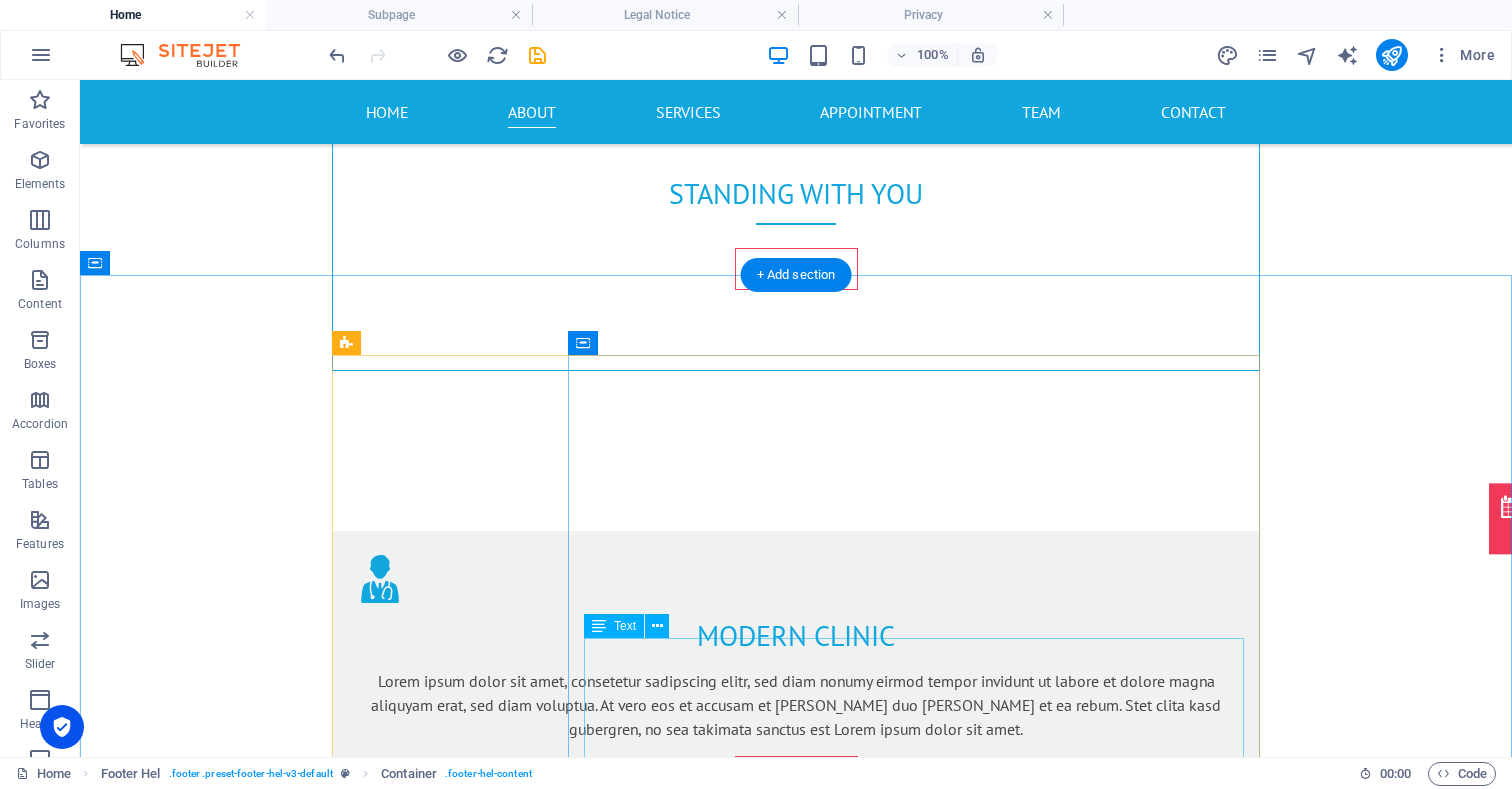 scroll, scrollTop: 0, scrollLeft: 0, axis: both 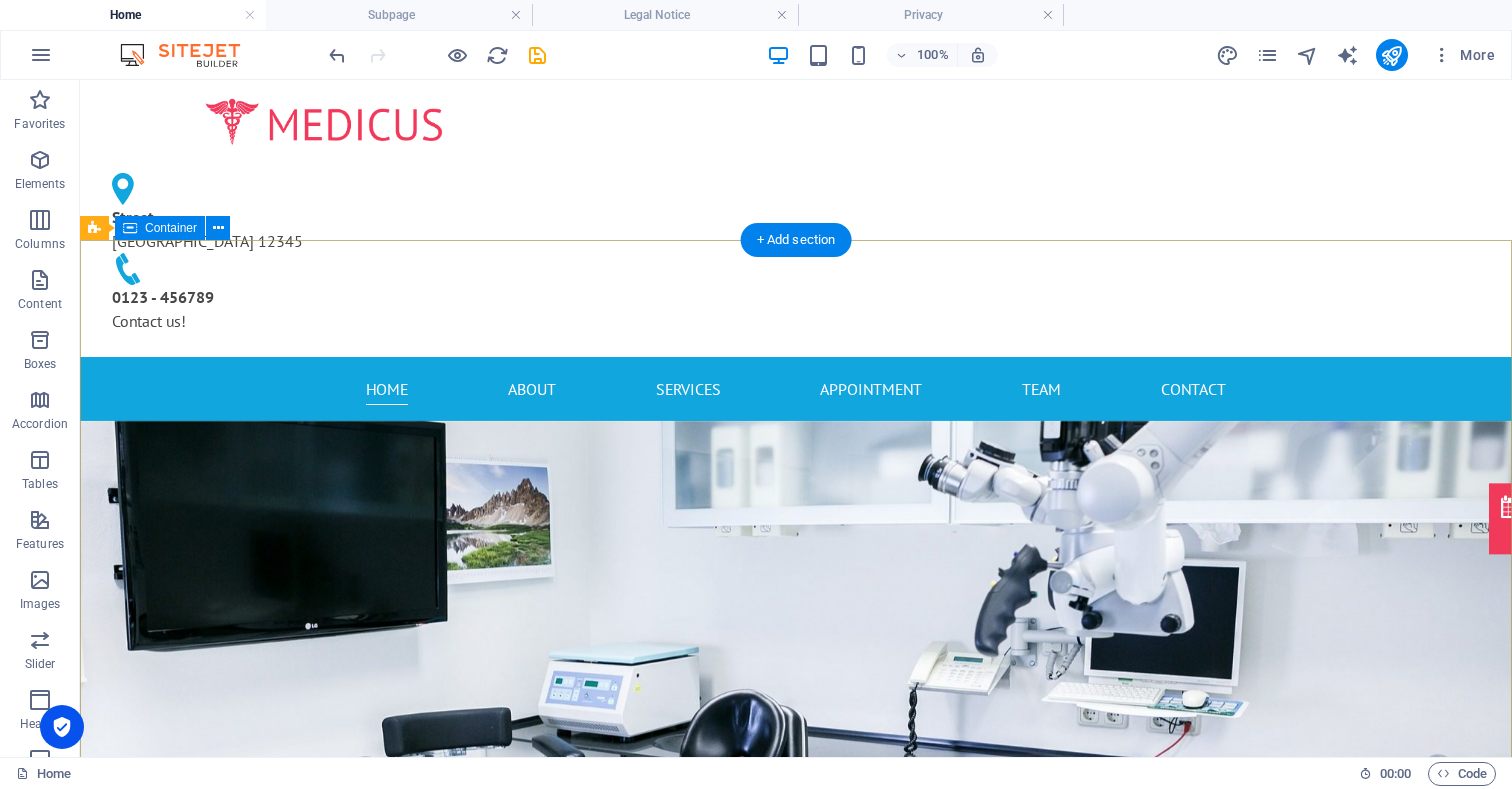 click on "Map clinic  Standing with you Learn more" at bounding box center (796, 1256) 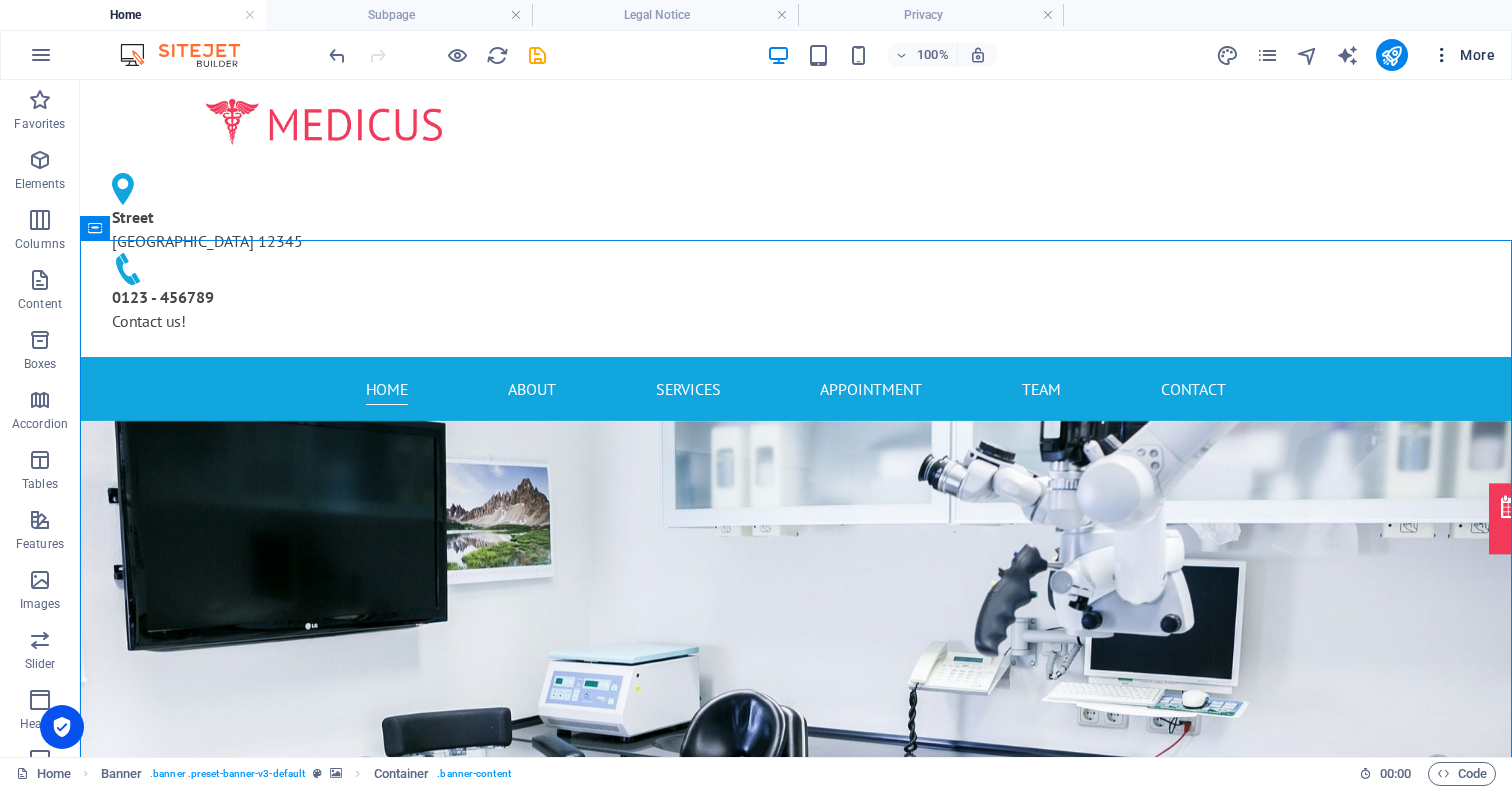 click on "More" at bounding box center [1463, 55] 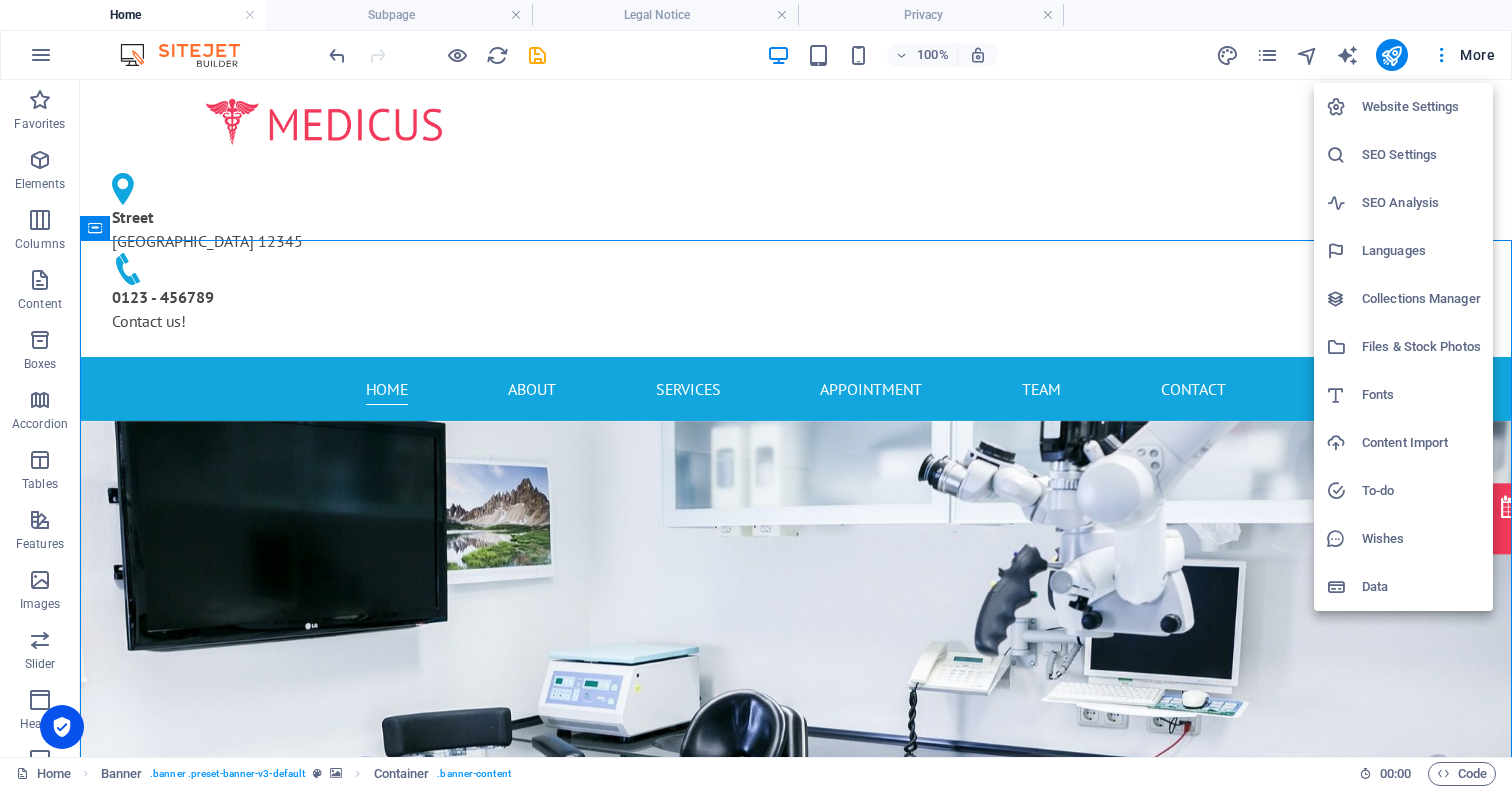 click at bounding box center [756, 394] 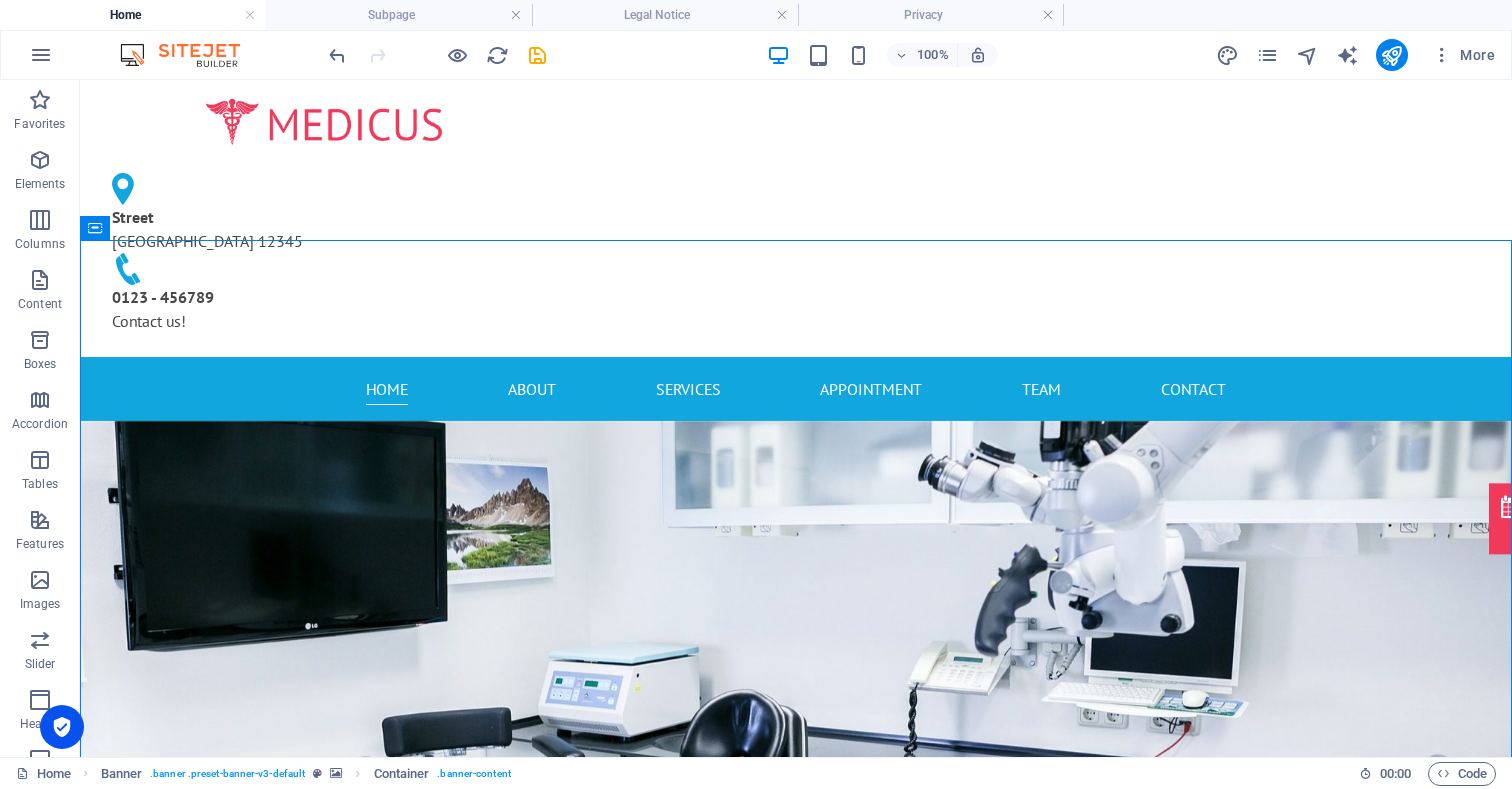 click at bounding box center [1442, 55] 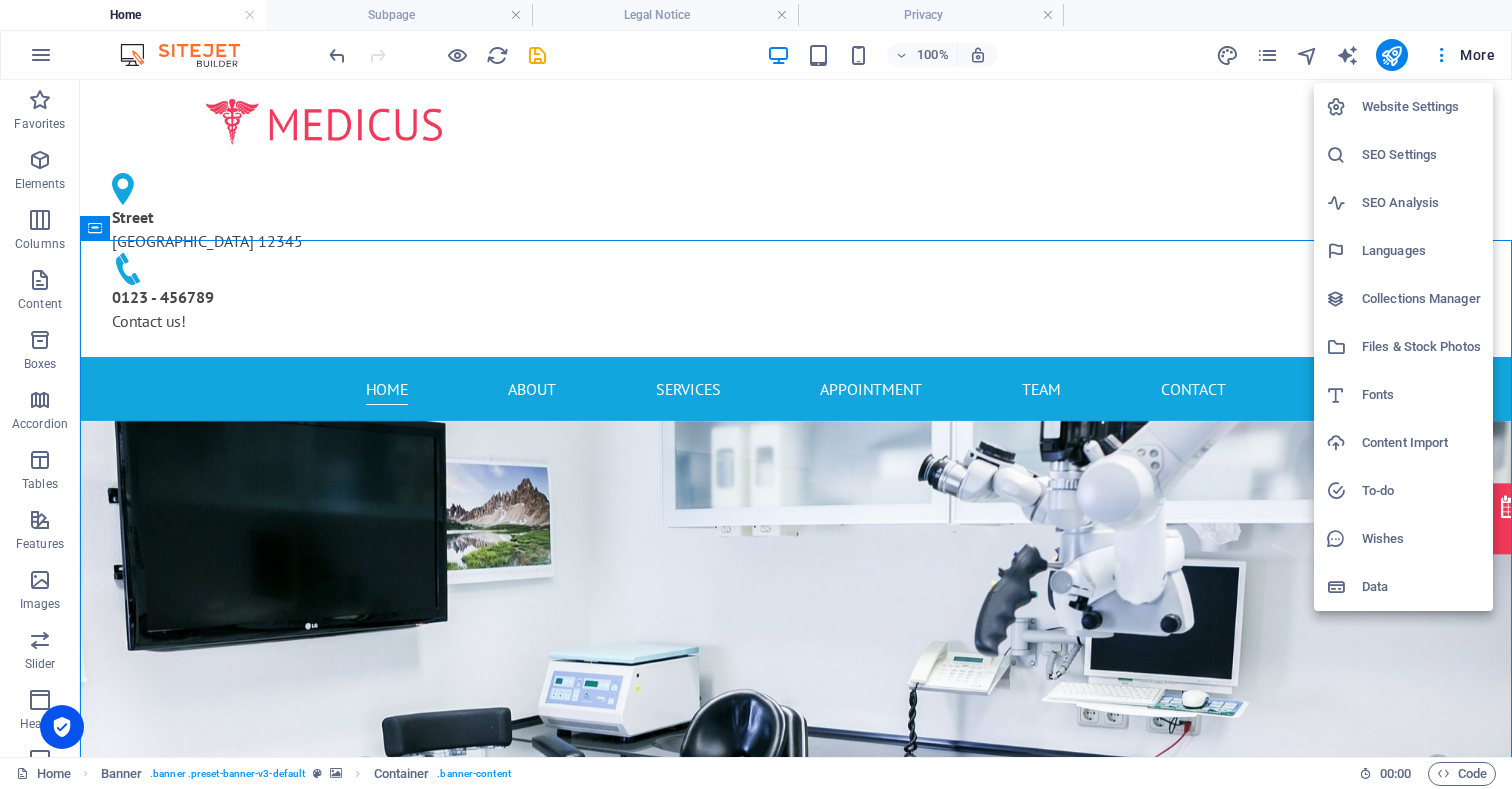 click at bounding box center [756, 394] 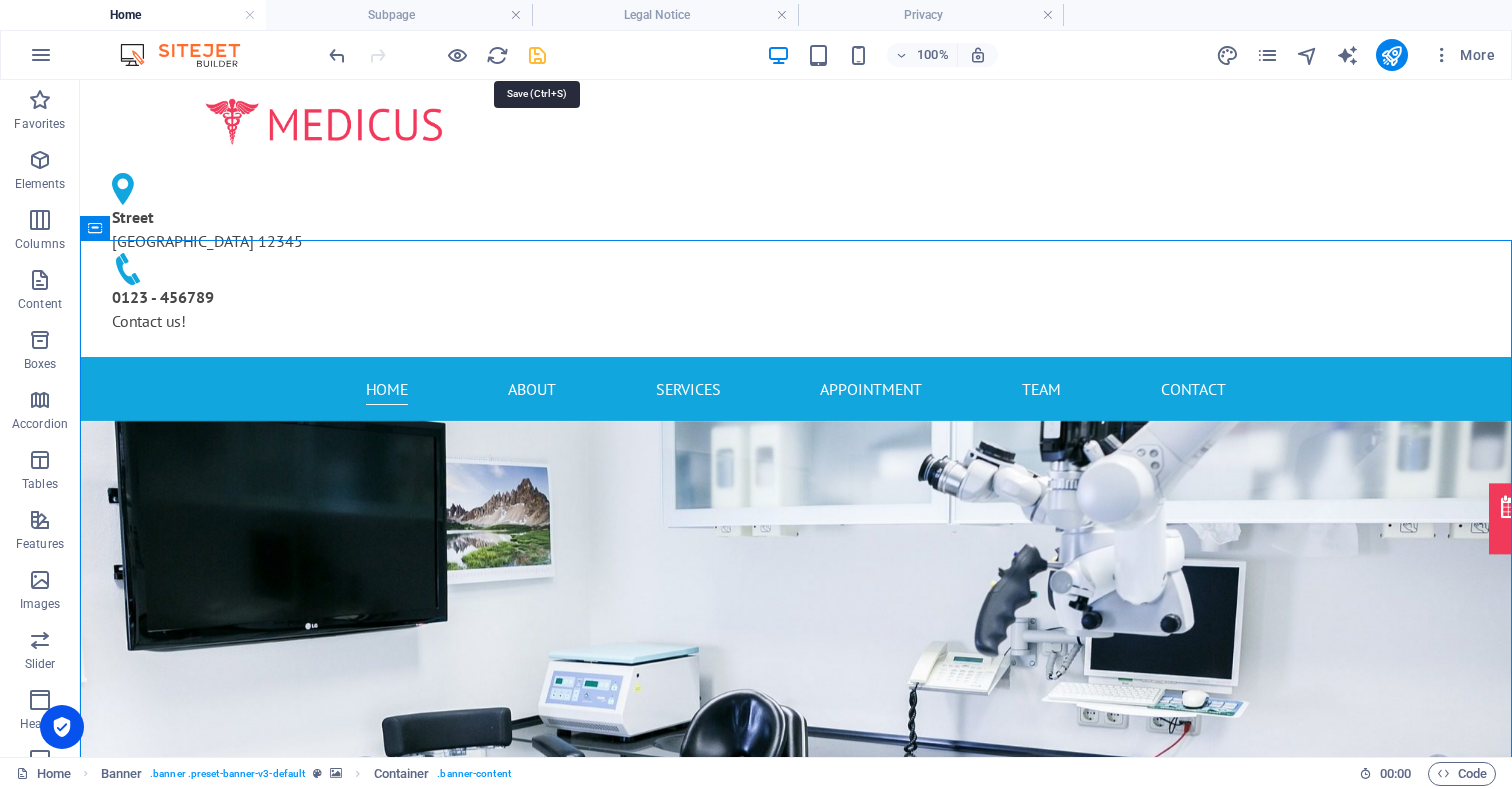 click at bounding box center [537, 55] 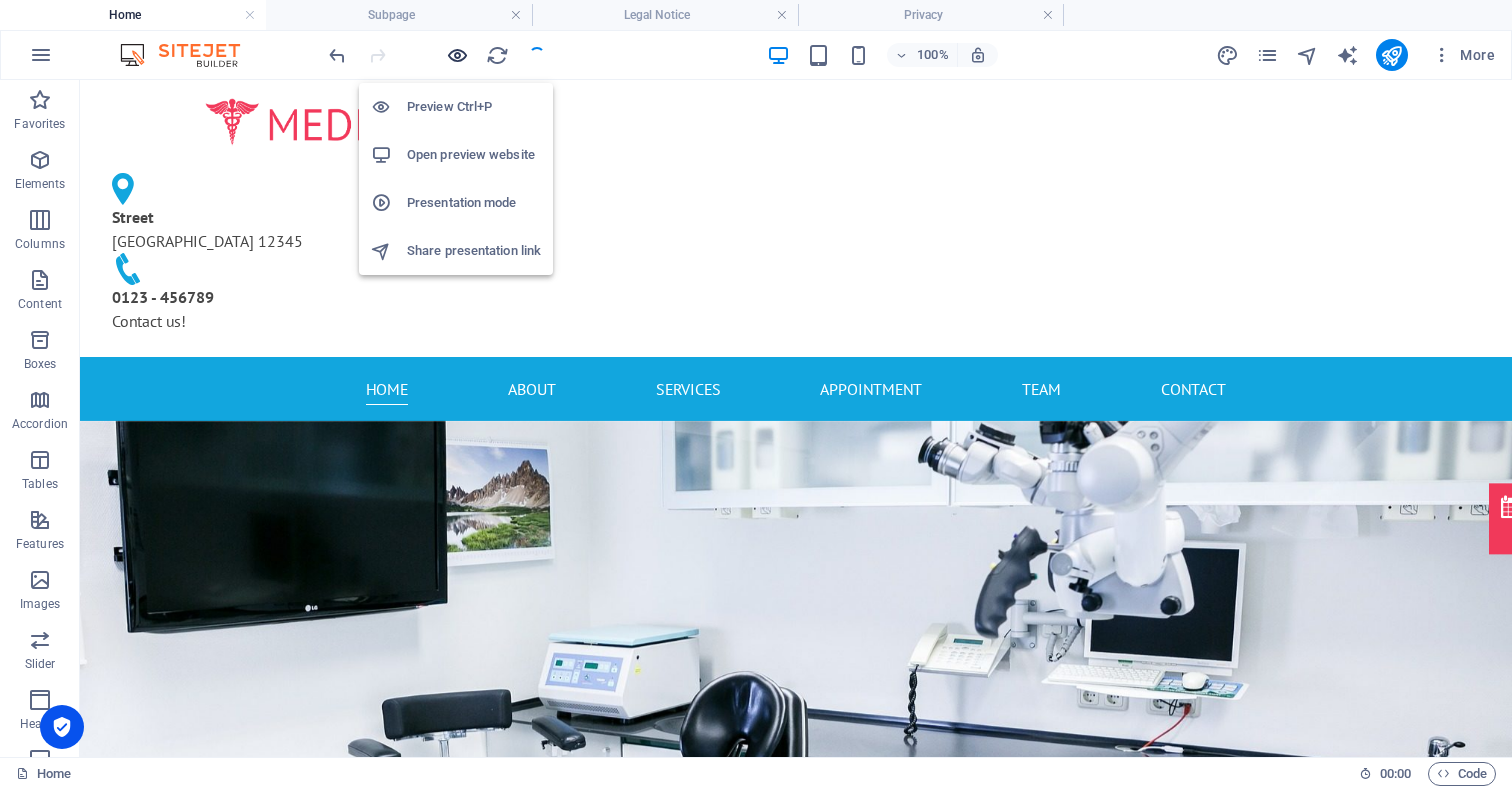 click at bounding box center [457, 55] 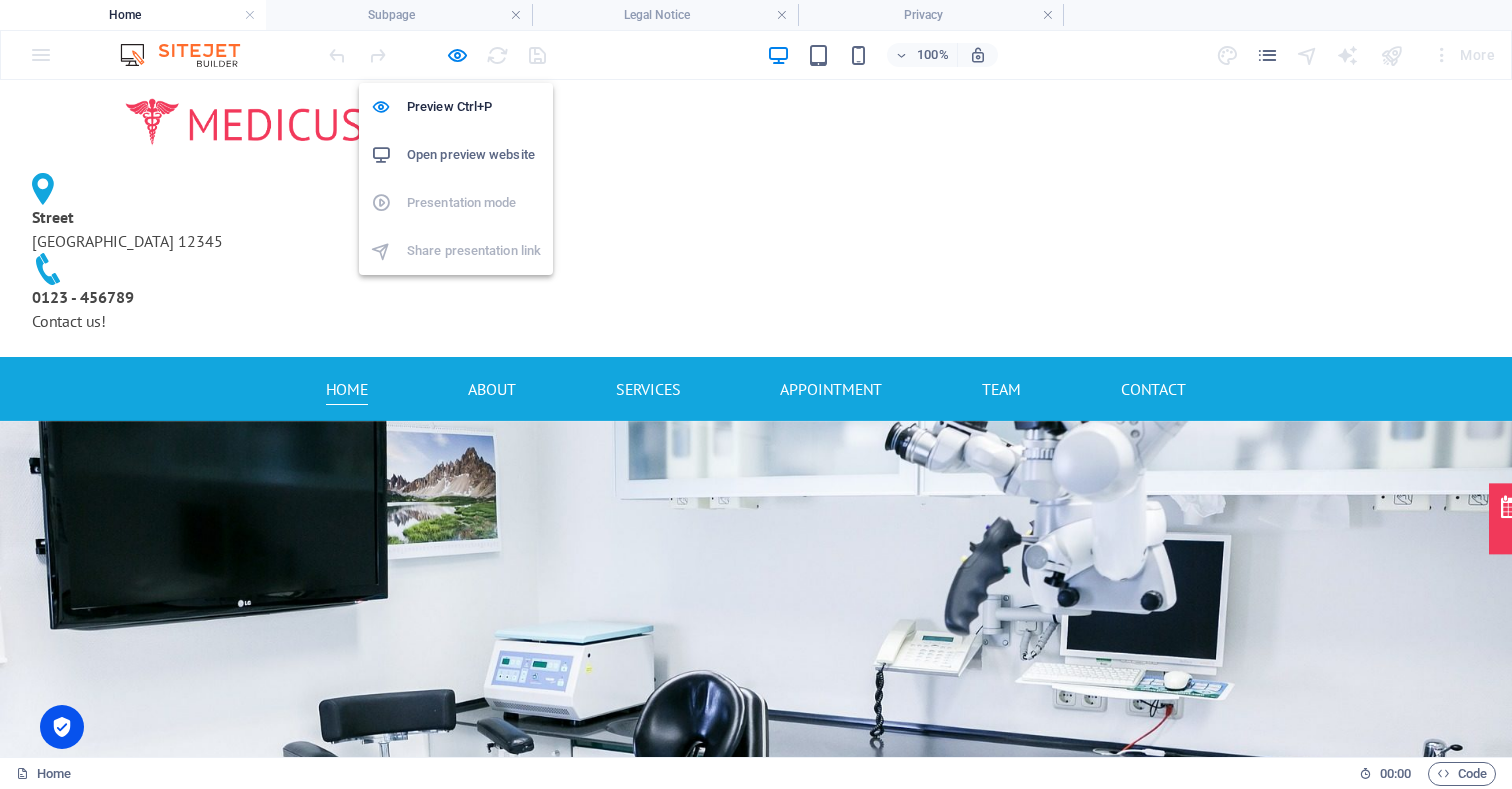 click on "Open preview website" at bounding box center (474, 155) 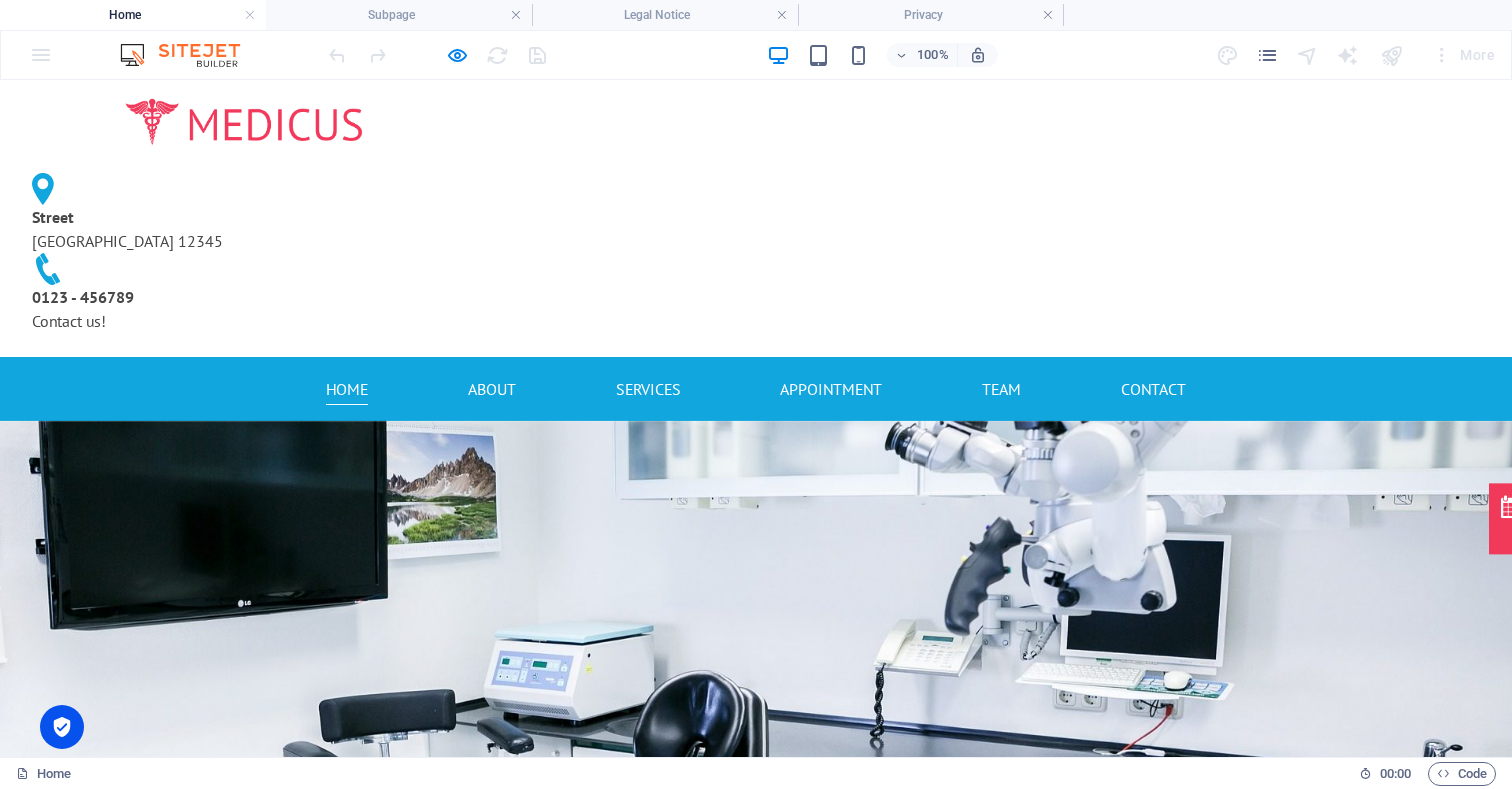 click at bounding box center (244, 122) 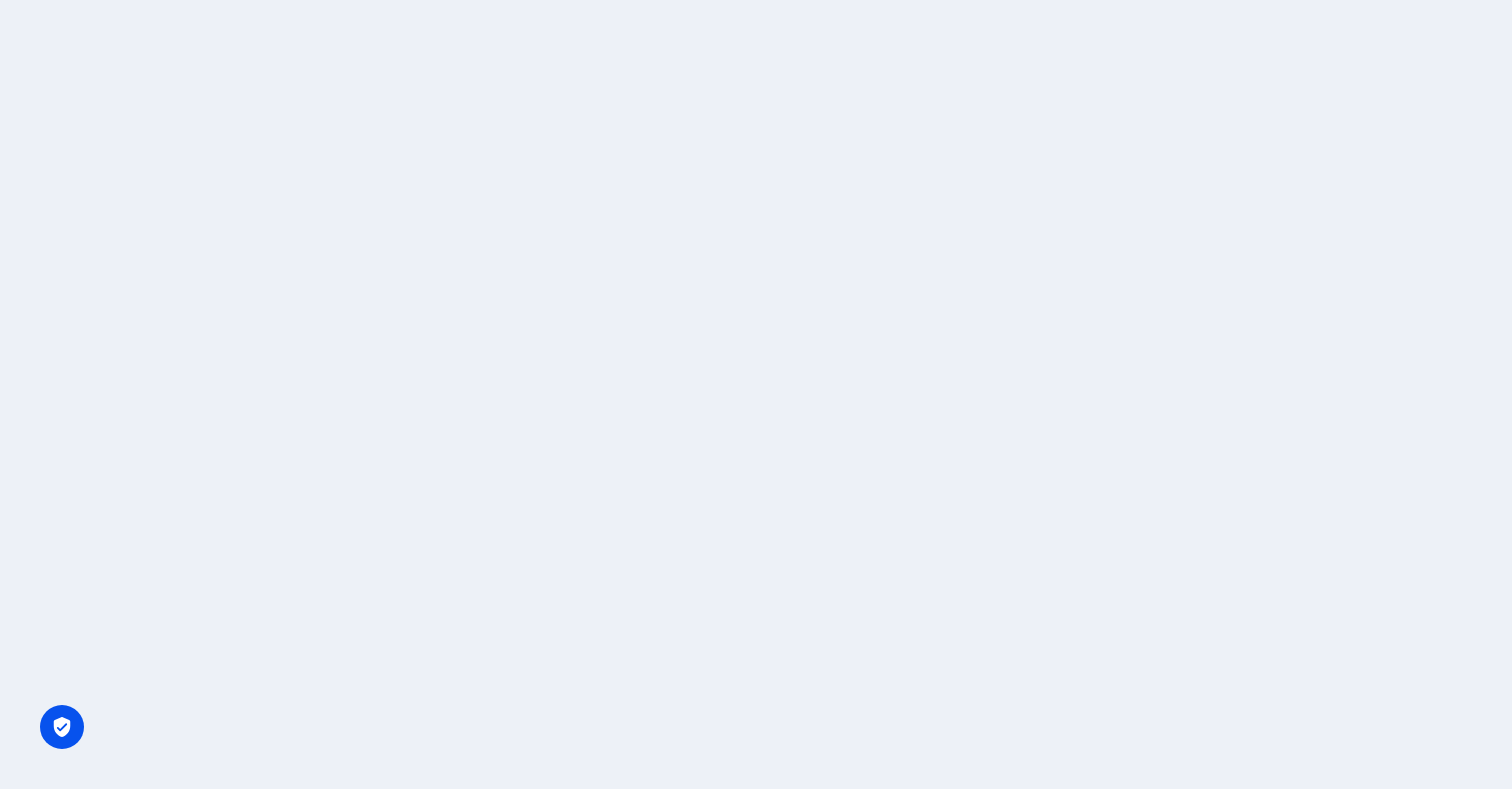 scroll, scrollTop: 0, scrollLeft: 0, axis: both 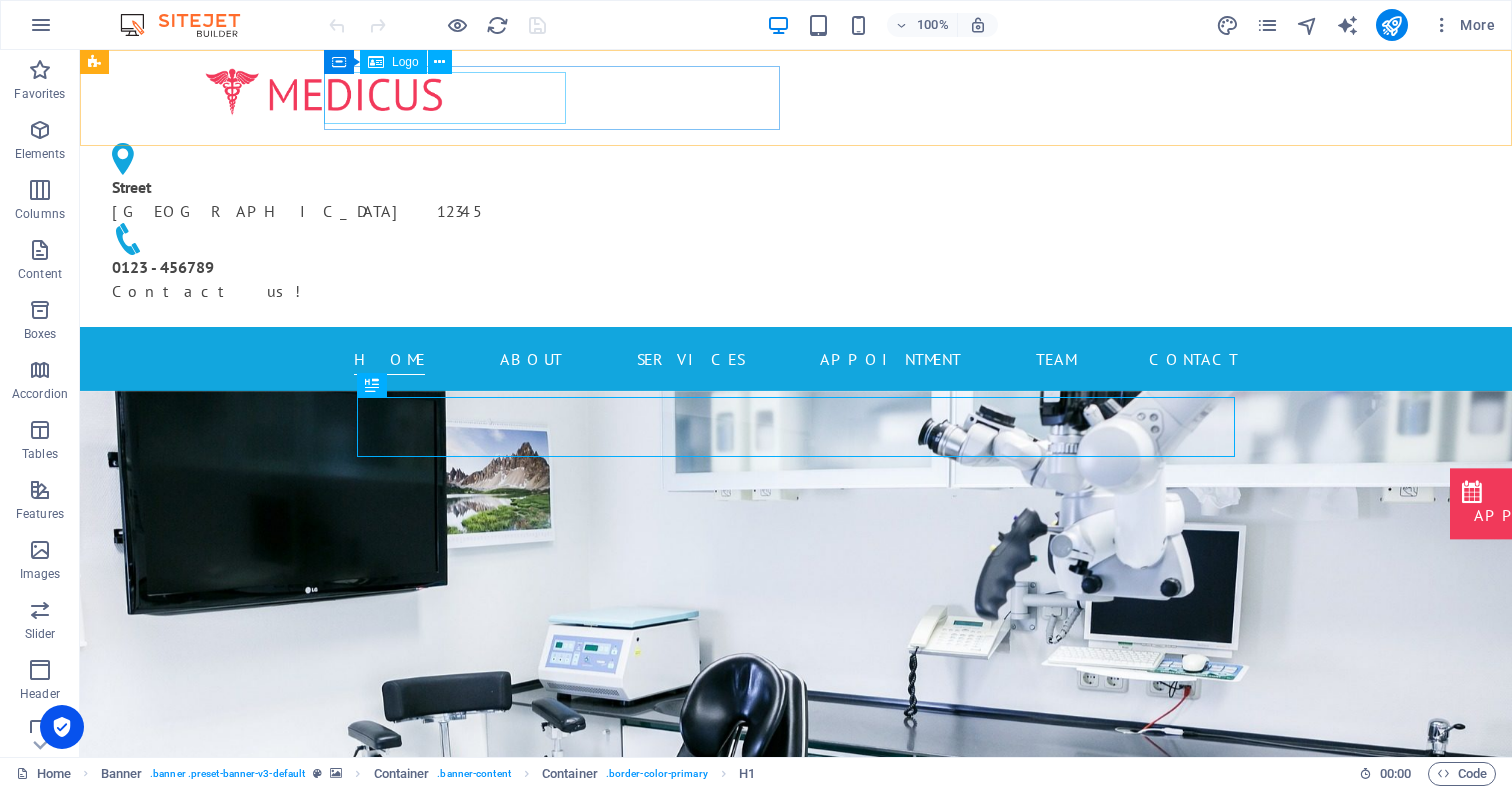 click on "Logo" at bounding box center (405, 62) 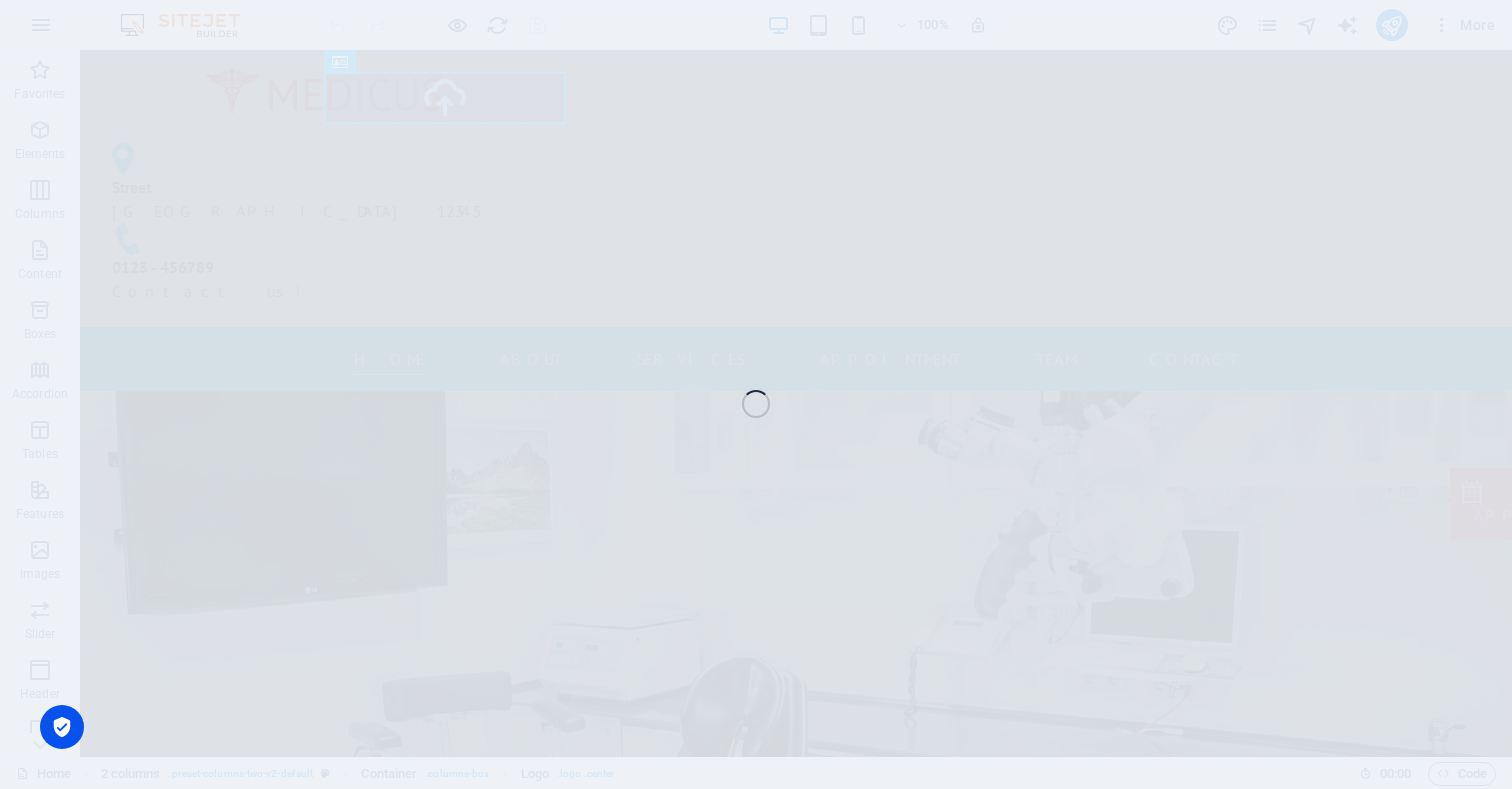 select on "px" 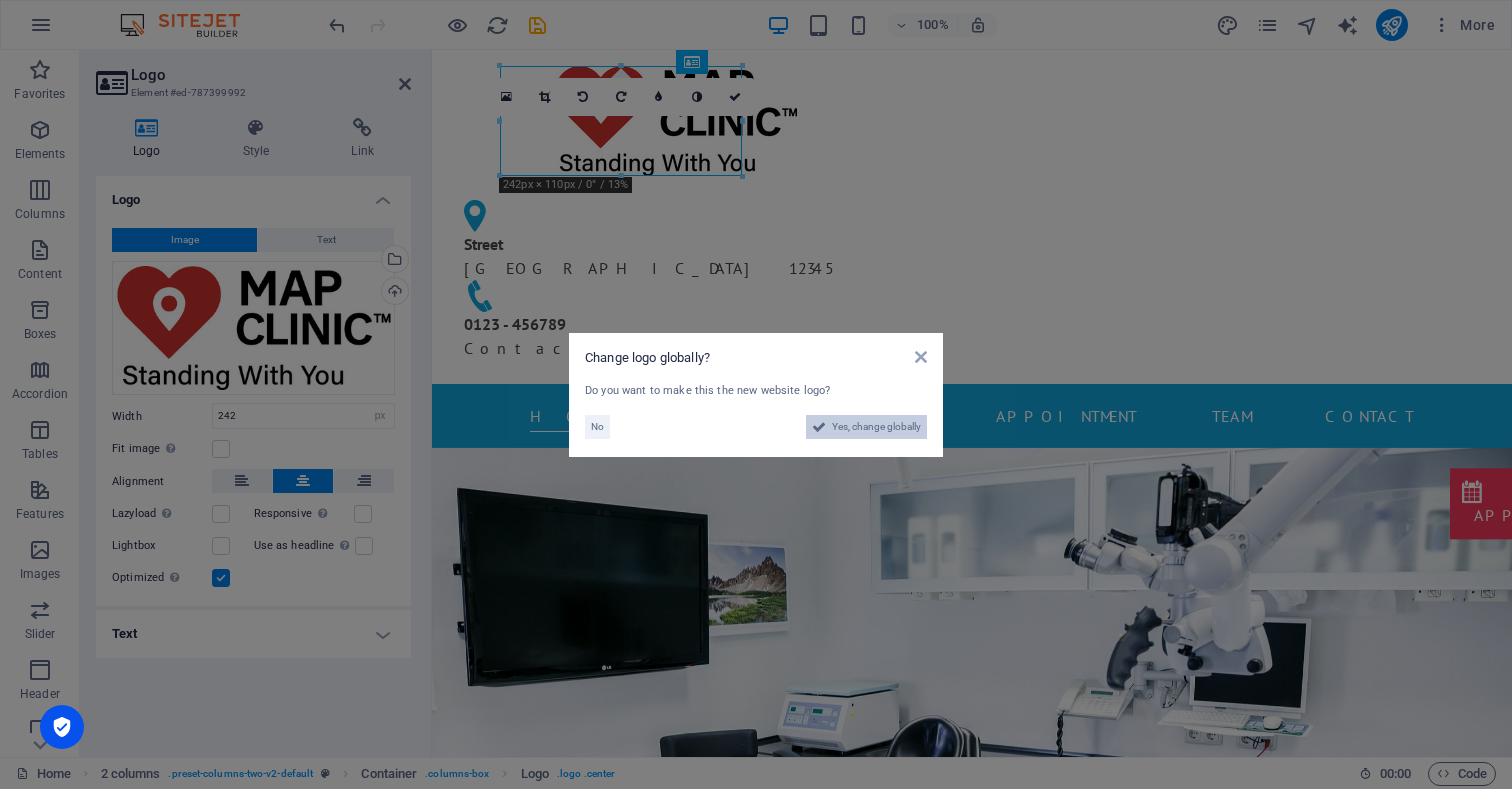 click on "Yes, change globally" at bounding box center (876, 427) 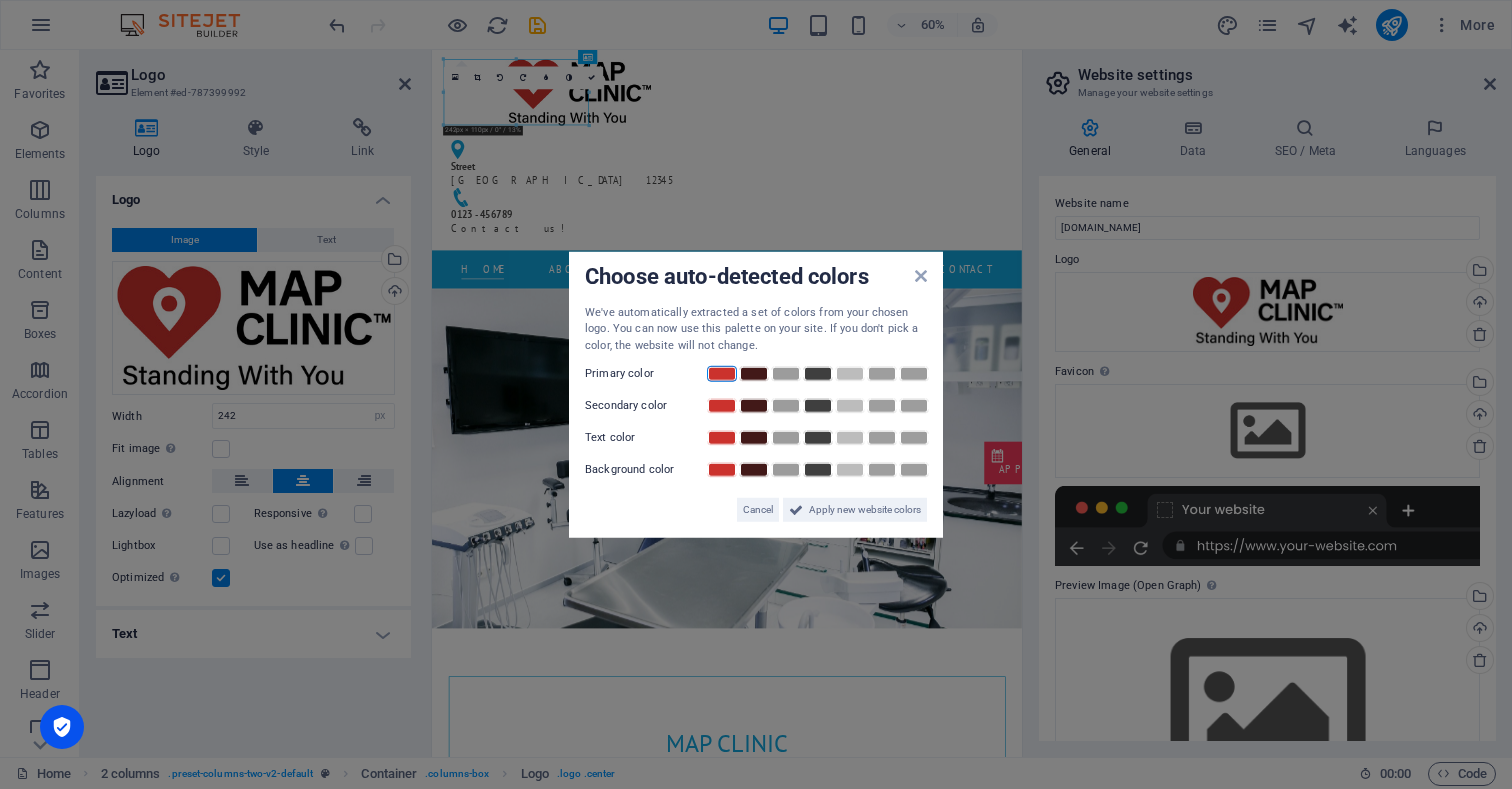 click at bounding box center [722, 374] 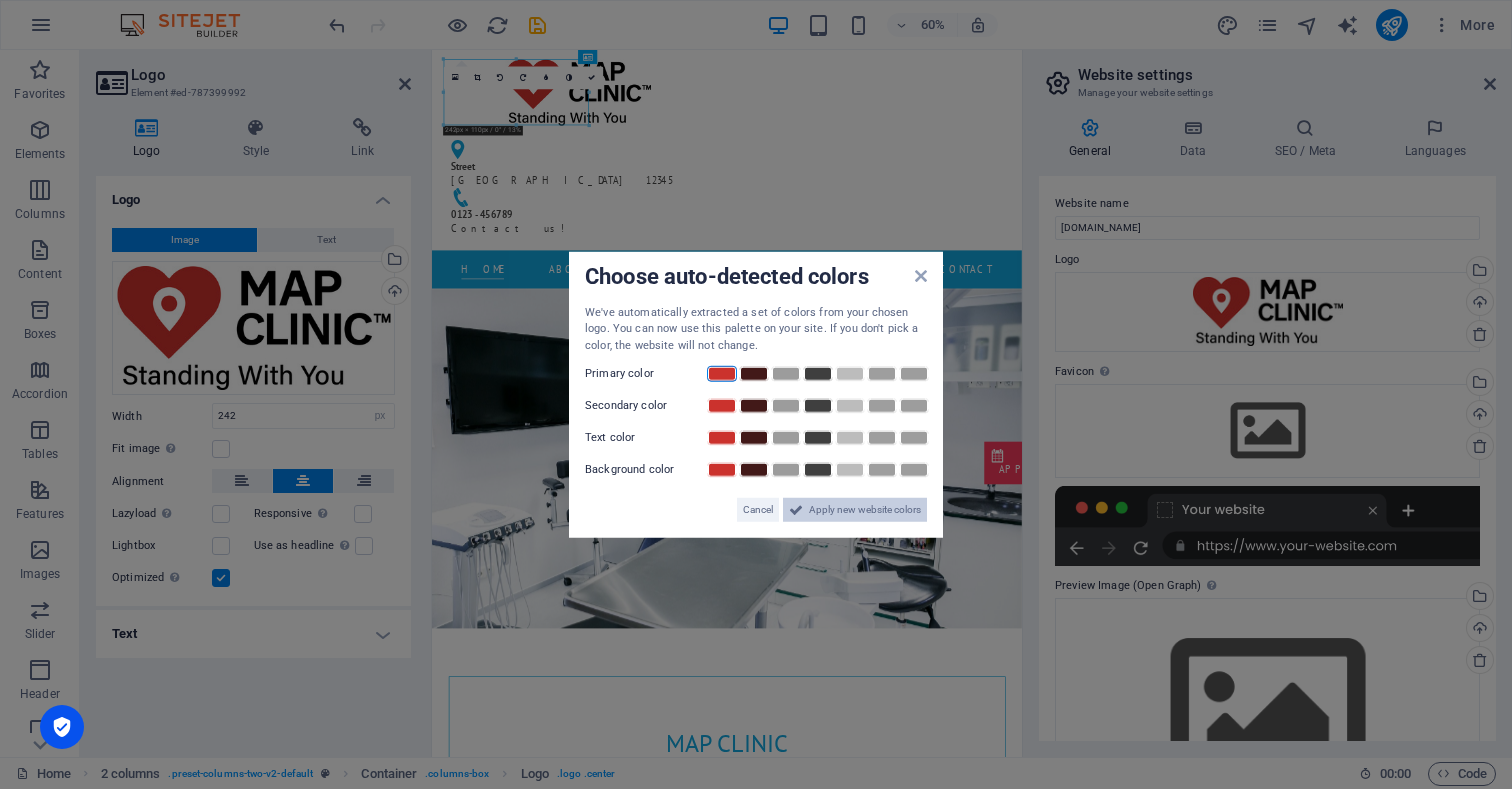 click on "Apply new website colors" at bounding box center (865, 510) 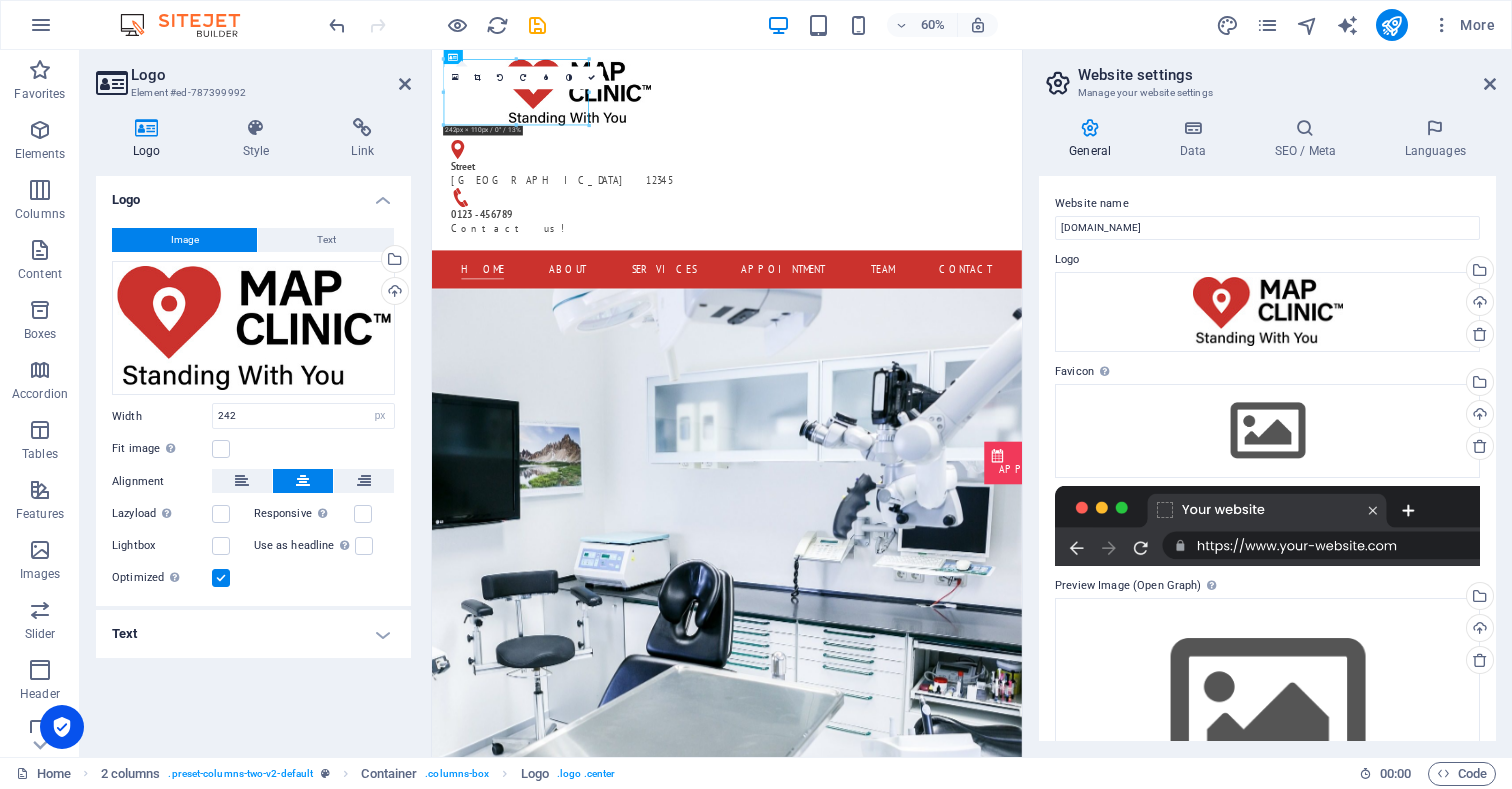 click on "60% More" at bounding box center (914, 25) 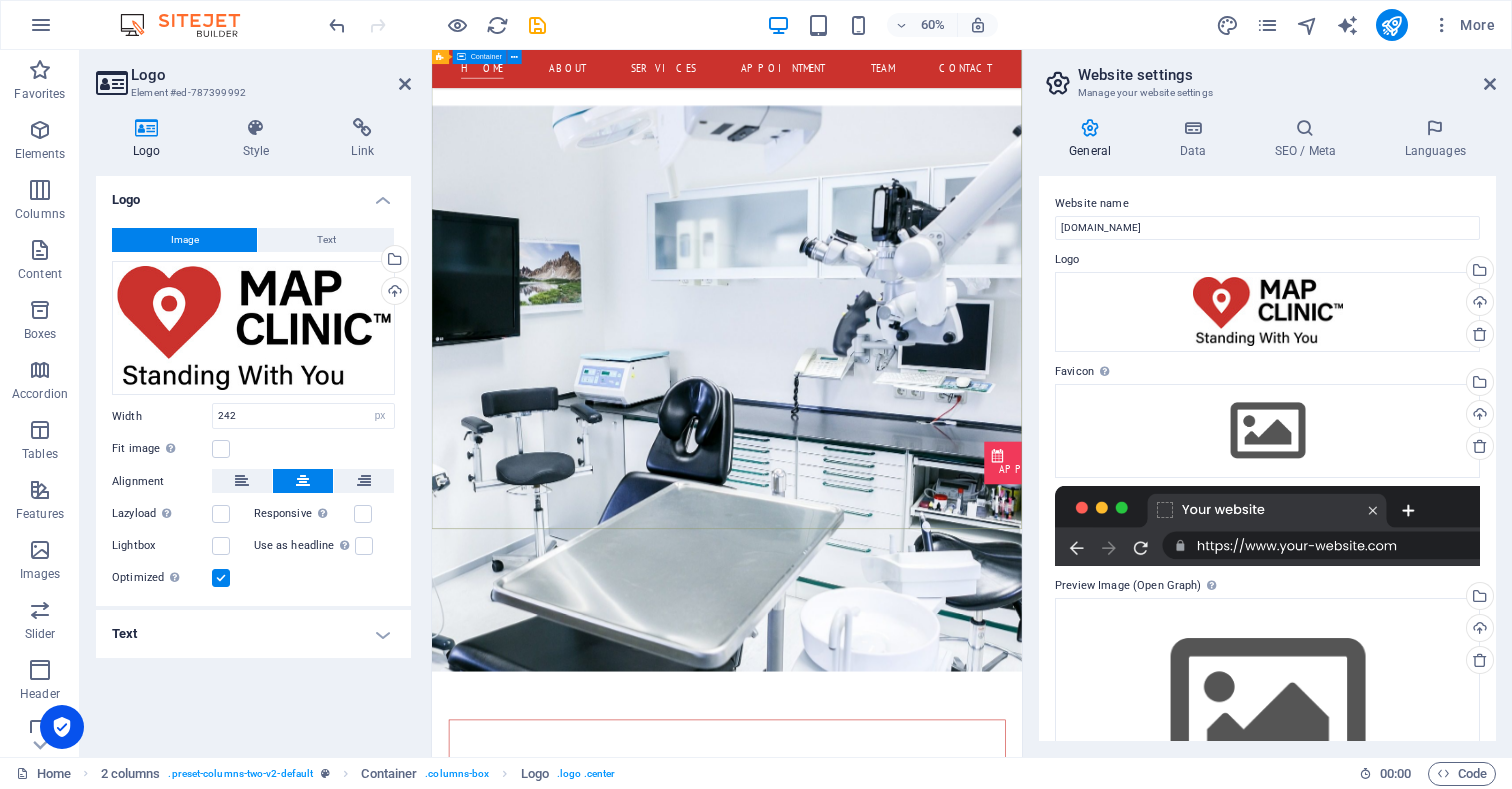 scroll, scrollTop: 306, scrollLeft: 0, axis: vertical 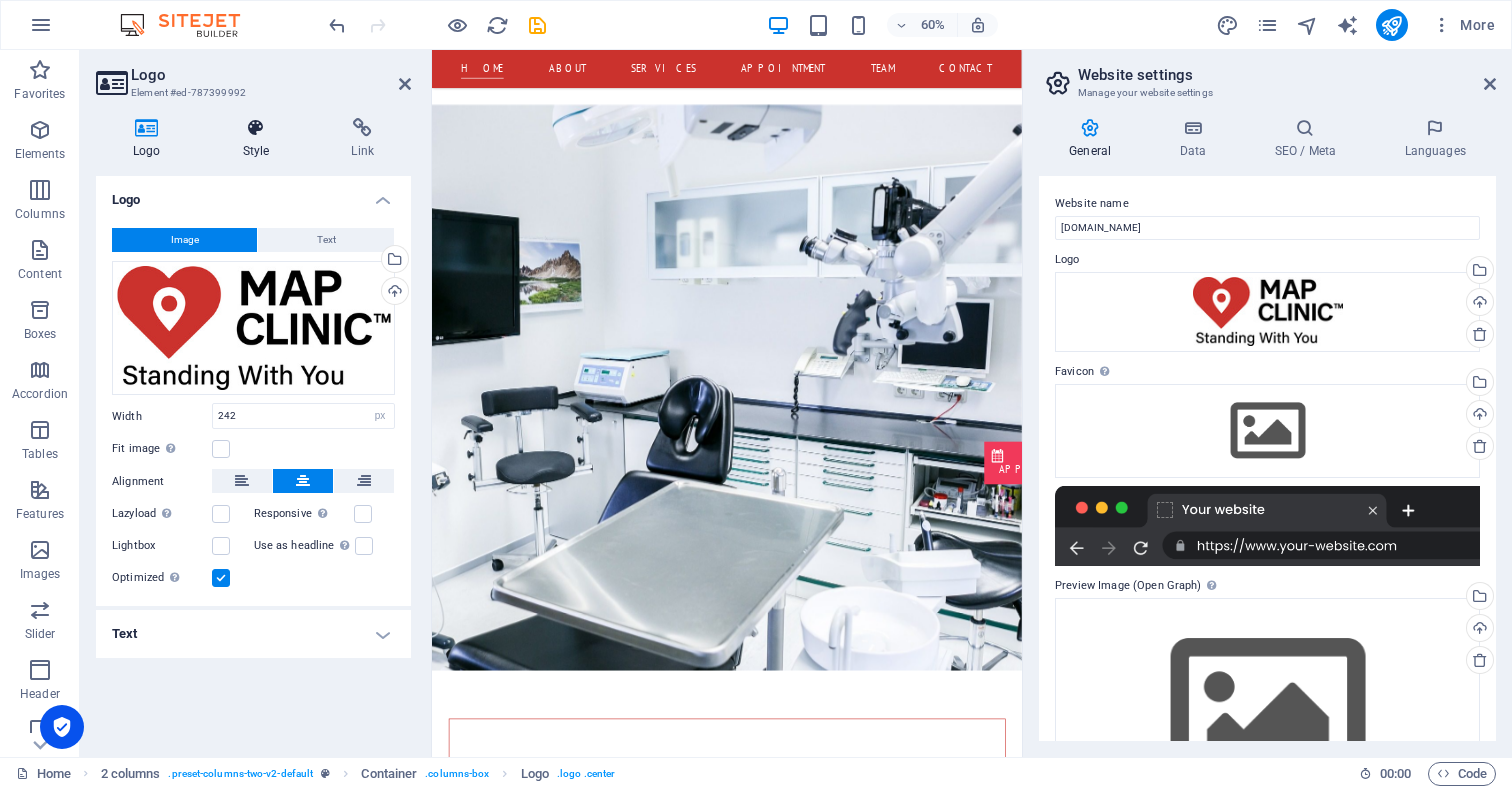 click at bounding box center [256, 128] 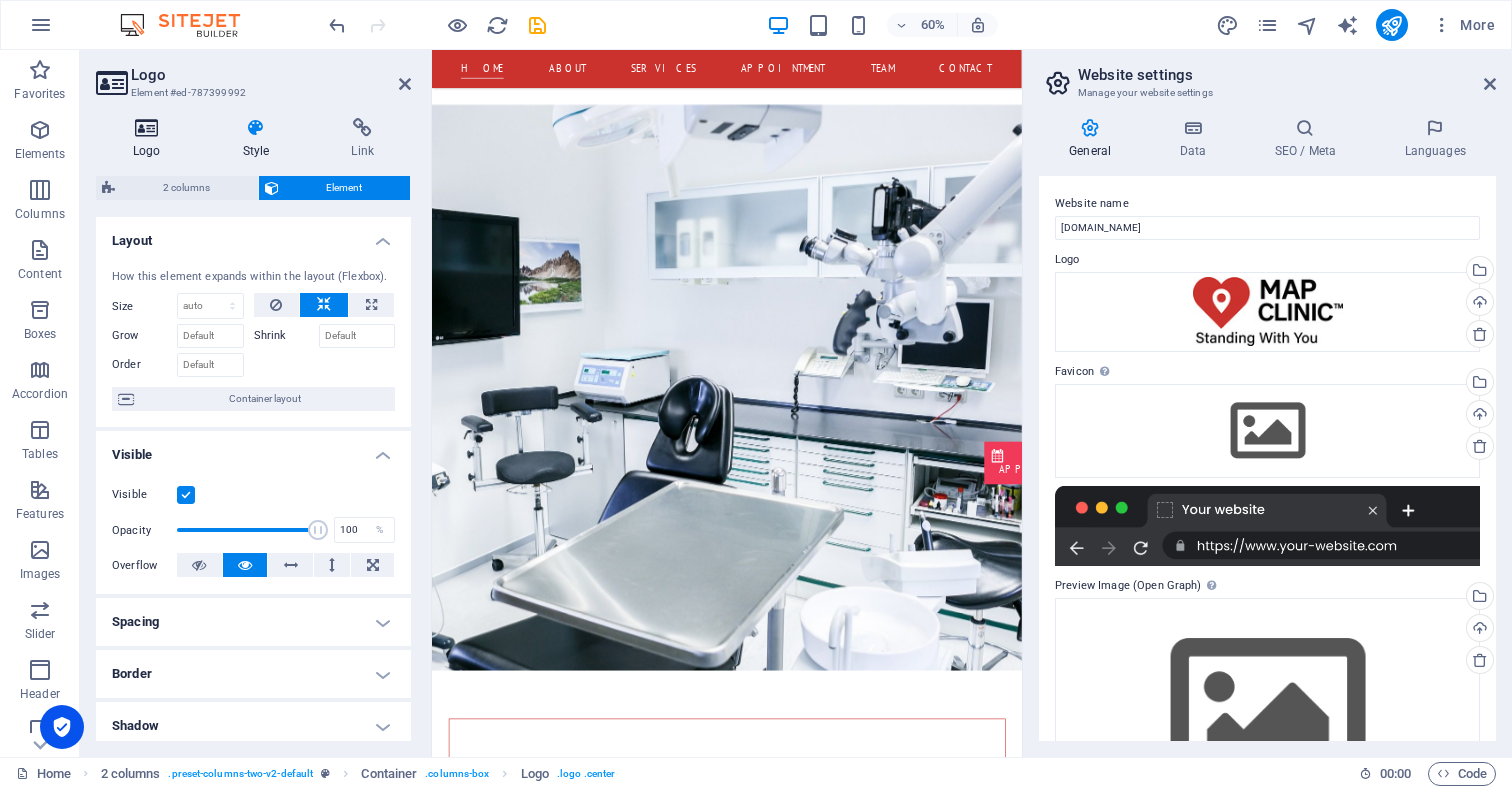 click at bounding box center (147, 128) 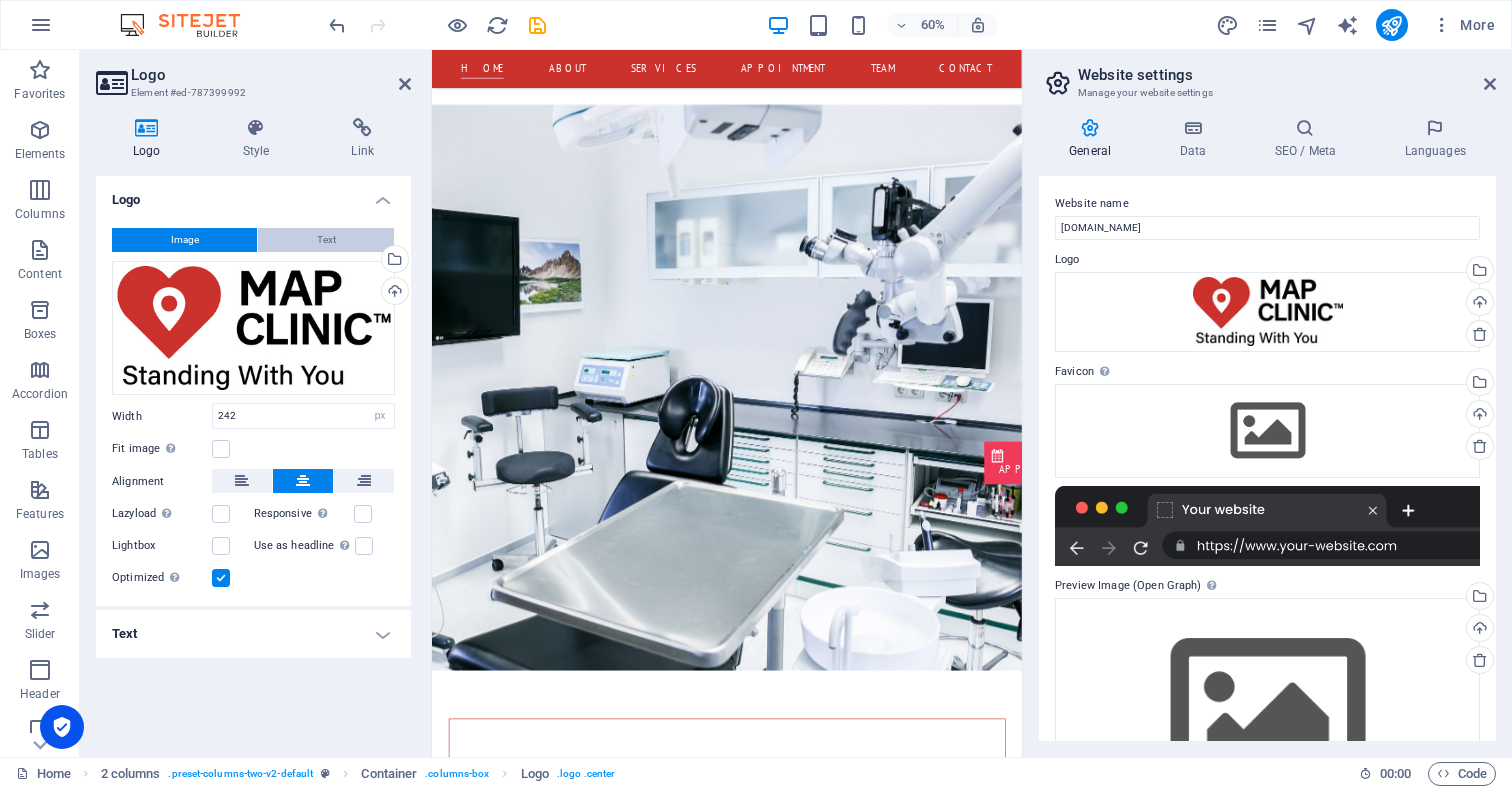 click on "Text" at bounding box center [326, 240] 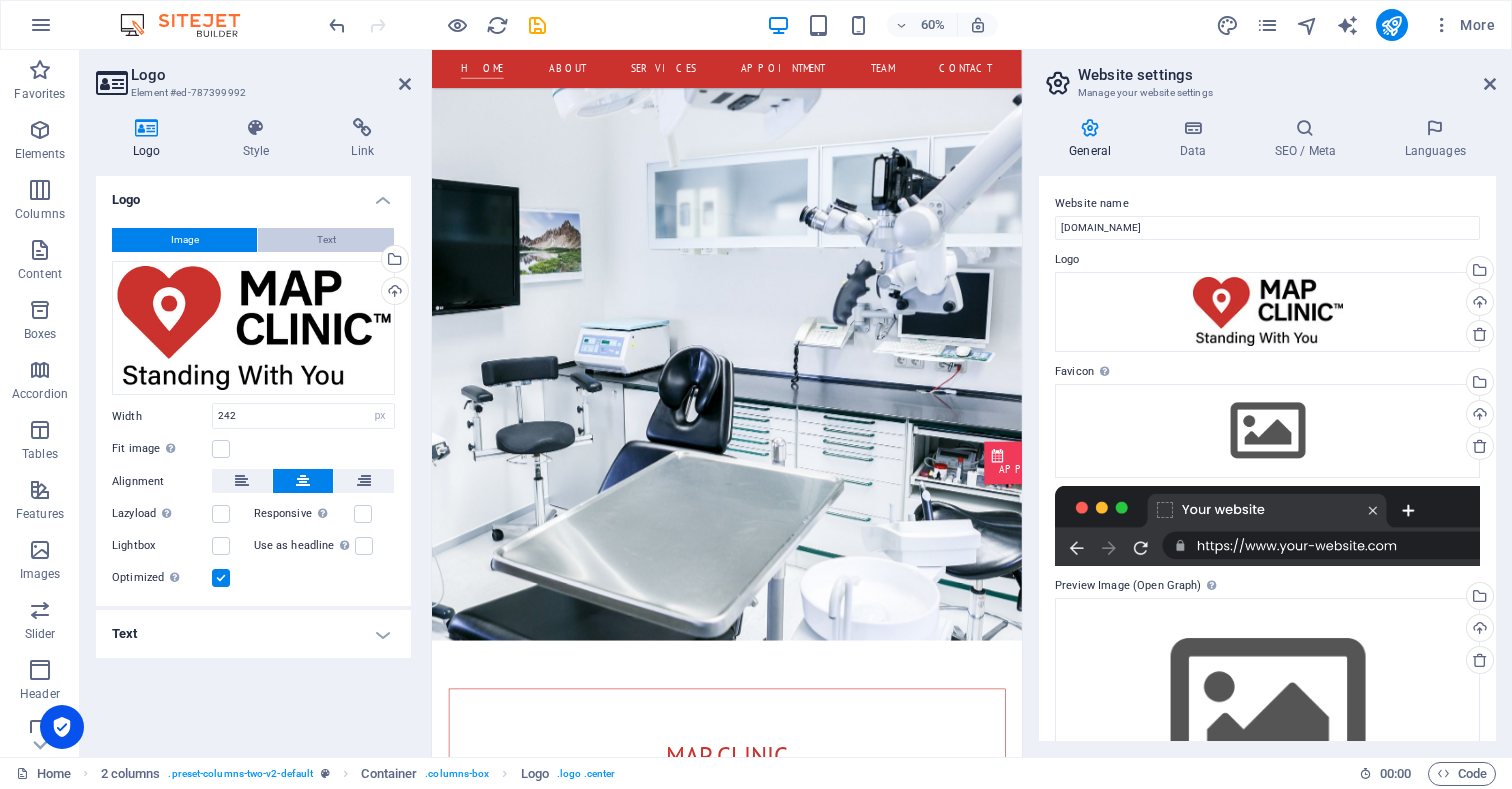 scroll, scrollTop: 0, scrollLeft: 0, axis: both 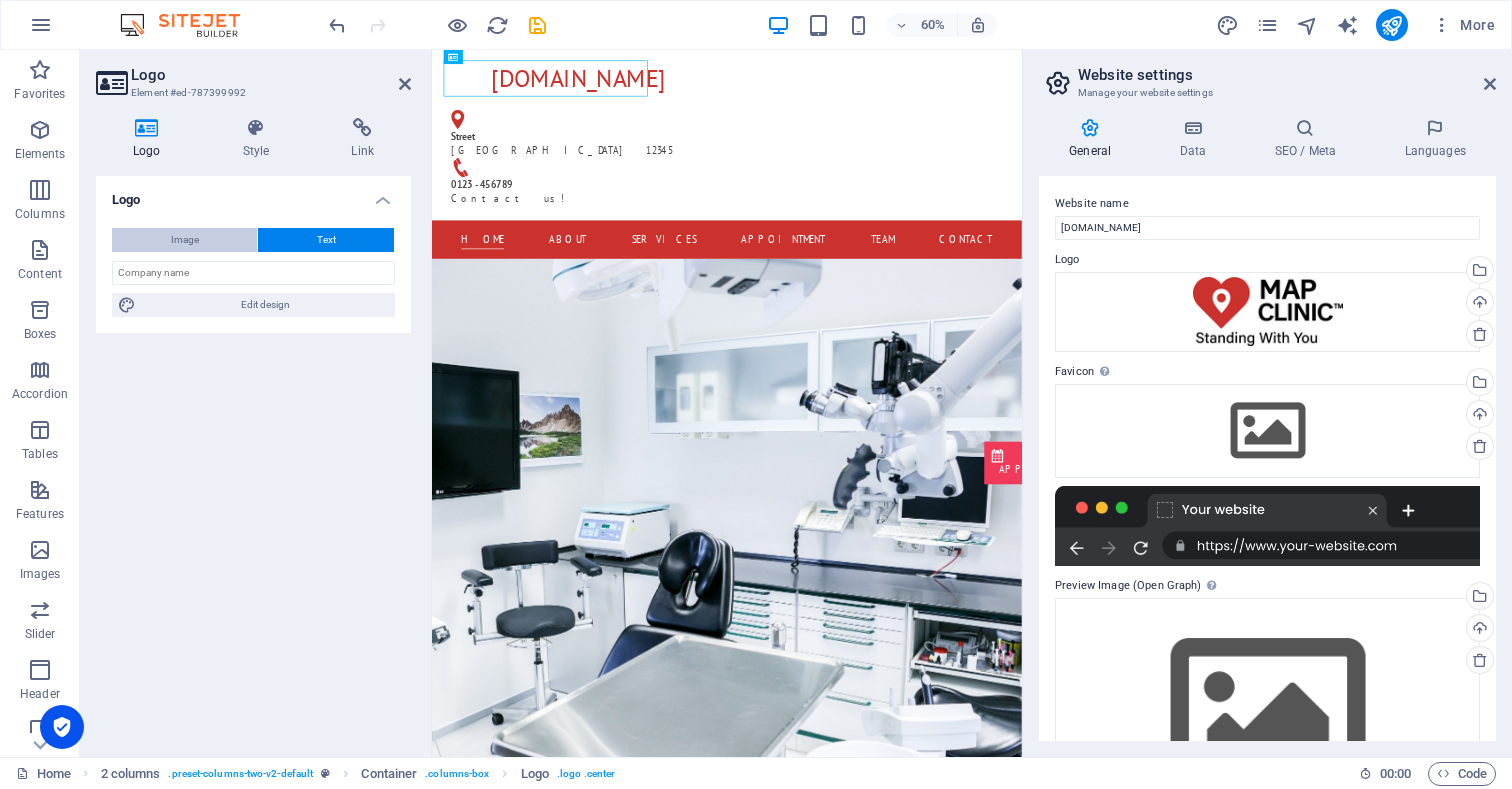 click on "Image" at bounding box center (185, 240) 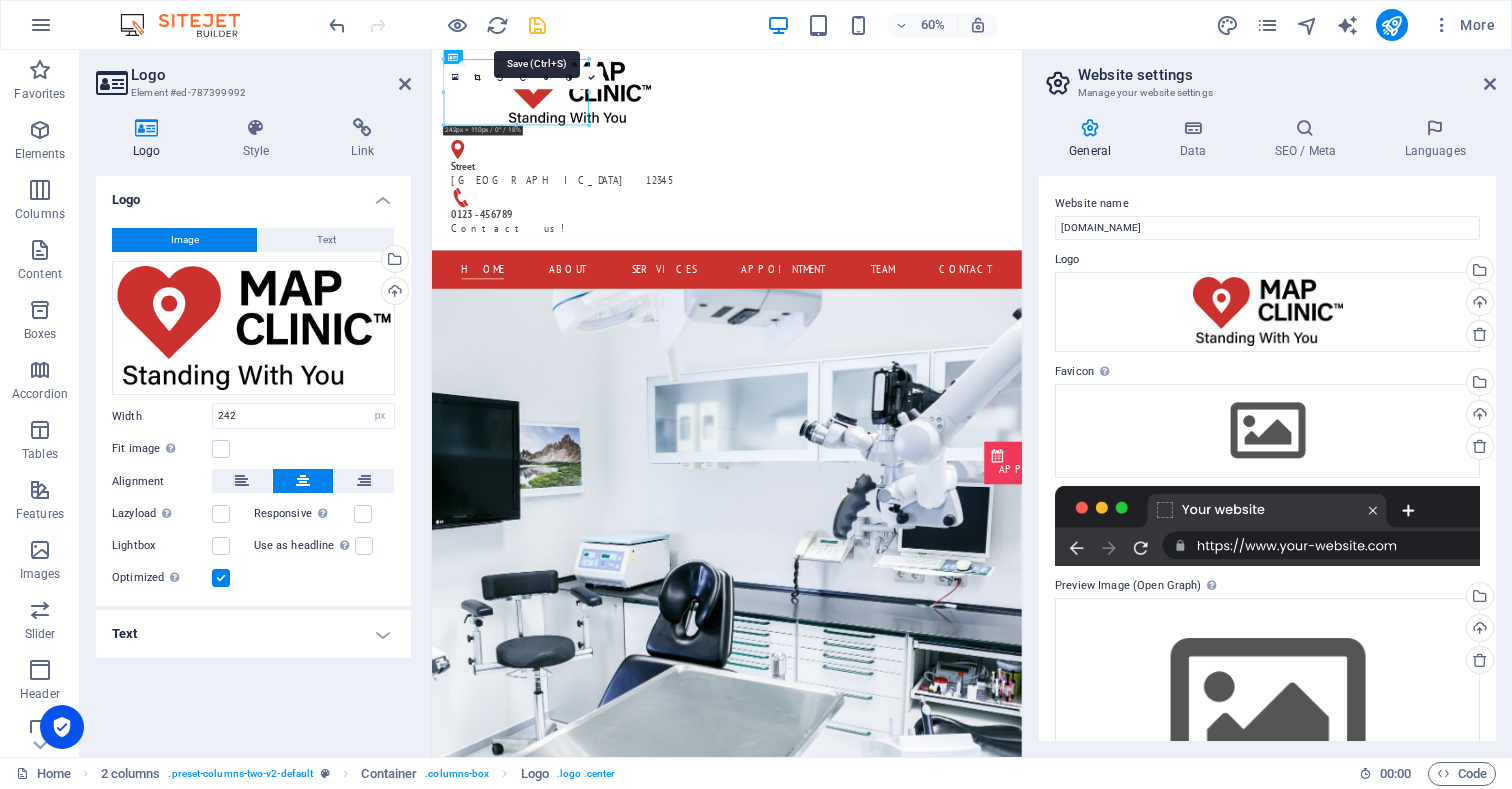click at bounding box center (537, 25) 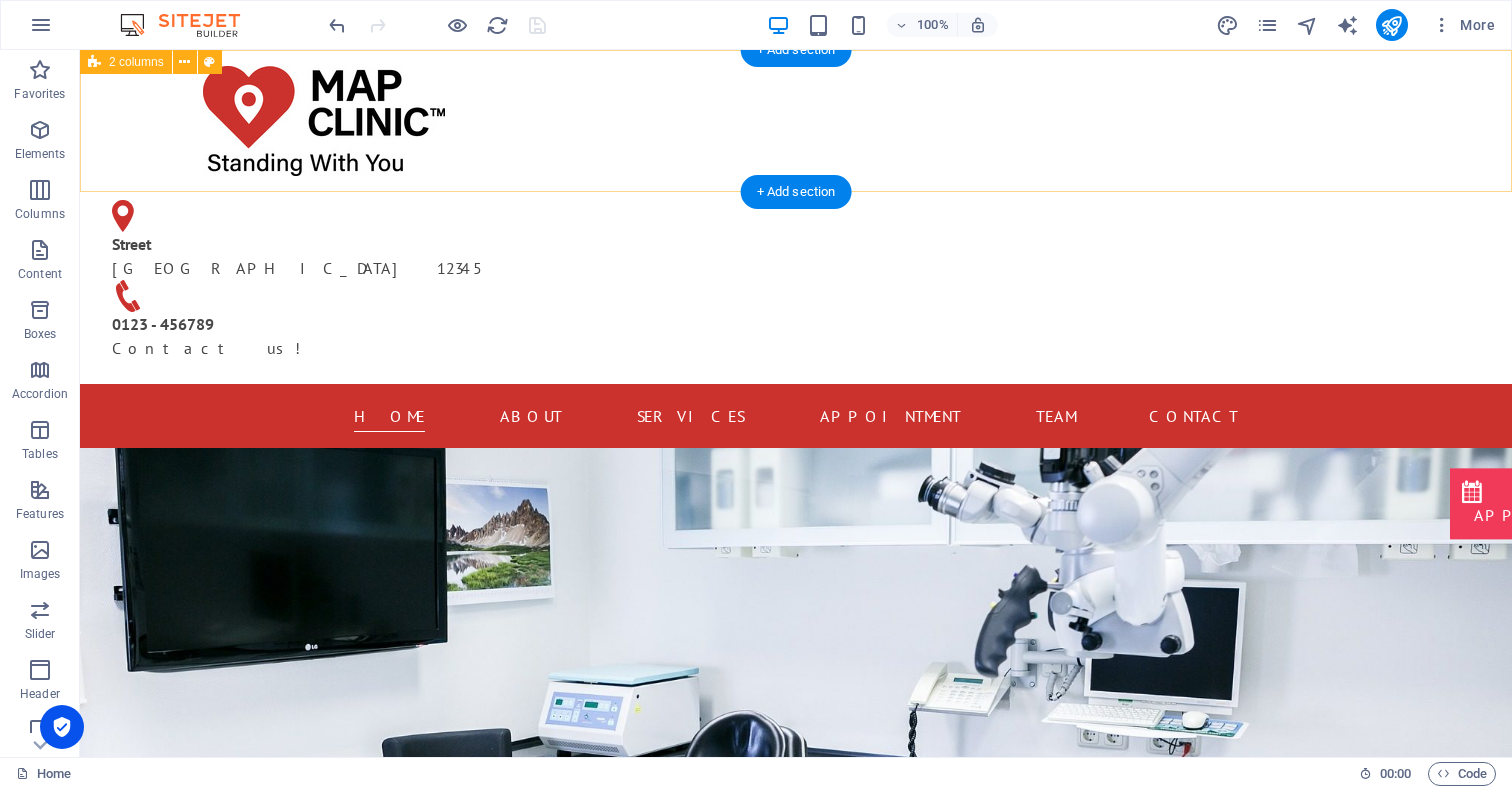 click on "[GEOGRAPHIC_DATA]   [PHONE_NUMBER] - 456789 Contact us!" at bounding box center (796, 217) 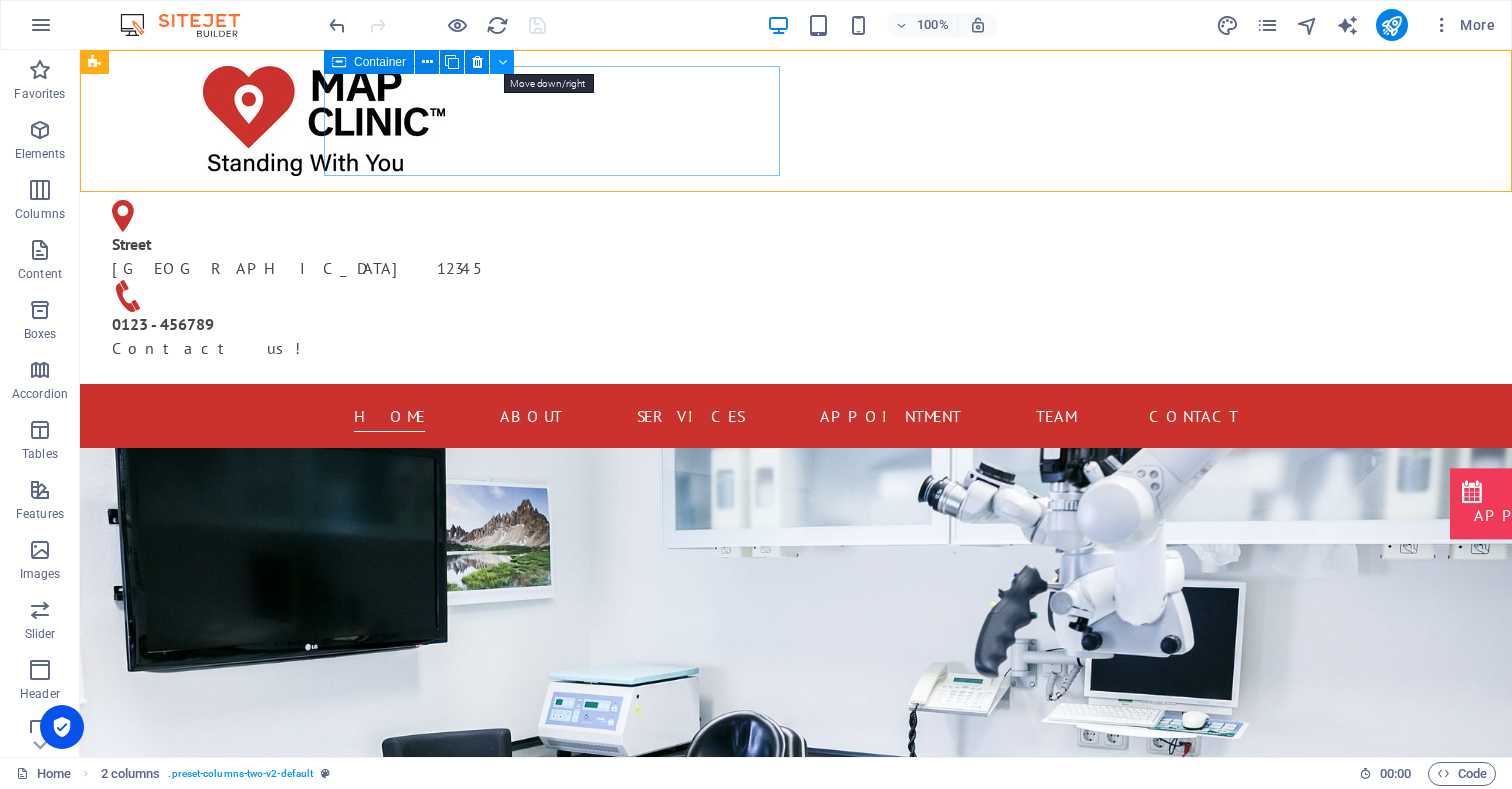 click at bounding box center (502, 62) 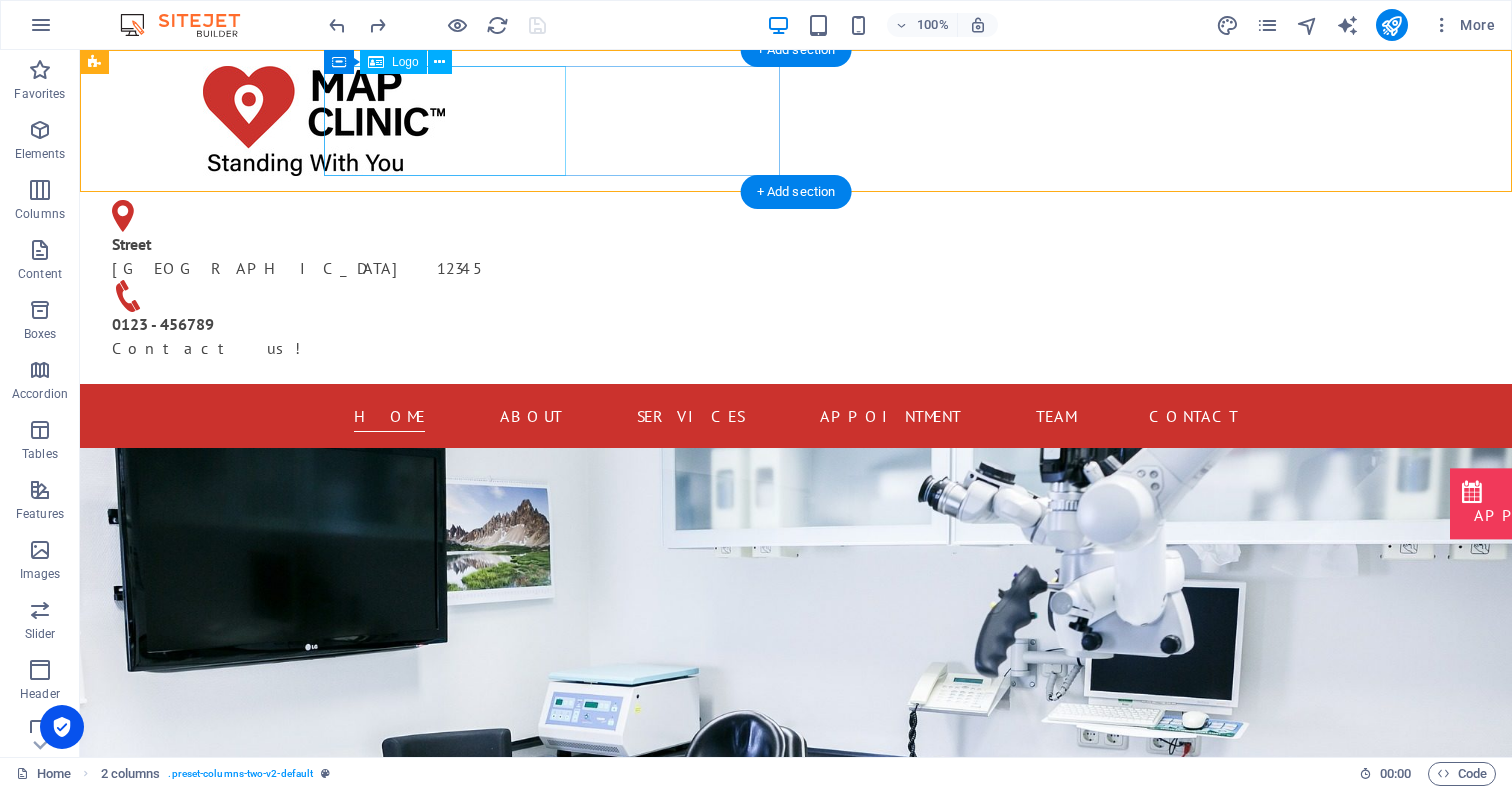 click at bounding box center [324, 121] 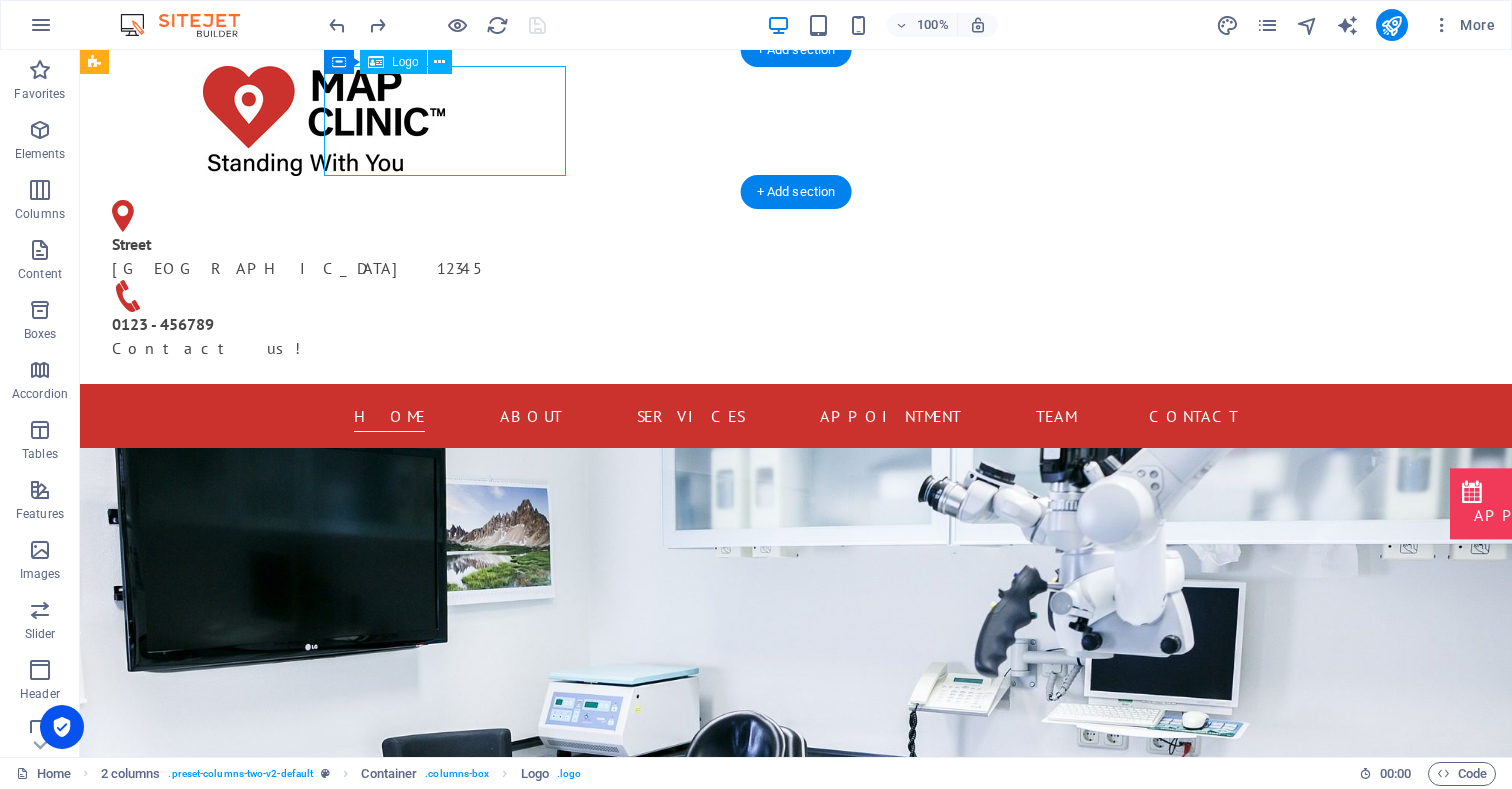 click at bounding box center [324, 121] 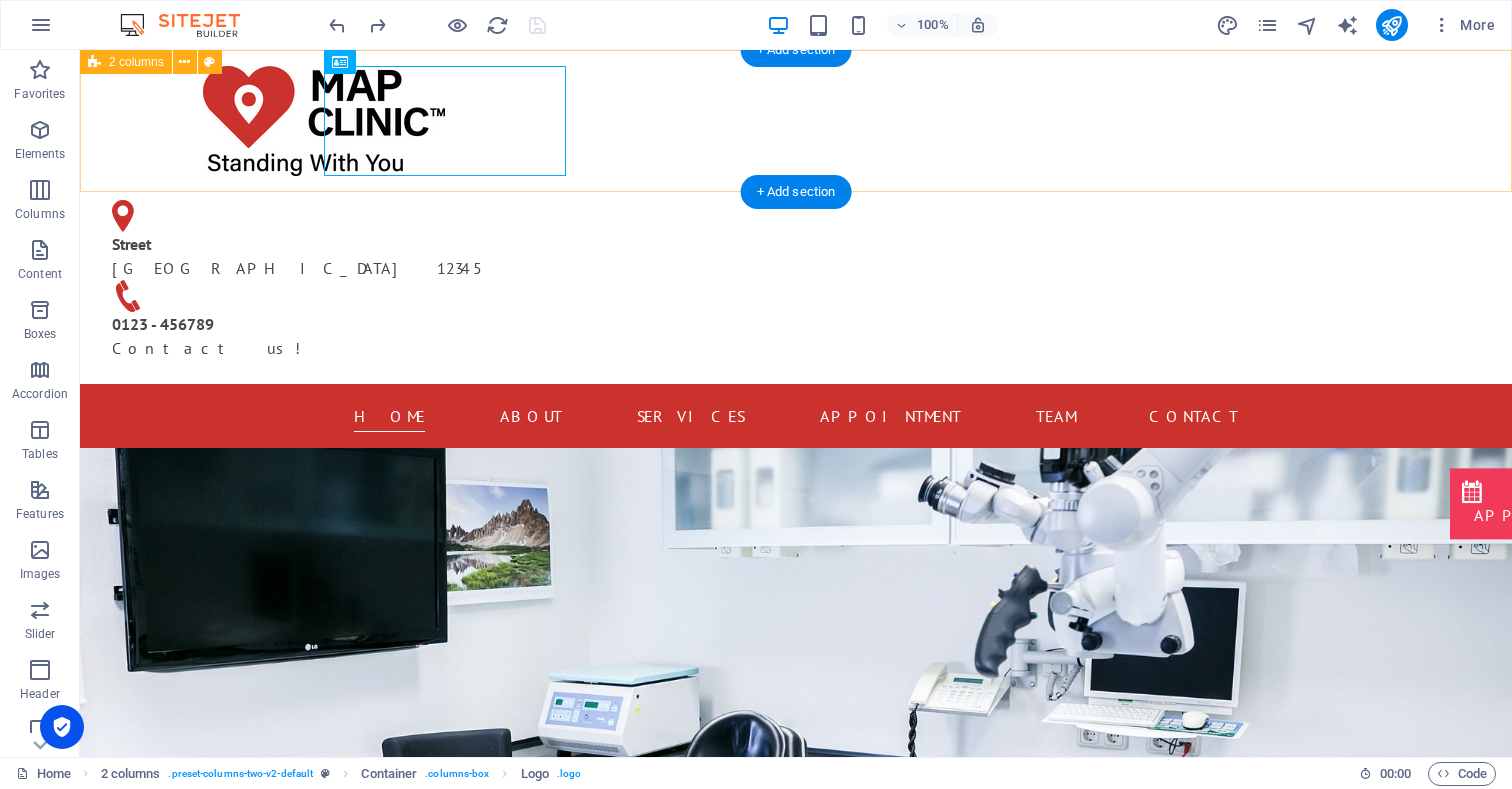 click on "[GEOGRAPHIC_DATA]   [PHONE_NUMBER] - 456789 Contact us!" at bounding box center [796, 217] 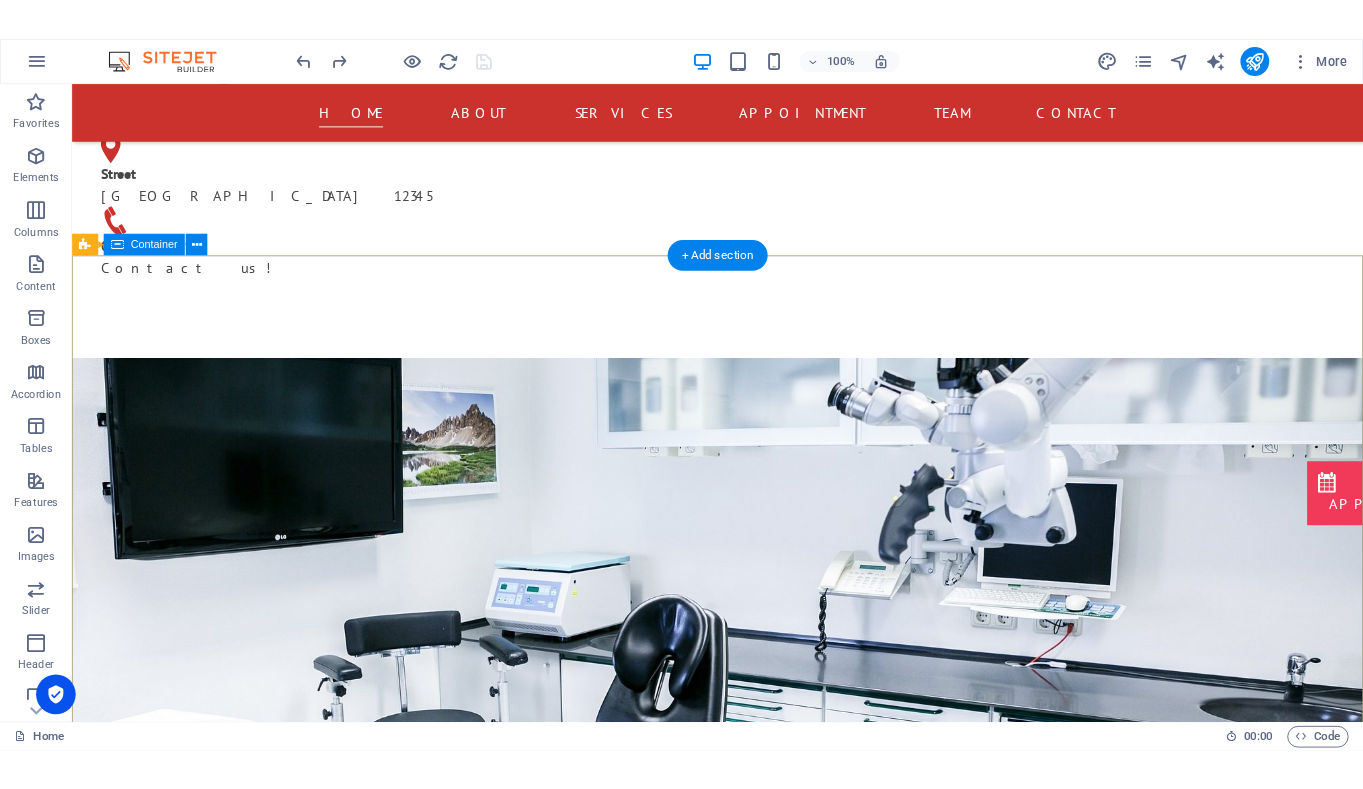 scroll, scrollTop: 0, scrollLeft: 0, axis: both 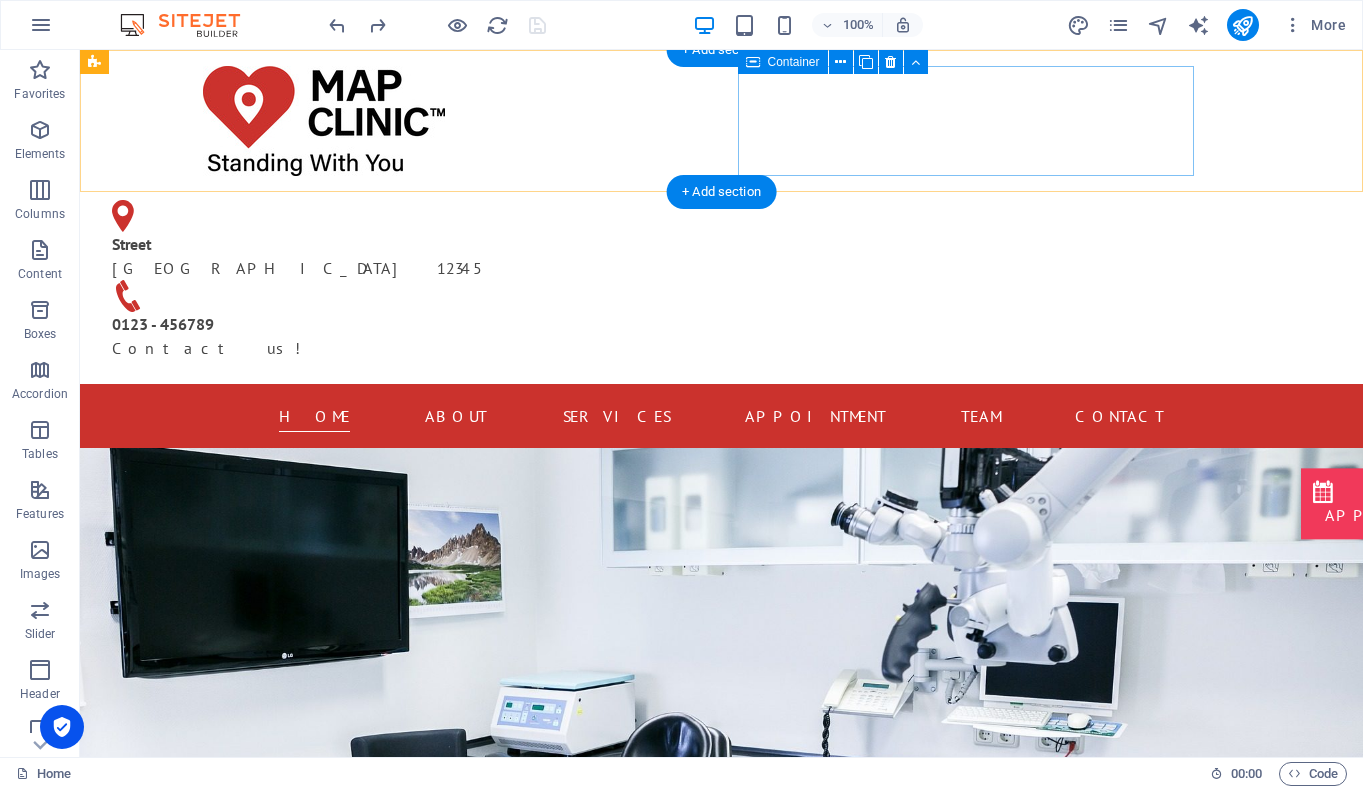 click on "[GEOGRAPHIC_DATA]   [PHONE_NUMBER] - 456789 Contact us!" at bounding box center (324, 280) 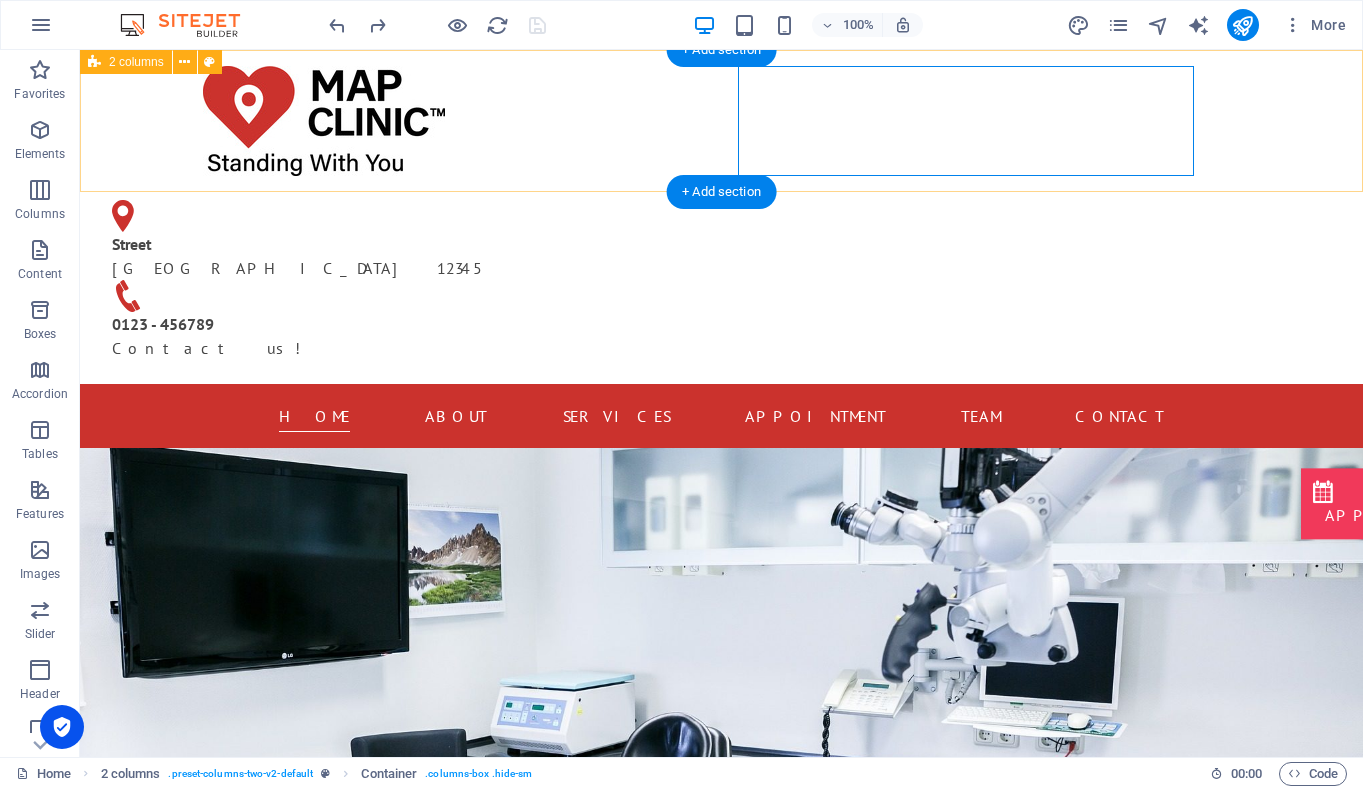 click on "[GEOGRAPHIC_DATA]   [PHONE_NUMBER] - 456789 Contact us!" at bounding box center [721, 217] 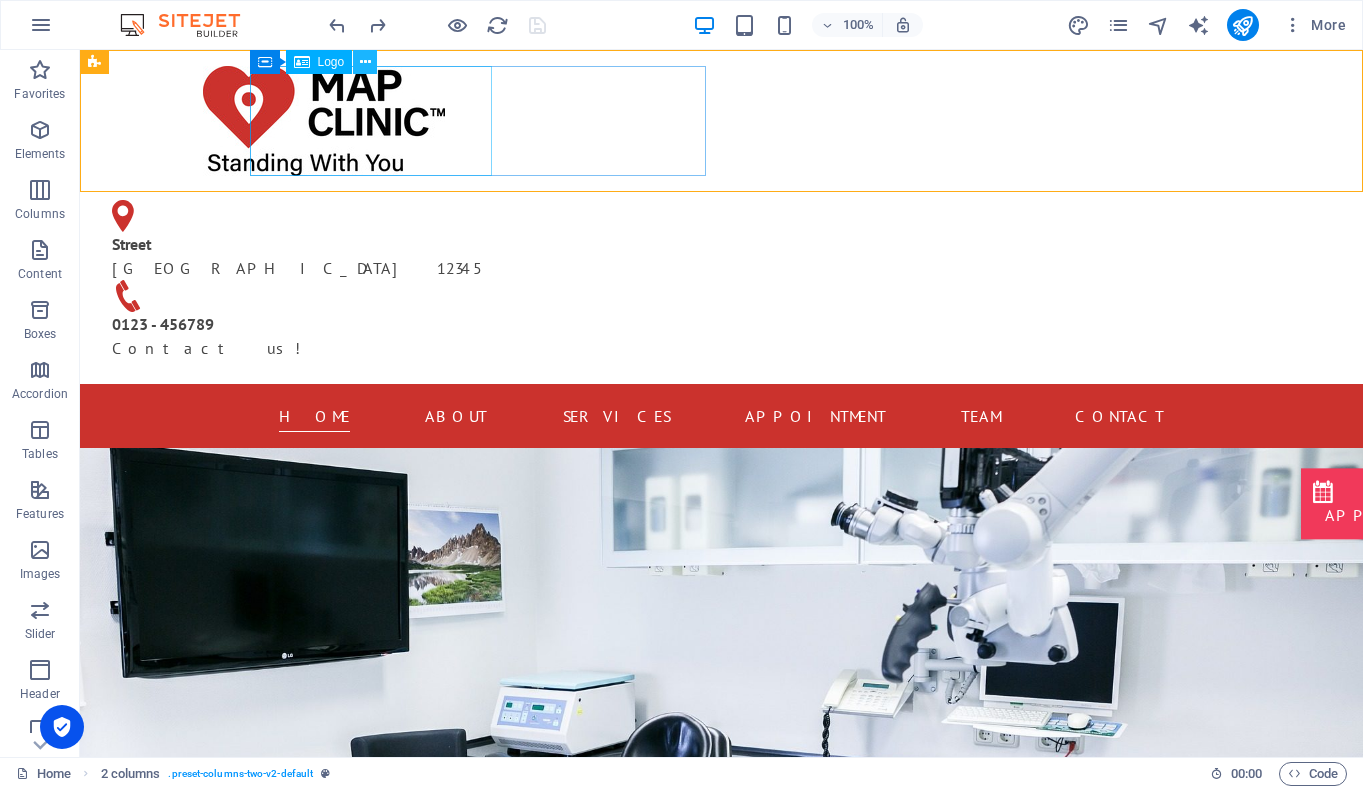 click at bounding box center (365, 62) 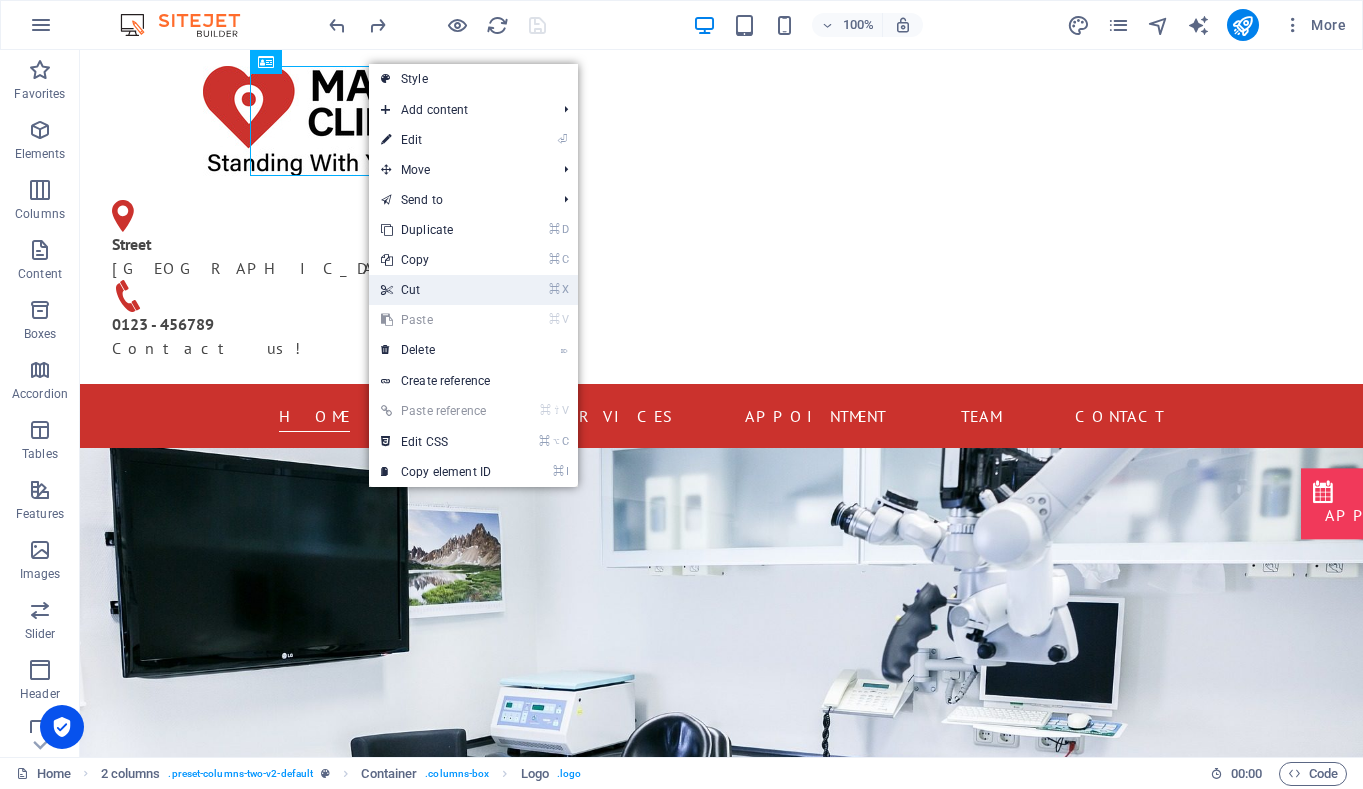 click on "⌘ X  Cut" at bounding box center [436, 290] 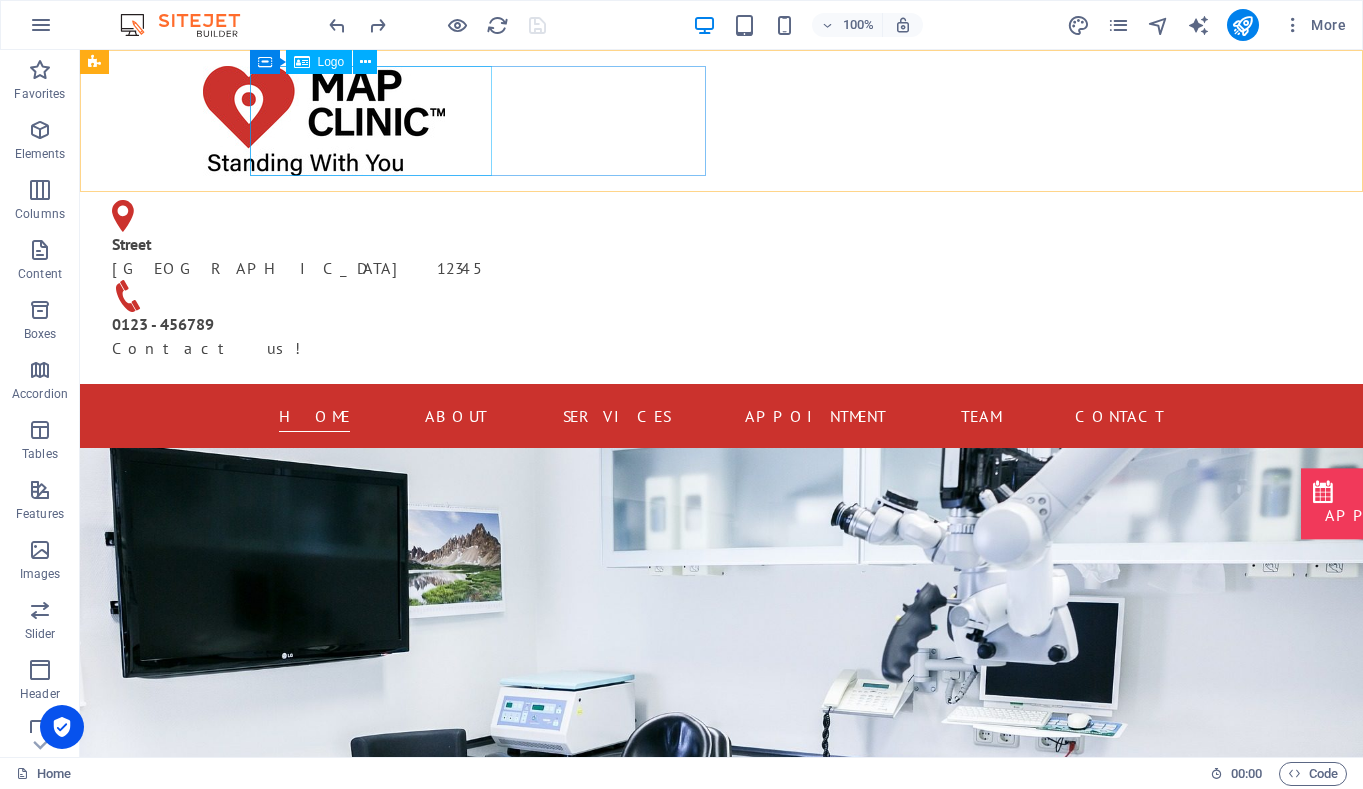 click on "Logo" at bounding box center (331, 62) 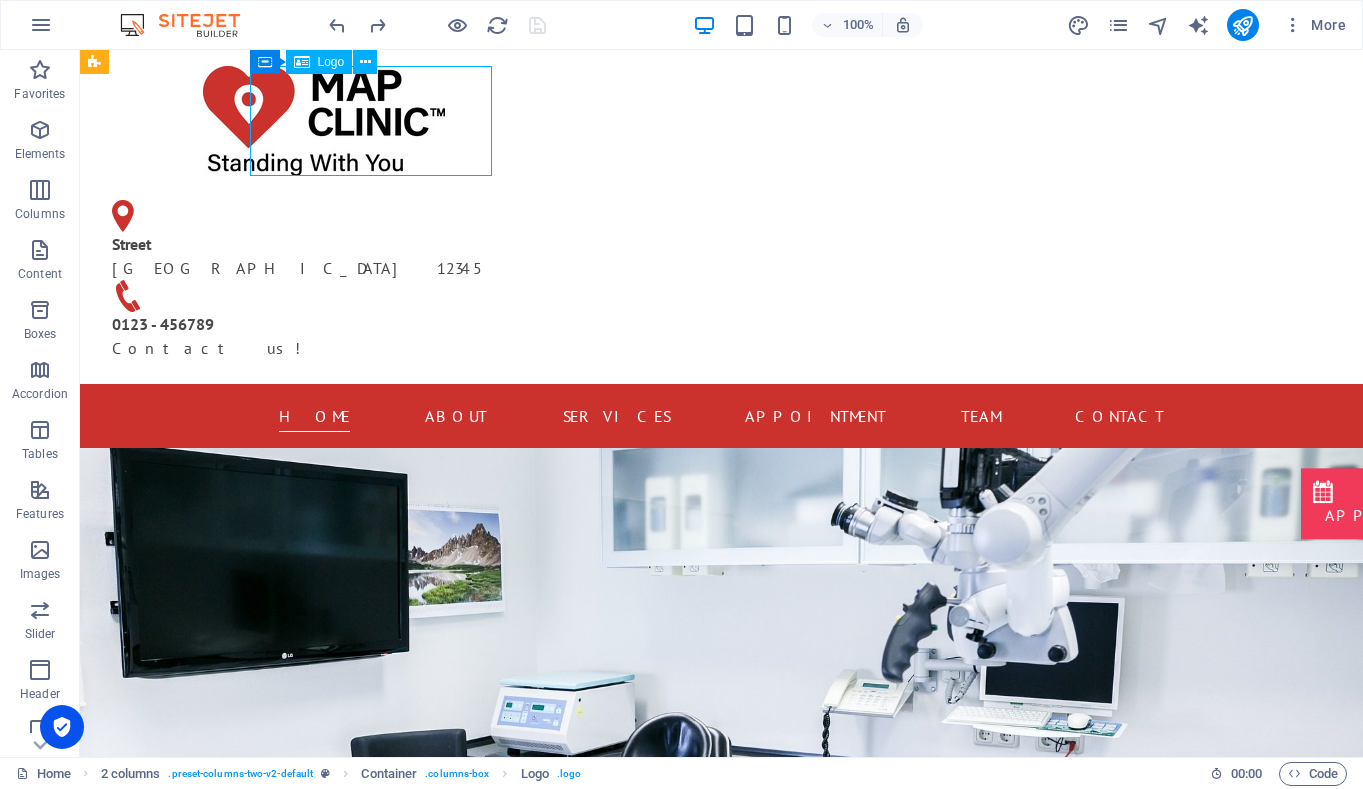 click on "Logo" at bounding box center (331, 62) 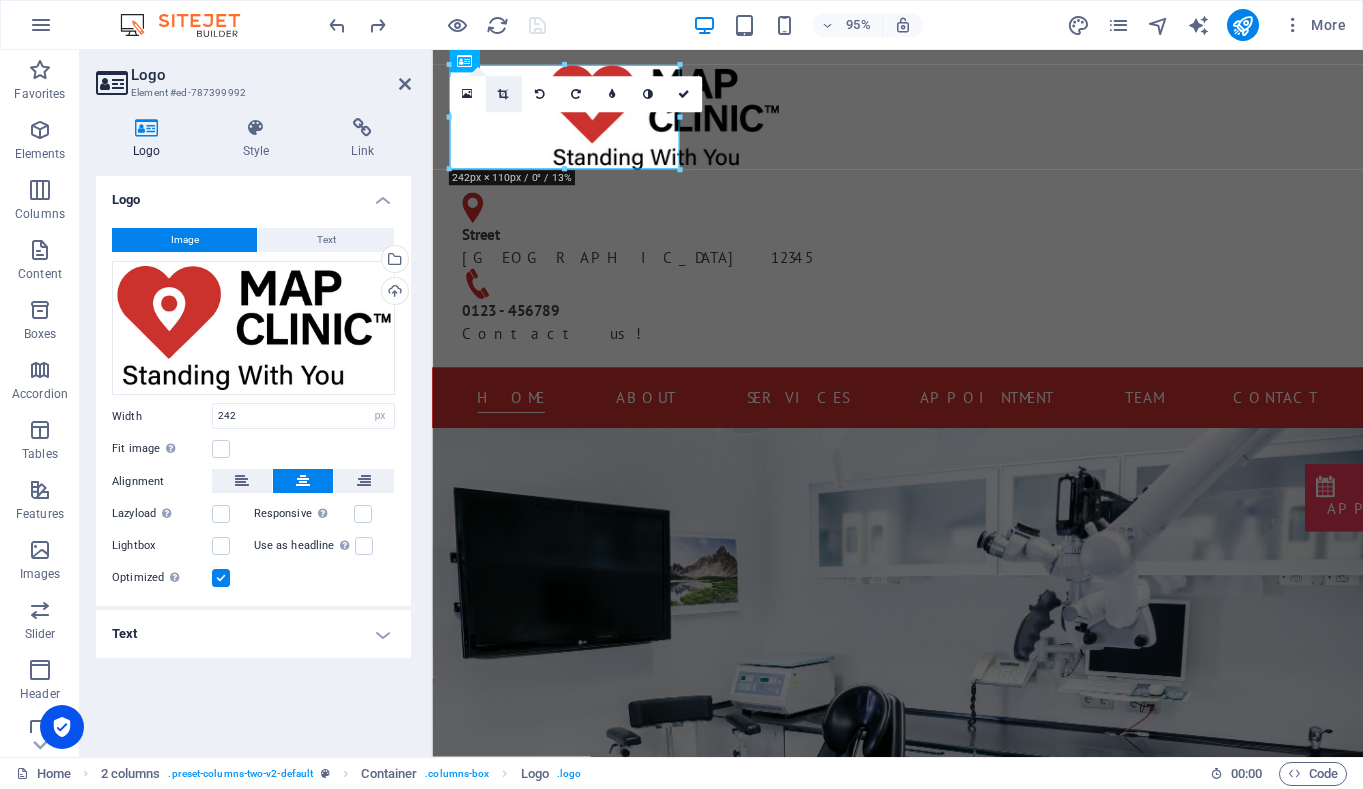 click at bounding box center [503, 94] 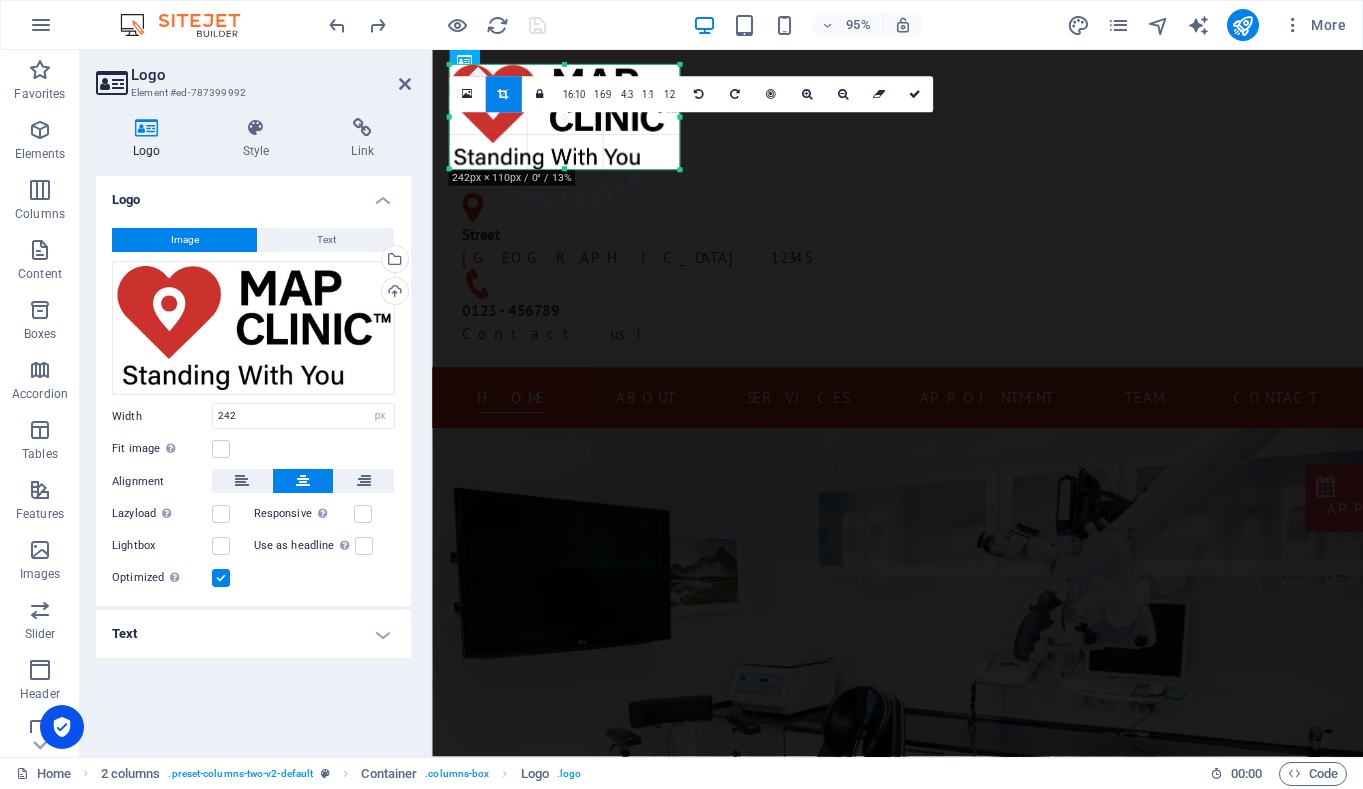 click at bounding box center (503, 94) 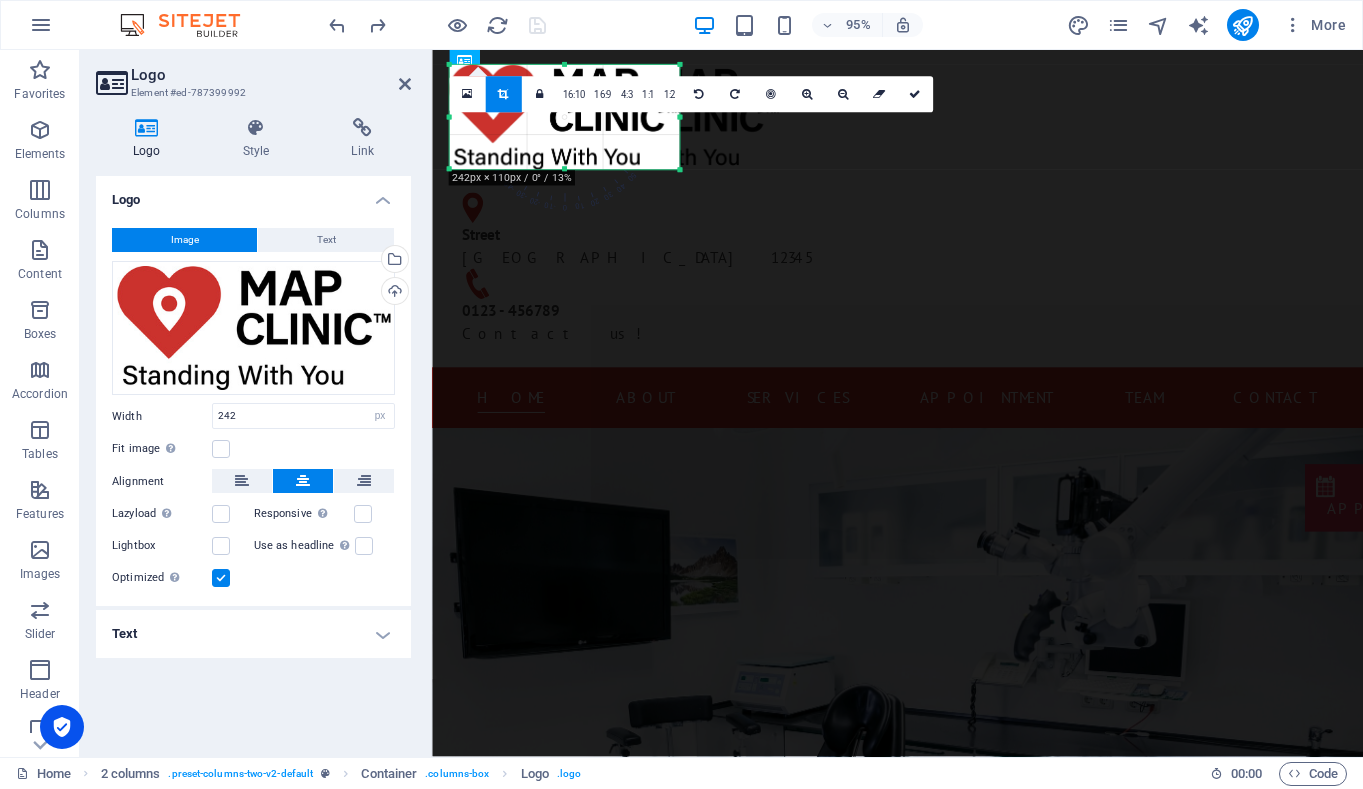 click at bounding box center (503, 94) 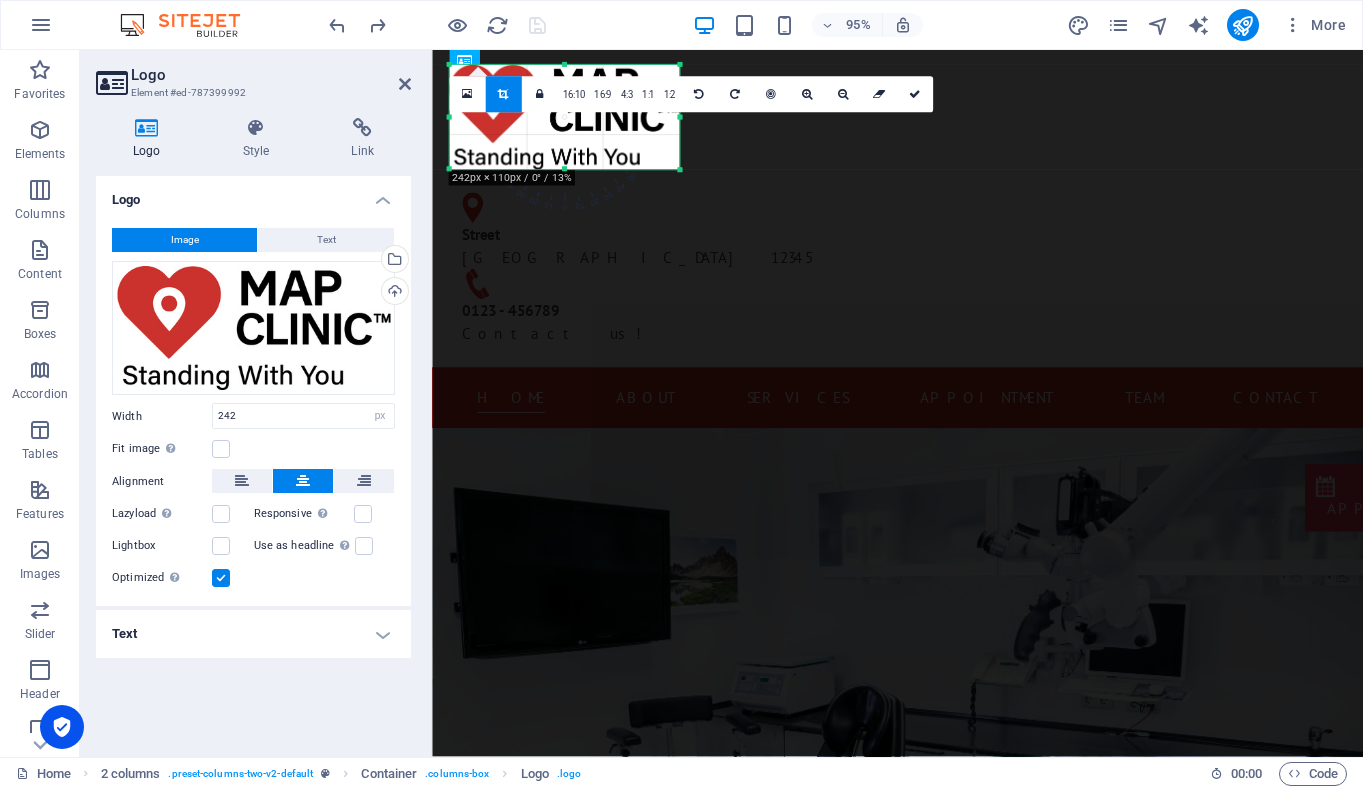 click at bounding box center [503, 94] 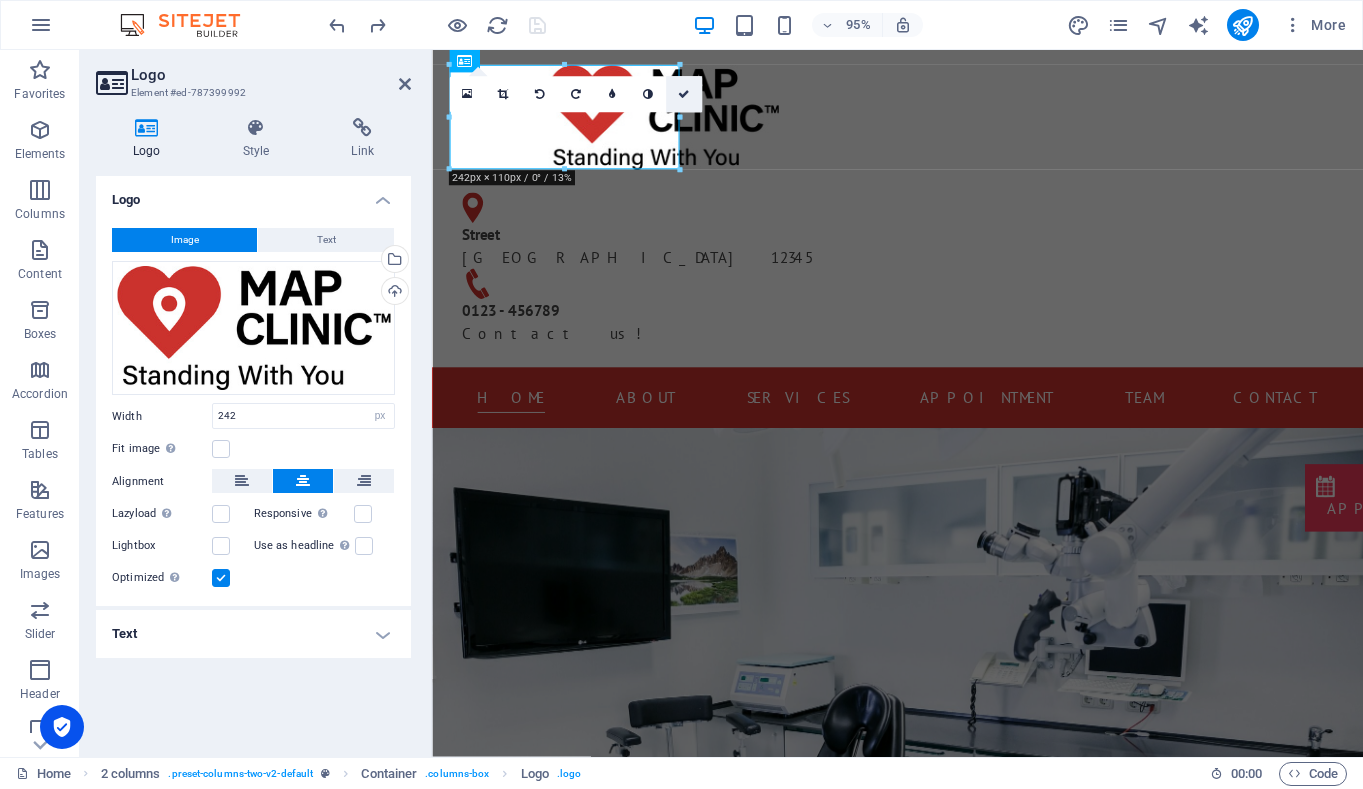 click at bounding box center [684, 94] 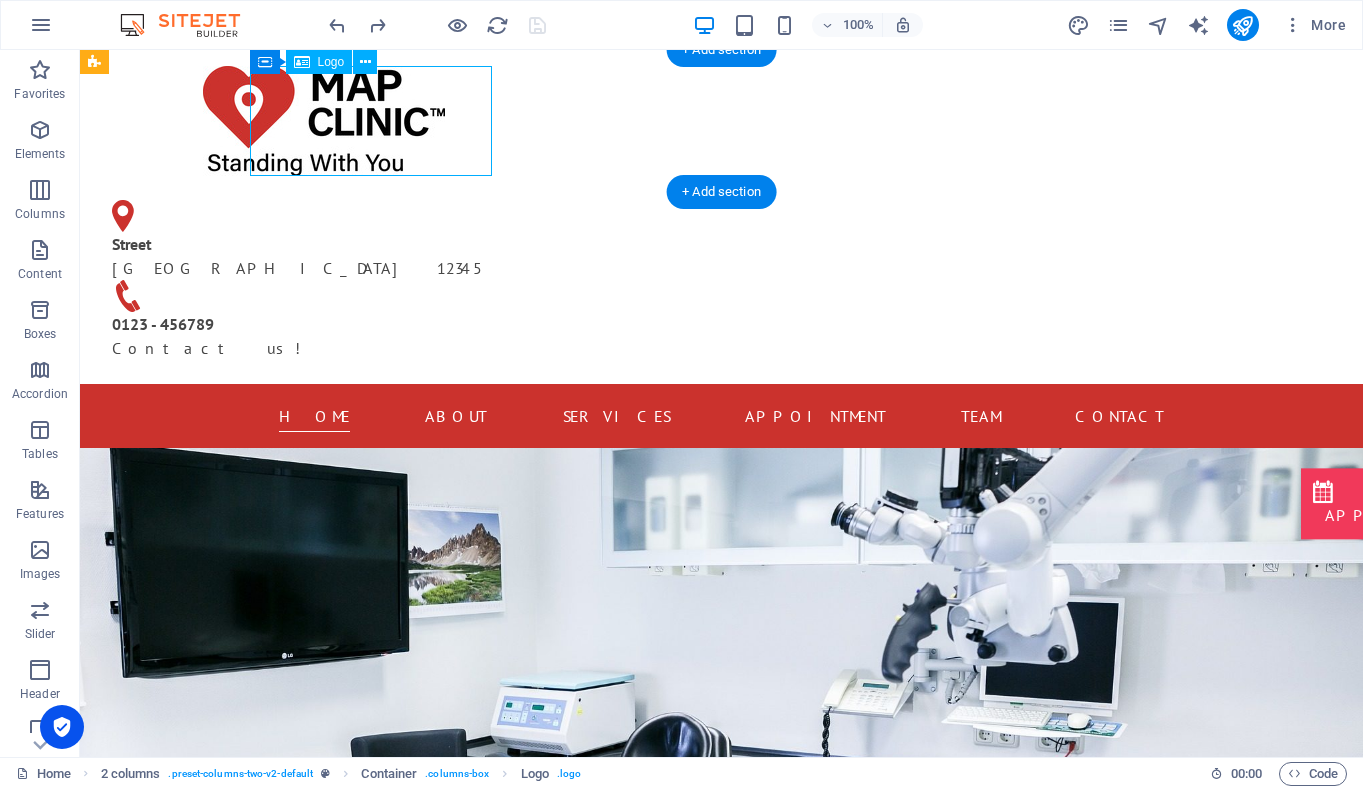 click at bounding box center (324, 121) 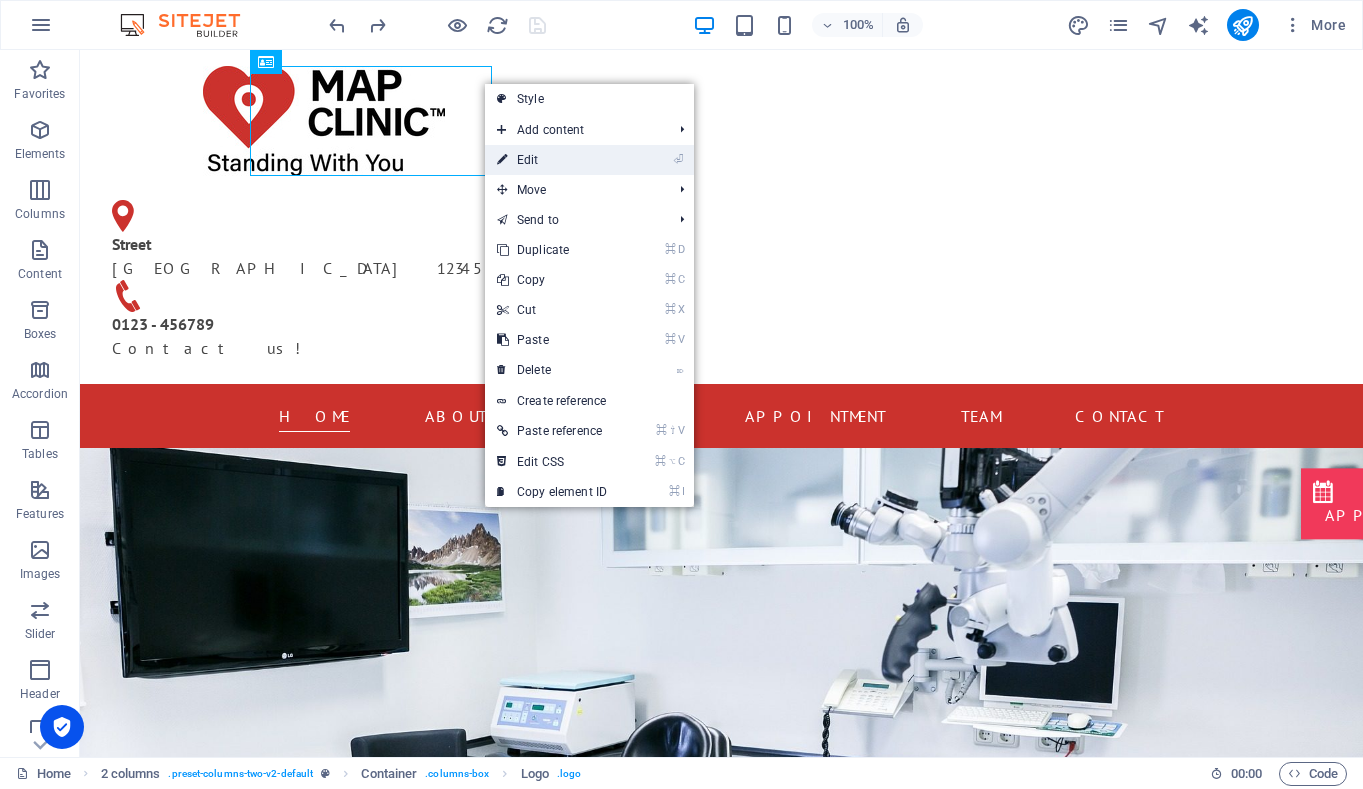 click on "⏎  Edit" at bounding box center [552, 160] 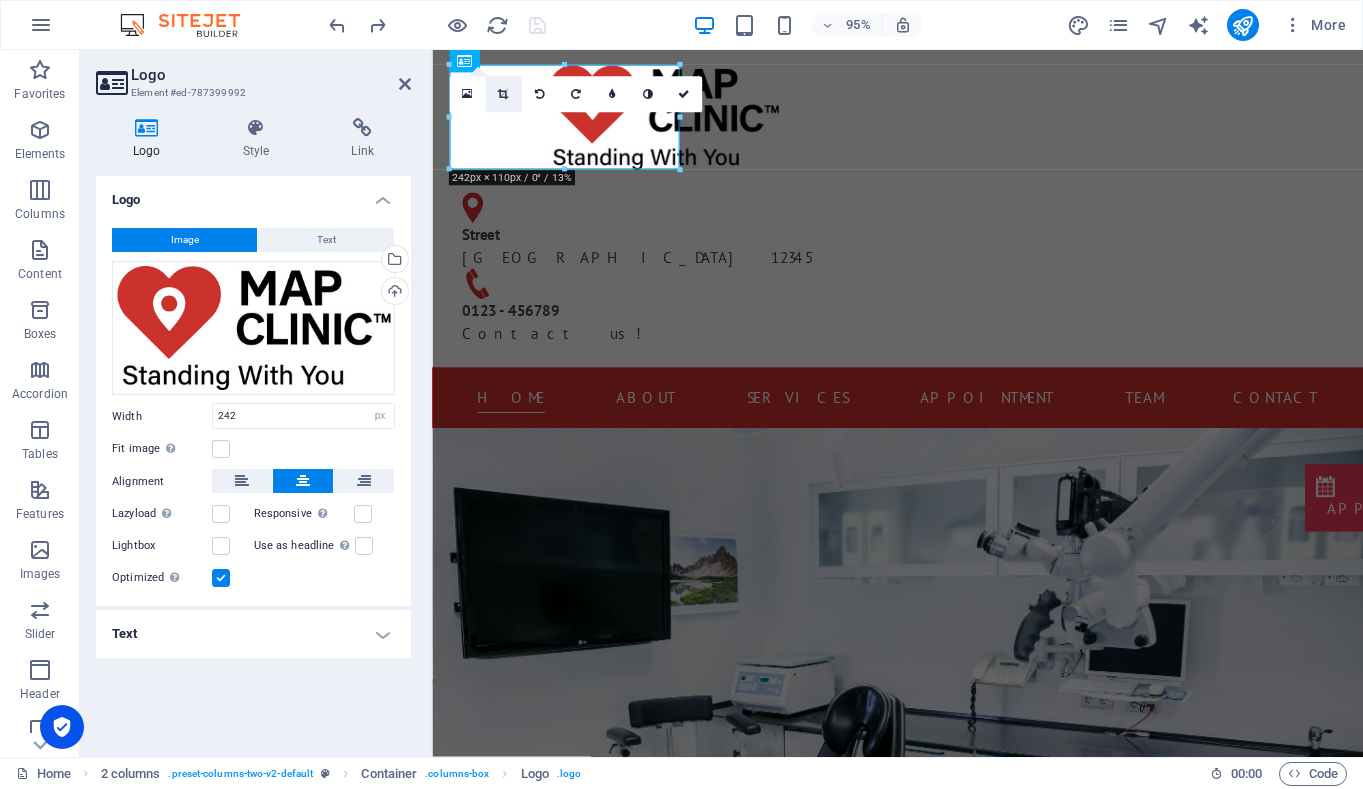 click at bounding box center [503, 94] 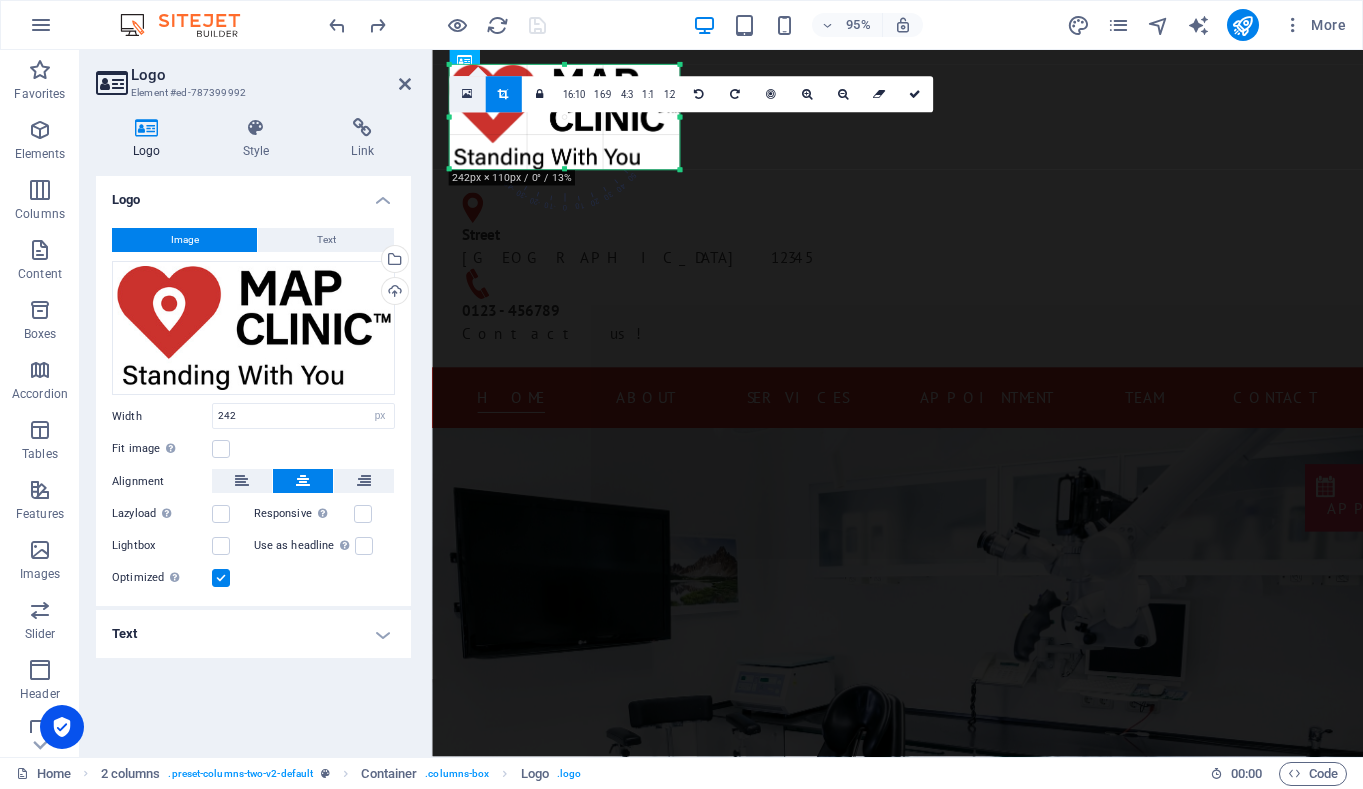 click at bounding box center (467, 95) 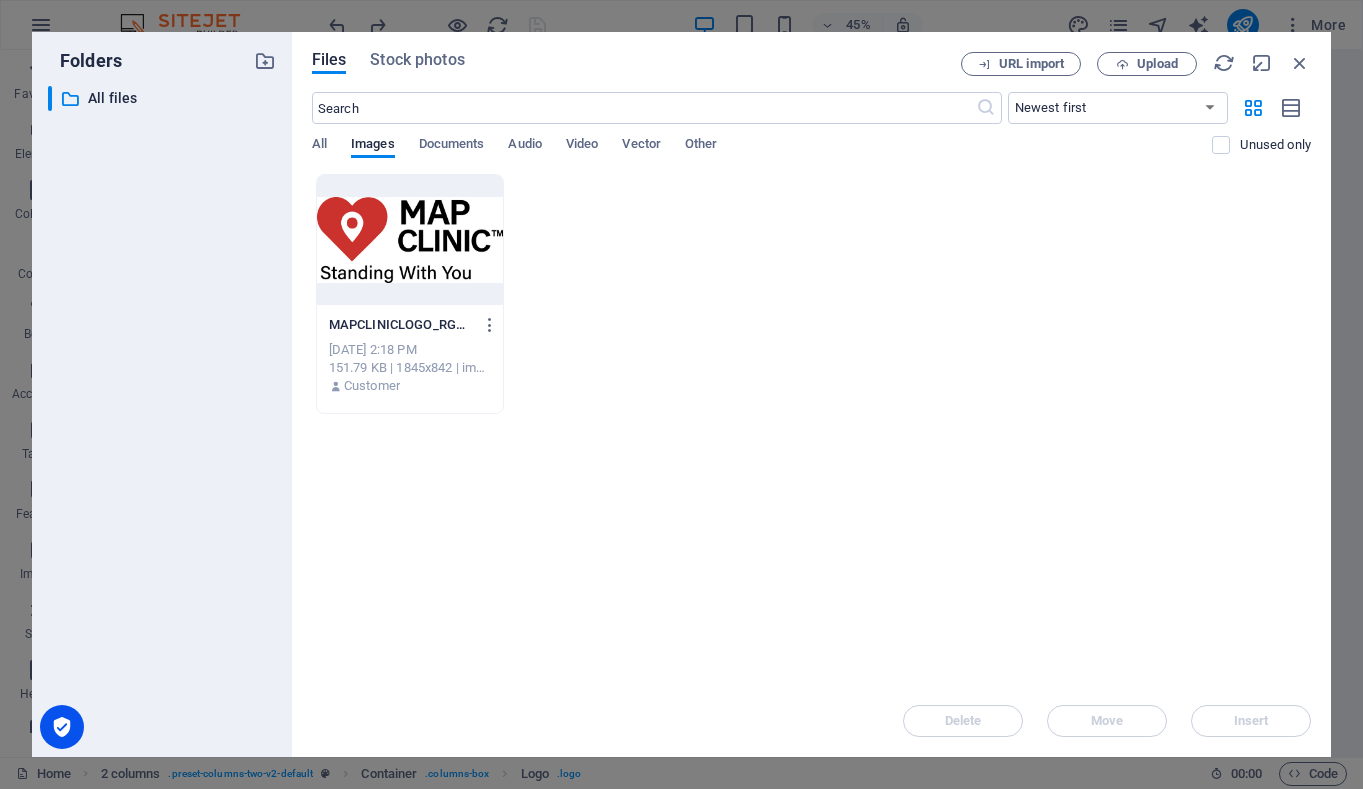 click at bounding box center [410, 240] 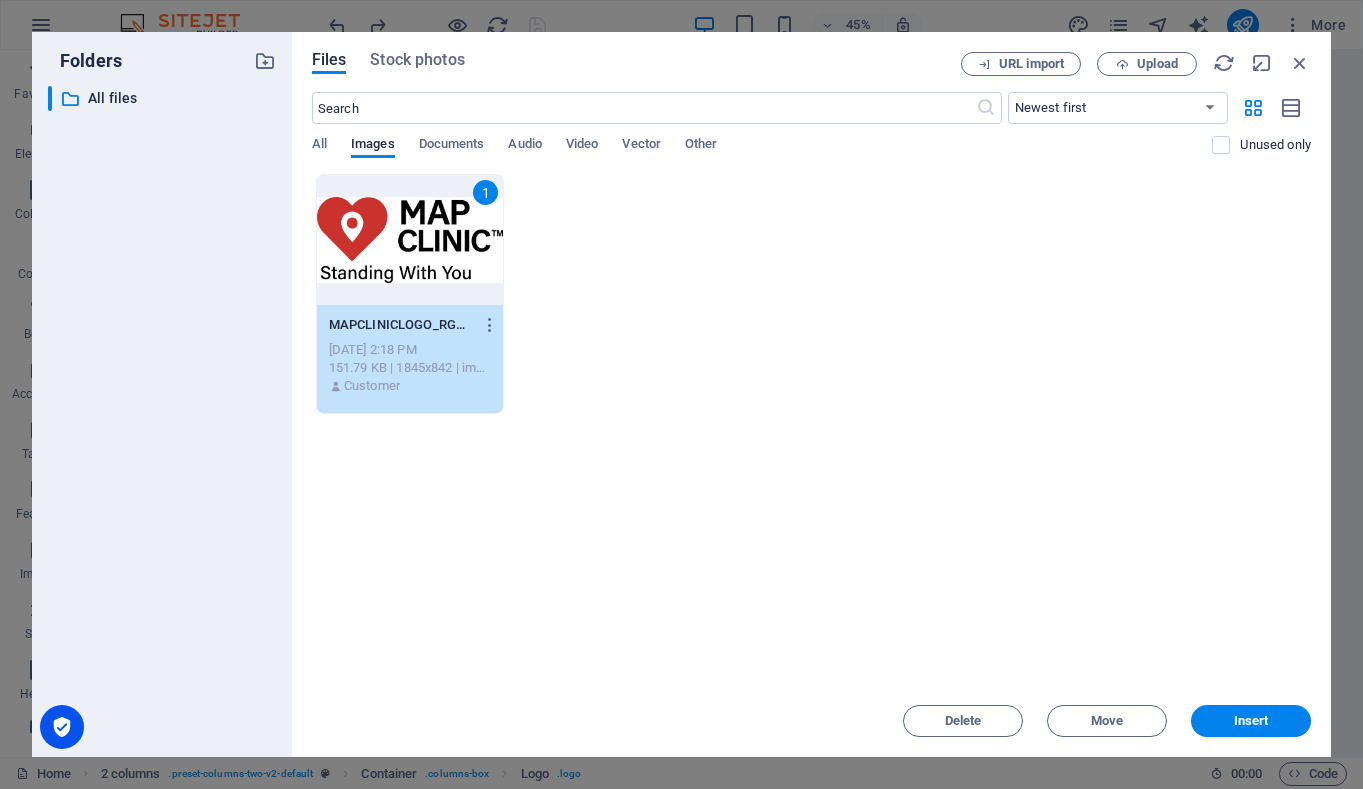 click on "1" at bounding box center [410, 240] 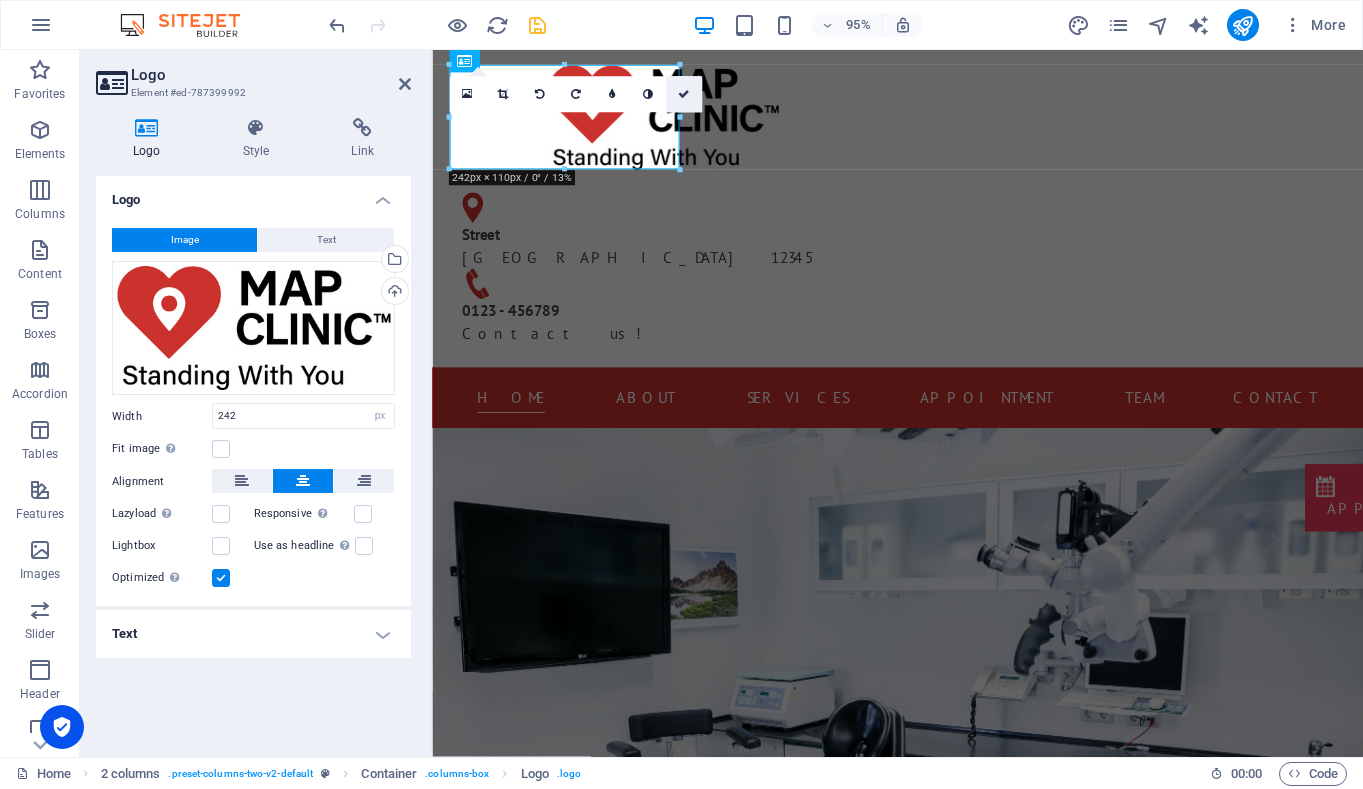 click at bounding box center (684, 94) 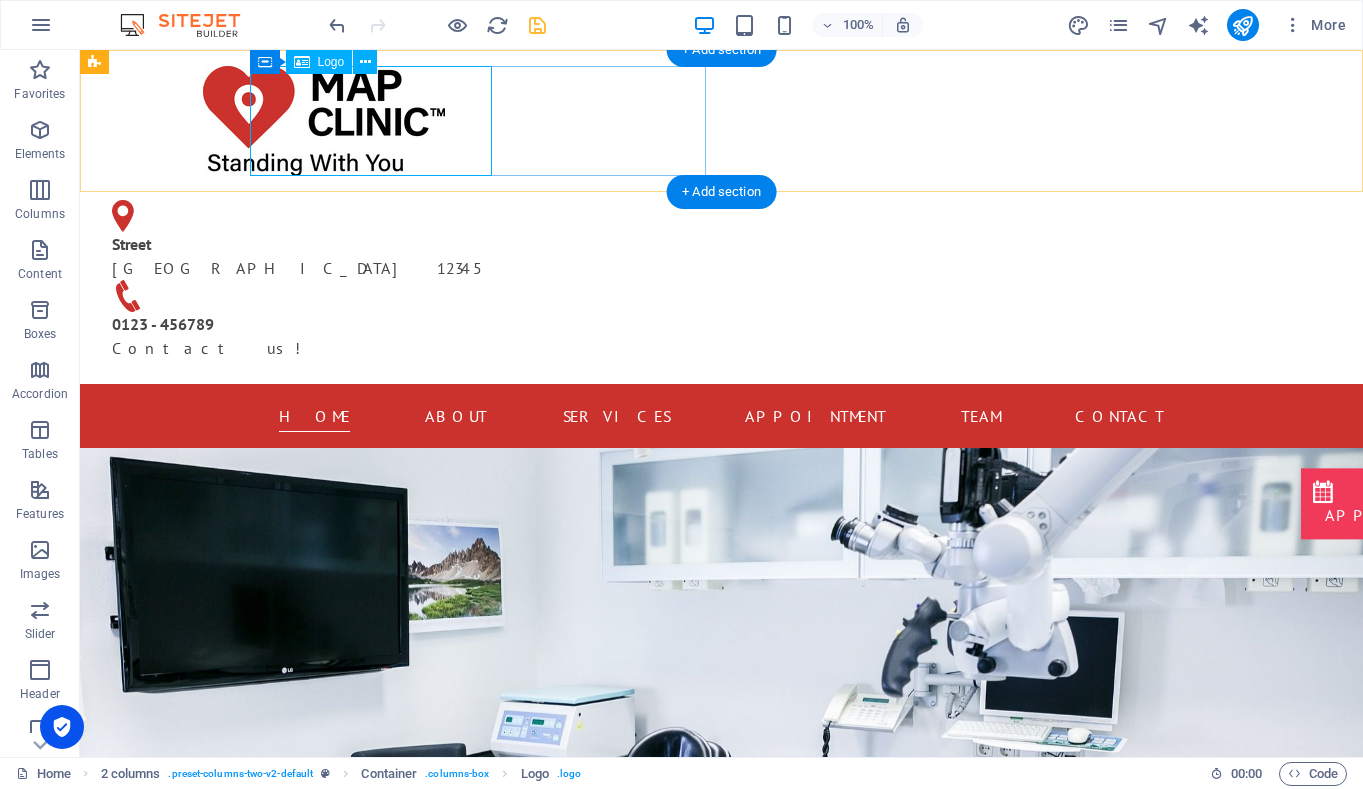 click at bounding box center (324, 121) 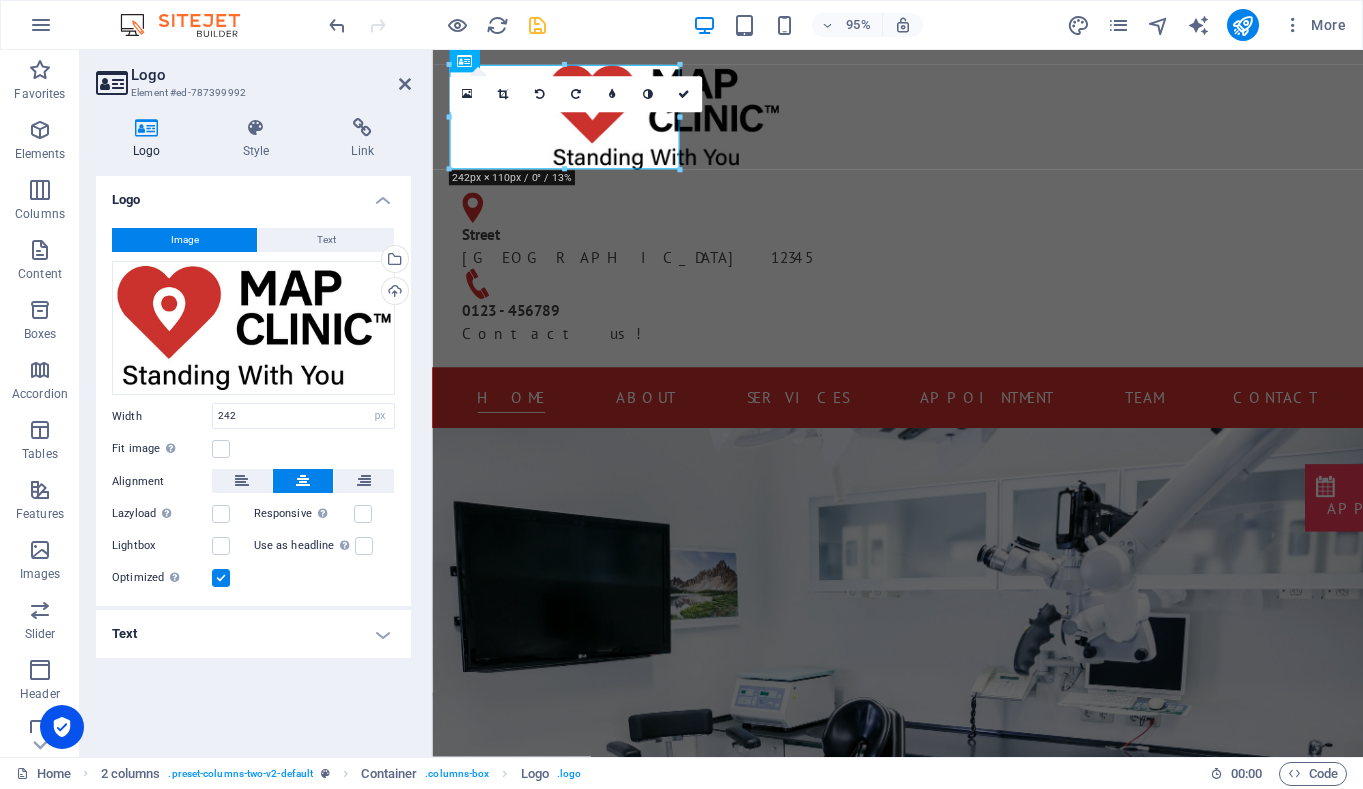 click on "16:10 16:9 4:3 1:1 1:2 0" at bounding box center [575, 95] 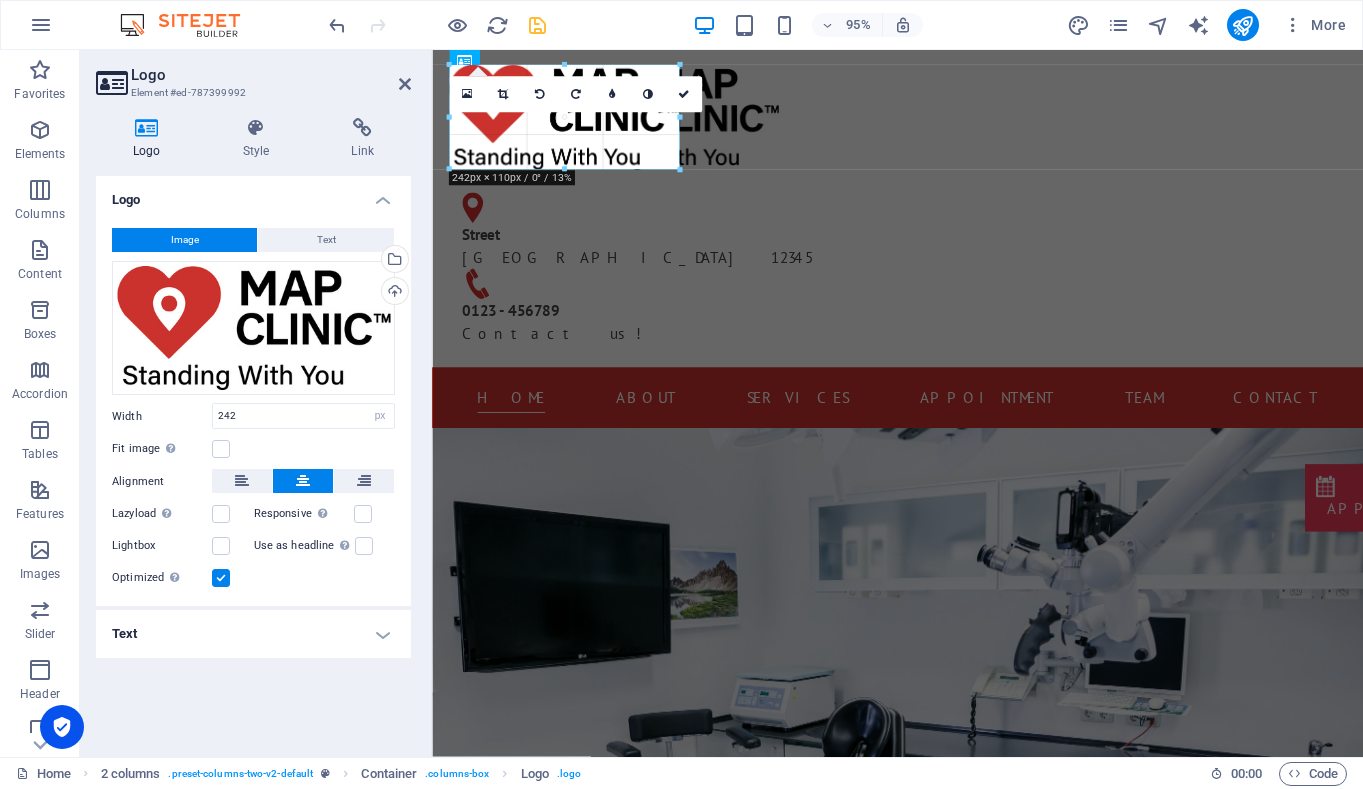 click on "180 170 160 150 140 130 120 110 100 90 80 70 60 50 40 30 20 10 0 -10 -20 -30 -40 -50 -60 -70 -80 -90 -100 -110 -120 -130 -140 -150 -160 -170 242px × 110px / 0° / 13% 16:10 16:9 4:3 1:1 1:2 0" at bounding box center (564, 117) 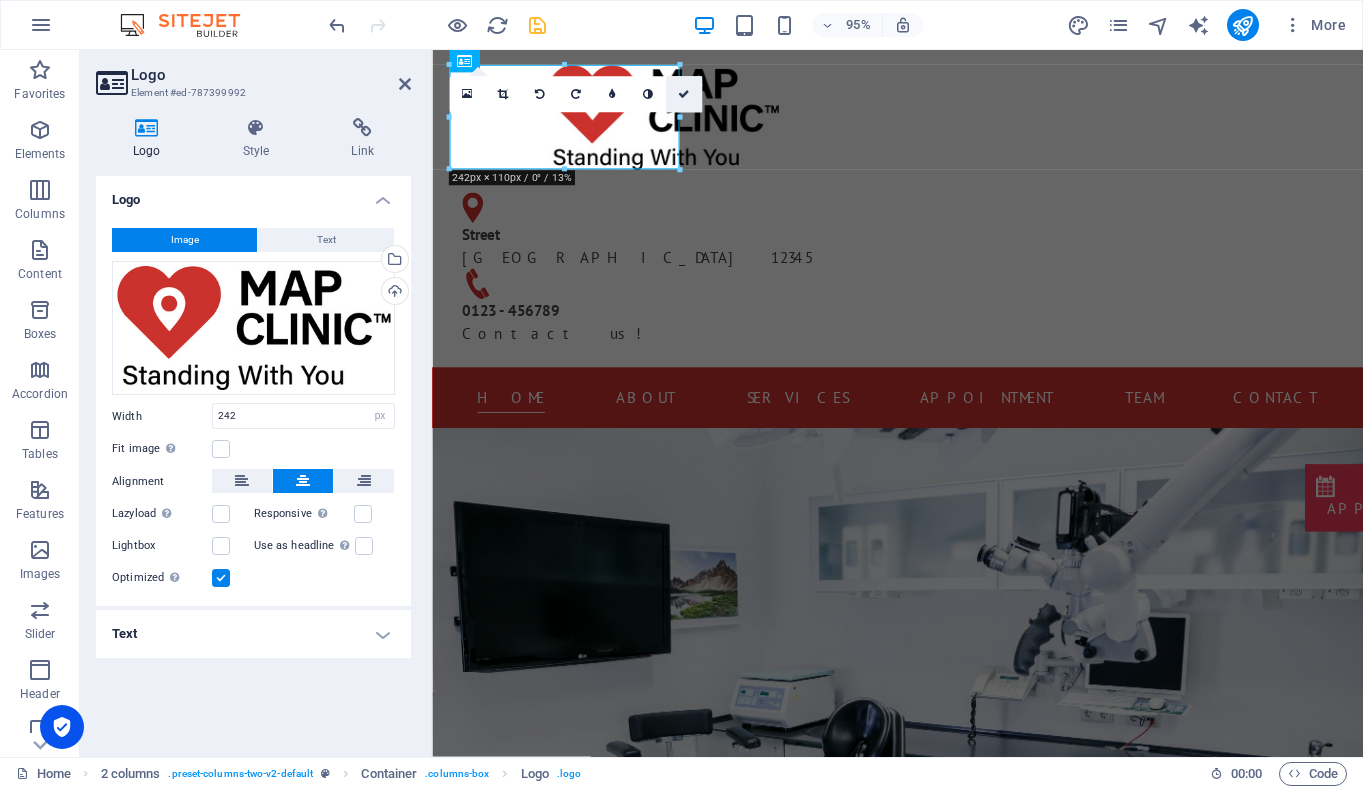 click at bounding box center (684, 95) 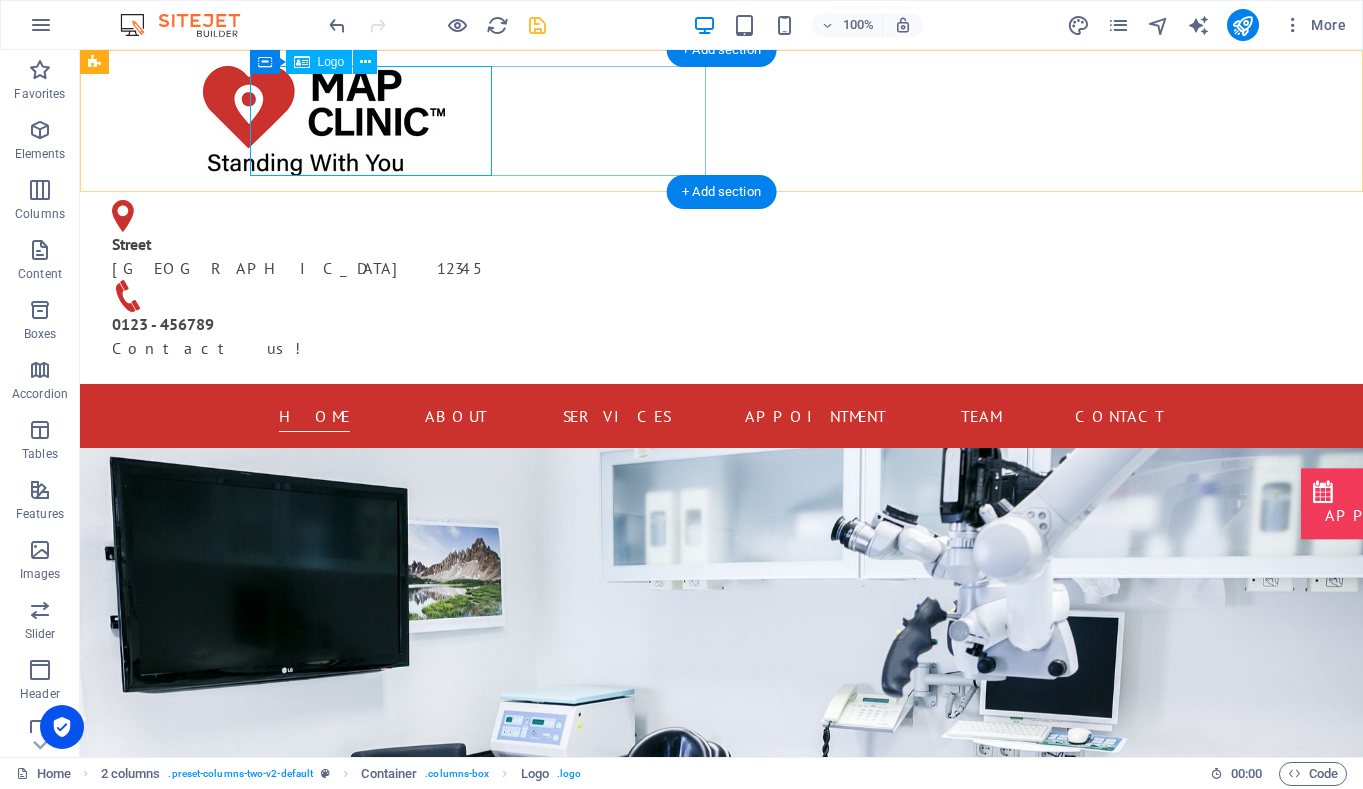 click at bounding box center [324, 121] 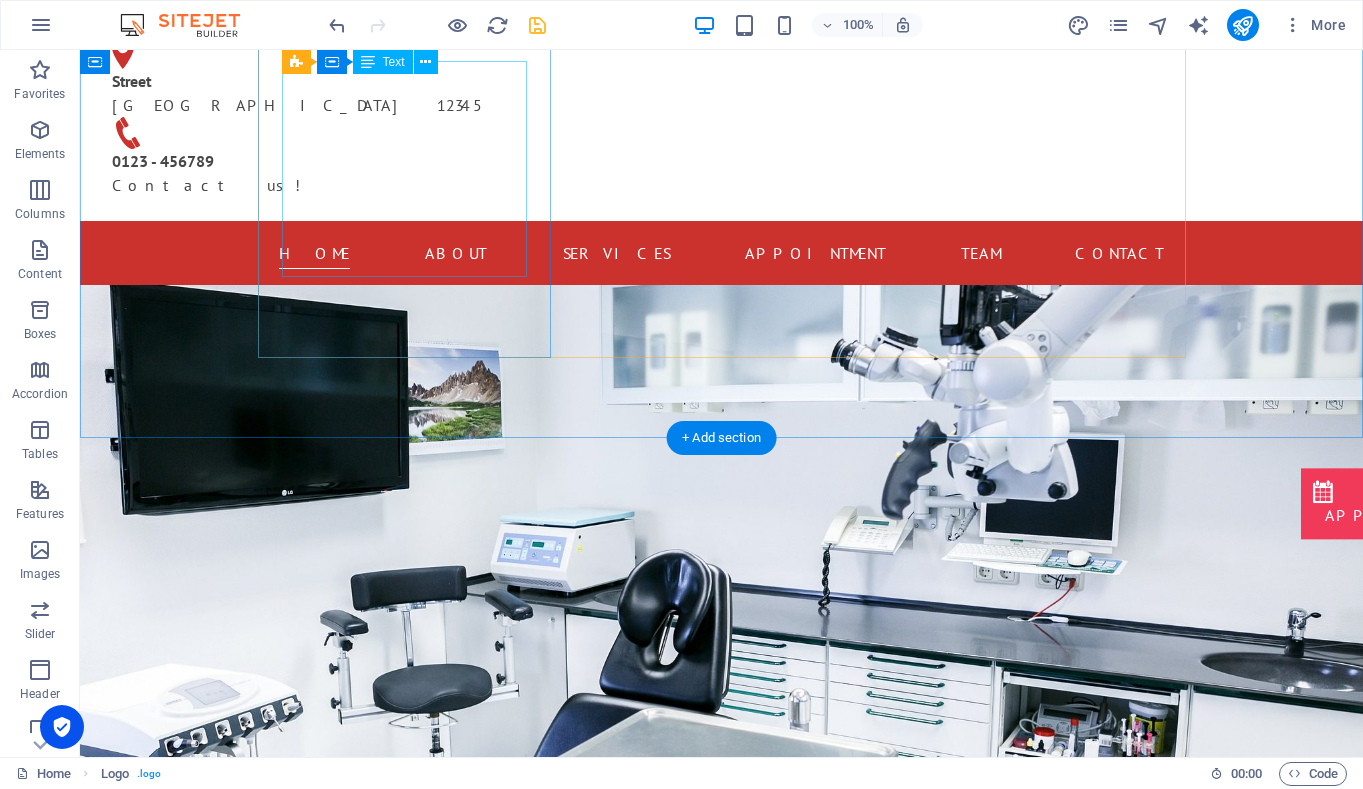 scroll, scrollTop: 0, scrollLeft: 0, axis: both 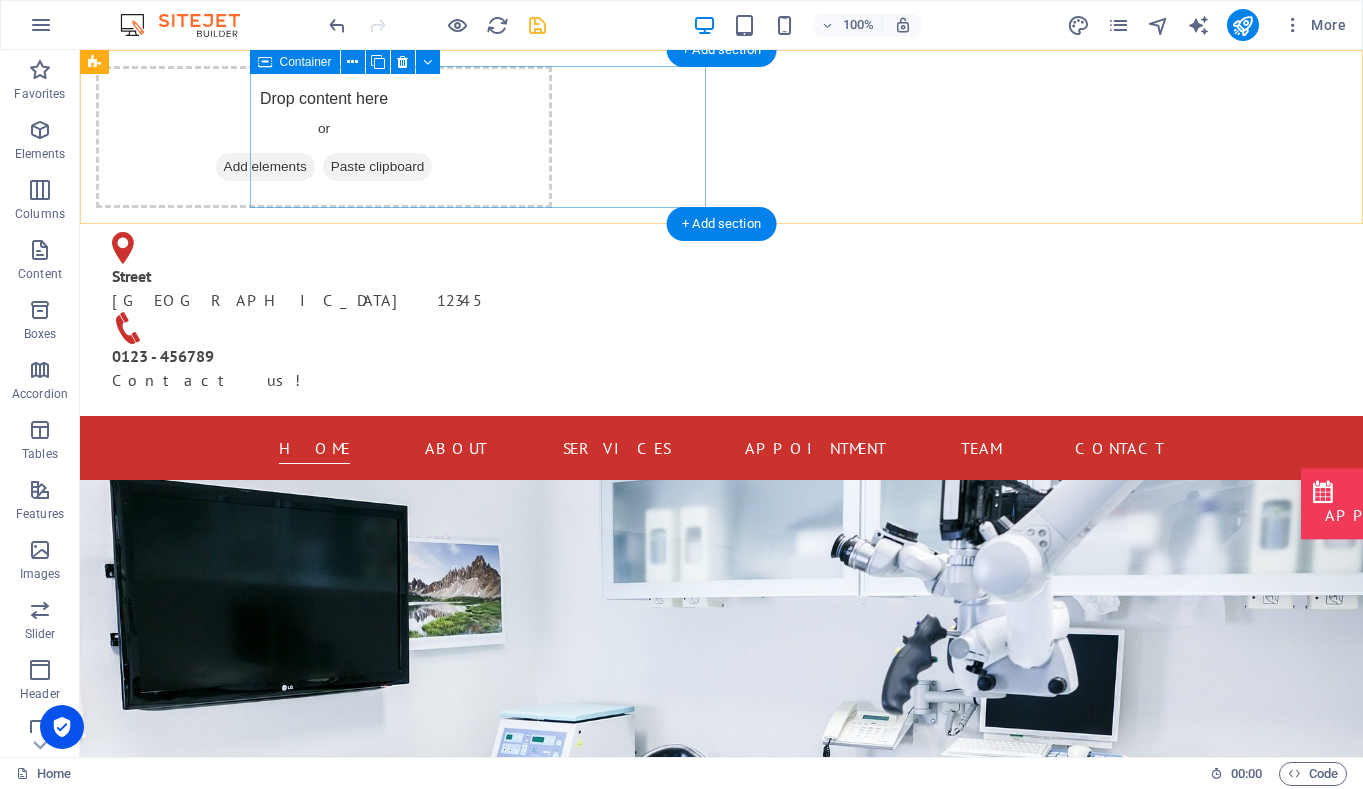 click on "Drop content here or  Add elements  Paste clipboard" at bounding box center (324, 137) 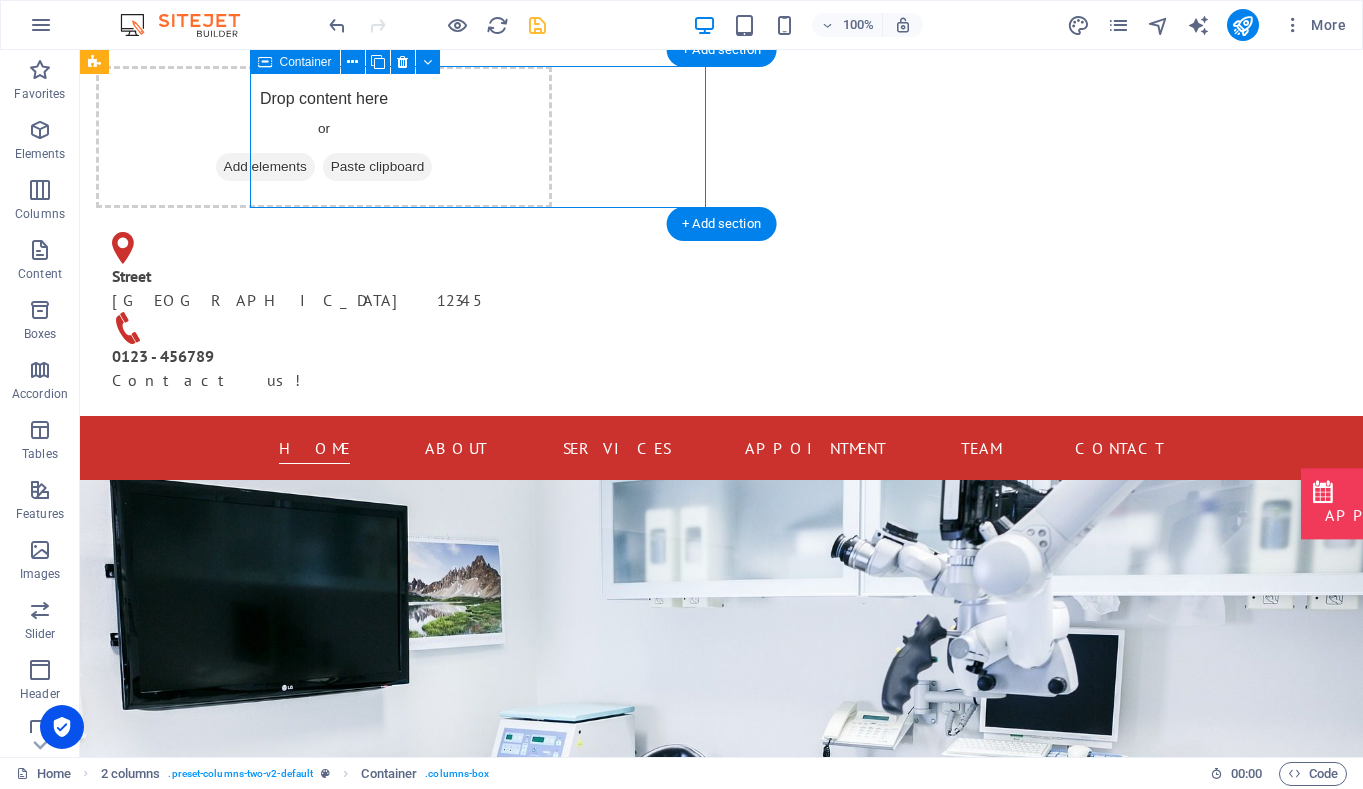 click on "Drop content here or  Add elements  Paste clipboard" at bounding box center [324, 137] 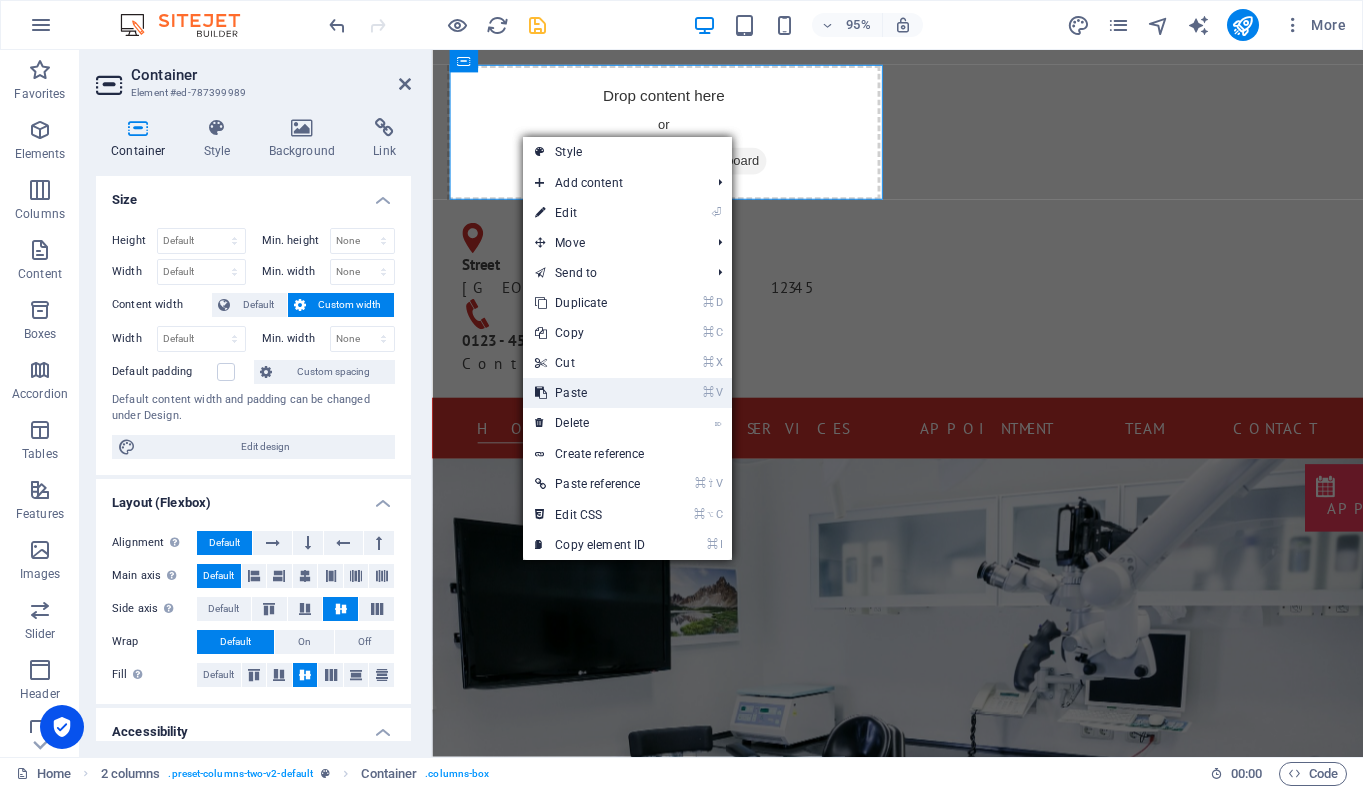 click on "⌘ V  Paste" at bounding box center [590, 393] 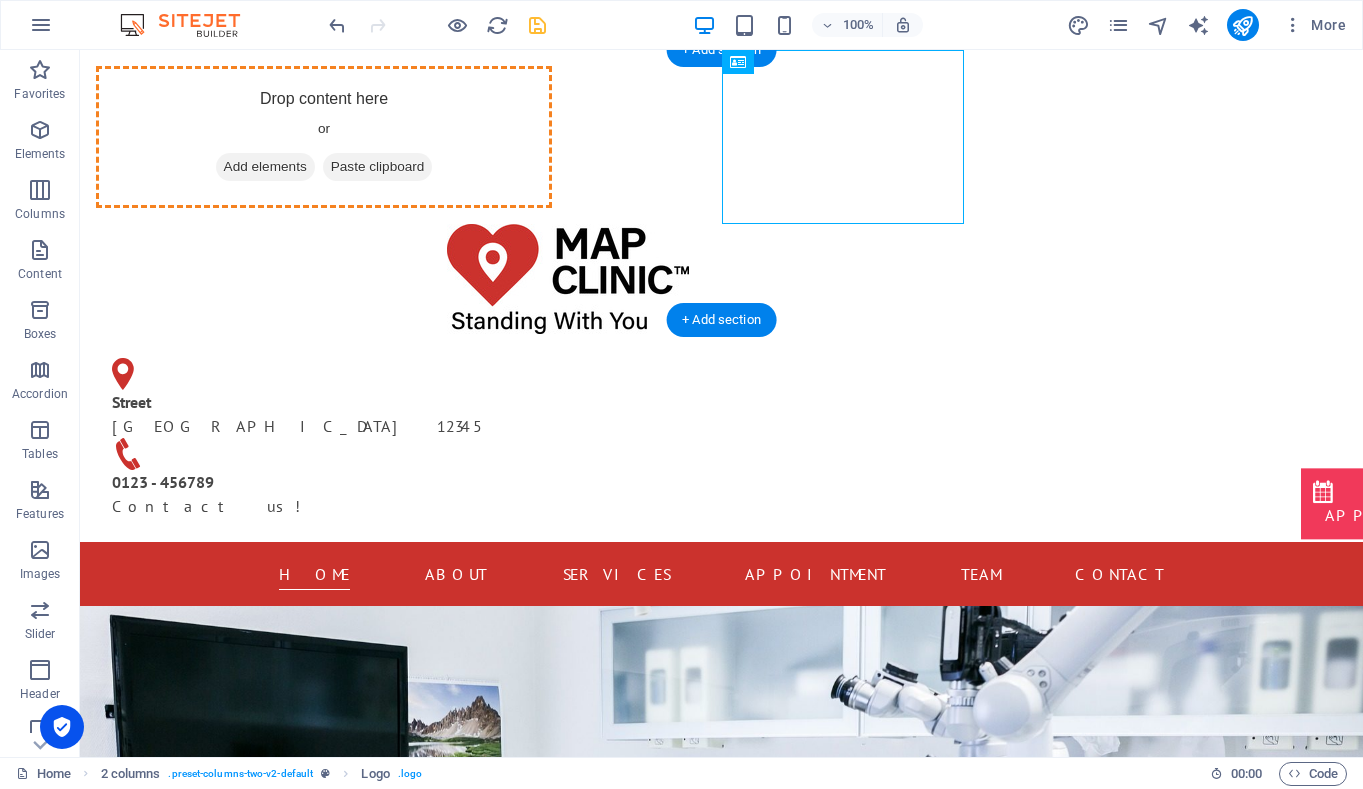 drag, startPoint x: 799, startPoint y: 152, endPoint x: 534, endPoint y: 181, distance: 266.58206 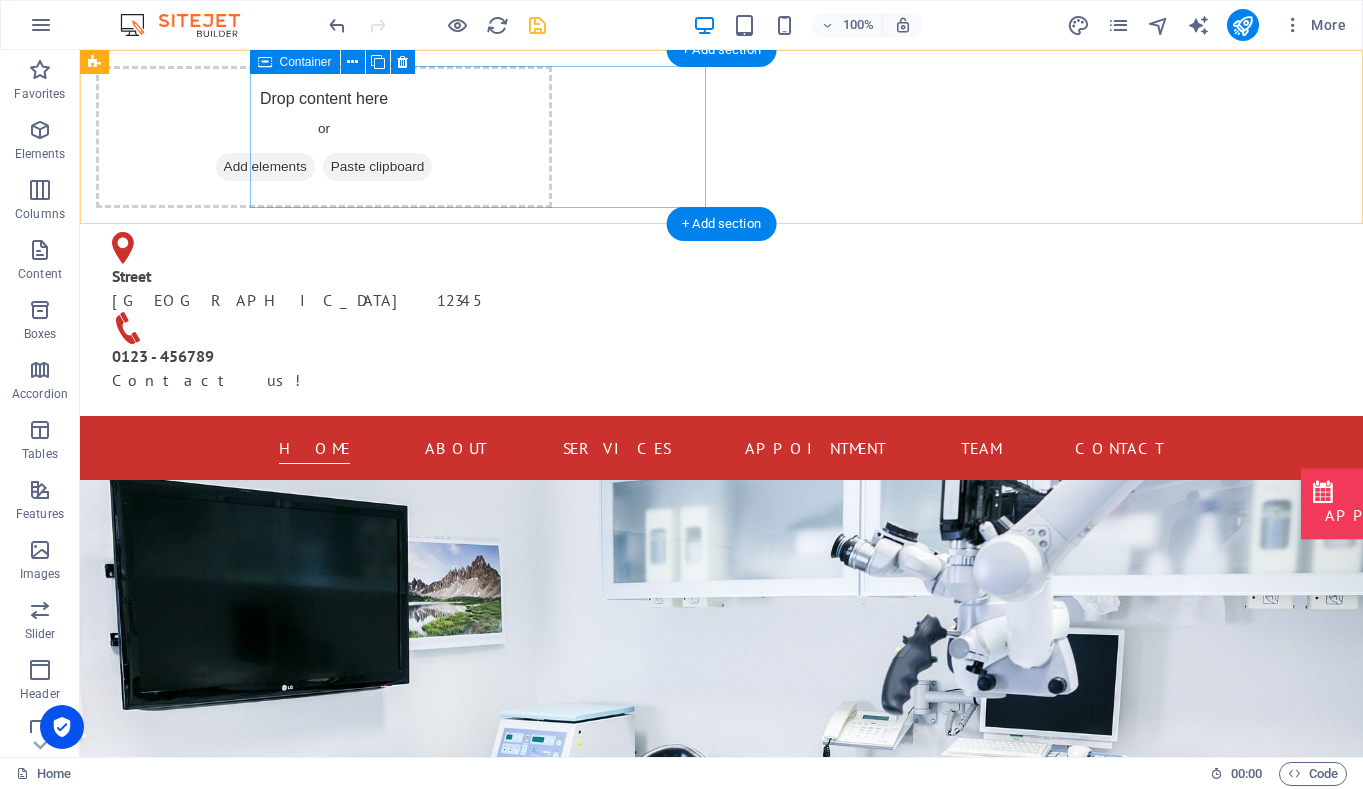 click on "Drop content here or  Add elements  Paste clipboard" at bounding box center [324, 137] 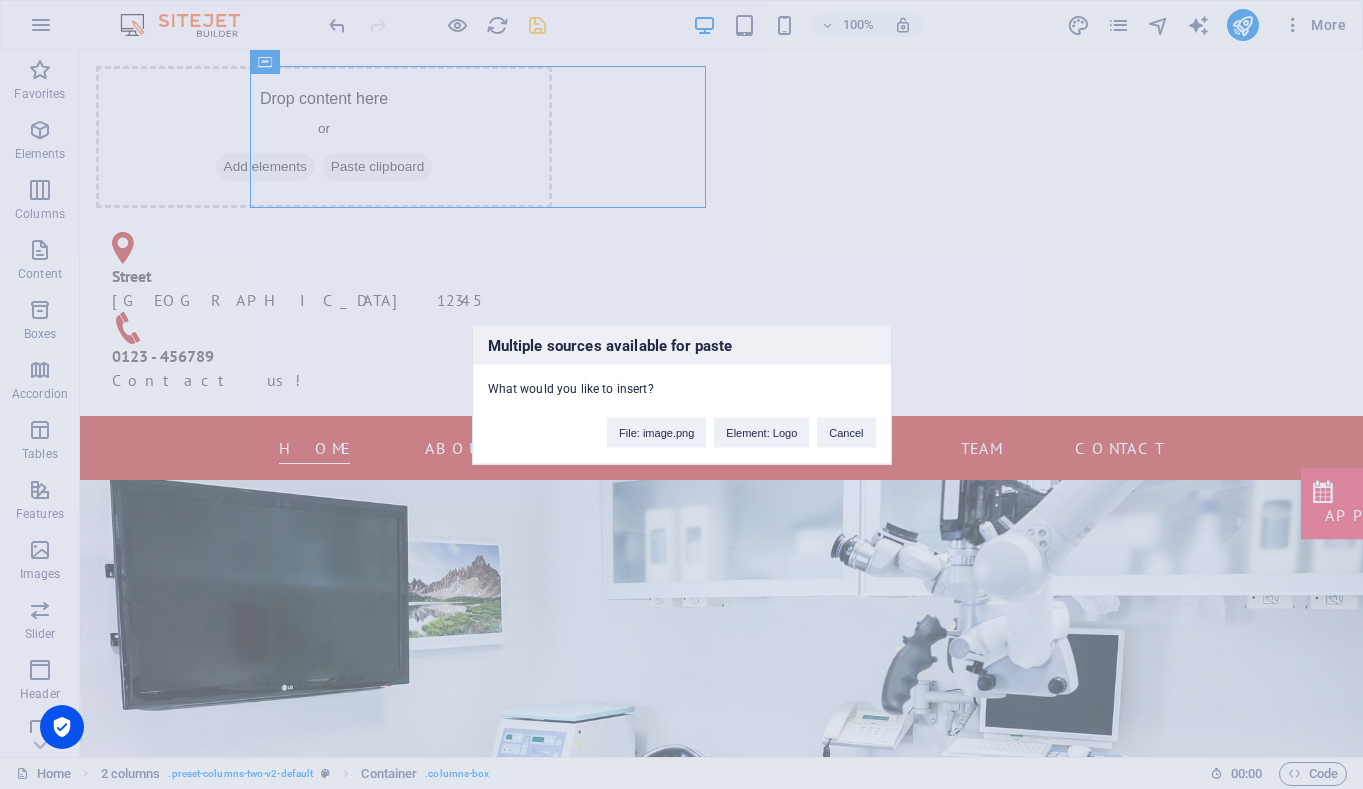 type 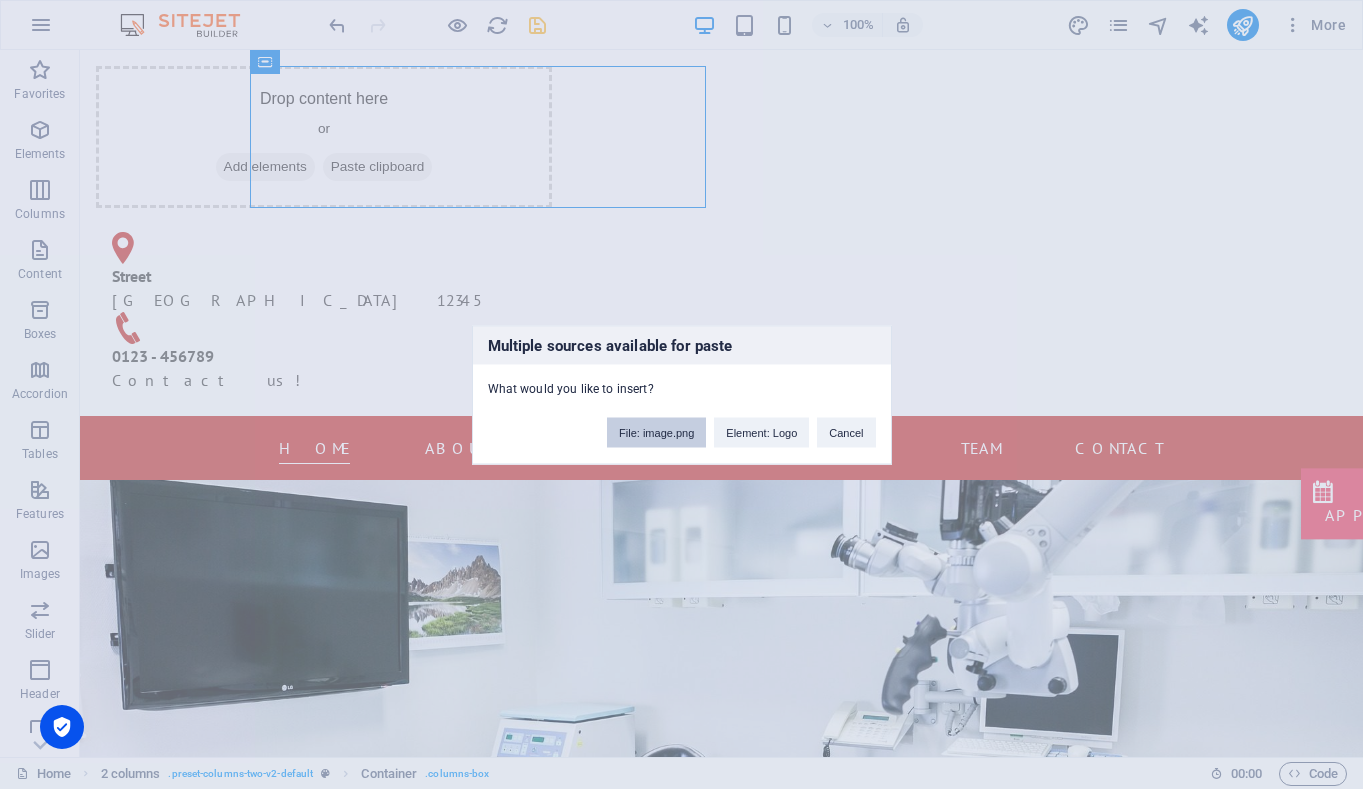 click on "File: image.png" at bounding box center [656, 432] 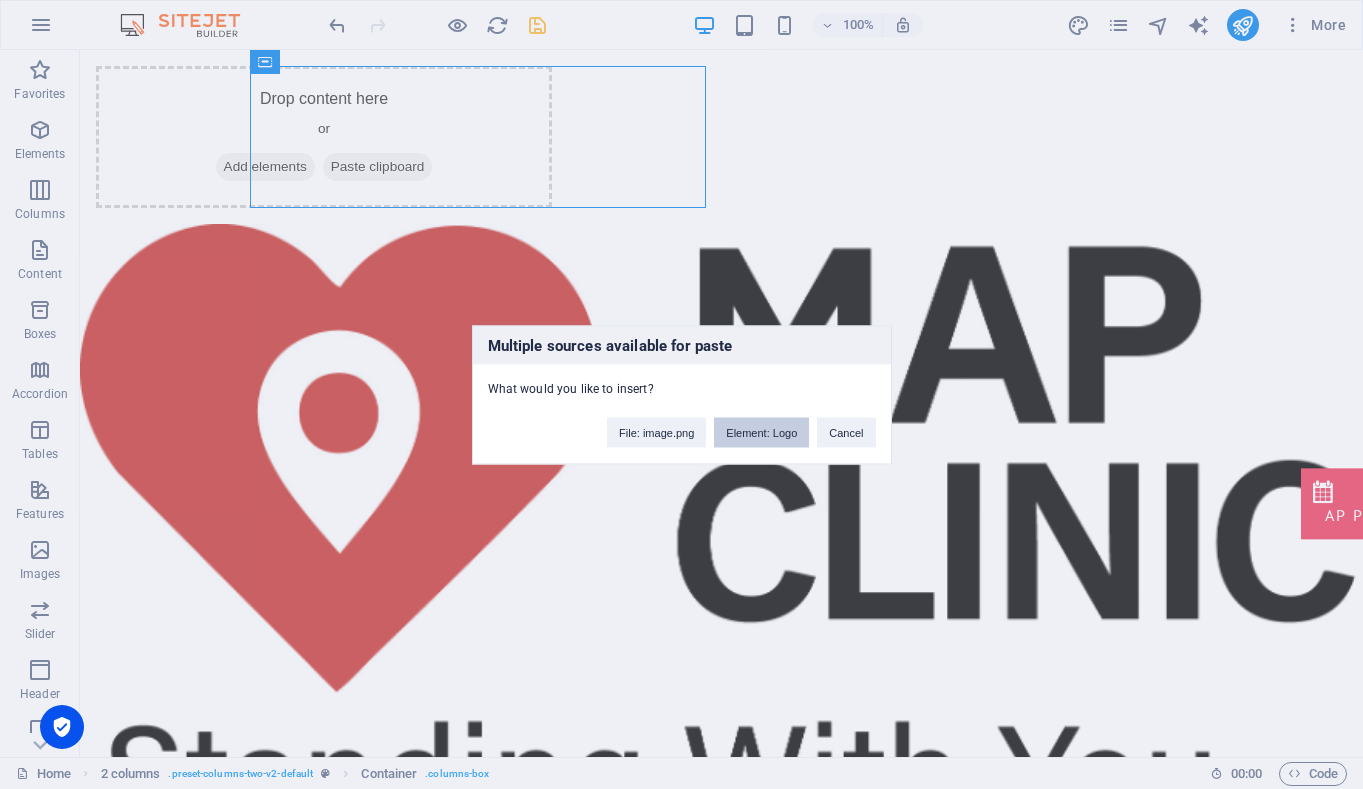 click on "Element: Logo" at bounding box center (761, 432) 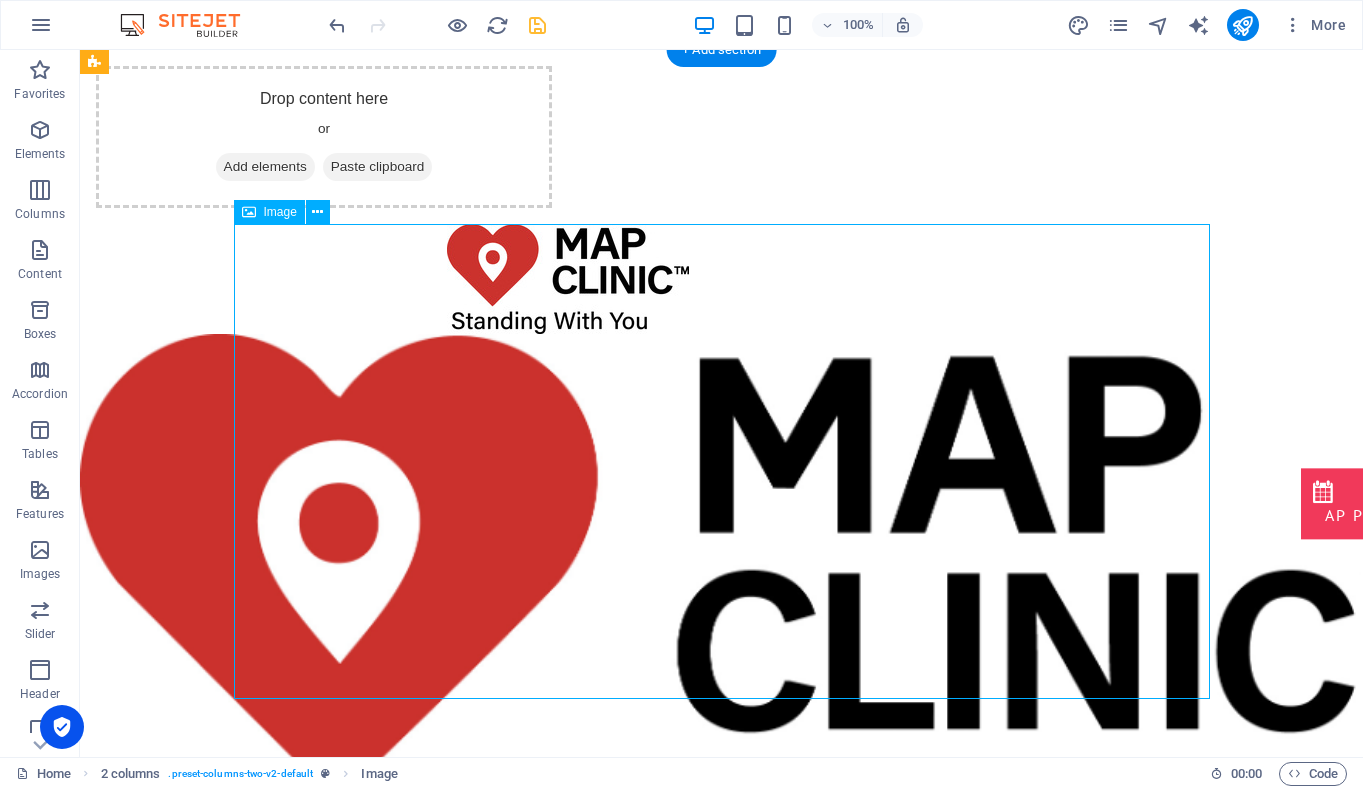 drag, startPoint x: 780, startPoint y: 473, endPoint x: 641, endPoint y: 321, distance: 205.9733 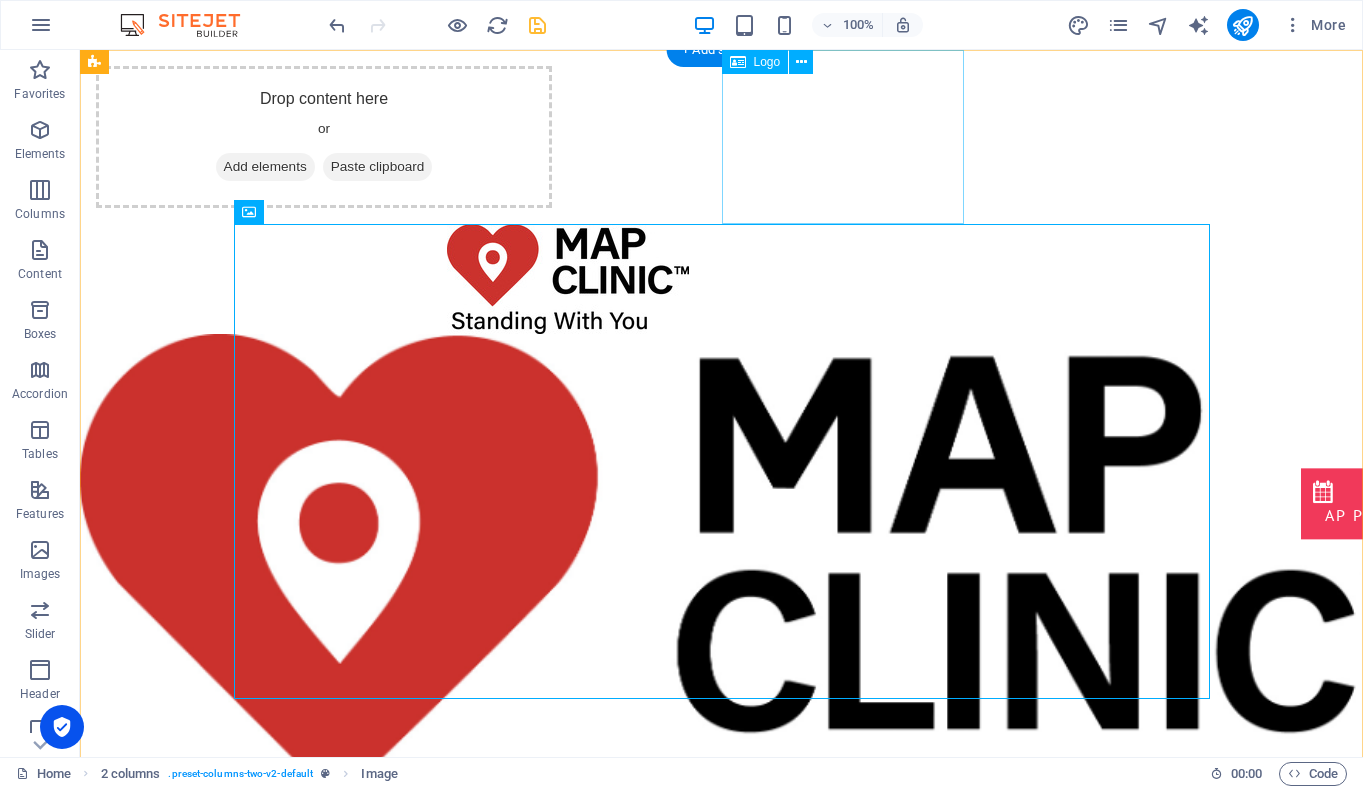 click at bounding box center [568, 279] 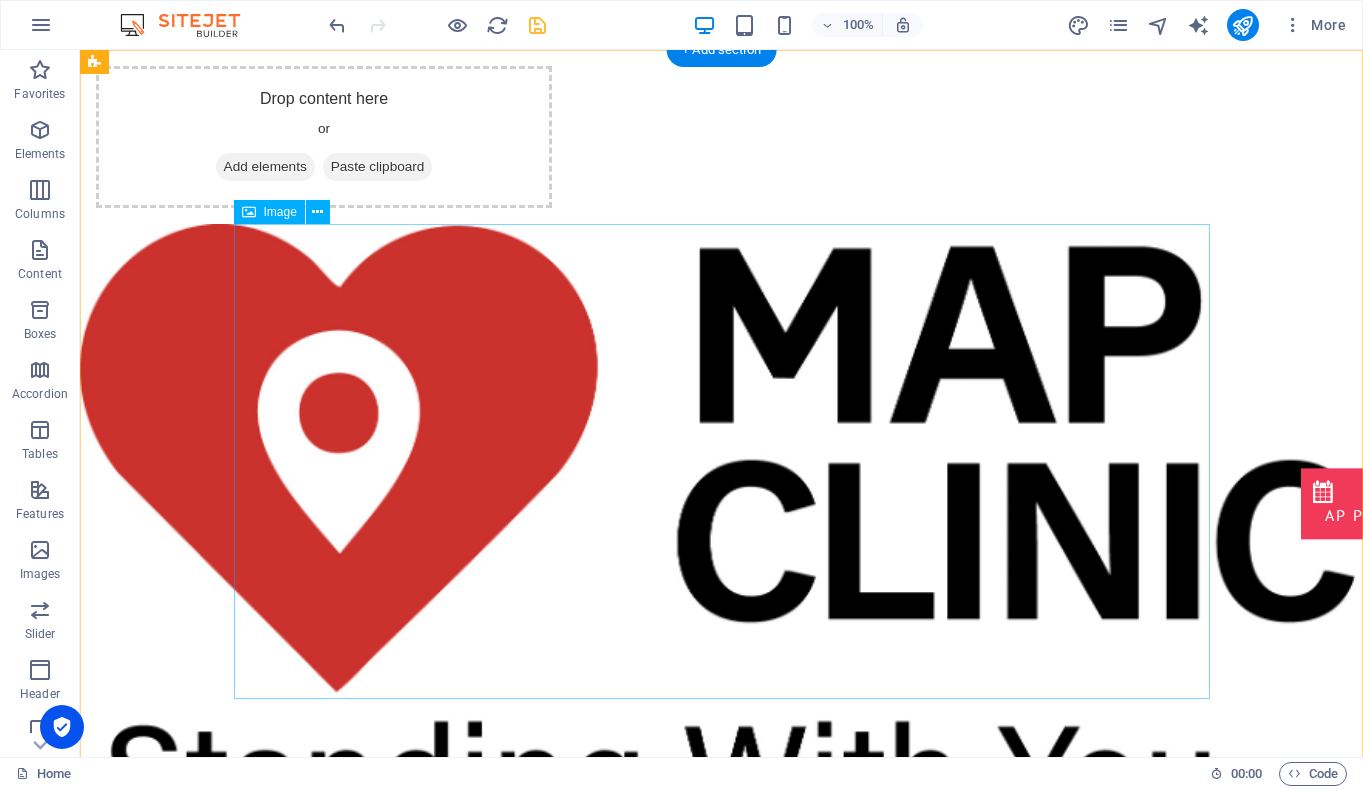 click at bounding box center [568, 536] 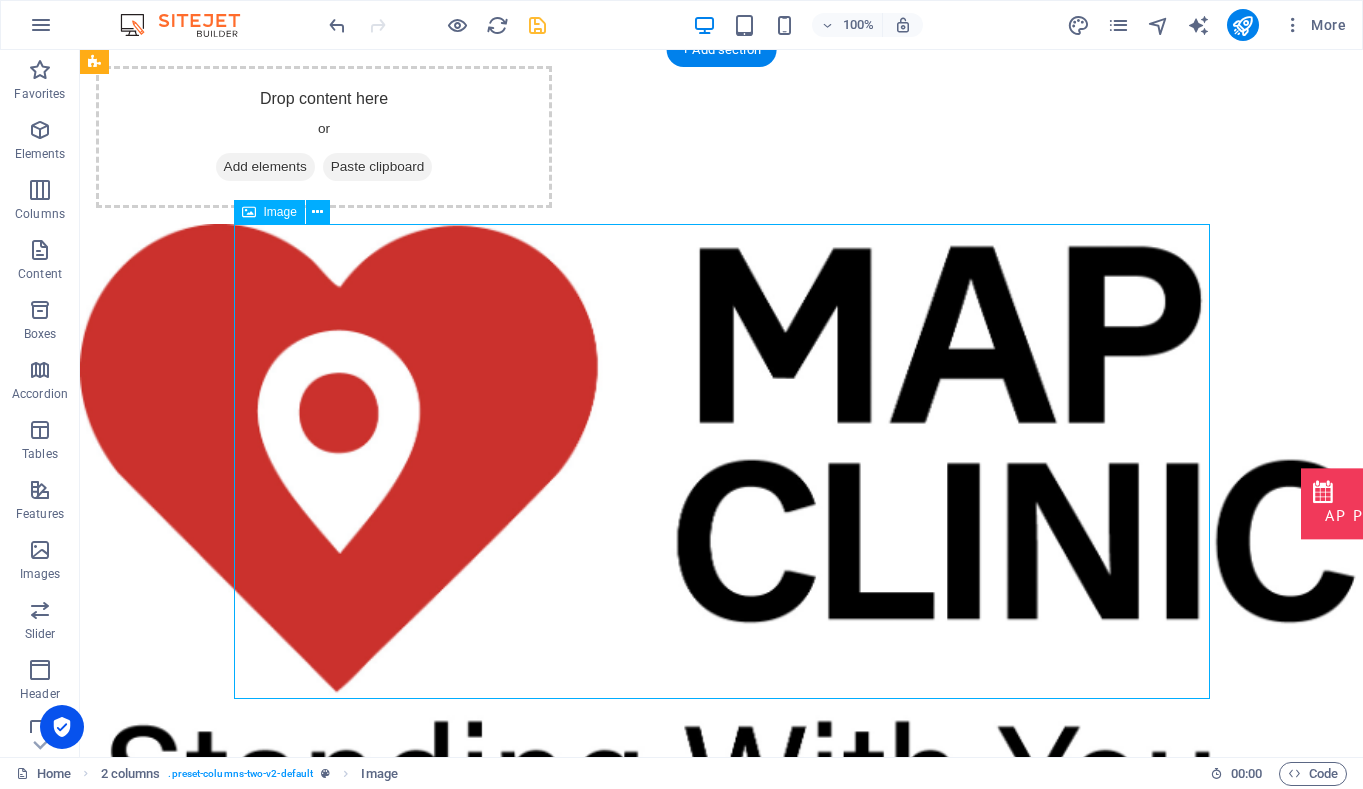 click at bounding box center (568, 536) 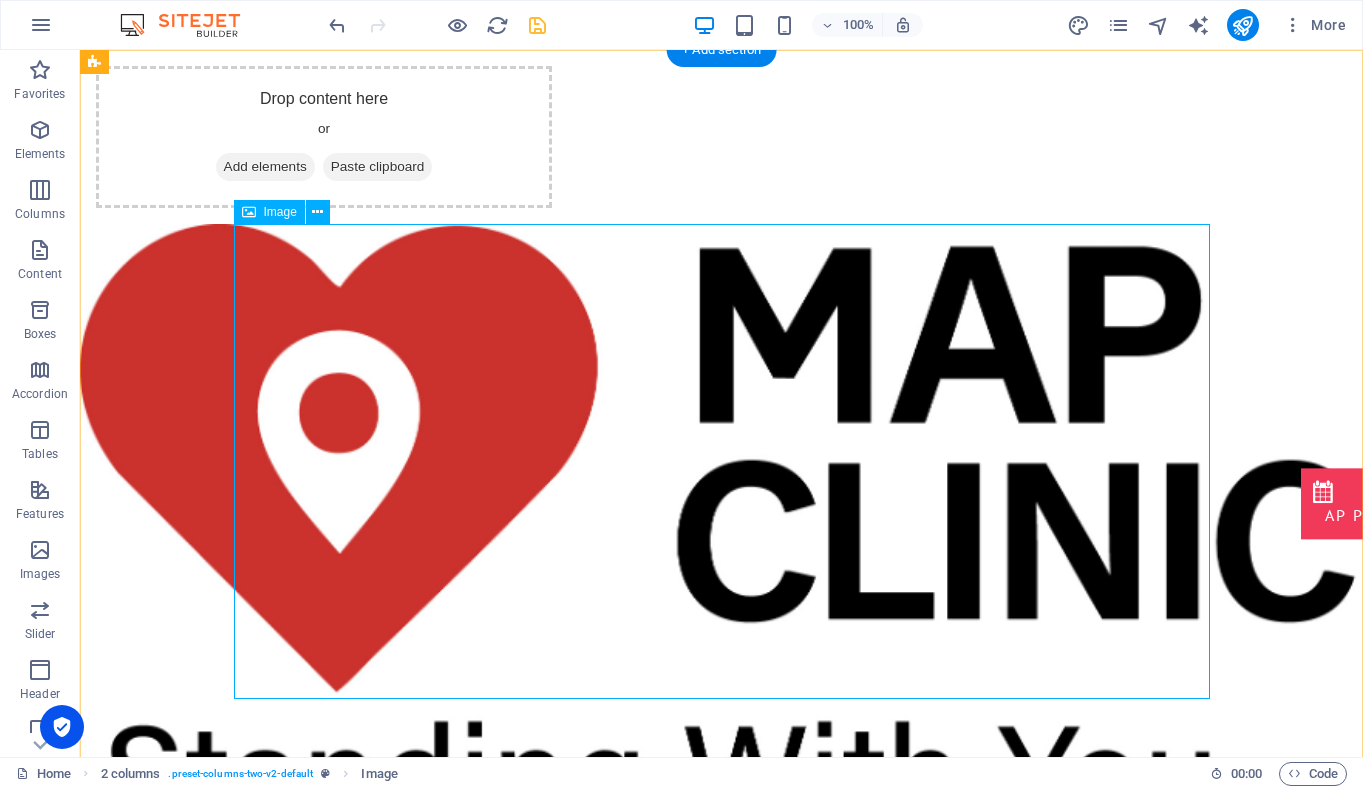 click at bounding box center (568, 536) 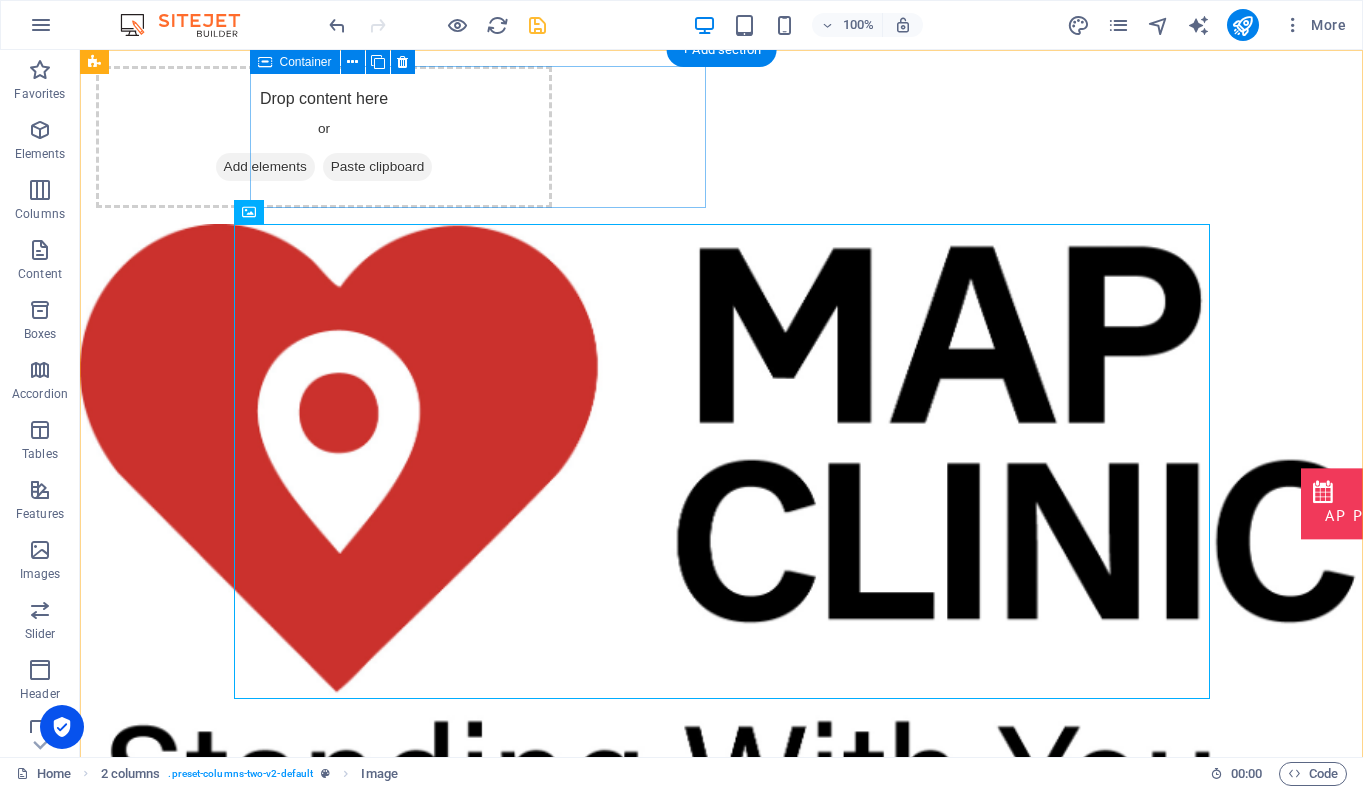click on "Paste clipboard" at bounding box center [378, 167] 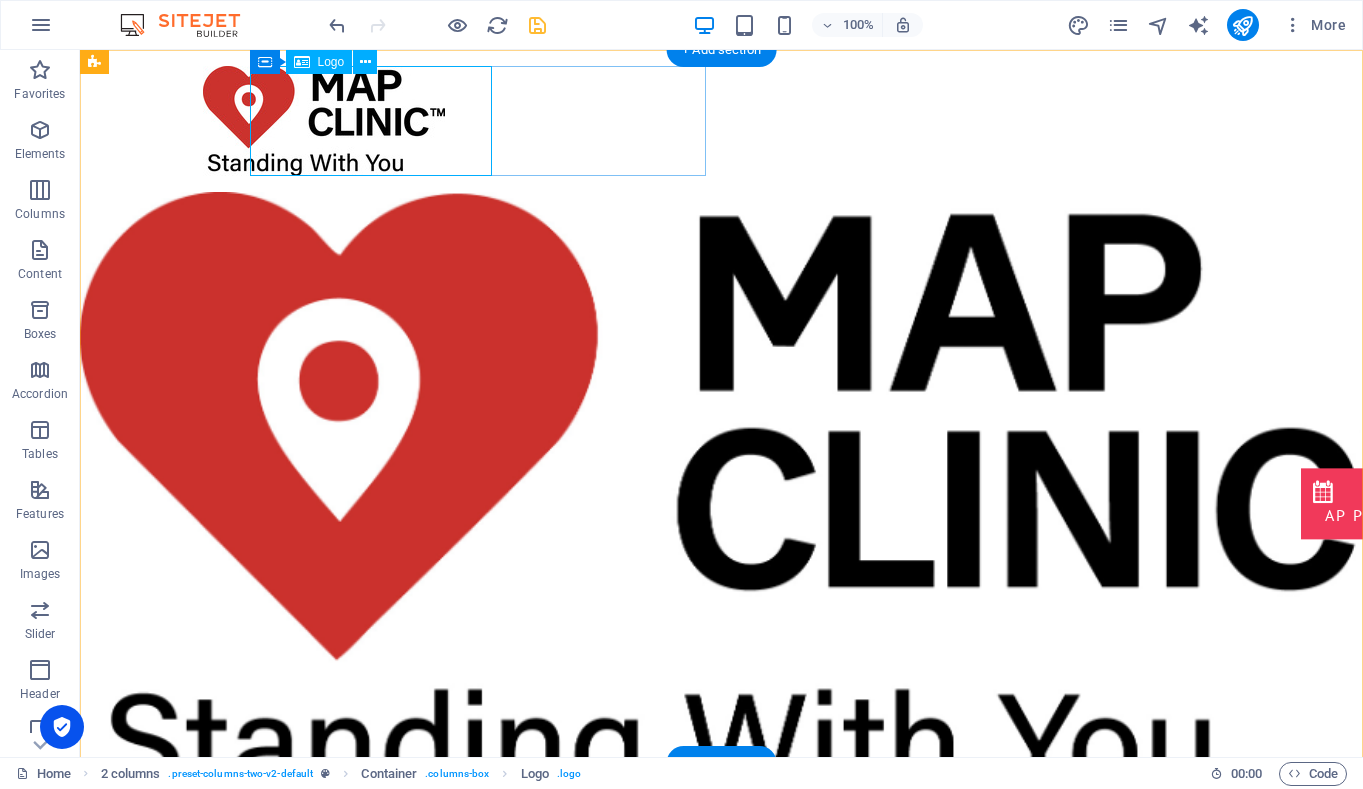 click at bounding box center [324, 121] 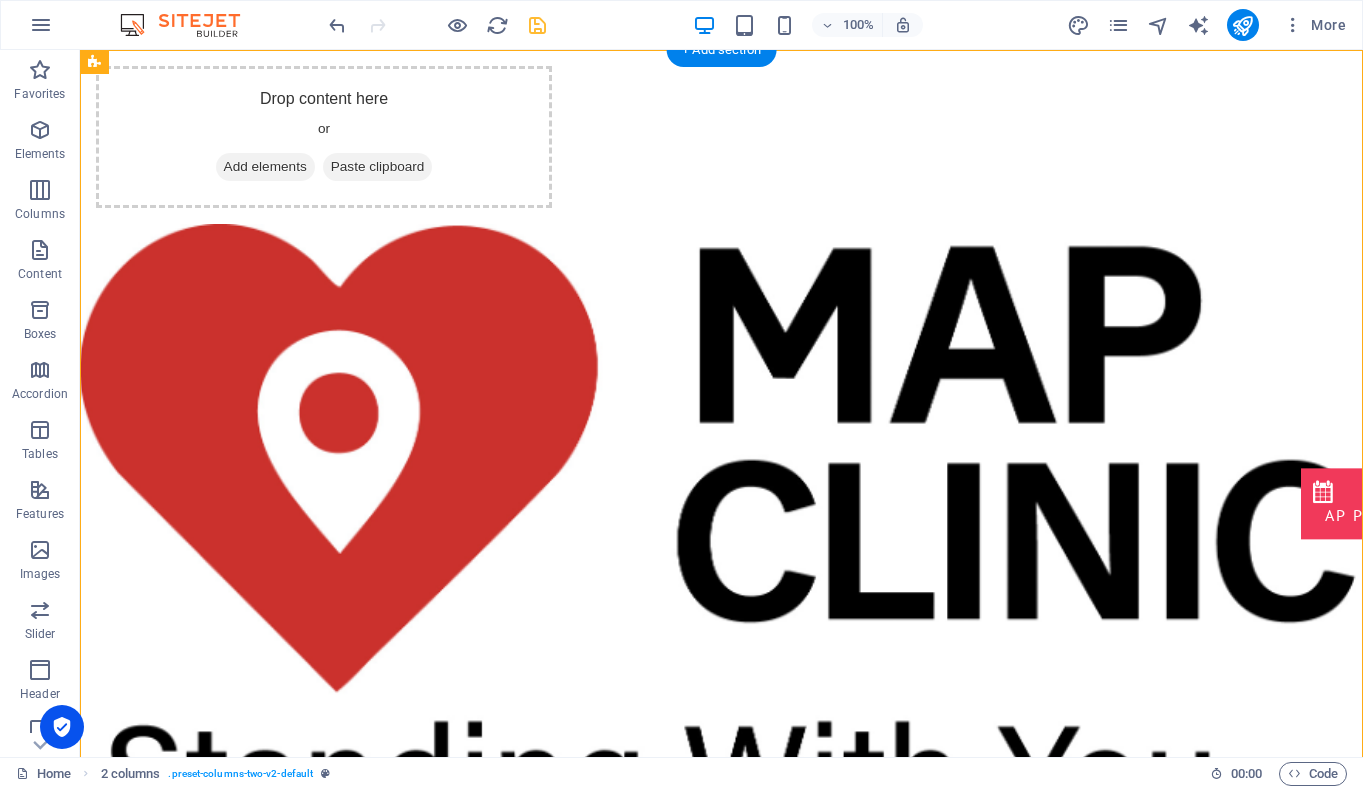 drag, startPoint x: 588, startPoint y: 433, endPoint x: 501, endPoint y: 185, distance: 262.8174 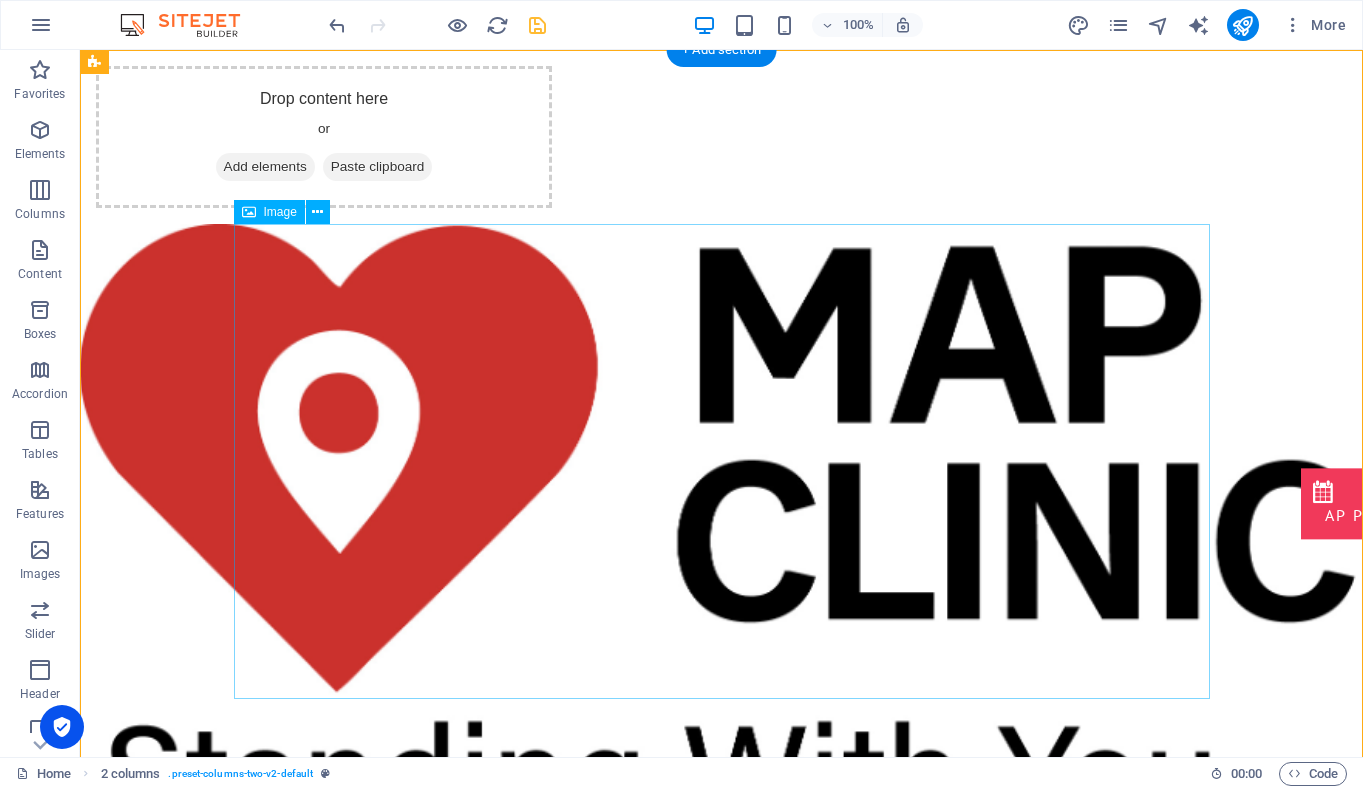 click at bounding box center [568, 536] 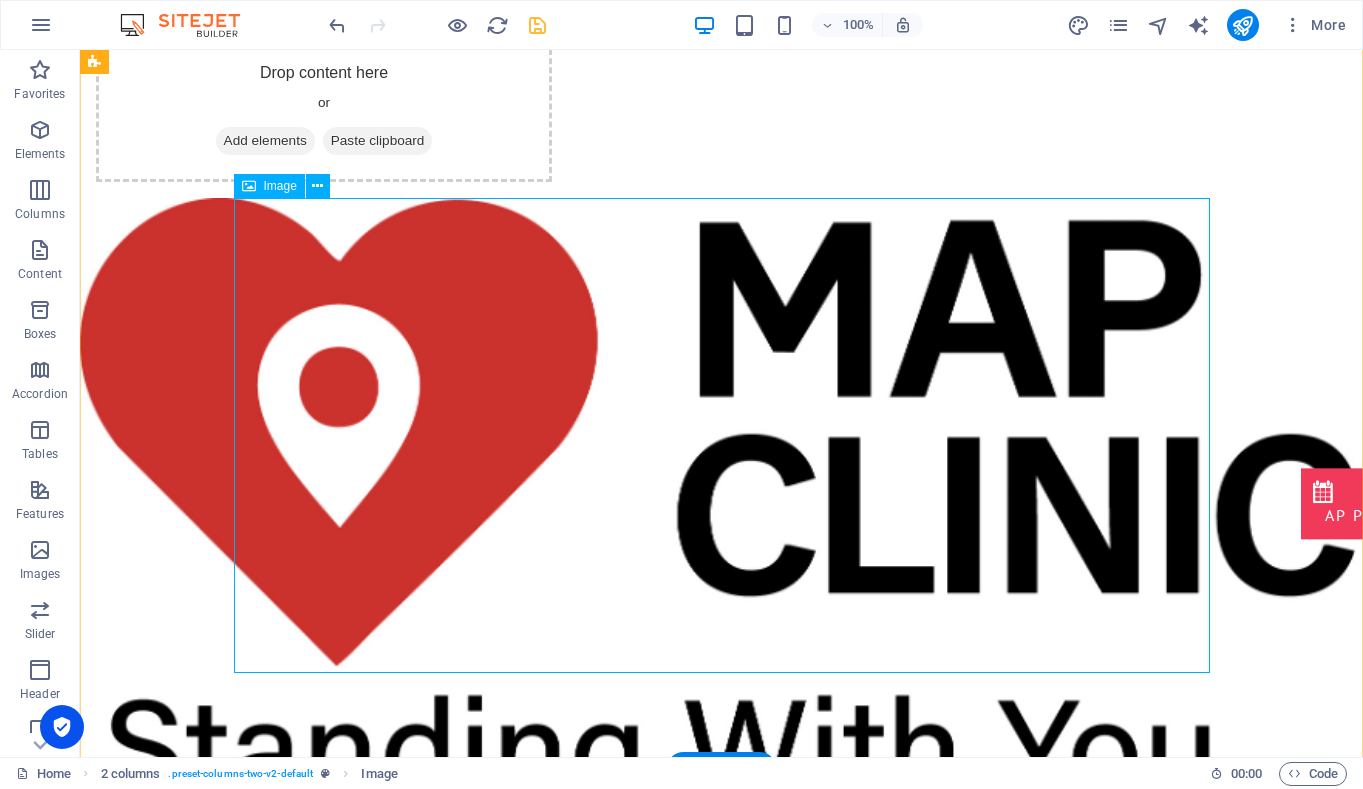 scroll, scrollTop: 0, scrollLeft: 0, axis: both 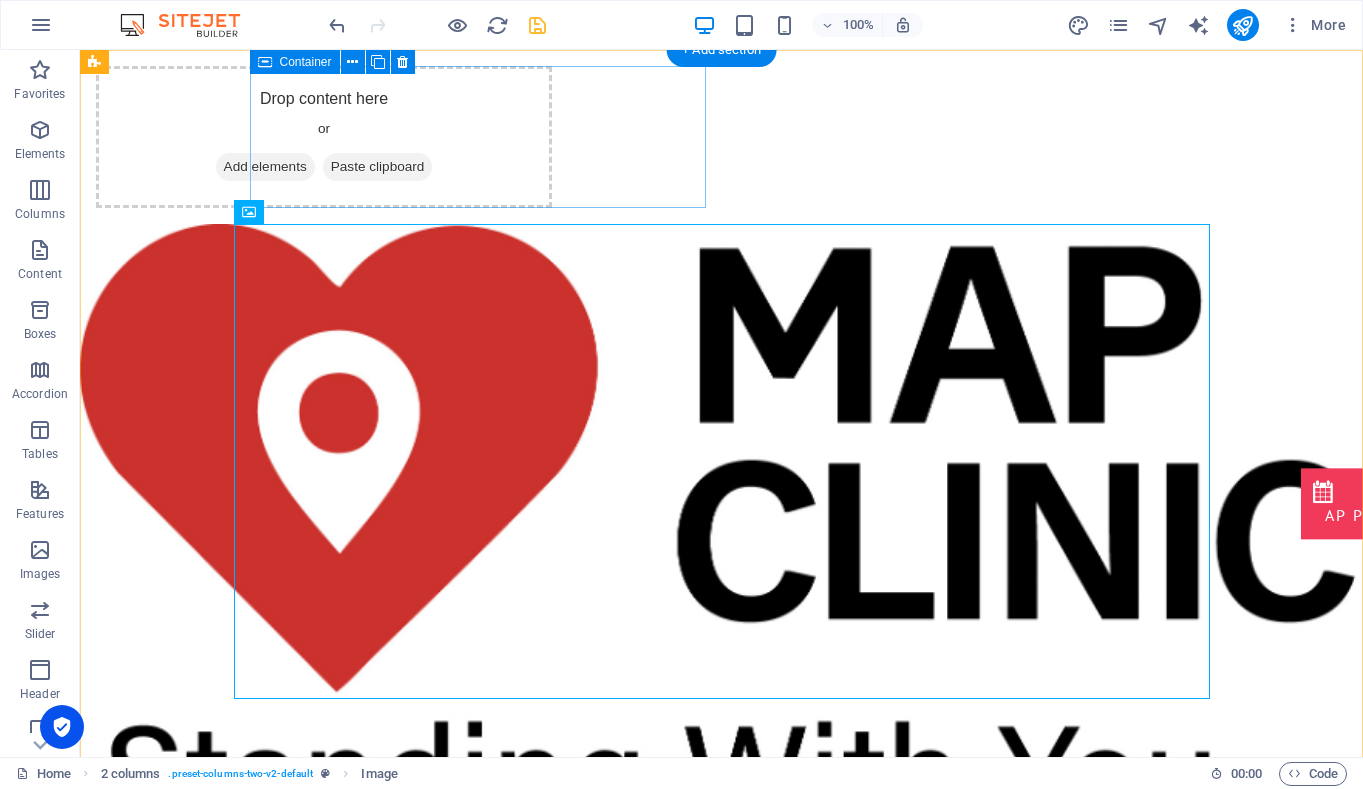 click at bounding box center (224, 167) 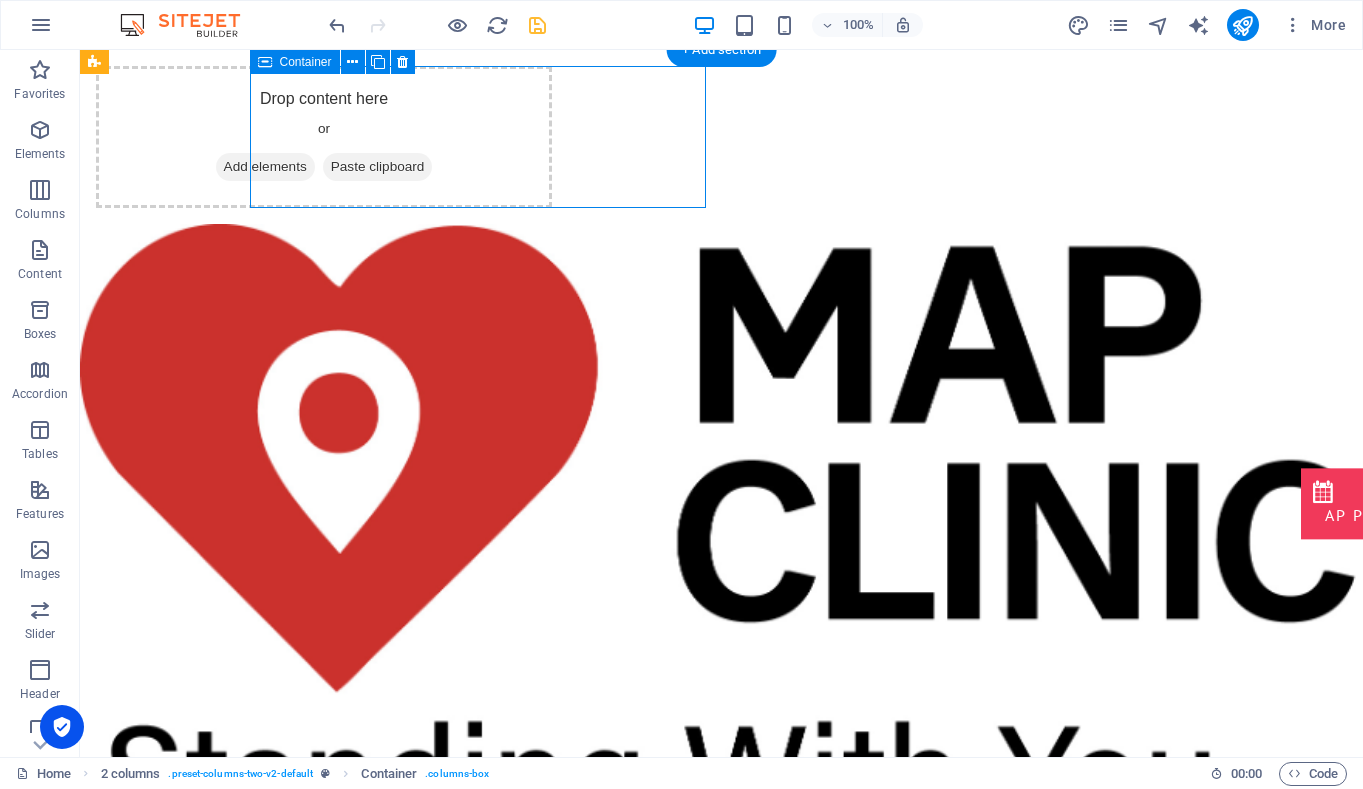 click on "Paste clipboard" at bounding box center (378, 167) 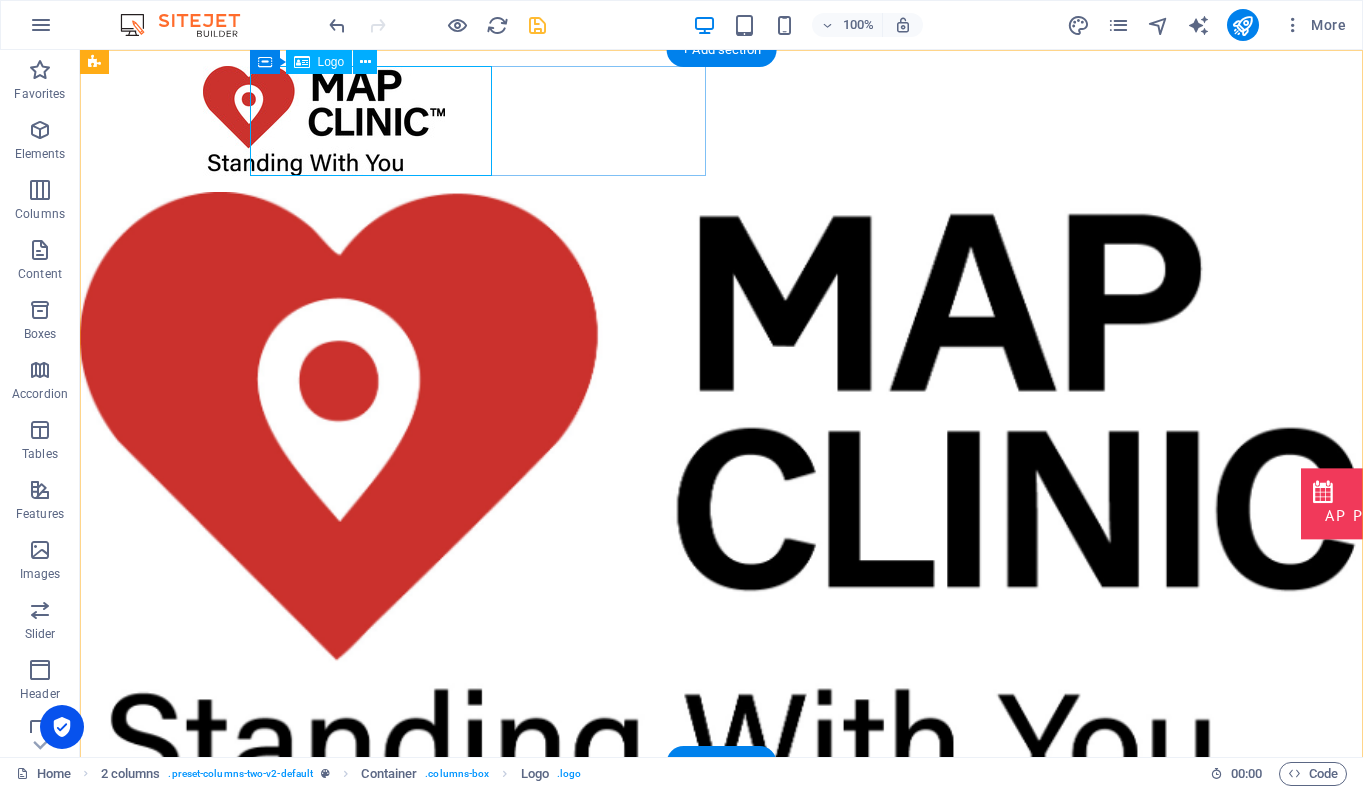 click at bounding box center (324, 121) 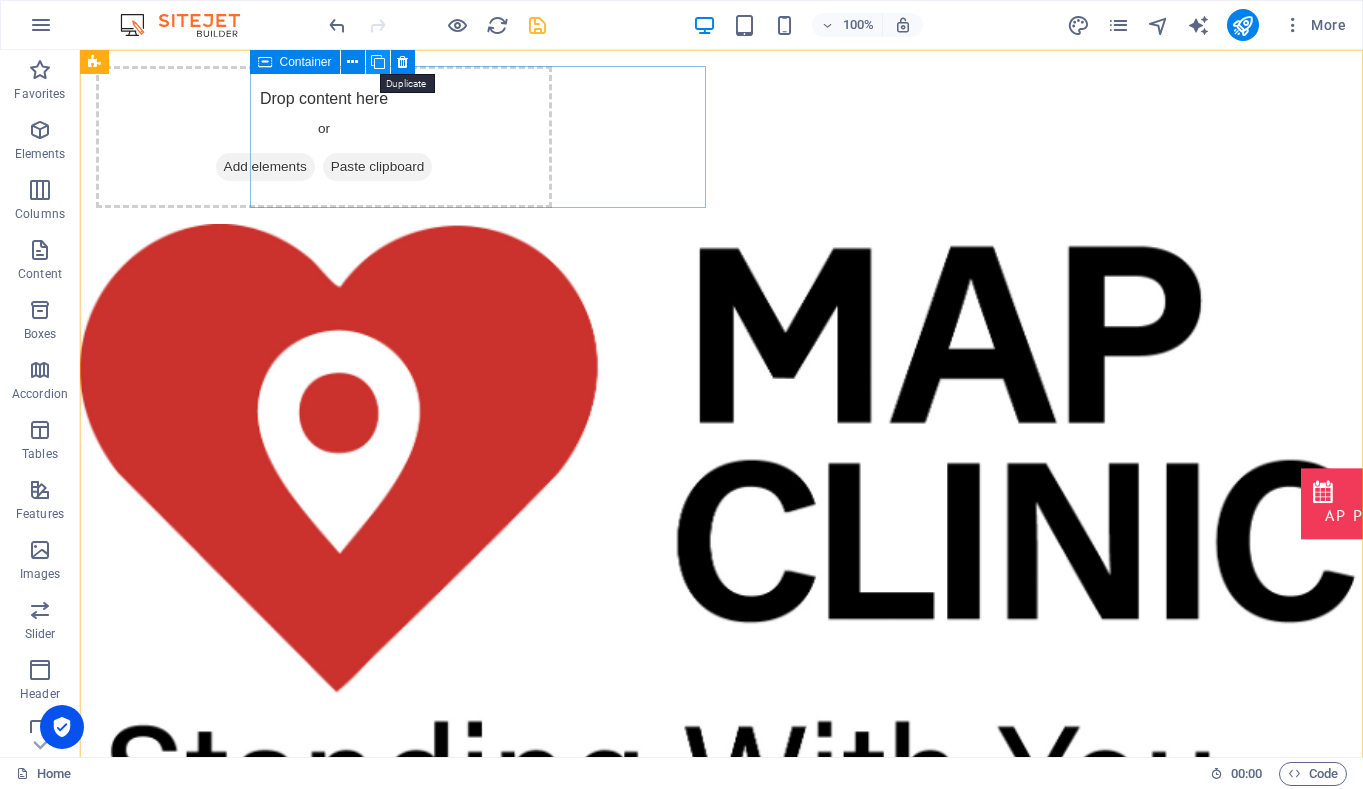 click at bounding box center (378, 62) 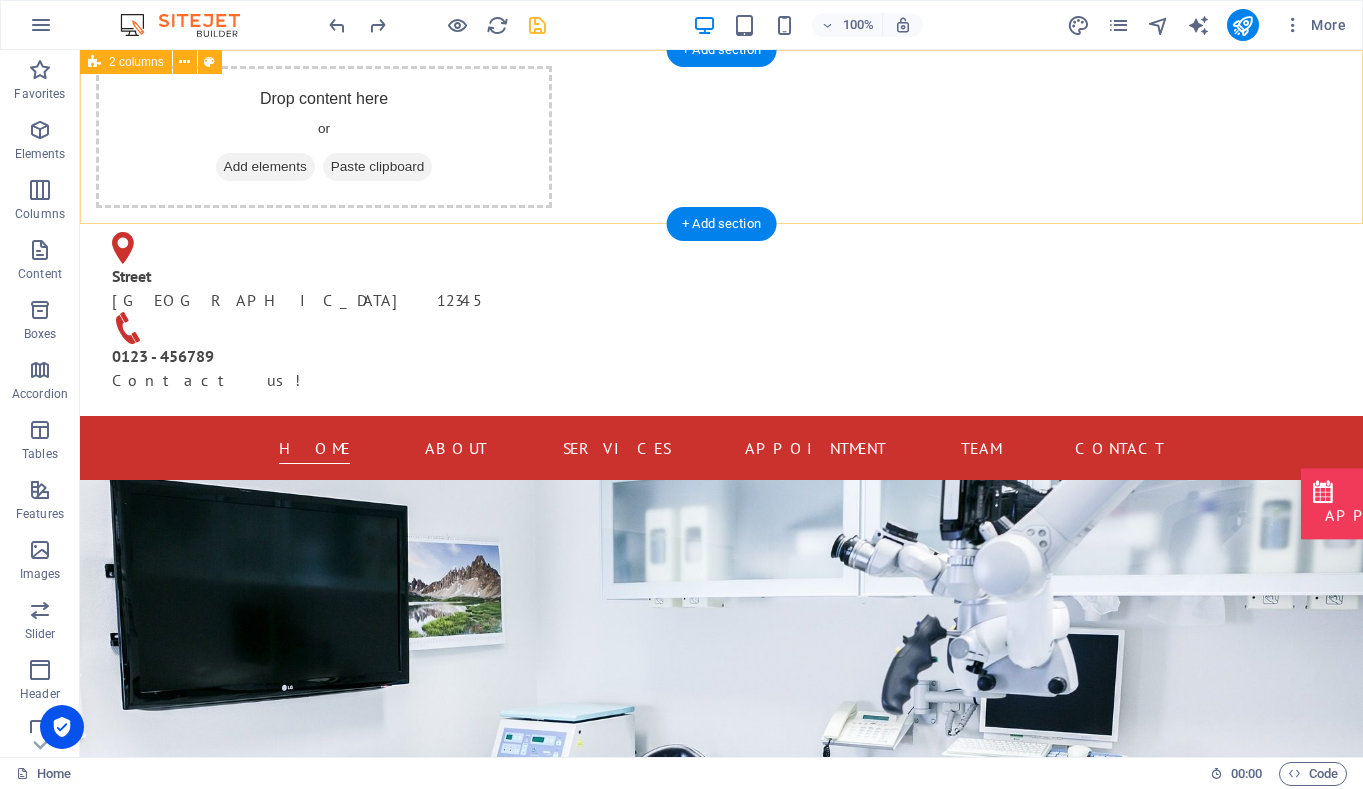 click on "Drop content here or  Add elements  Paste clipboard Street Berlin   [PHONE_NUMBER] - 456789 Contact us!" at bounding box center (721, 233) 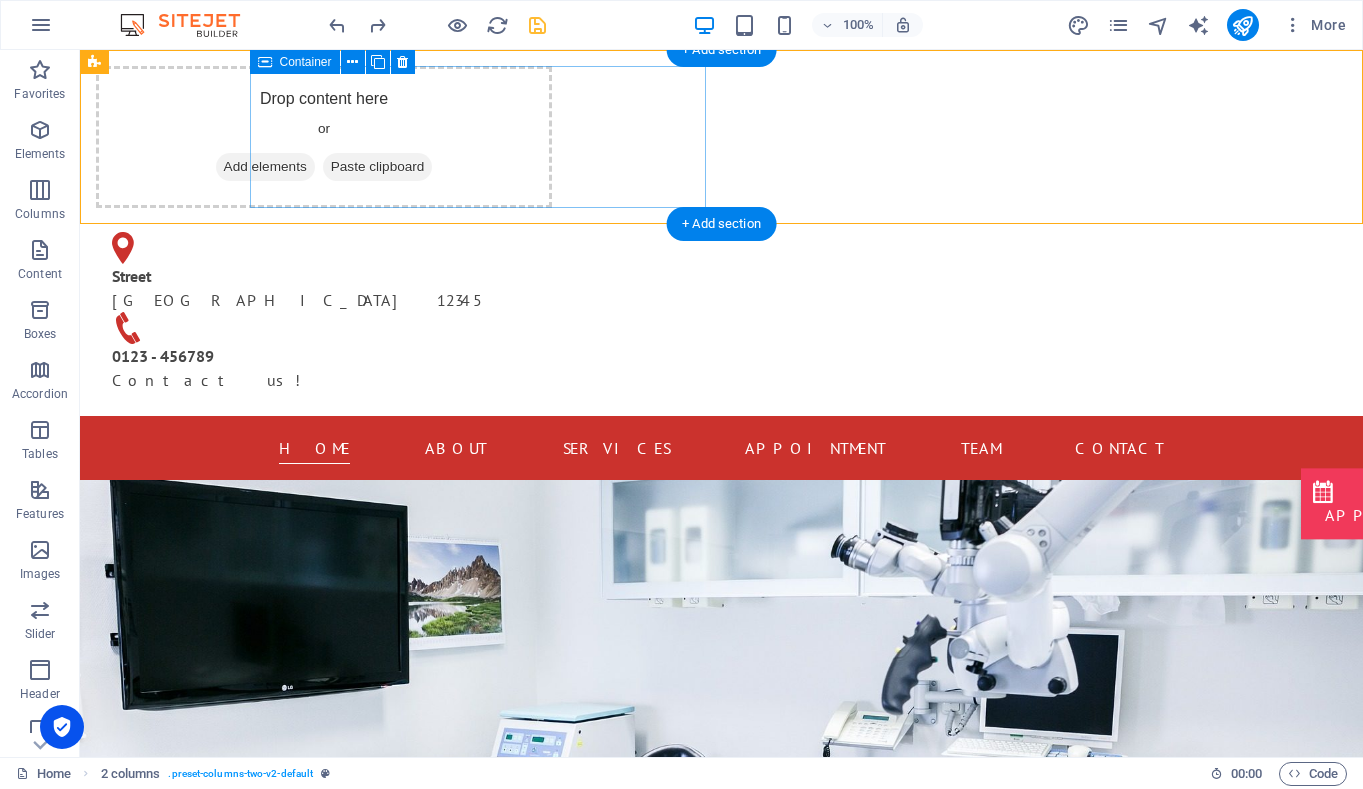 click on "Paste clipboard" at bounding box center (378, 167) 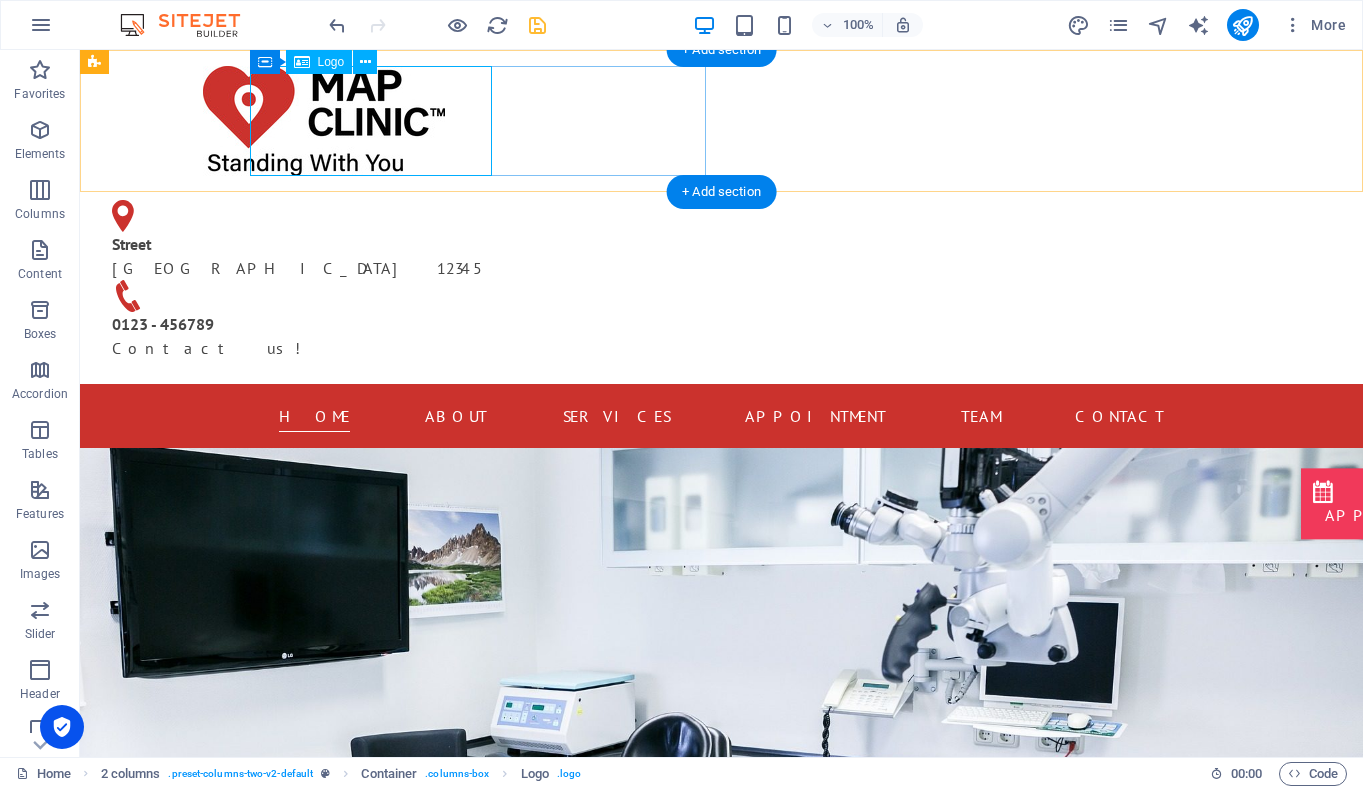 click at bounding box center (324, 121) 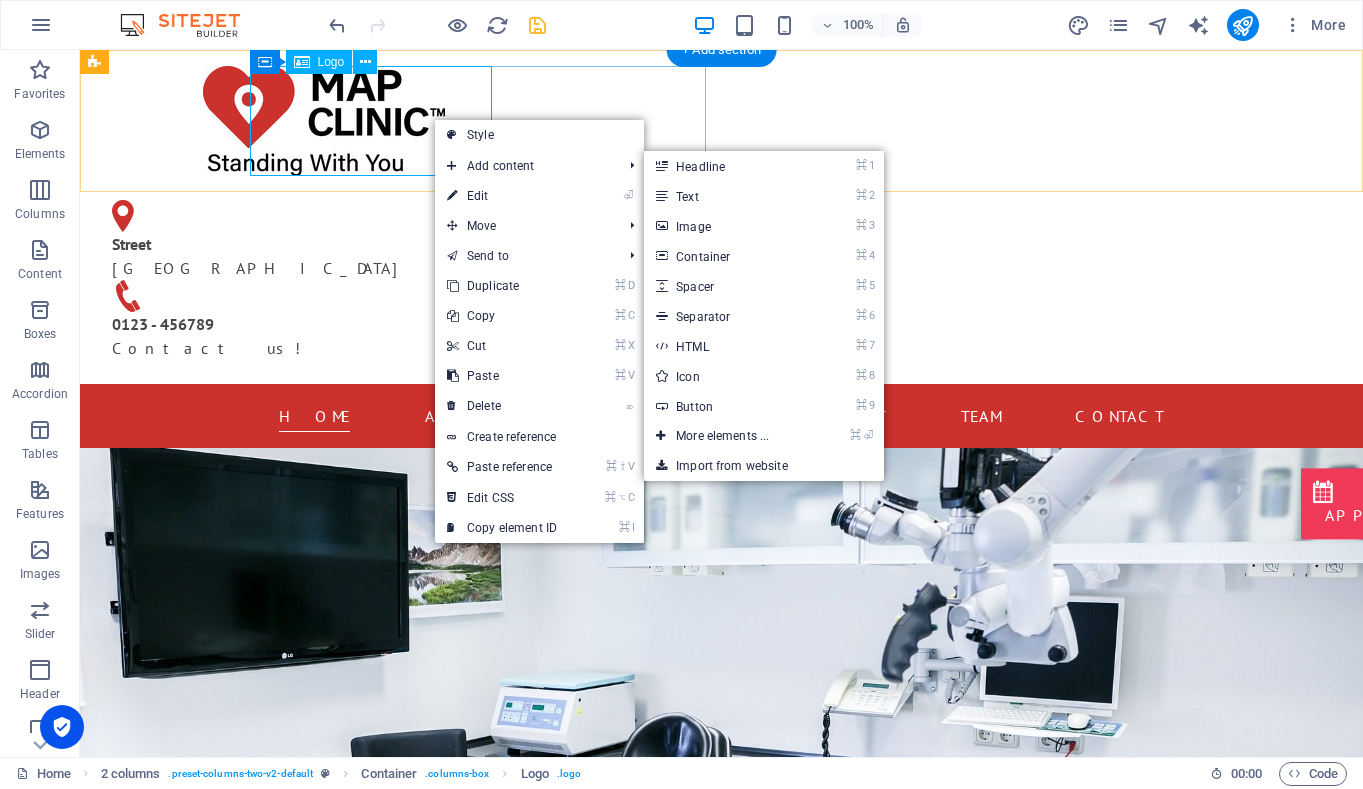 click at bounding box center [324, 121] 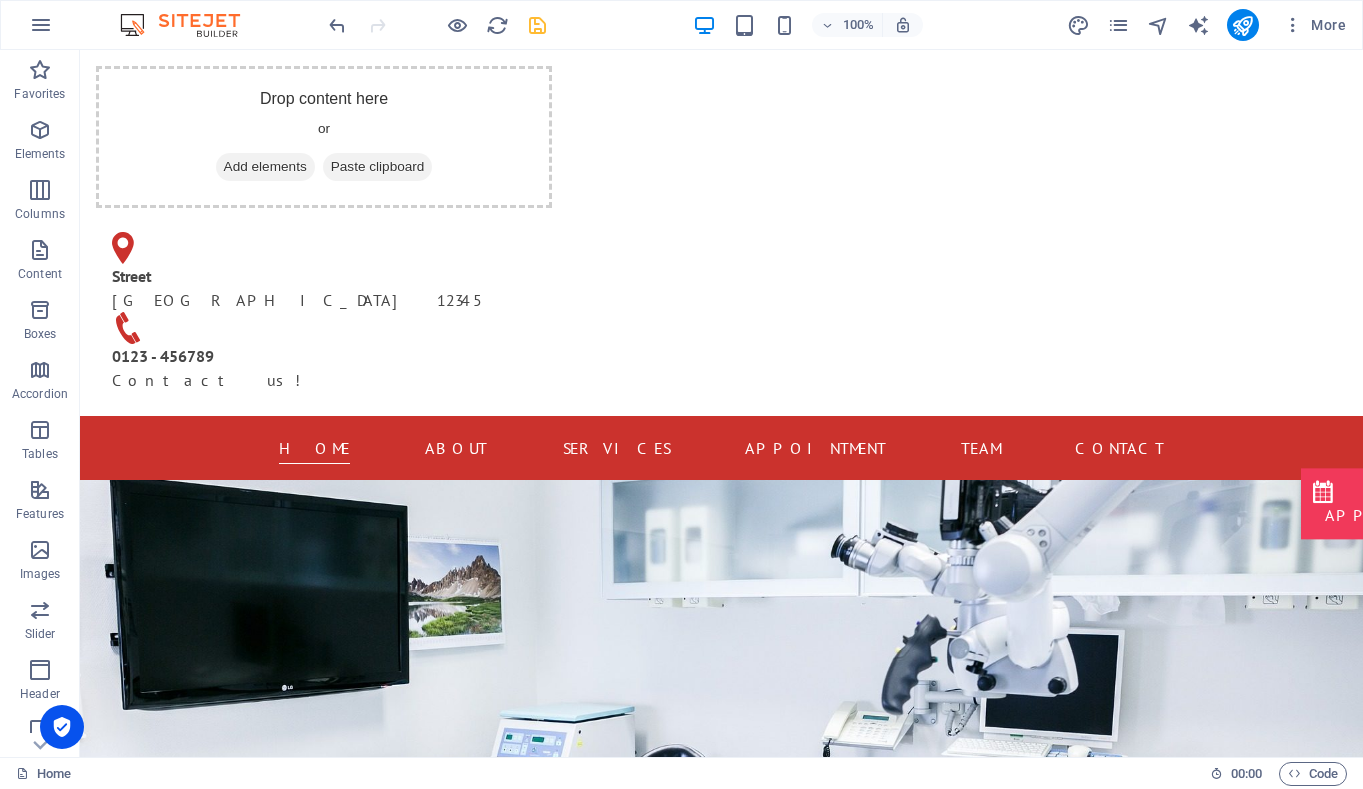 click on "Drop content here or  Add elements  Paste clipboard" at bounding box center (324, 137) 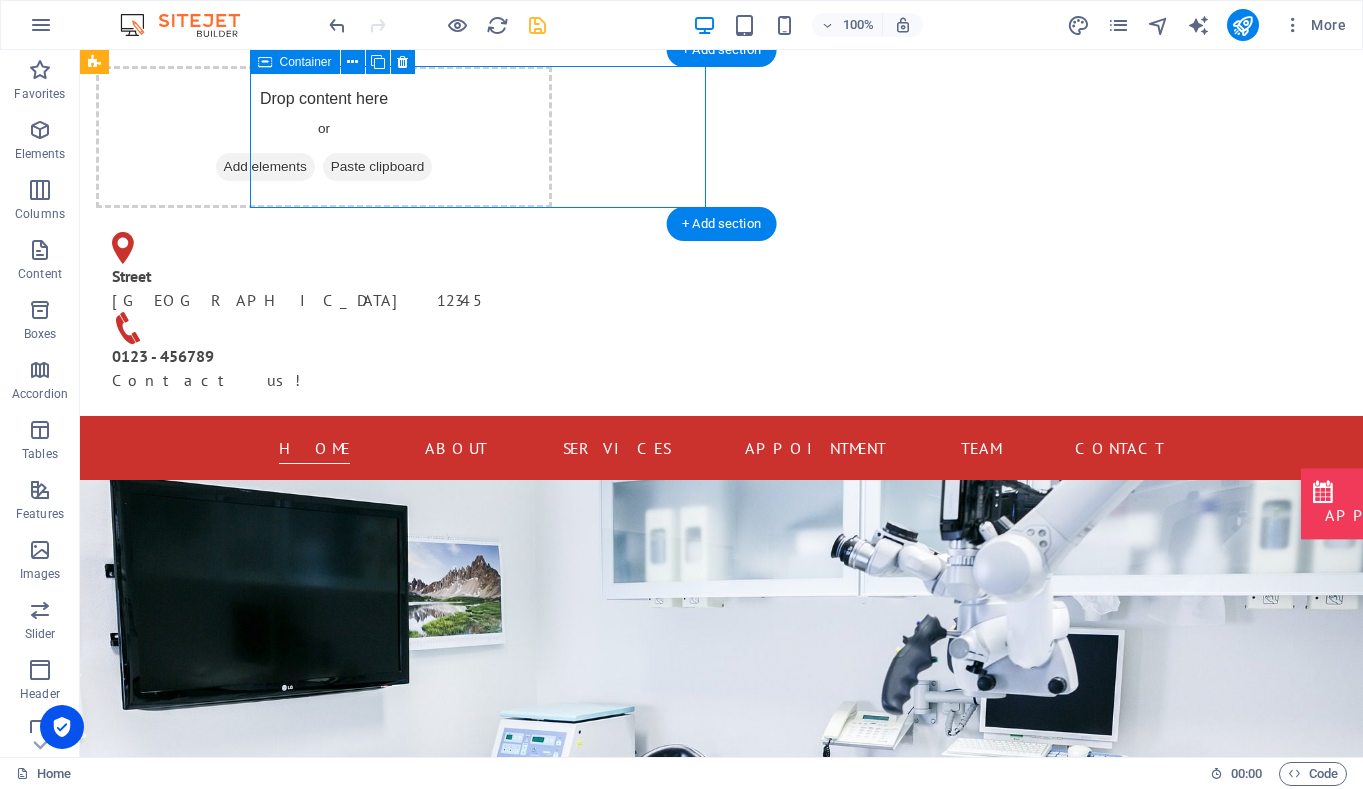 click on "Drop content here or  Add elements  Paste clipboard" at bounding box center [324, 137] 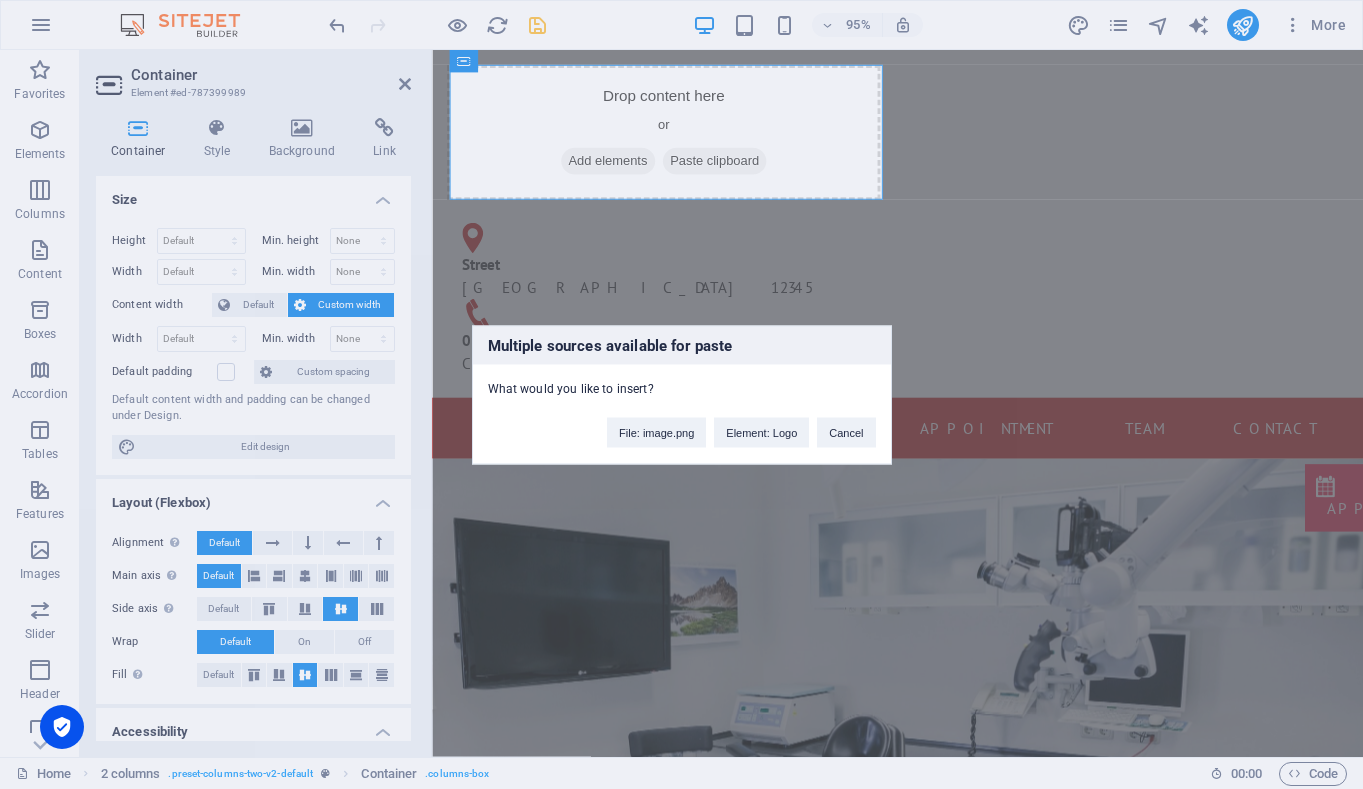 type 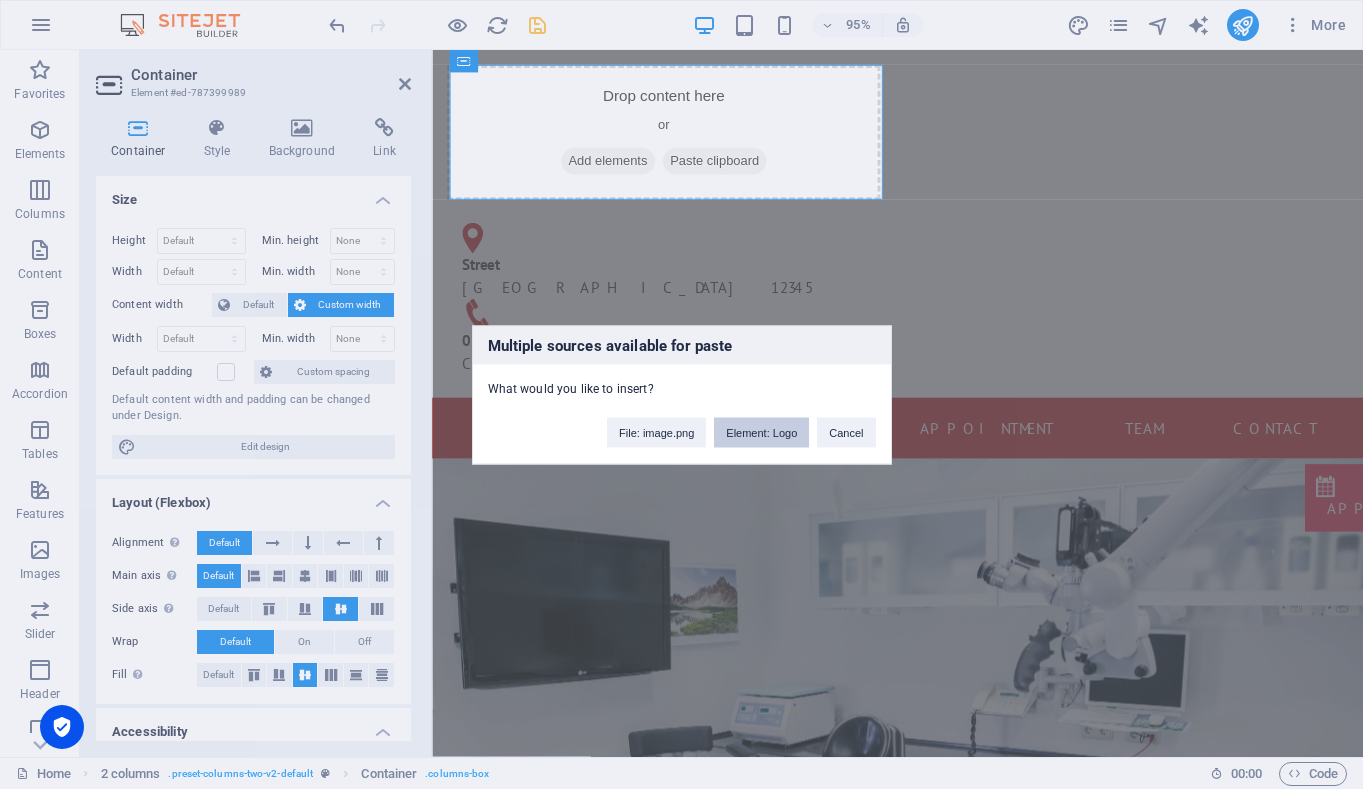 click on "Element: Logo" at bounding box center (761, 432) 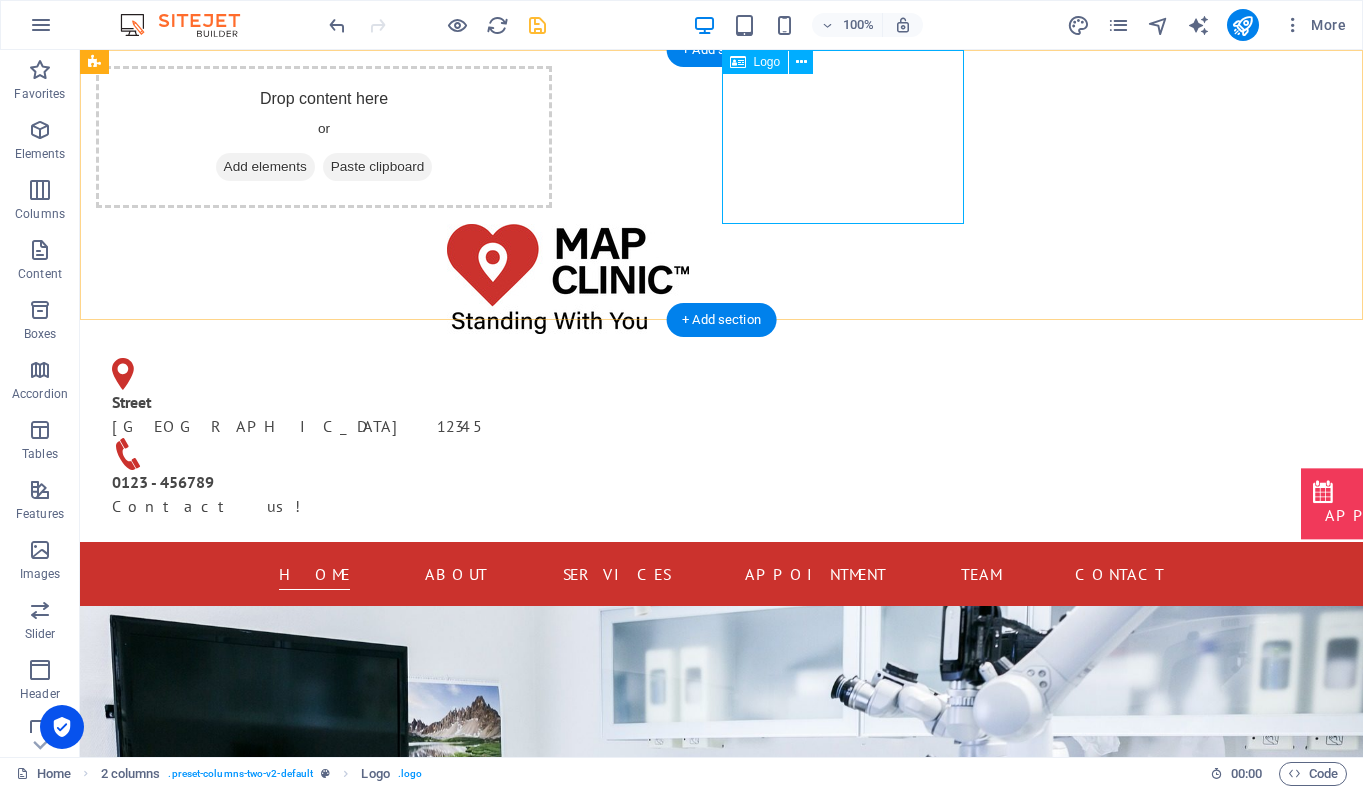 click at bounding box center (568, 279) 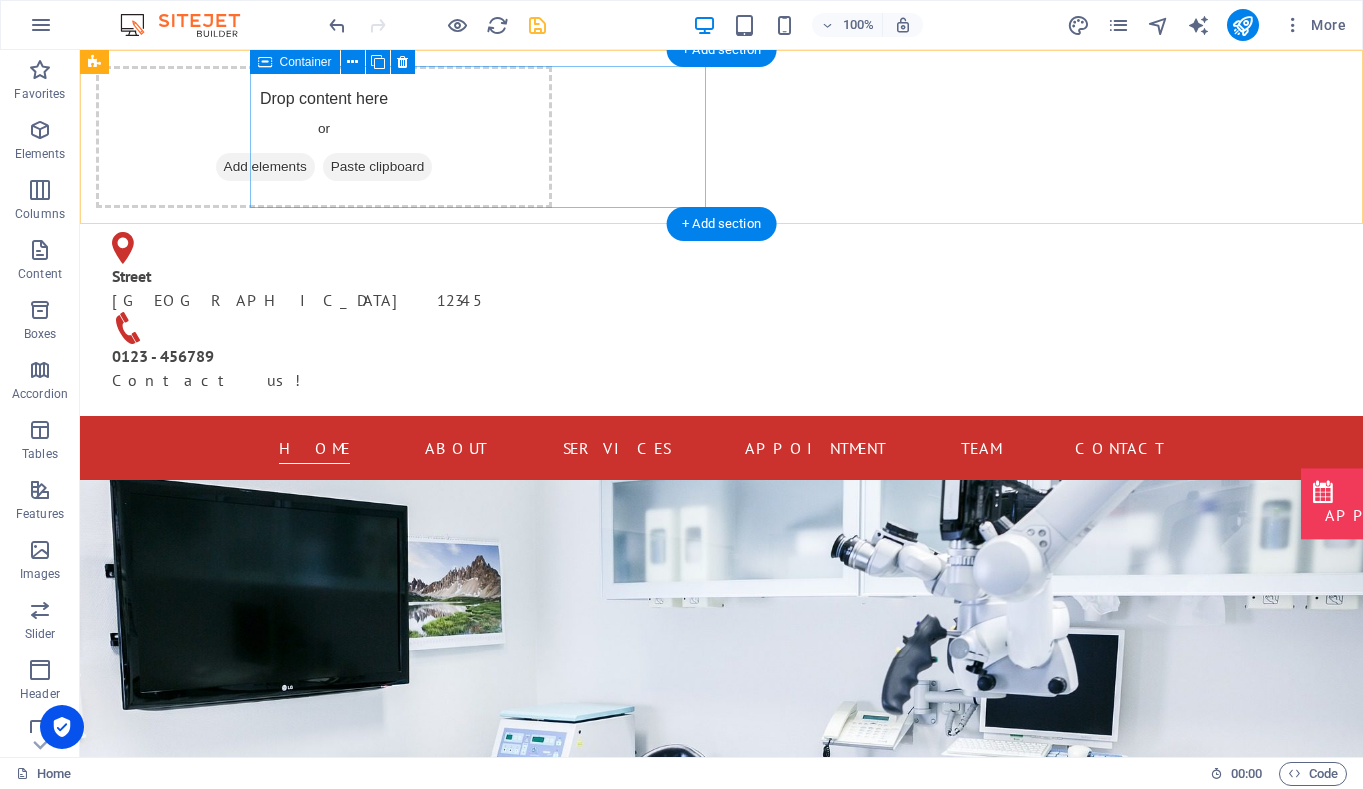 click on "Drop content here or  Add elements  Paste clipboard" at bounding box center [324, 137] 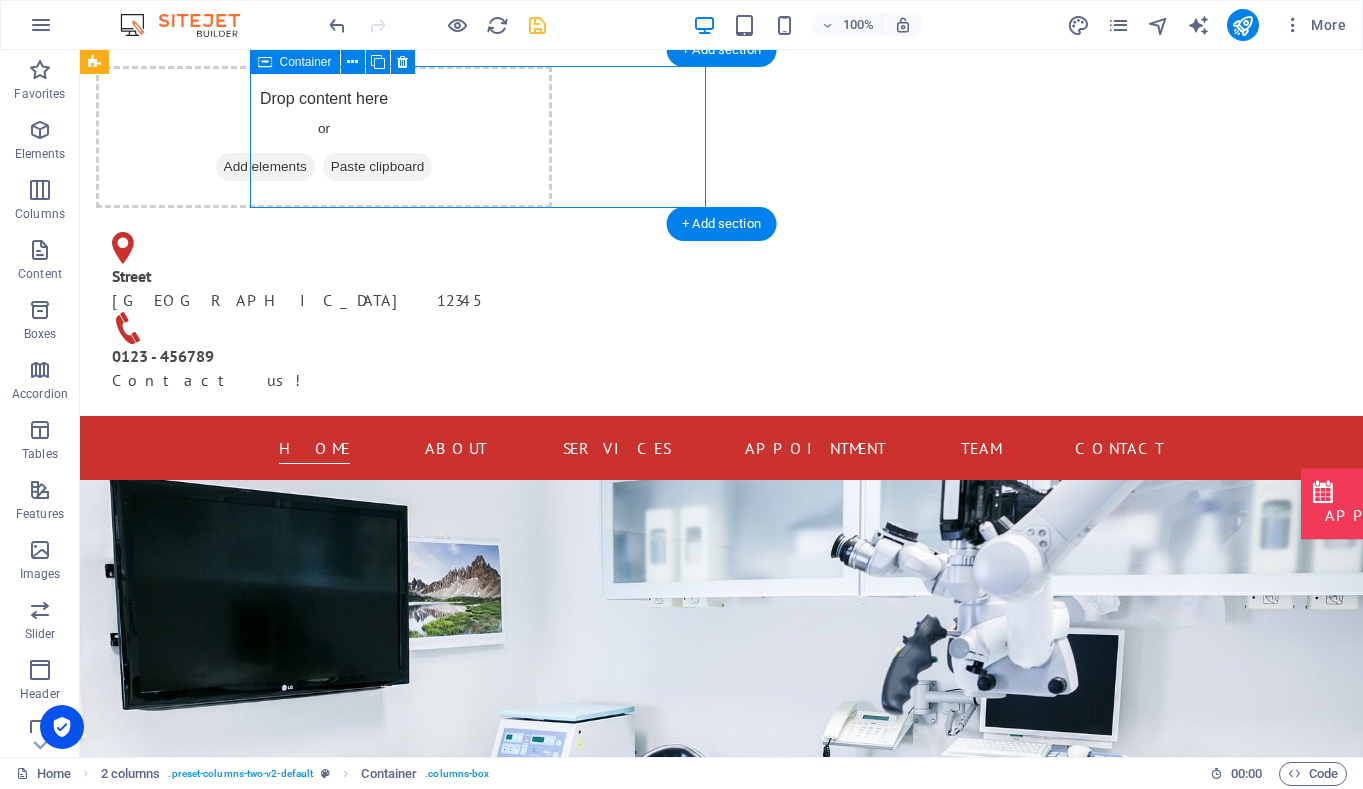 click on "Drop content here or  Add elements  Paste clipboard" at bounding box center (324, 137) 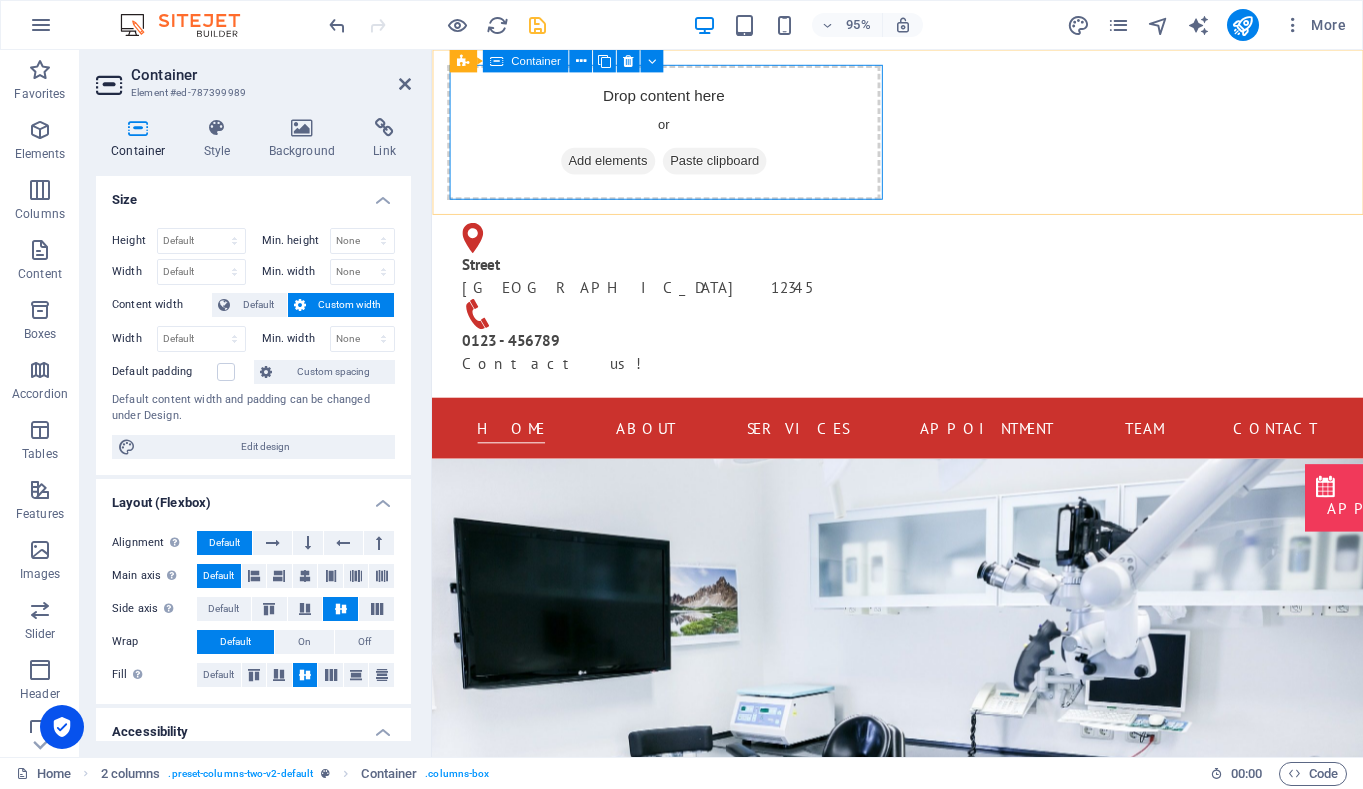 click on "Drop content here or  Add elements  Paste clipboard" at bounding box center (676, 137) 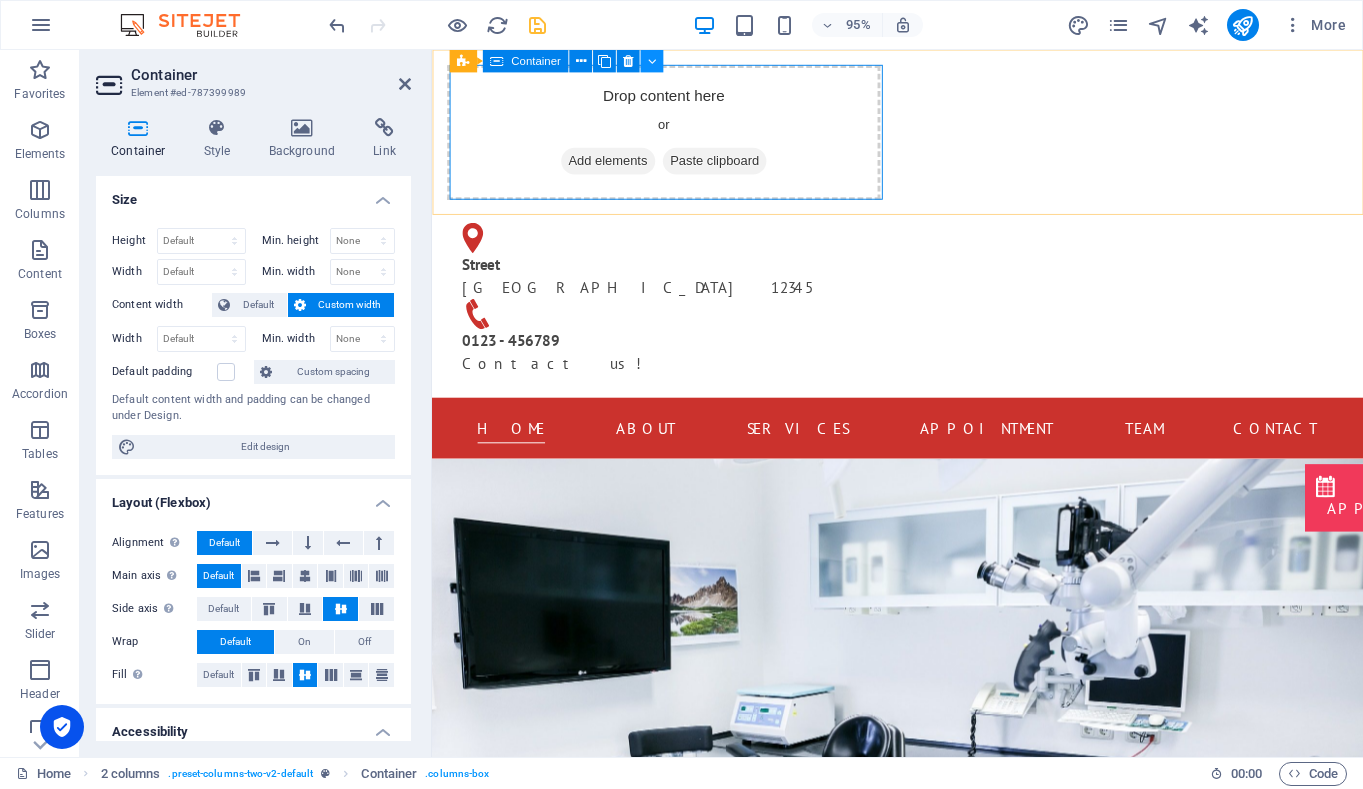 click at bounding box center [651, 61] 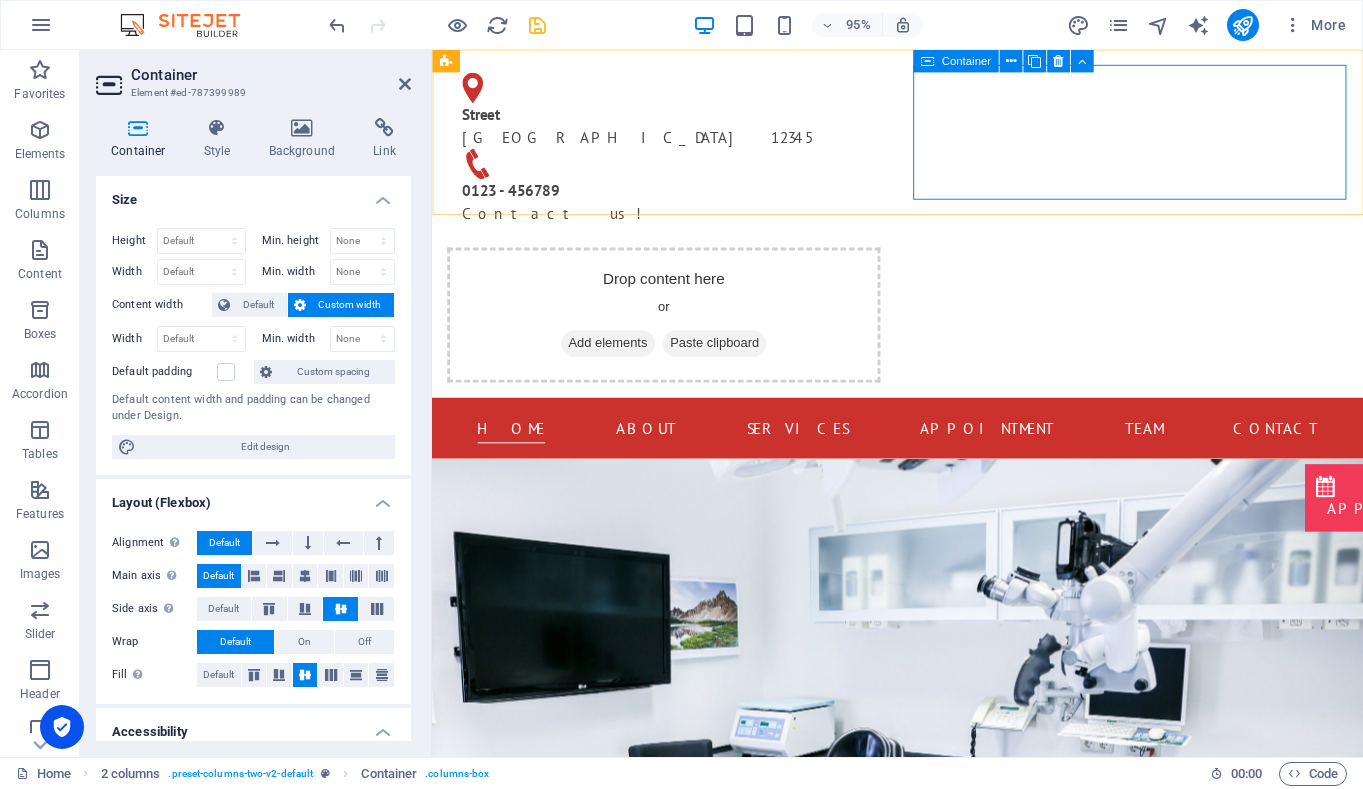 click on "Drop content here or  Add elements  Paste clipboard" at bounding box center (676, 329) 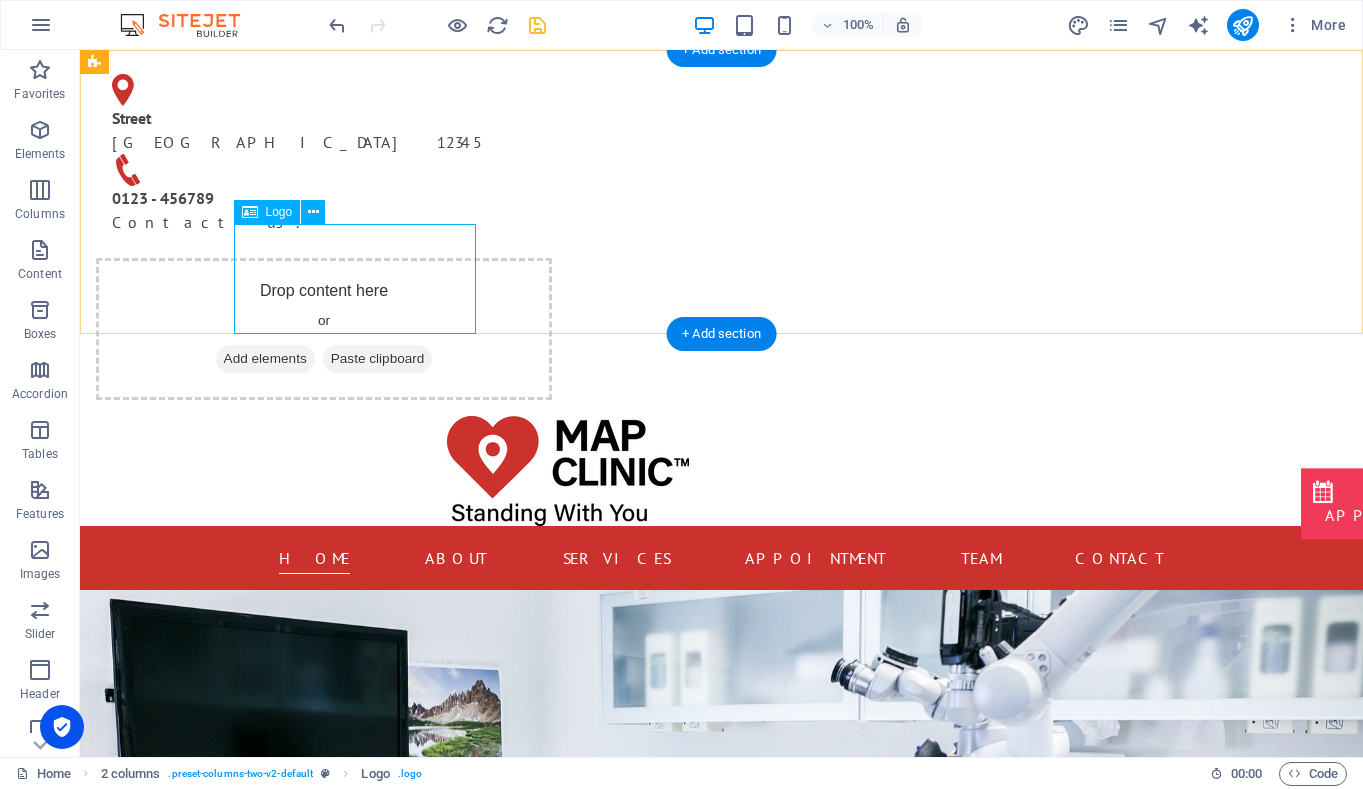 click at bounding box center (568, 471) 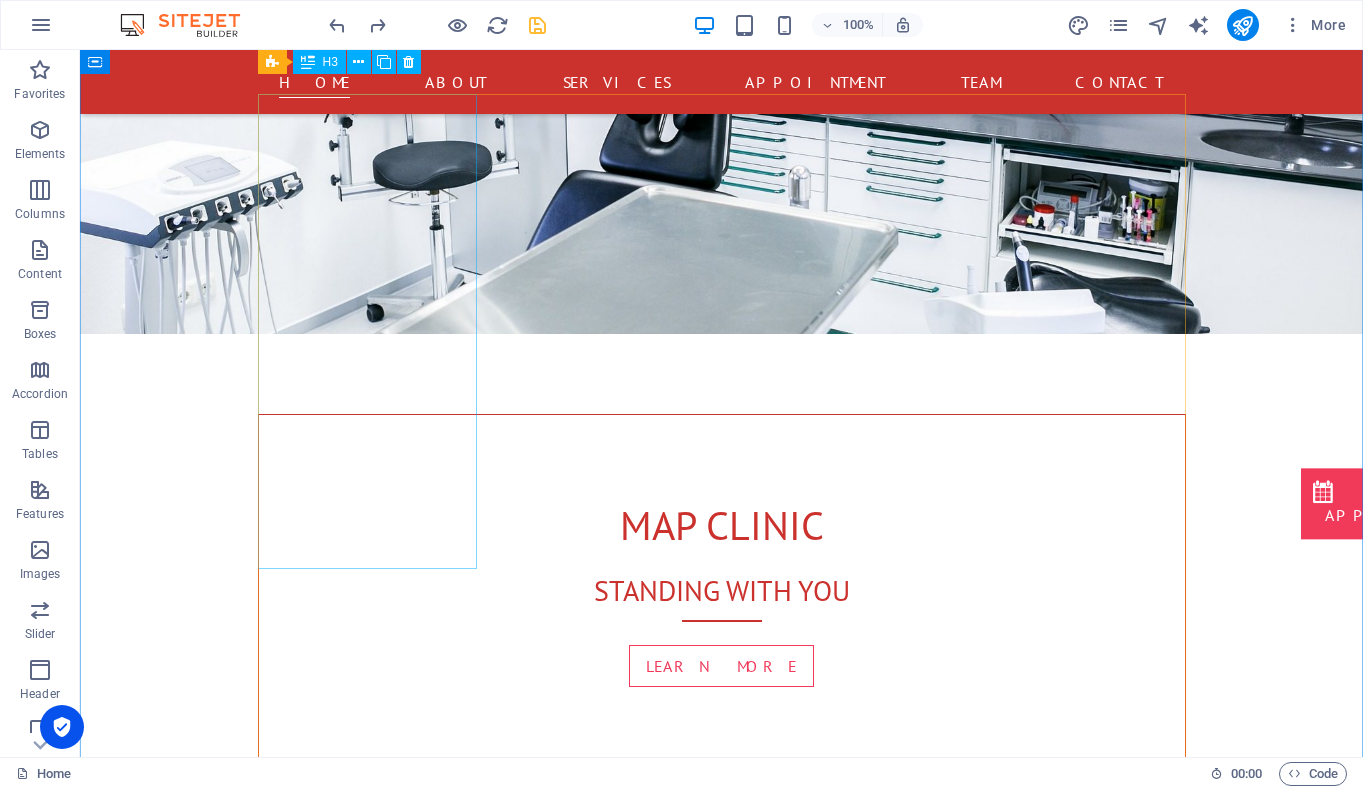 scroll, scrollTop: 0, scrollLeft: 0, axis: both 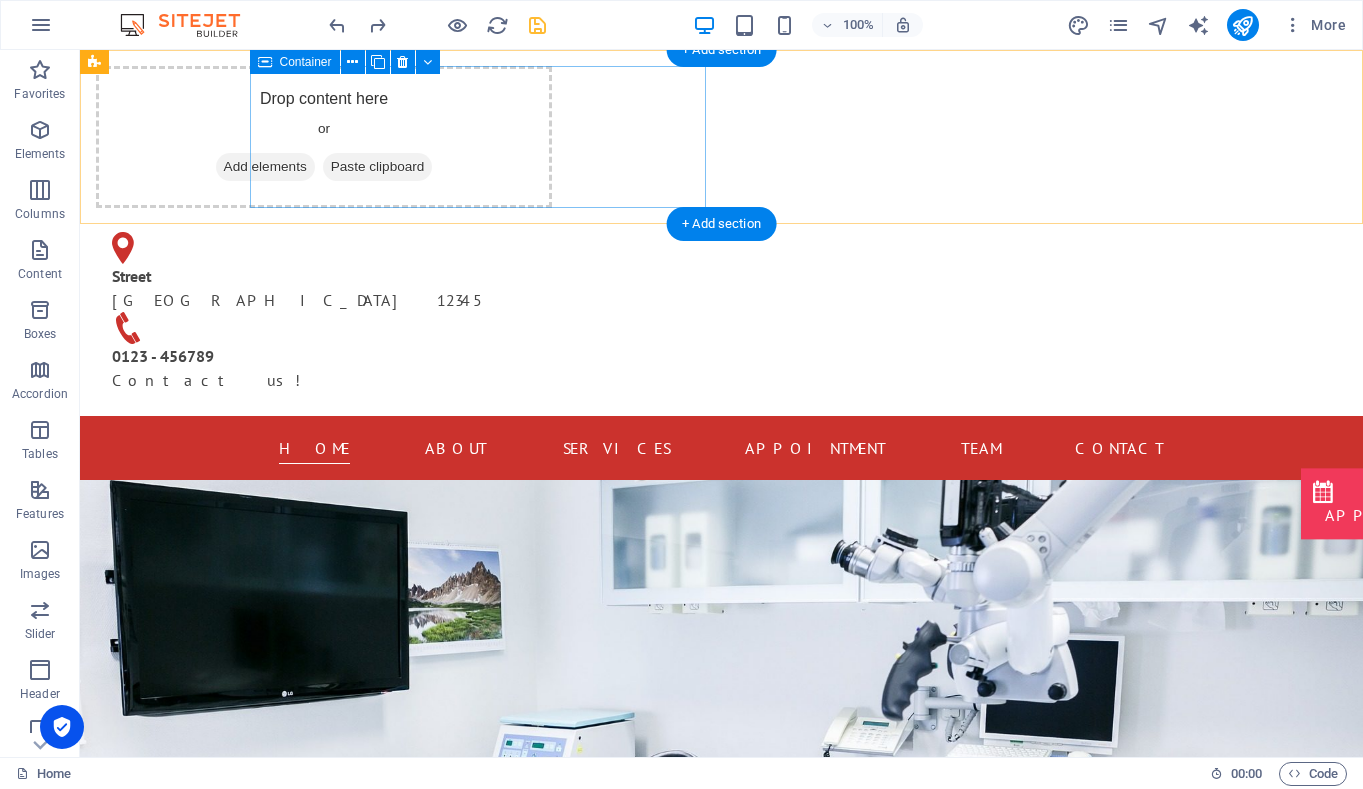 click at bounding box center [224, 167] 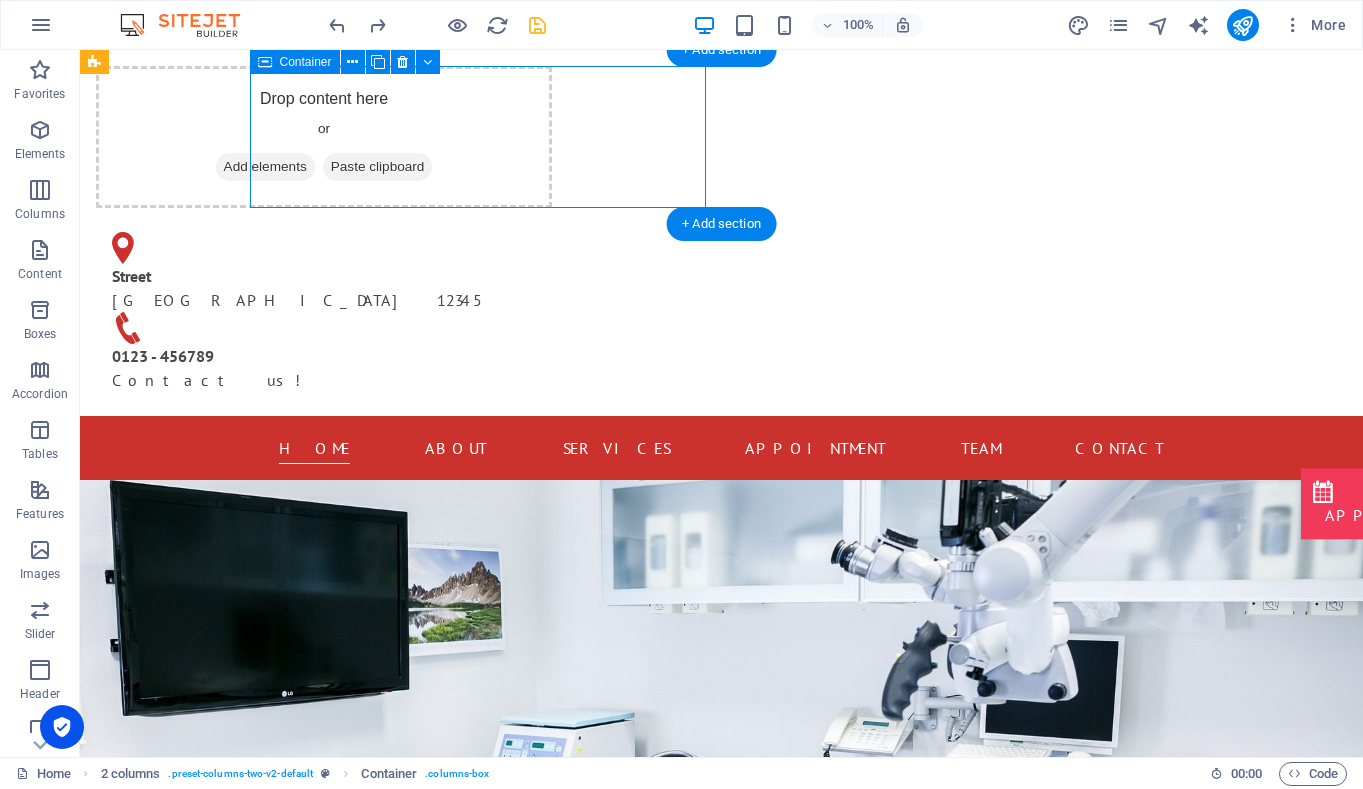 click on "Add elements" at bounding box center [265, 167] 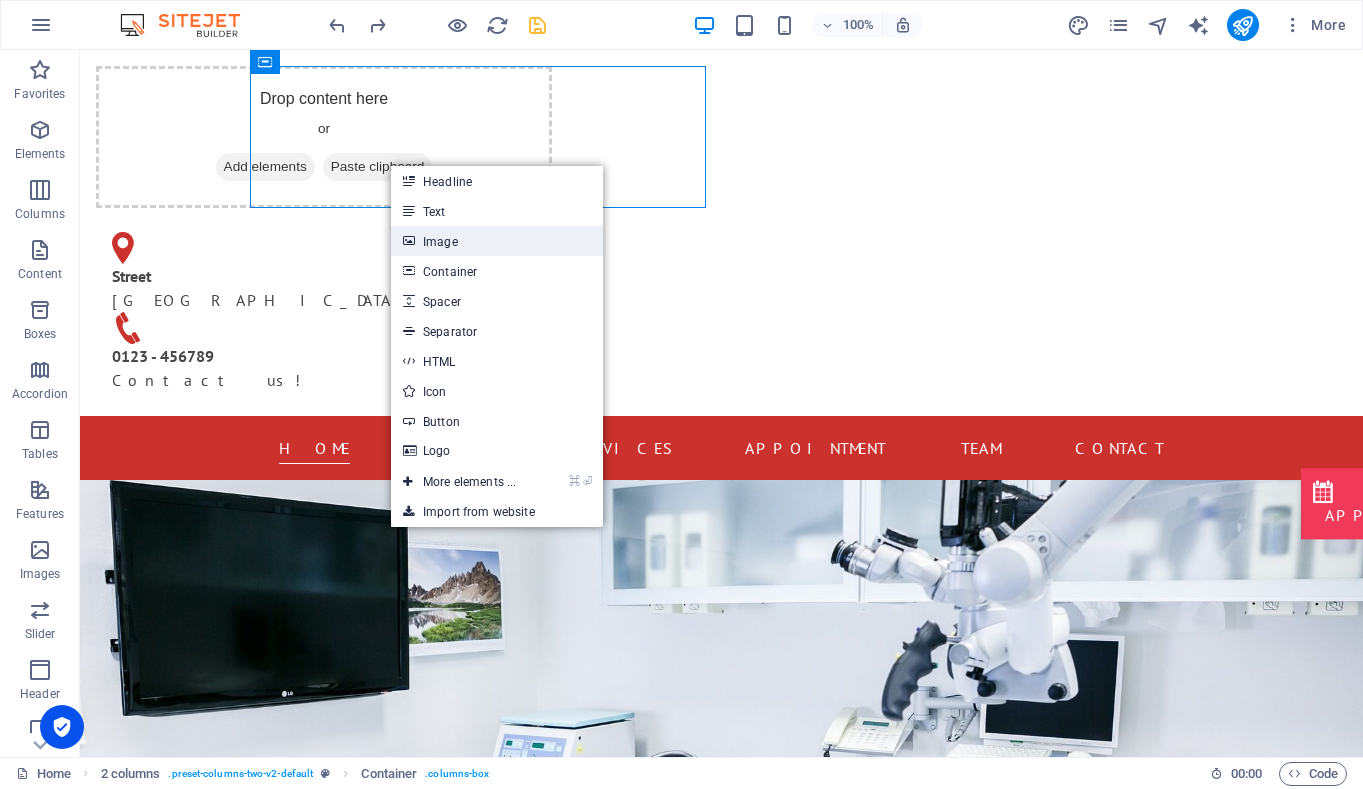 click on "Image" at bounding box center [497, 241] 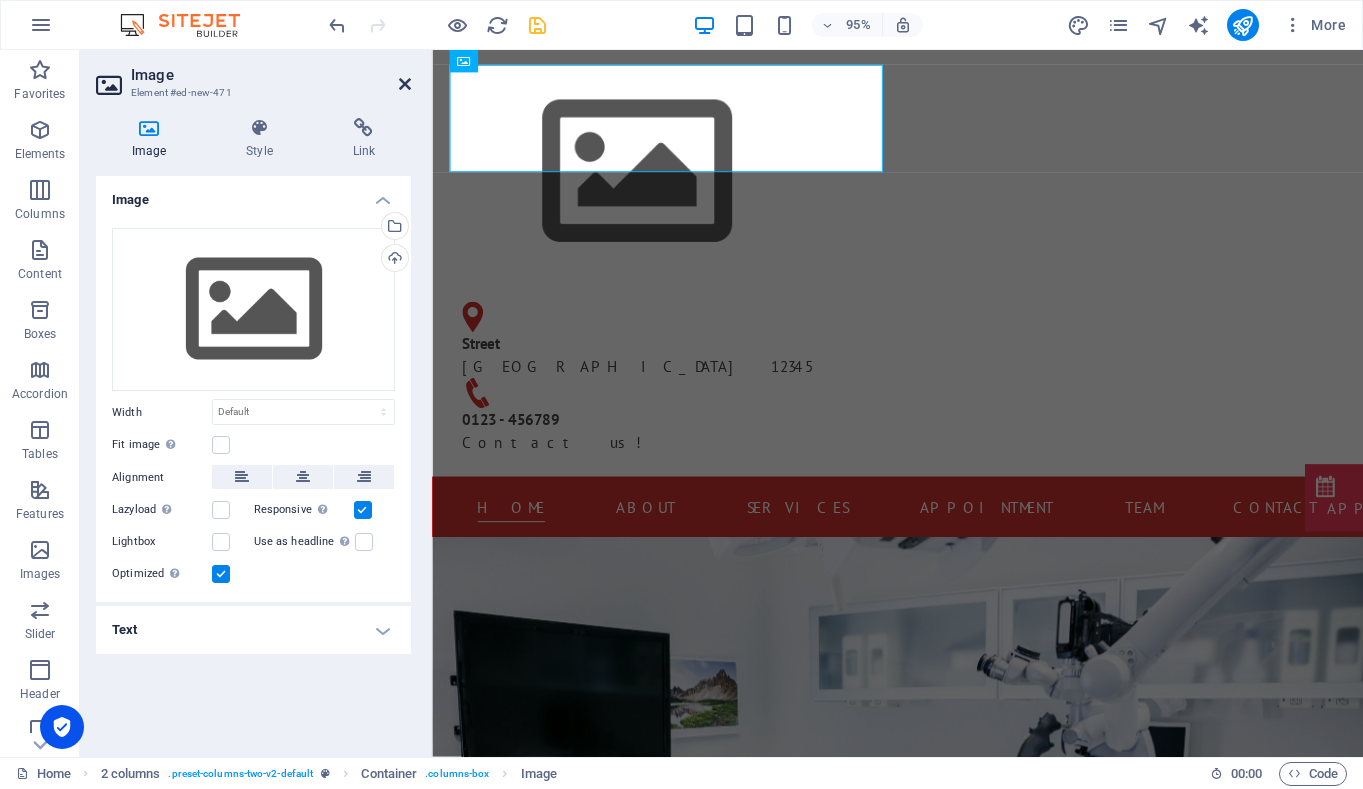 click at bounding box center [405, 84] 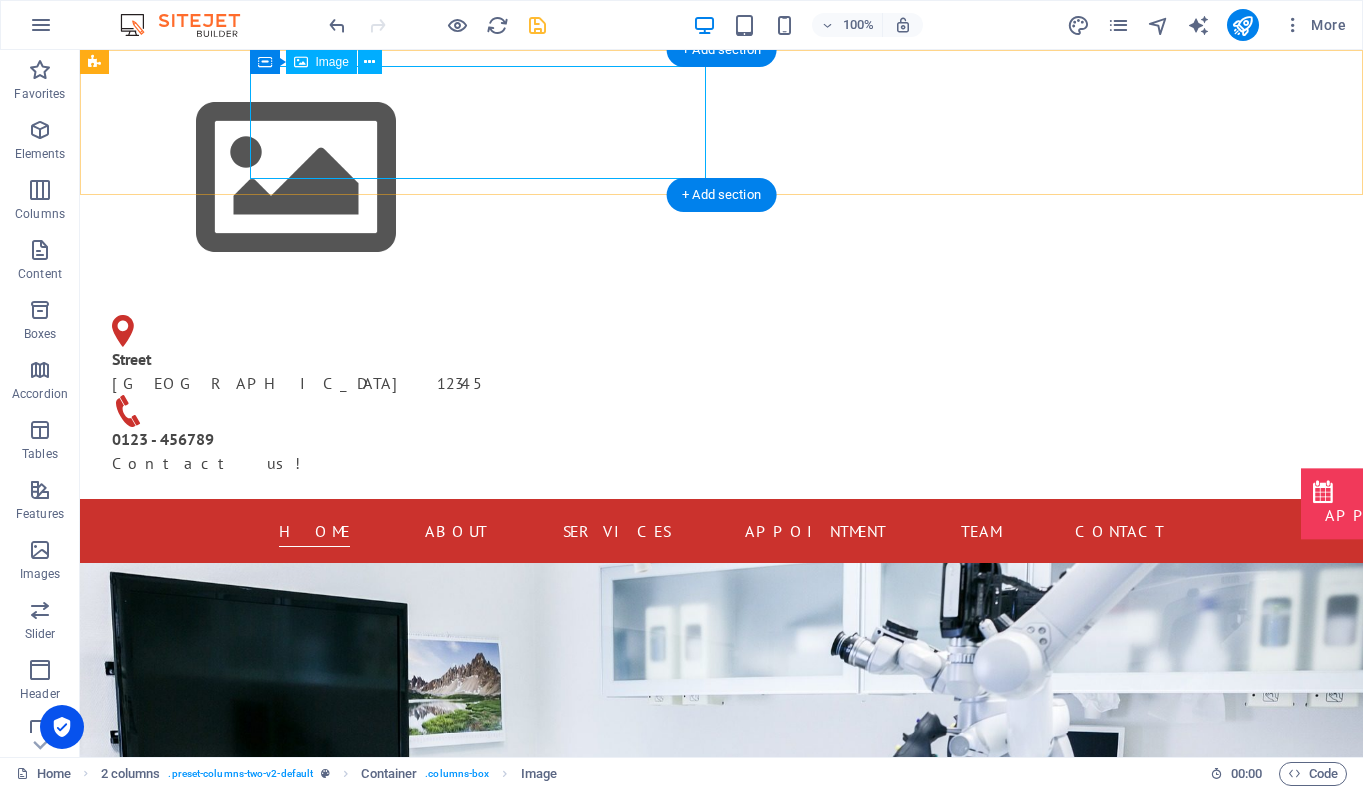 click at bounding box center (324, 178) 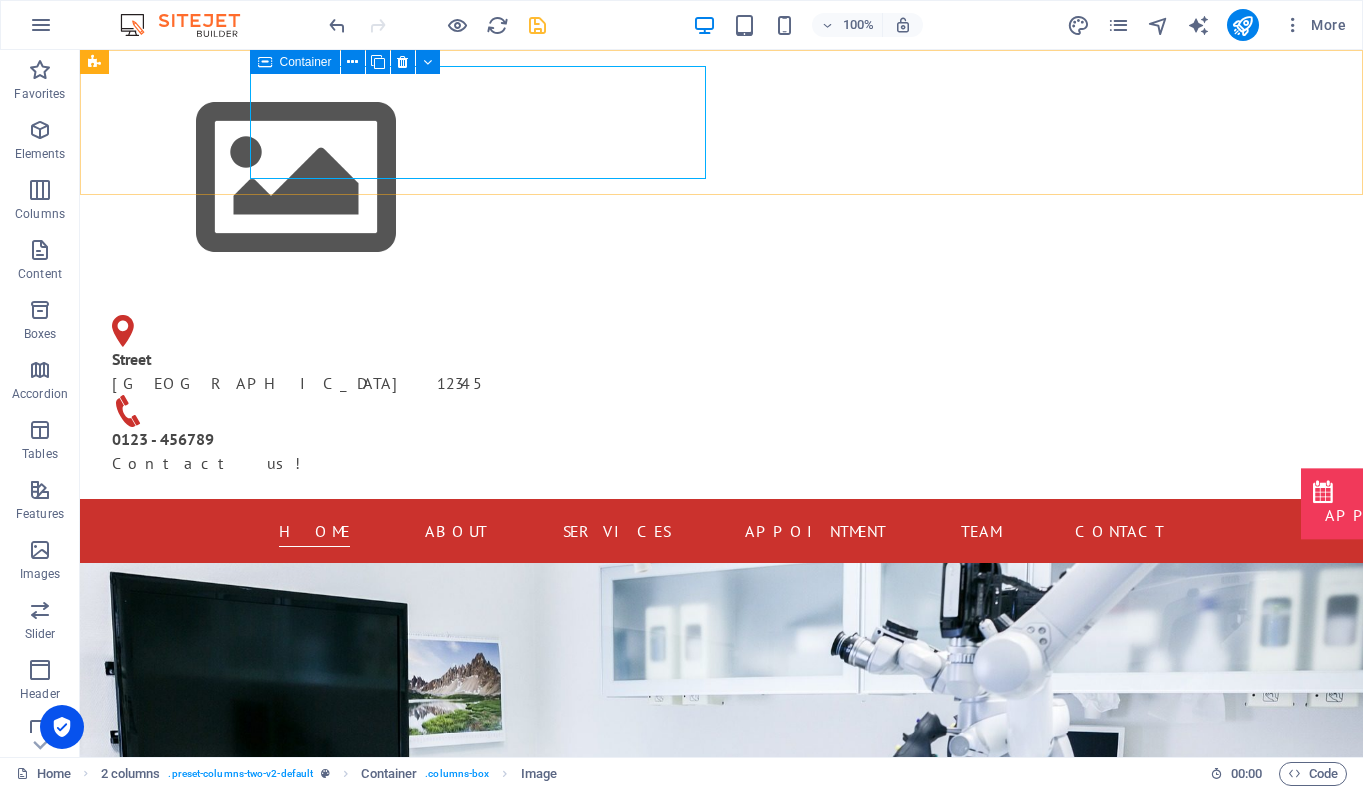 click at bounding box center (265, 62) 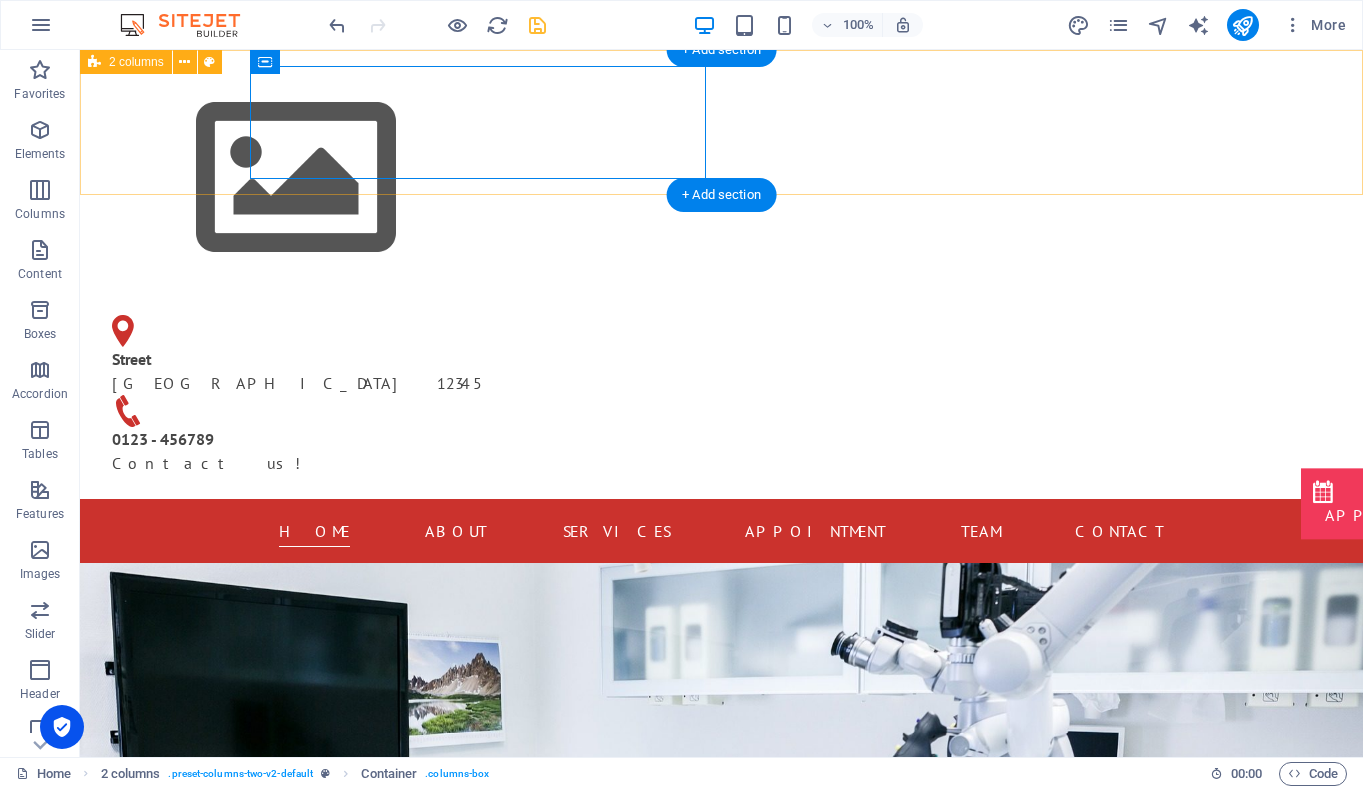 click on "[GEOGRAPHIC_DATA]   [PHONE_NUMBER] - 456789 Contact us!" at bounding box center [721, 274] 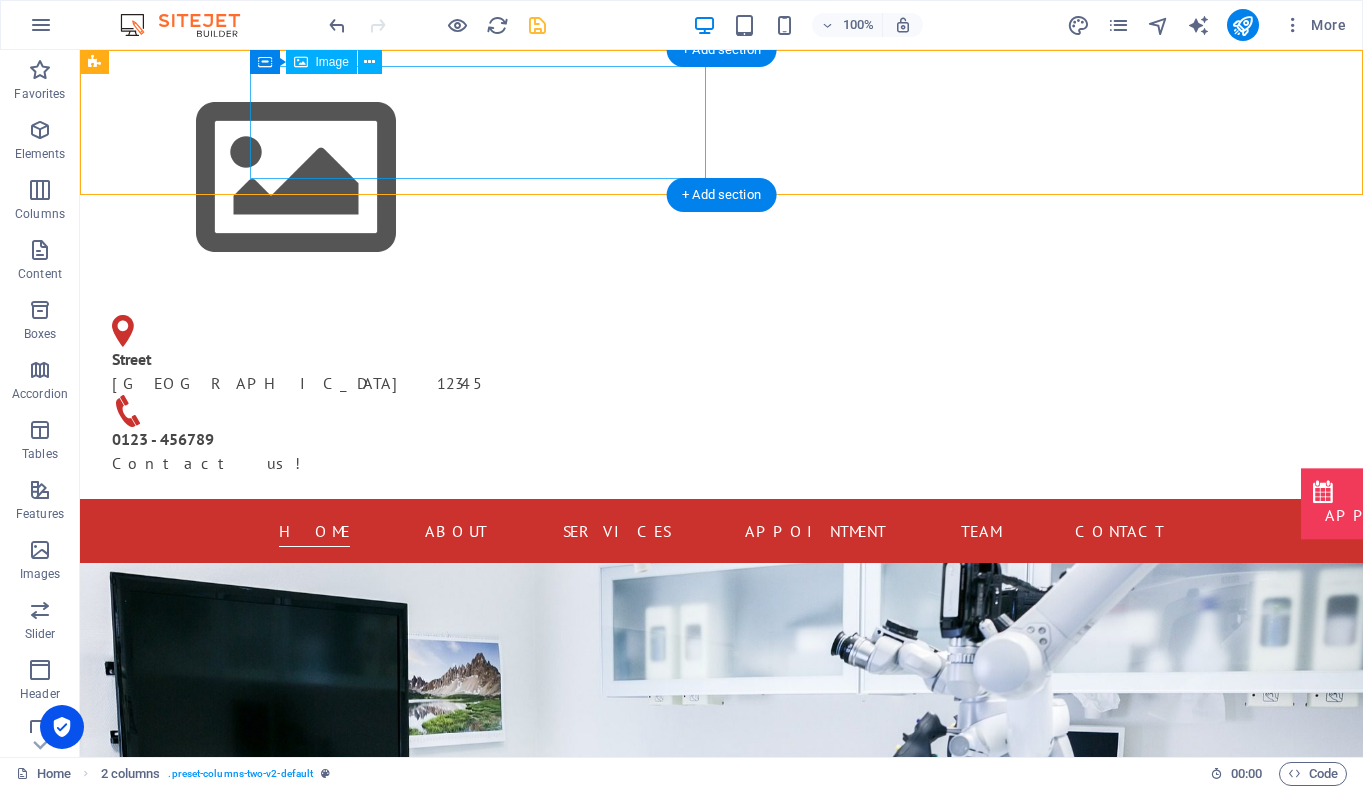 click at bounding box center [324, 178] 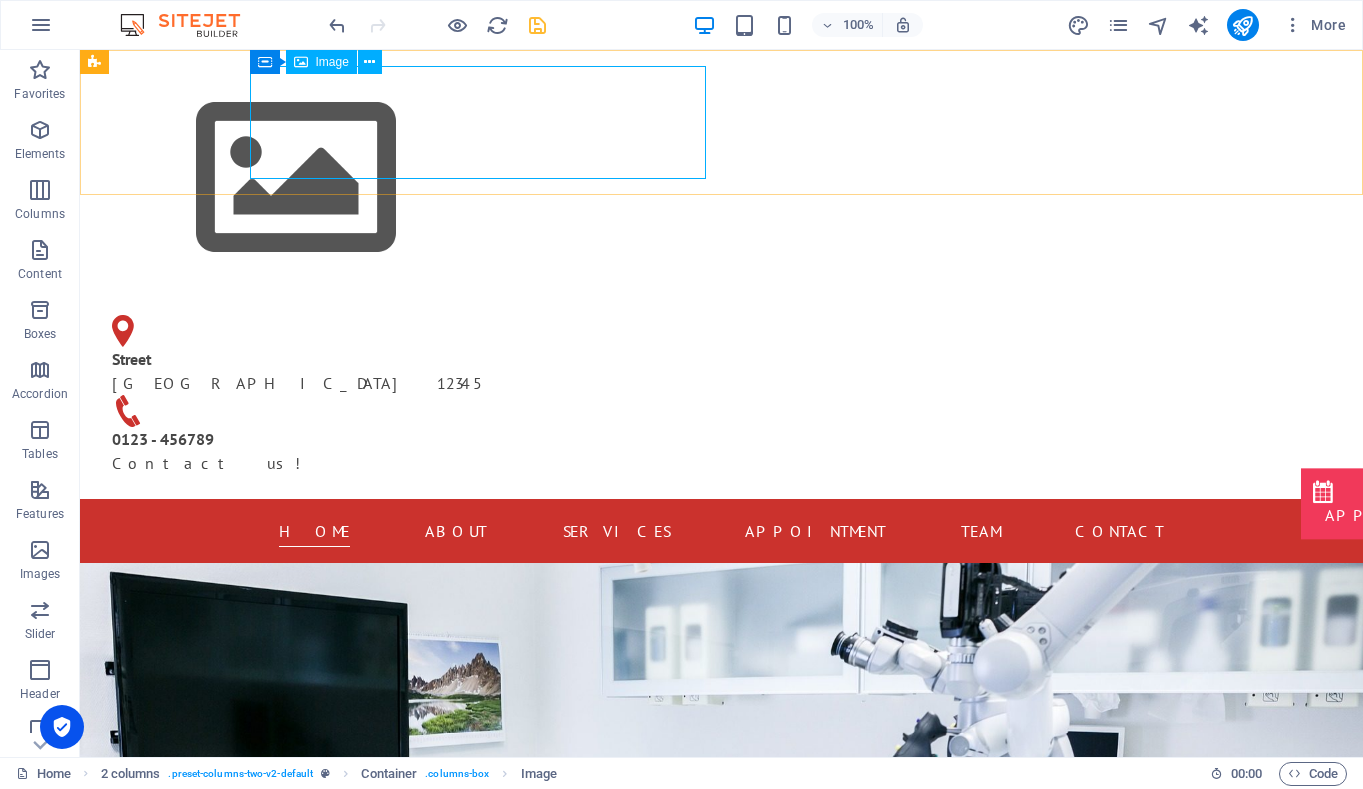 click on "Image" at bounding box center [332, 62] 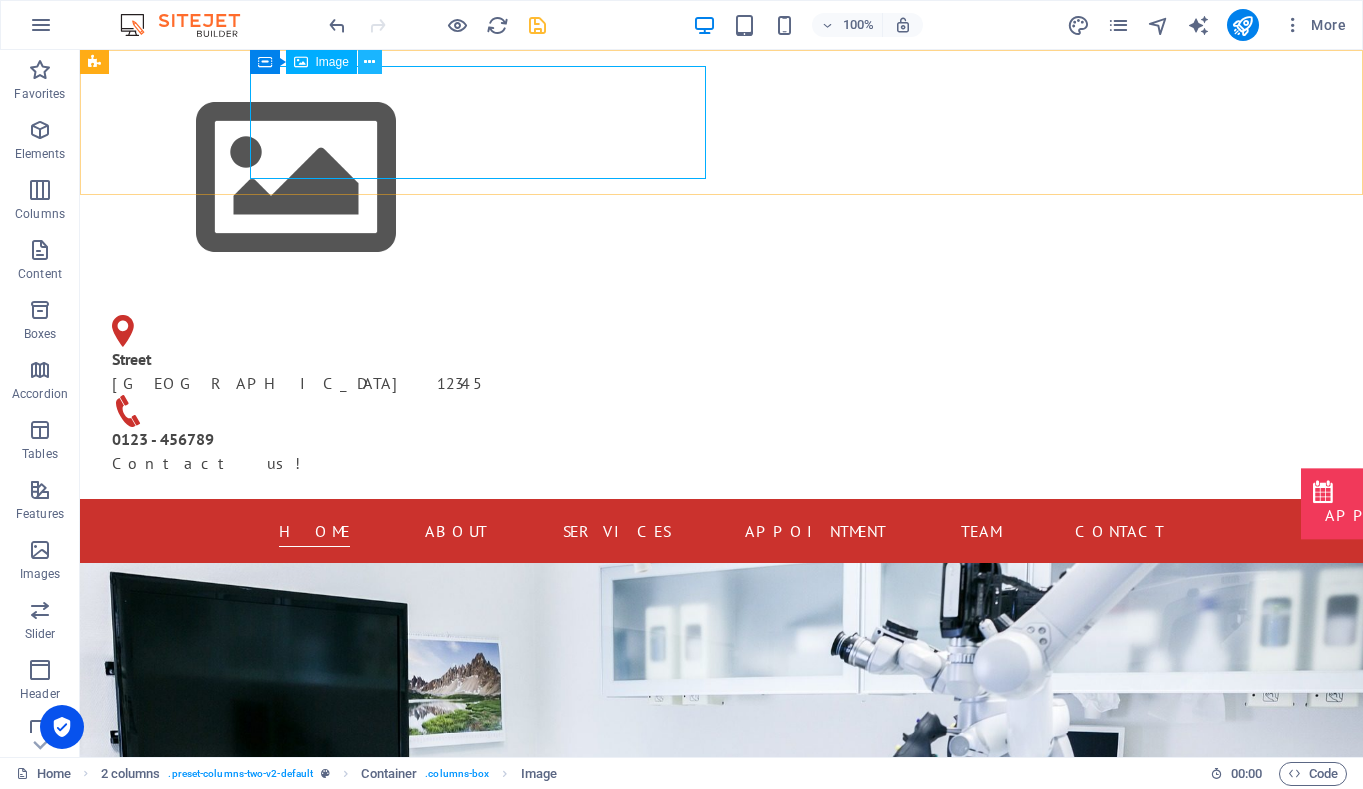 click at bounding box center (369, 62) 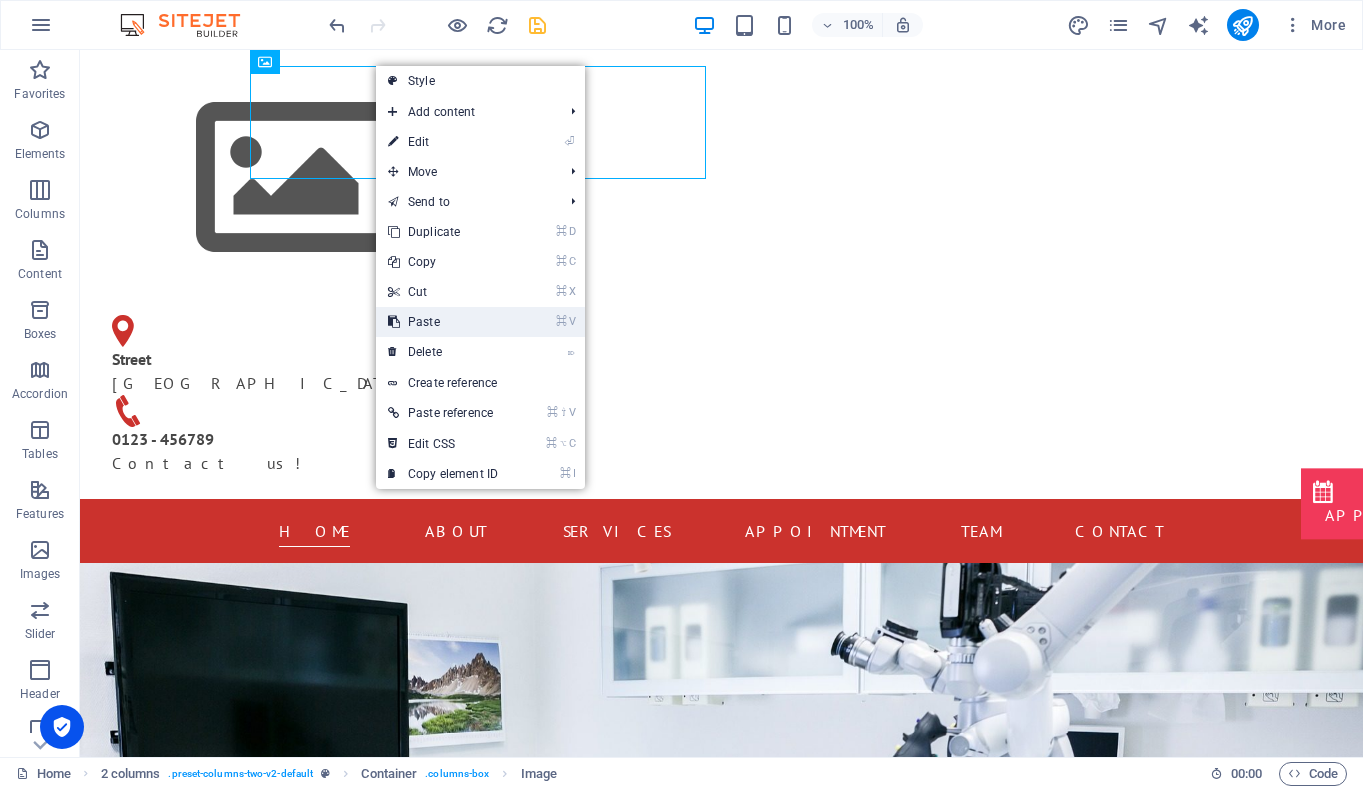 click on "⌘ V  Paste" at bounding box center [443, 322] 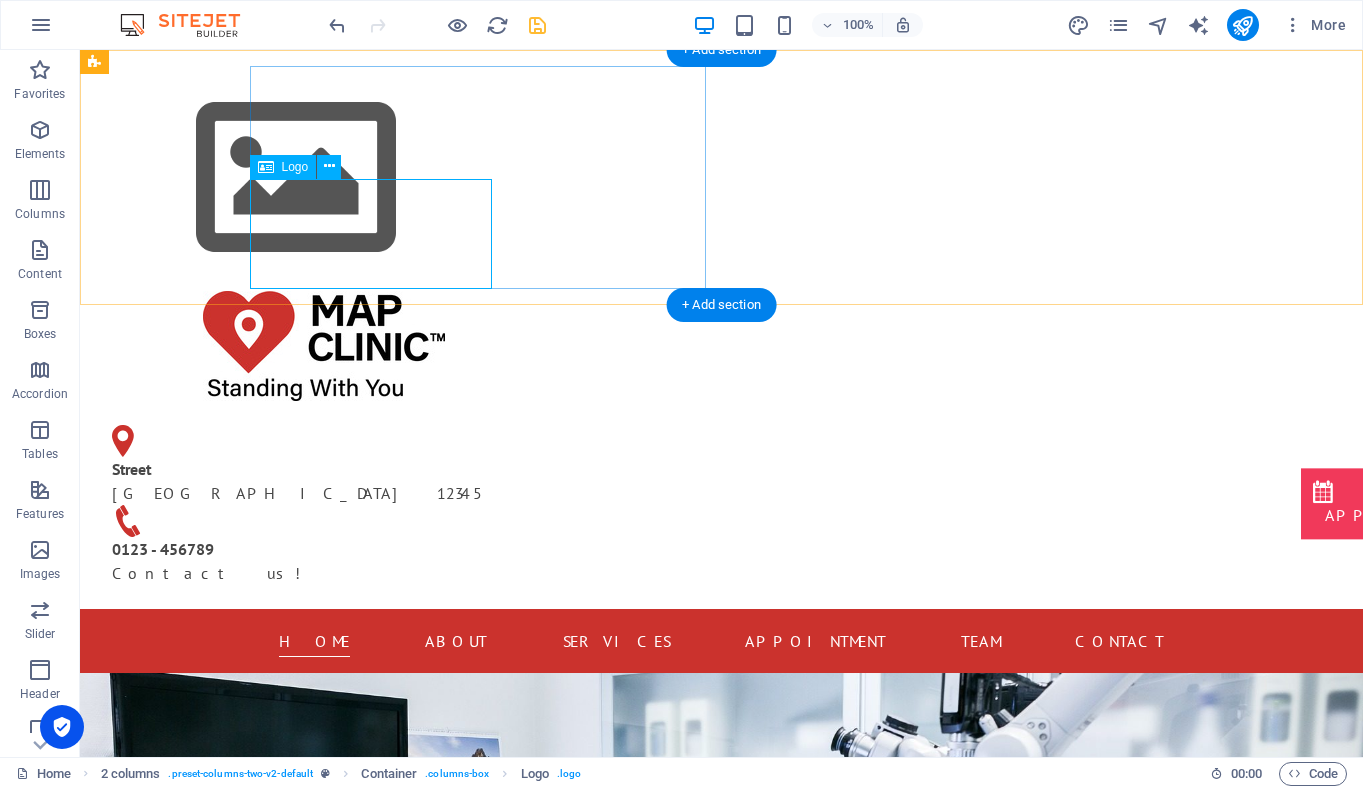 click at bounding box center (324, 346) 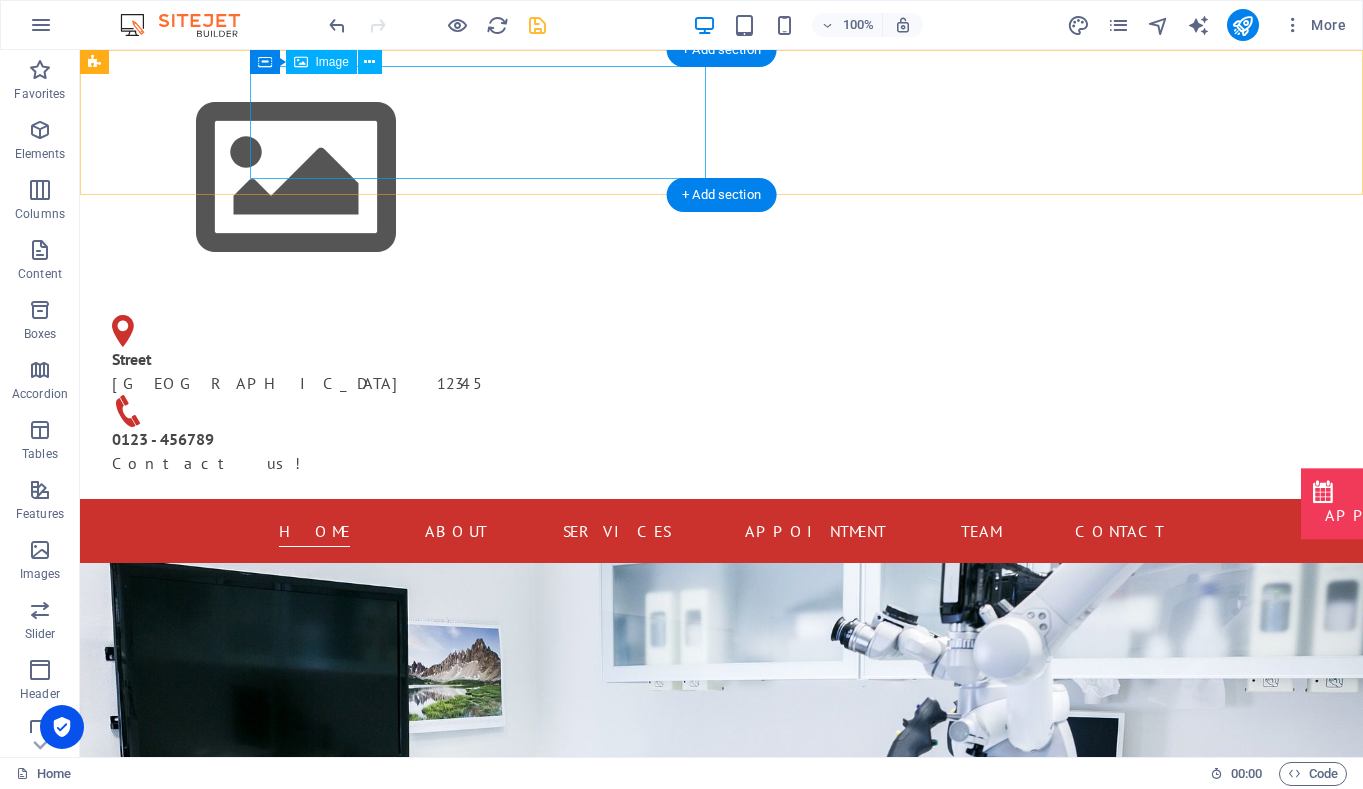 click at bounding box center [324, 178] 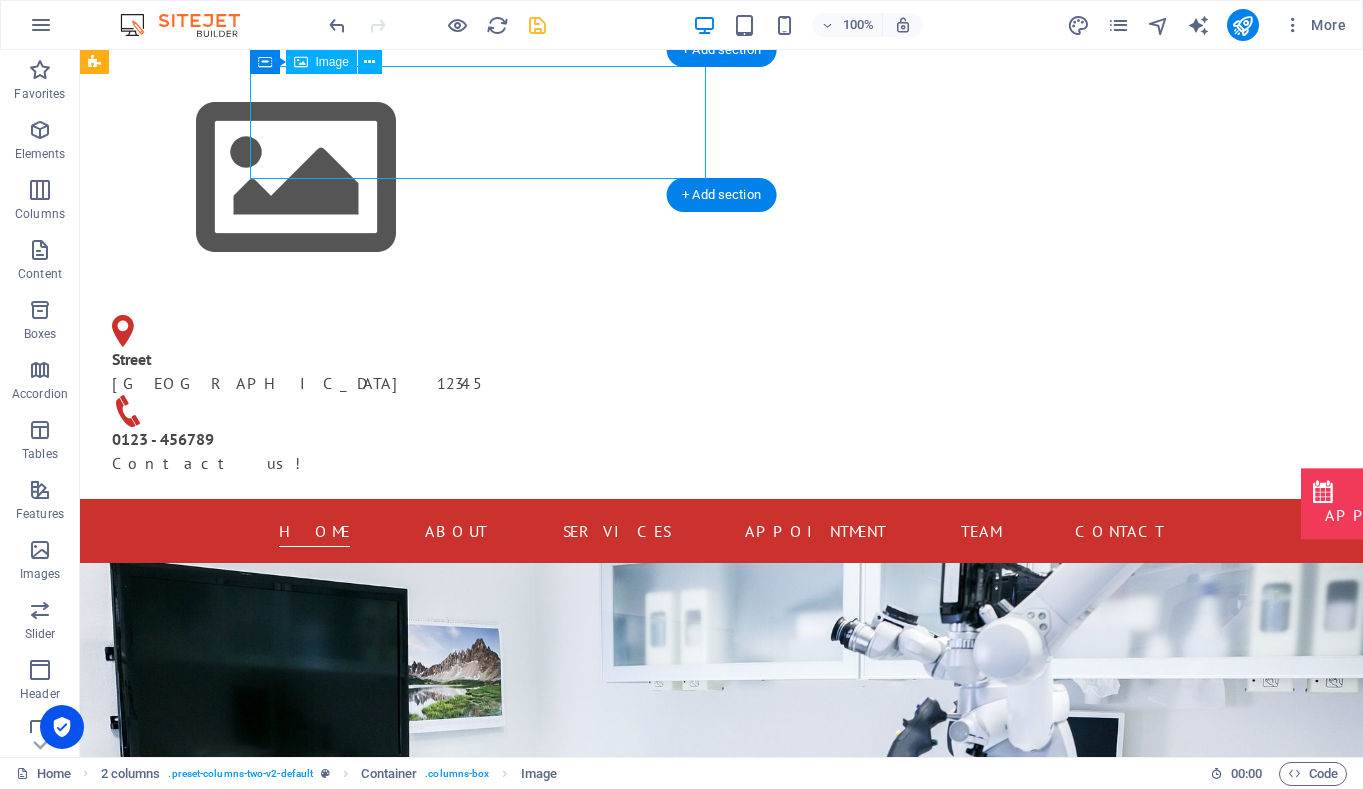 click at bounding box center [324, 178] 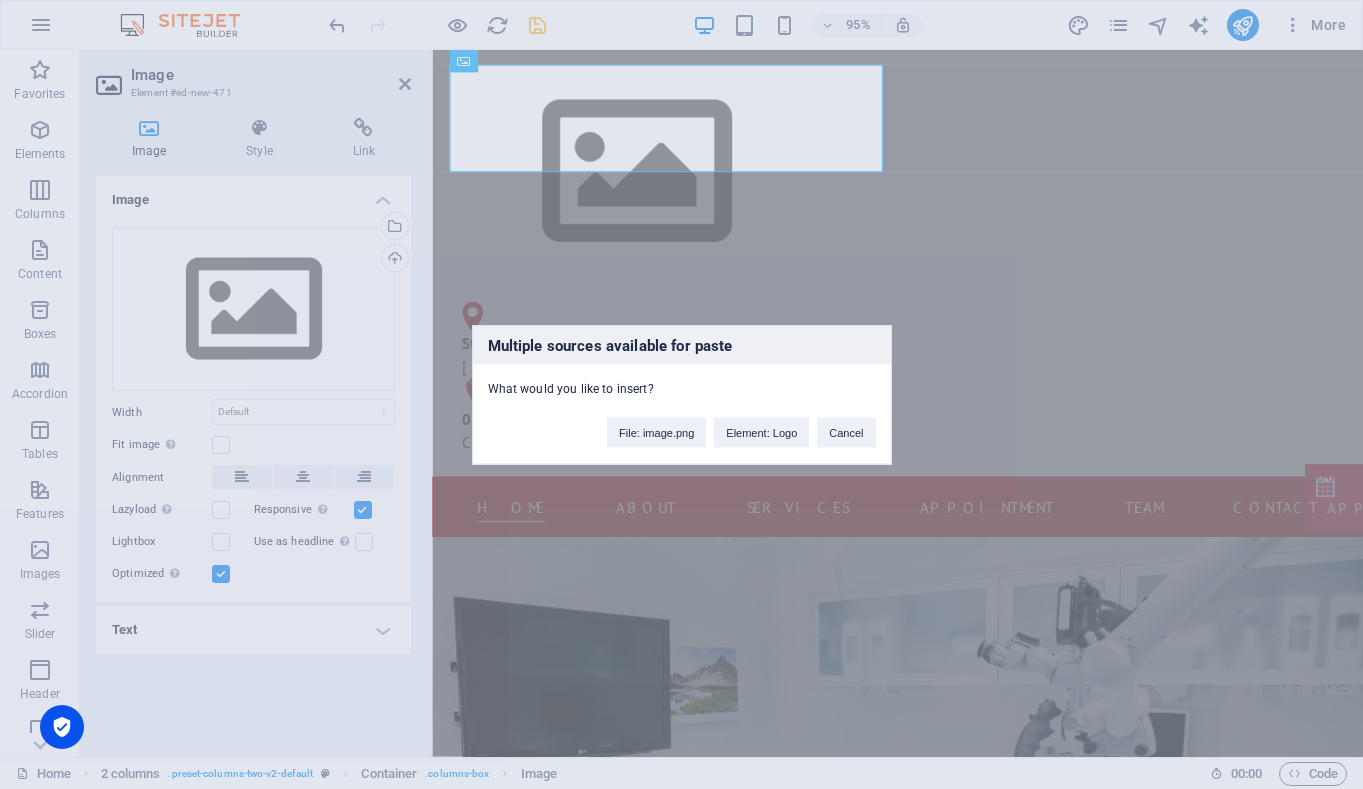 type 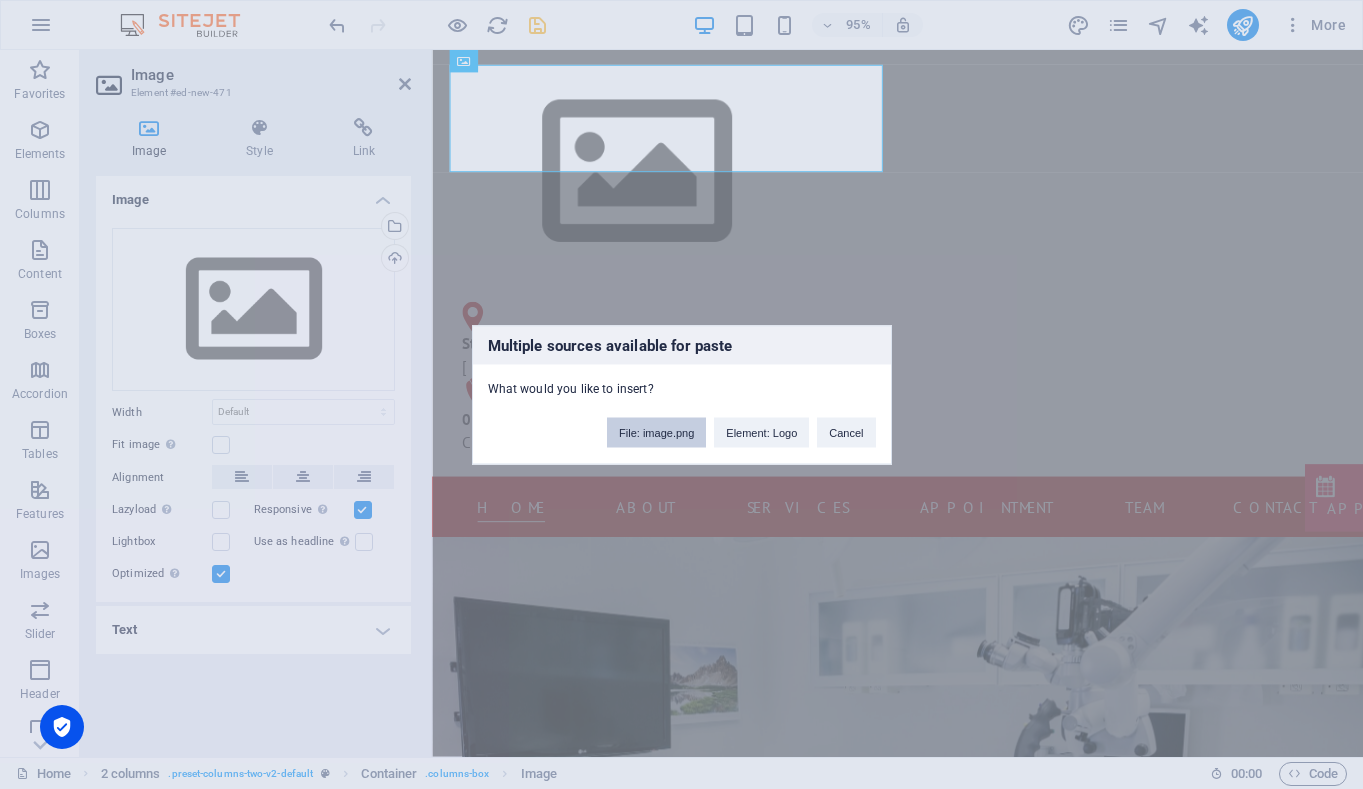 click on "File: image.png" at bounding box center (656, 432) 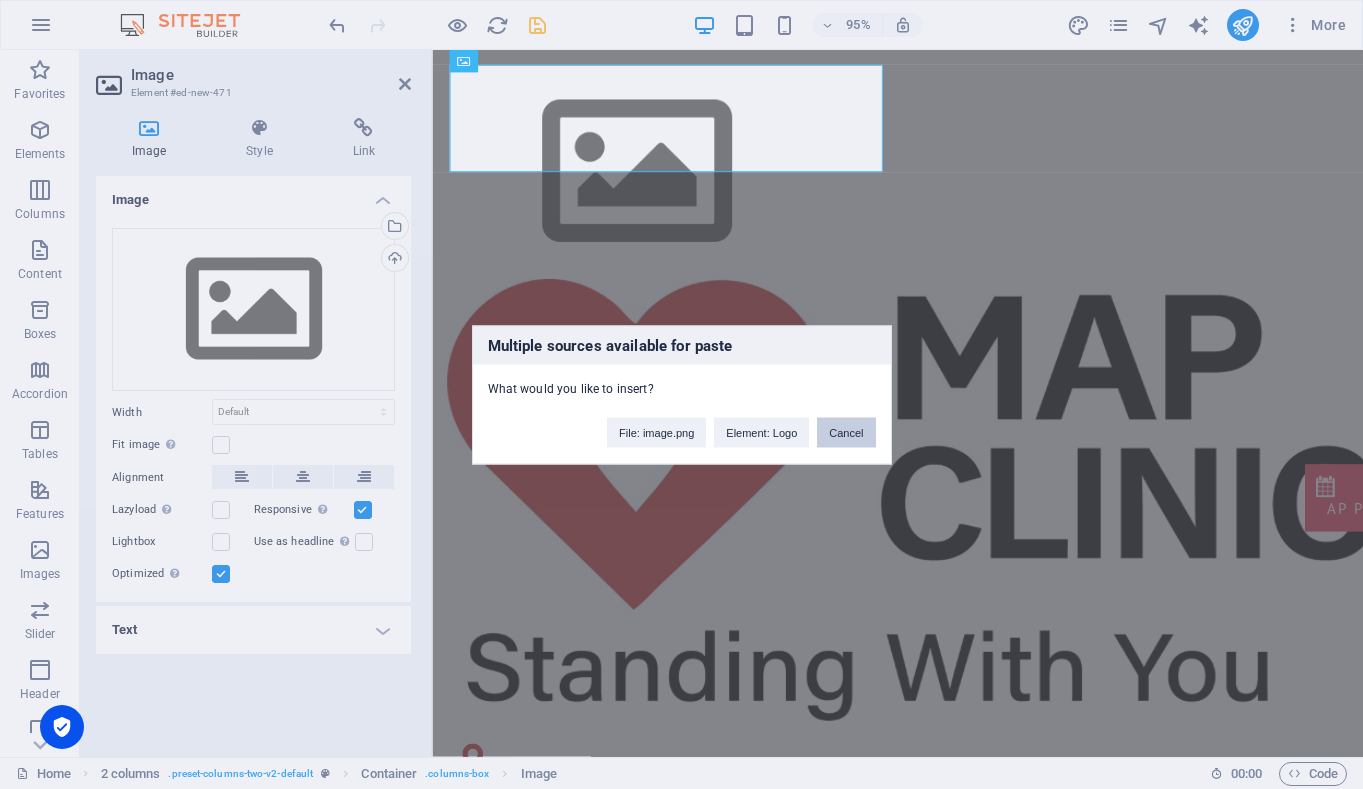 click on "Cancel" at bounding box center (846, 432) 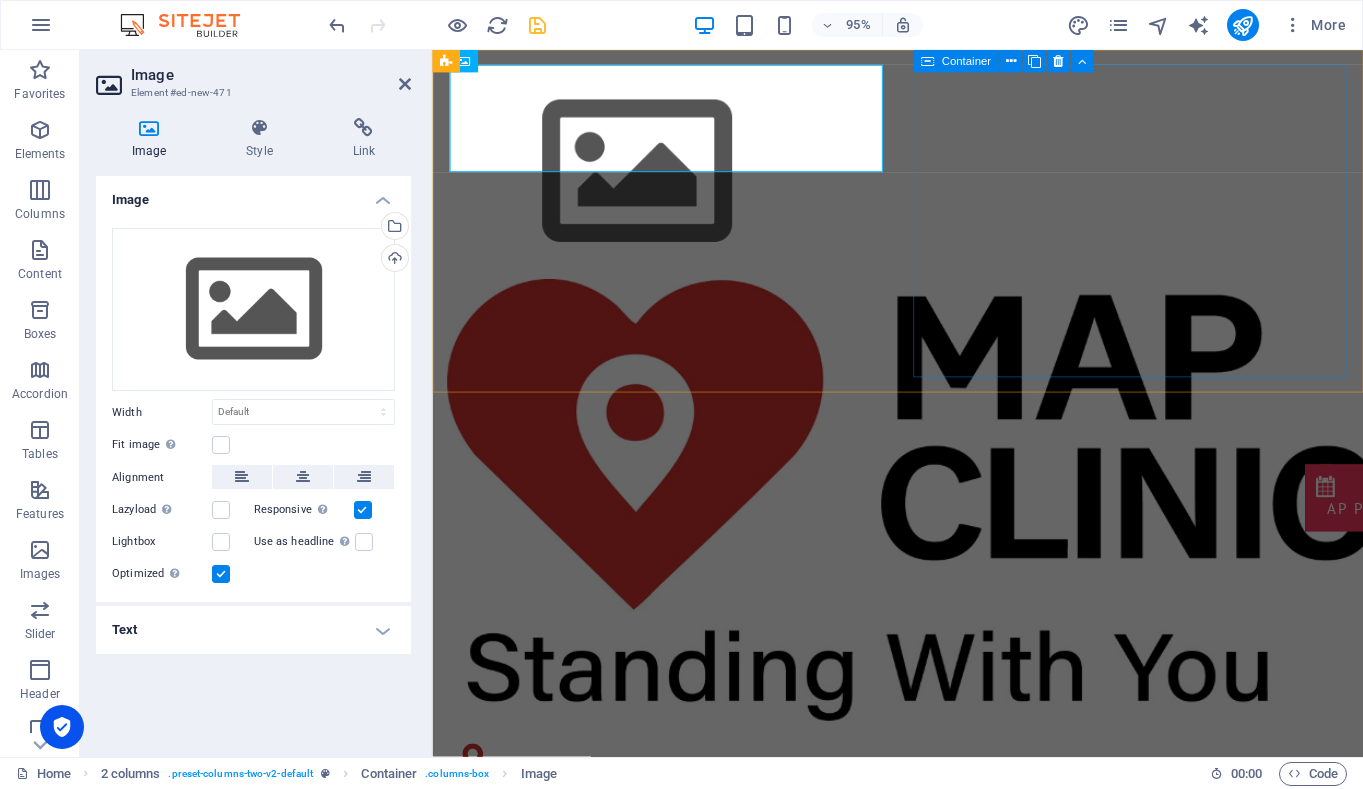 click on "[GEOGRAPHIC_DATA]   [PHONE_NUMBER] - 456789 Contact us!" at bounding box center [676, 860] 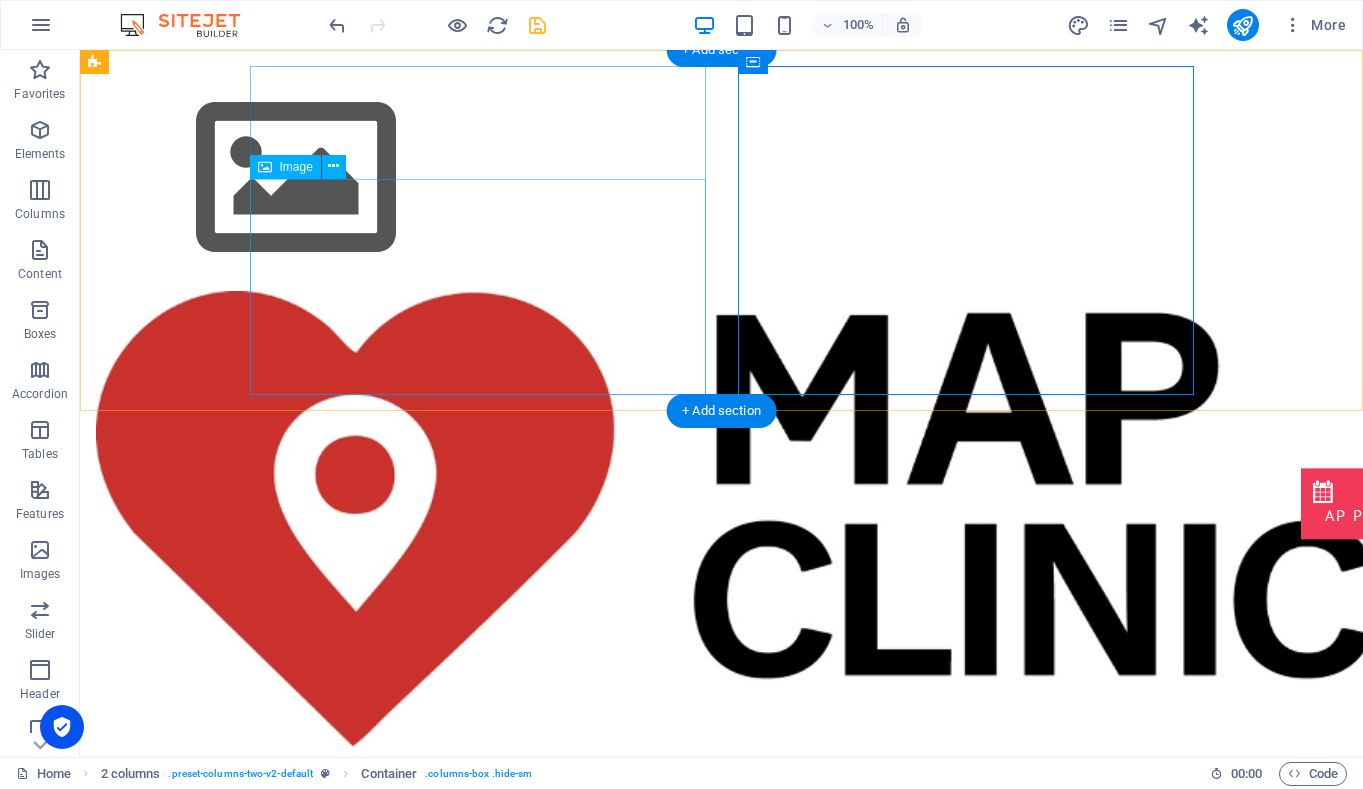 click at bounding box center (324, 595) 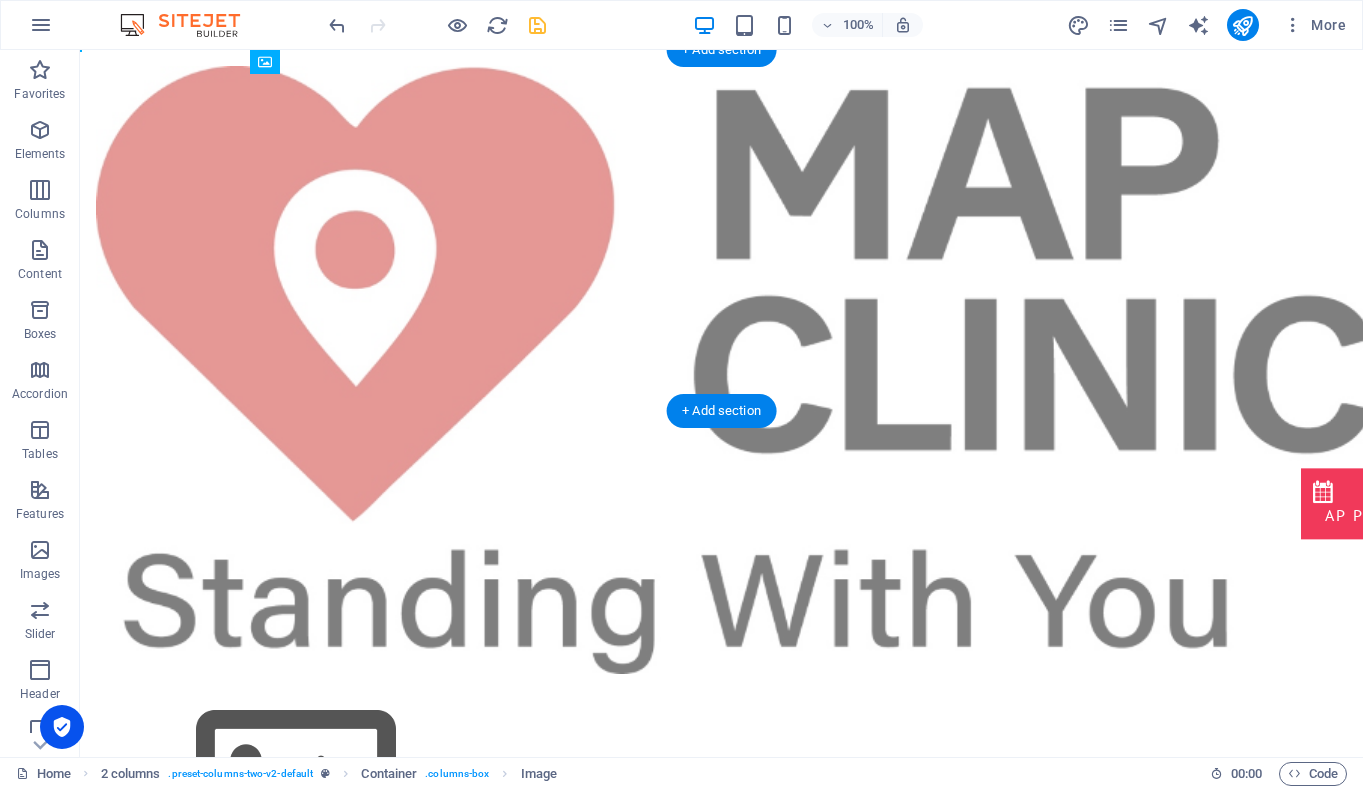 drag, startPoint x: 417, startPoint y: 267, endPoint x: 400, endPoint y: 167, distance: 101.43471 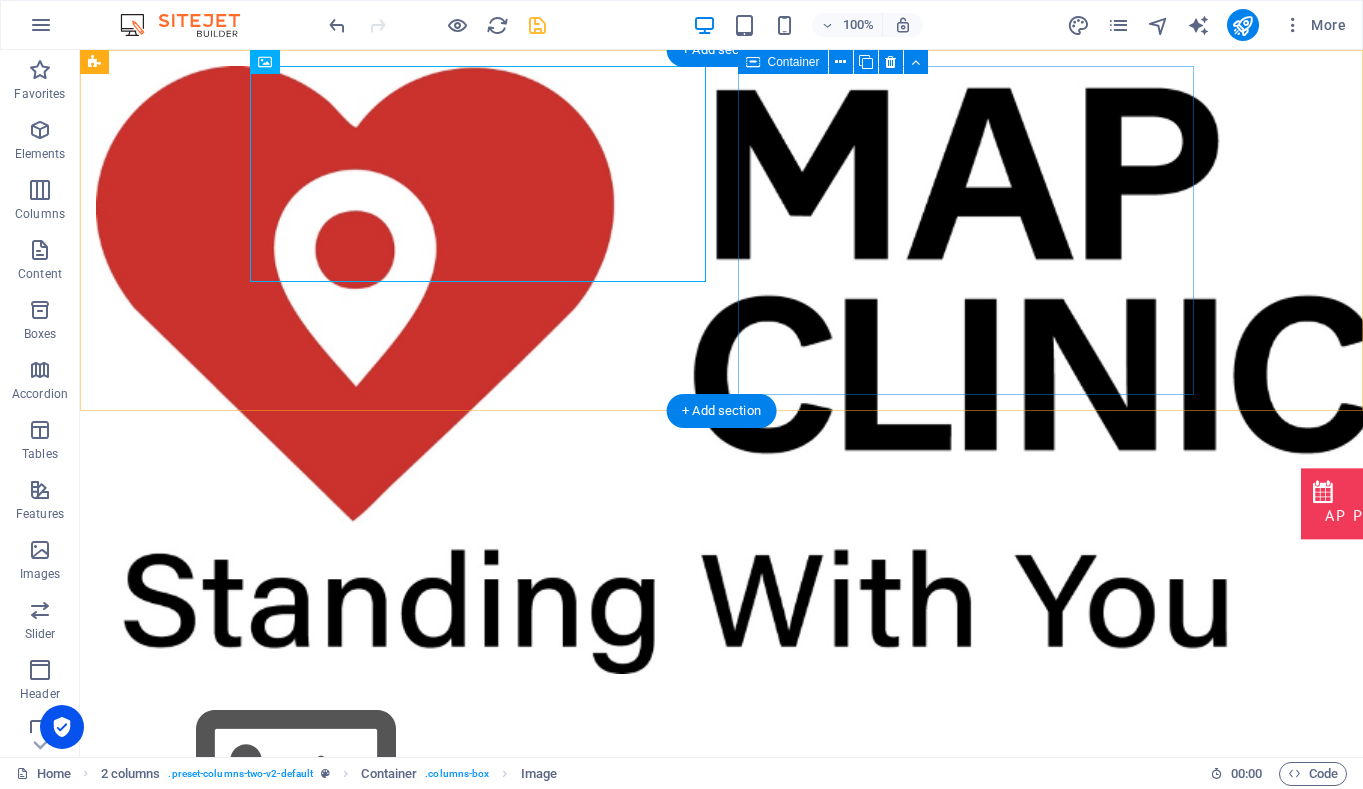 click on "[GEOGRAPHIC_DATA]   [PHONE_NUMBER] - 456789 Contact us!" at bounding box center [324, 1003] 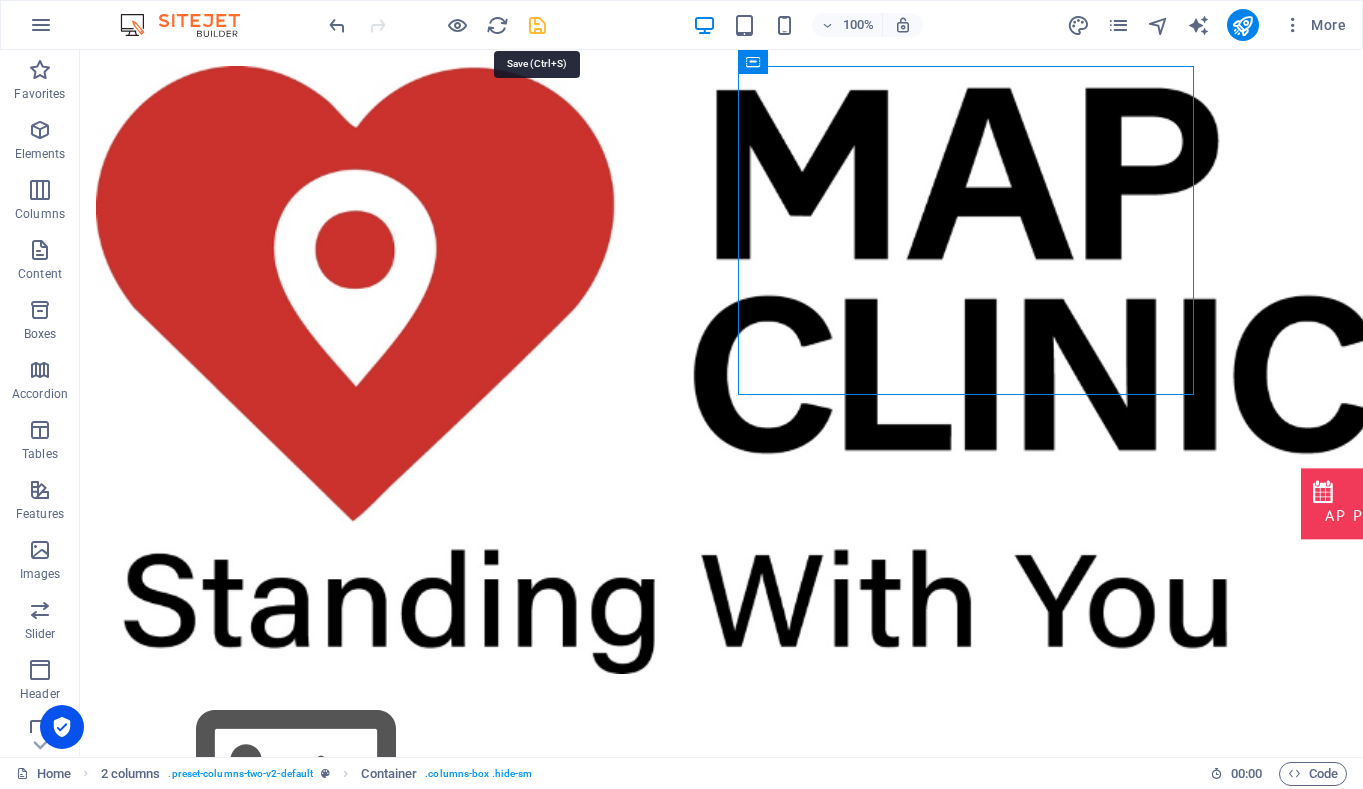click at bounding box center [537, 25] 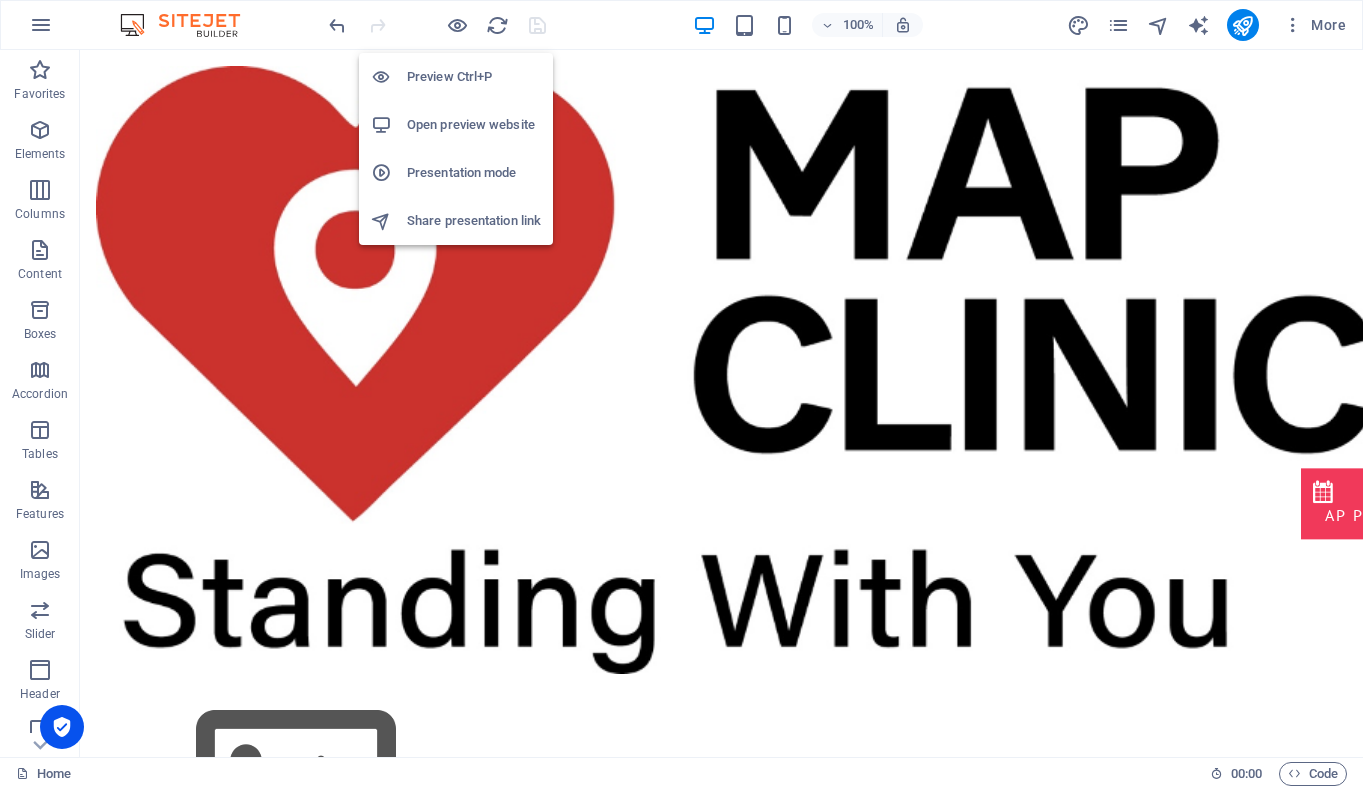 click on "Preview Ctrl+P" at bounding box center [474, 77] 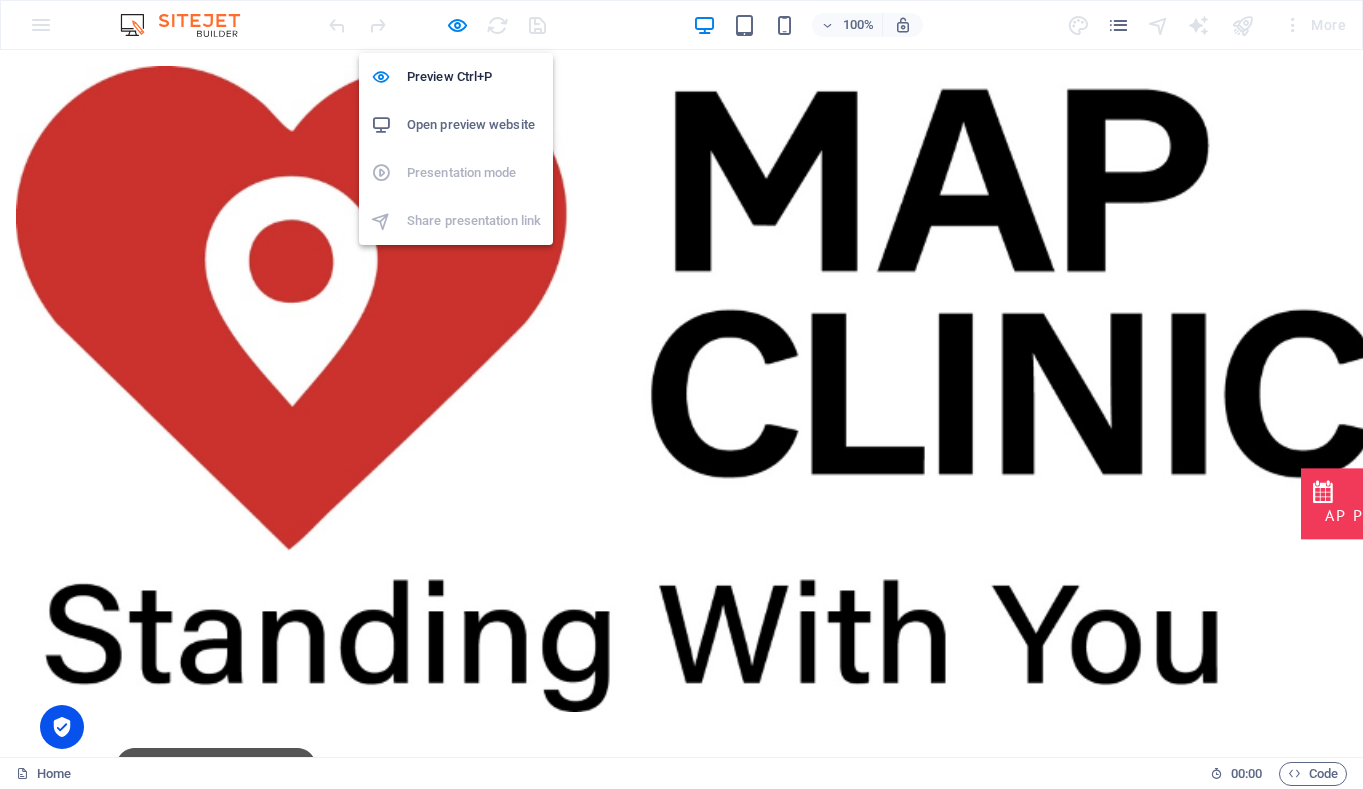 click on "Open preview website" at bounding box center (474, 125) 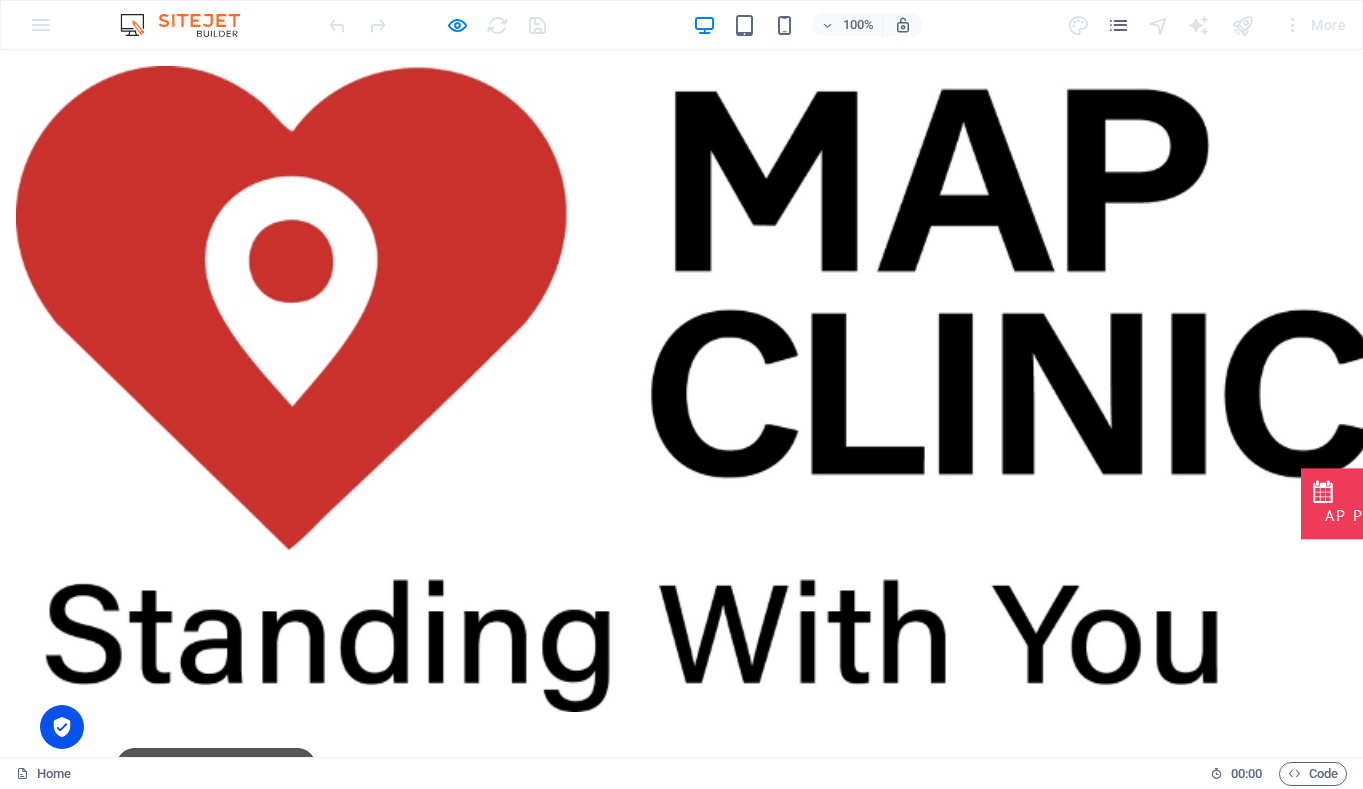 click on "[GEOGRAPHIC_DATA]   [PHONE_NUMBER] - 456789 Contact us!" at bounding box center [681, 597] 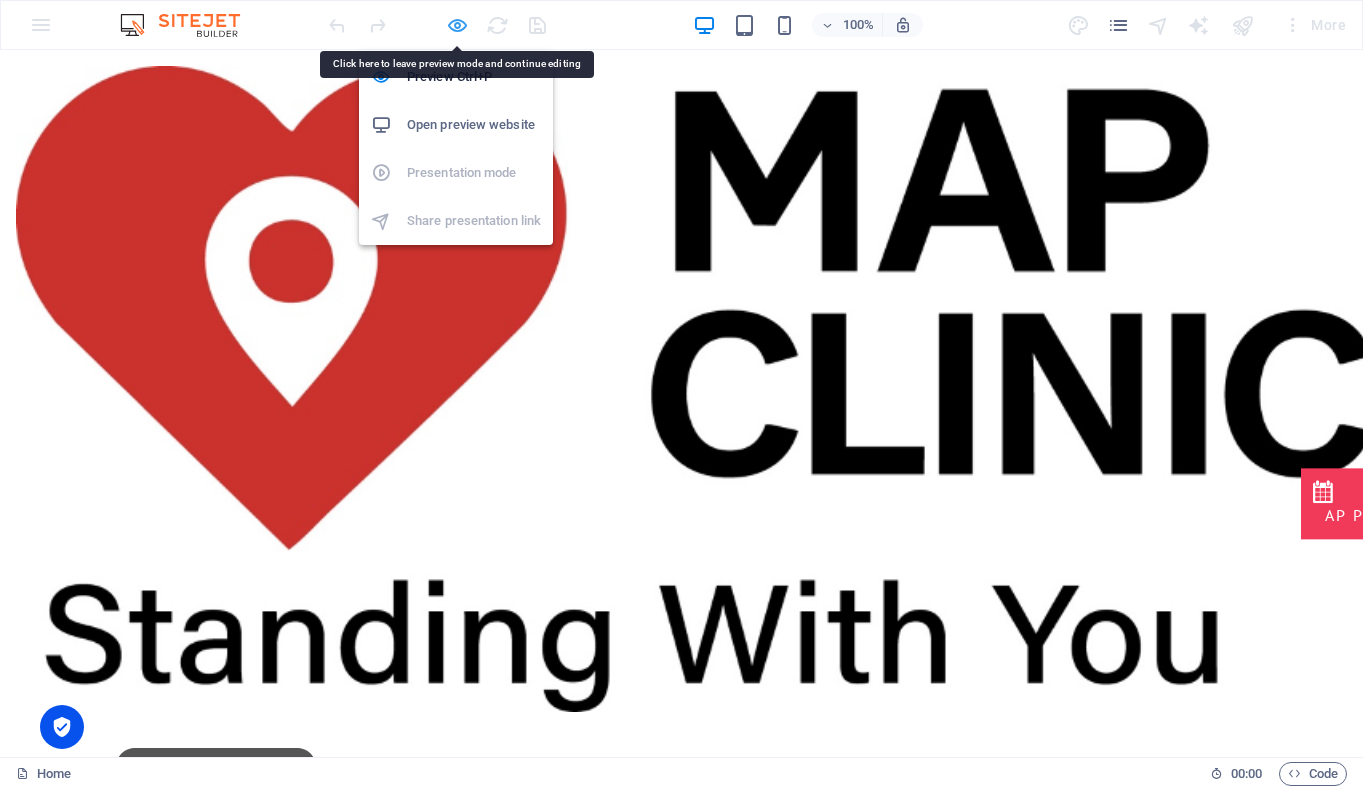 click at bounding box center [457, 25] 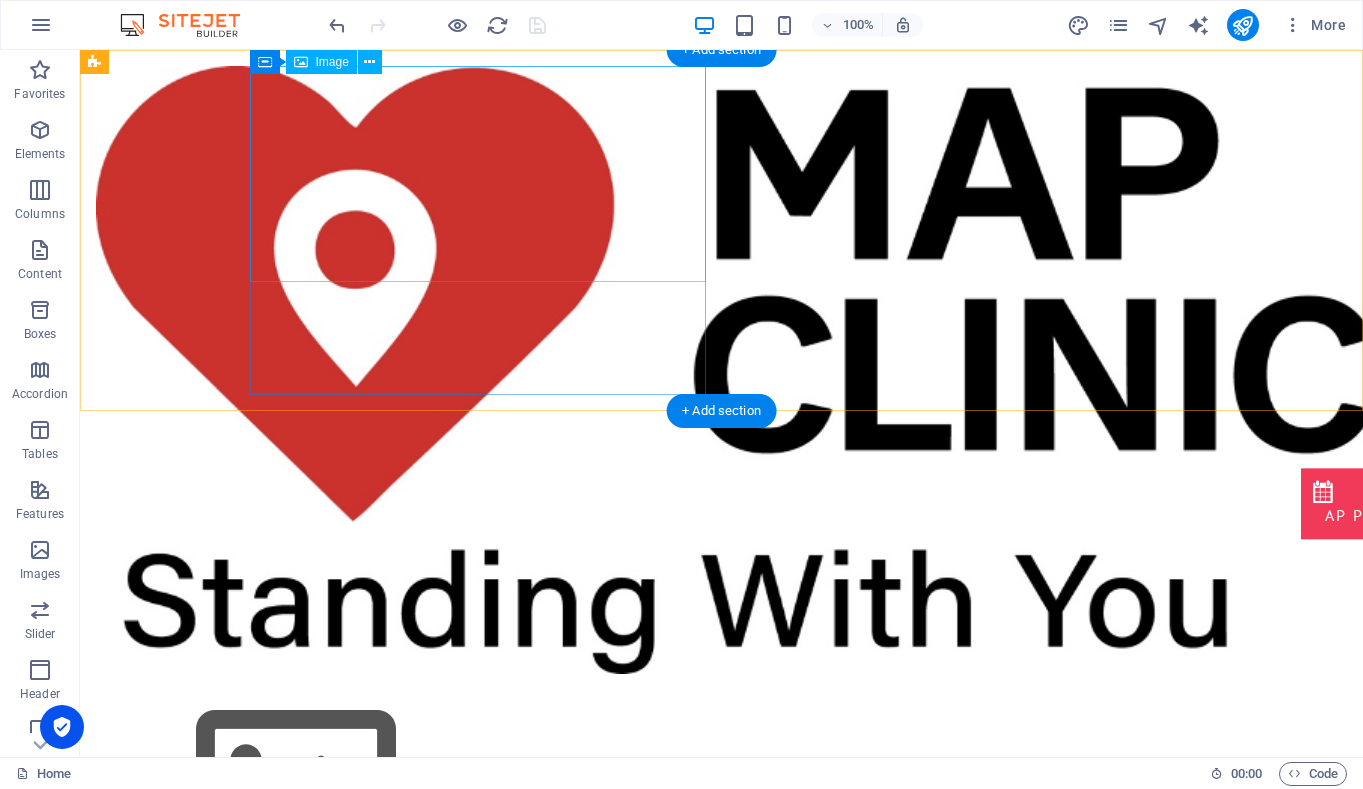 click at bounding box center [324, 370] 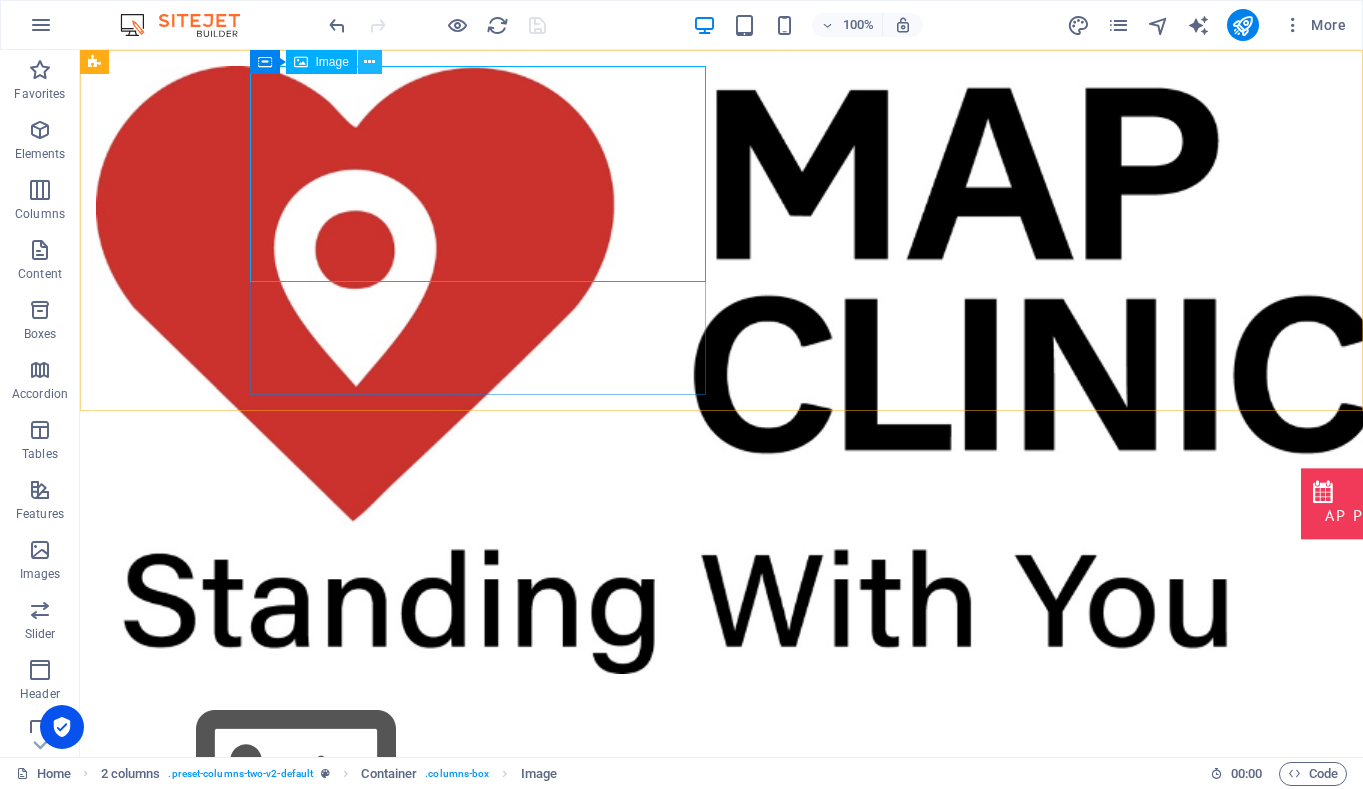 click at bounding box center (369, 62) 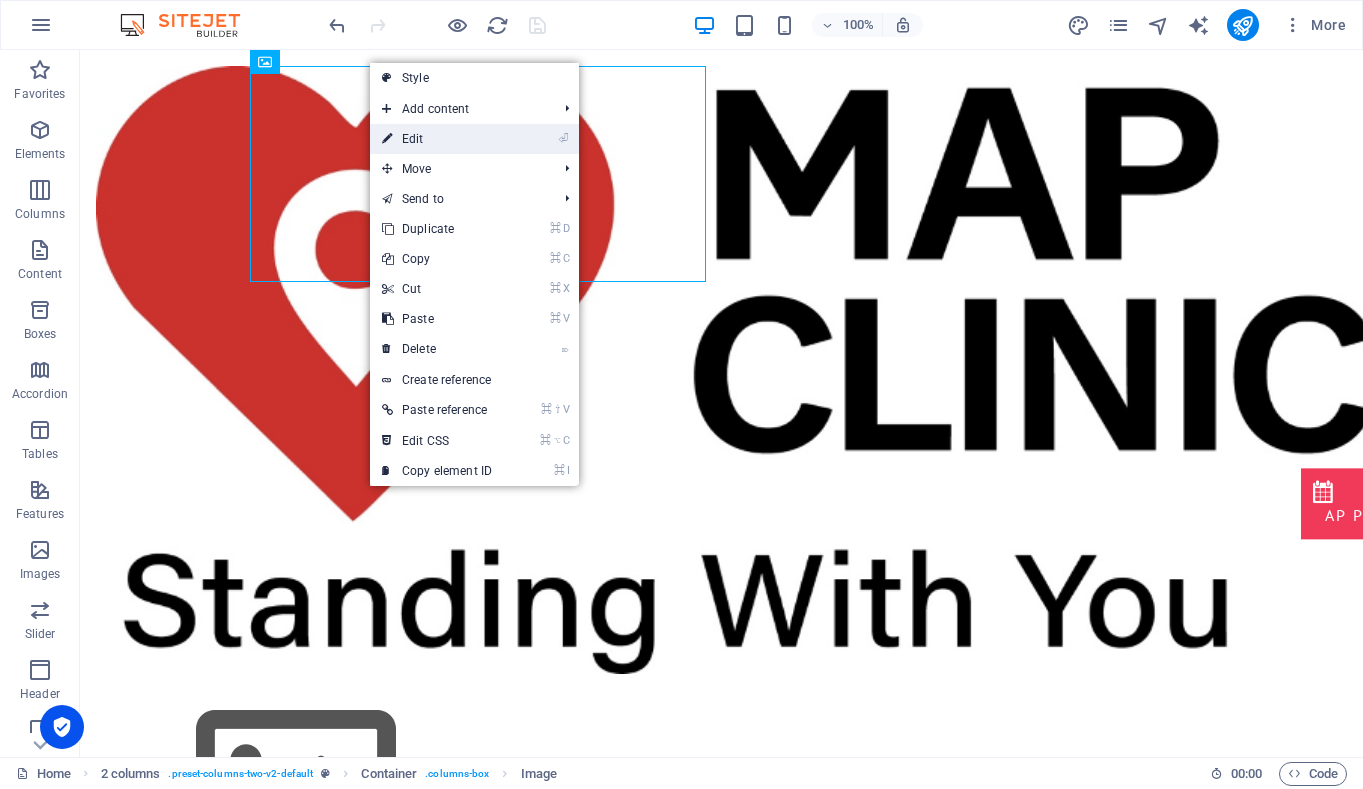 click on "⏎  Edit" at bounding box center (437, 139) 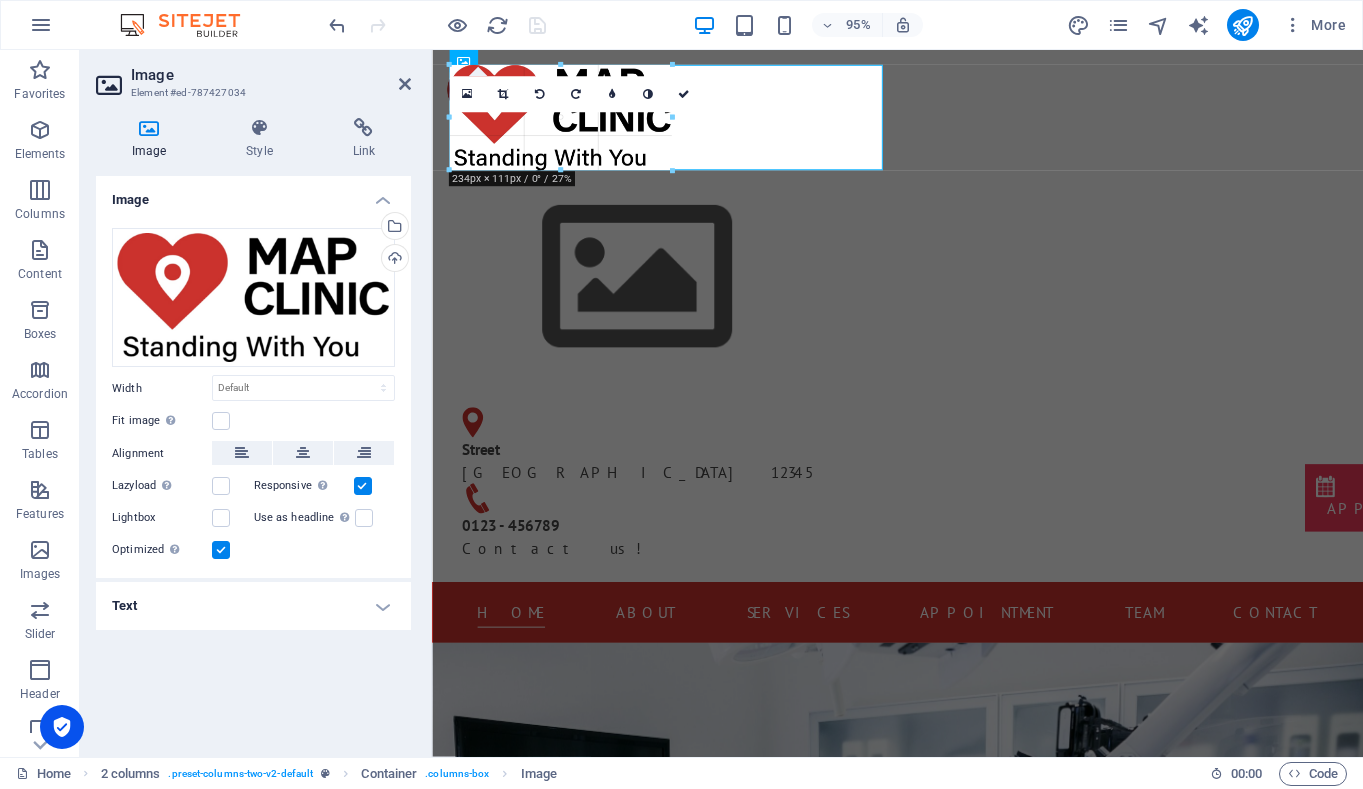 drag, startPoint x: 876, startPoint y: 268, endPoint x: 676, endPoint y: 160, distance: 227.29716 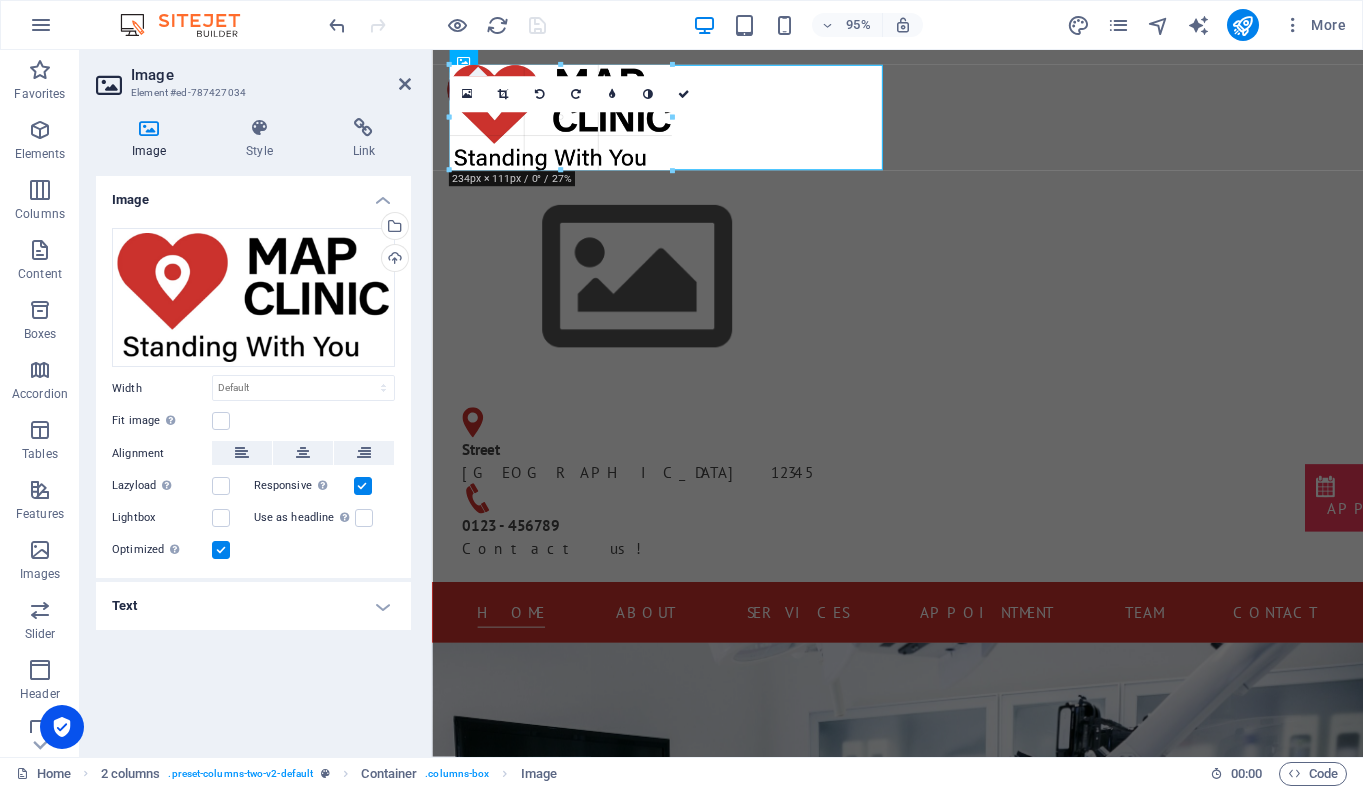 type on "234" 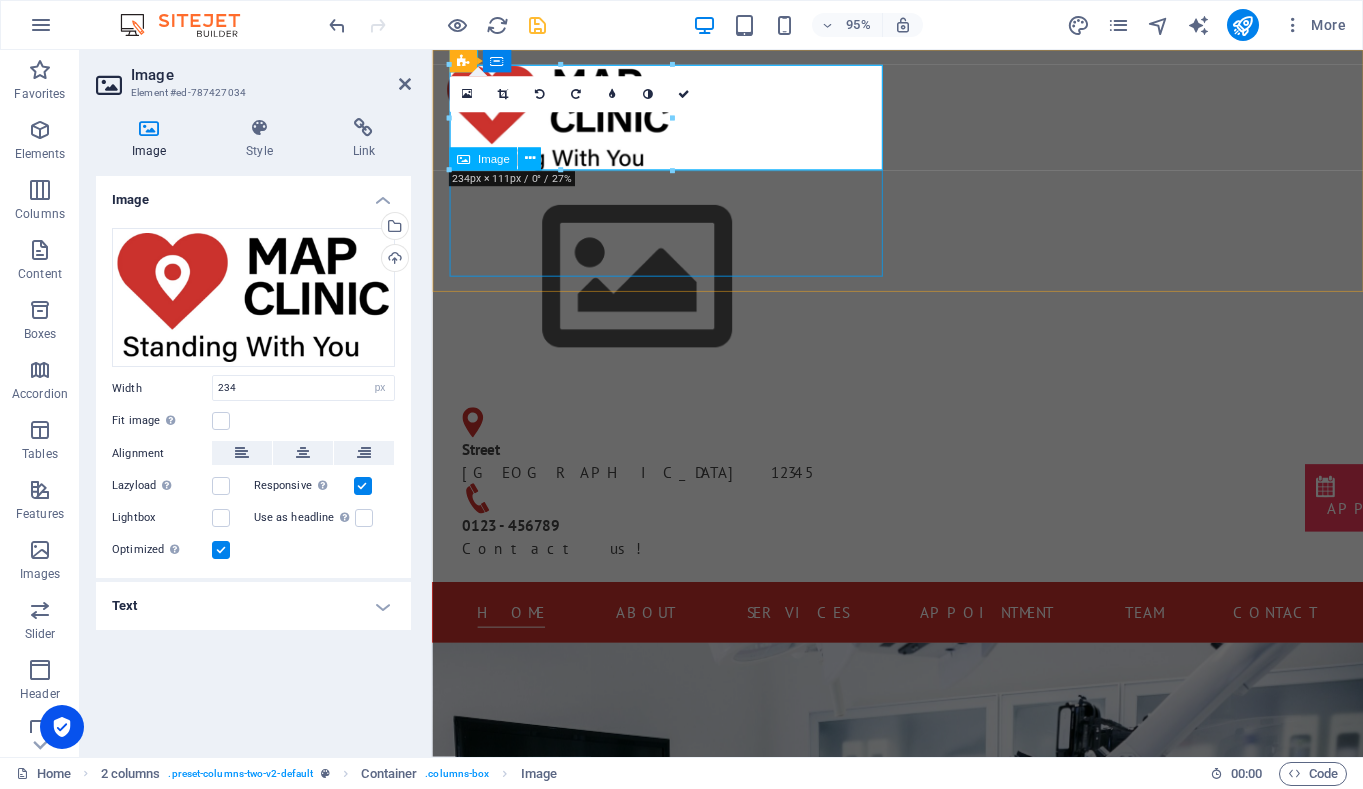 click at bounding box center (676, 289) 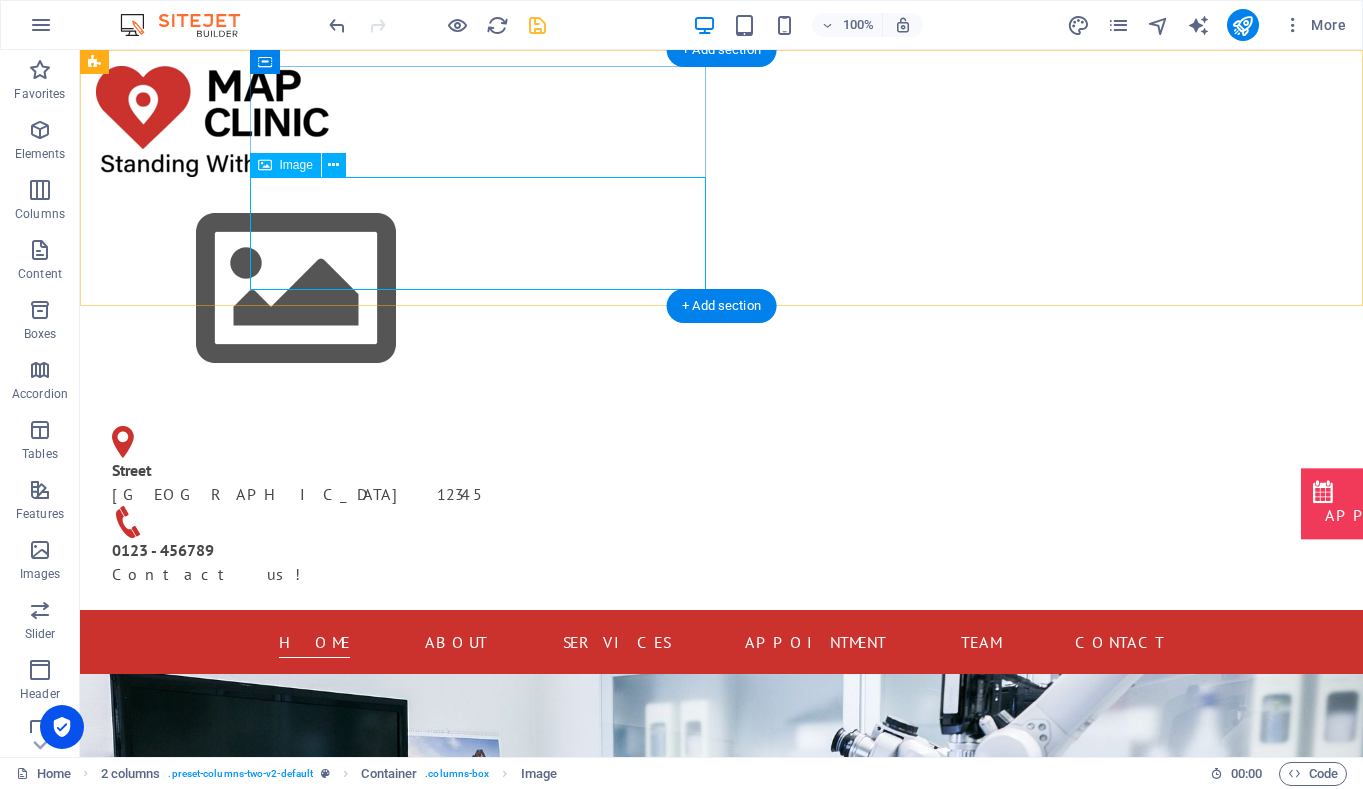 click at bounding box center [324, 289] 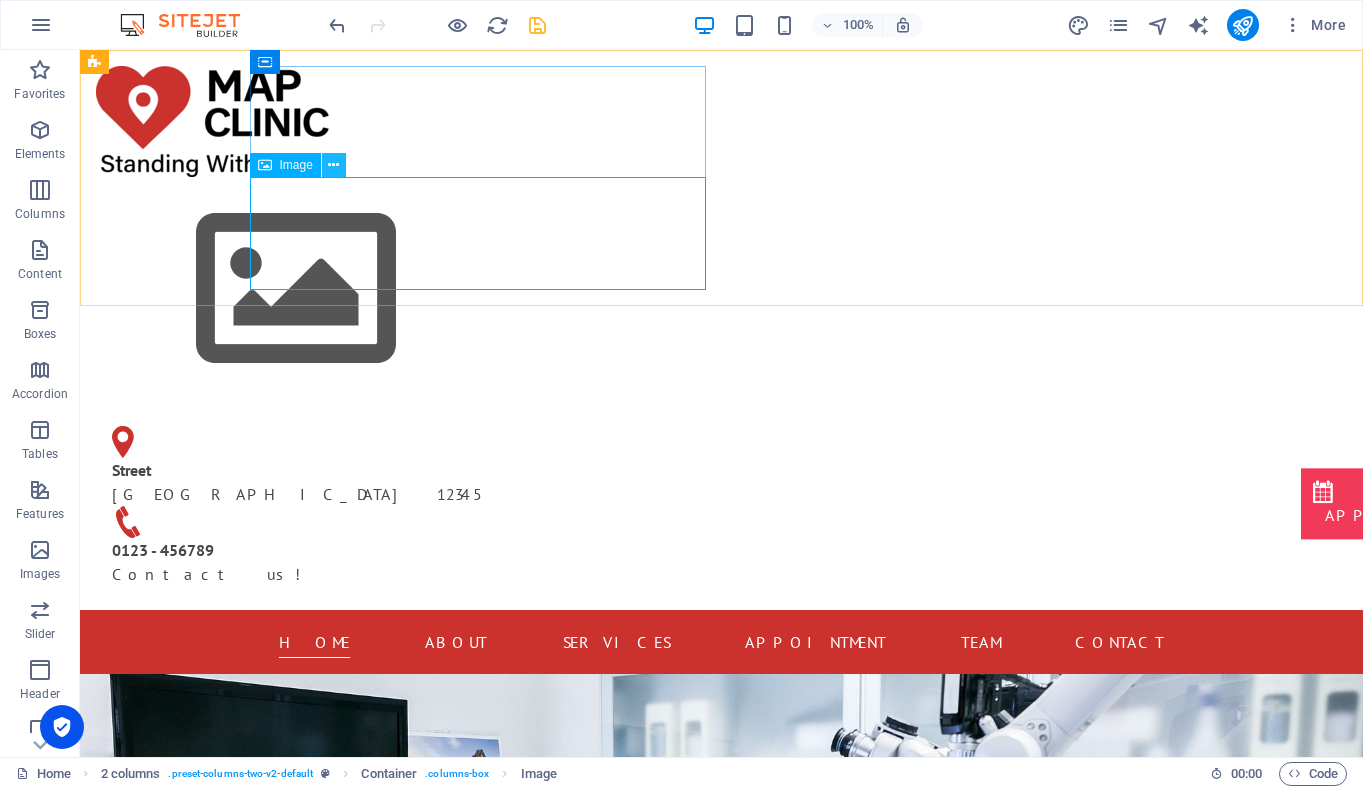 click at bounding box center (334, 165) 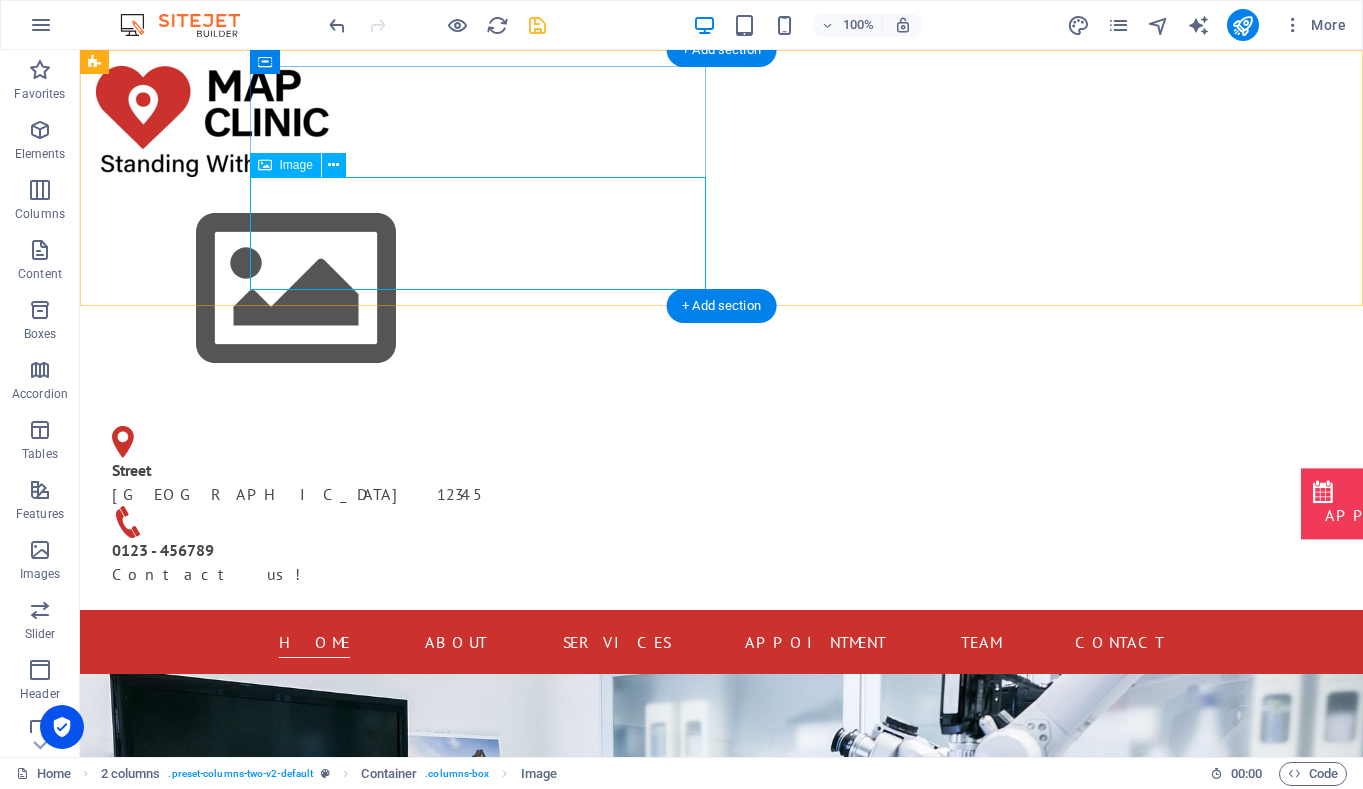 click at bounding box center (324, 289) 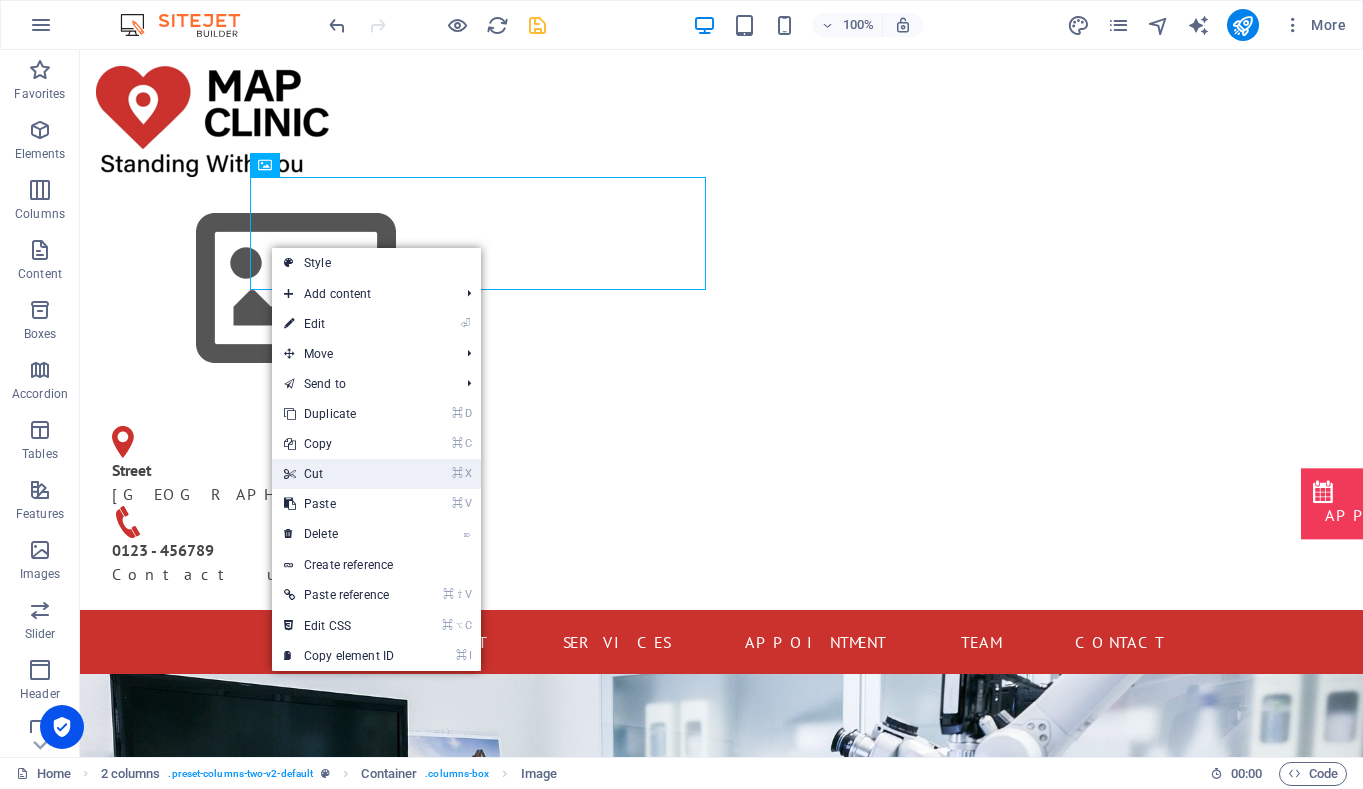 click on "⌘ X  Cut" at bounding box center (339, 474) 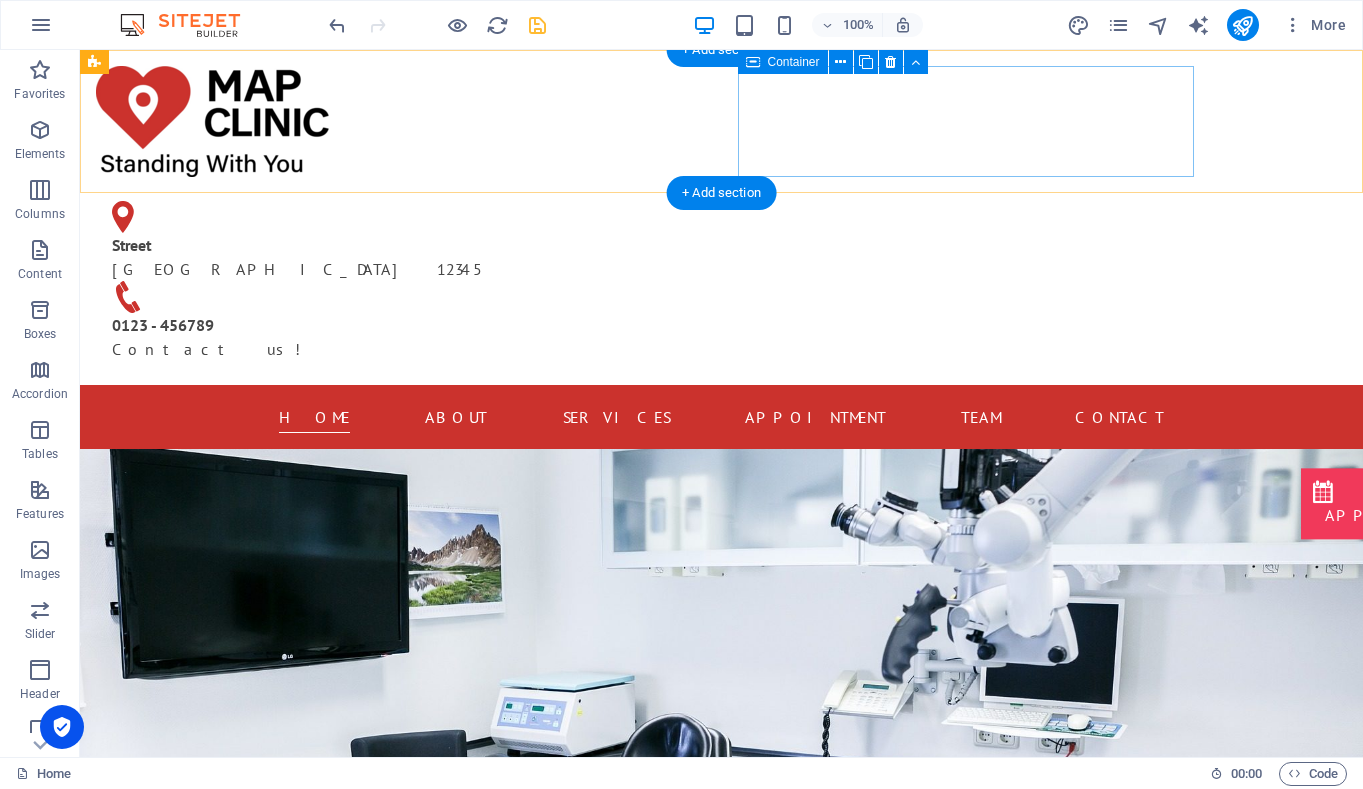 click on "[GEOGRAPHIC_DATA]   [PHONE_NUMBER] - 456789 Contact us!" at bounding box center (324, 281) 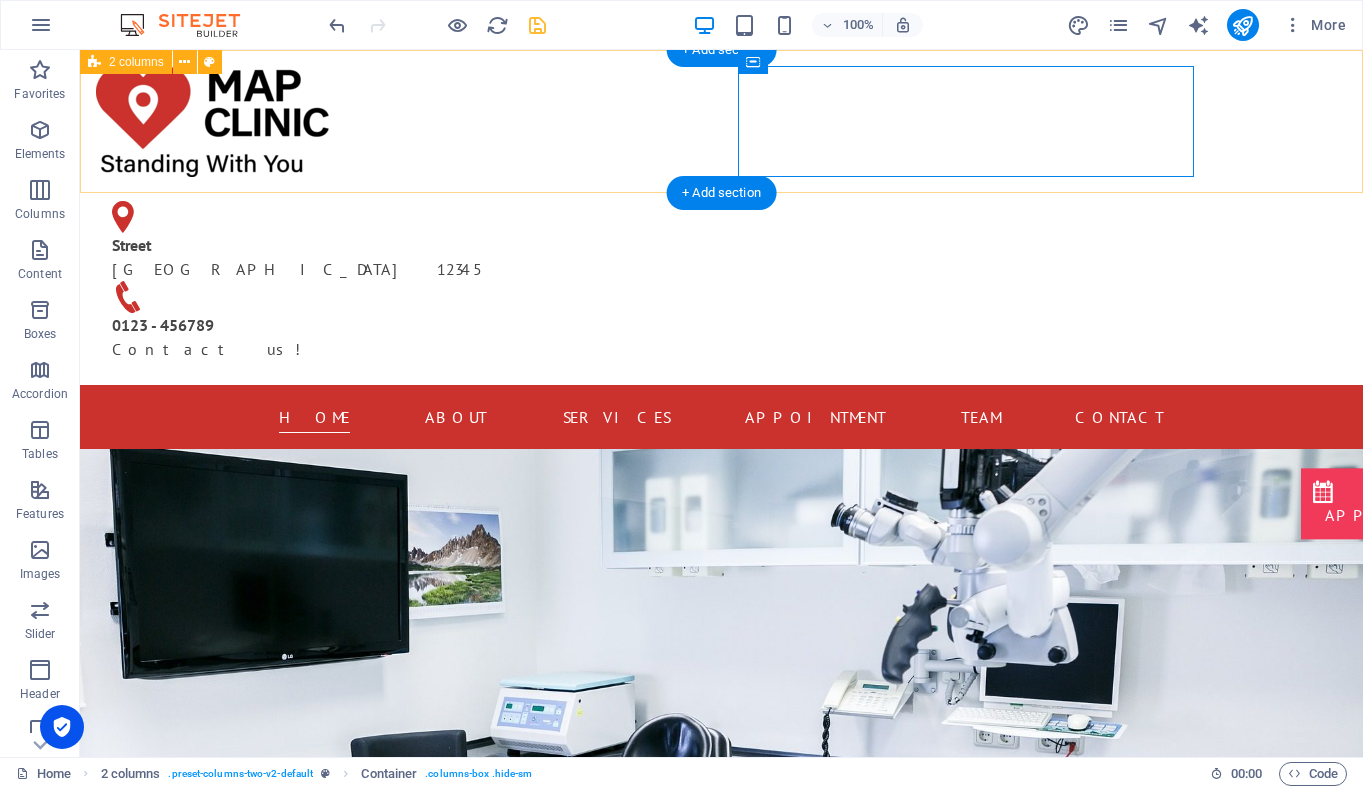 click on "[GEOGRAPHIC_DATA]   [PHONE_NUMBER] - 456789 Contact us!" at bounding box center (721, 217) 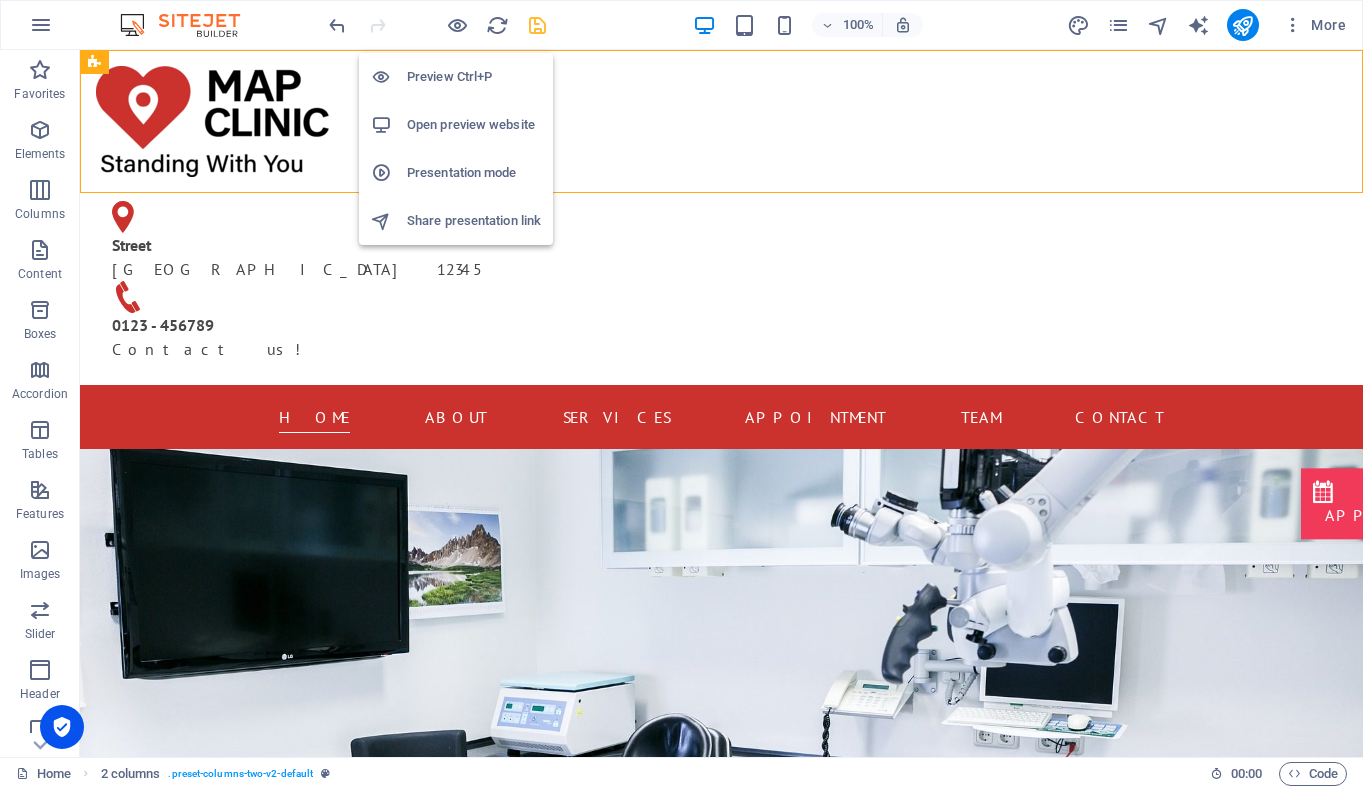 click on "Open preview website" at bounding box center [474, 125] 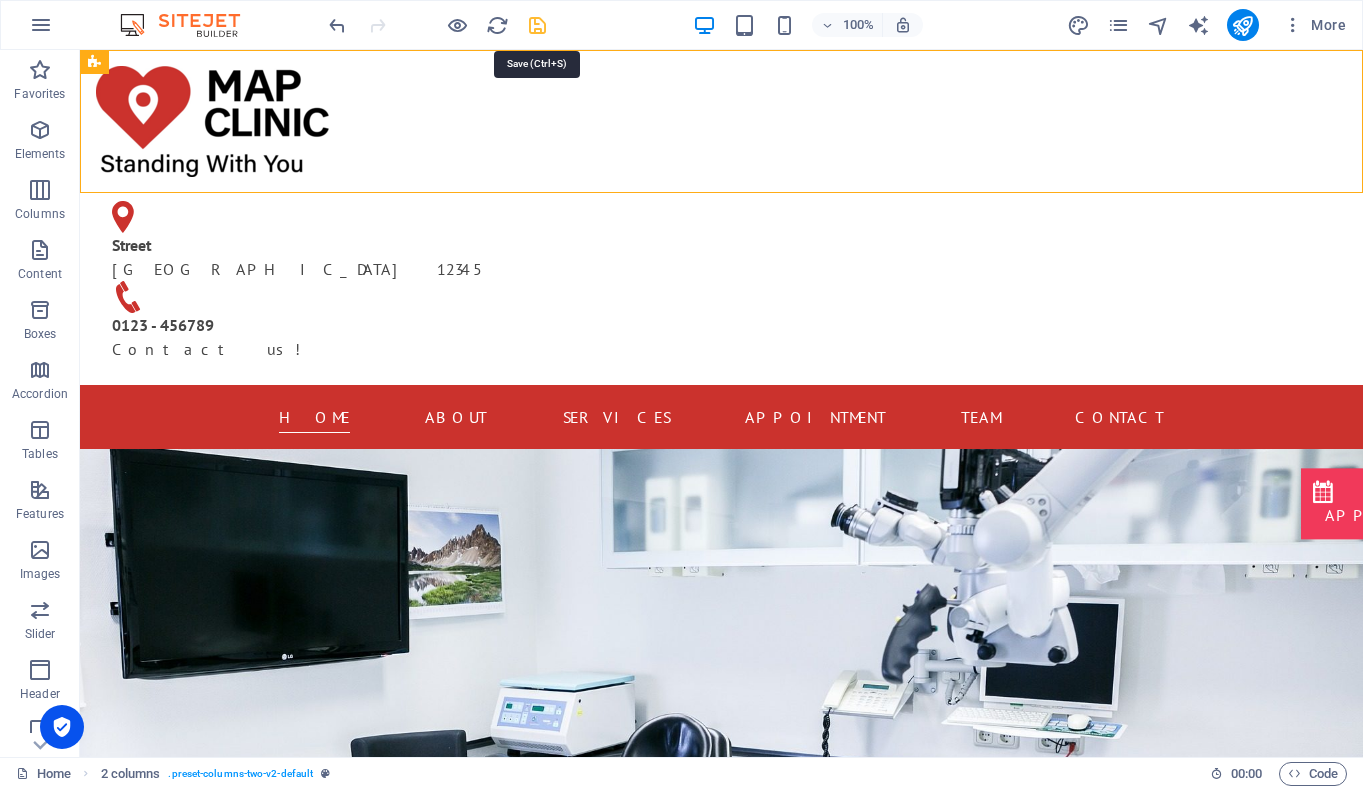 click at bounding box center [537, 25] 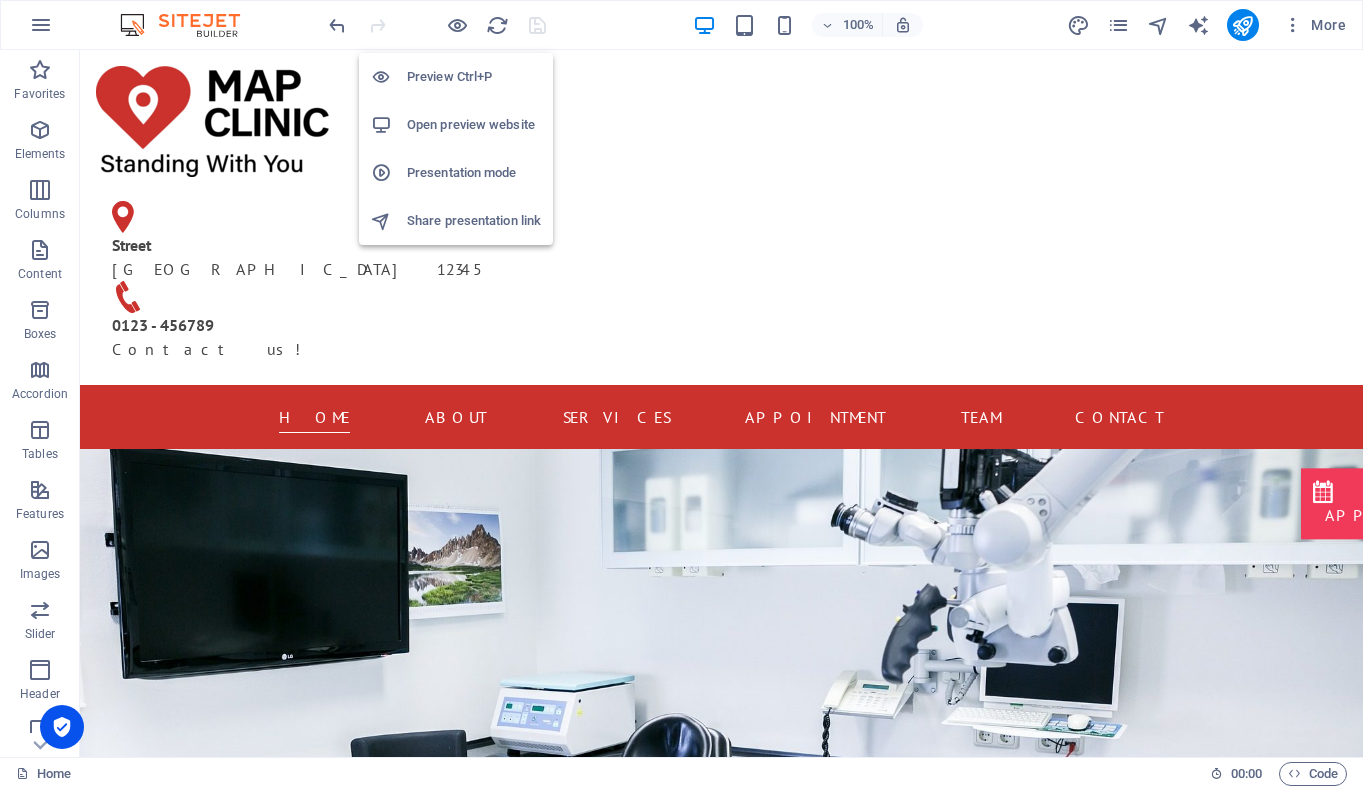 click on "Open preview website" at bounding box center (474, 125) 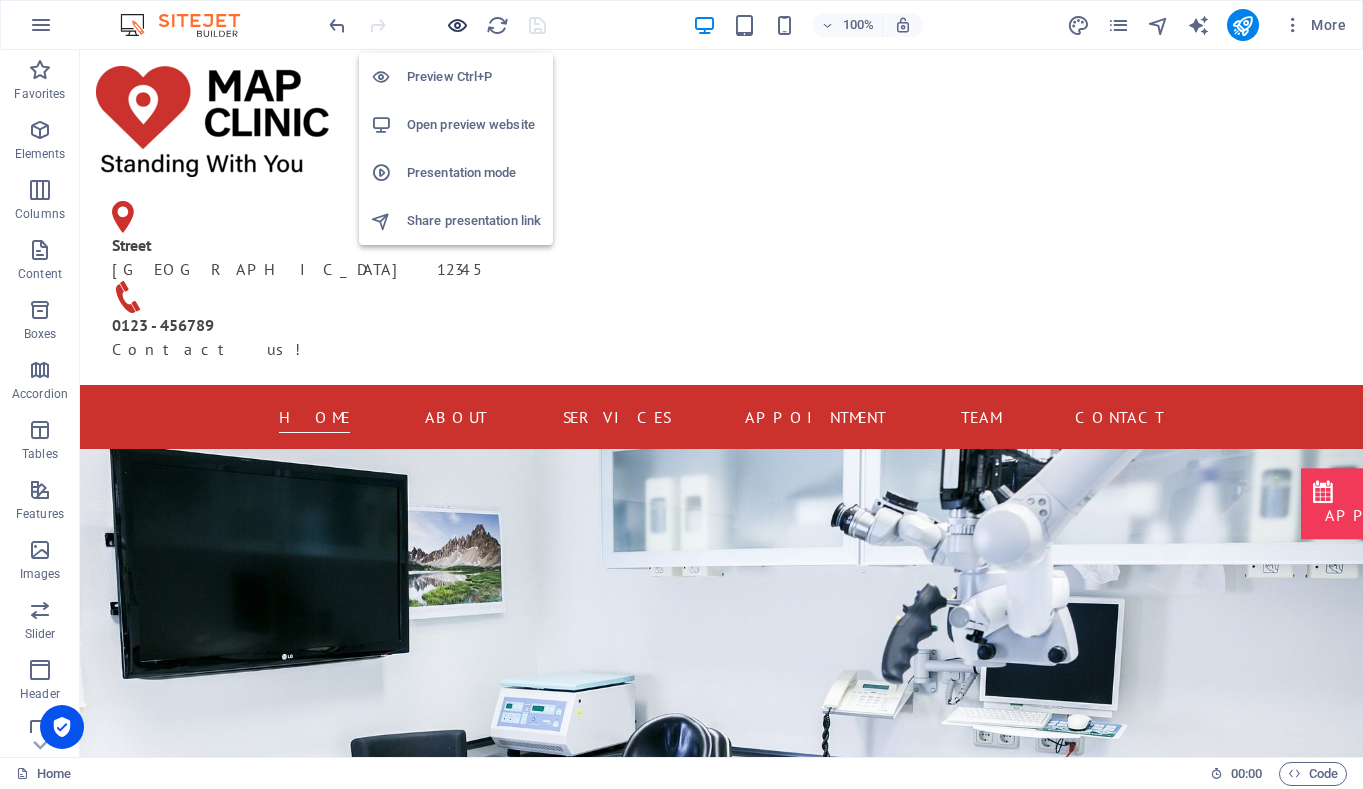 click at bounding box center (457, 25) 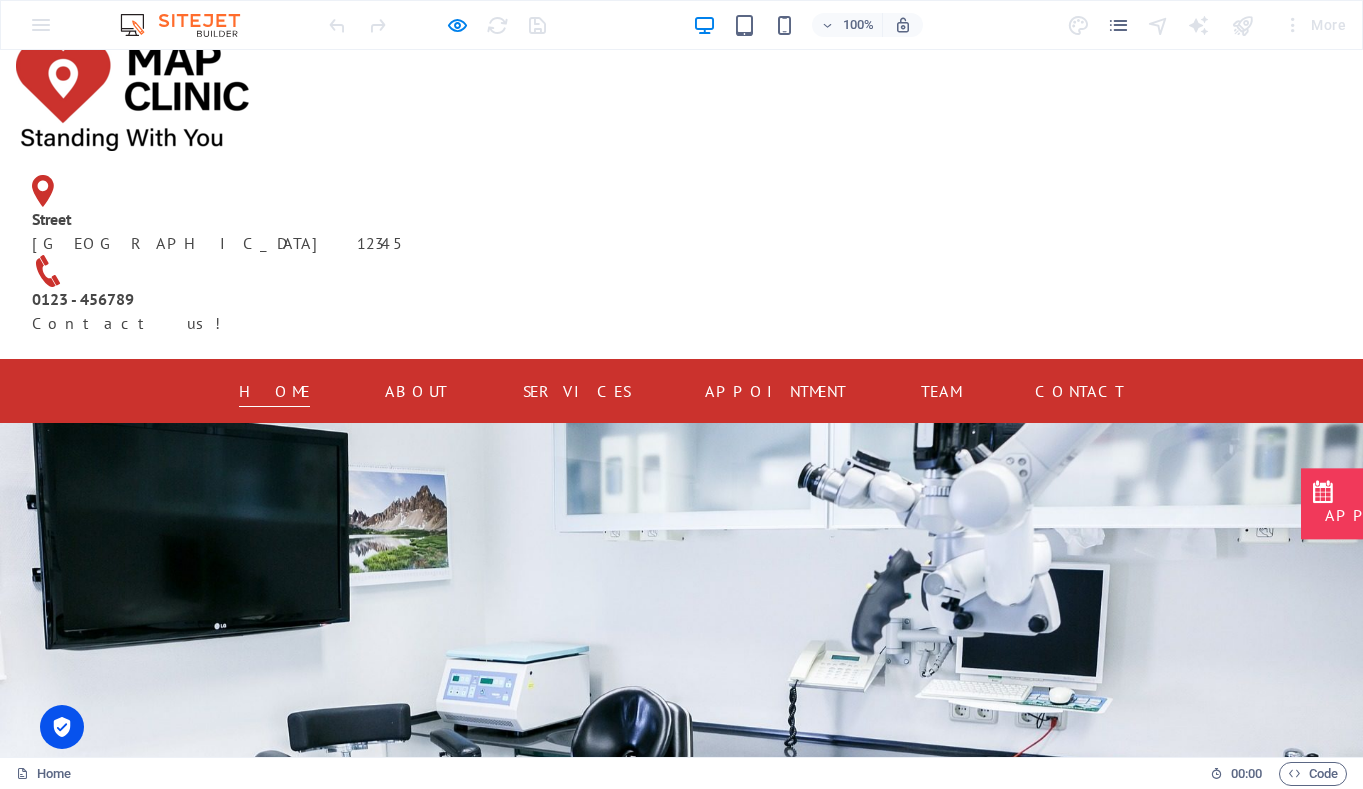 scroll, scrollTop: 0, scrollLeft: 0, axis: both 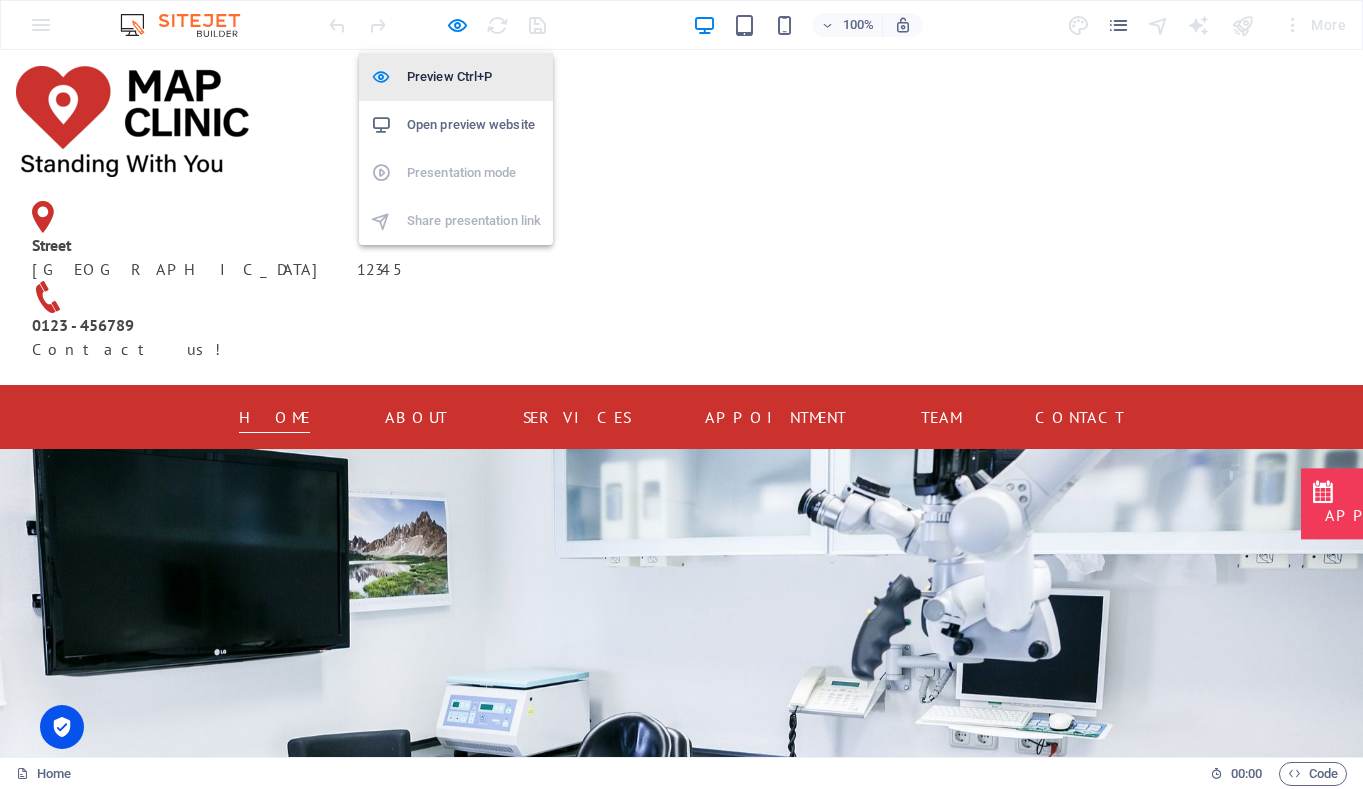 click on "Preview Ctrl+P" at bounding box center [474, 77] 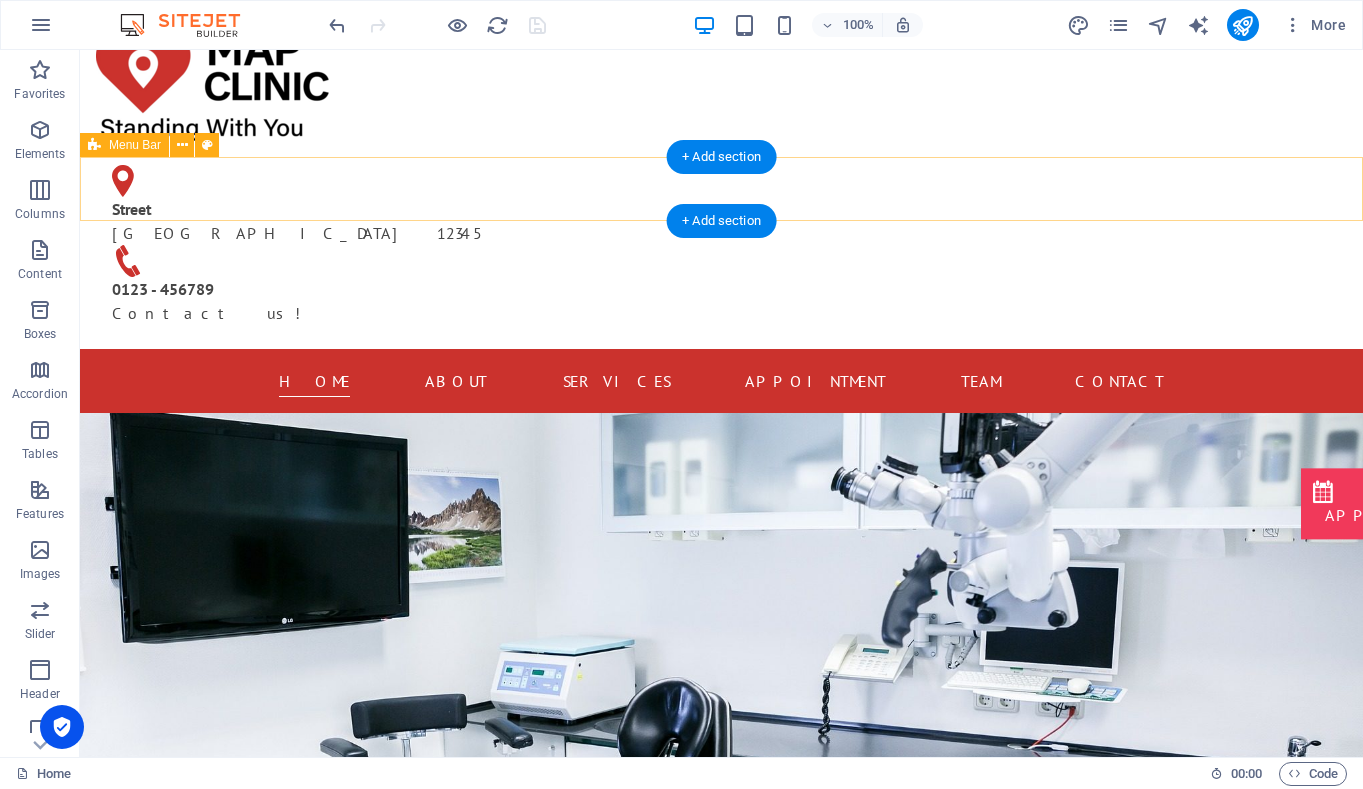 scroll, scrollTop: 0, scrollLeft: 0, axis: both 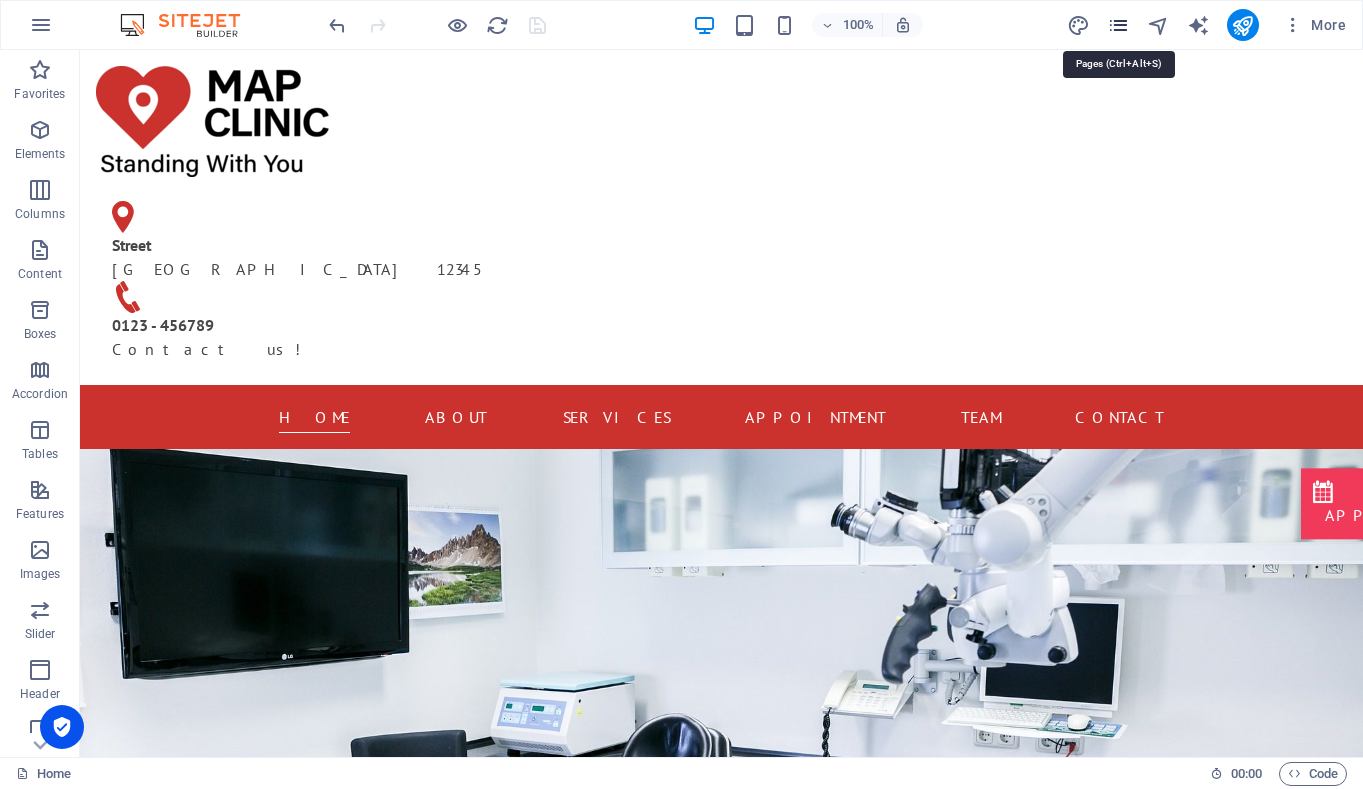 click at bounding box center (1118, 25) 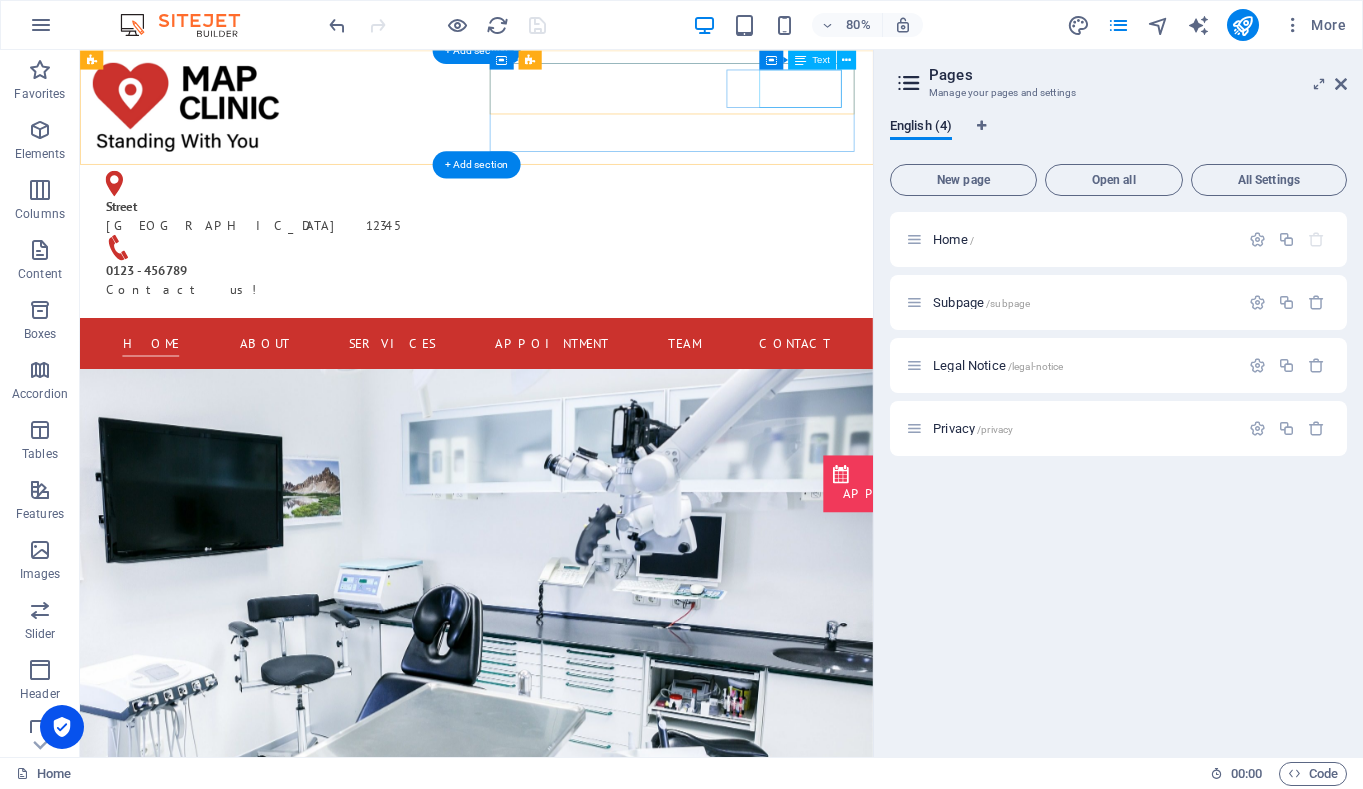 click on "0123 - 456789 Contact us!" at bounding box center (324, 337) 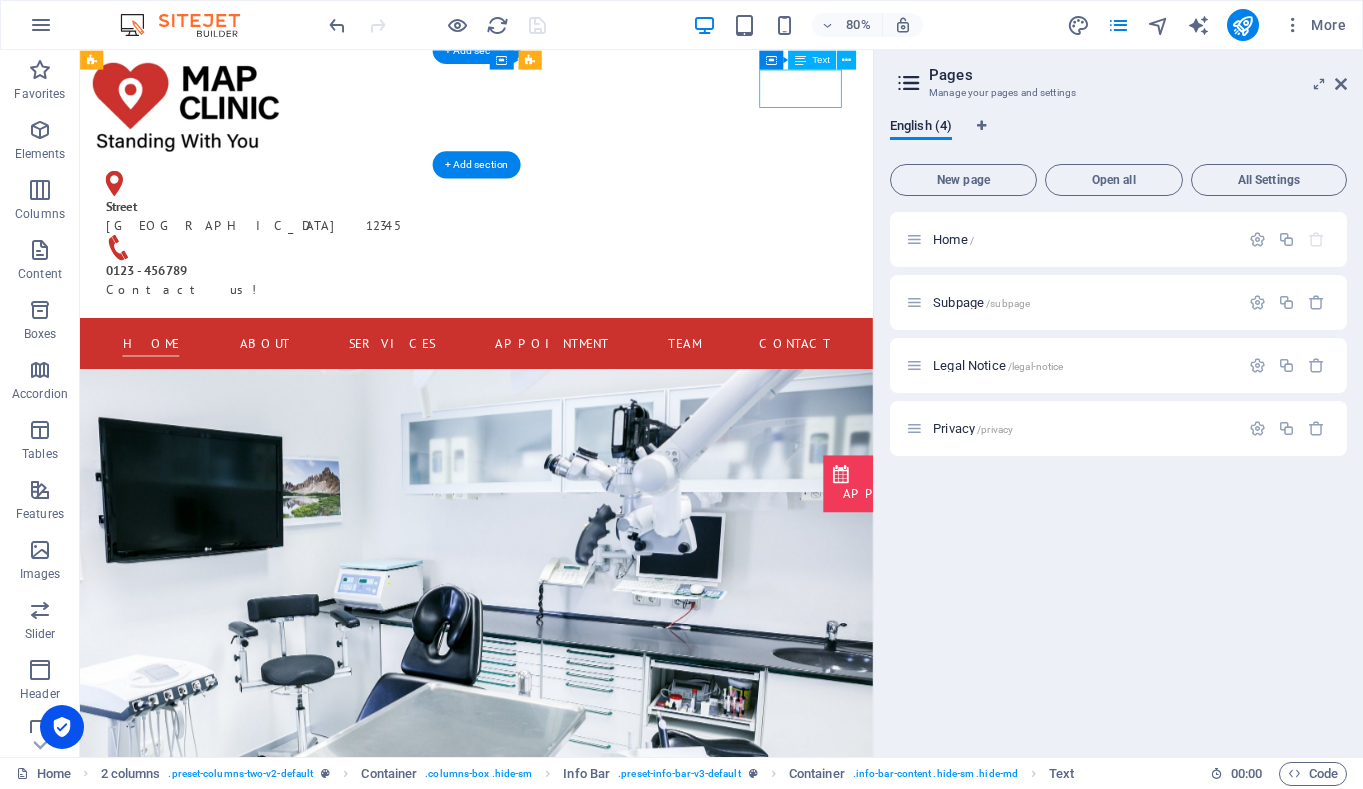 click on "0123 - 456789 Contact us!" at bounding box center [324, 337] 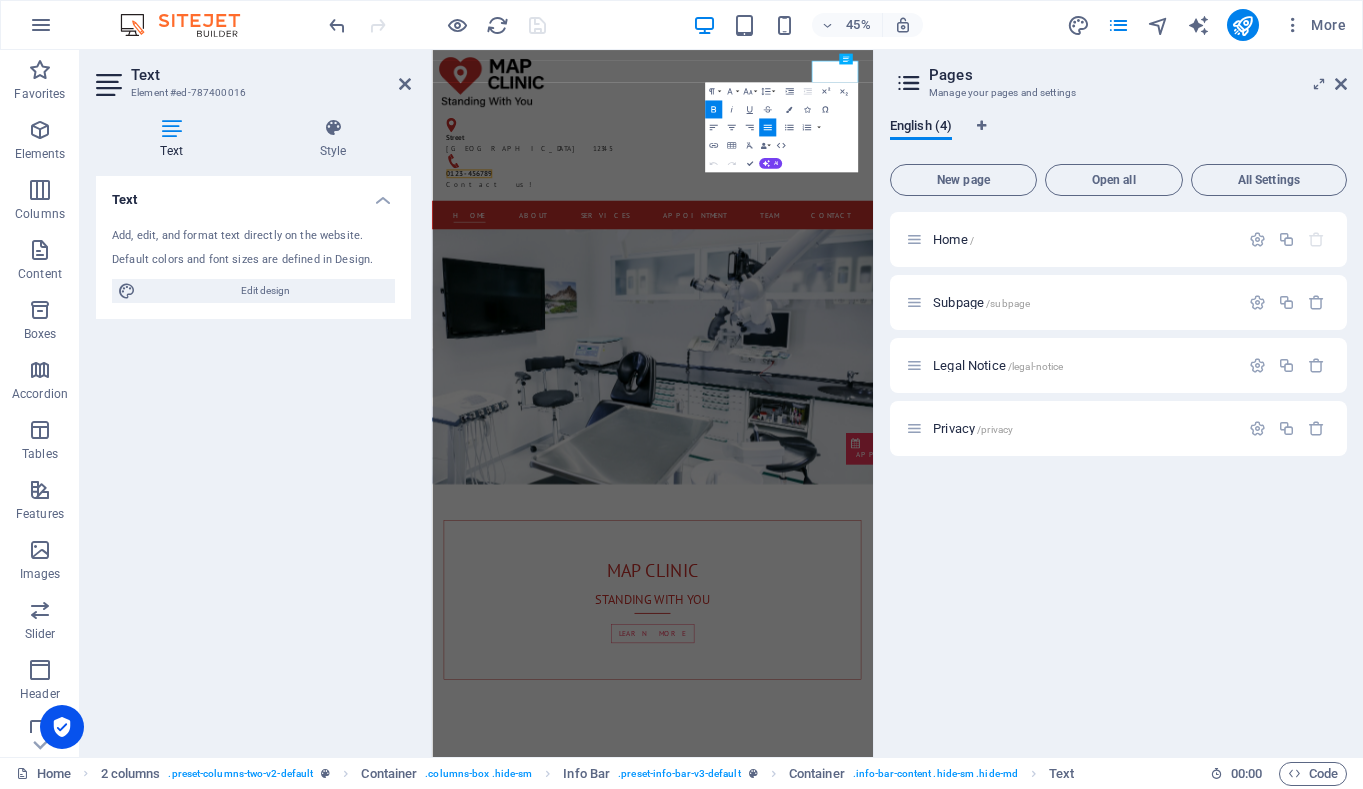 click on "Text Add, edit, and format text directly on the website. Default colors and font sizes are defined in Design. Edit design Alignment Left aligned Centered Right aligned" at bounding box center (253, 458) 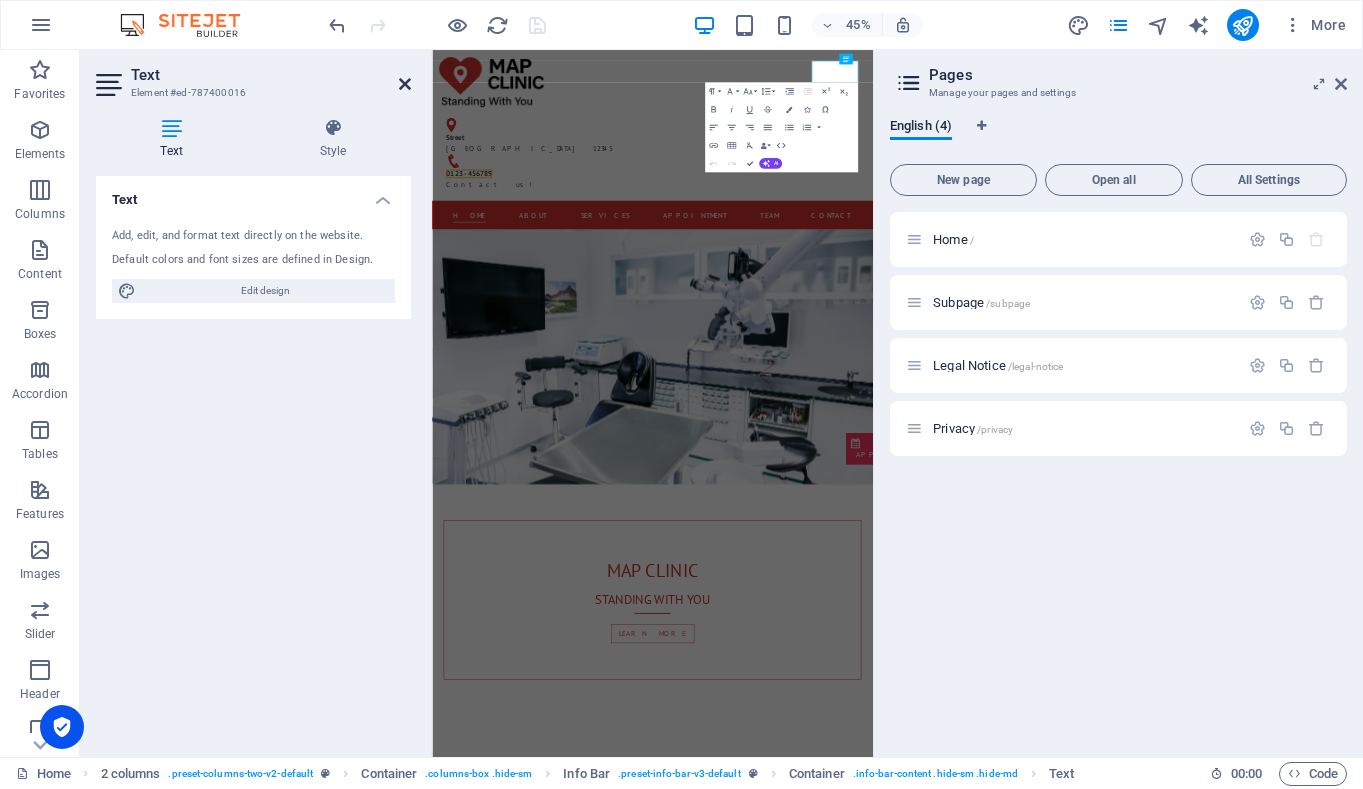 click at bounding box center (405, 84) 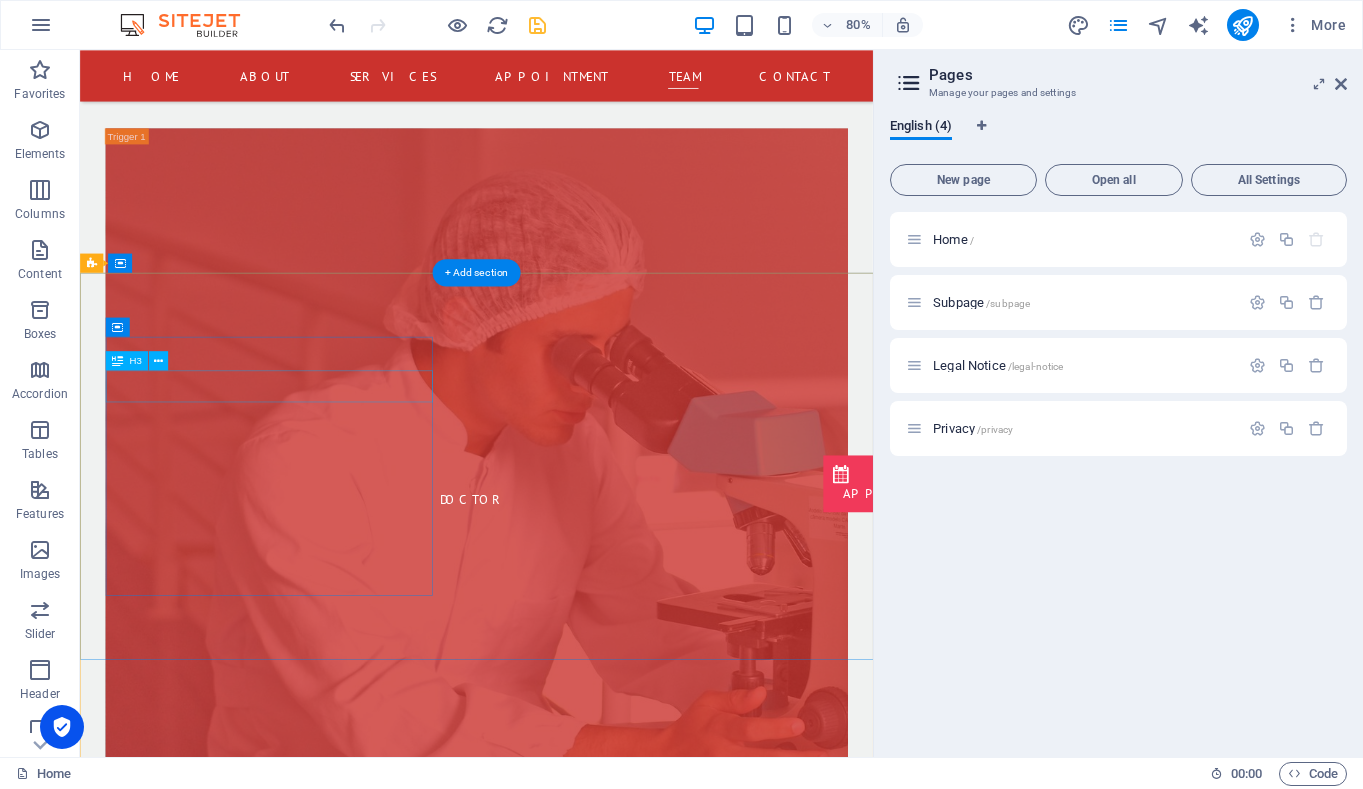 scroll, scrollTop: 8627, scrollLeft: 0, axis: vertical 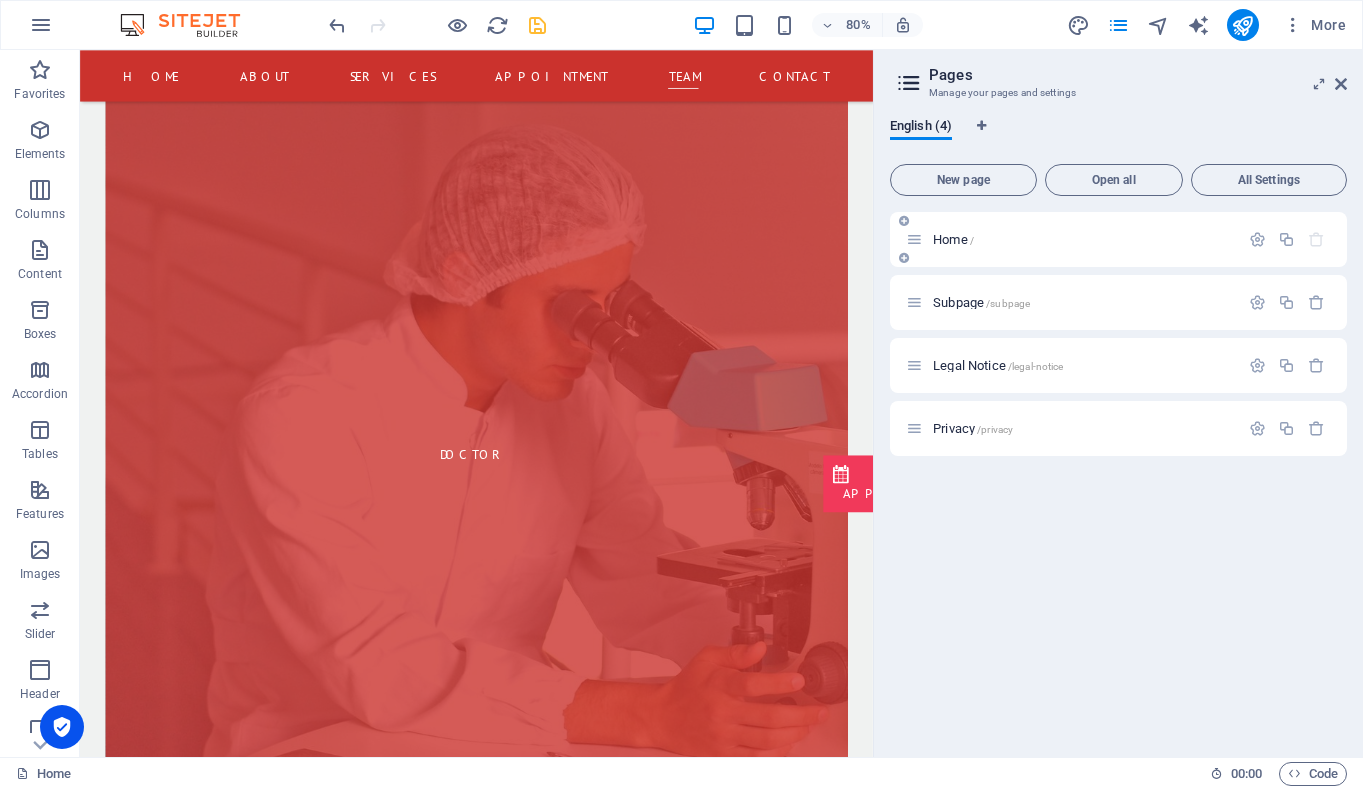 click on "Home /" at bounding box center [953, 239] 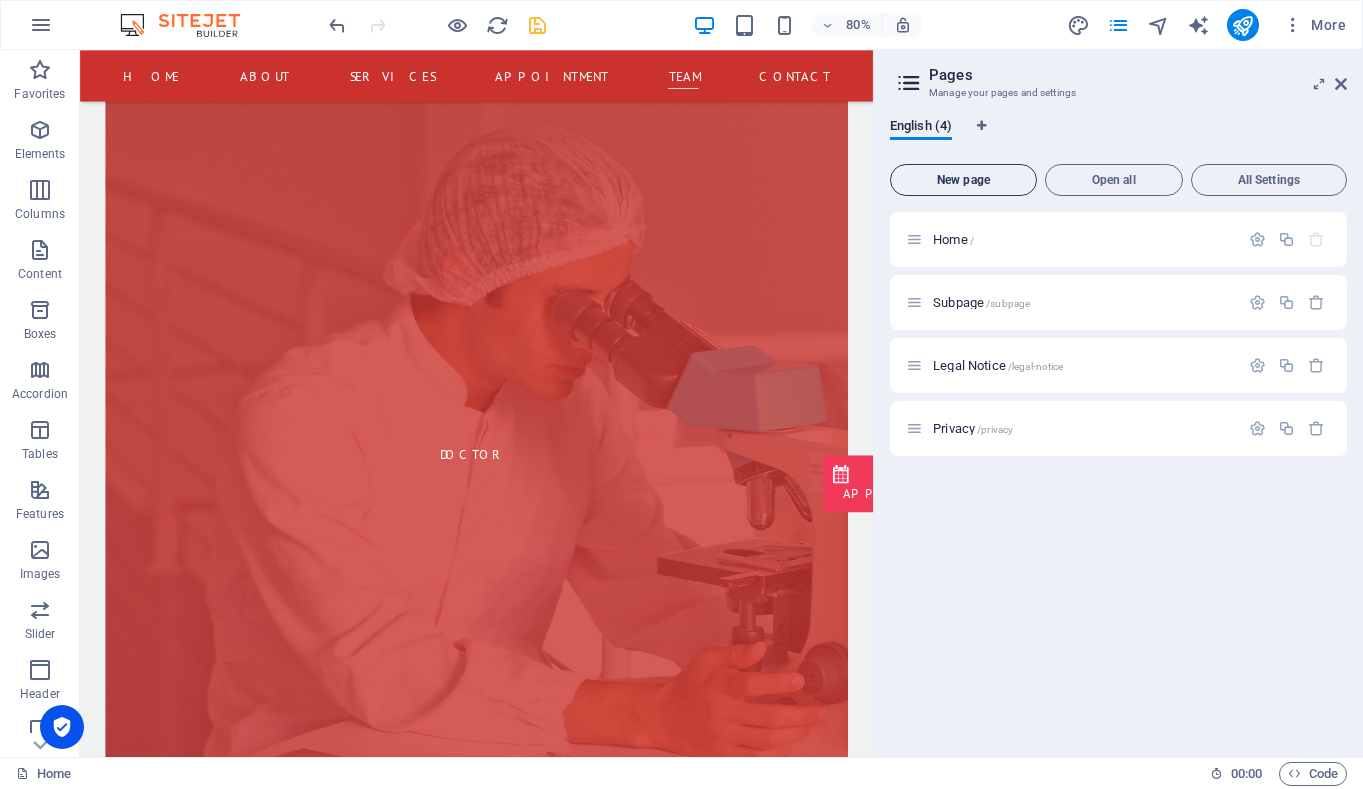 click on "New page" at bounding box center [963, 180] 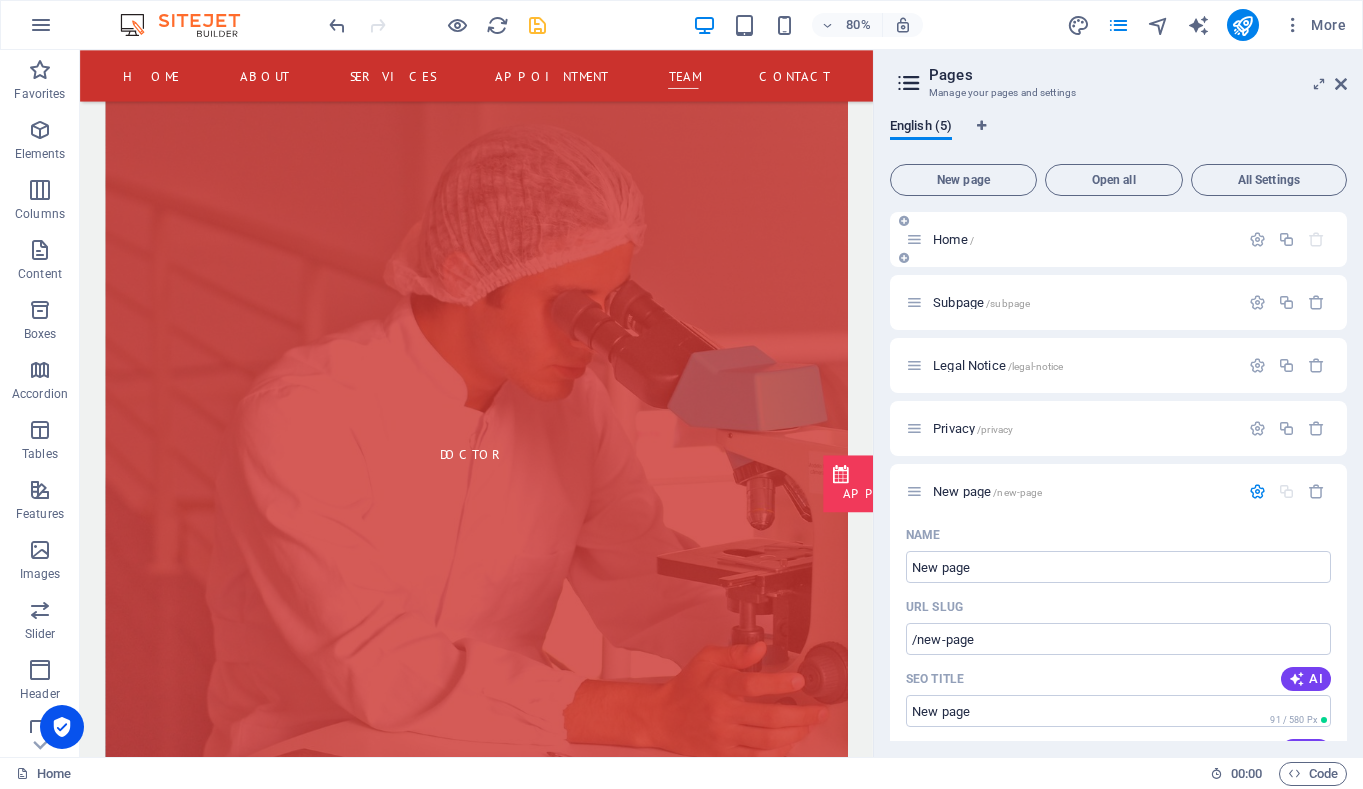 click on "Home /" at bounding box center [953, 239] 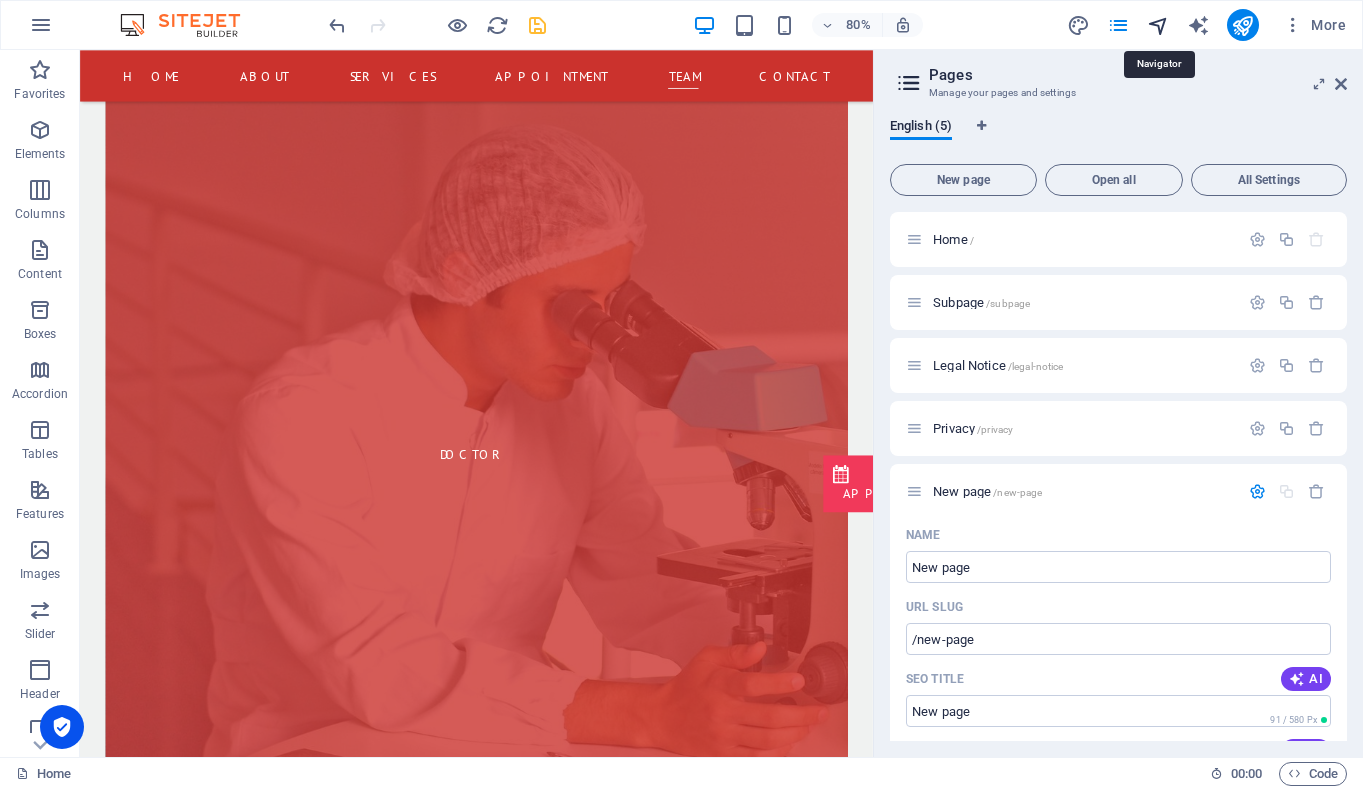 click at bounding box center [1158, 25] 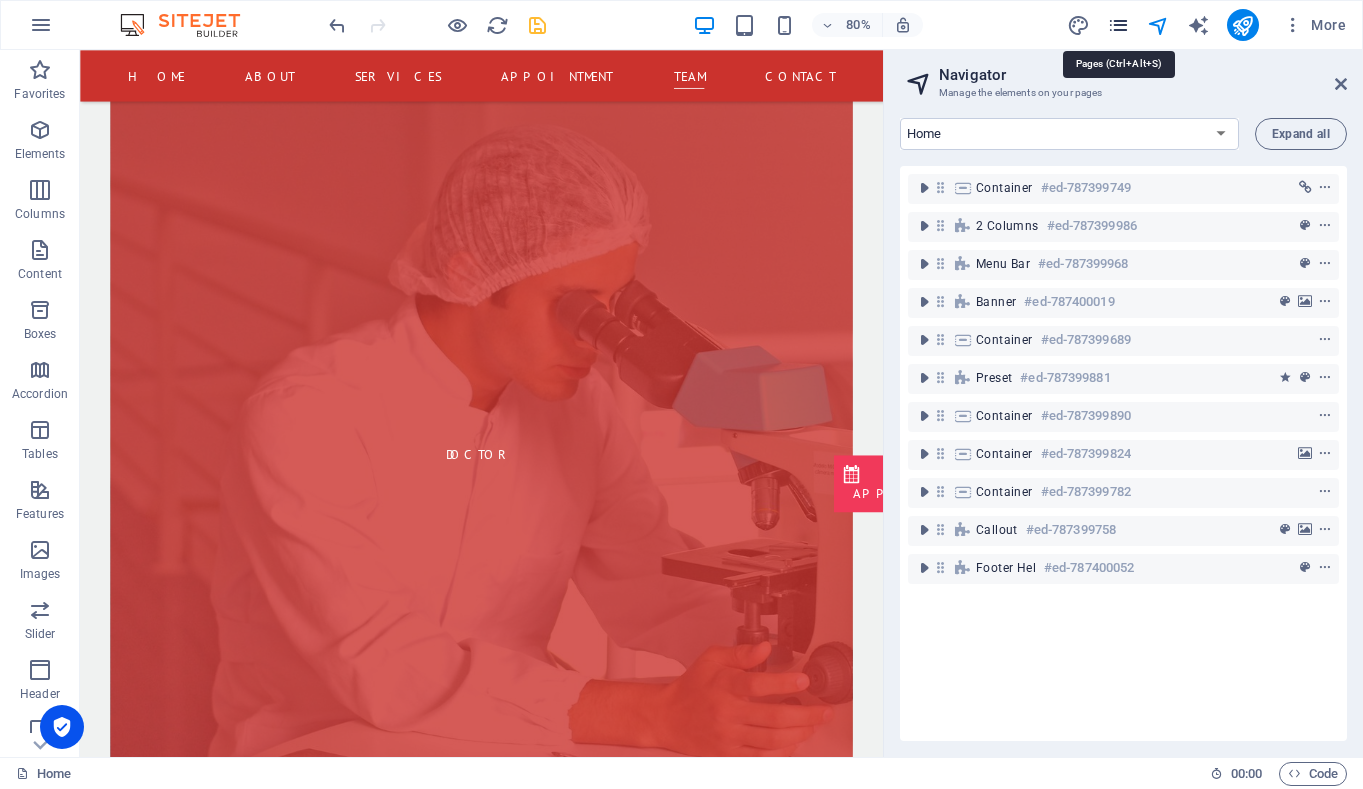 click at bounding box center (1118, 25) 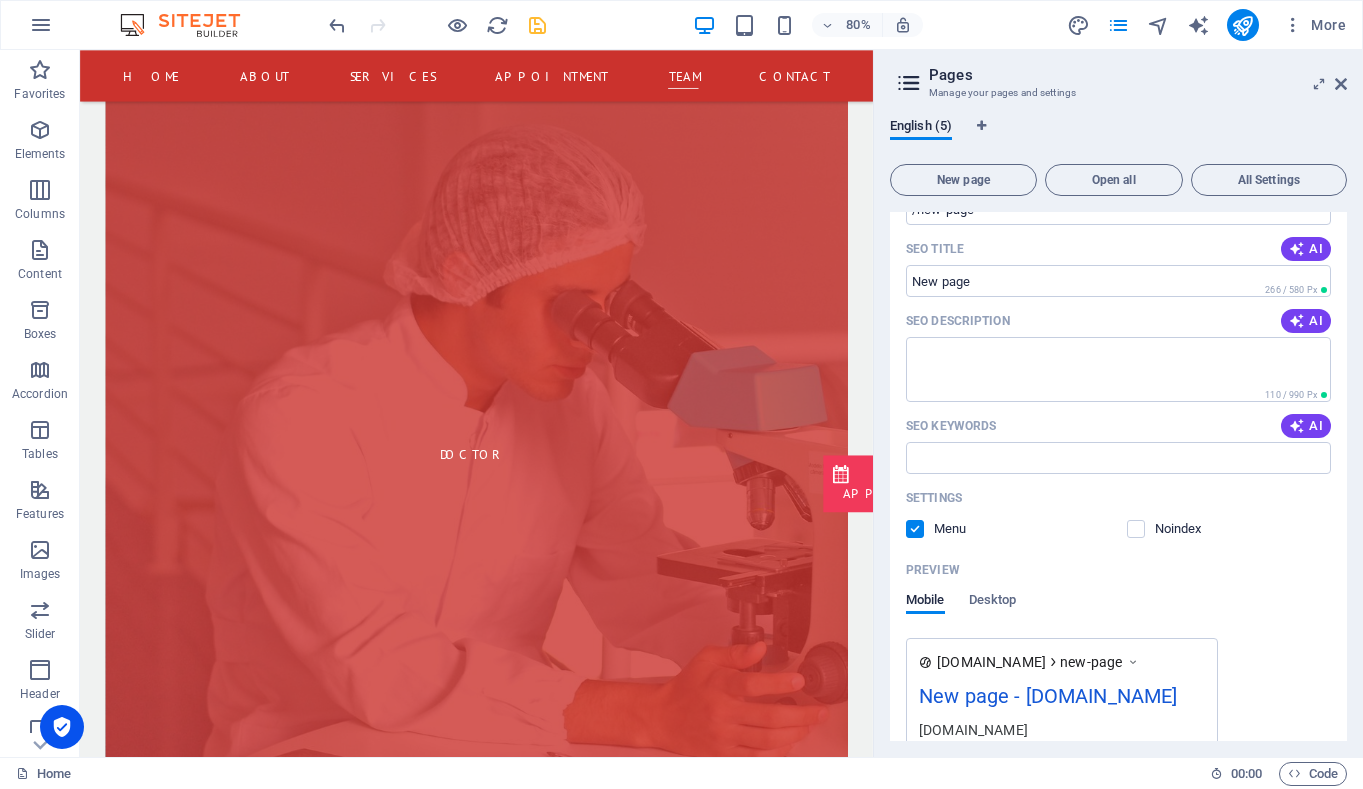 scroll, scrollTop: 531, scrollLeft: 0, axis: vertical 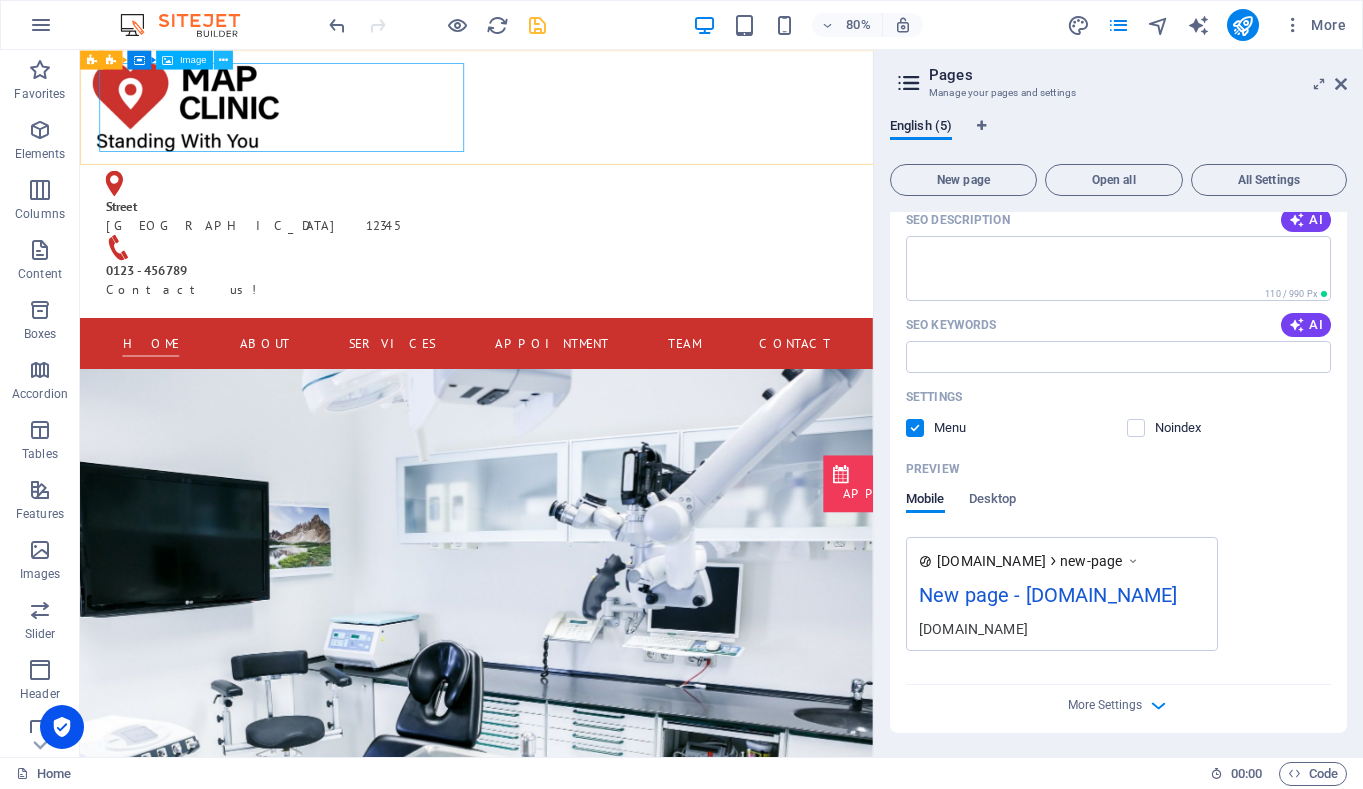 click at bounding box center [223, 59] 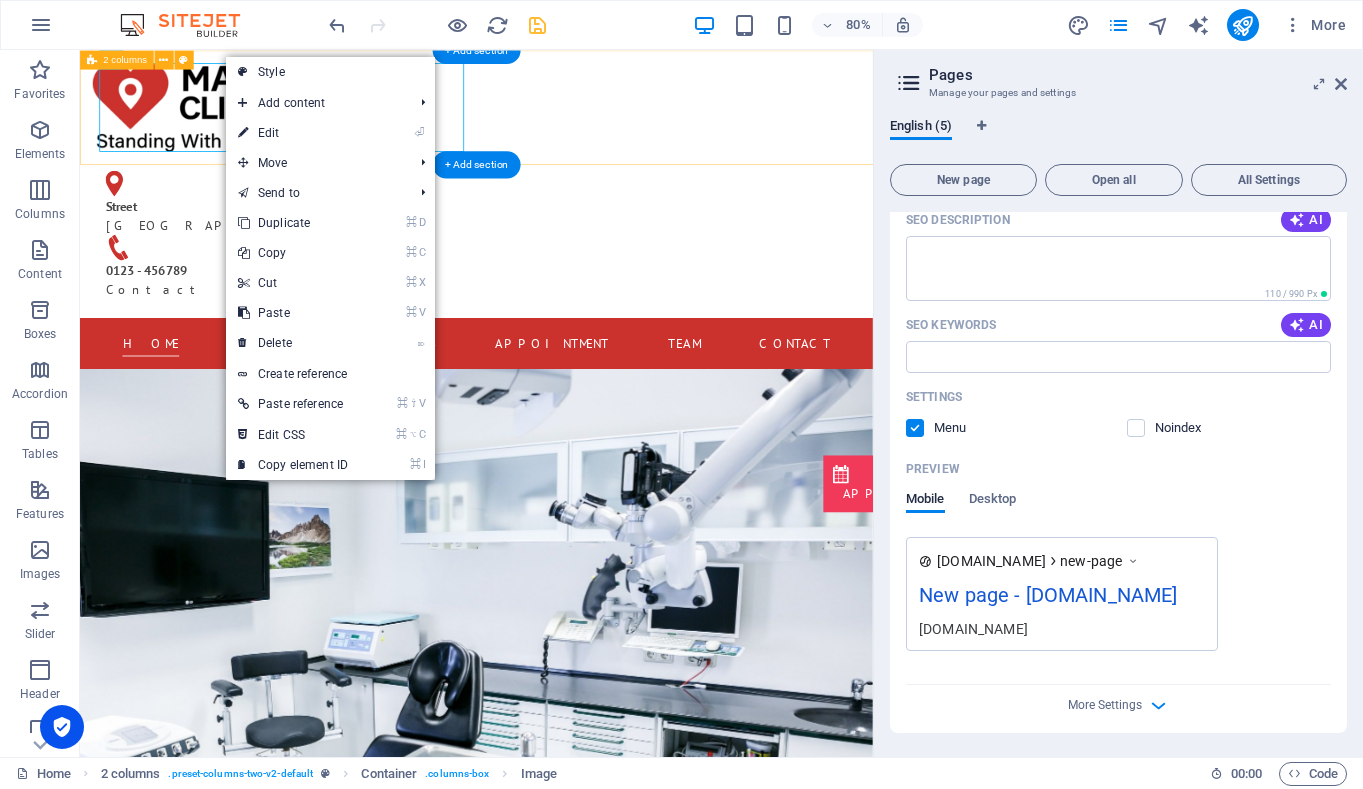 click on "[GEOGRAPHIC_DATA]   [PHONE_NUMBER] - 456789 Contact us!" at bounding box center (575, 217) 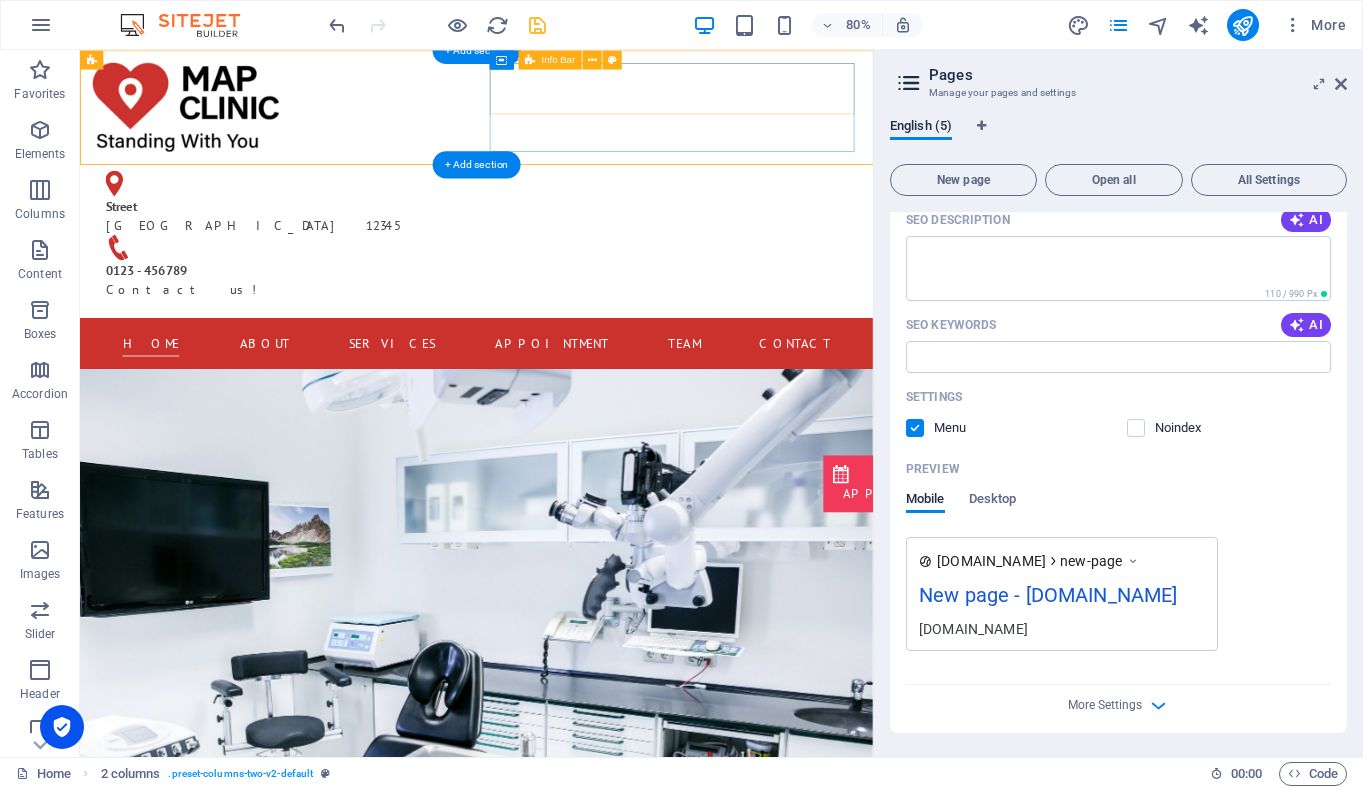 click on "[GEOGRAPHIC_DATA]   [PHONE_NUMBER] - 456789 Contact us!" at bounding box center (324, 281) 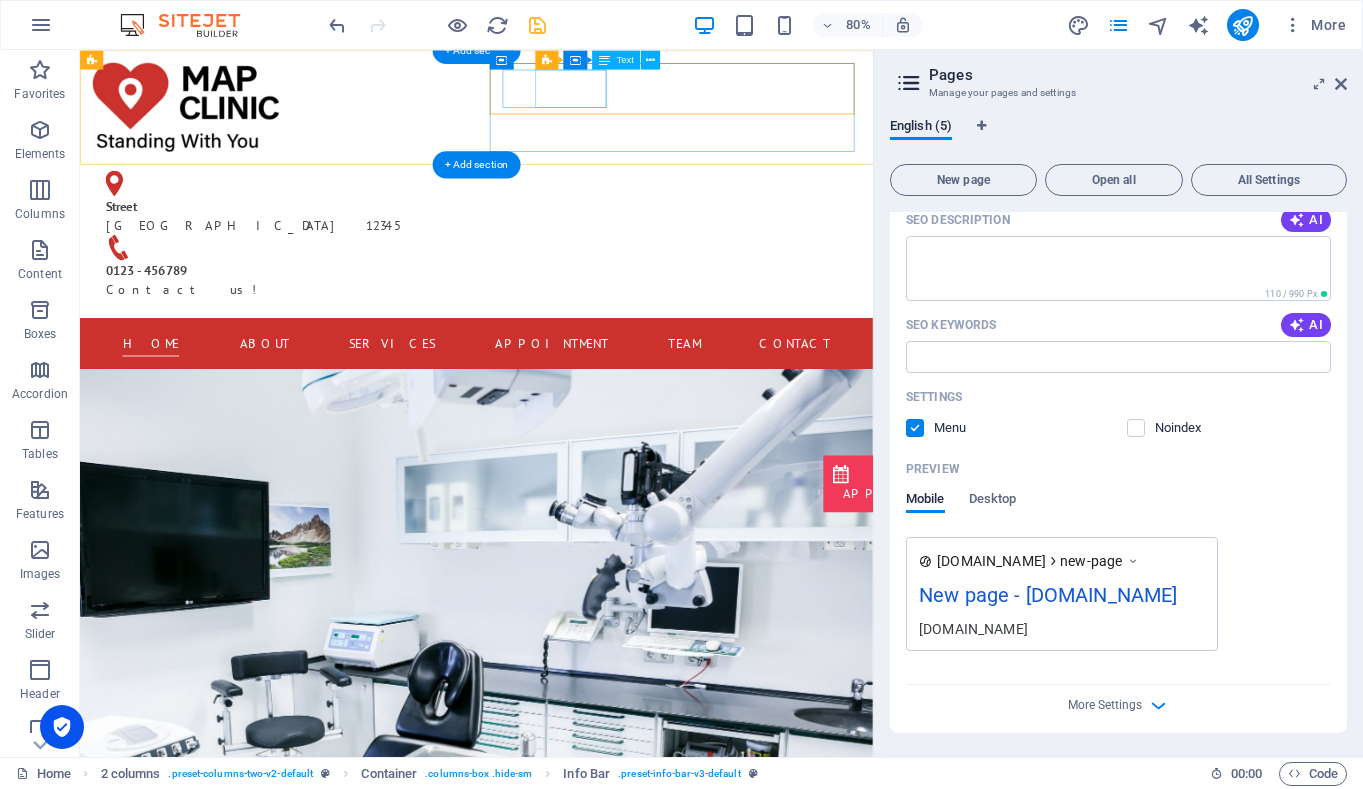 click on "[GEOGRAPHIC_DATA]   12345" at bounding box center [316, 257] 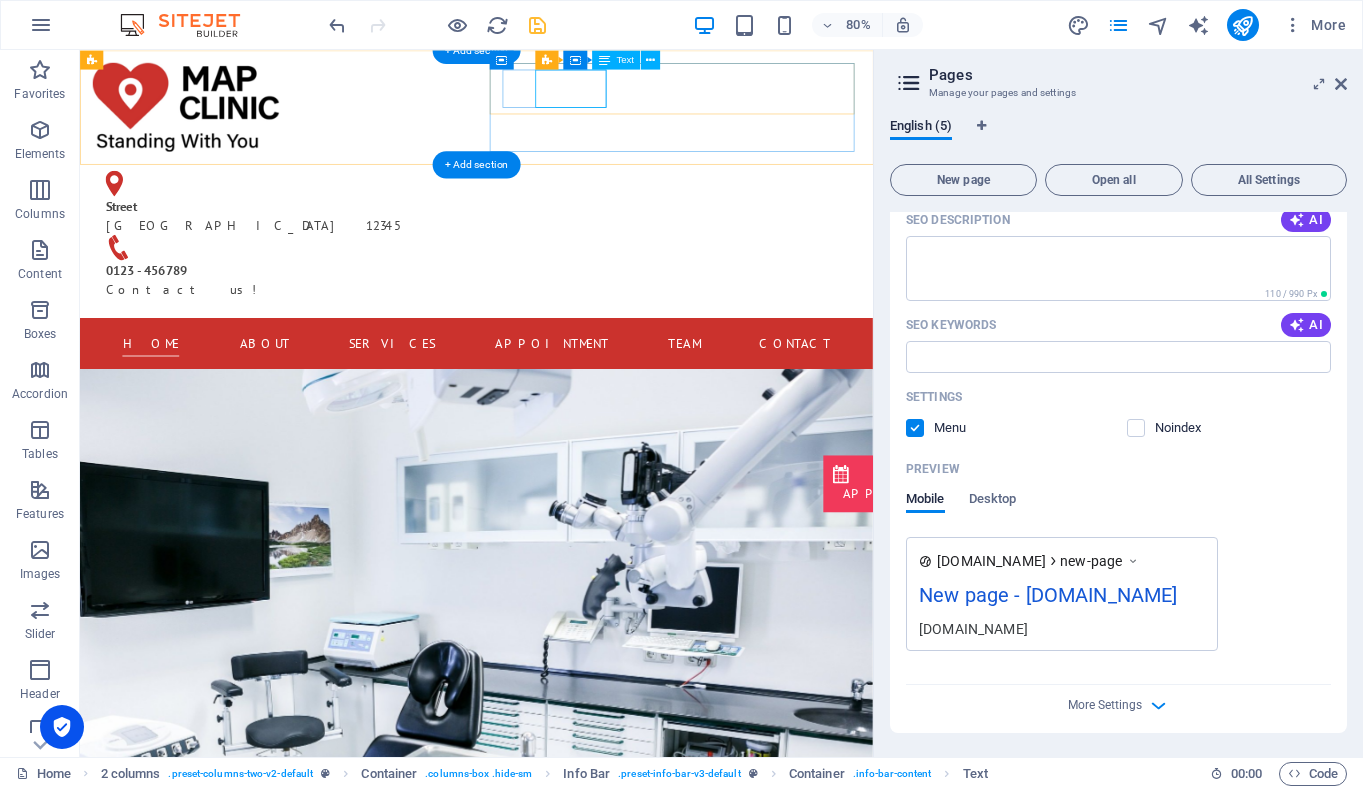 click on "[GEOGRAPHIC_DATA]   12345" at bounding box center [316, 257] 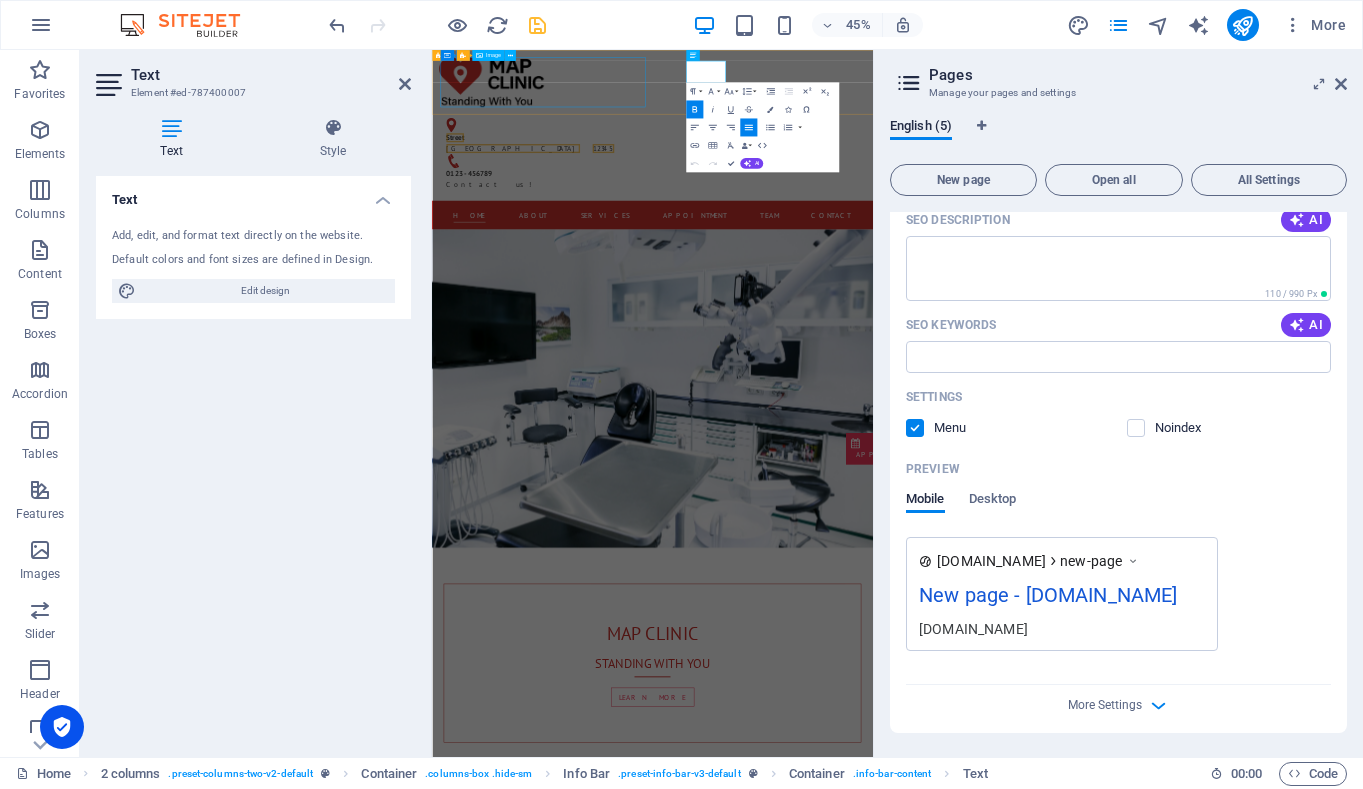 click at bounding box center [676, 121] 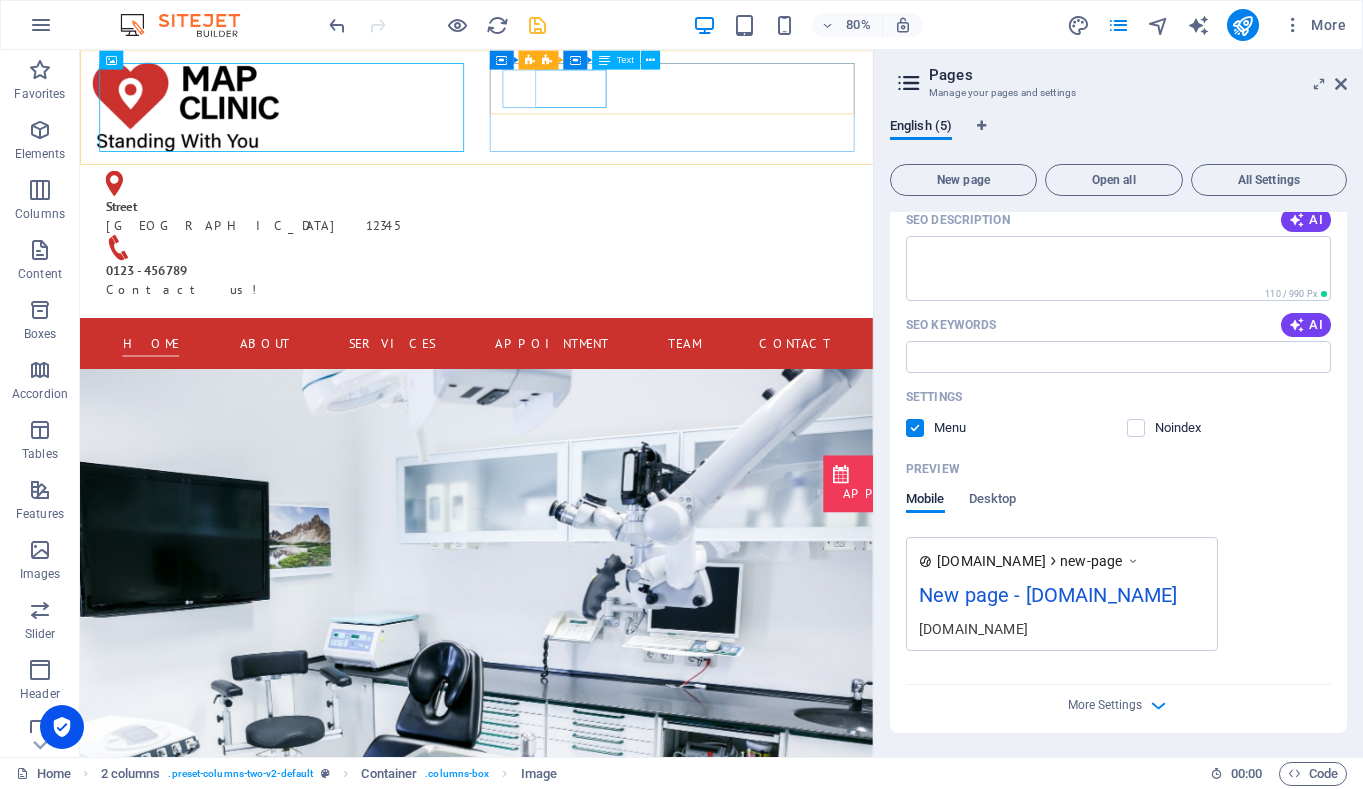 click on "Text" at bounding box center [625, 60] 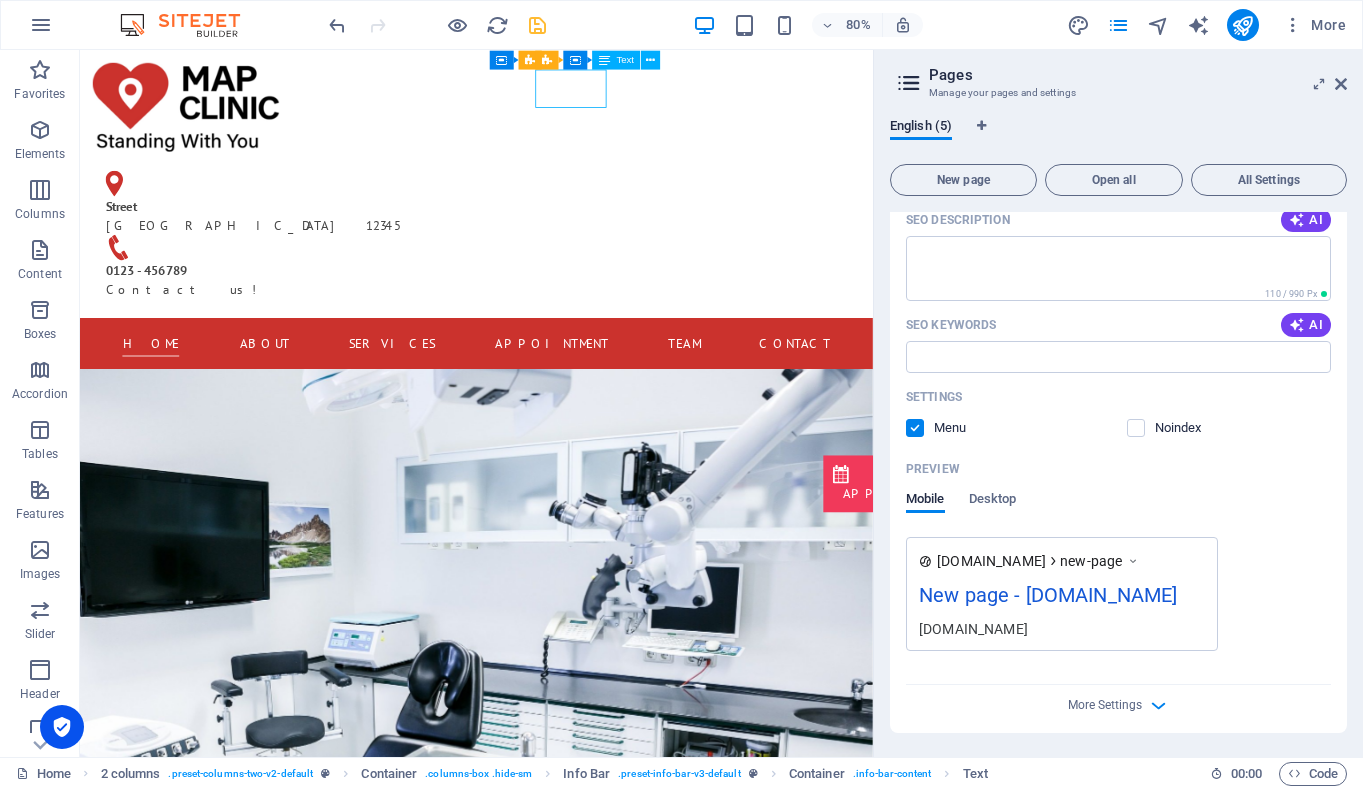 click on "Text" at bounding box center [625, 60] 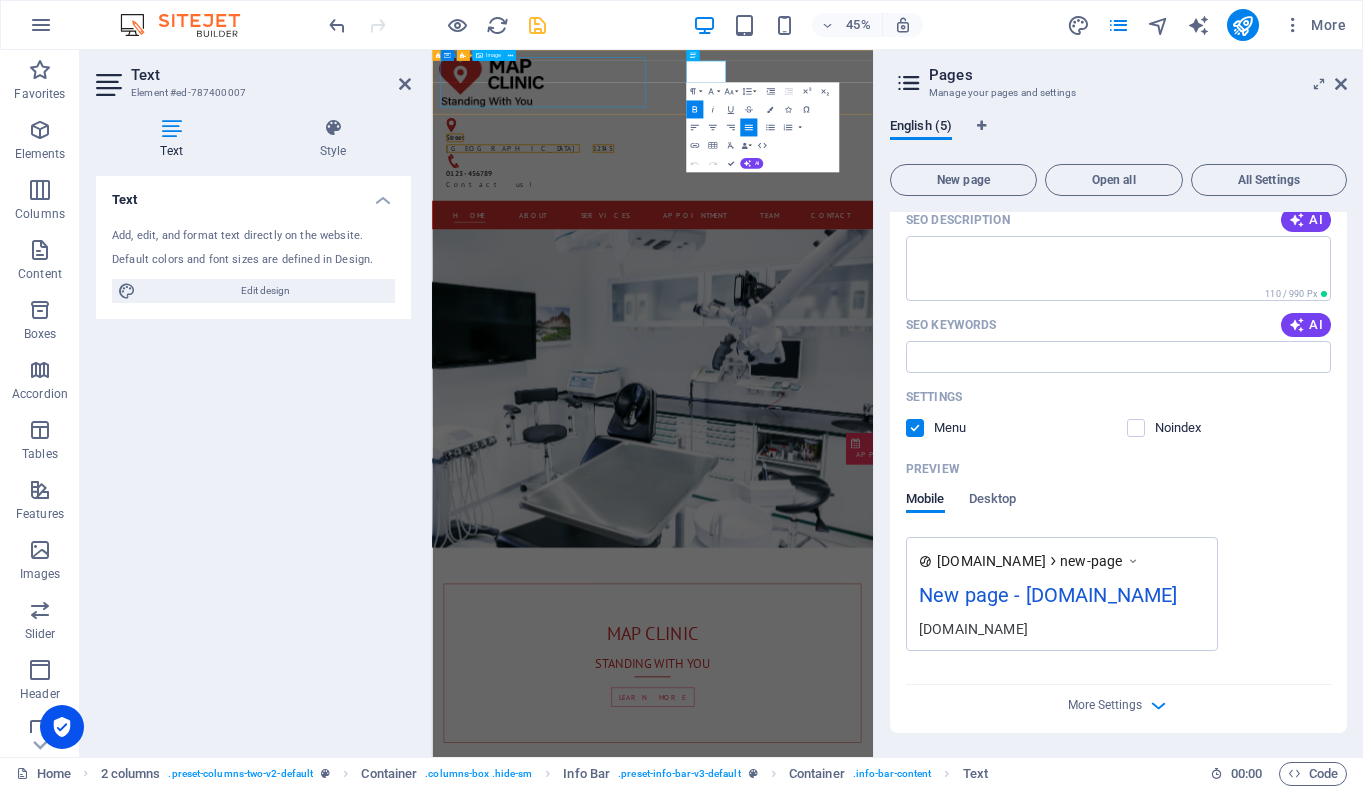 click at bounding box center (676, 121) 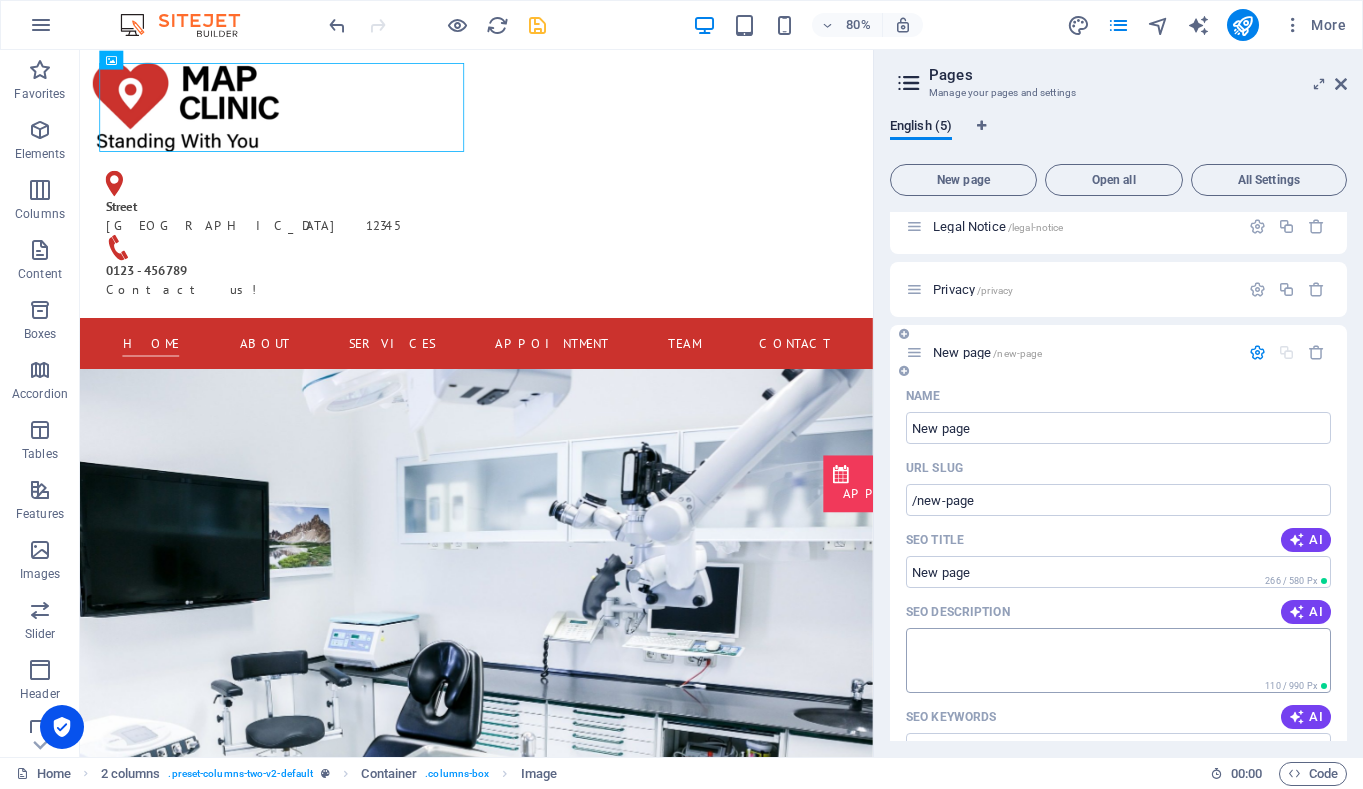scroll, scrollTop: 0, scrollLeft: 0, axis: both 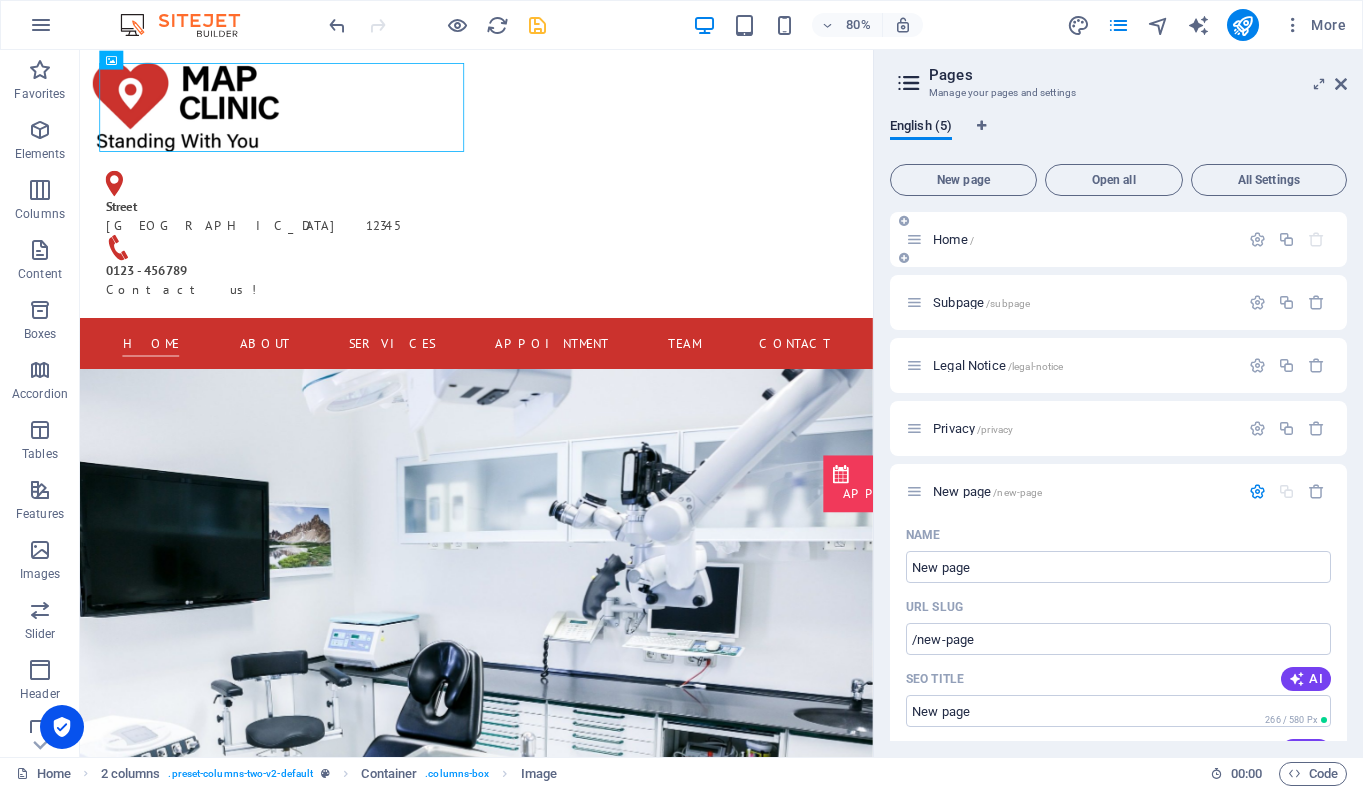 click at bounding box center (914, 239) 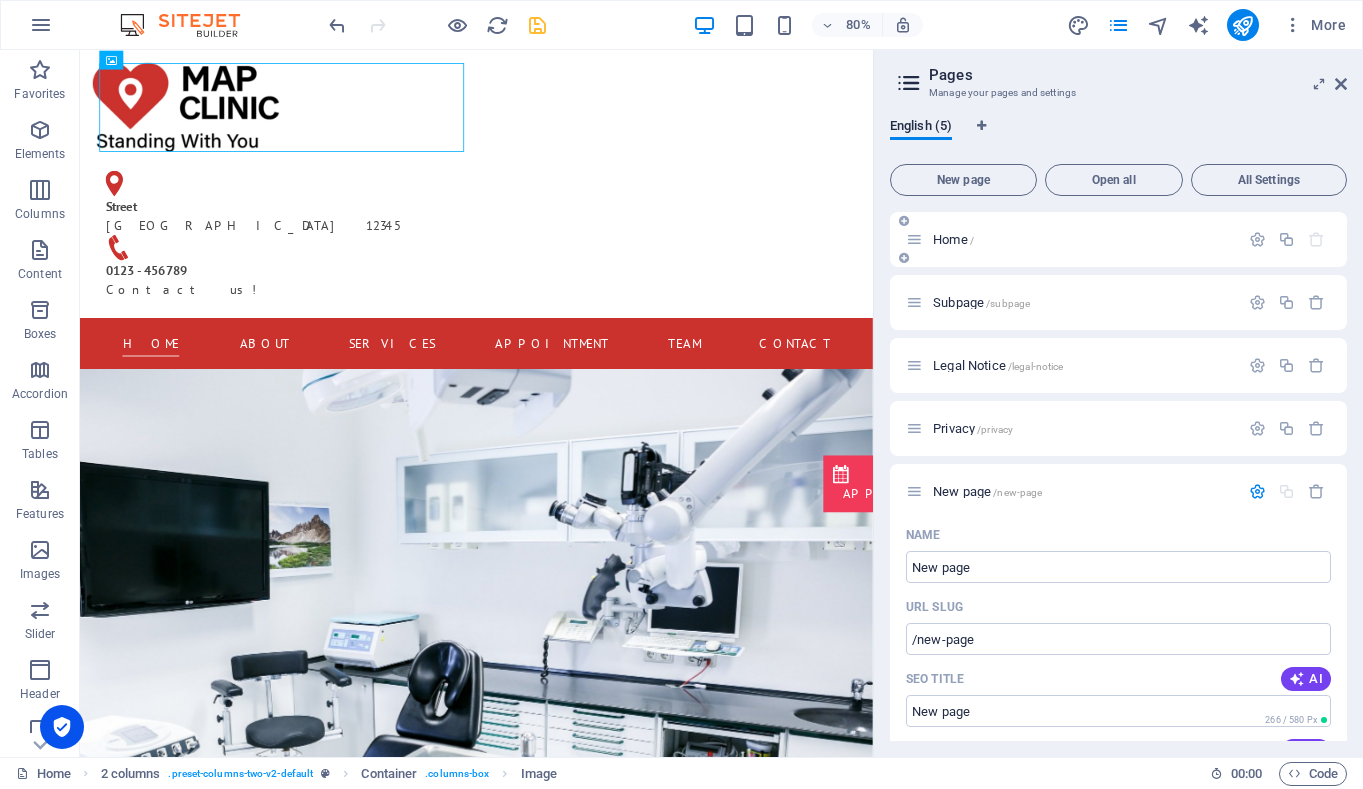 click on "Home /" at bounding box center [1072, 239] 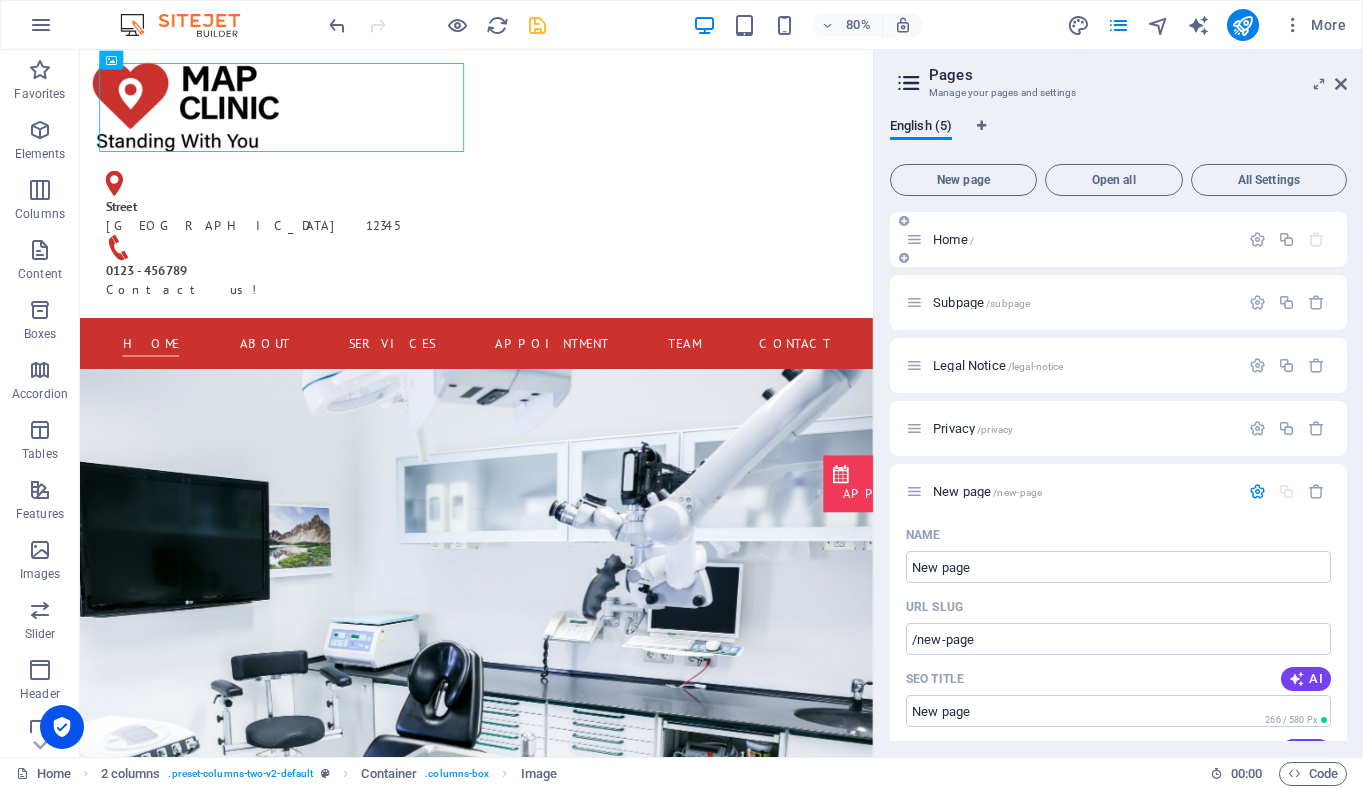 click on "Home /" at bounding box center [953, 239] 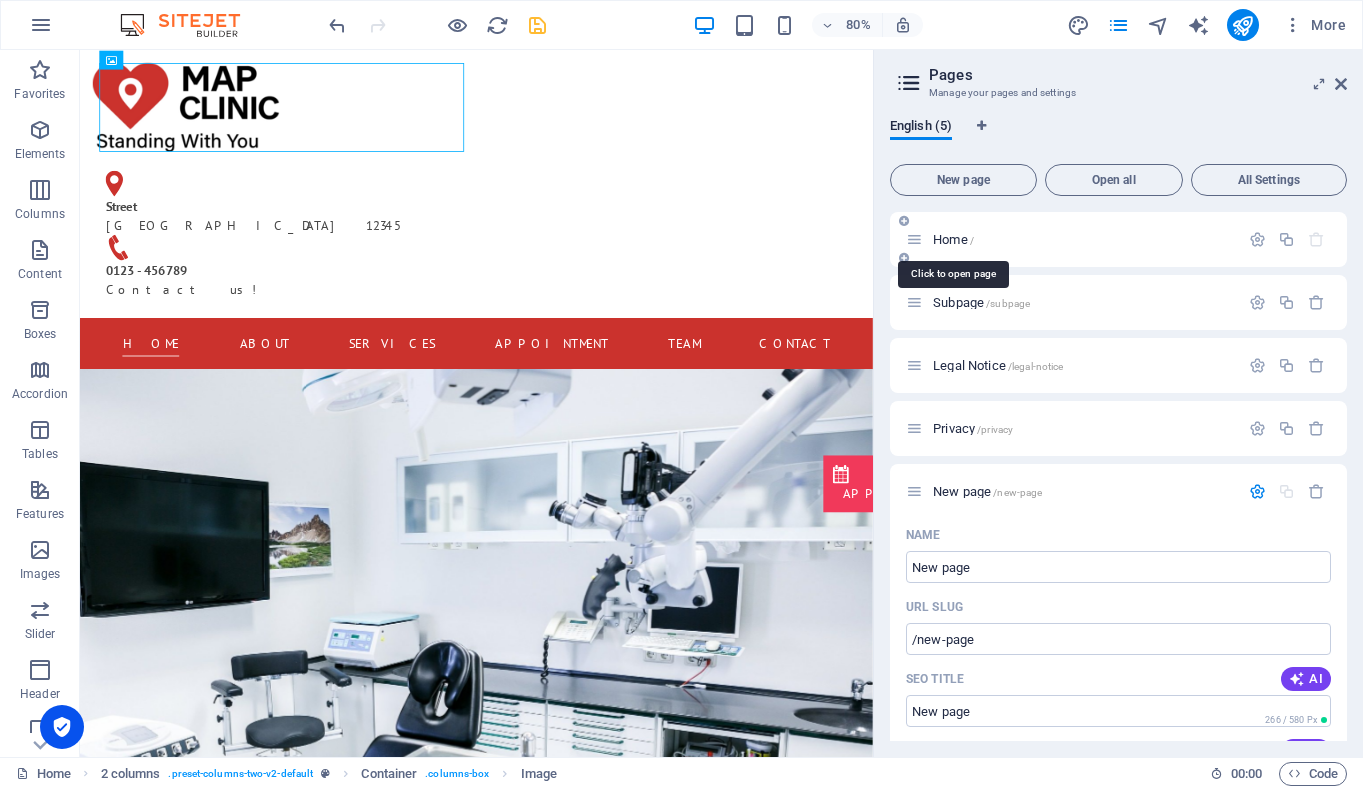 click on "Home /" at bounding box center (953, 239) 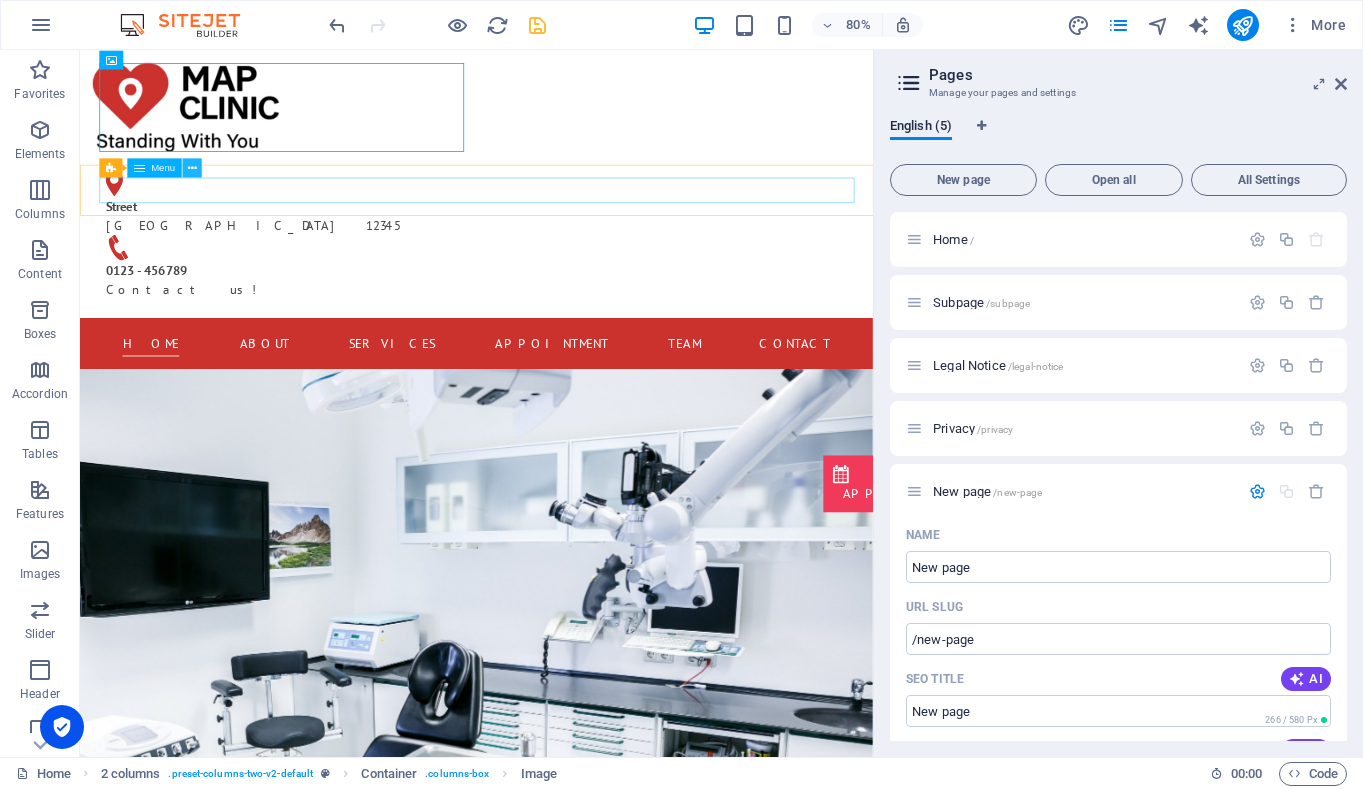 click at bounding box center [191, 167] 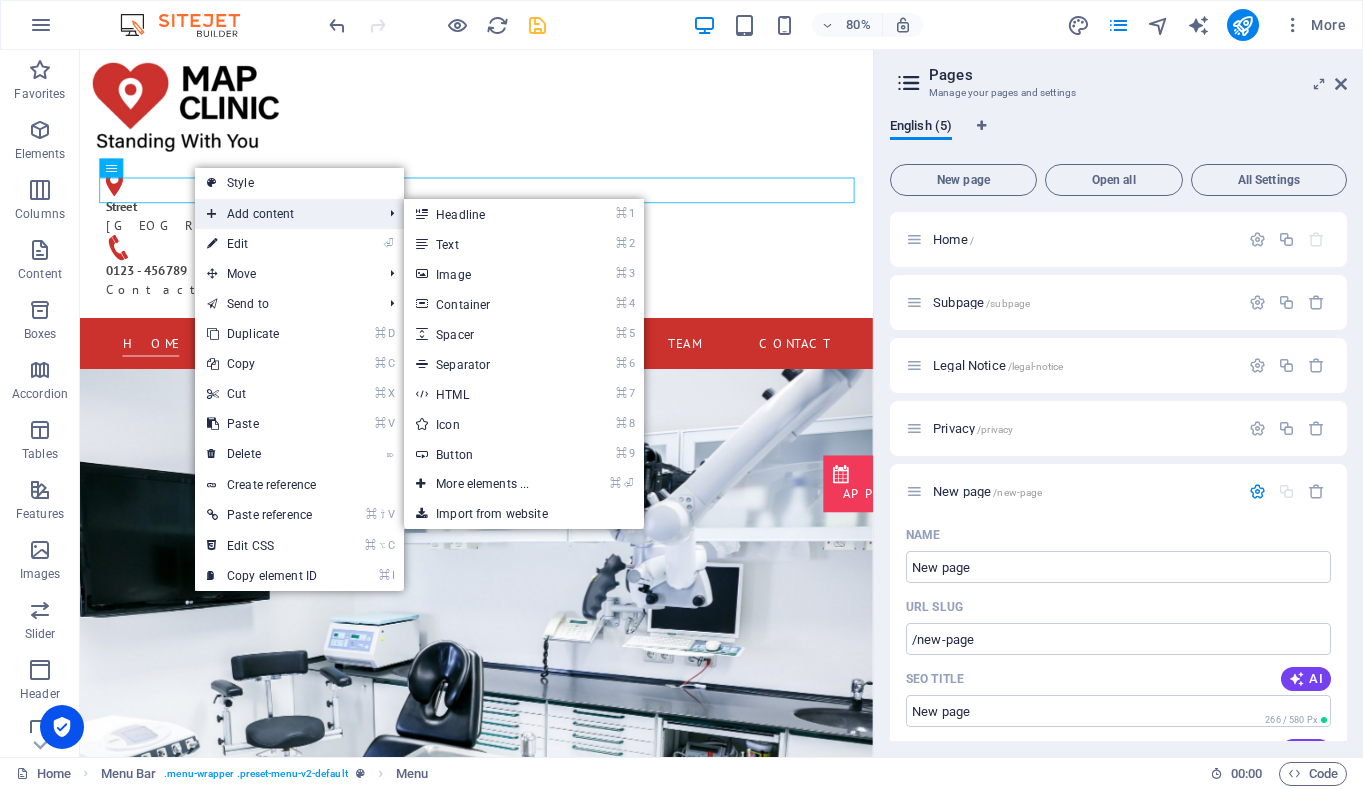 click on "Add content" at bounding box center [284, 214] 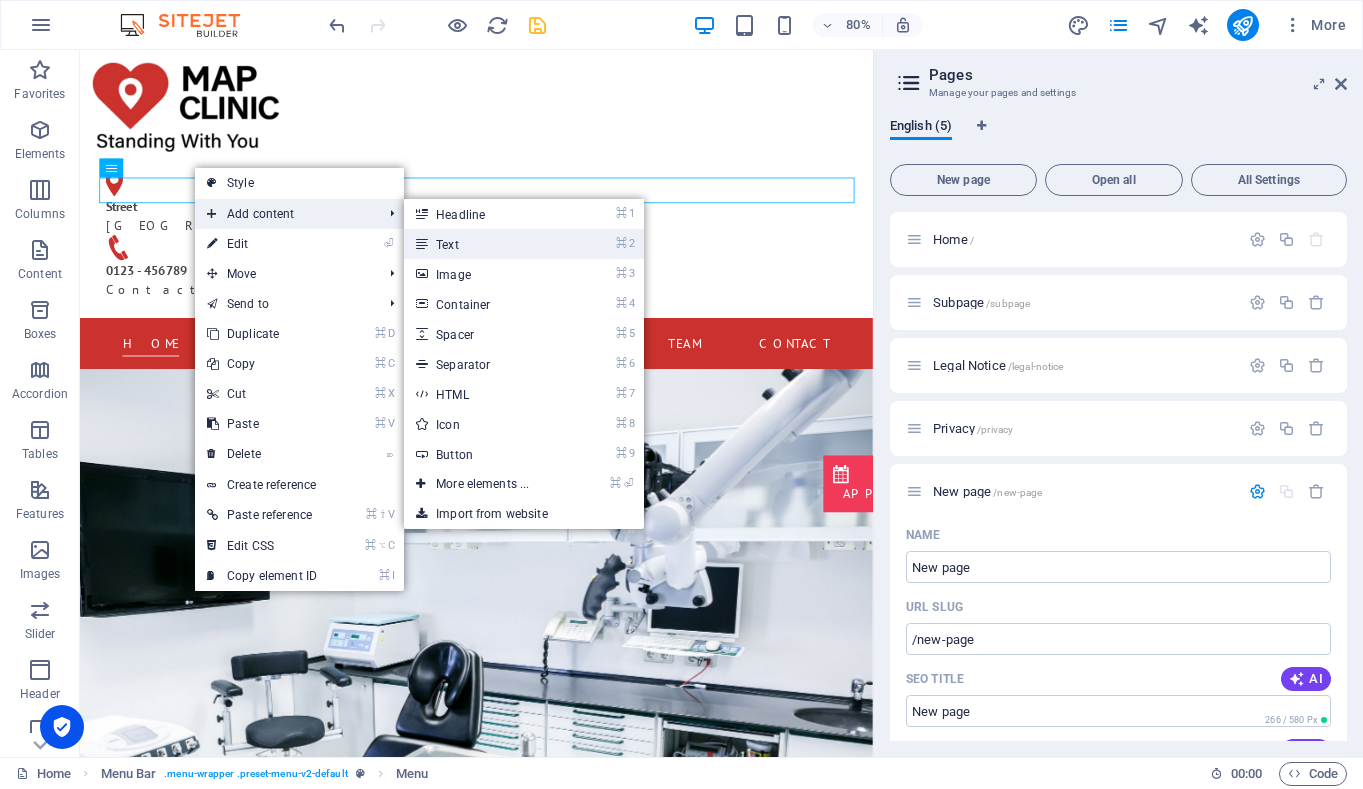 click on "⌘ 2  Text" at bounding box center (486, 244) 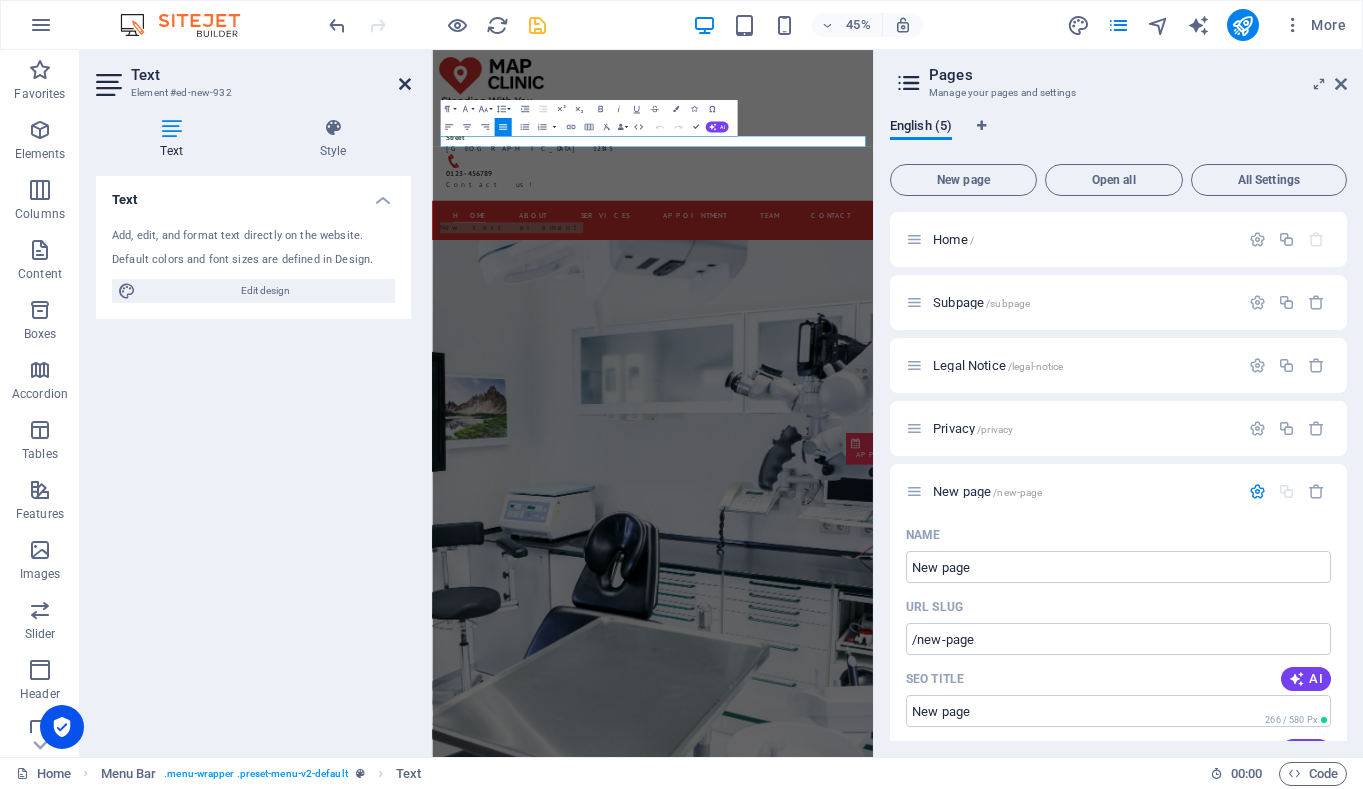 click at bounding box center (405, 84) 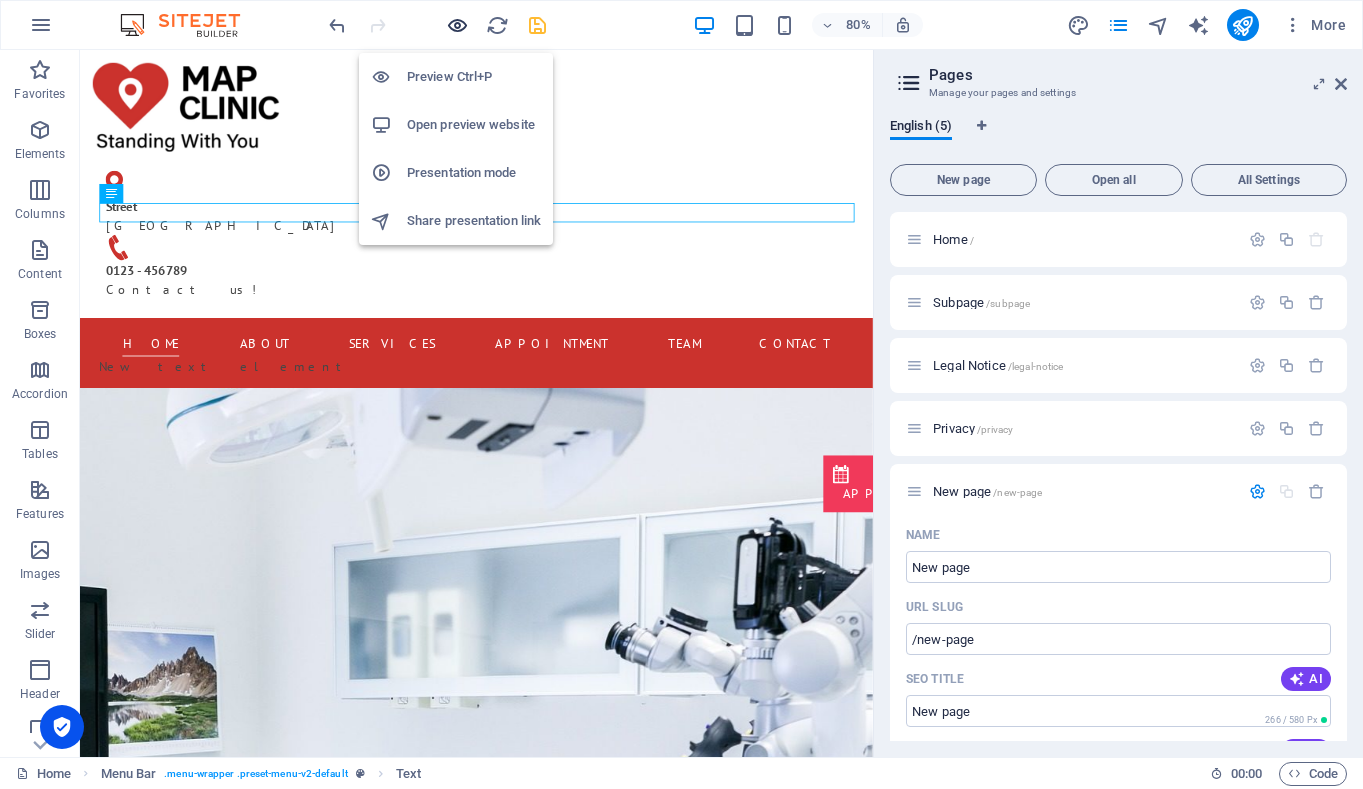 click at bounding box center [457, 25] 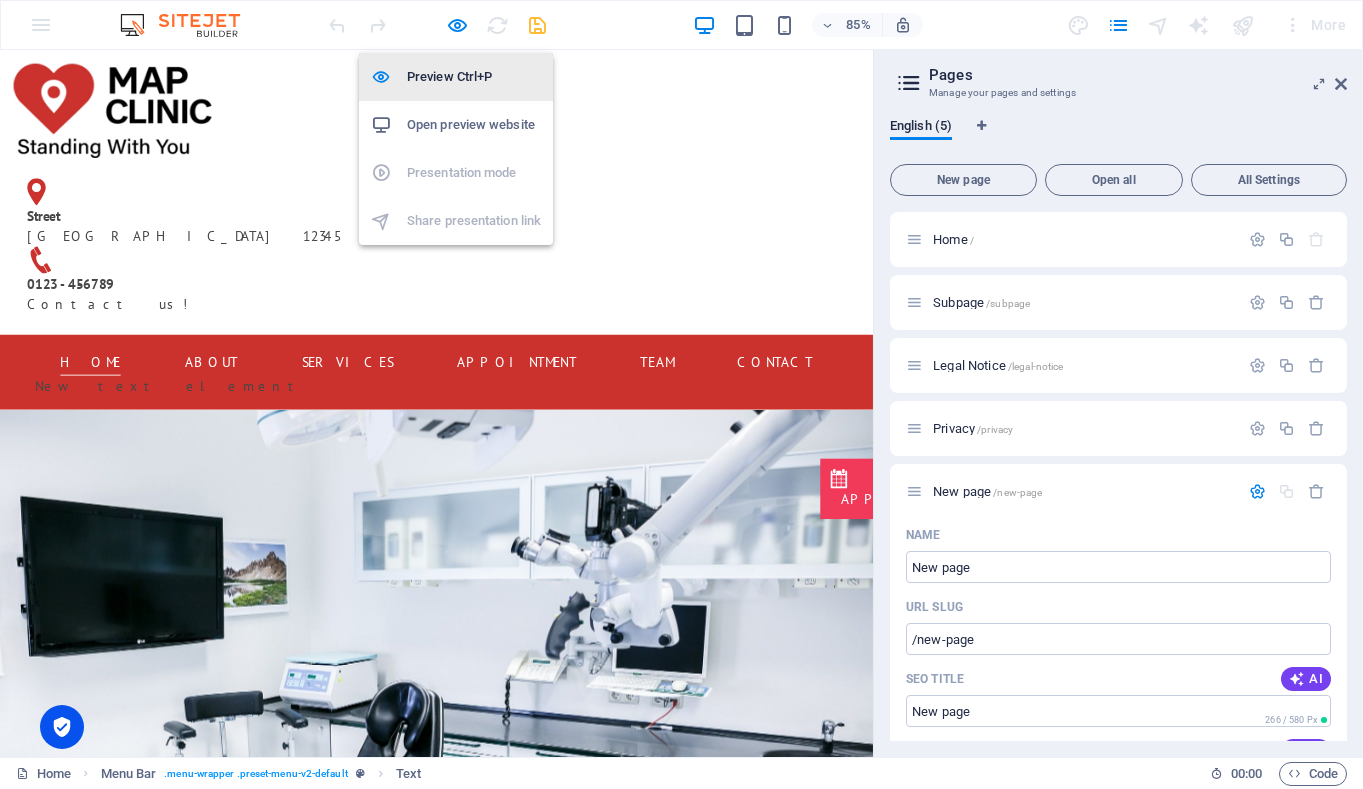 click on "Preview Ctrl+P" at bounding box center (474, 77) 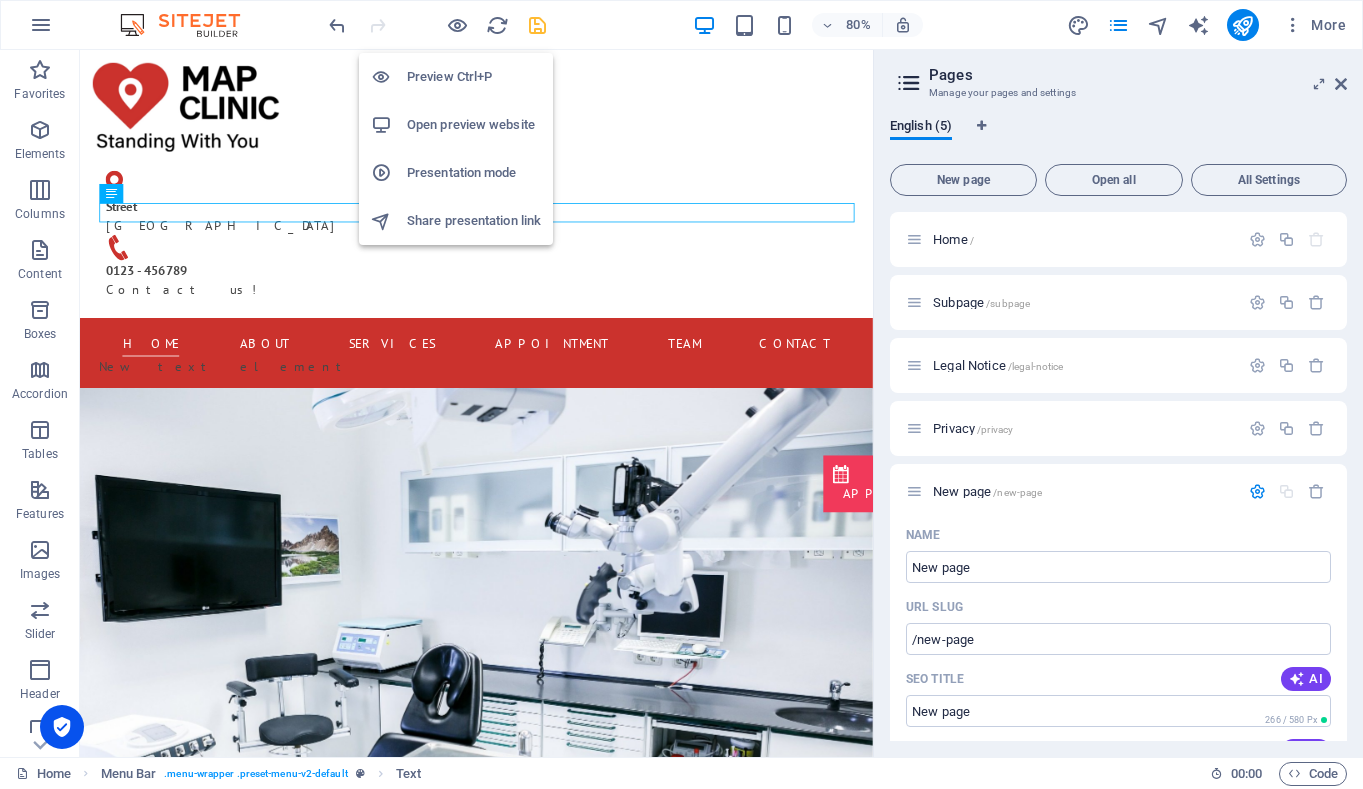 click on "Open preview website" at bounding box center (474, 125) 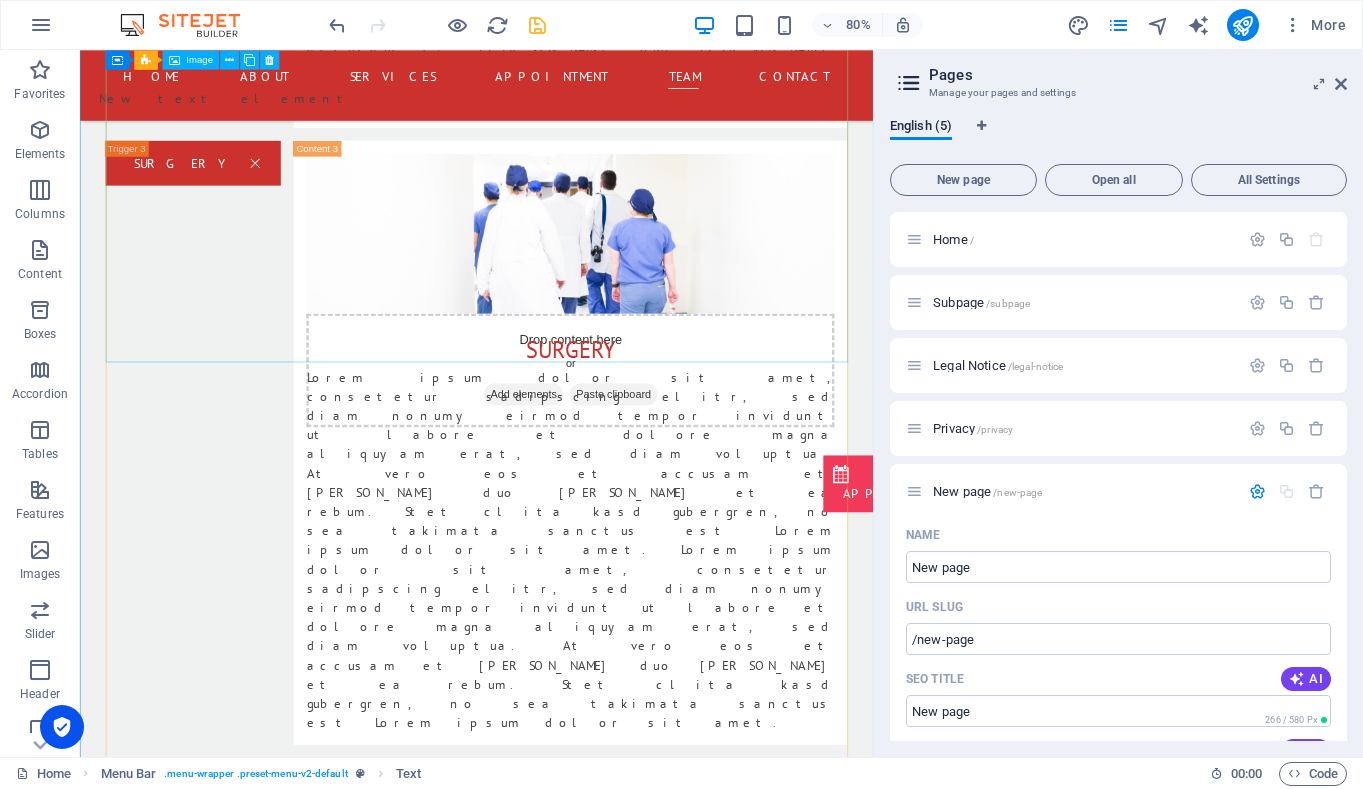 scroll, scrollTop: 5138, scrollLeft: 0, axis: vertical 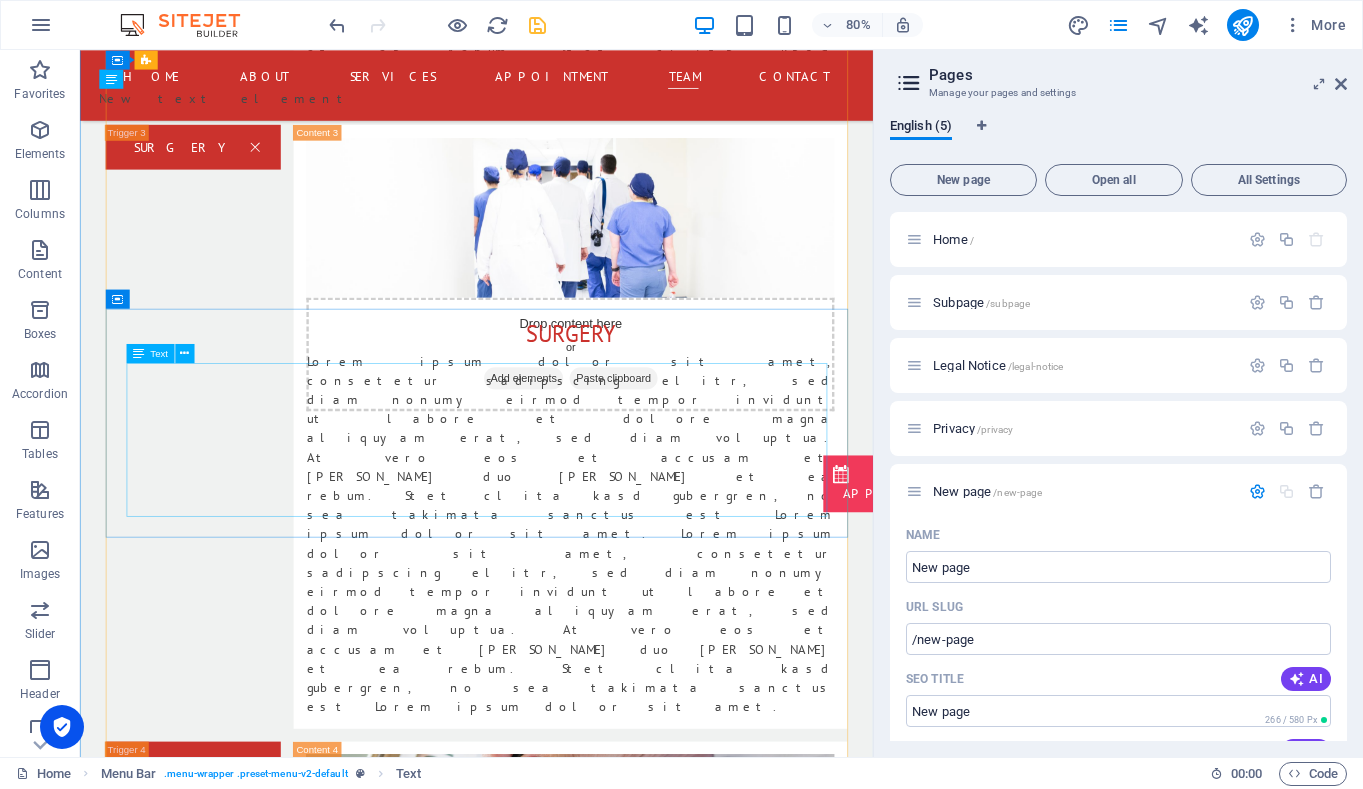 click on "Lorem ipsum dolor sit amet, consetetur sadipscing elitr, sed diam nonumy eirmod tempor invidunt ut labore et dolore magna aliquyam erat, sed diam voluptua. At vero eos et accusam et [PERSON_NAME] duo [PERSON_NAME] et ea rebum. Stet clita kasd gubergren, no sea takimata sanctus est Lorem ipsum dolor sit amet. Lorem ipsum dolor sit amet, consetetur sadipscing elitr, sed diam nonumy eirmod tempor invidunt ut labore et dolore magna aliquyam erat, sed diam voluptua. At vero eos et accusam et [PERSON_NAME] duo [PERSON_NAME] et ea rebum. Stet clita kasd gubergren, no sea takimata sanctus est Lorem ipsum dolor sit amet. PHONE:  0123 - 456789 MOBILE:" at bounding box center (576, 4829) 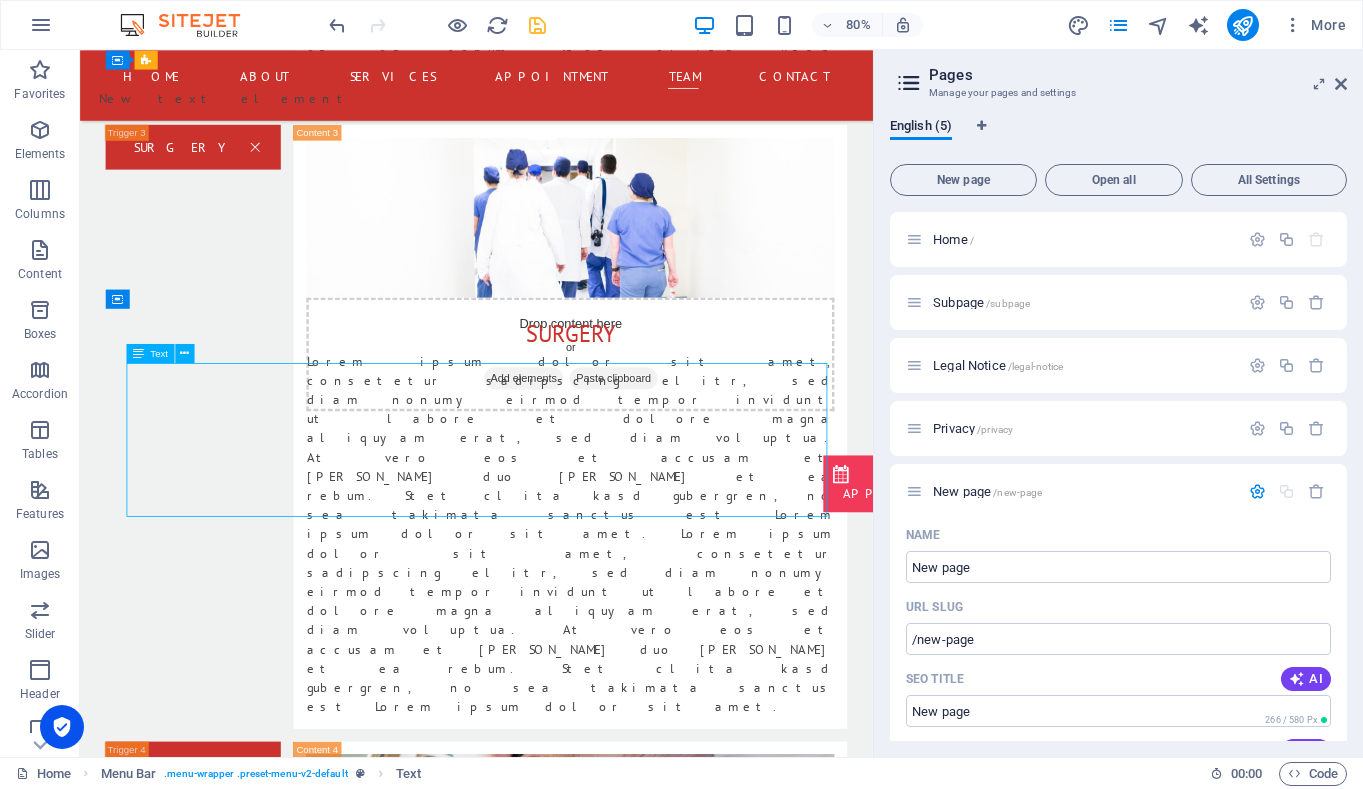 click on "Lorem ipsum dolor sit amet, consetetur sadipscing elitr, sed diam nonumy eirmod tempor invidunt ut labore et dolore magna aliquyam erat, sed diam voluptua. At vero eos et accusam et [PERSON_NAME] duo [PERSON_NAME] et ea rebum. Stet clita kasd gubergren, no sea takimata sanctus est Lorem ipsum dolor sit amet. Lorem ipsum dolor sit amet, consetetur sadipscing elitr, sed diam nonumy eirmod tempor invidunt ut labore et dolore magna aliquyam erat, sed diam voluptua. At vero eos et accusam et [PERSON_NAME] duo [PERSON_NAME] et ea rebum. Stet clita kasd gubergren, no sea takimata sanctus est Lorem ipsum dolor sit amet. PHONE:  0123 - 456789 MOBILE:" at bounding box center (576, 4829) 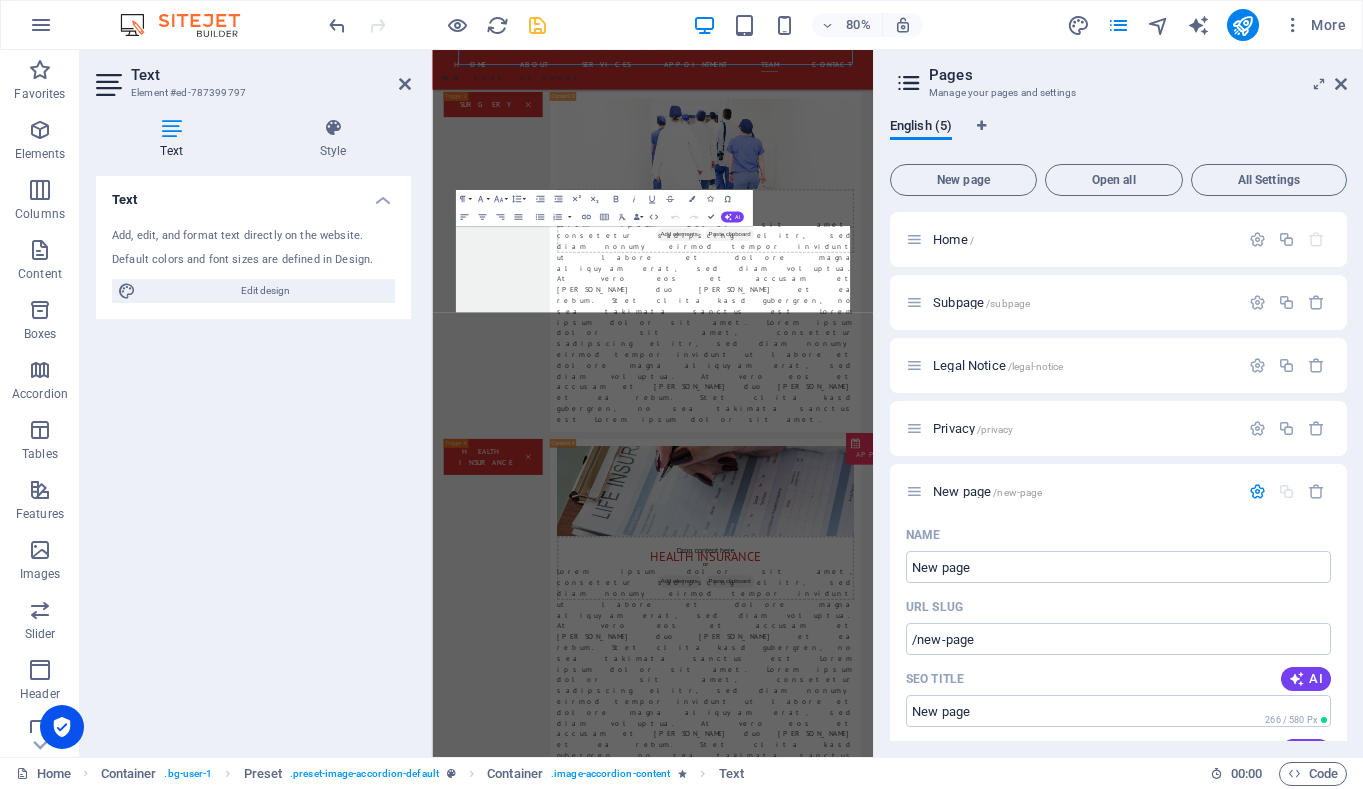 scroll, scrollTop: 5687, scrollLeft: 0, axis: vertical 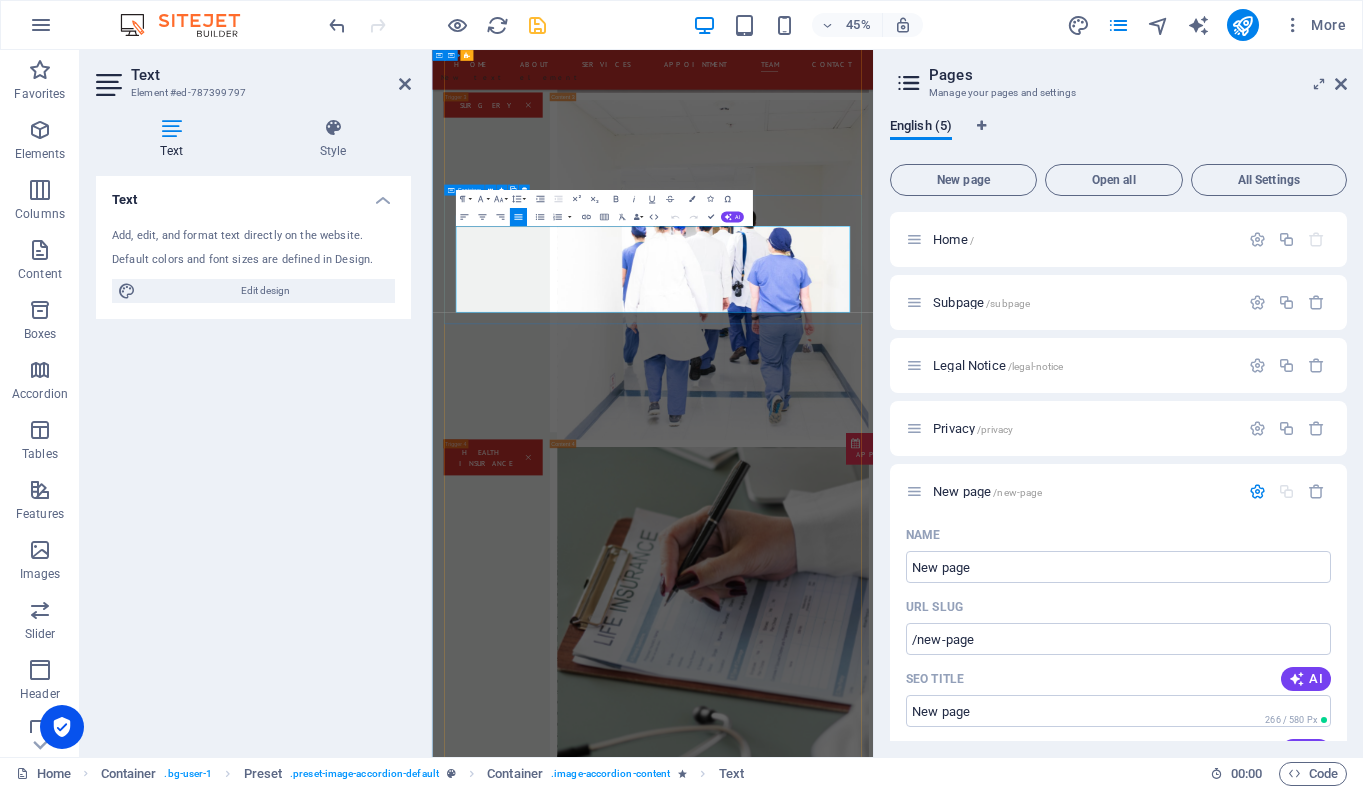 drag, startPoint x: 616, startPoint y: 615, endPoint x: 478, endPoint y: 457, distance: 209.78084 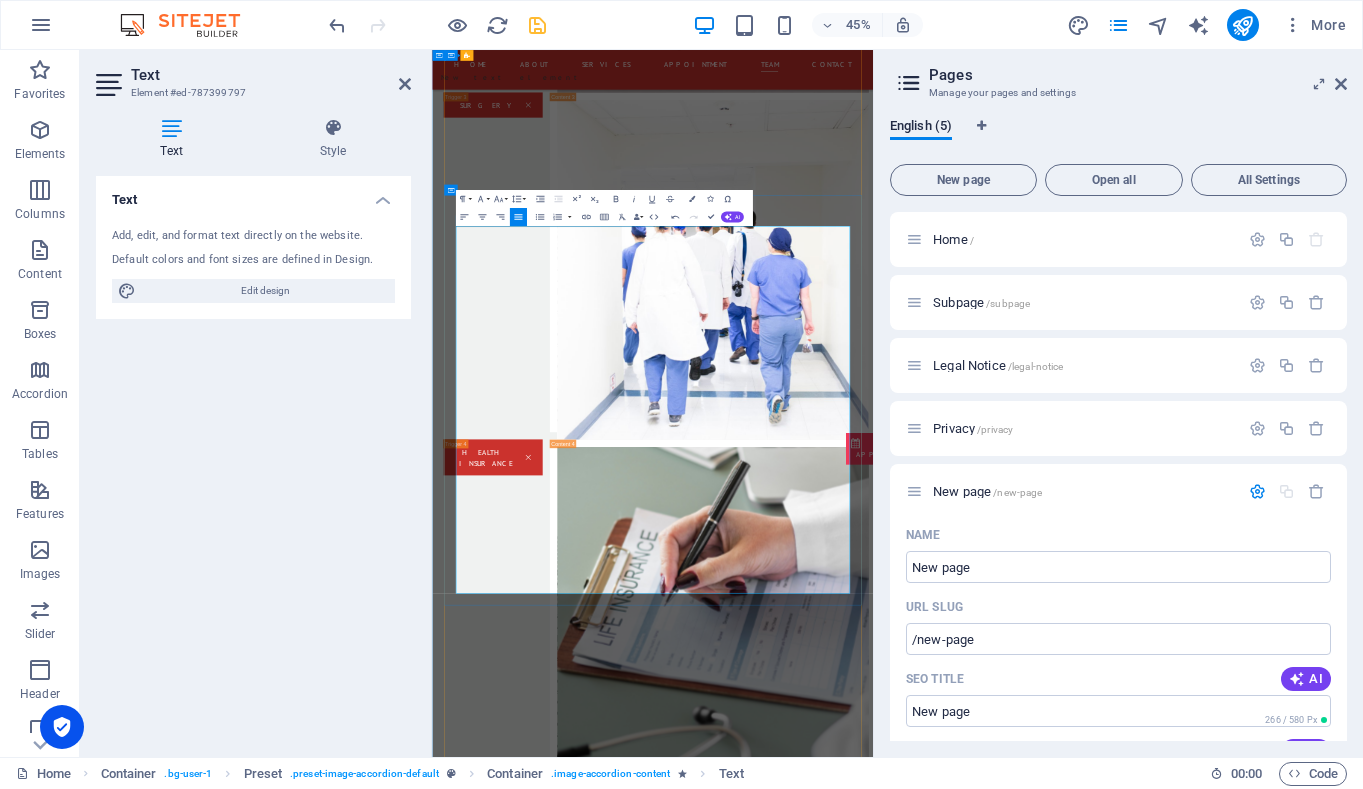 click on "He returned to  [GEOGRAPHIC_DATA] , where he now practices as a  General Physician , driven by a commitment to improve health equity and access in rural and regional [GEOGRAPHIC_DATA]. His leadership has led to the establishment of several critical innovations, including:" at bounding box center (922, 5629) 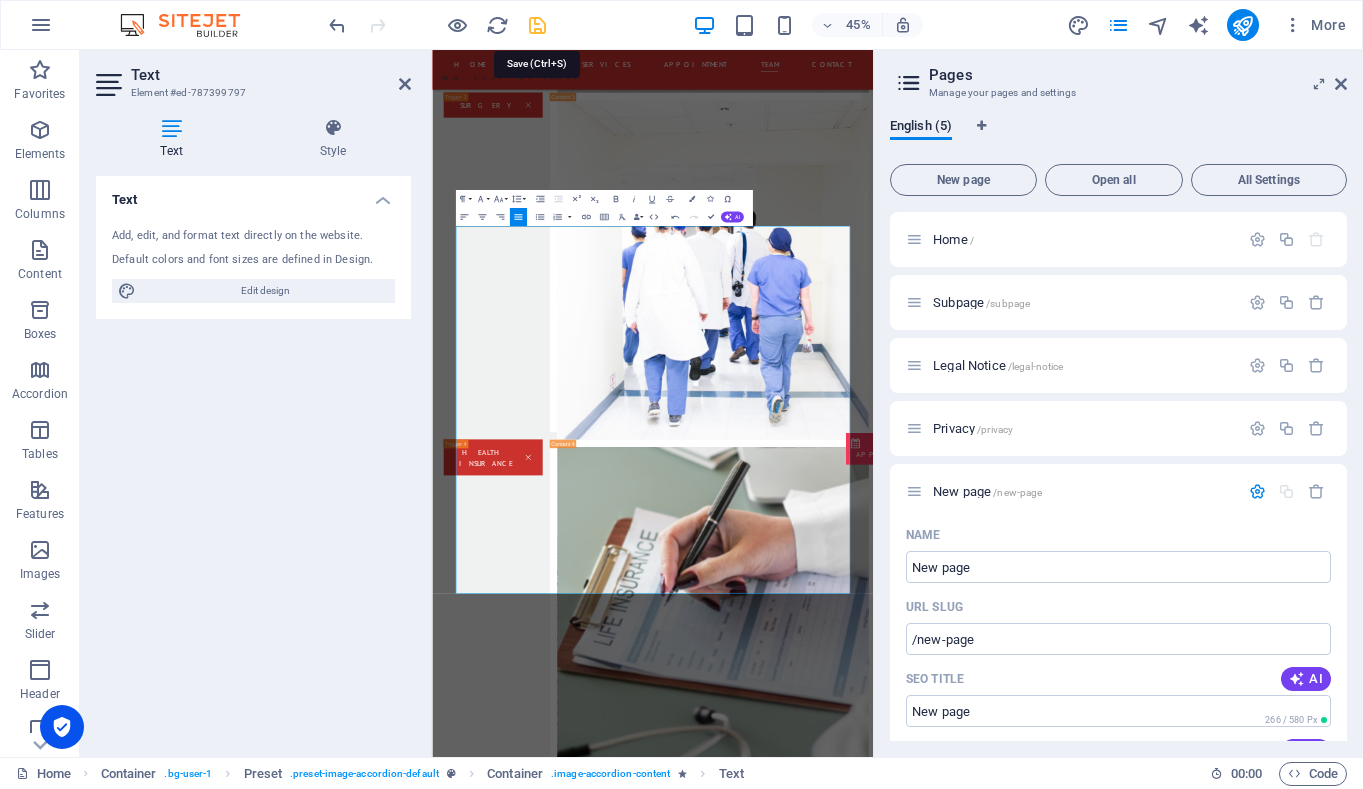 click at bounding box center [537, 25] 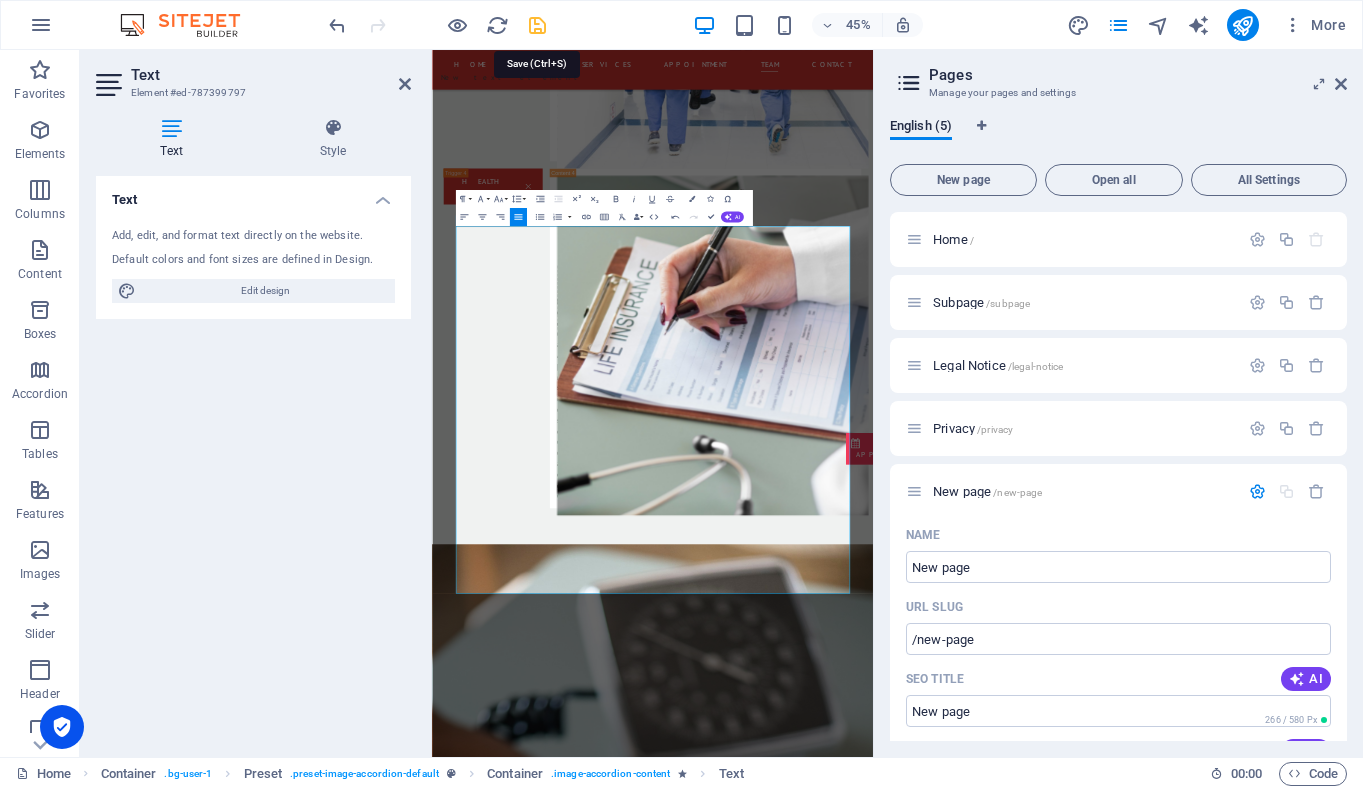 scroll, scrollTop: 5033, scrollLeft: 0, axis: vertical 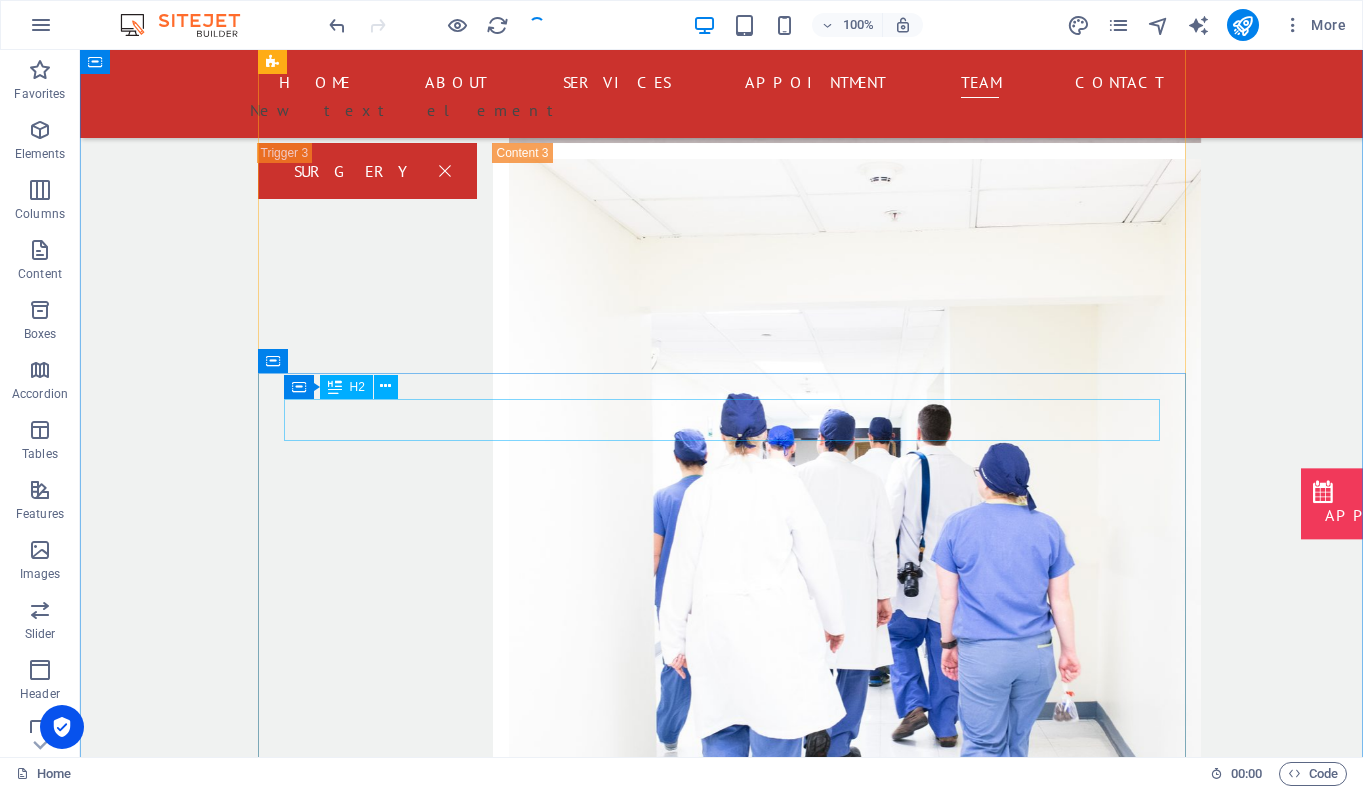 click on "our Doctor" at bounding box center (722, 4503) 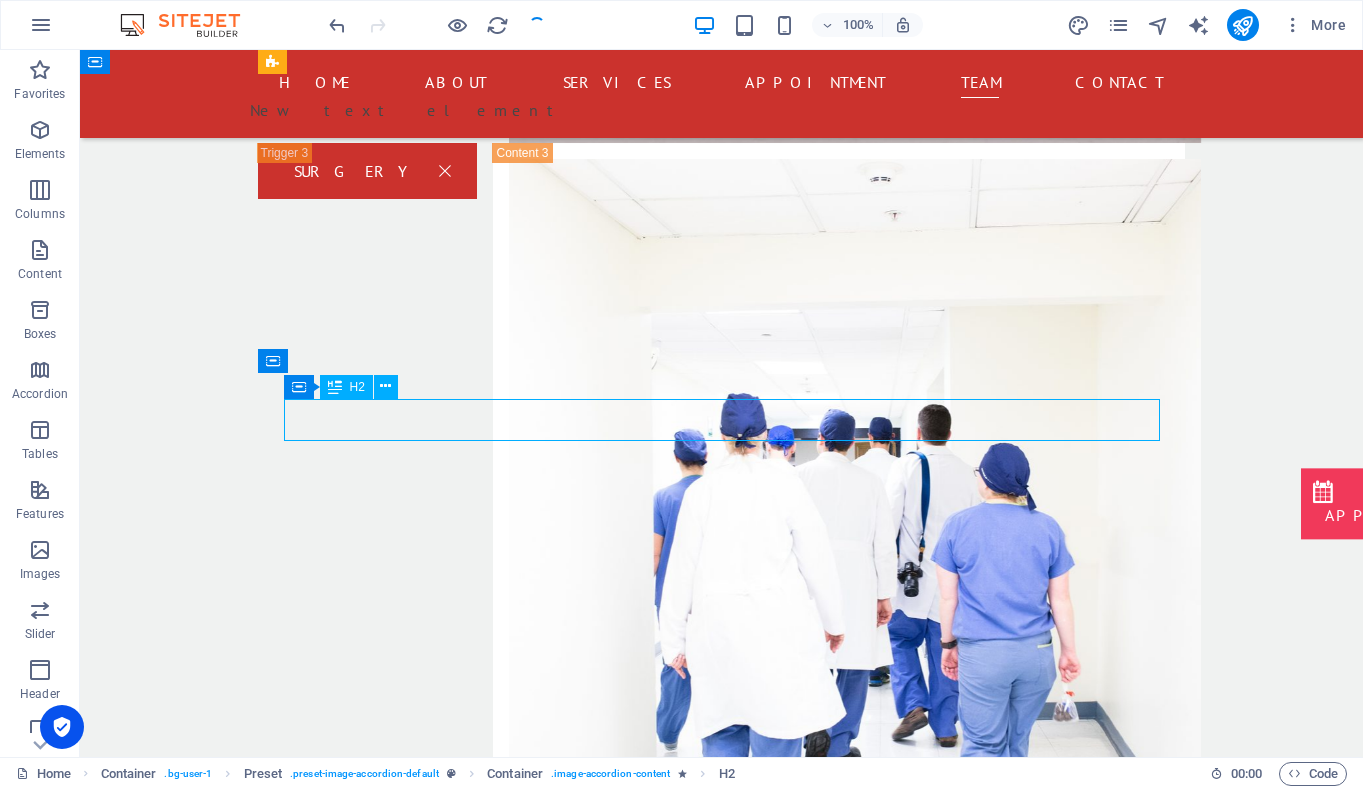 click on "our Doctor" at bounding box center [722, 4503] 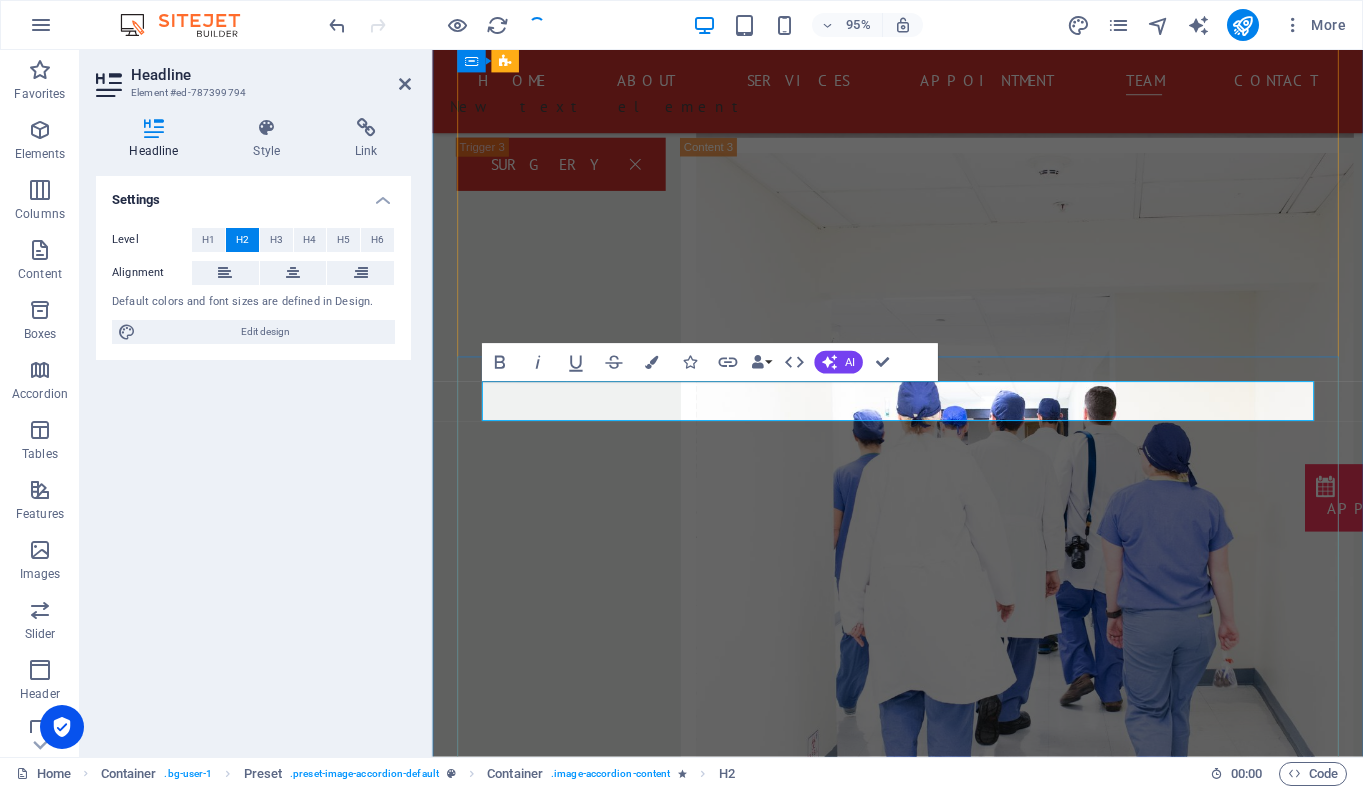 click on "our Doctor" at bounding box center (922, 4503) 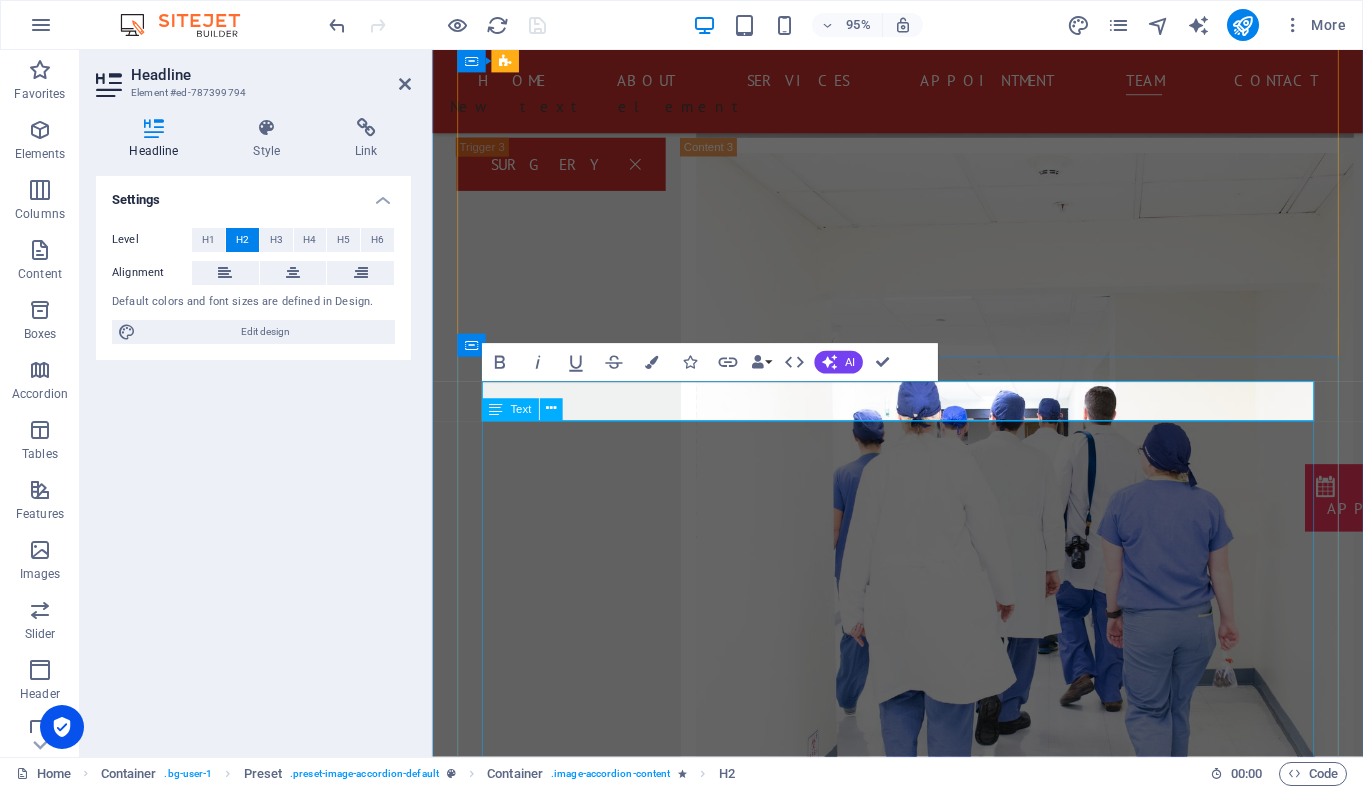 type 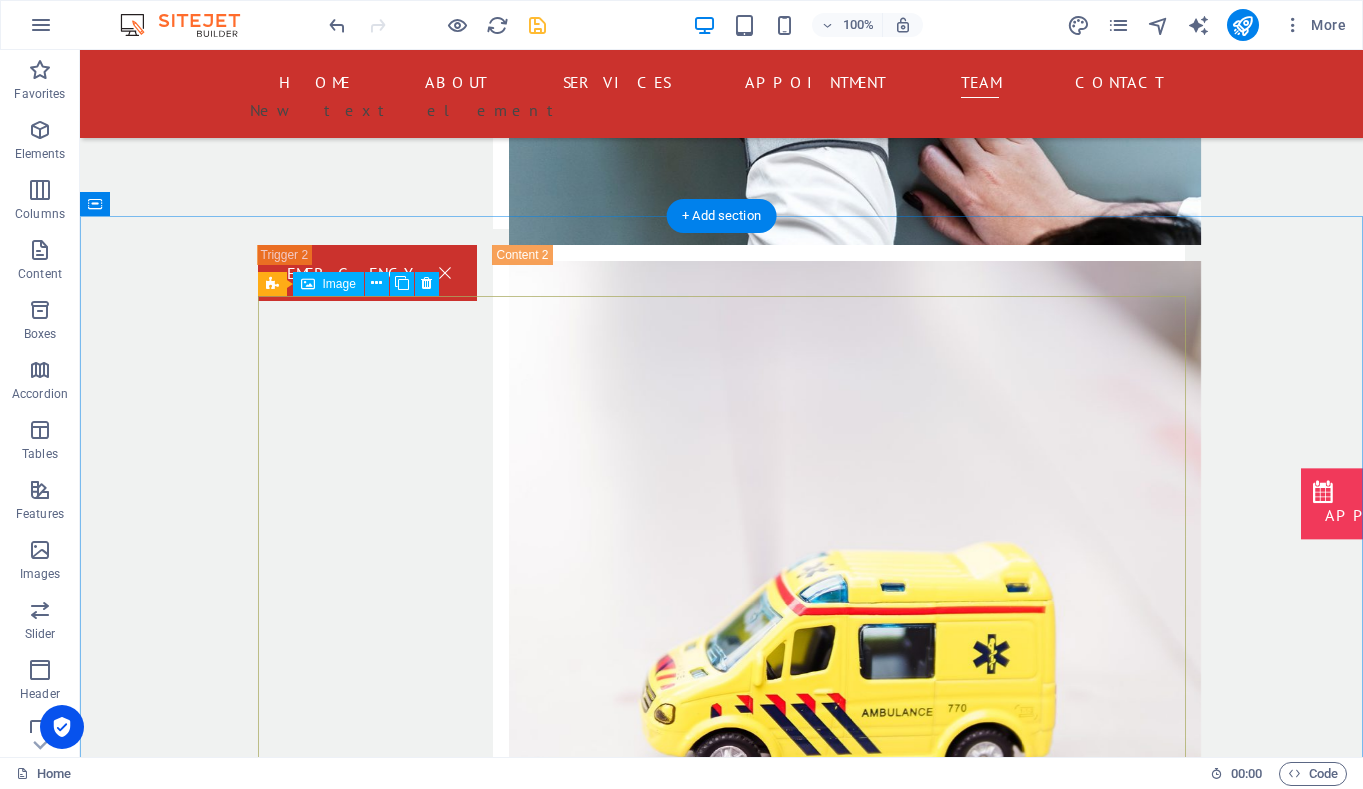 scroll, scrollTop: 4161, scrollLeft: 0, axis: vertical 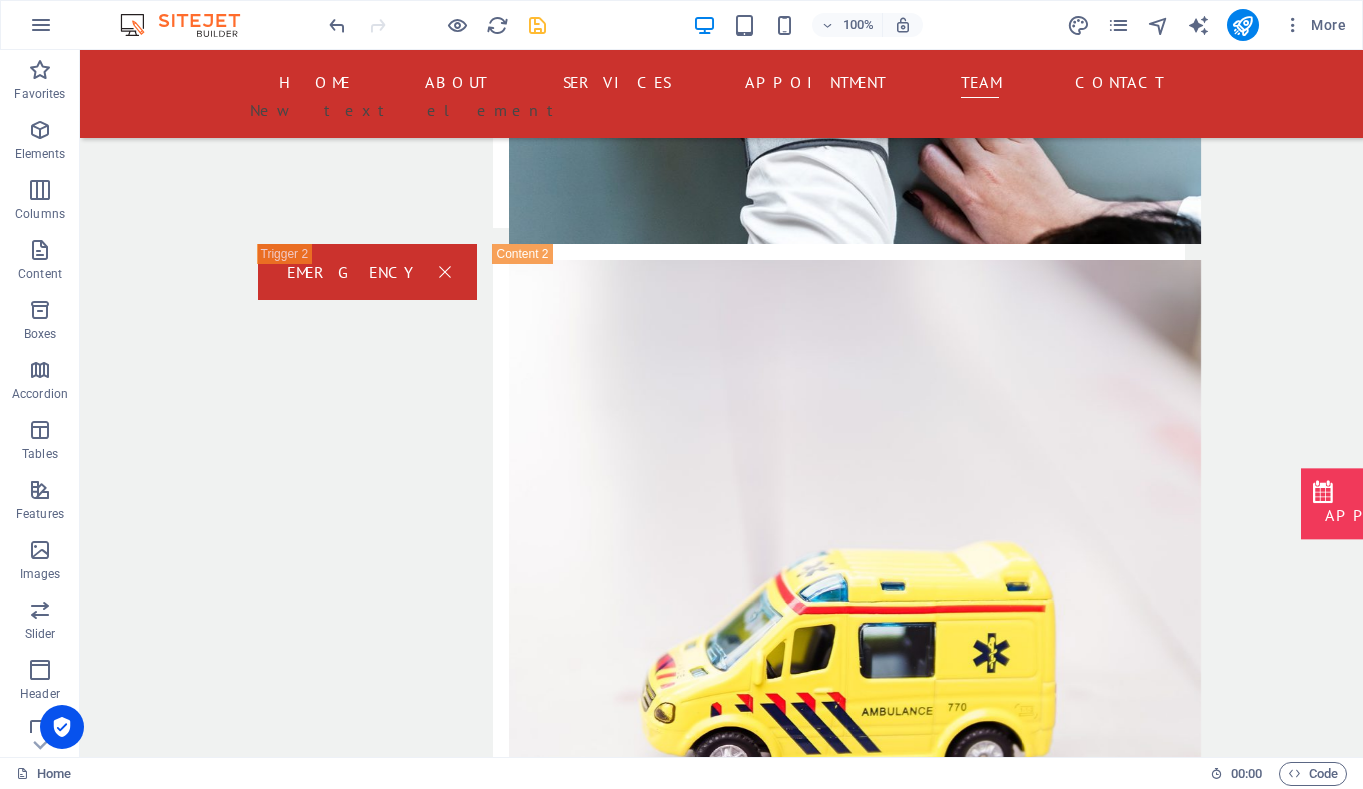 click at bounding box center [537, 25] 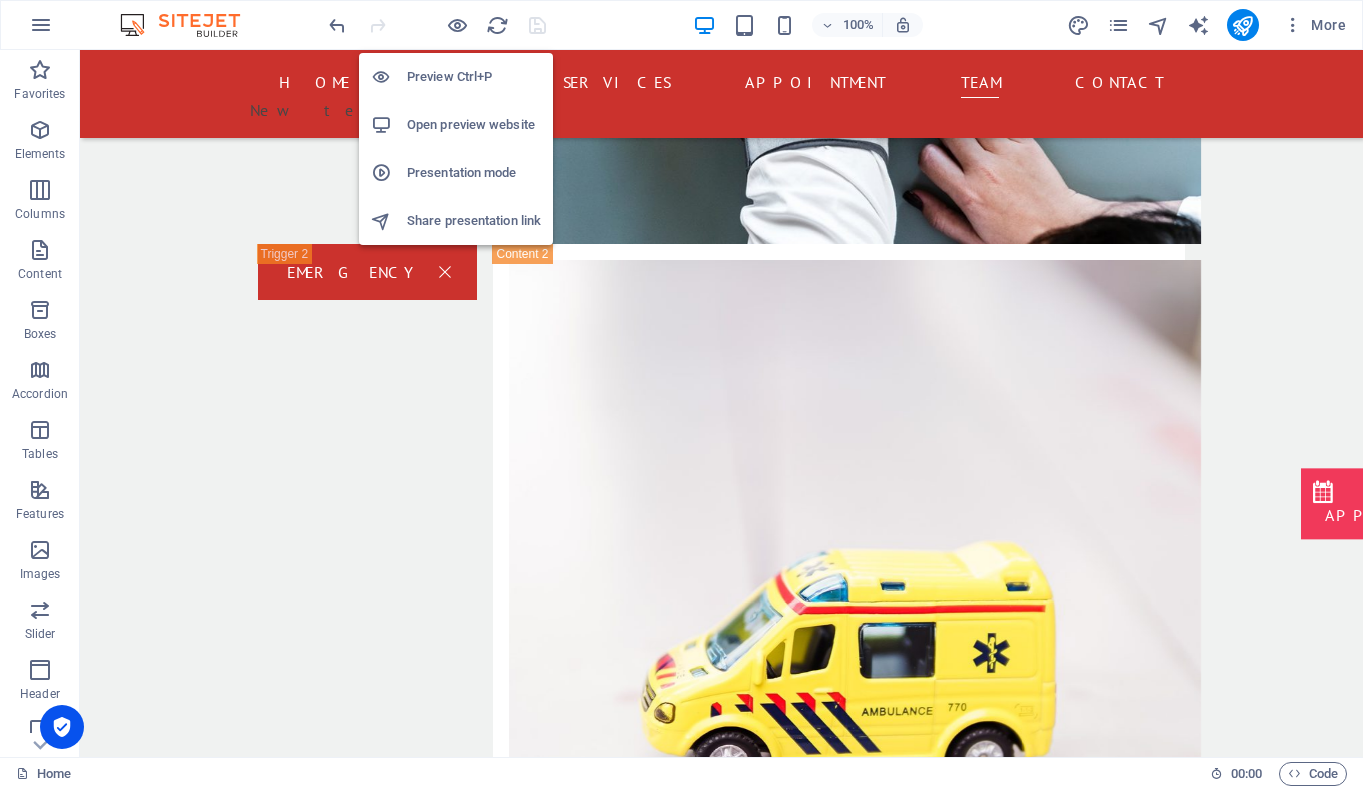 click on "Open preview website" at bounding box center (474, 125) 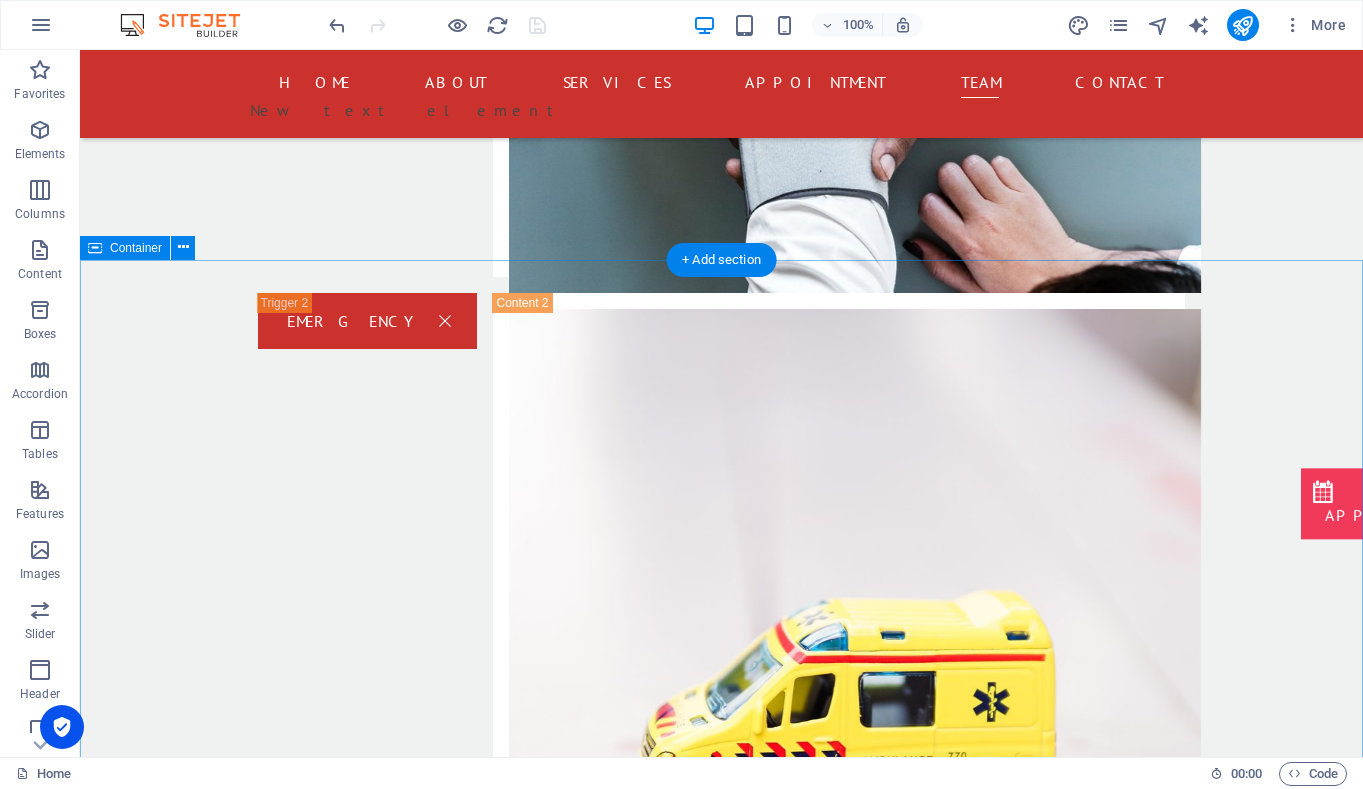 scroll, scrollTop: 4110, scrollLeft: 0, axis: vertical 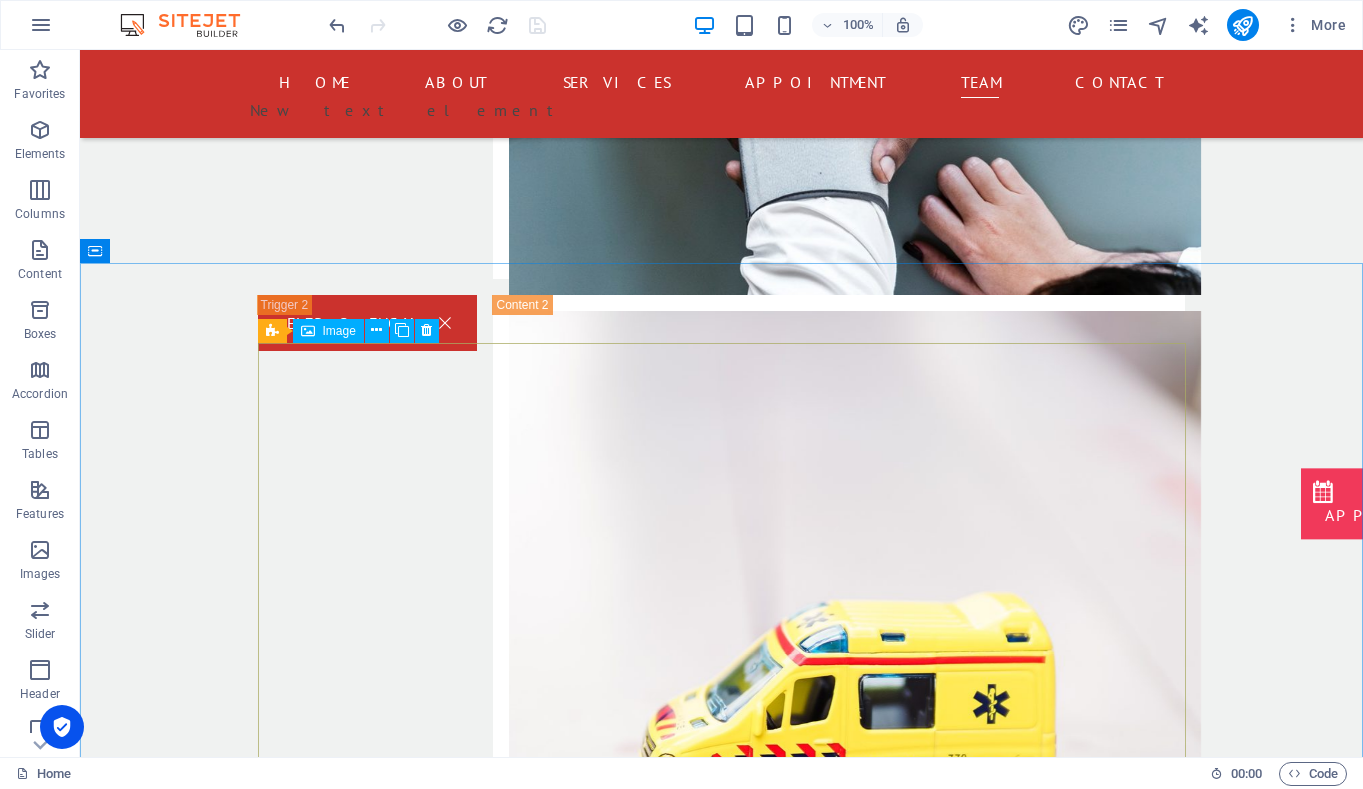 click on "Image" at bounding box center [339, 331] 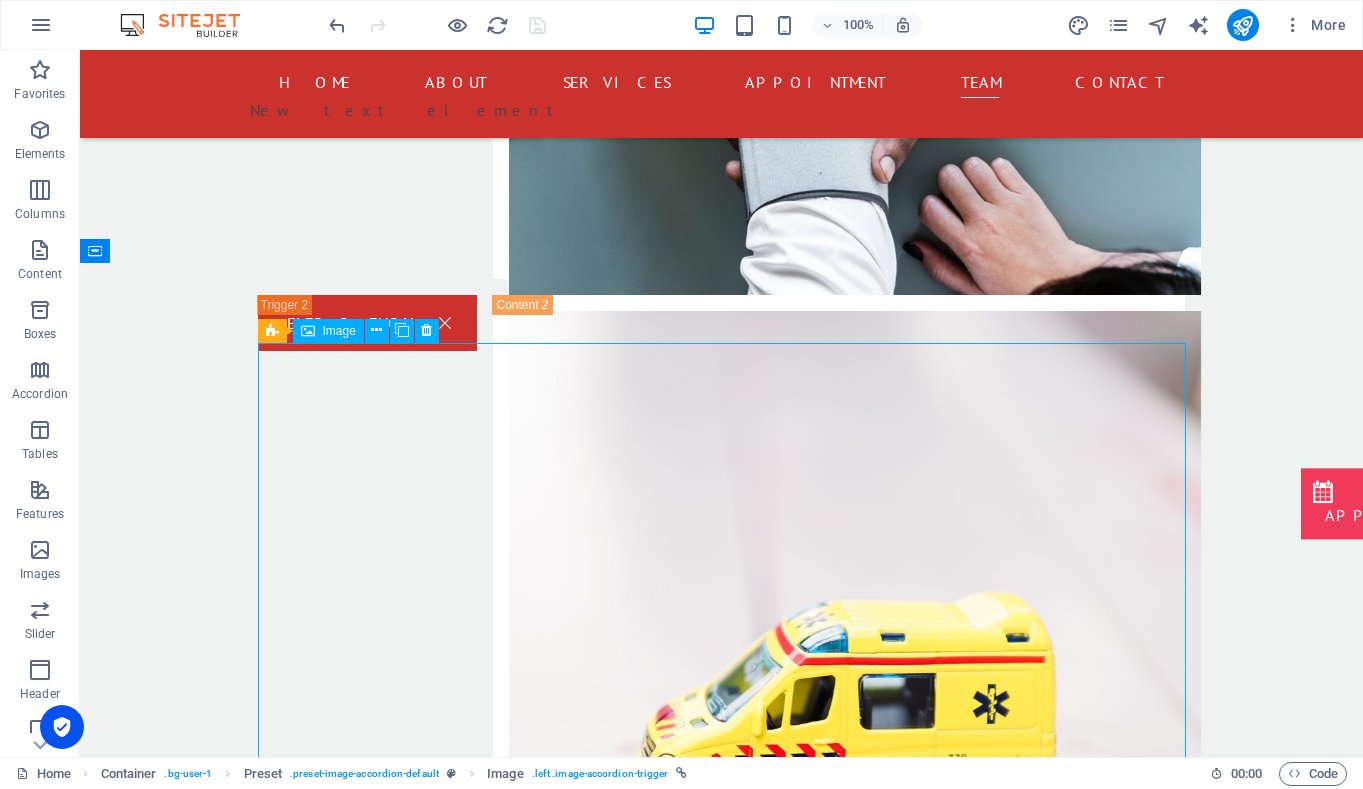 click on "Image" at bounding box center (339, 331) 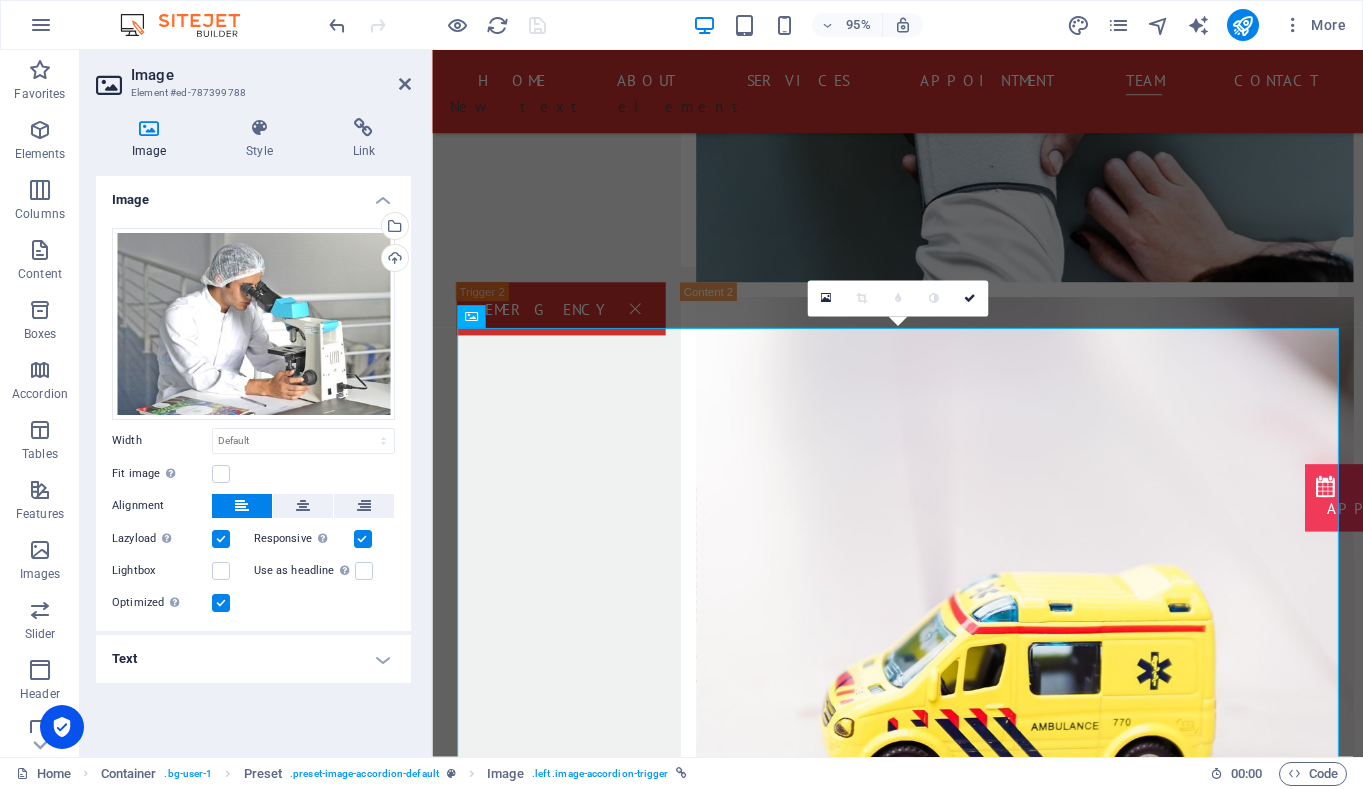click at bounding box center (149, 128) 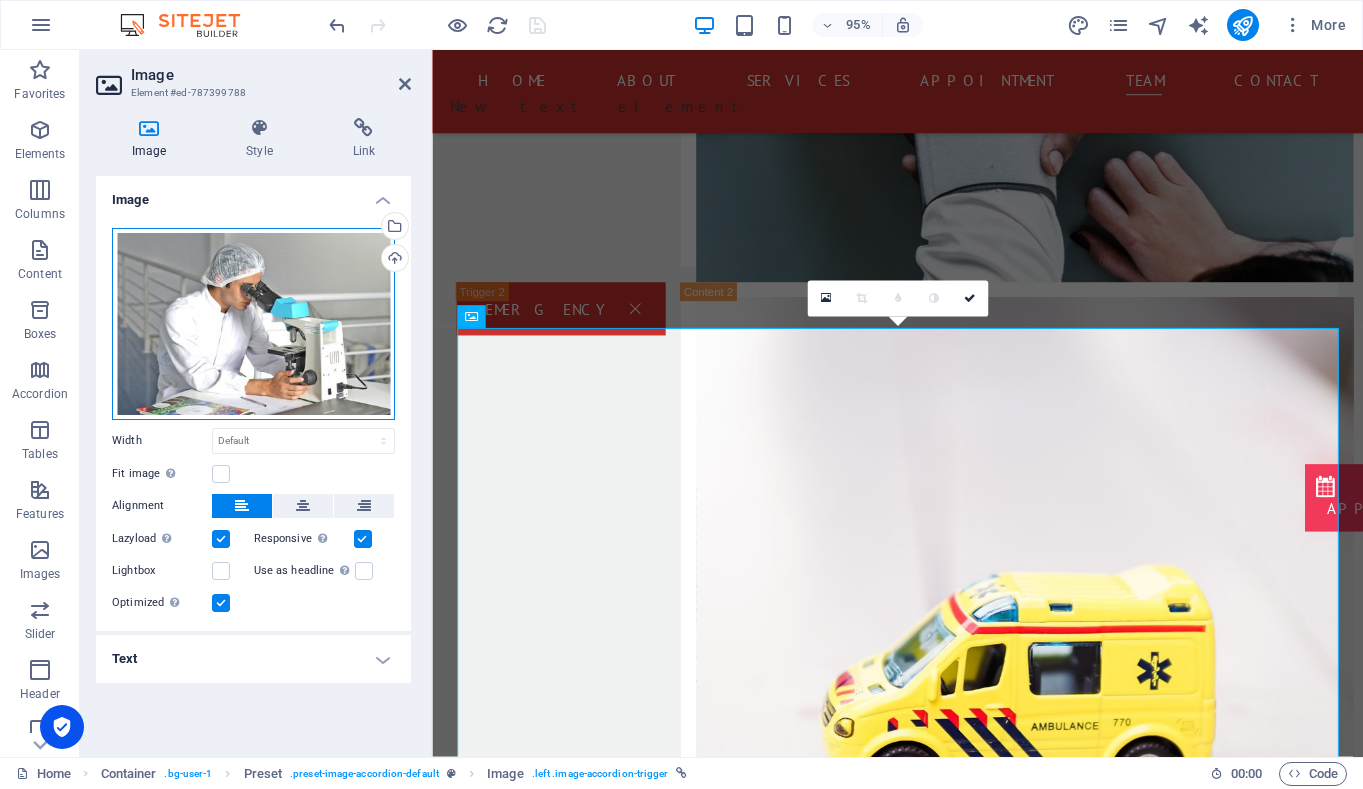 click on "Drag files here, click to choose files or select files from Files or our free stock photos & videos" at bounding box center [253, 324] 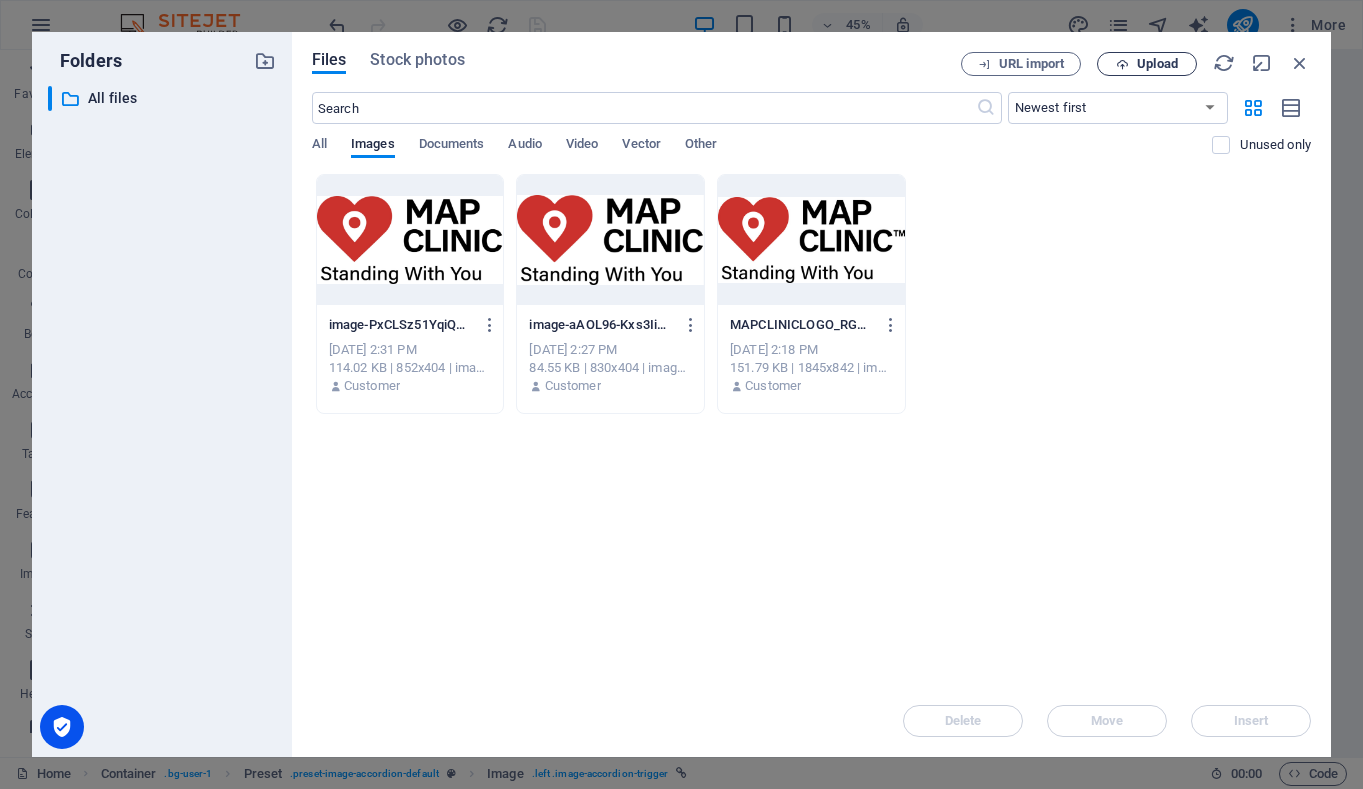 click on "Upload" at bounding box center [1147, 64] 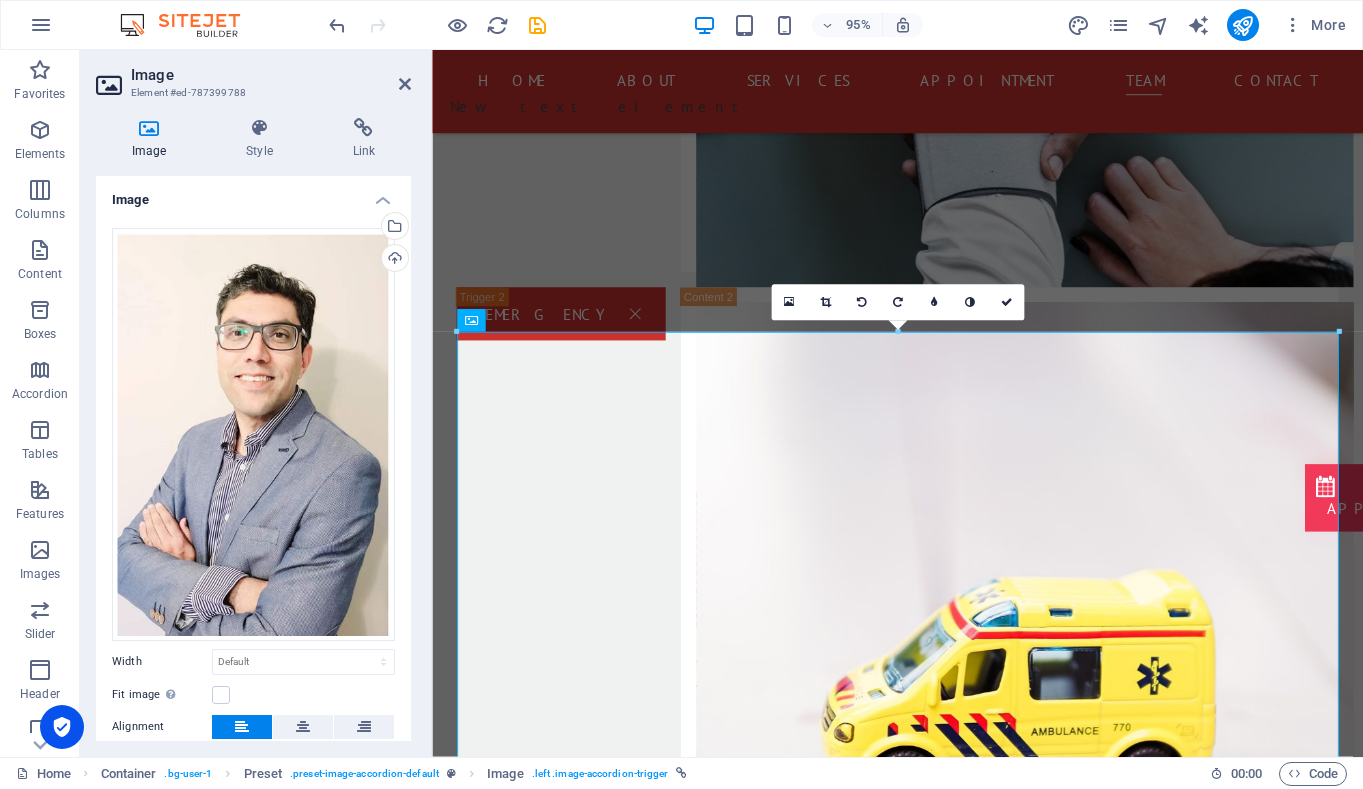 scroll, scrollTop: 4102, scrollLeft: 0, axis: vertical 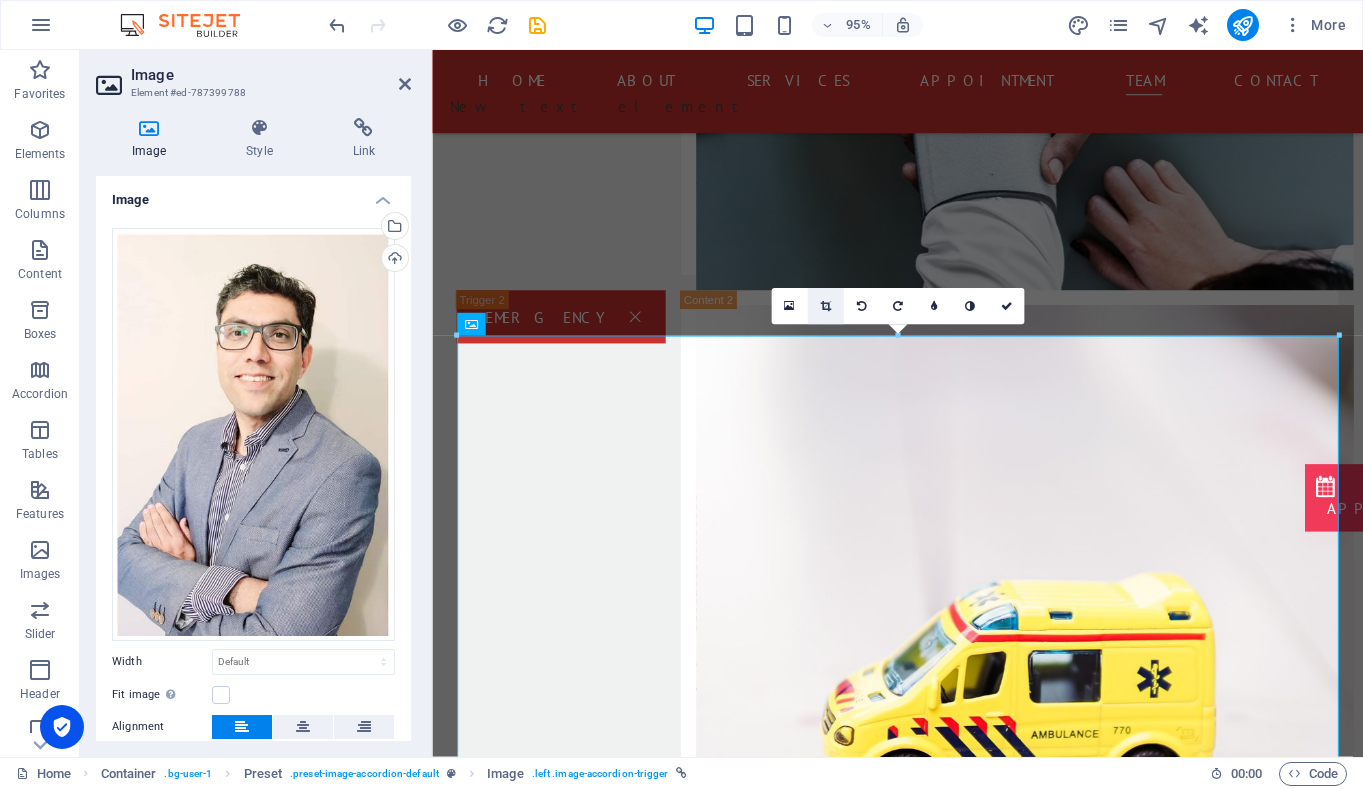 click at bounding box center (825, 306) 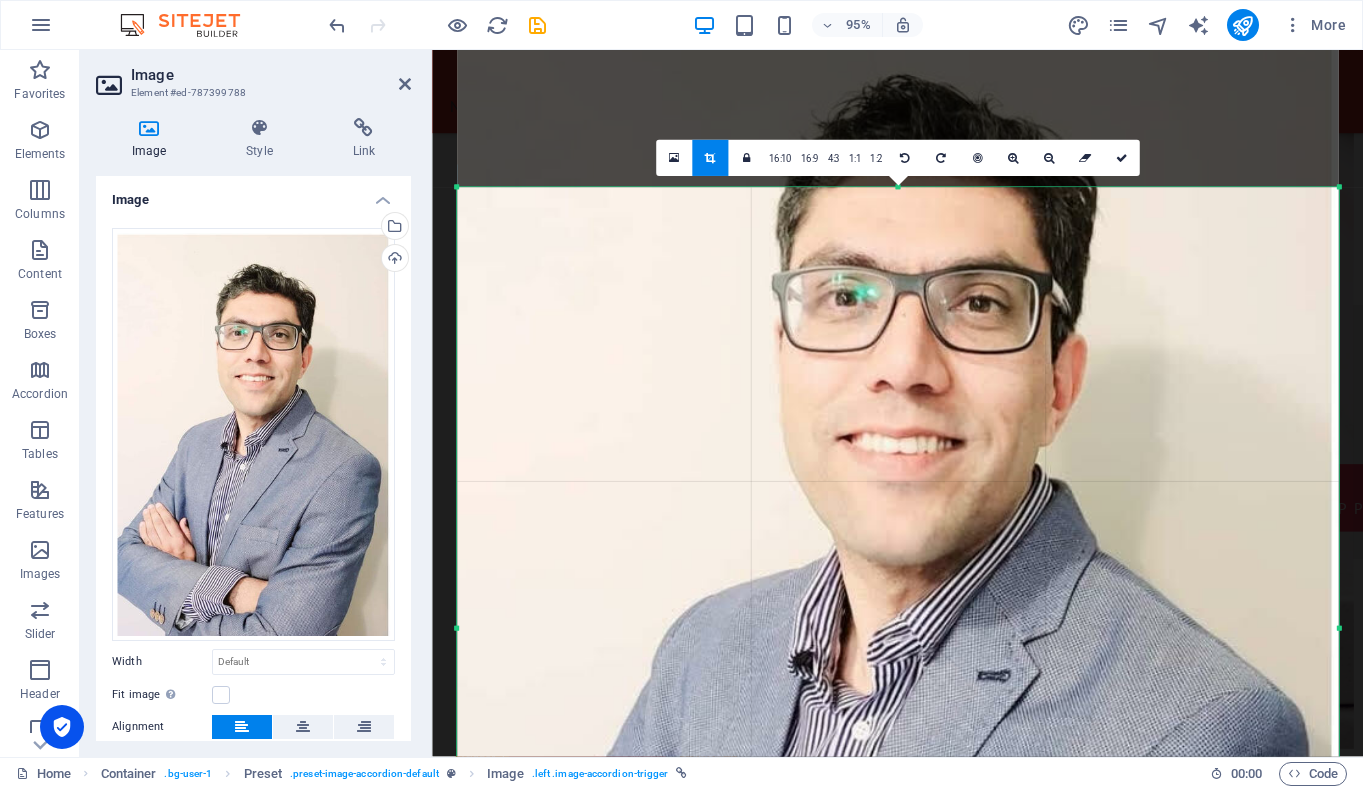 scroll, scrollTop: 4467, scrollLeft: 0, axis: vertical 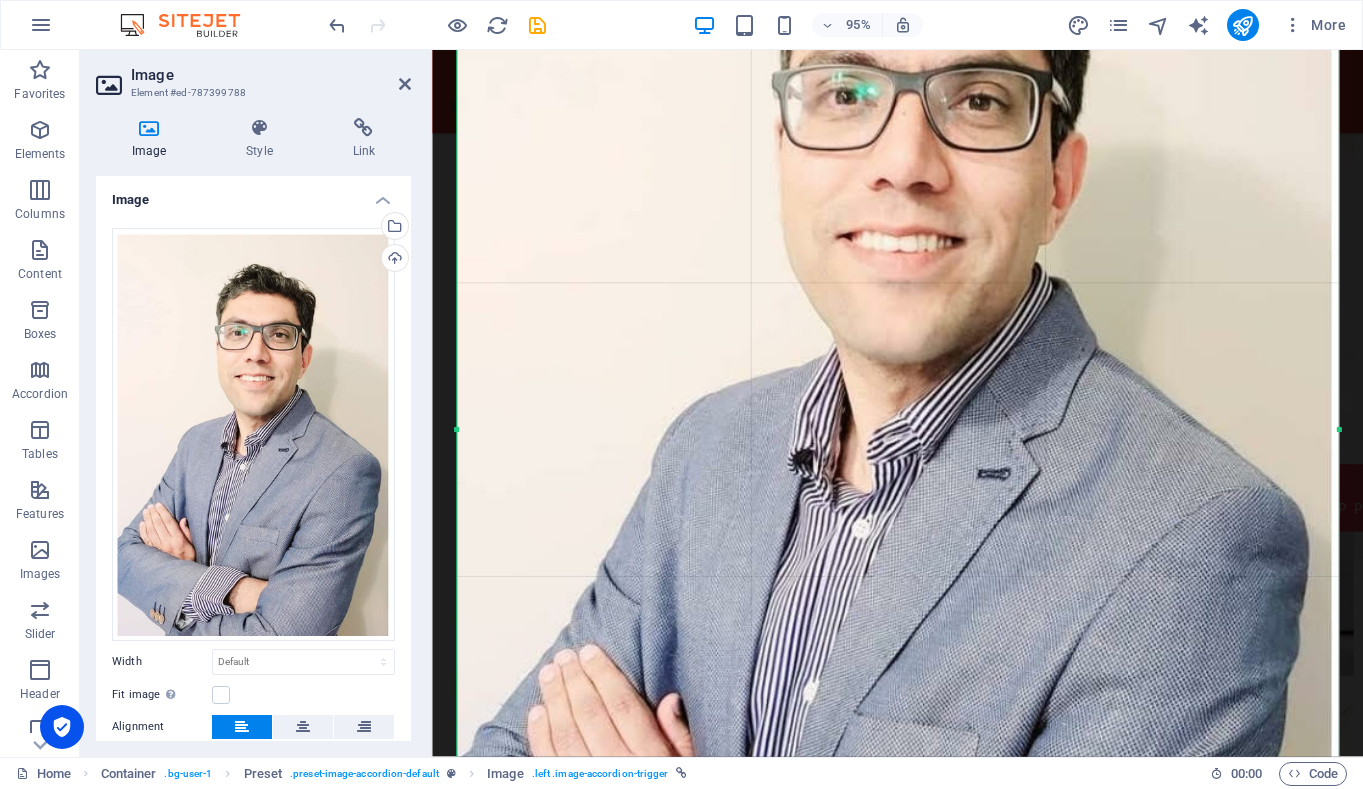 drag, startPoint x: 420, startPoint y: 137, endPoint x: 425, endPoint y: 206, distance: 69.18092 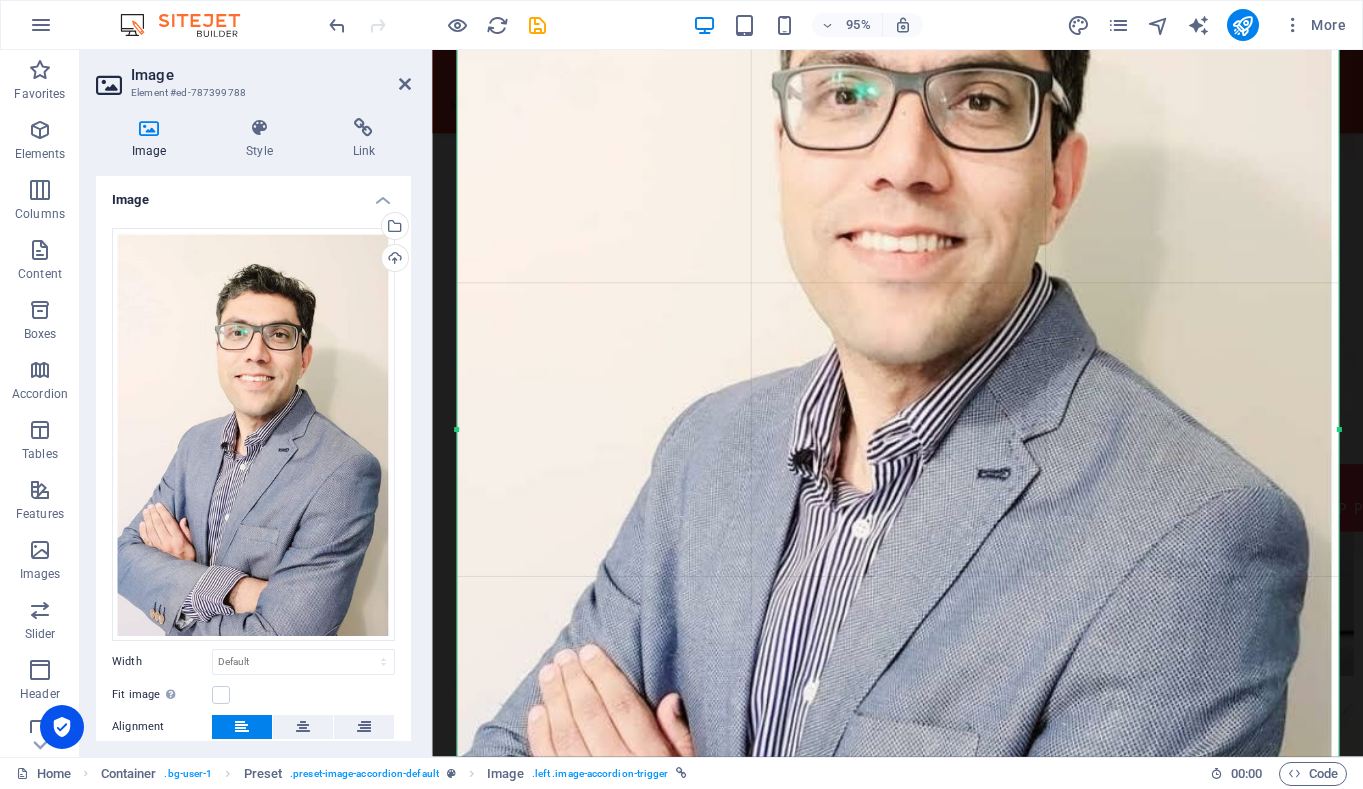 drag, startPoint x: 444, startPoint y: 88, endPoint x: 466, endPoint y: 100, distance: 25.059929 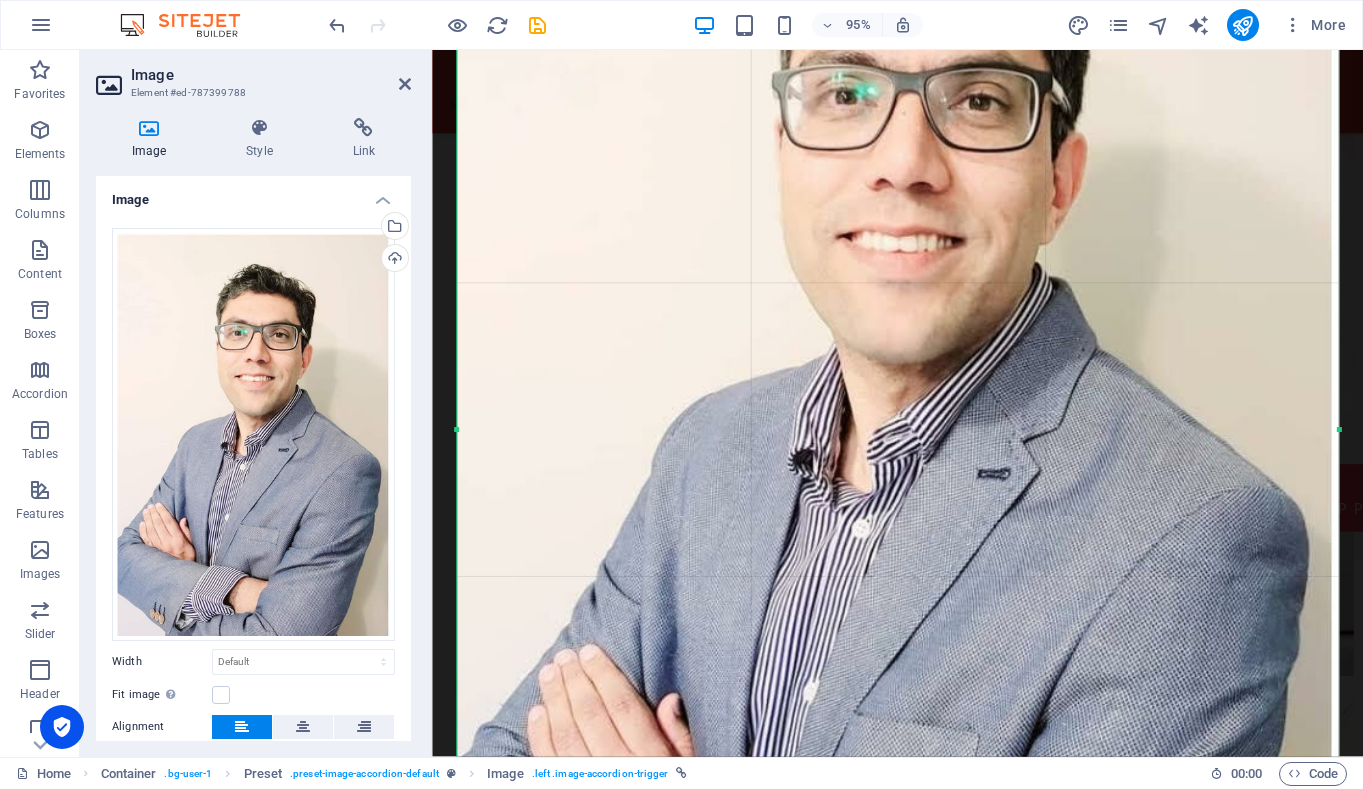 click on "180 170 160 150 140 130 120 110 100 90 80 70 60 50 40 30 20 10 0 -10 -20 -30 -40 -50 -60 -70 -80 -90 -100 -110 -120 -130 -140 -150 -160 -170 928px × 928px / 0° / 128% 16:10 16:9 4:3 1:1 1:2 0" at bounding box center [898, 430] 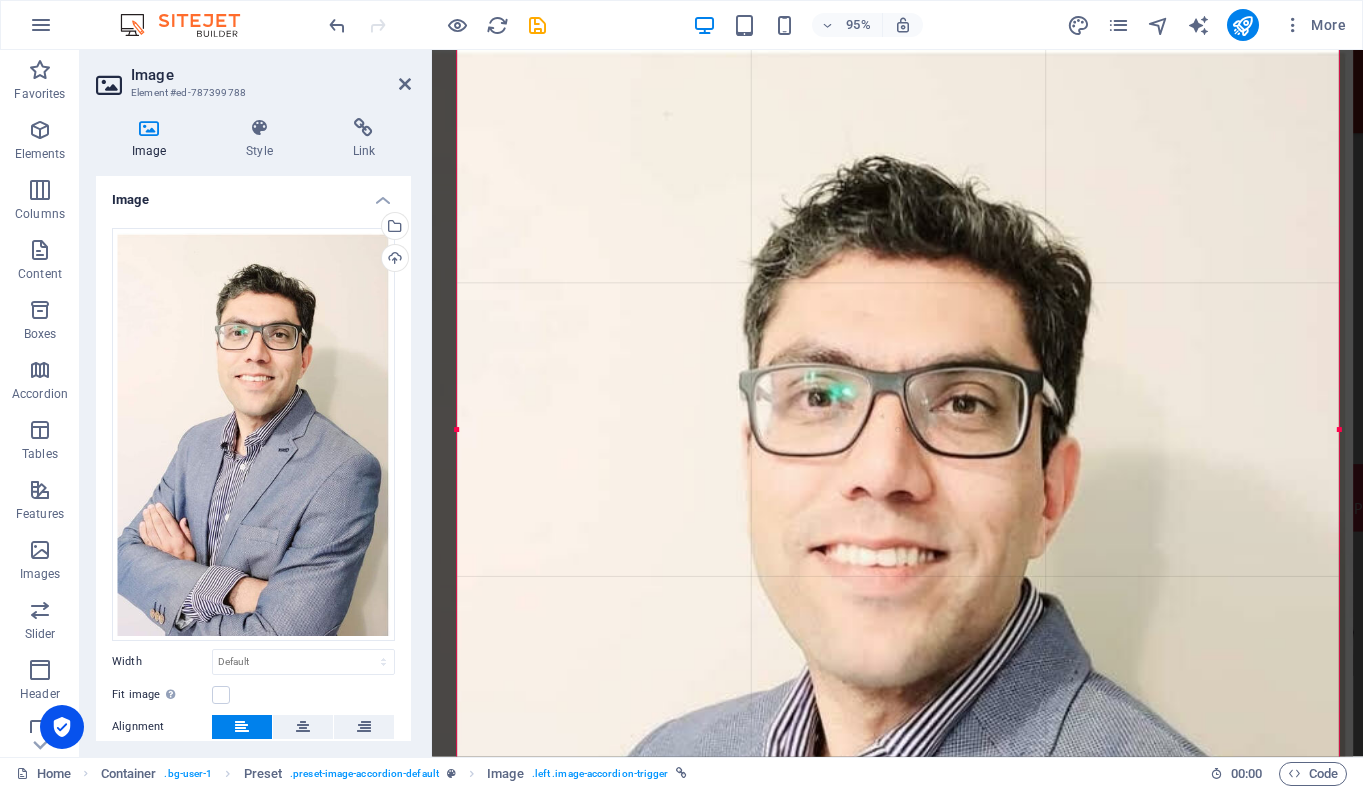 drag, startPoint x: 1357, startPoint y: 124, endPoint x: 1327, endPoint y: 419, distance: 296.5215 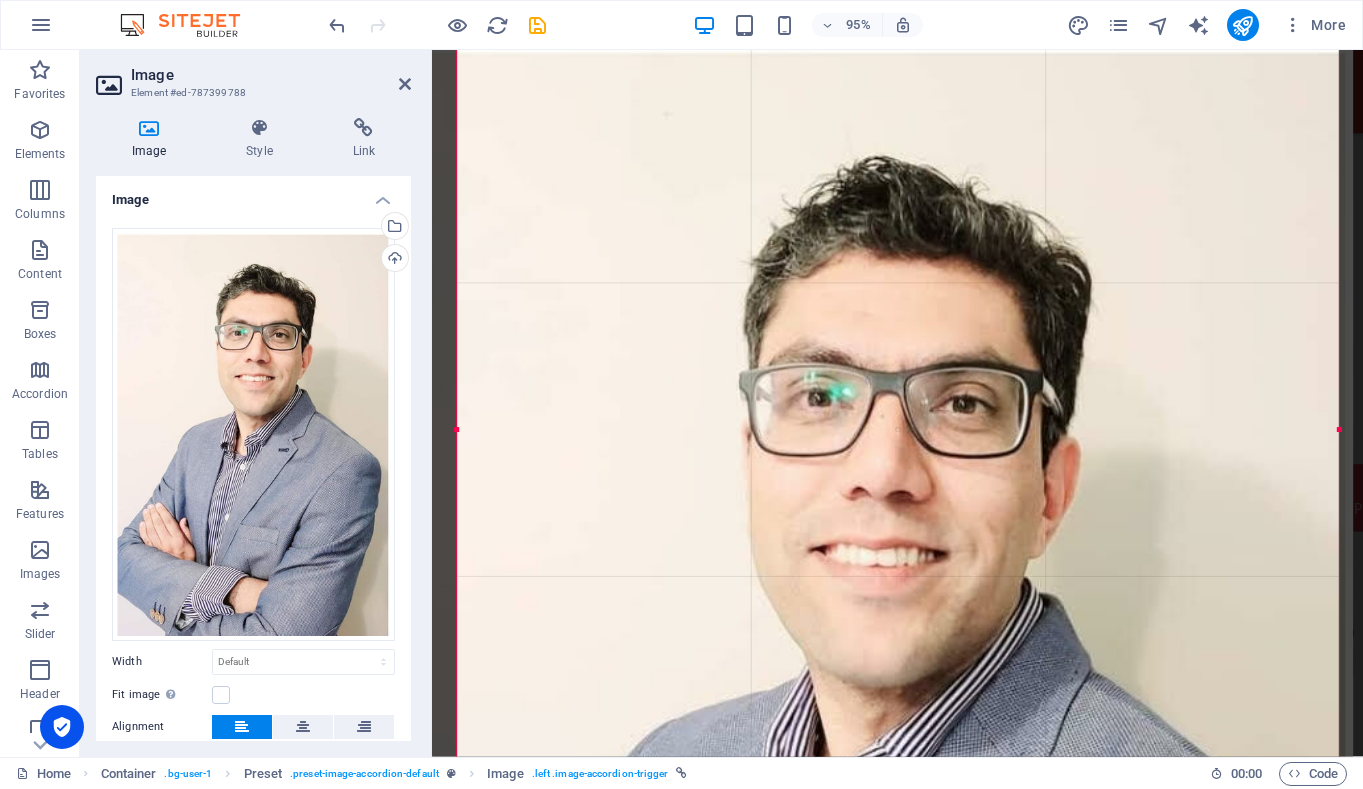 click at bounding box center (875, 753) 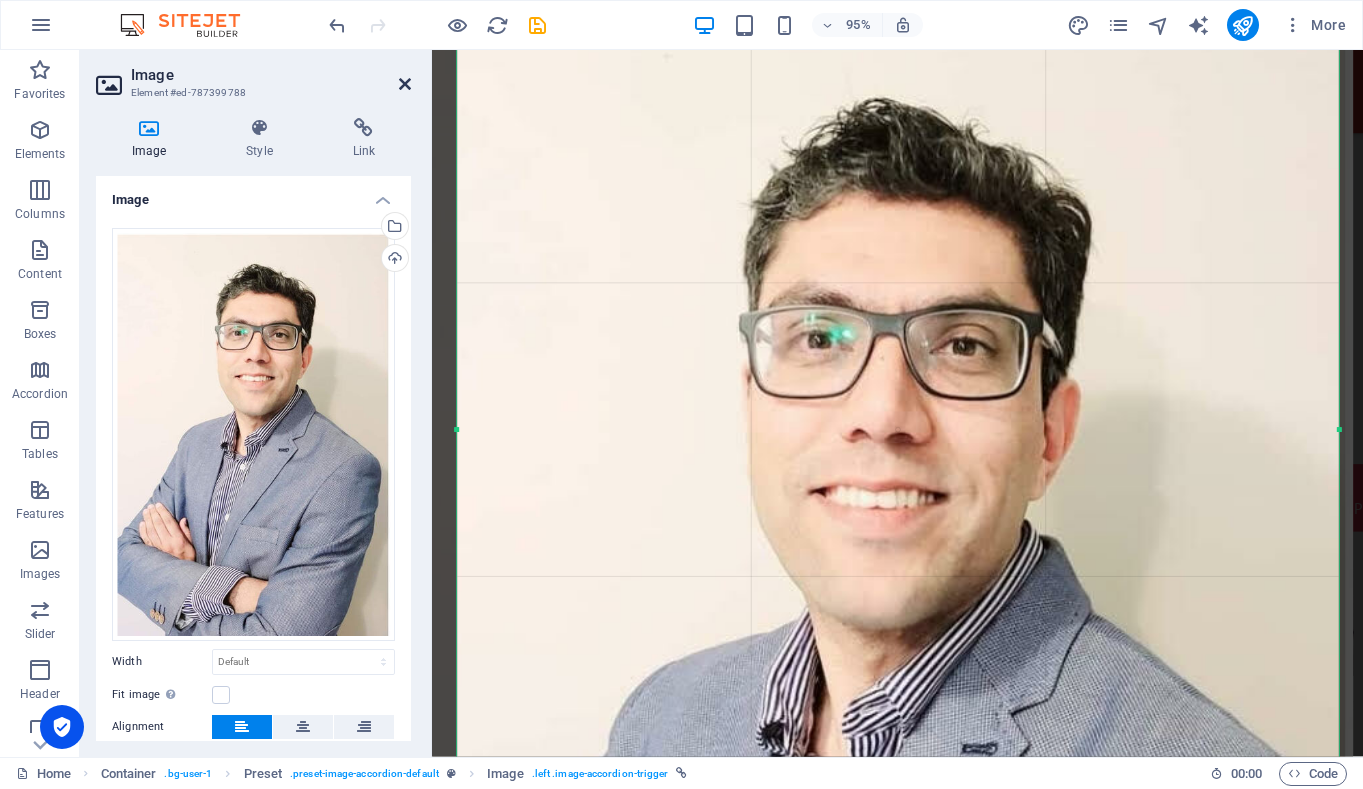 click at bounding box center [405, 84] 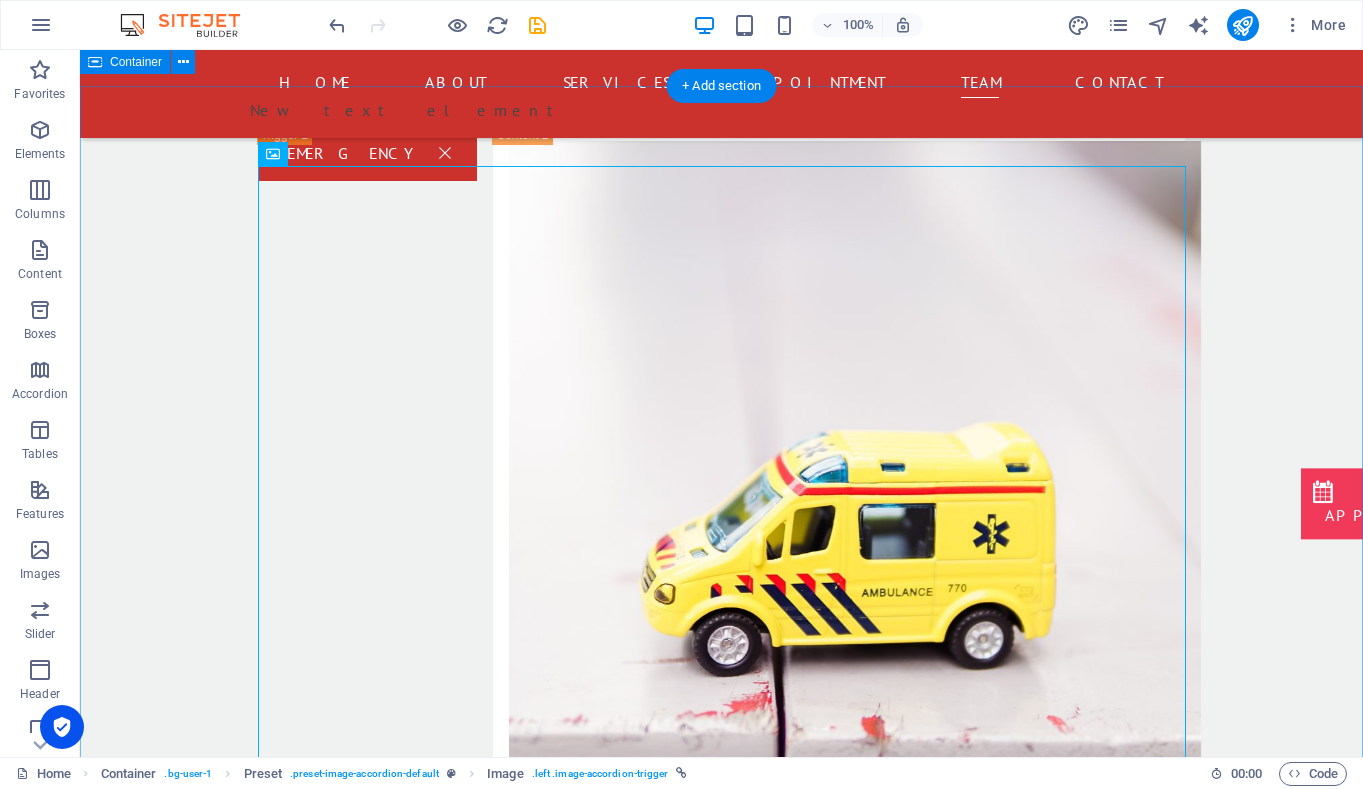 scroll, scrollTop: 4279, scrollLeft: 0, axis: vertical 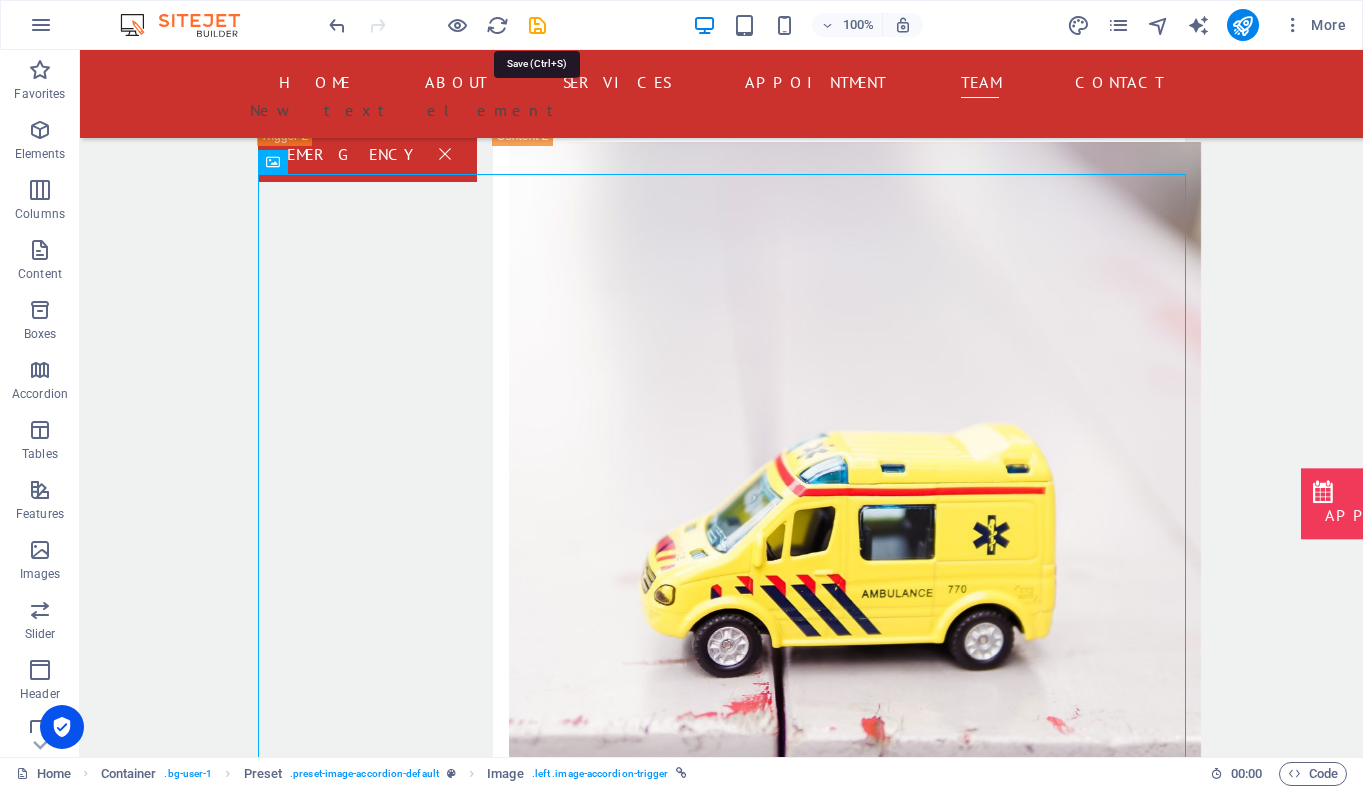 click at bounding box center (537, 25) 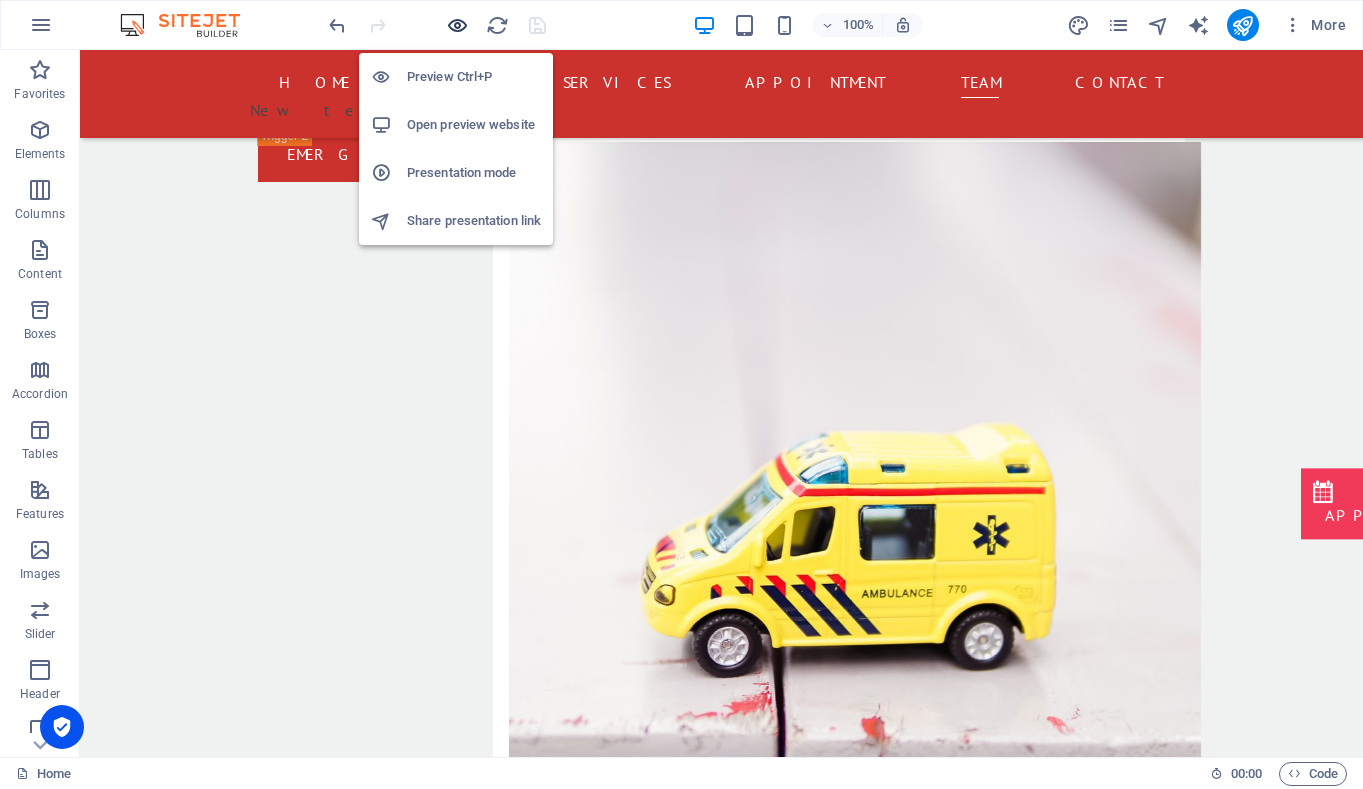 click at bounding box center (457, 25) 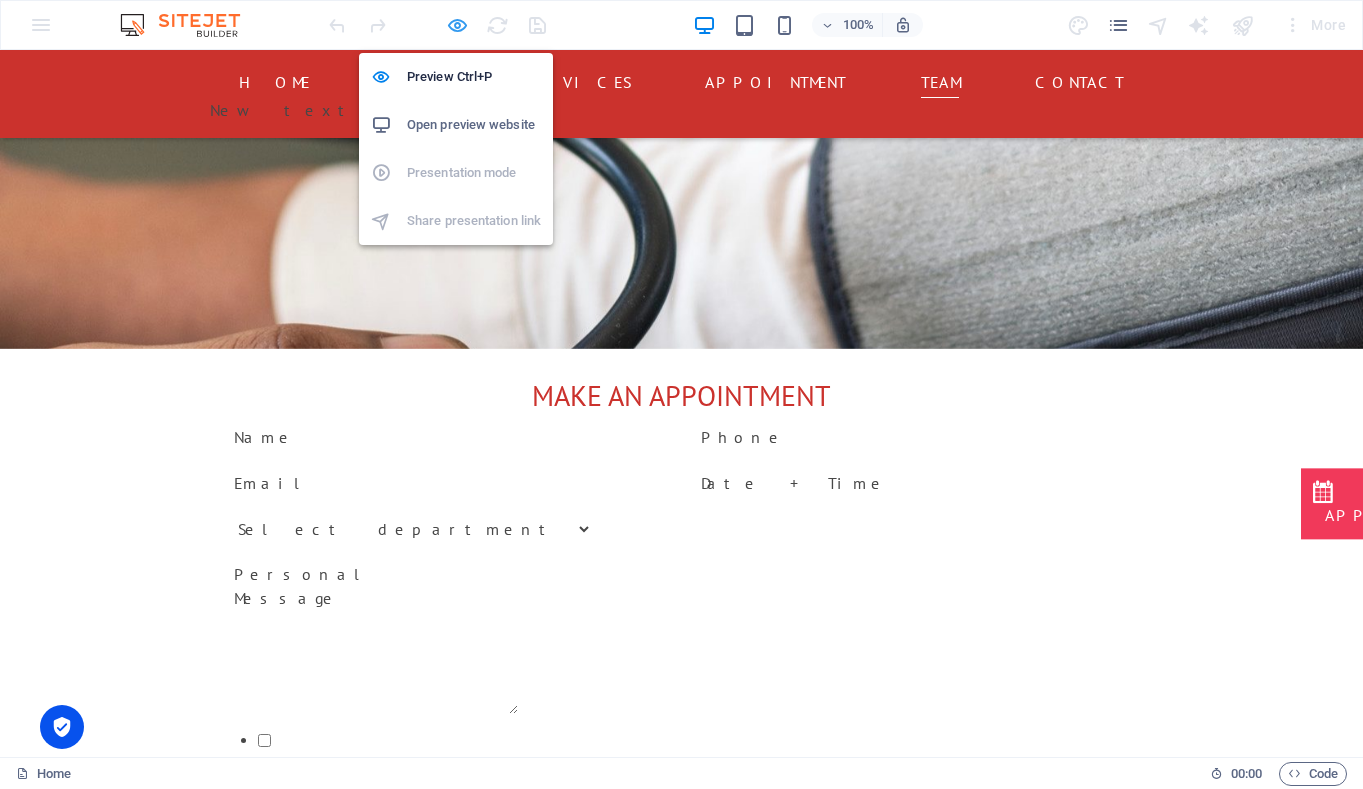 scroll, scrollTop: 3471, scrollLeft: 0, axis: vertical 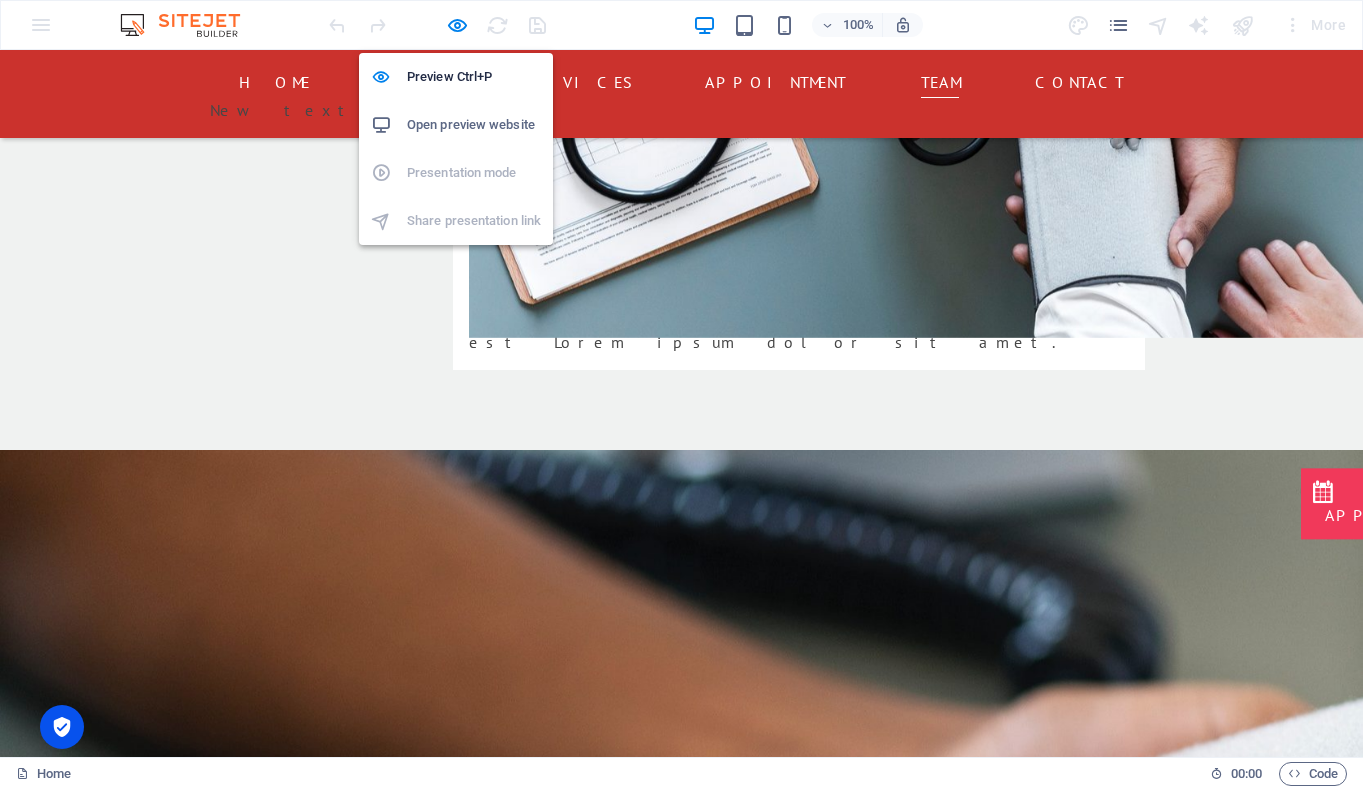 click on "Open preview website" at bounding box center [474, 125] 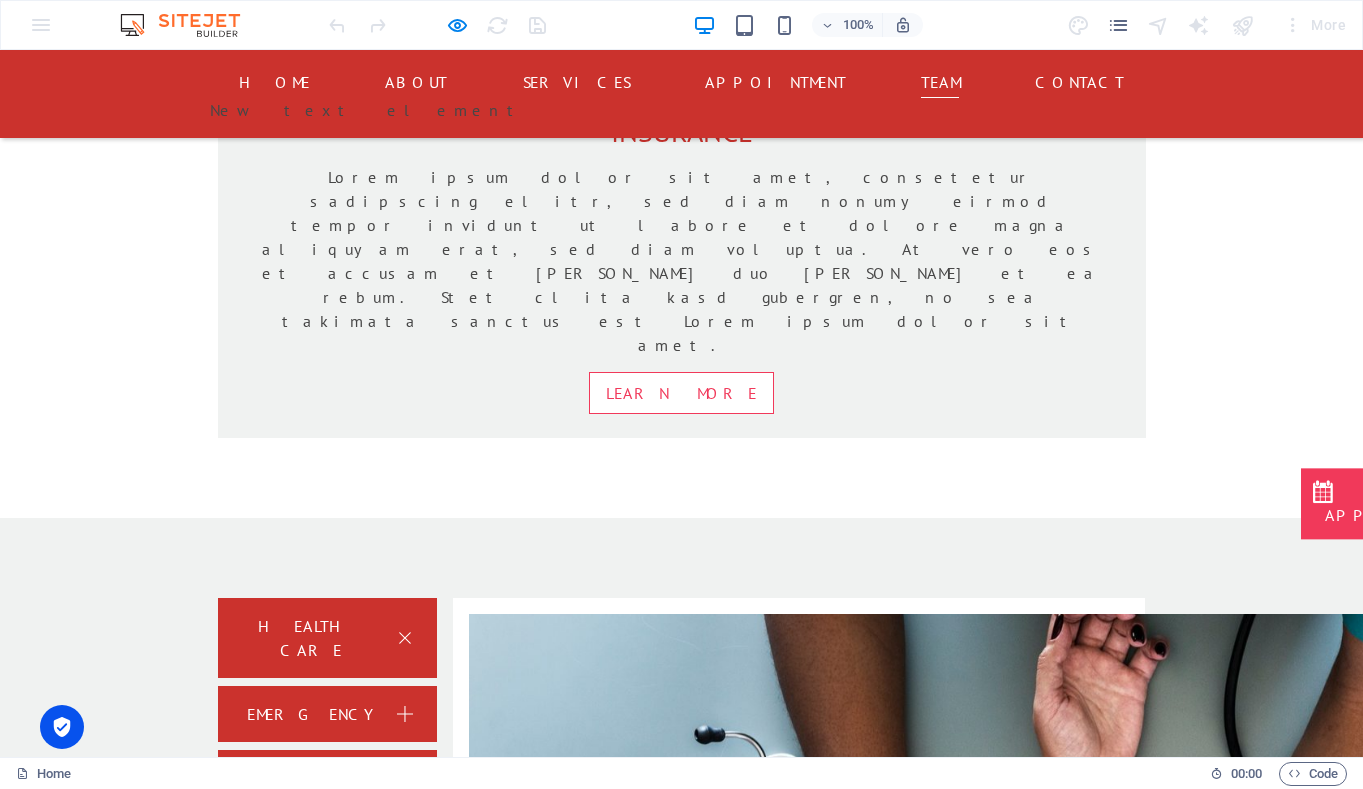scroll, scrollTop: 2489, scrollLeft: 0, axis: vertical 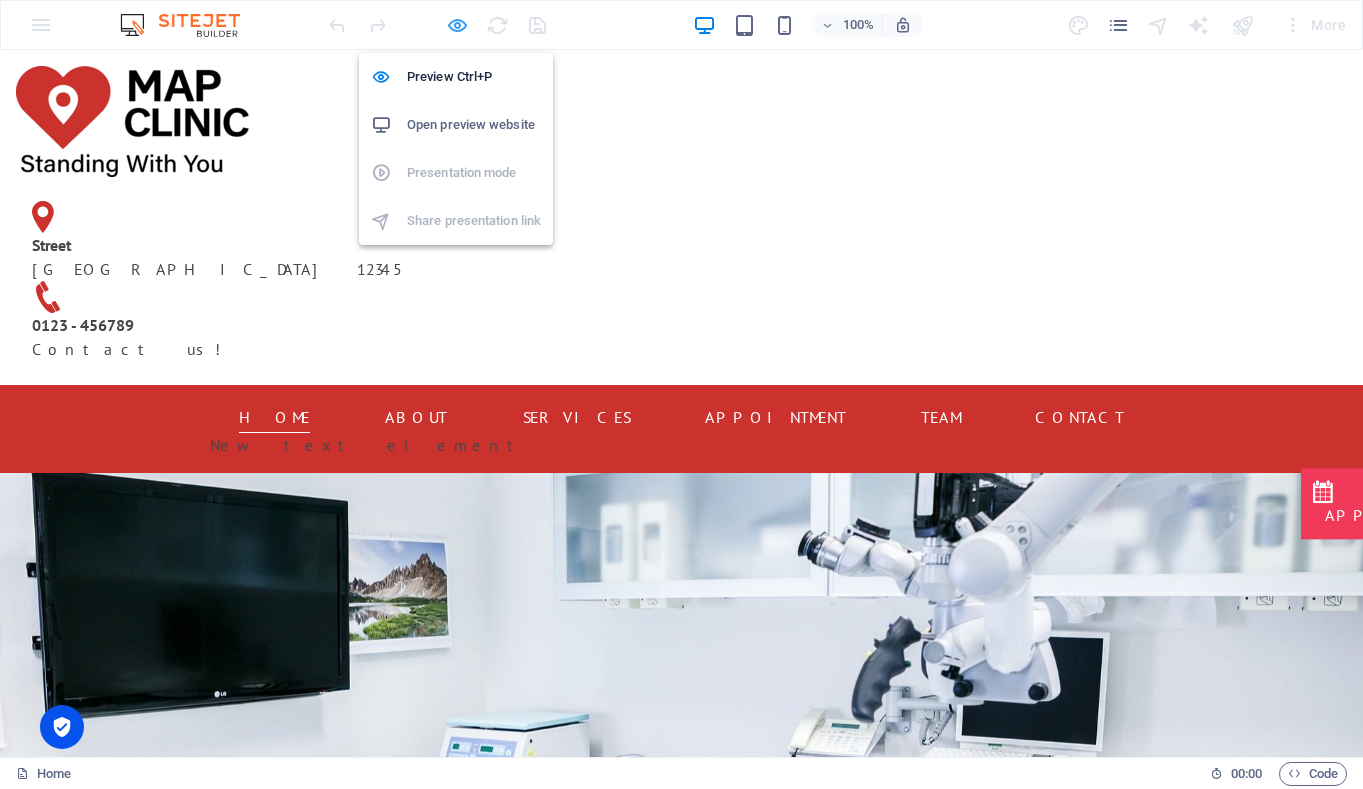 click at bounding box center [457, 25] 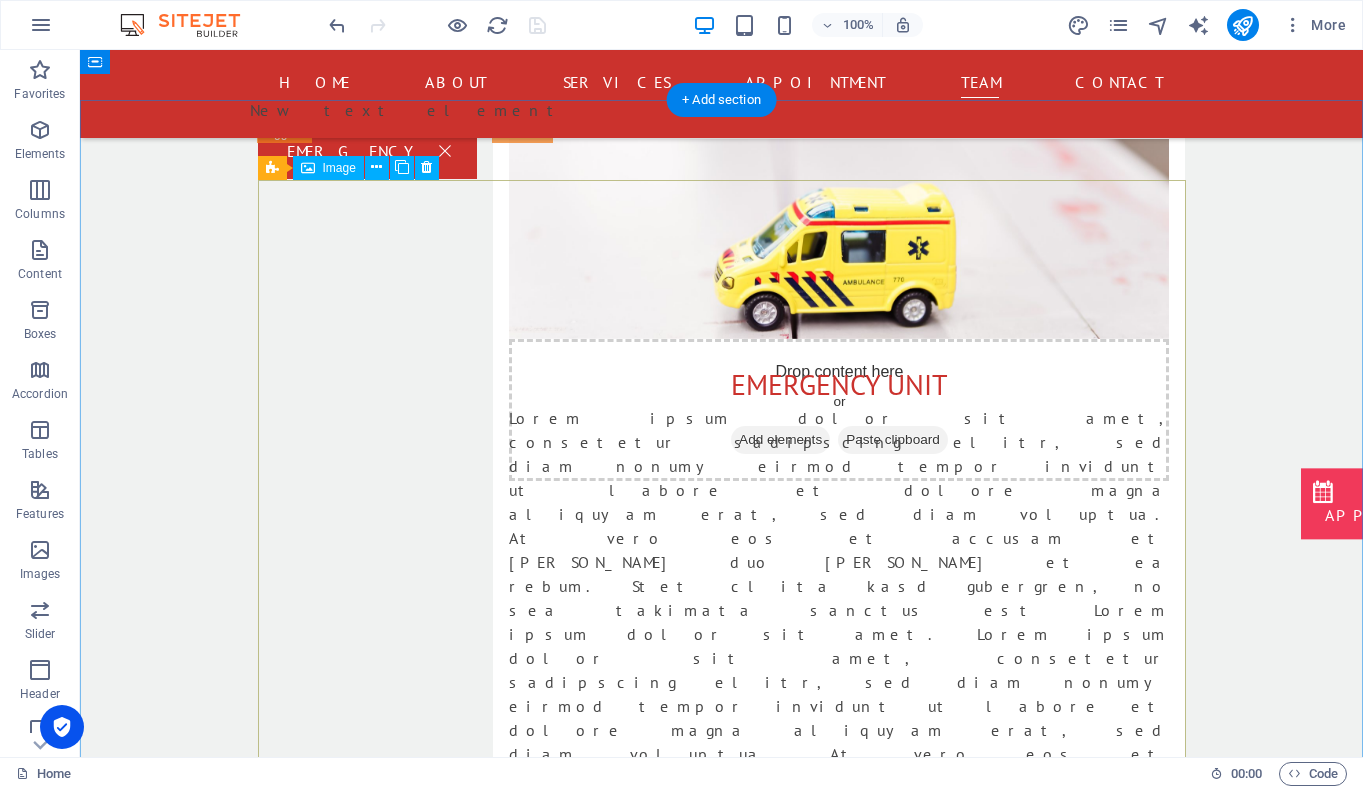 scroll, scrollTop: 4232, scrollLeft: 0, axis: vertical 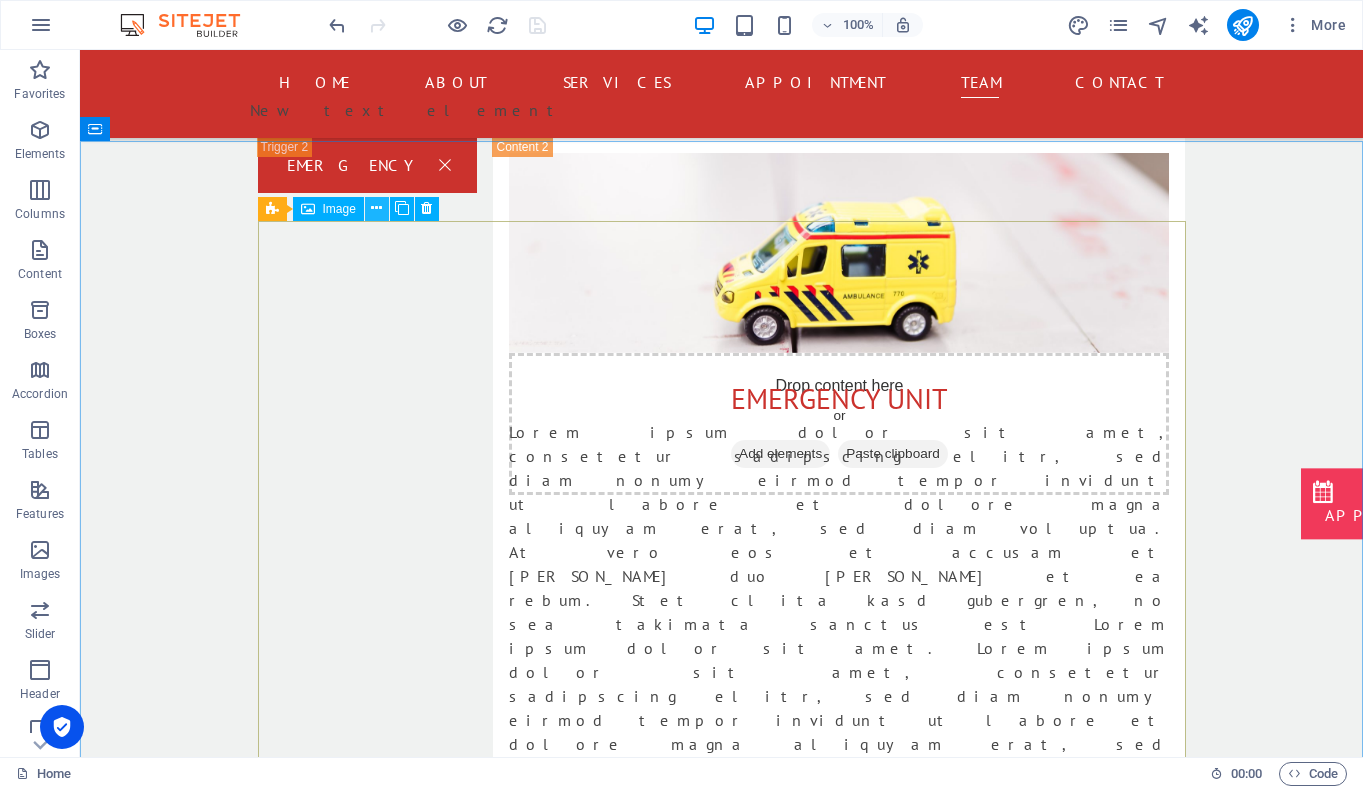 click at bounding box center [376, 208] 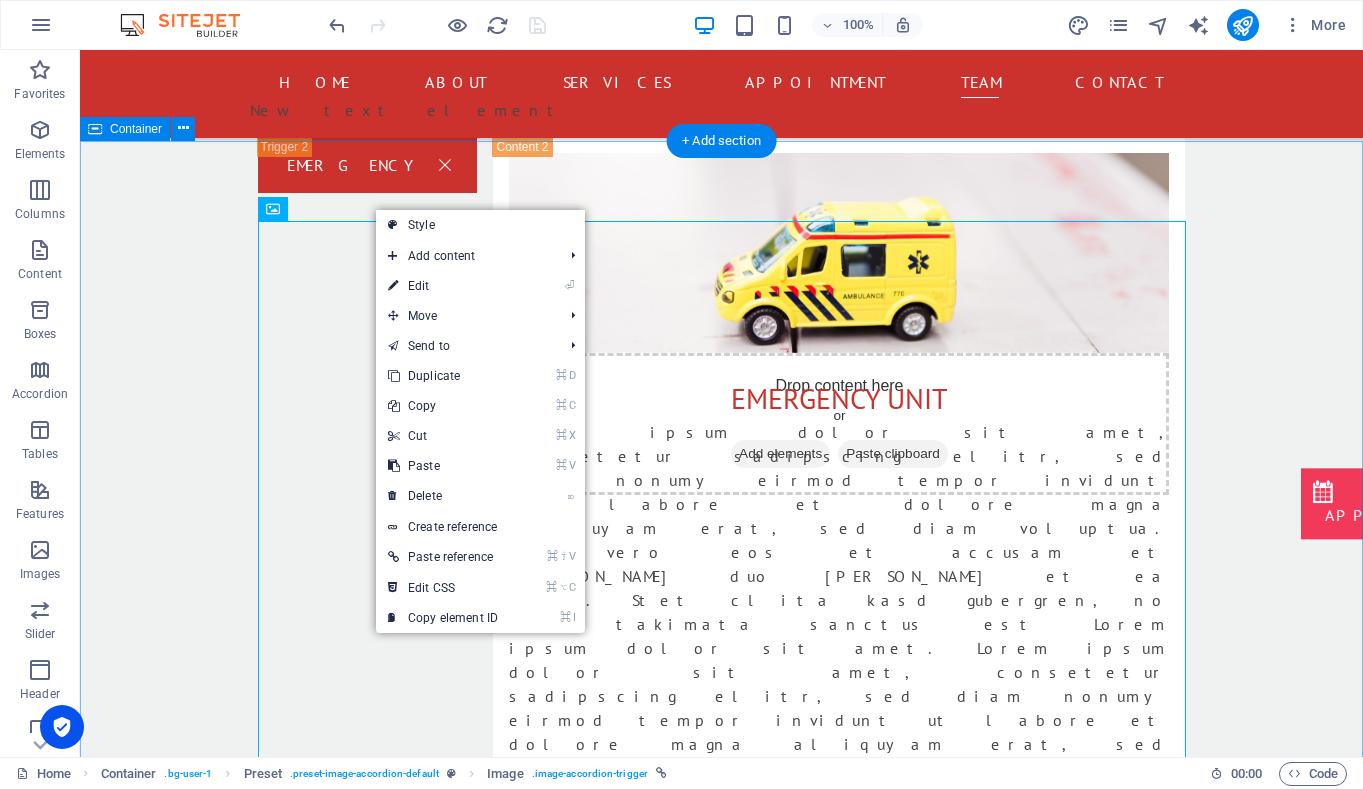 click on "Doctor Dr [PERSON_NAME] Dr [PERSON_NAME] MBChB, DCH, MMED (Clin epi), AFRACMA, FRACP. Consultant Physician. Founder, MAP Clinic | Co-Director, Baw Baw Physicians Author of  Rebel Doctor  and  Leaping the Hurdles Dr [PERSON_NAME] is a highly respected general physician with extensive experience in  acute care, cardiovascular medicine  and a powerful personal story that continues to shape his clinical and advocacy work. He graduated from  [GEOGRAPHIC_DATA] (formerly [PERSON_NAME][GEOGRAPHIC_DATA])  in [GEOGRAPHIC_DATA] in [DATE] and completed his internal medicine training in [DATE]. In [DATE], Dr [PERSON_NAME] was awarded the  Endeavour Research Scholarship , bringing him to [GEOGRAPHIC_DATA] to pursue research in diabetic microvascular complications at  [PERSON_NAME][GEOGRAPHIC_DATA] . Just four months after arriving, he was appointed  Associate Lecturer in Neuroscience and Biomedical Science , teaching allied health students across disciplines. Dr [PERSON_NAME] began his Australian clinical work at  Warragul Emergency Department Western Health  and  Monash Health" at bounding box center [721, 7105] 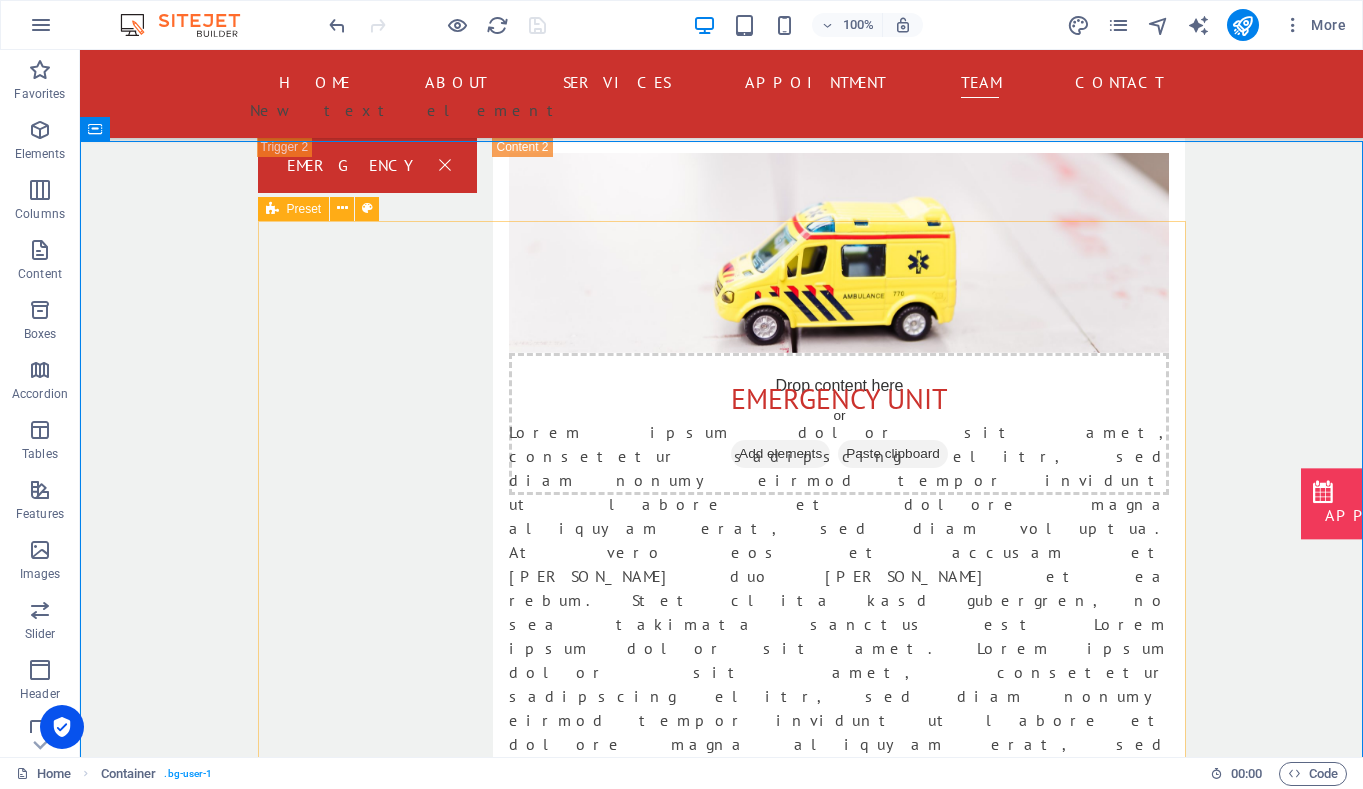 click on "Preset" at bounding box center [304, 209] 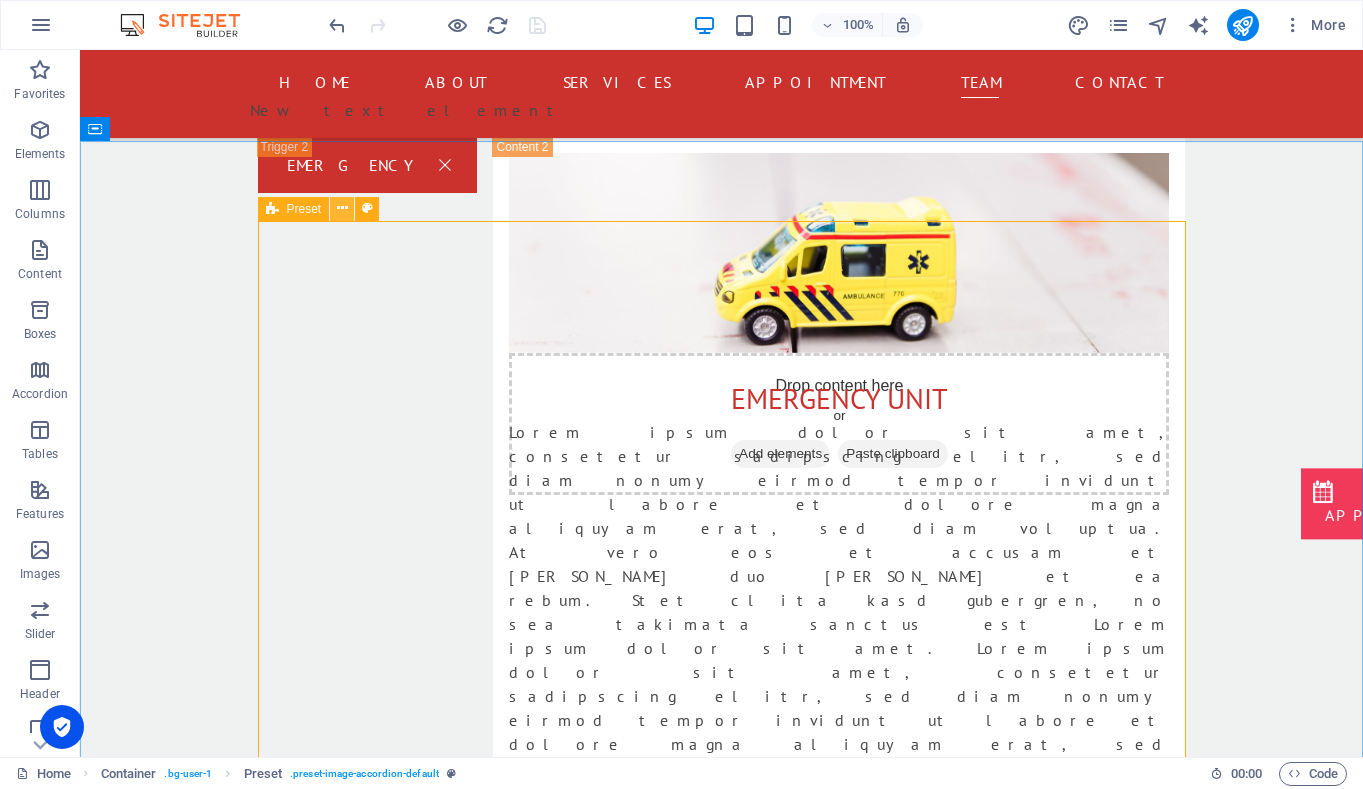 click at bounding box center (342, 208) 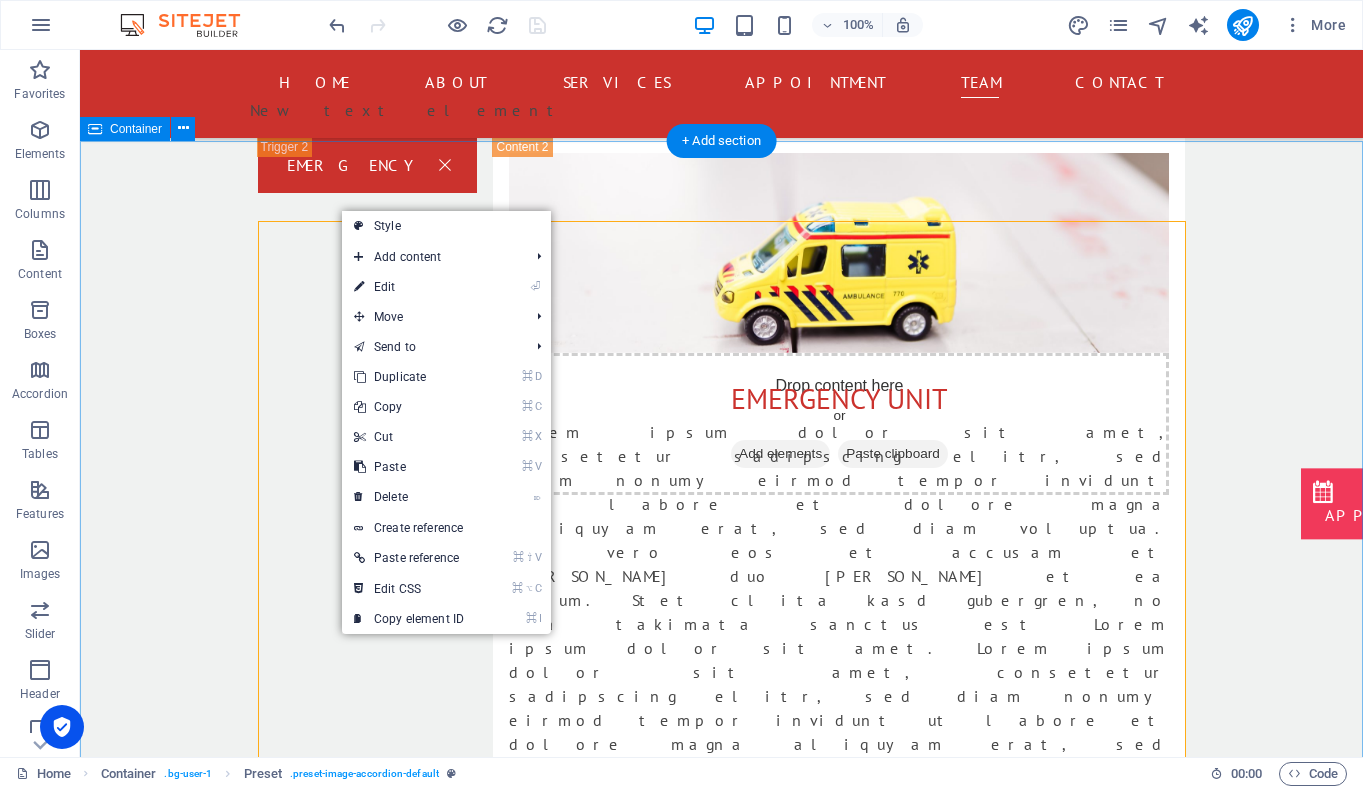 click on "Doctor Dr [PERSON_NAME] Dr [PERSON_NAME] MBChB, DCH, MMED (Clin epi), AFRACMA, FRACP. Consultant Physician. Founder, MAP Clinic | Co-Director, Baw Baw Physicians Author of  Rebel Doctor  and  Leaping the Hurdles Dr [PERSON_NAME] is a highly respected general physician with extensive experience in  acute care, cardiovascular medicine  and a powerful personal story that continues to shape his clinical and advocacy work. He graduated from  [GEOGRAPHIC_DATA] (formerly [PERSON_NAME][GEOGRAPHIC_DATA])  in [GEOGRAPHIC_DATA] in [DATE] and completed his internal medicine training in [DATE]. In [DATE], Dr [PERSON_NAME] was awarded the  Endeavour Research Scholarship , bringing him to [GEOGRAPHIC_DATA] to pursue research in diabetic microvascular complications at  [PERSON_NAME][GEOGRAPHIC_DATA] . Just four months after arriving, he was appointed  Associate Lecturer in Neuroscience and Biomedical Science , teaching allied health students across disciplines. Dr [PERSON_NAME] began his Australian clinical work at  Warragul Emergency Department Western Health  and  Monash Health" at bounding box center [721, 7105] 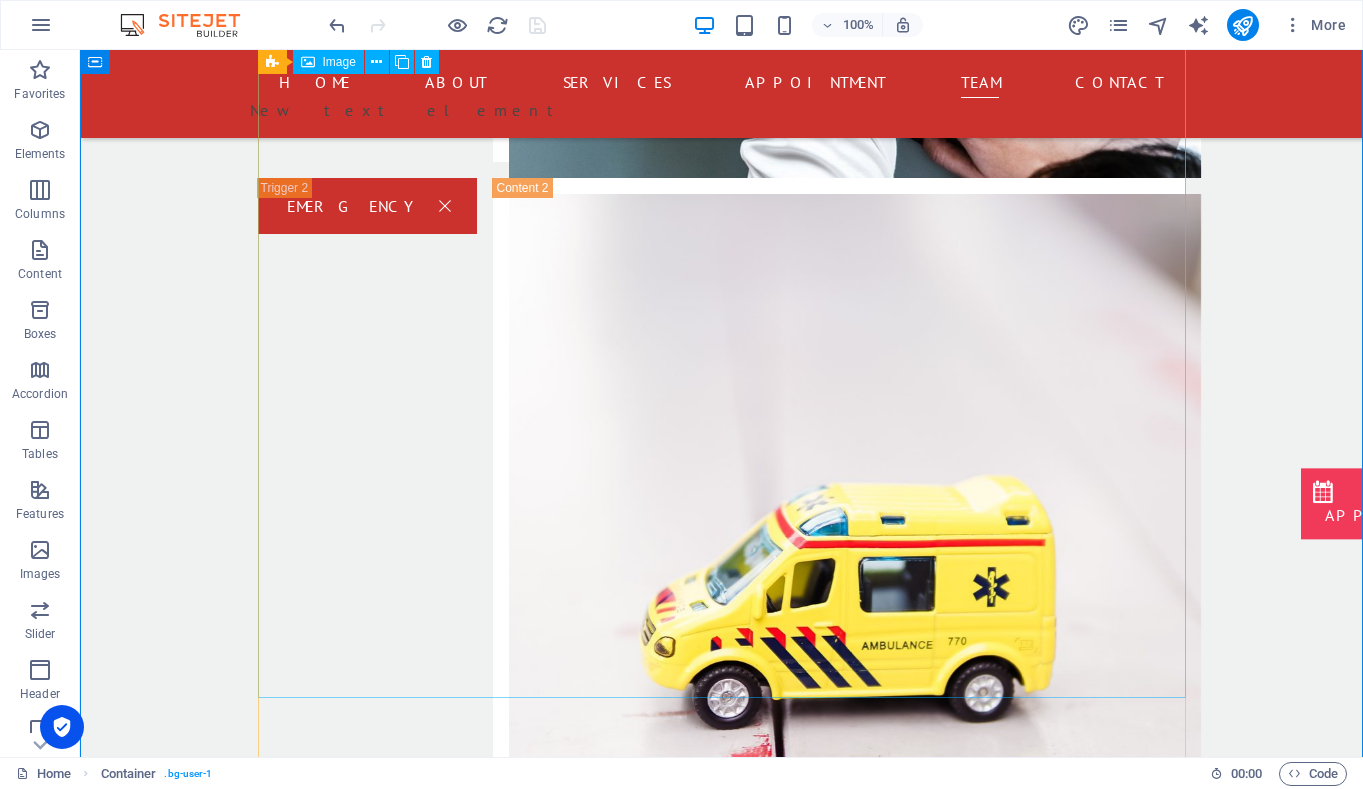 scroll, scrollTop: 4173, scrollLeft: 0, axis: vertical 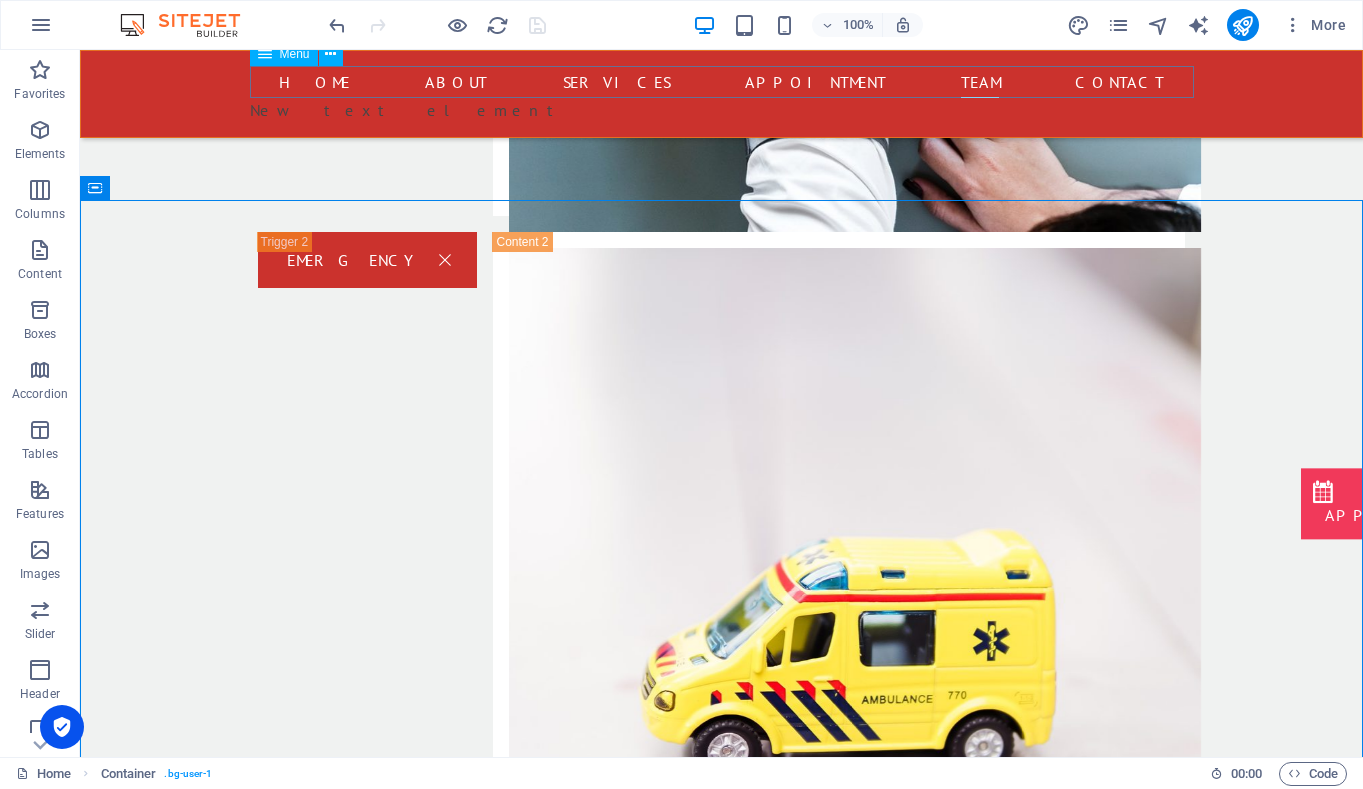 click on "Home About Services Appointment Team Contact" at bounding box center (722, 82) 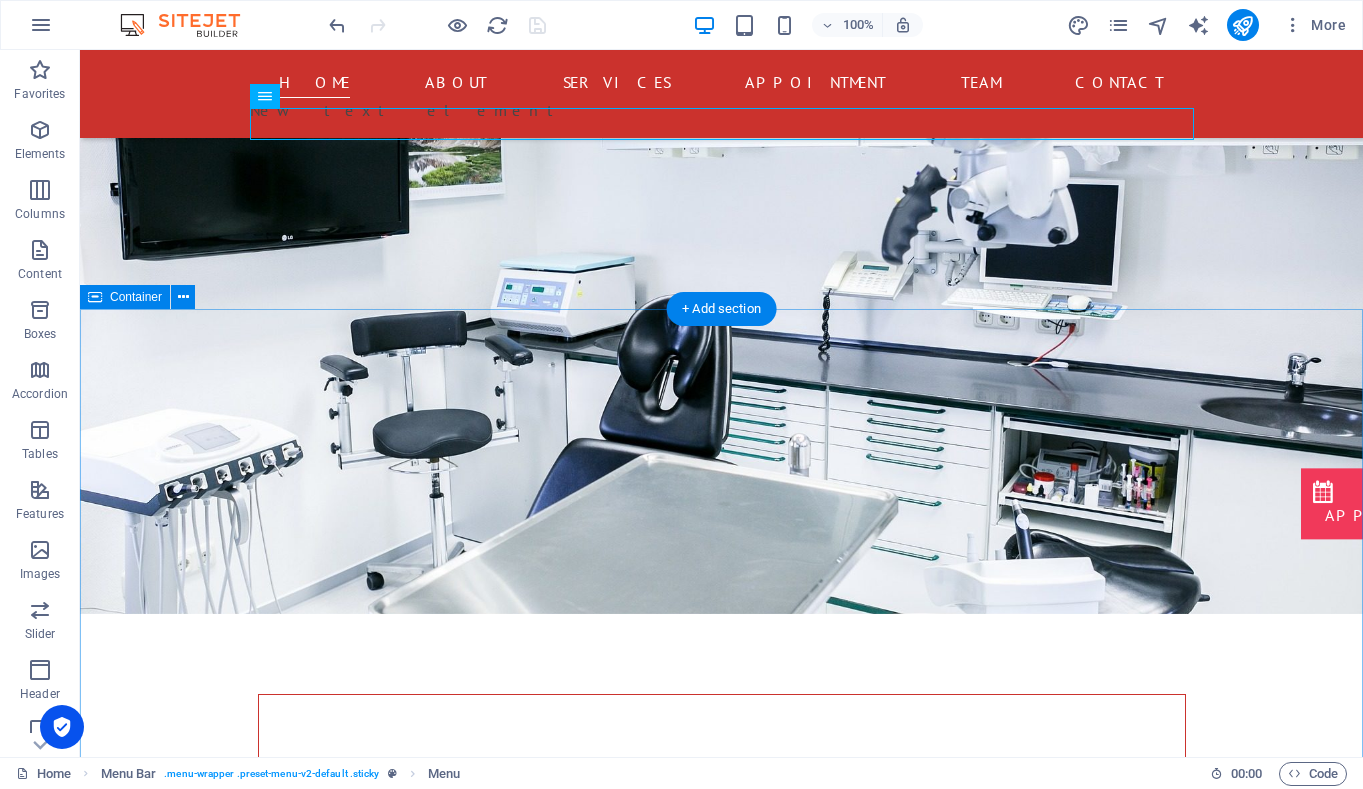 scroll, scrollTop: 0, scrollLeft: 0, axis: both 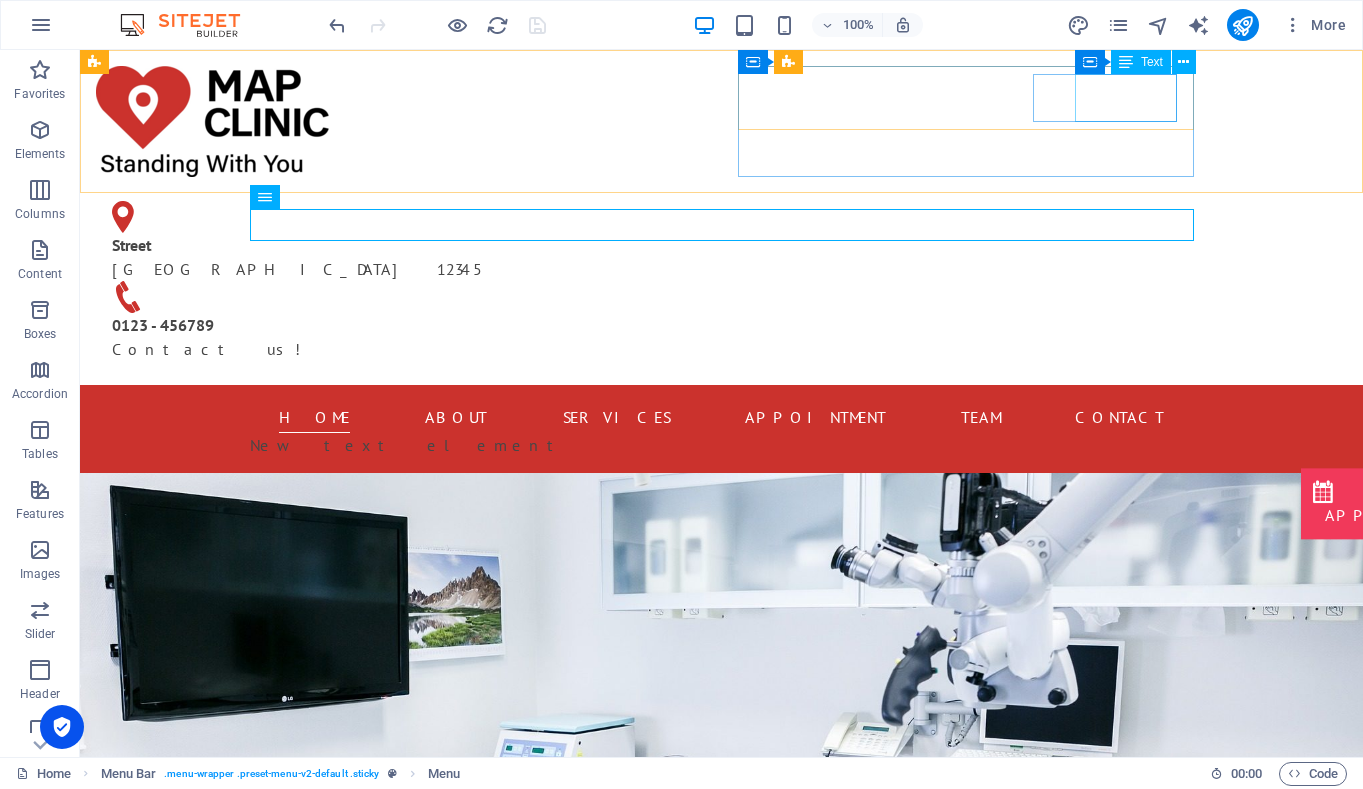 click on "Text" at bounding box center [1152, 62] 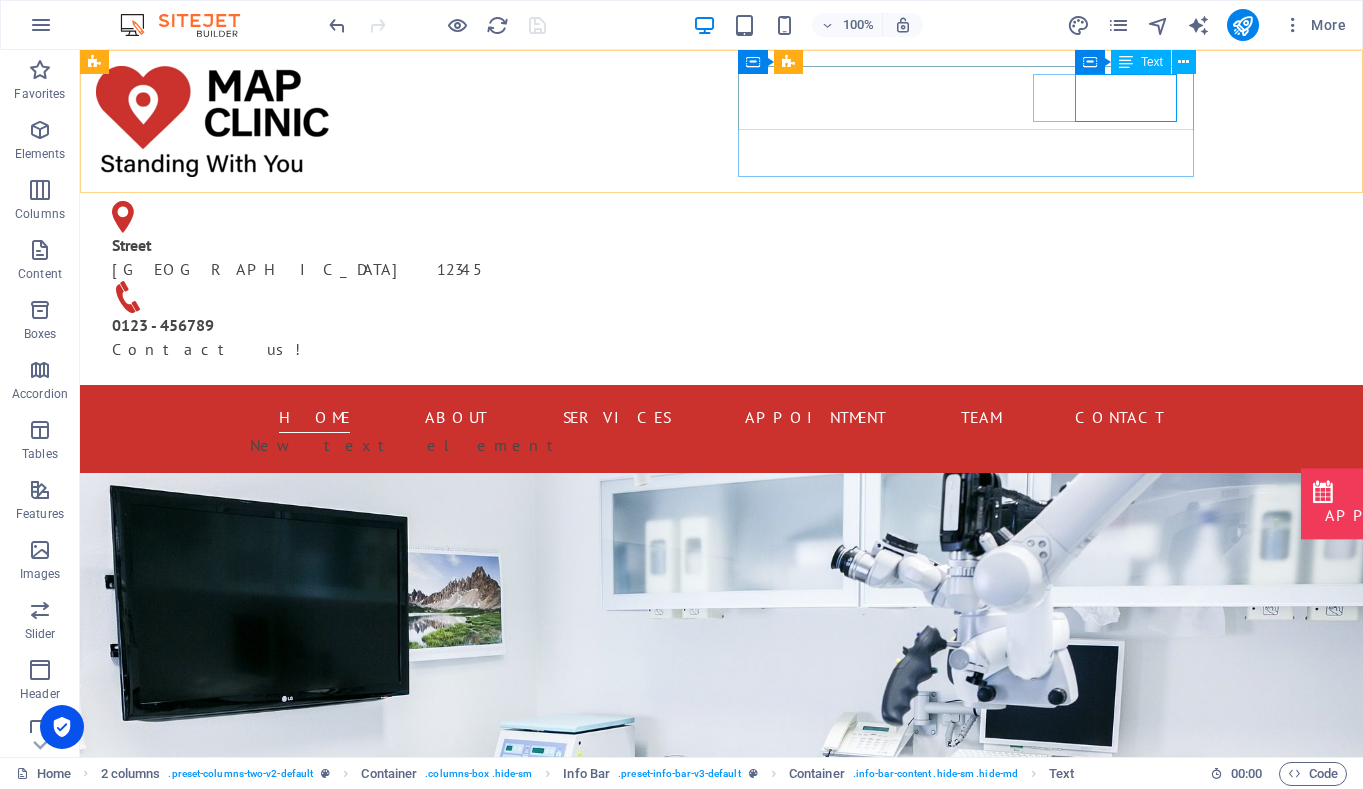 click on "Text" at bounding box center (1141, 62) 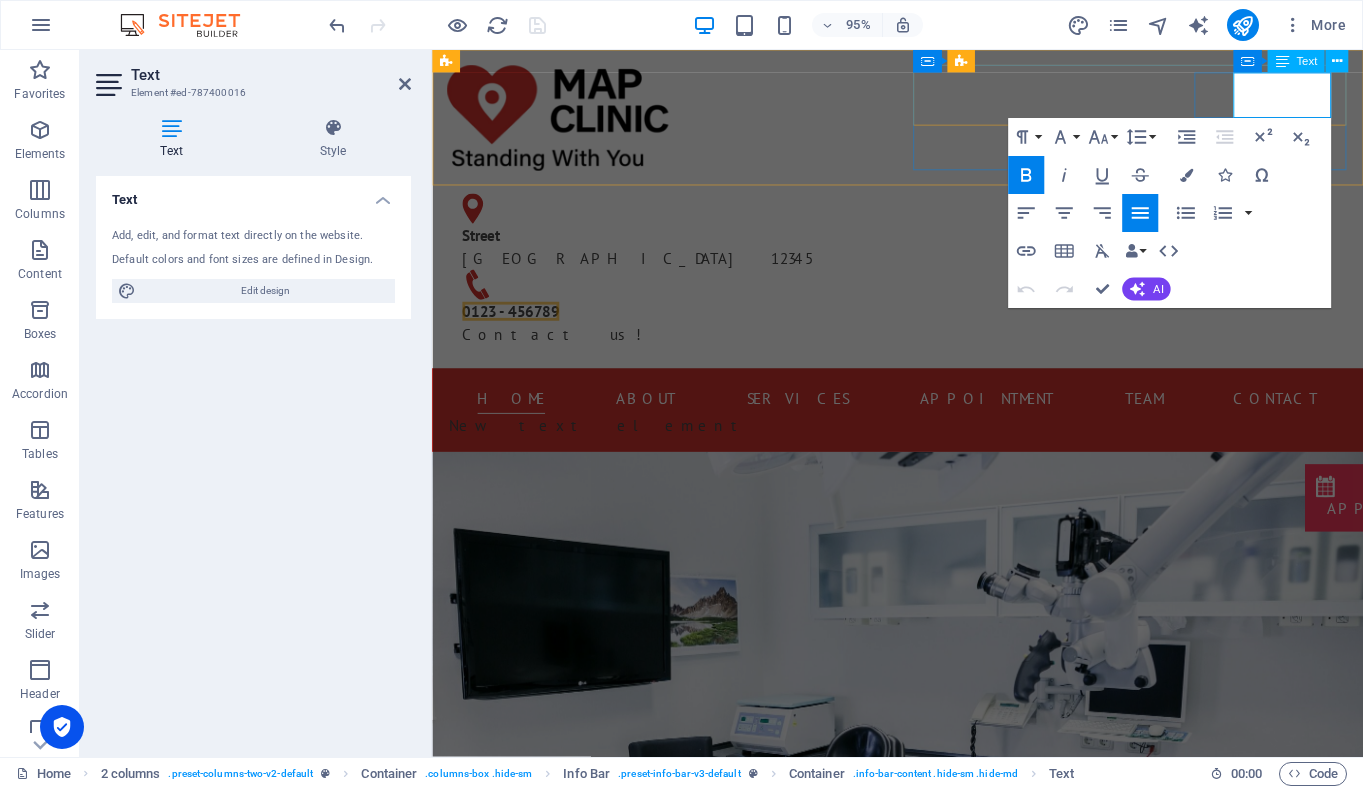 click on "0123 - 456789" at bounding box center (515, 325) 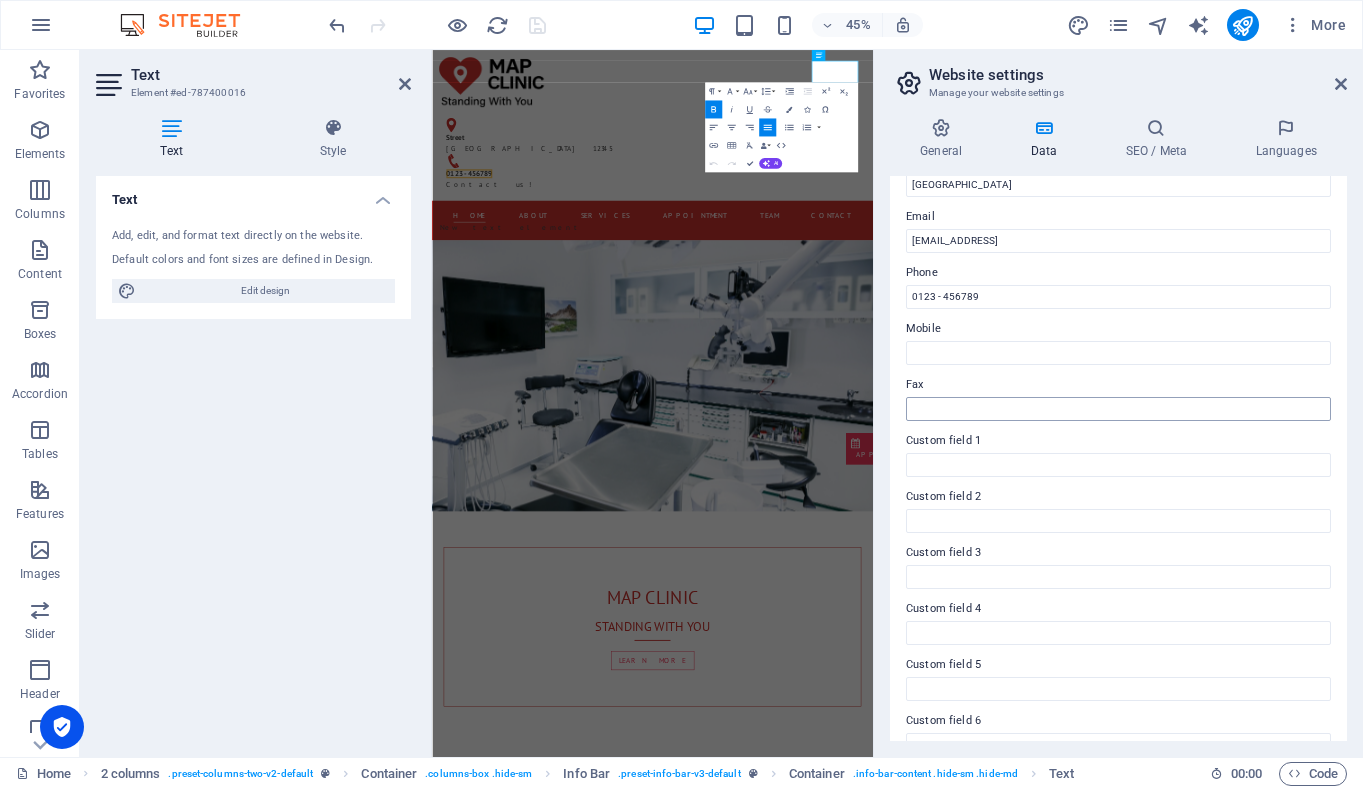scroll, scrollTop: 356, scrollLeft: 0, axis: vertical 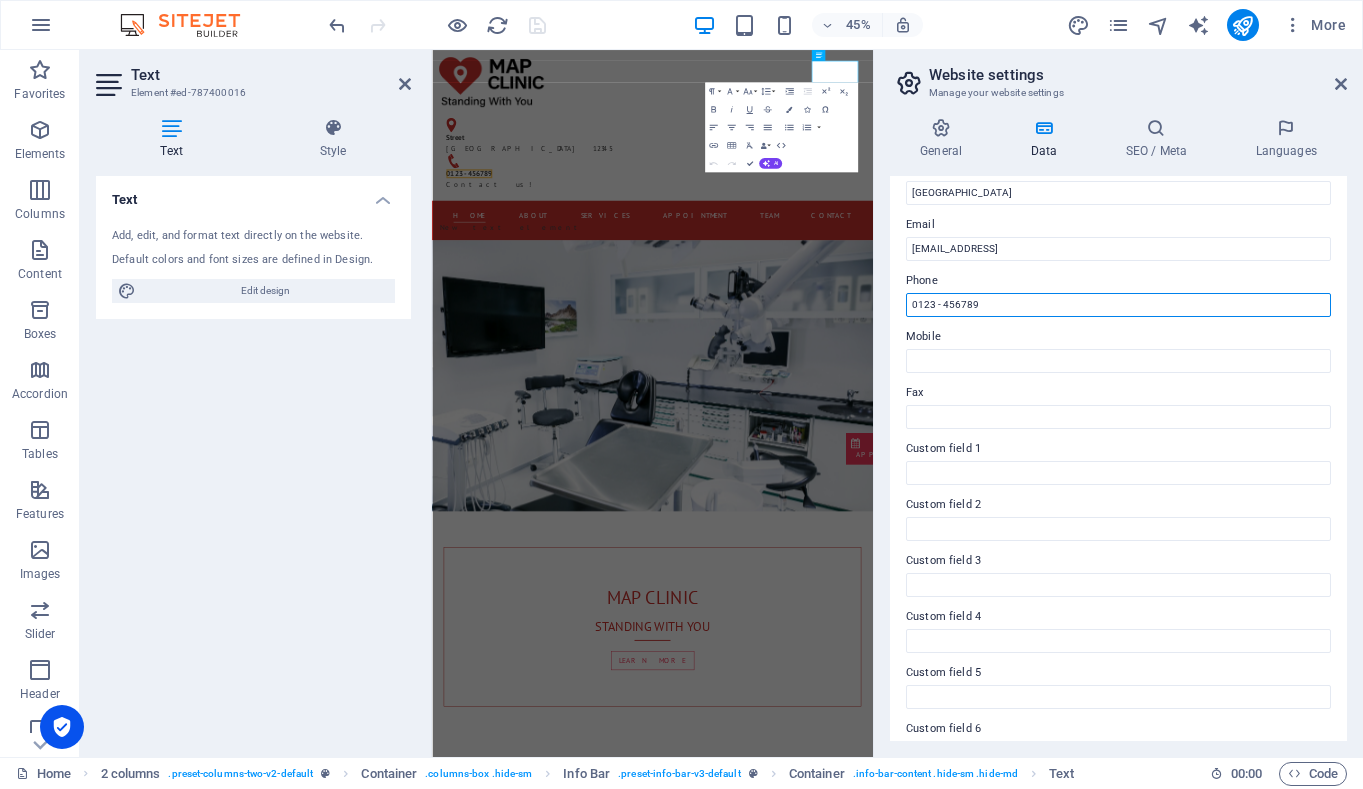 click on "0123 - 456789" at bounding box center (1118, 305) 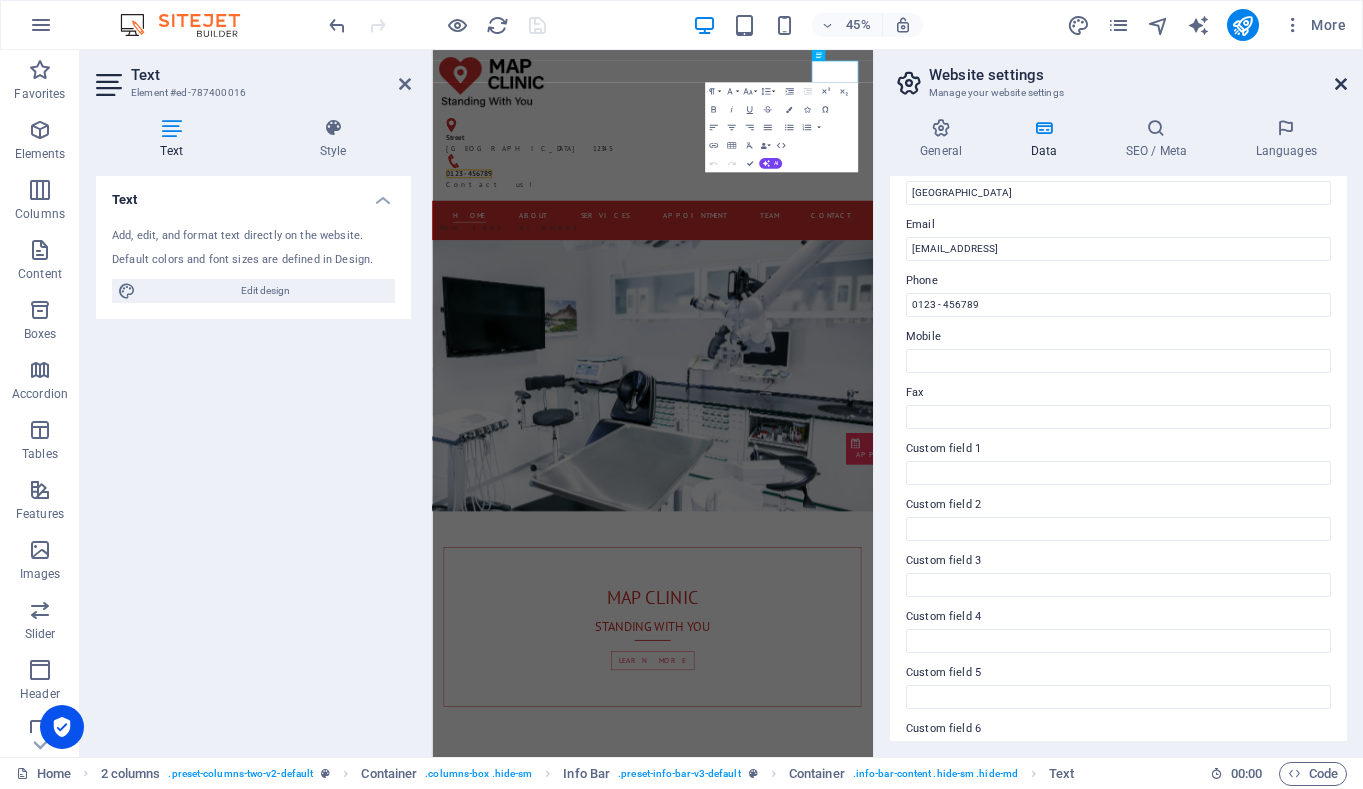 click at bounding box center (1341, 84) 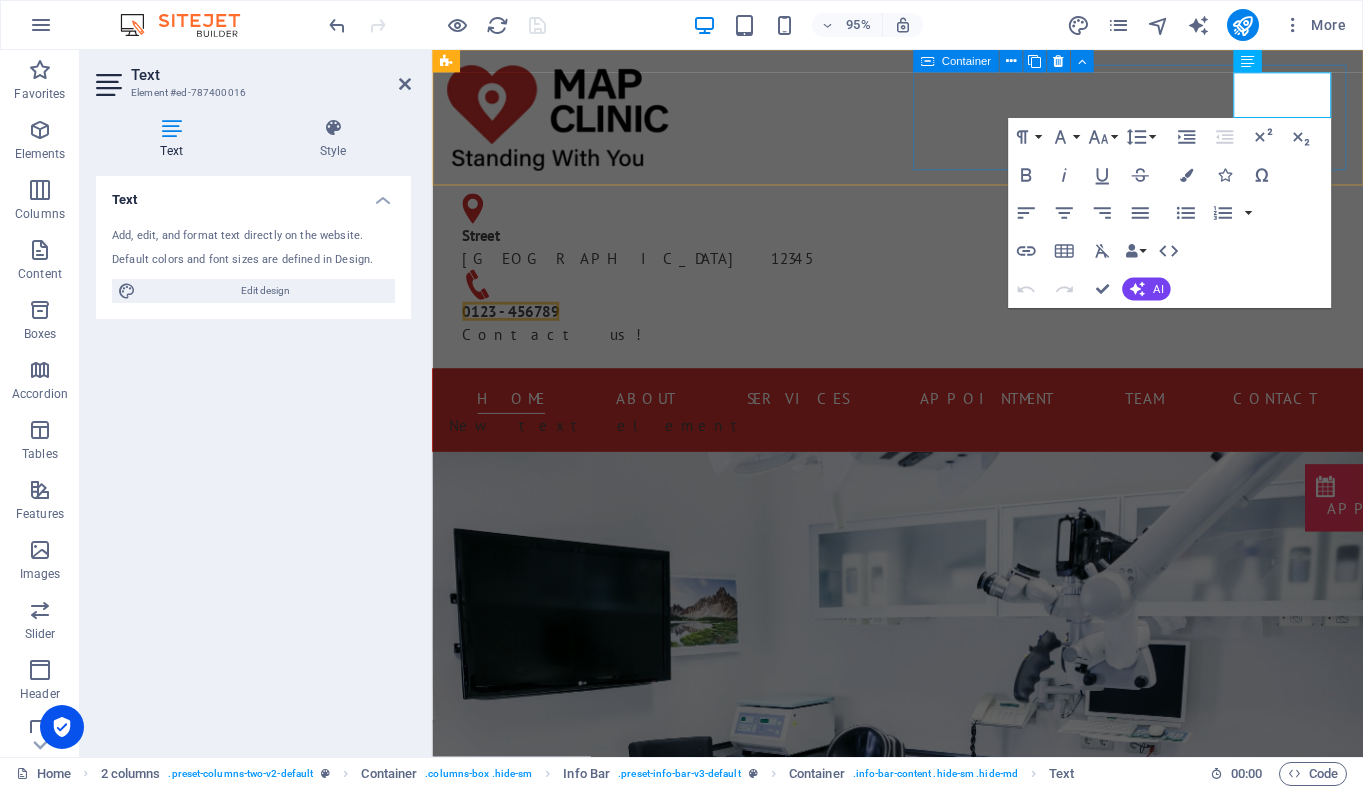 click on "[GEOGRAPHIC_DATA]   [PHONE_NUMBER] - 456789 Contact us!" at bounding box center (676, 281) 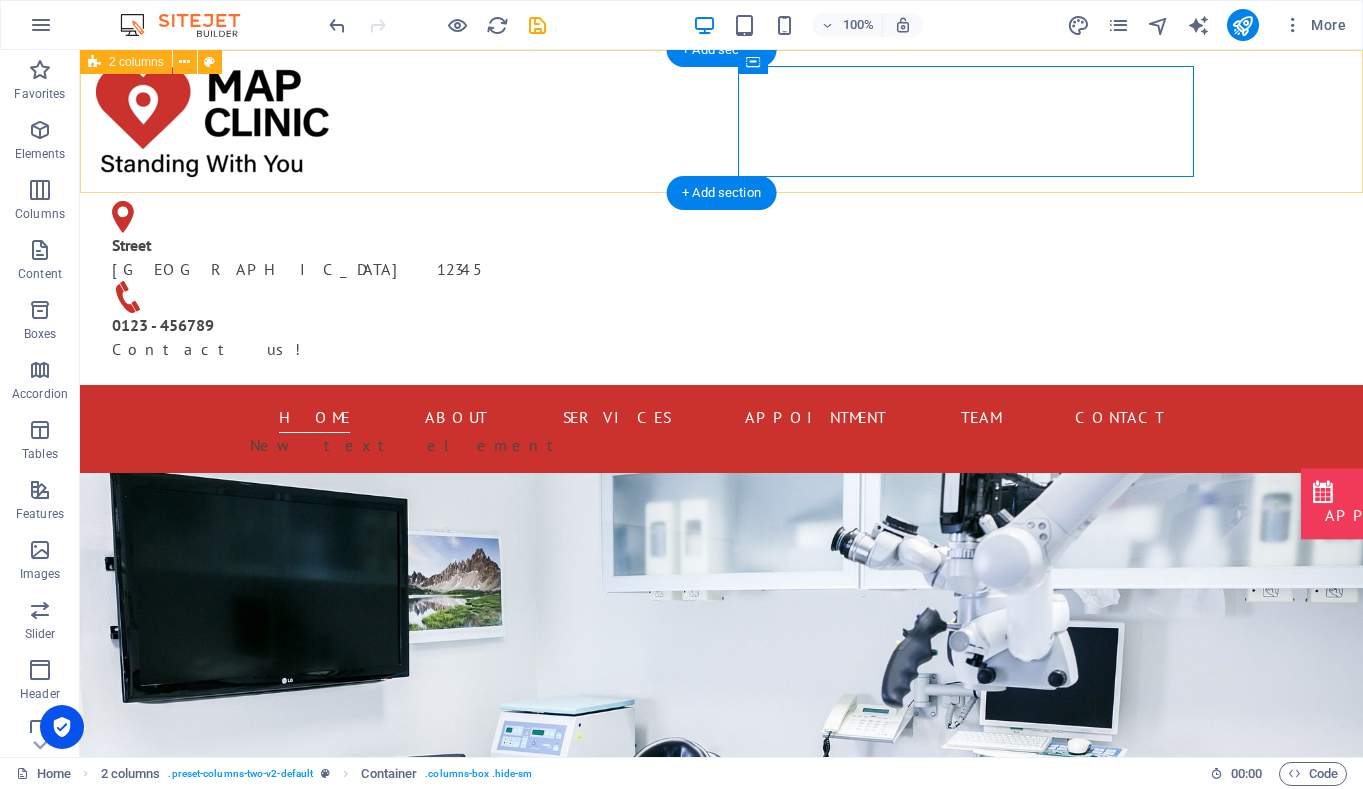 scroll, scrollTop: 5, scrollLeft: 0, axis: vertical 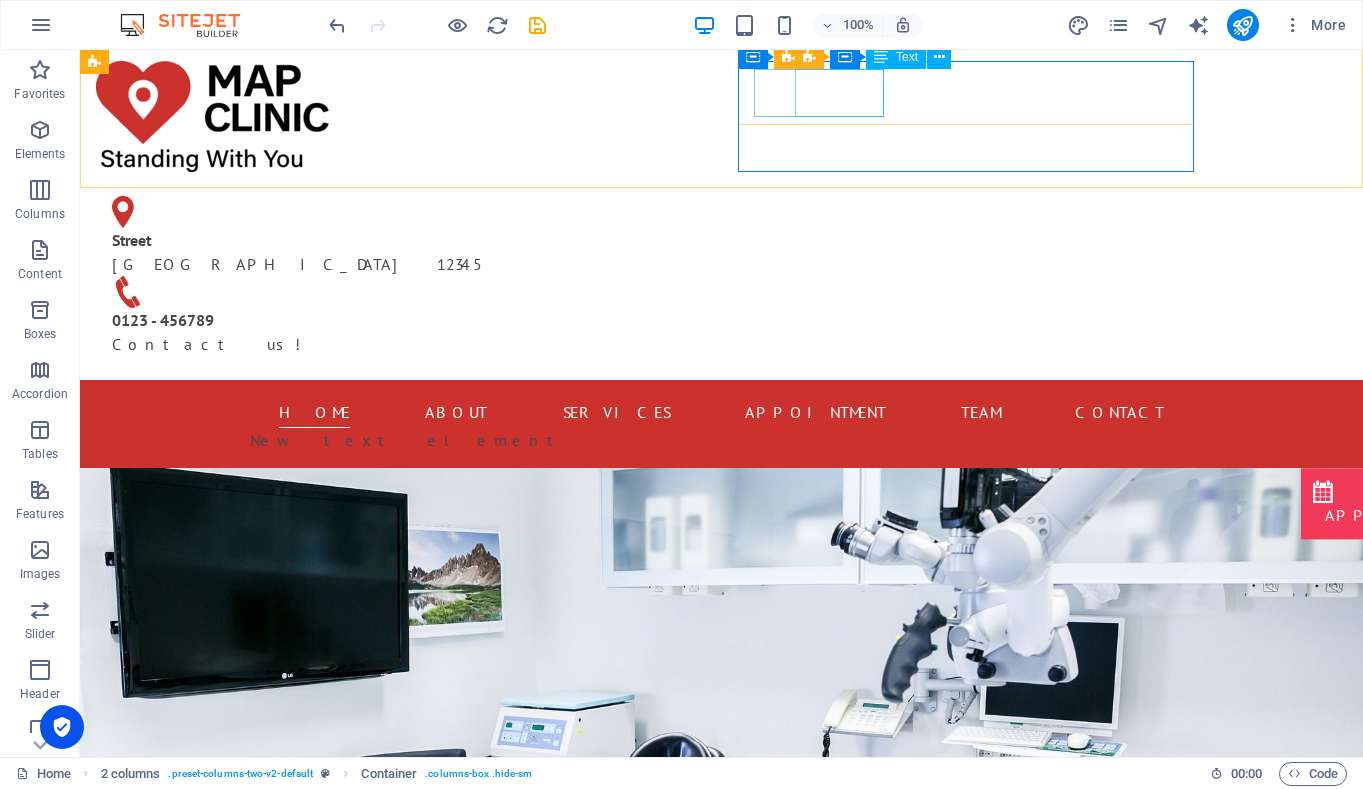 click on "Text" at bounding box center [907, 57] 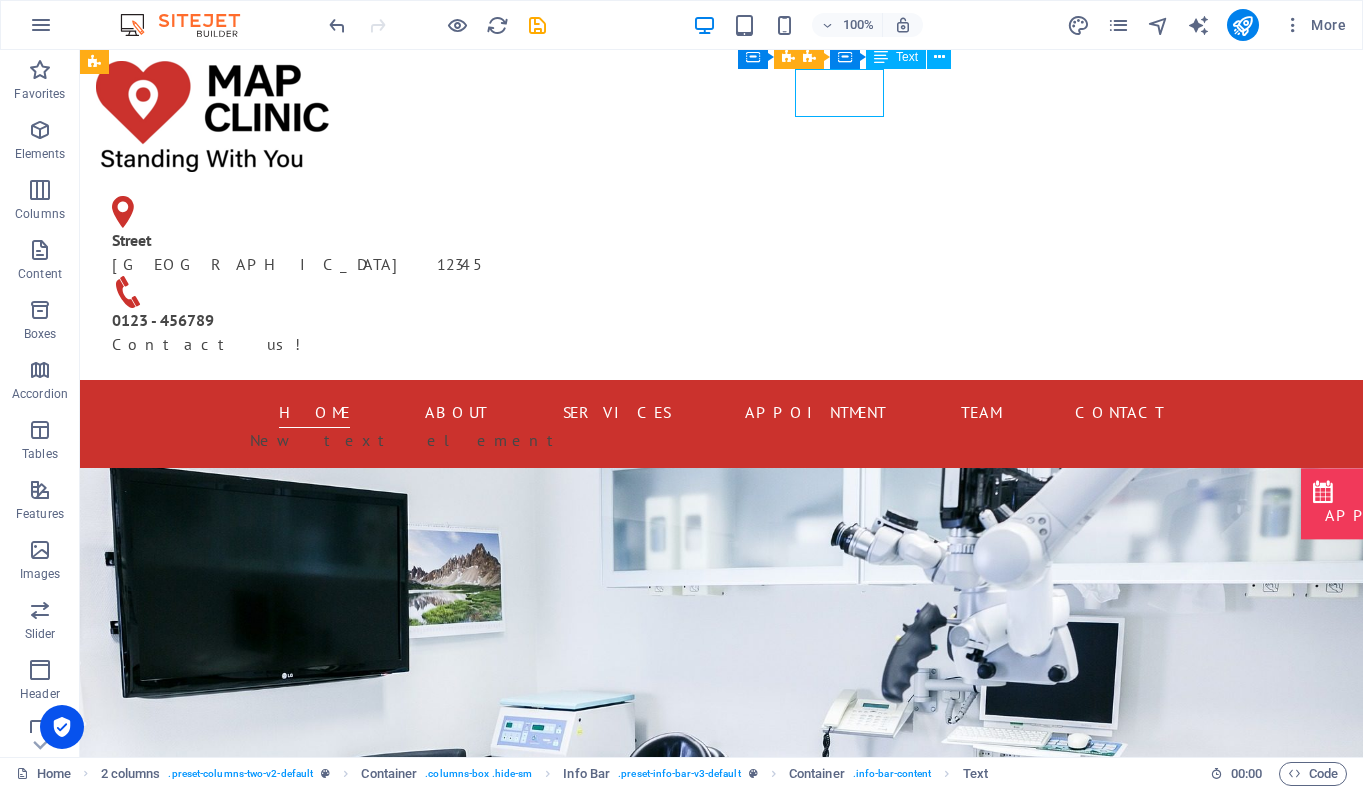 click on "Text" at bounding box center (907, 57) 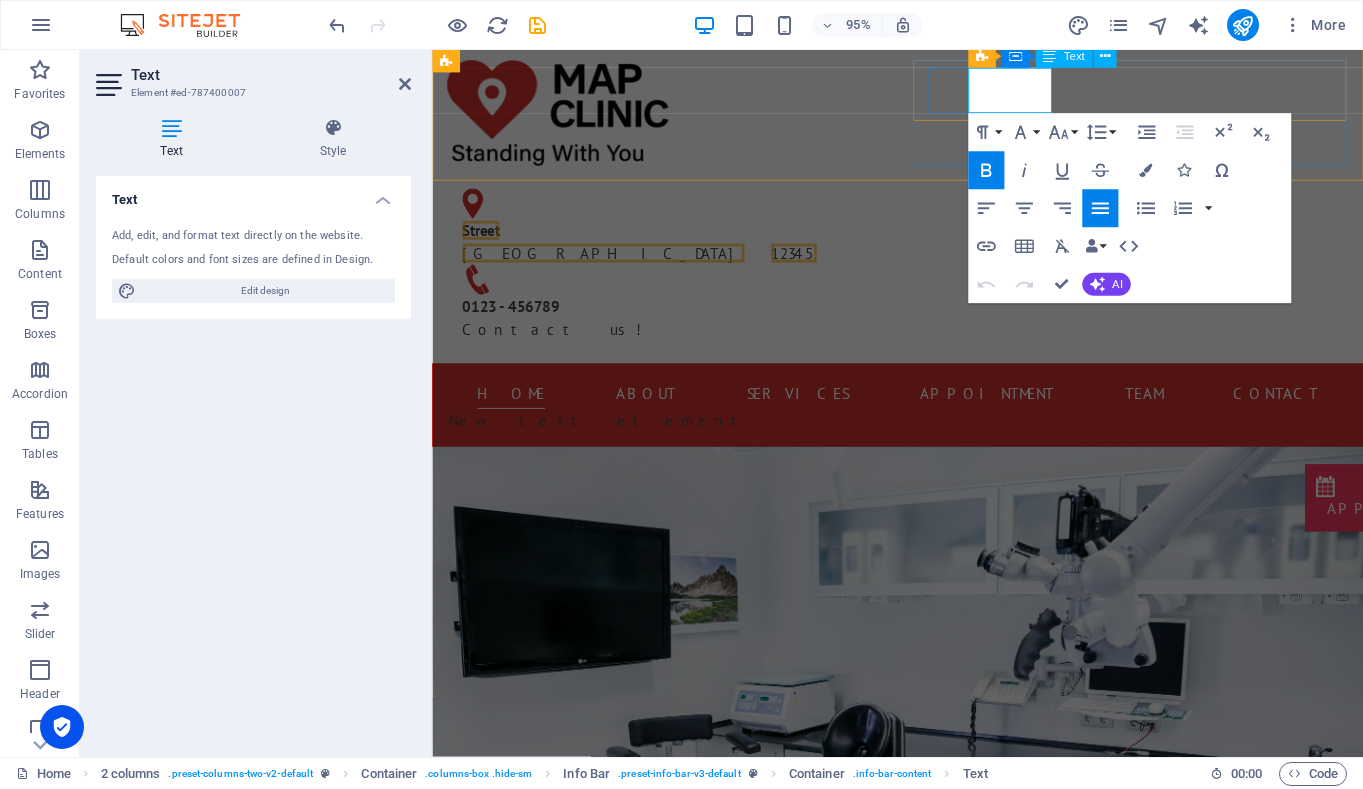 click on "[GEOGRAPHIC_DATA]   12345" at bounding box center [668, 252] 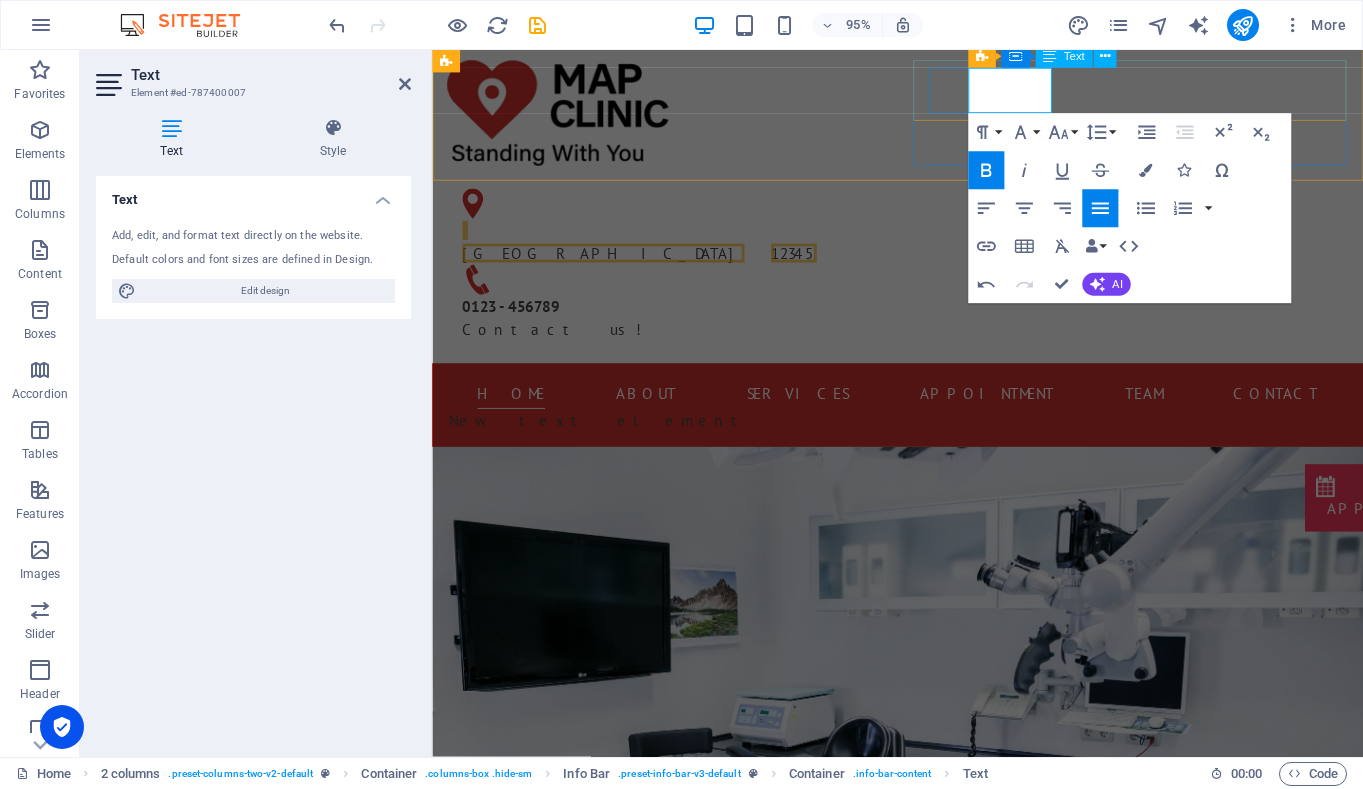 type 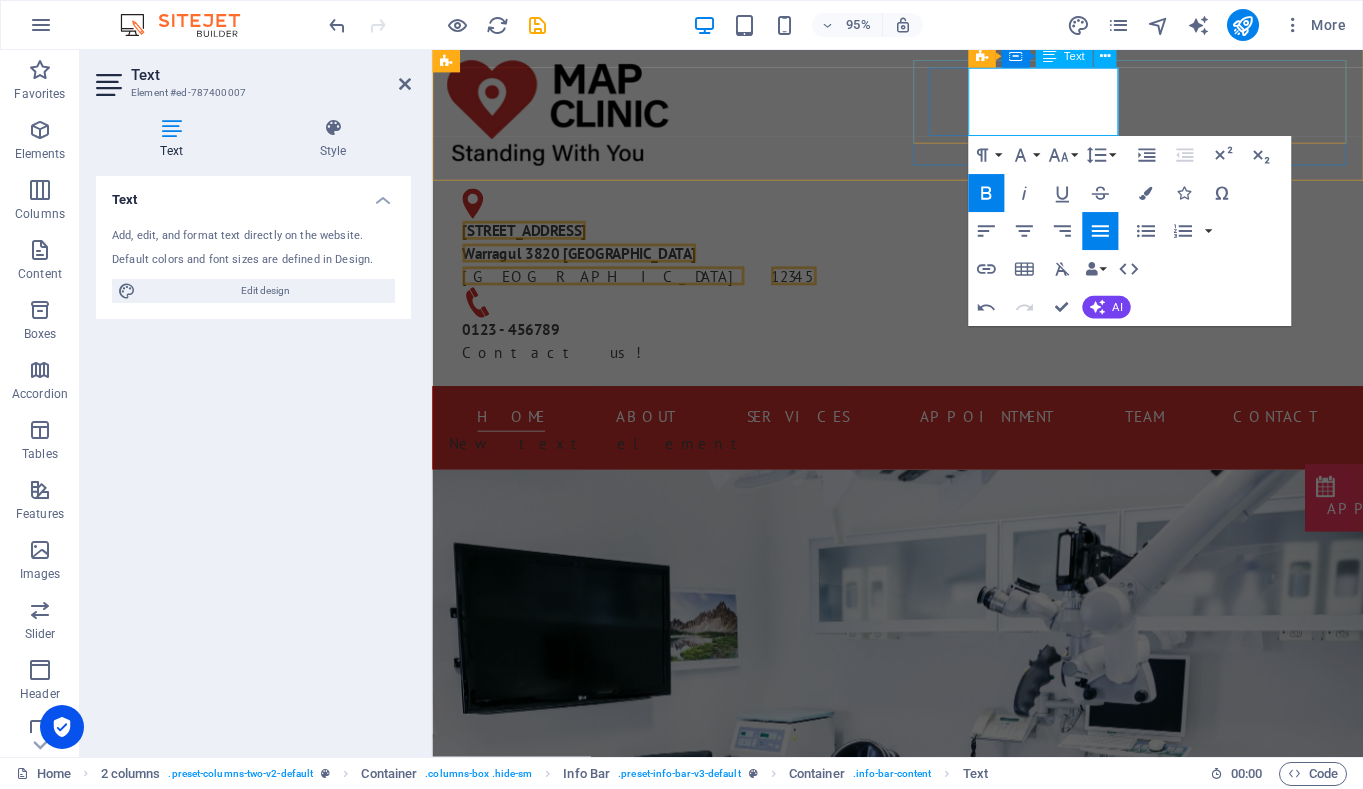 click on "Warragul [GEOGRAPHIC_DATA][PERSON_NAME]   12345" at bounding box center [668, 276] 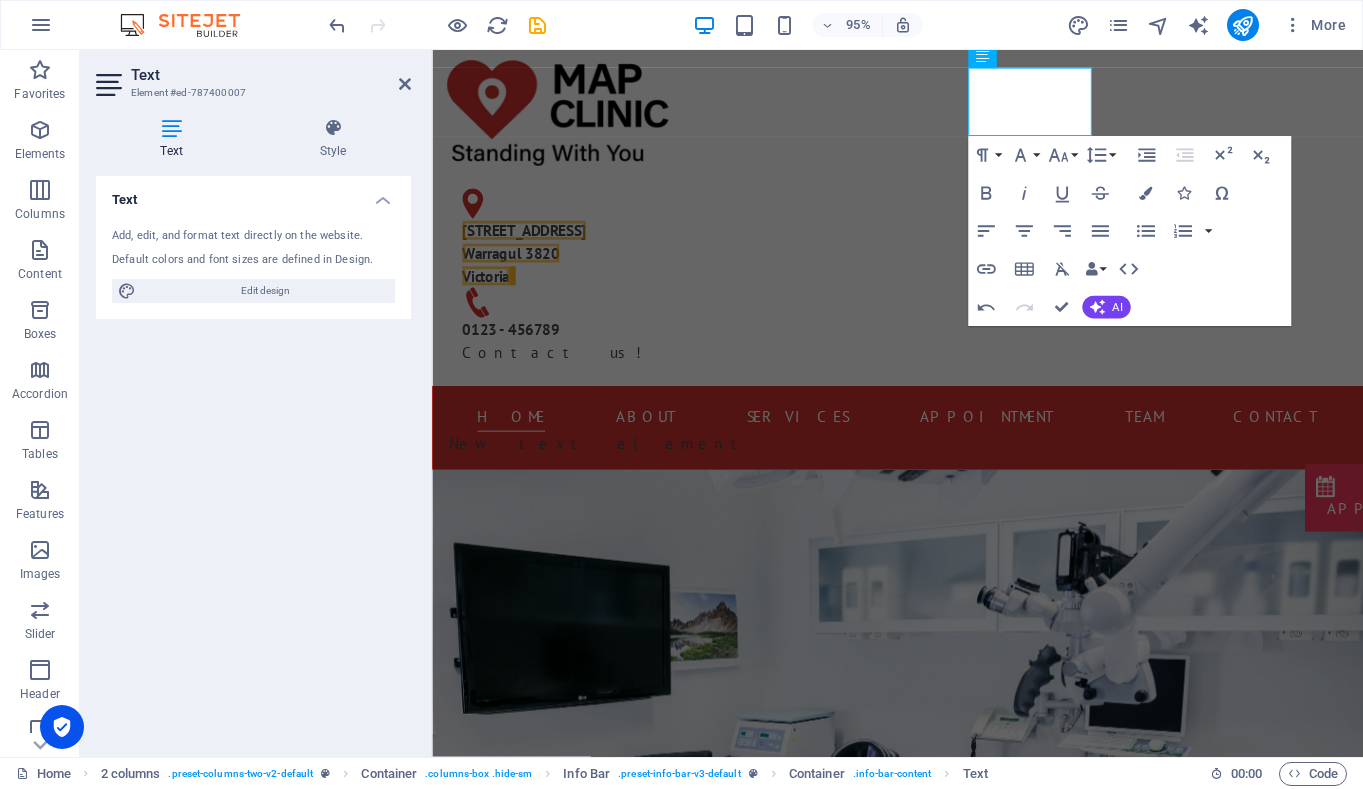 click on "Text Add, edit, and format text directly on the website. Default colors and font sizes are defined in Design. Edit design Alignment Left aligned Centered Right aligned" at bounding box center [253, 458] 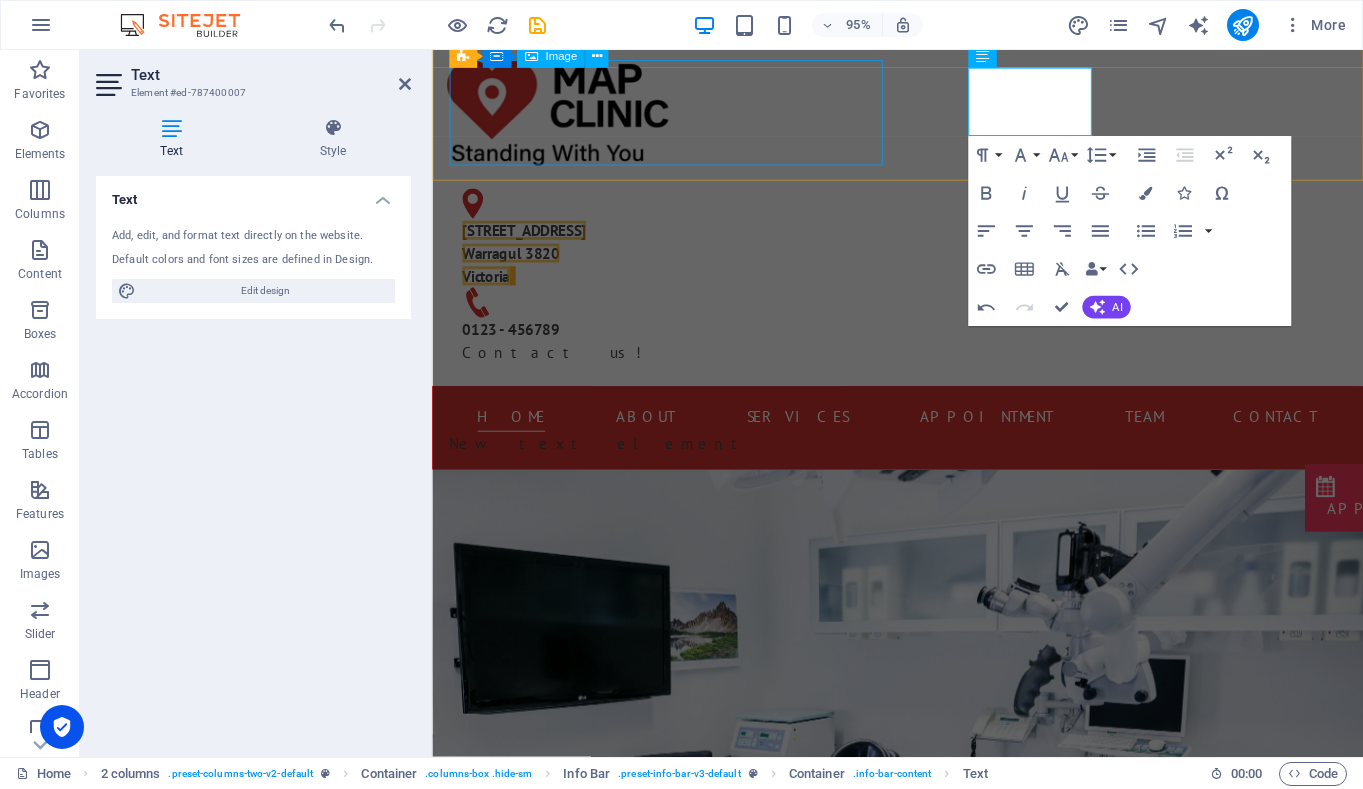 click at bounding box center [676, 116] 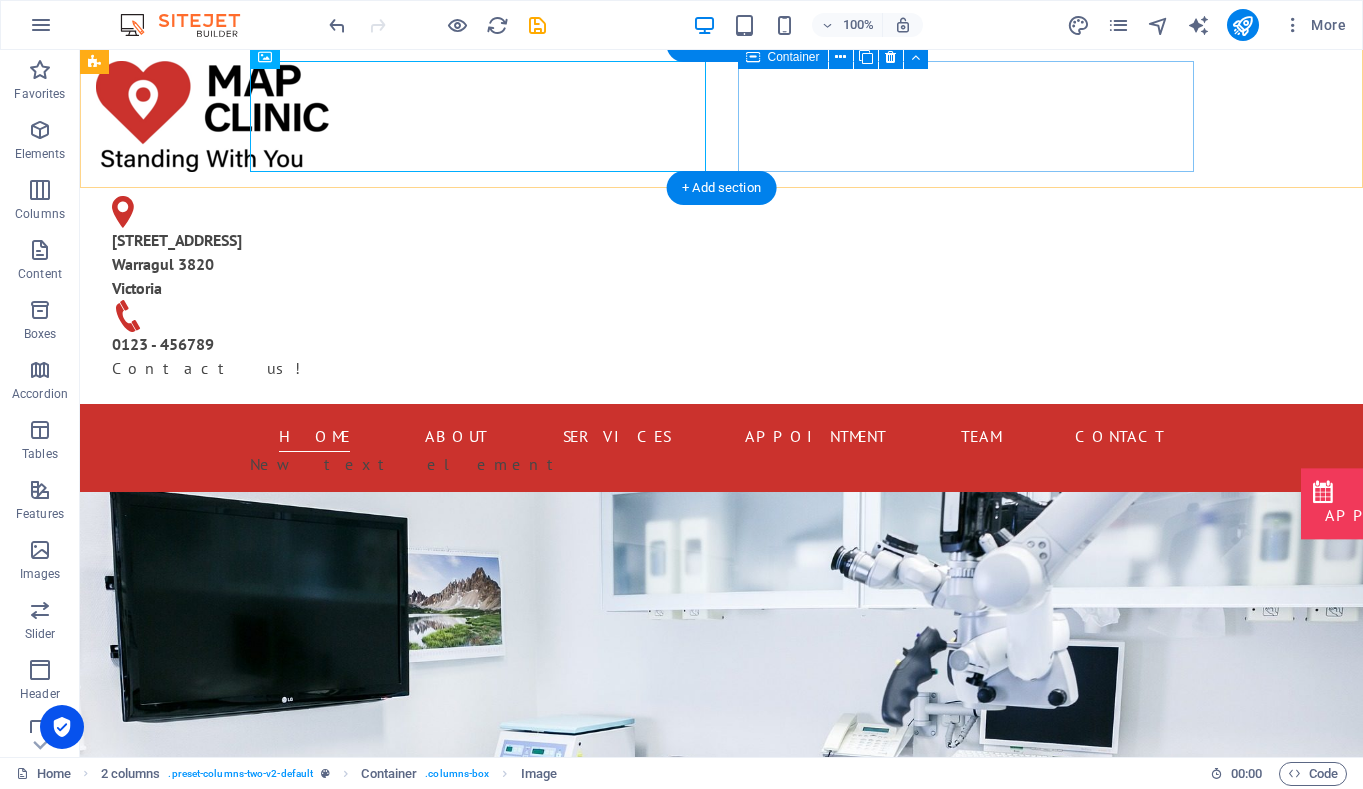scroll, scrollTop: 0, scrollLeft: 0, axis: both 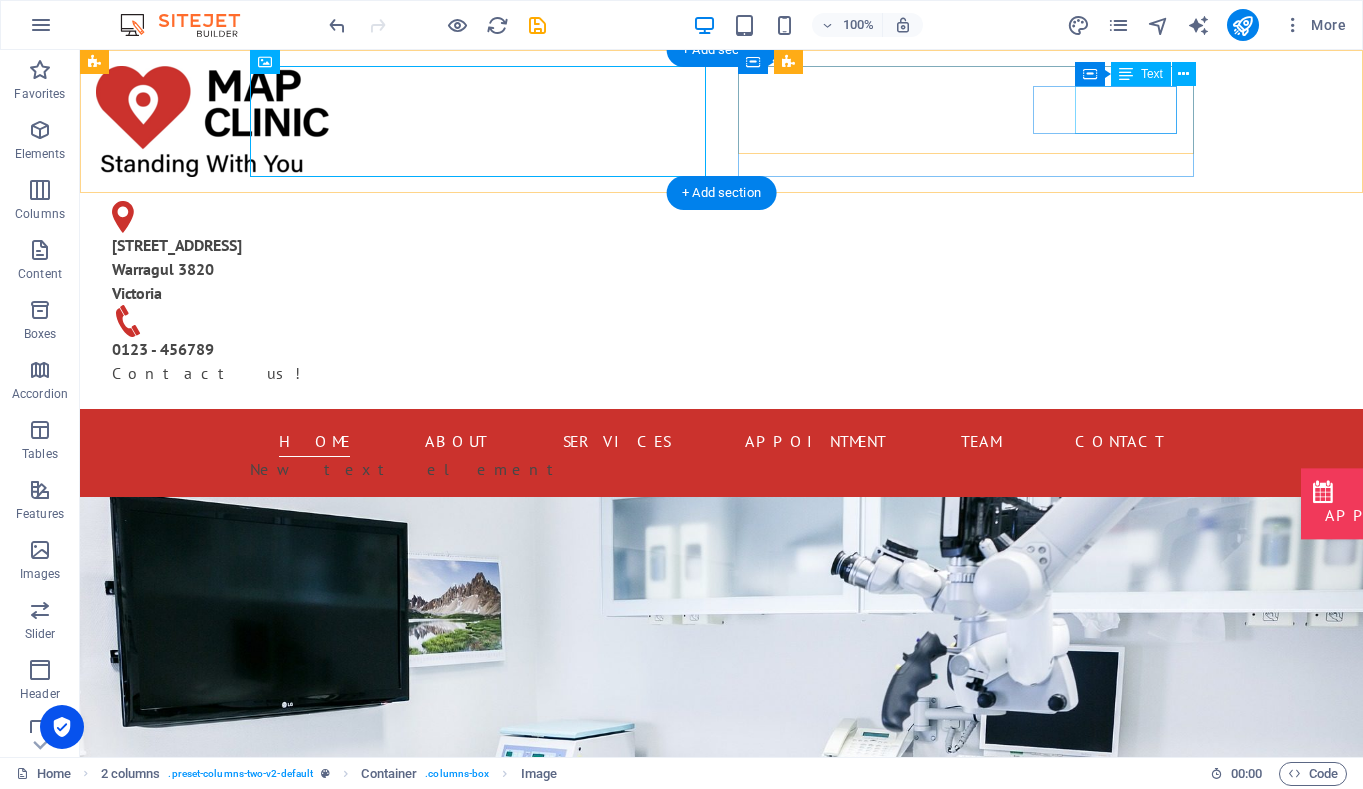click on "0123 - 456789 Contact us!" at bounding box center (324, 361) 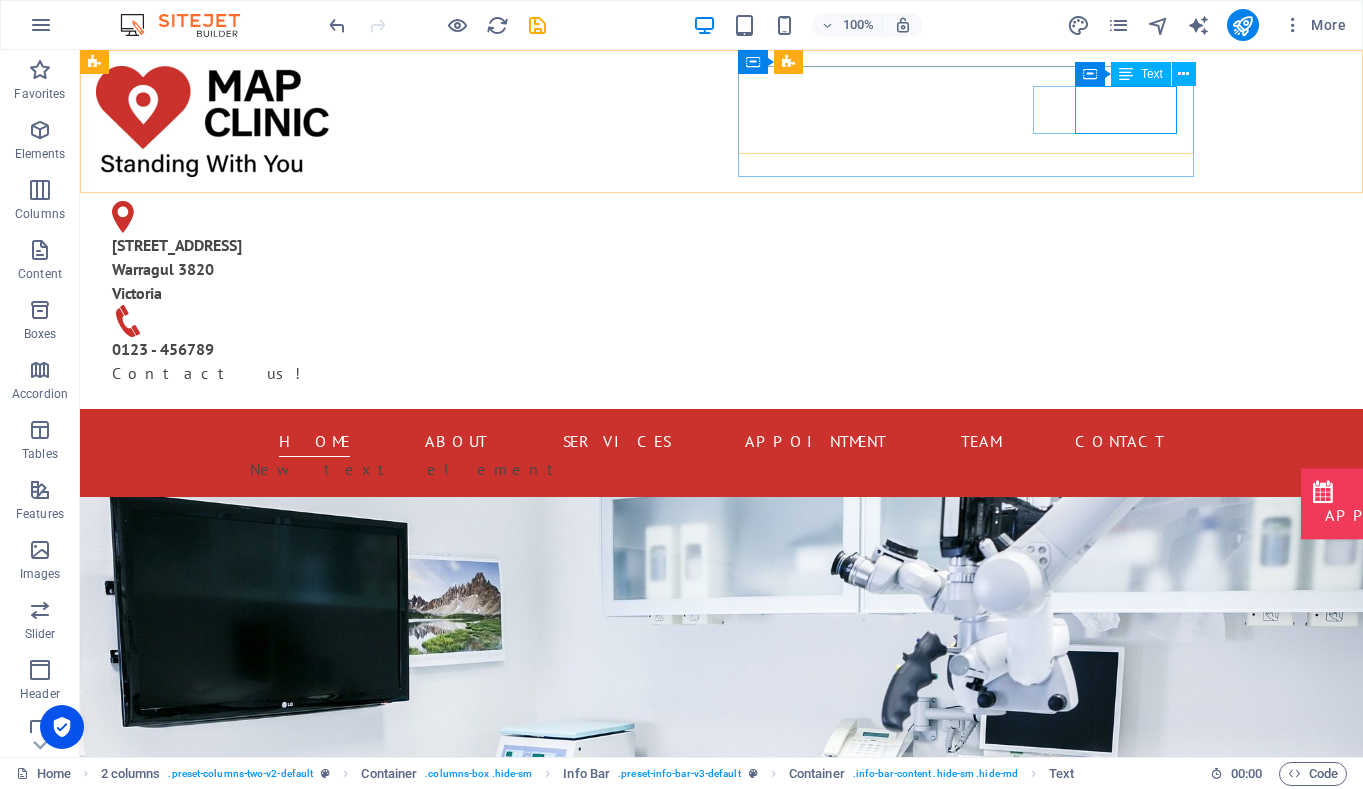 click on "Text" at bounding box center [1152, 74] 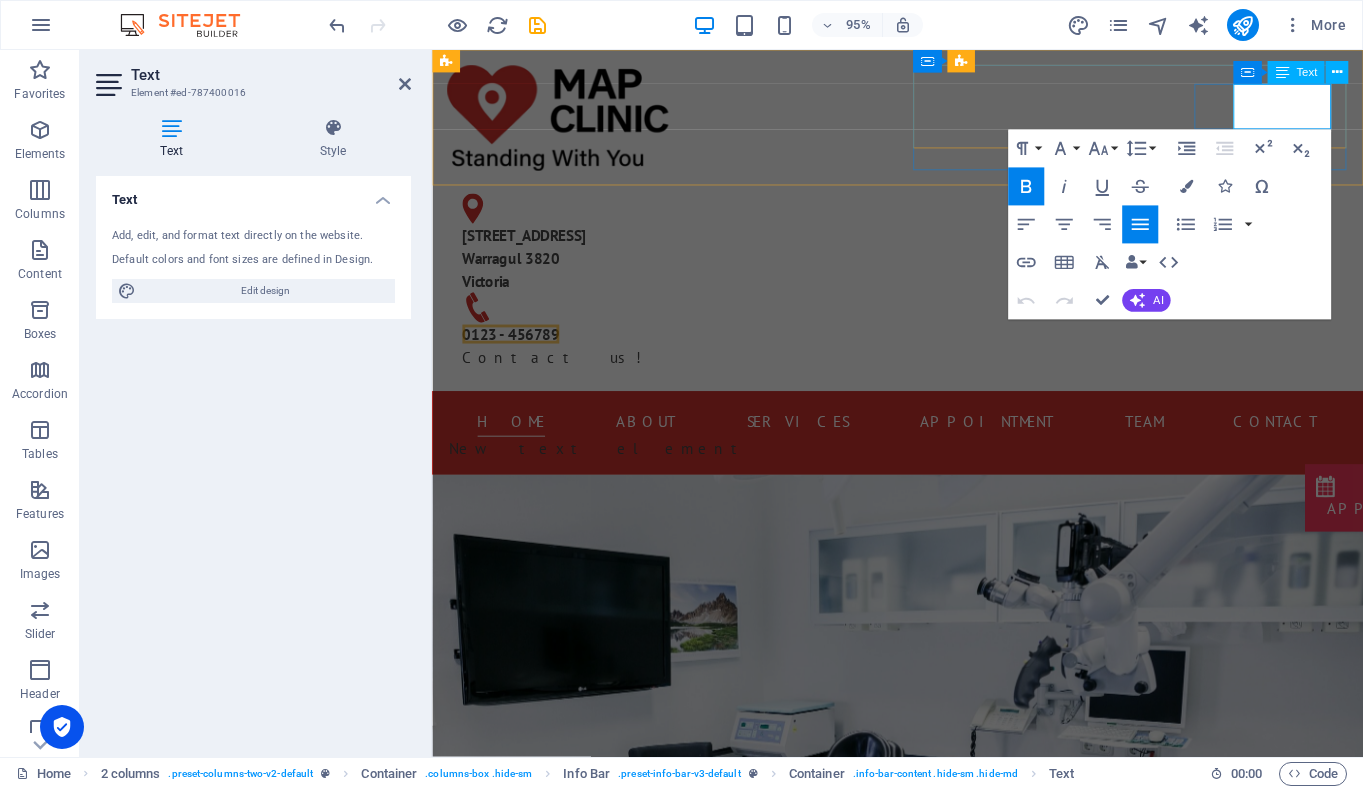 click on "0123 - 456789" at bounding box center [515, 349] 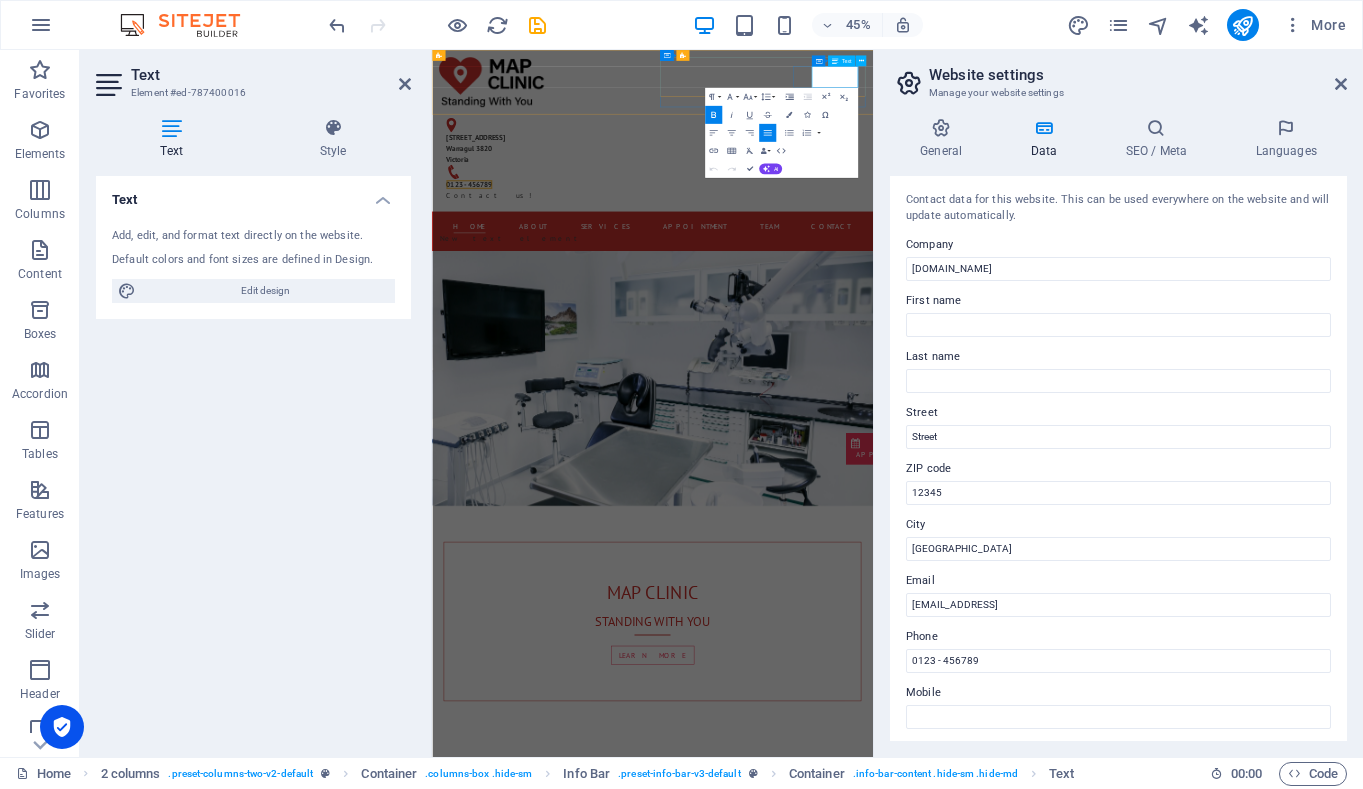 click on "0123 - 456789" at bounding box center (515, 349) 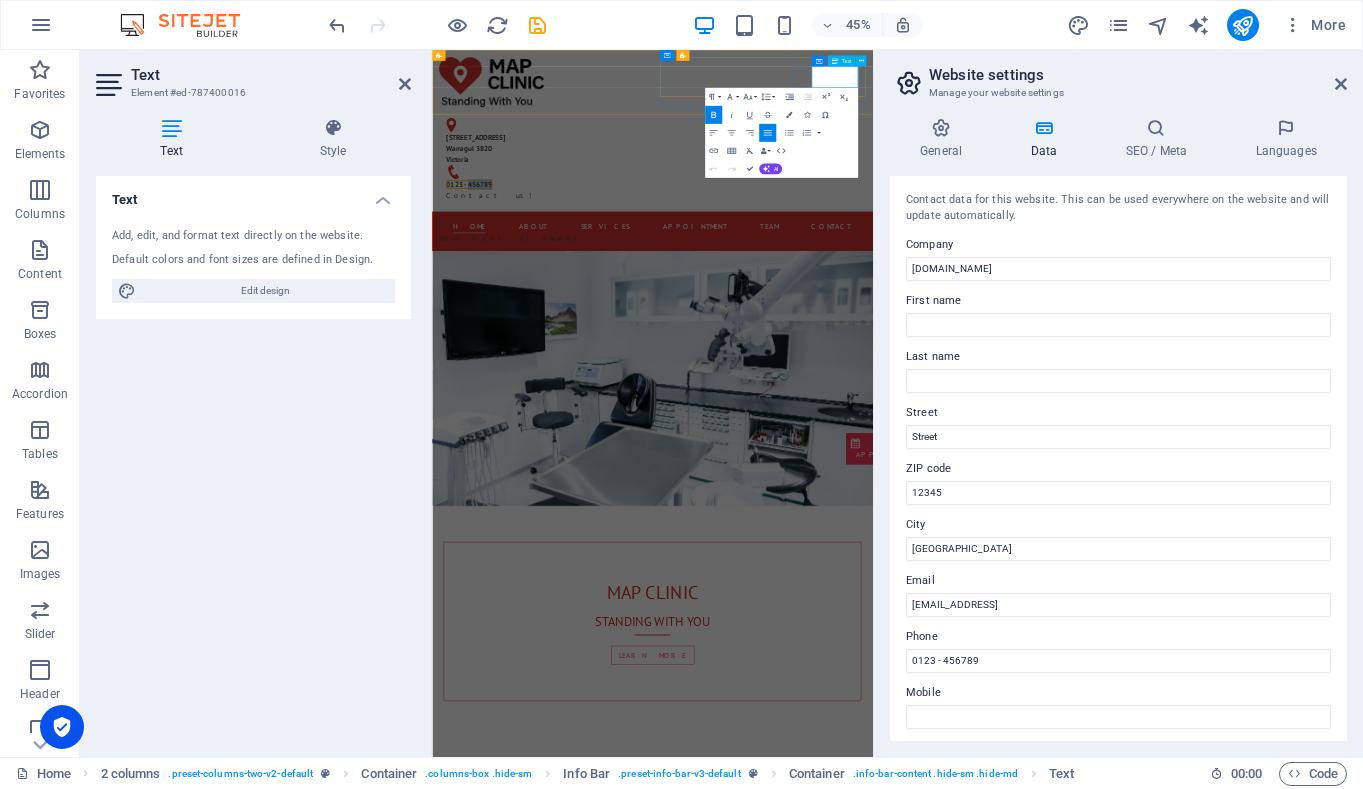 click on "0123 - 456789" at bounding box center (515, 349) 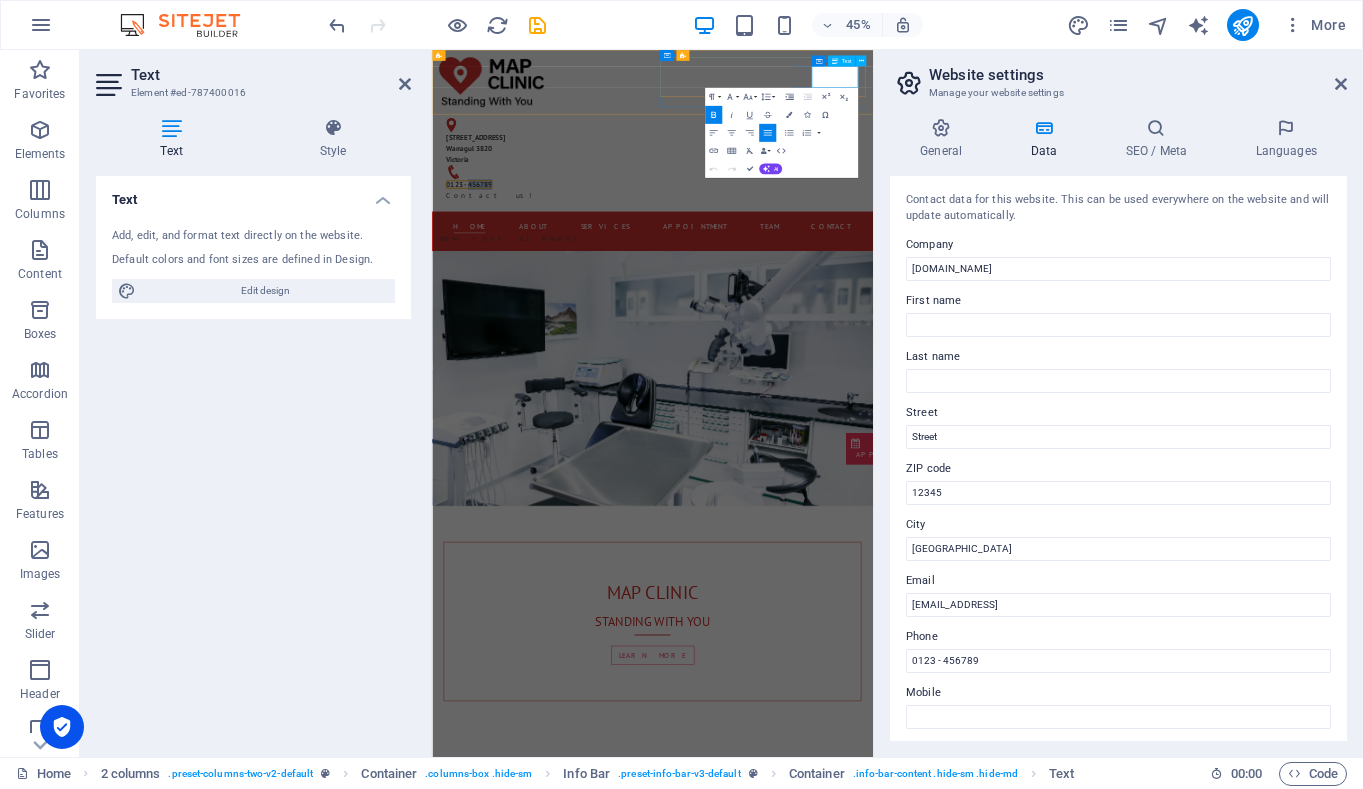 type 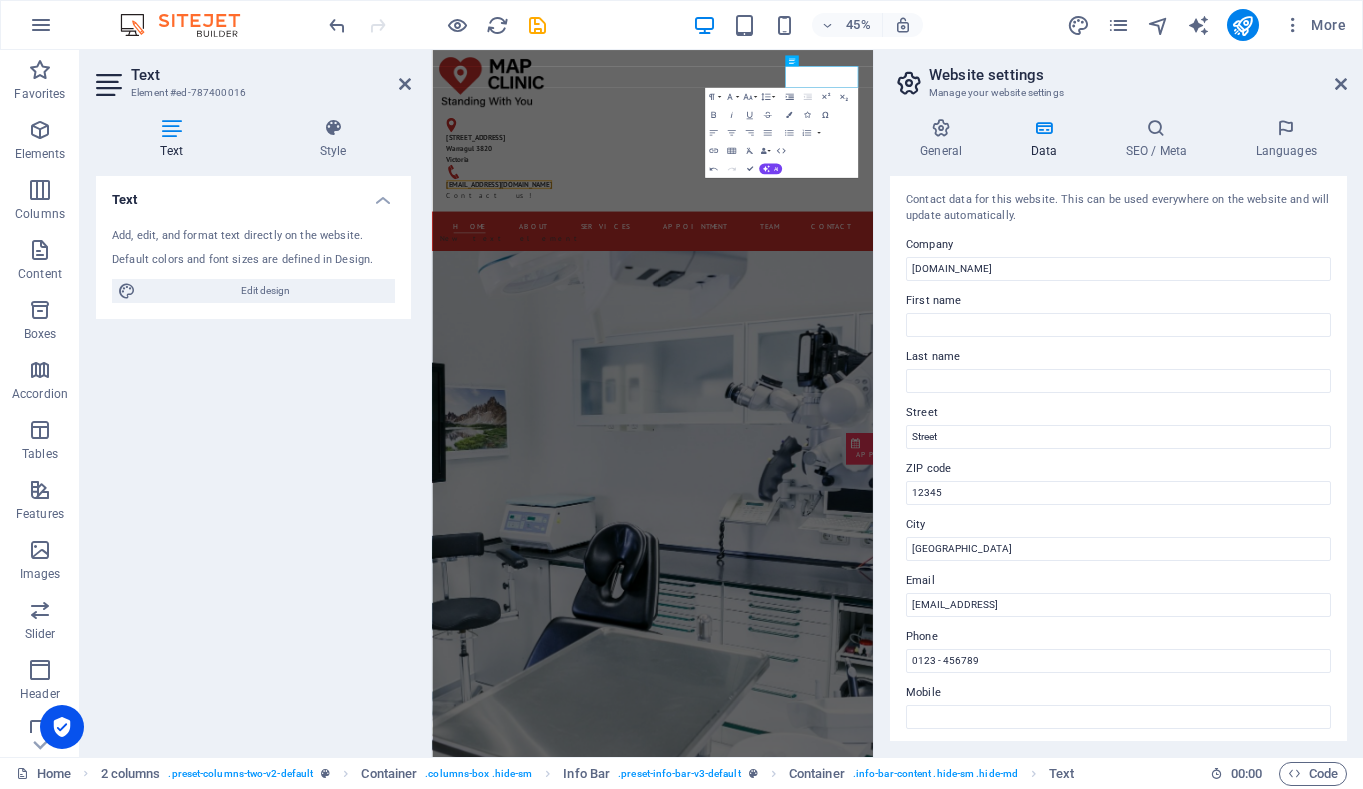 click on "45% More" at bounding box center [839, 25] 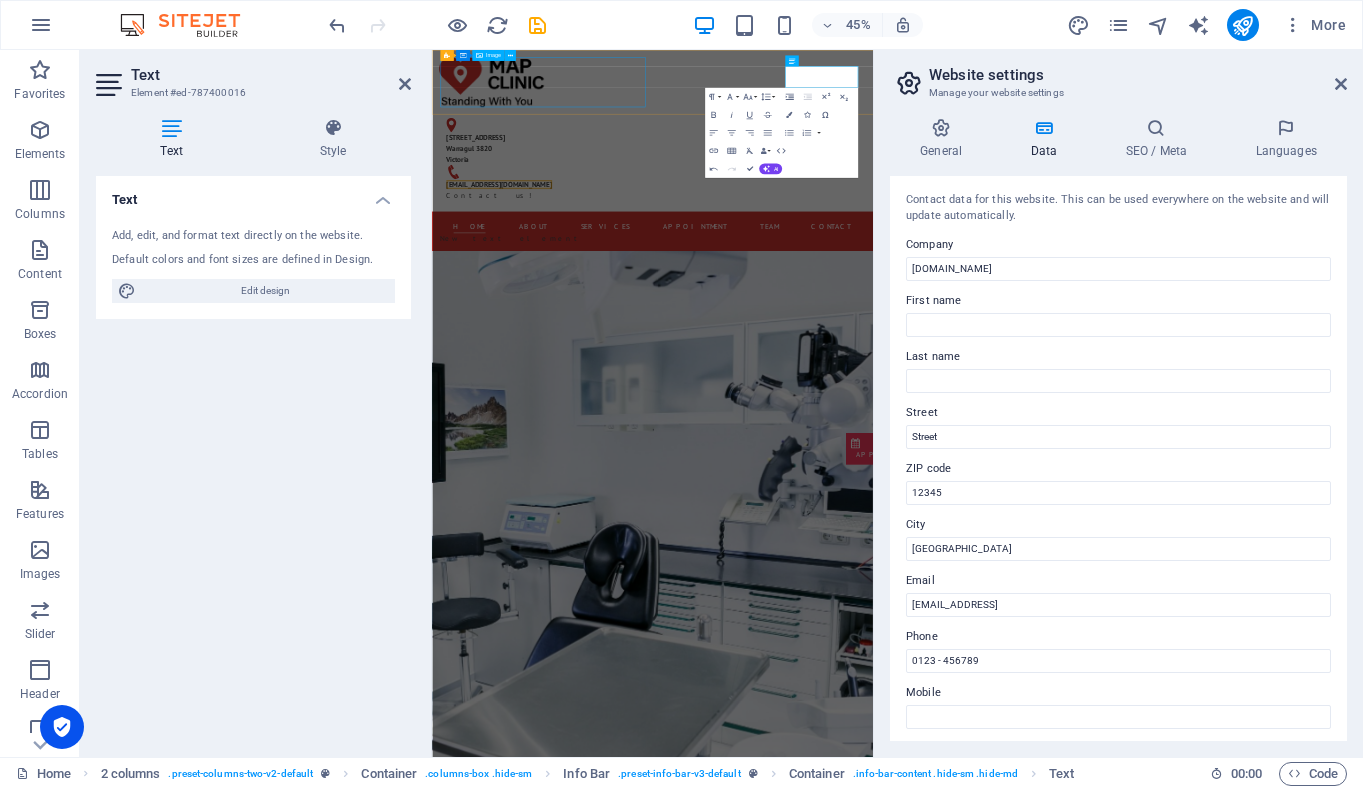 click at bounding box center [676, 121] 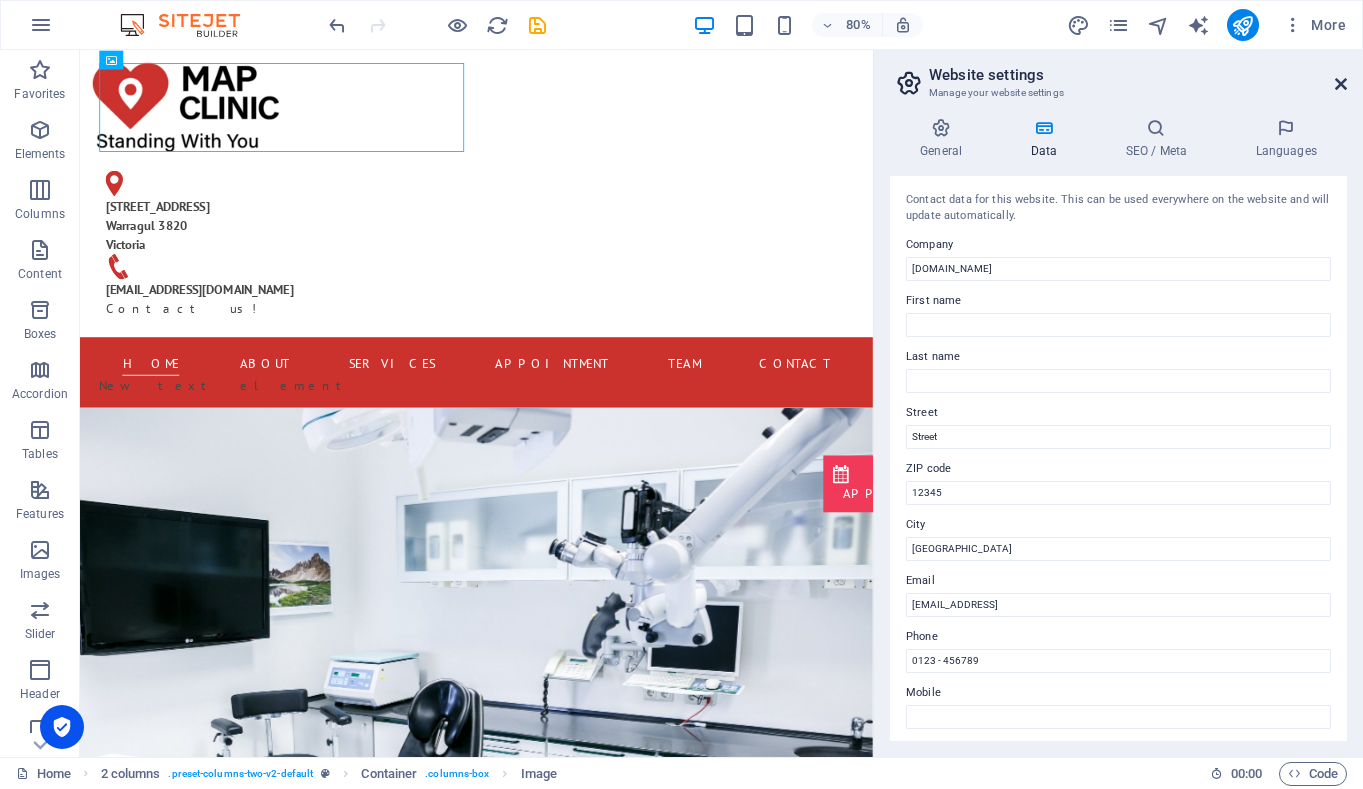 click at bounding box center (1341, 84) 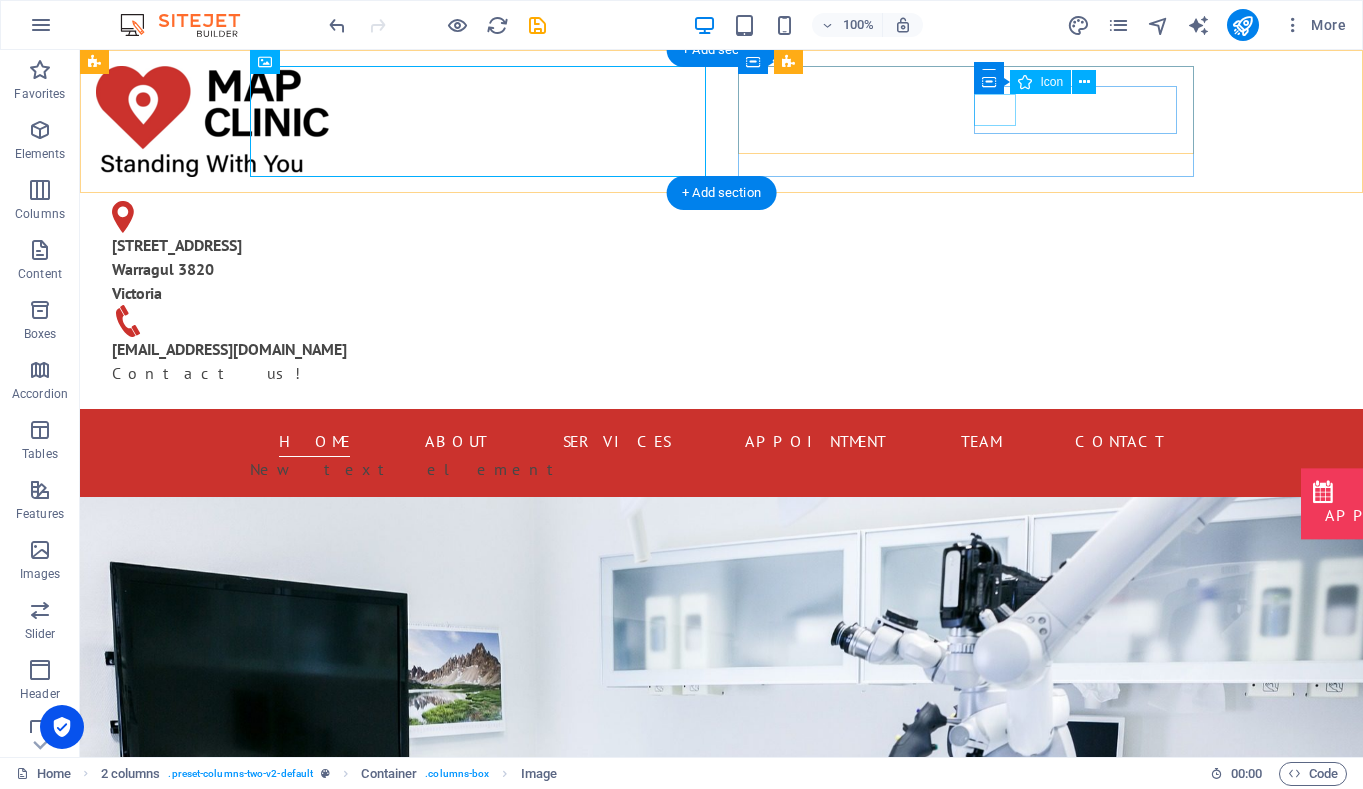 click at bounding box center [324, 321] 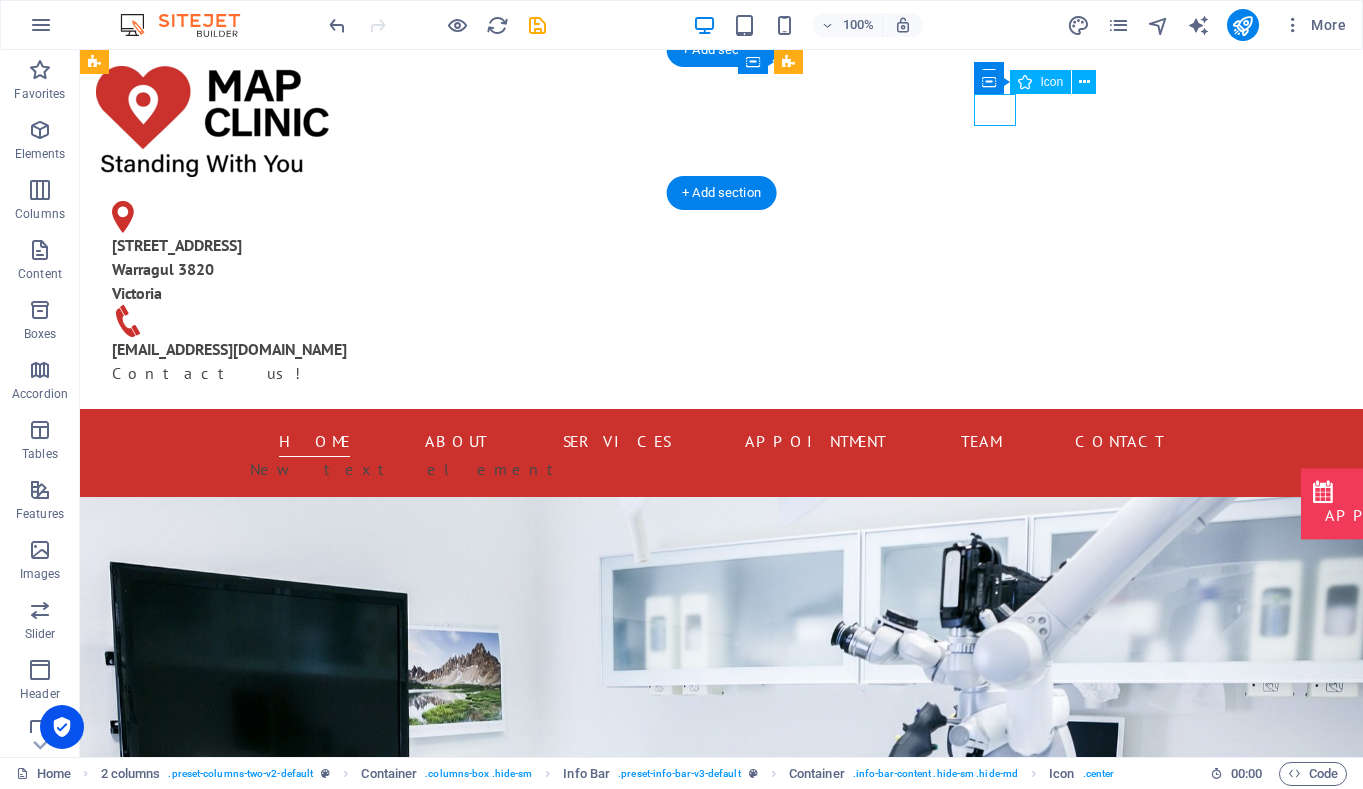 click at bounding box center [324, 321] 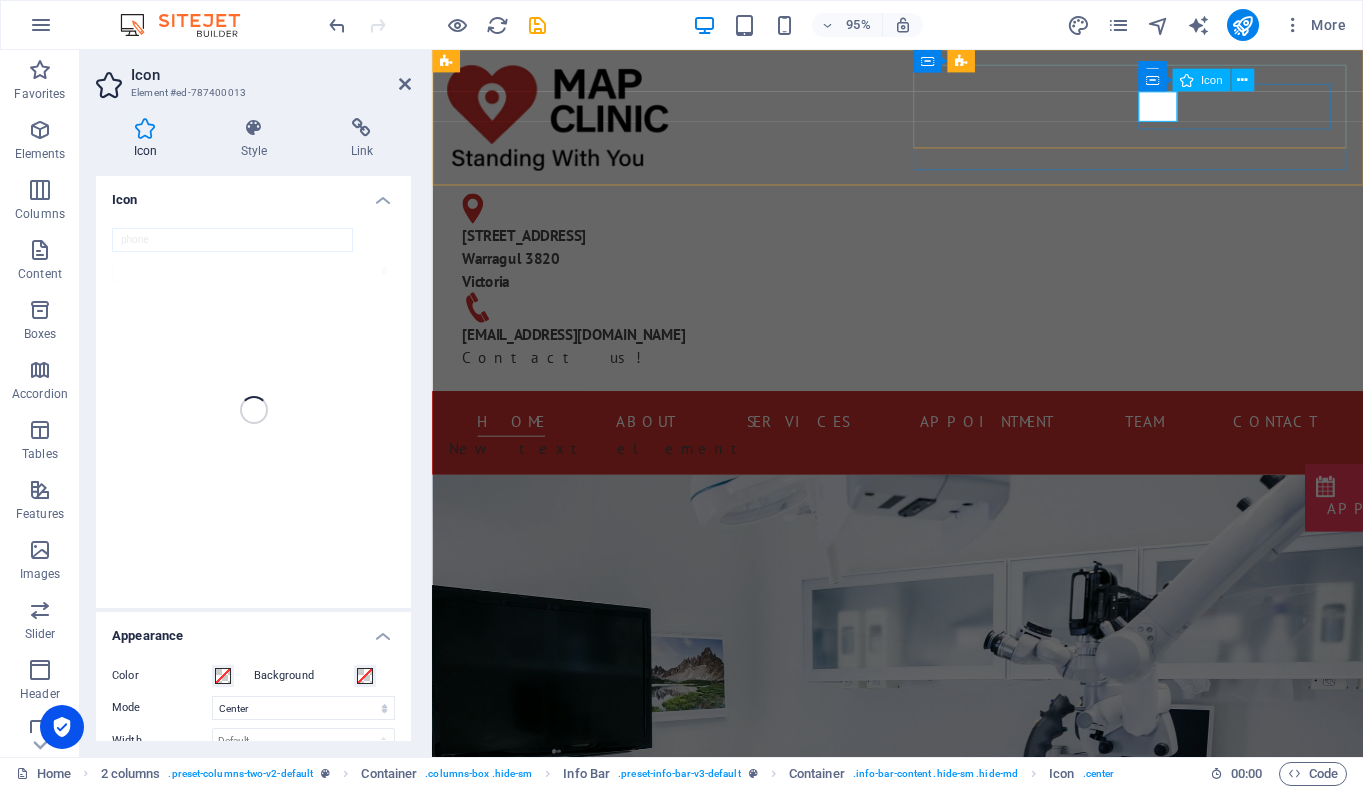 click at bounding box center (676, 321) 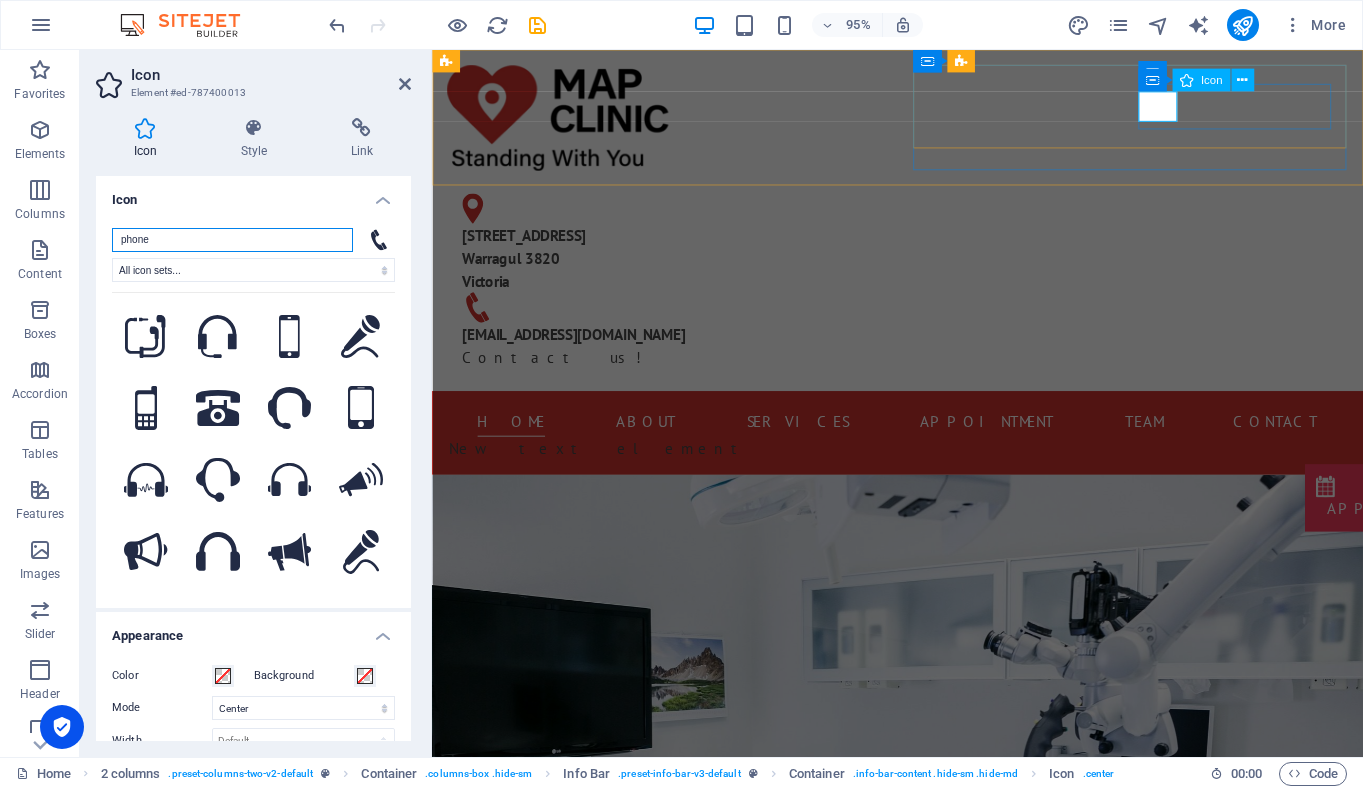 click at bounding box center (676, 321) 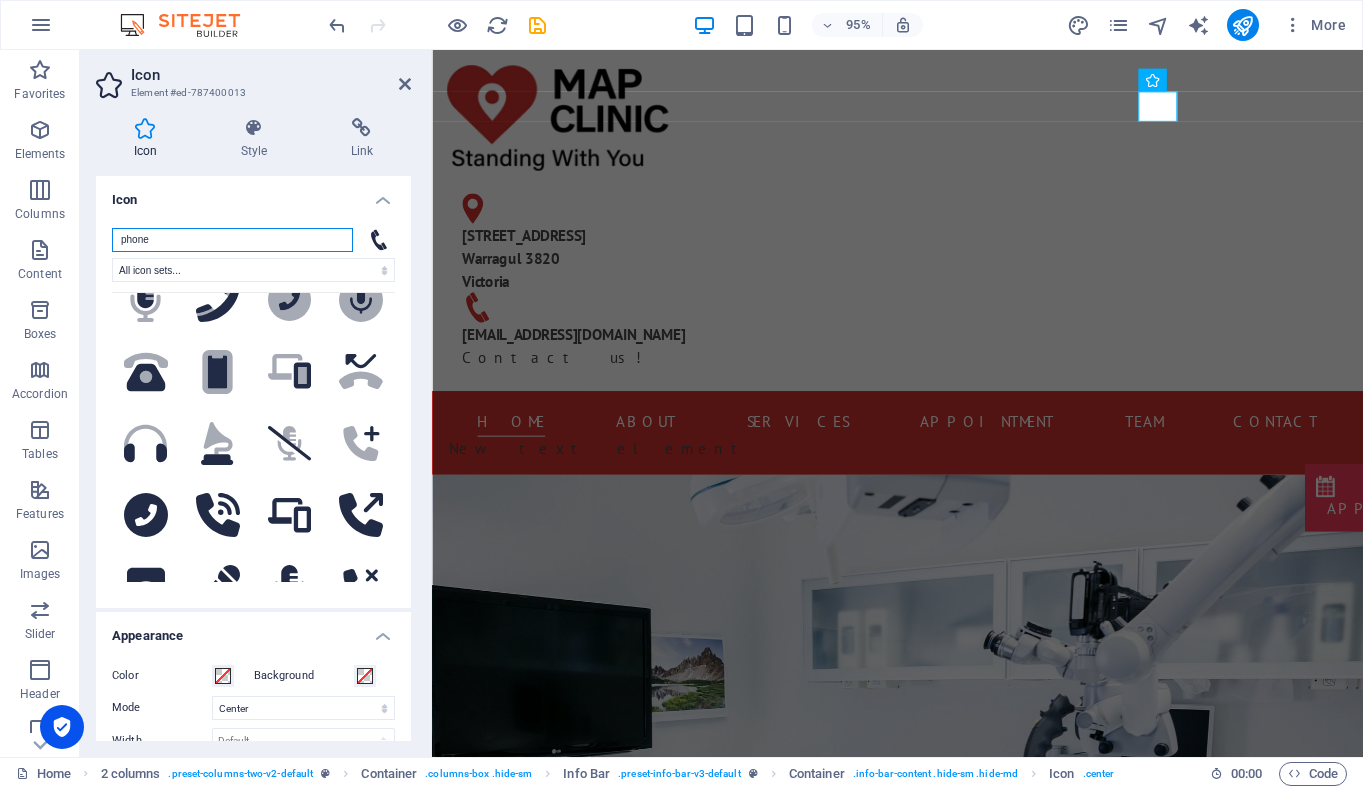 scroll, scrollTop: 1050, scrollLeft: 0, axis: vertical 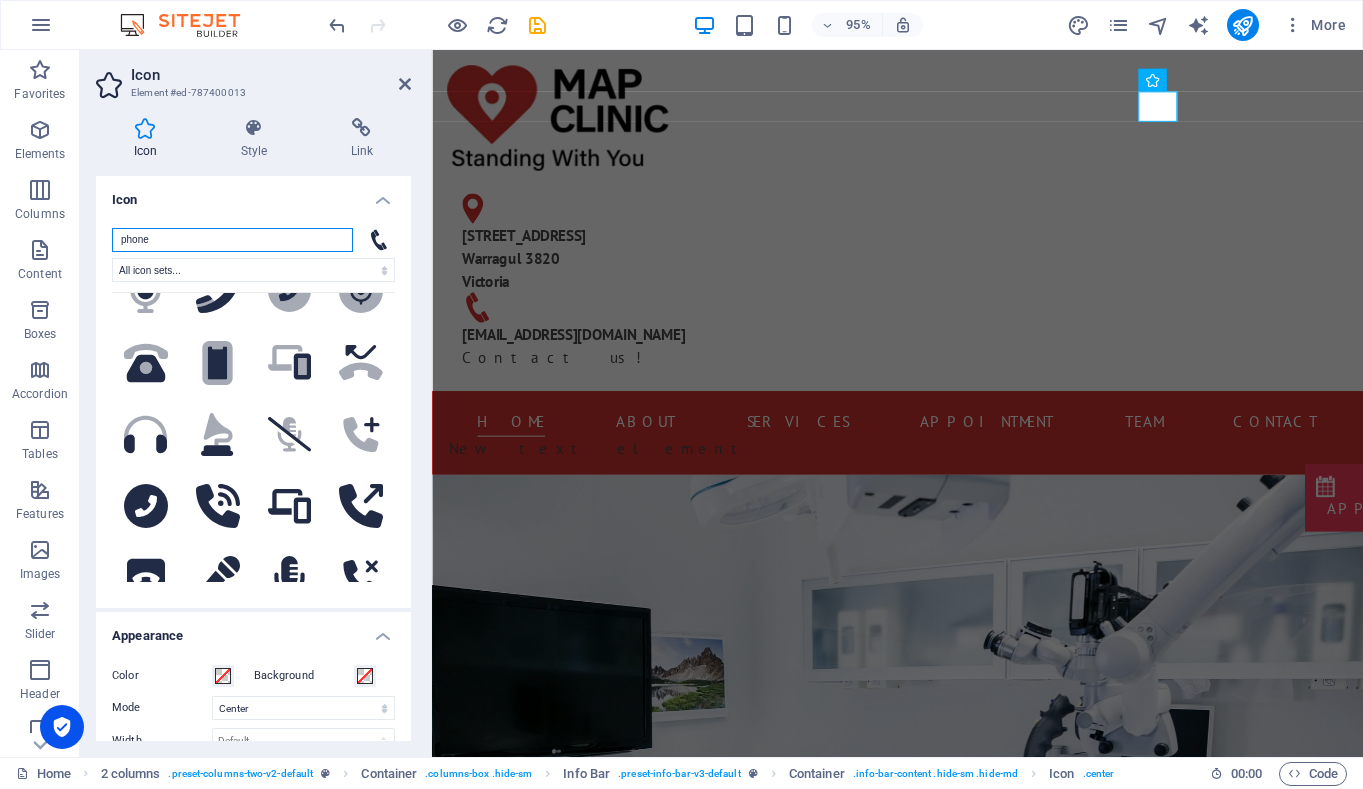 click on "phone" at bounding box center (232, 240) 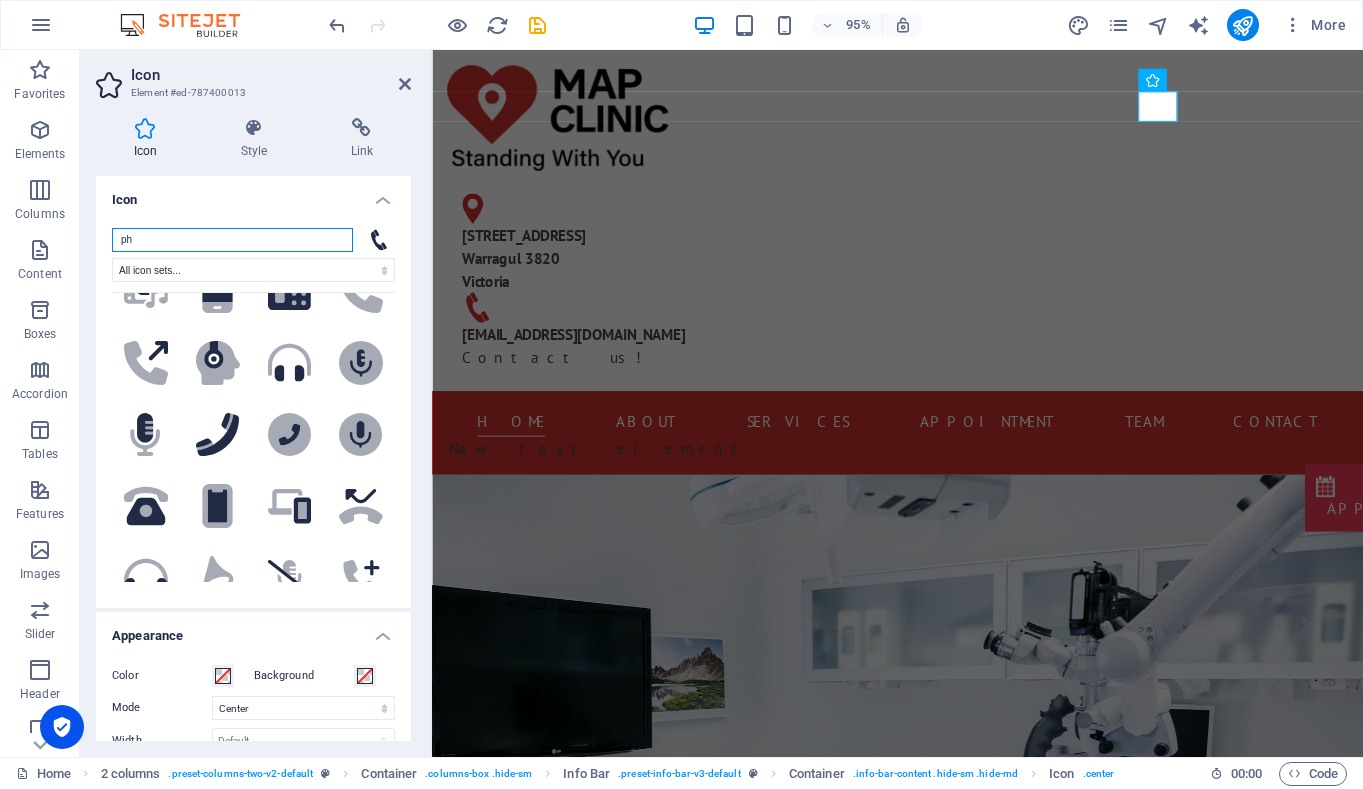 type on "p" 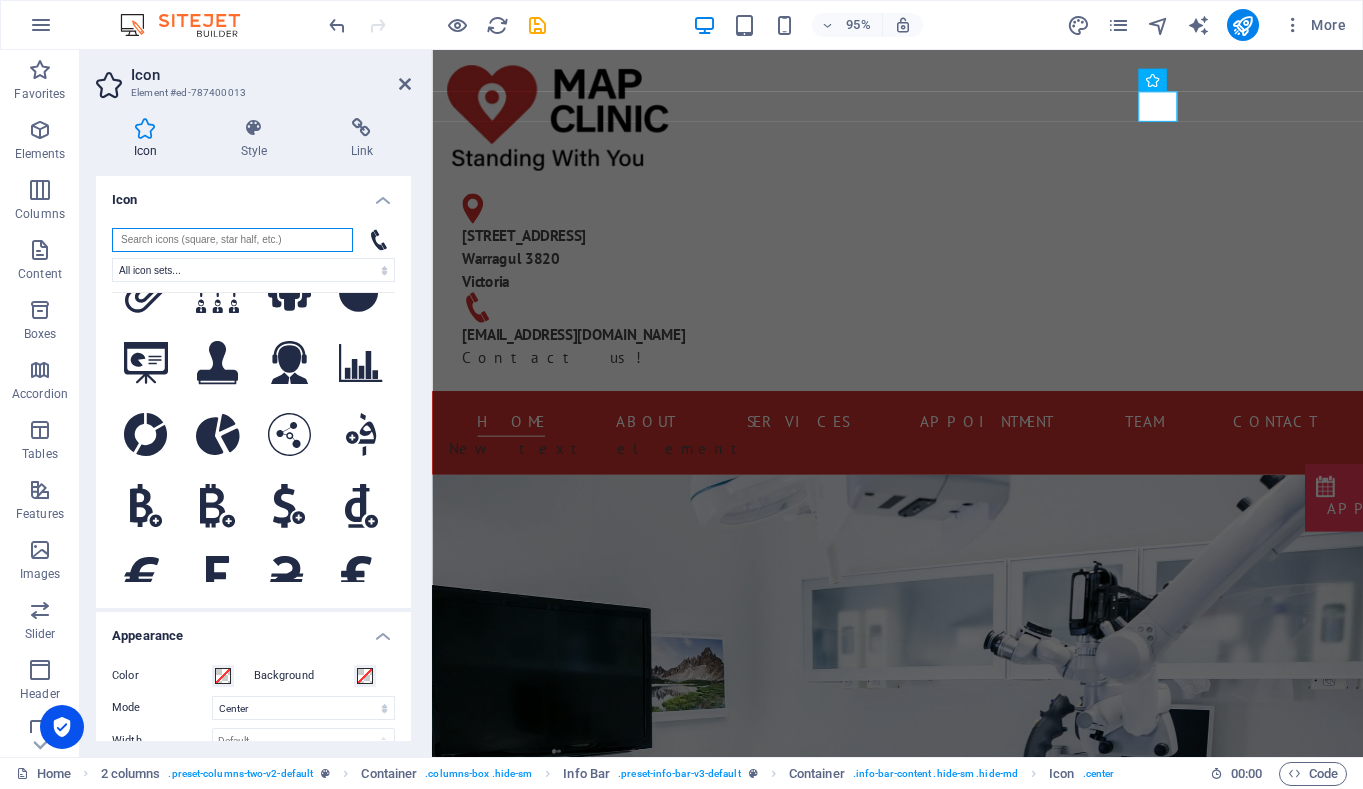 scroll, scrollTop: 0, scrollLeft: 0, axis: both 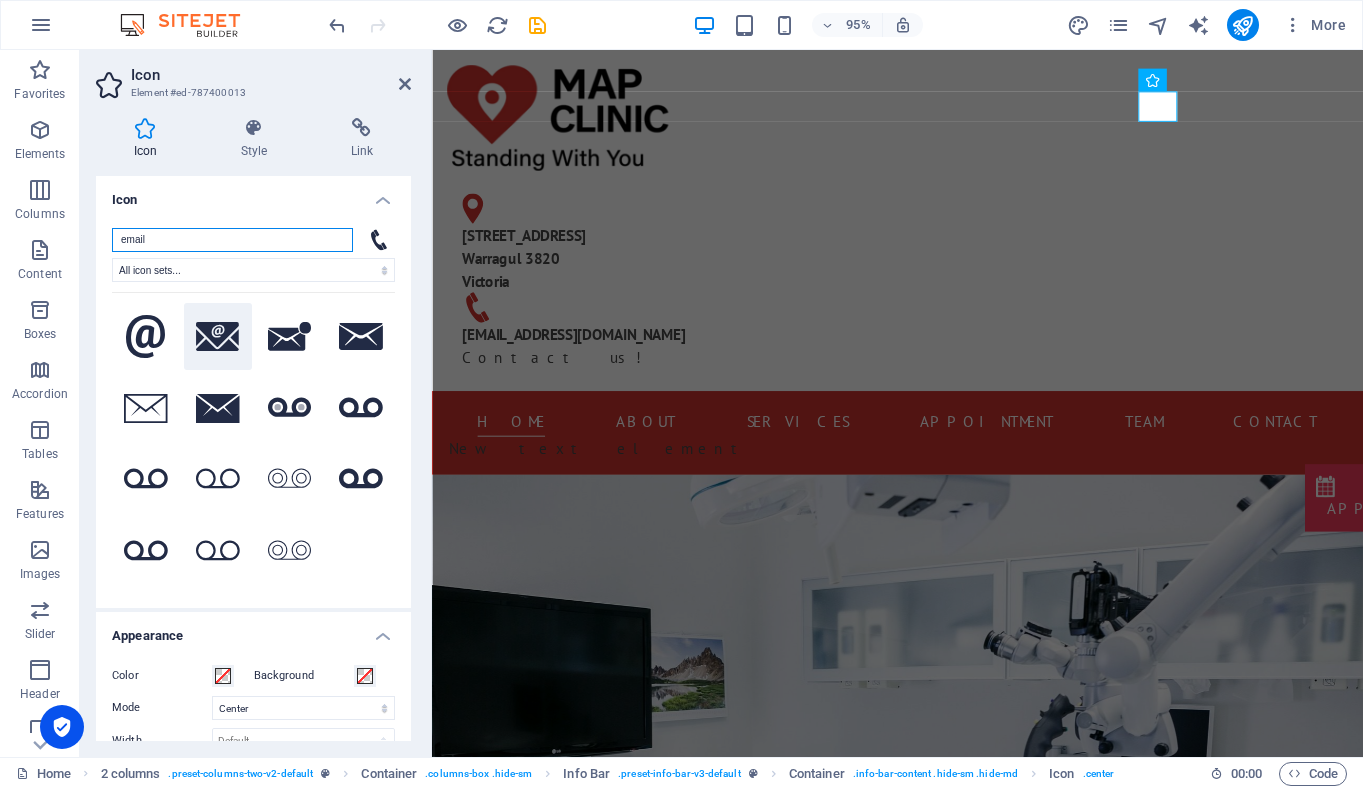 type on "email" 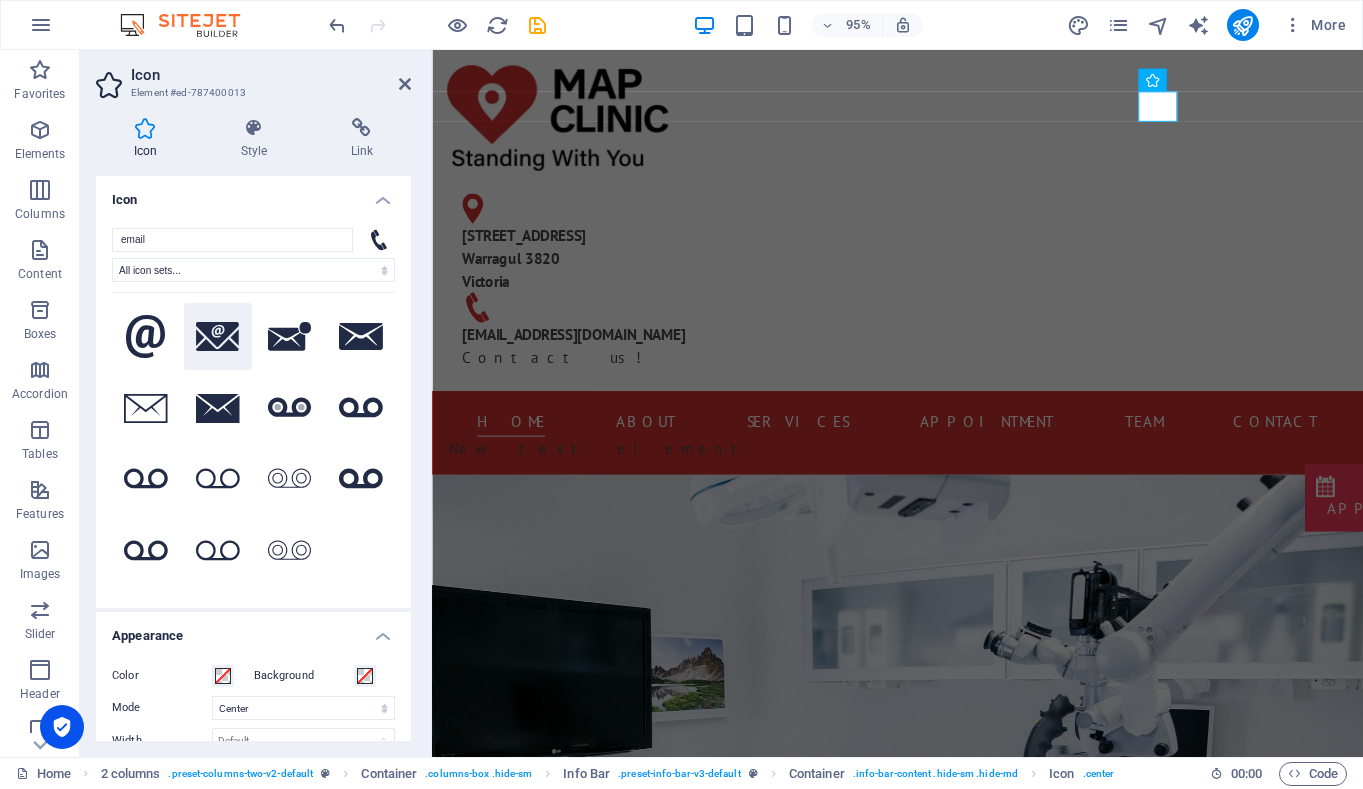 click 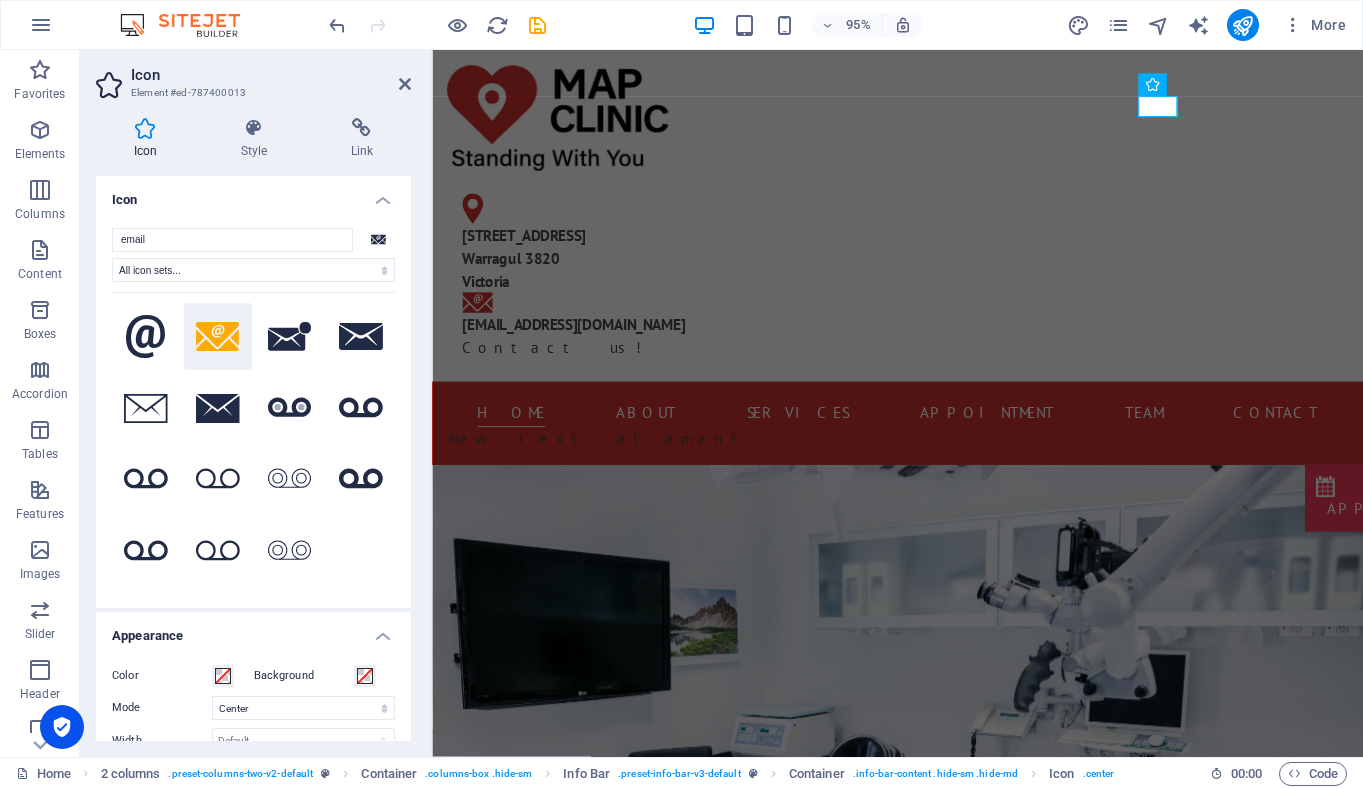 click 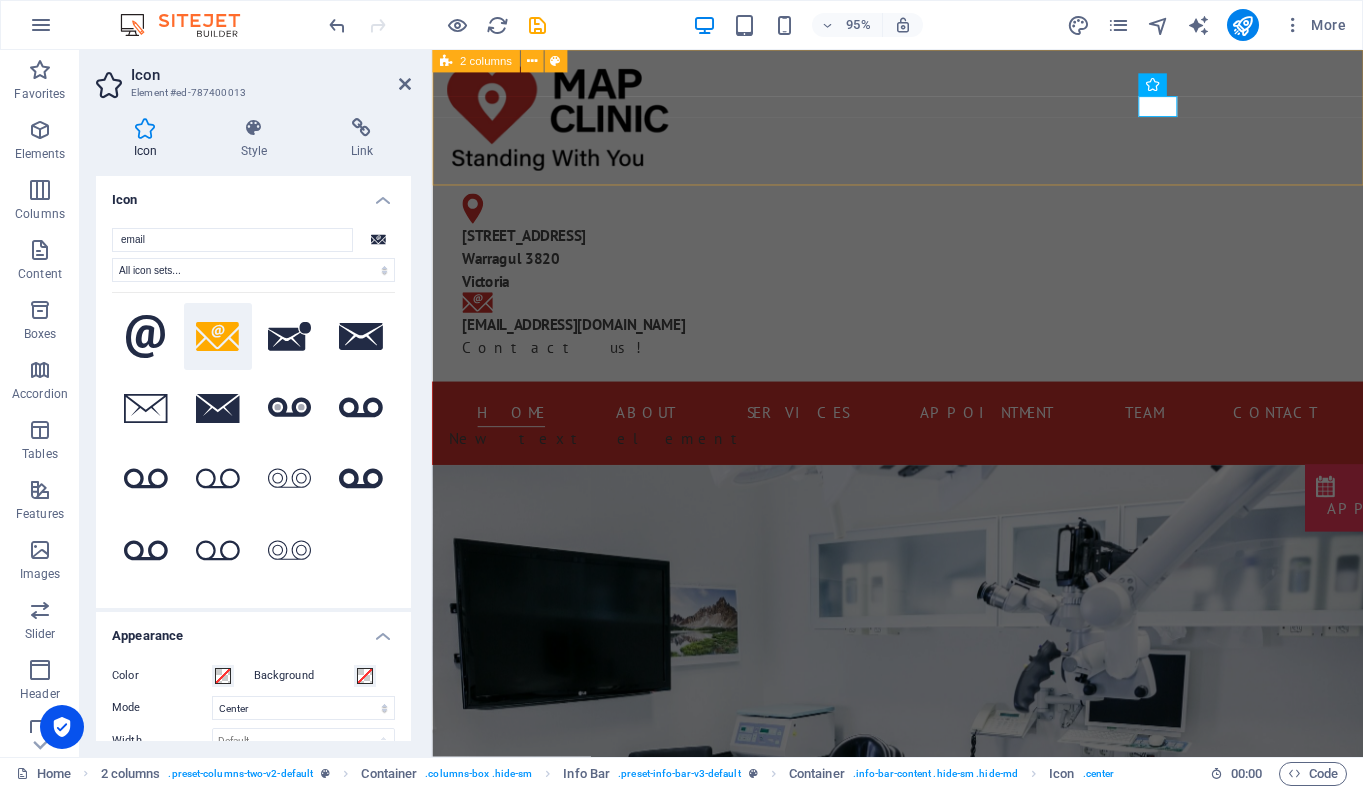 click on "[STREET_ADDRESS] [EMAIL_ADDRESS][DOMAIN_NAME] Contact us!" at bounding box center [922, 224] 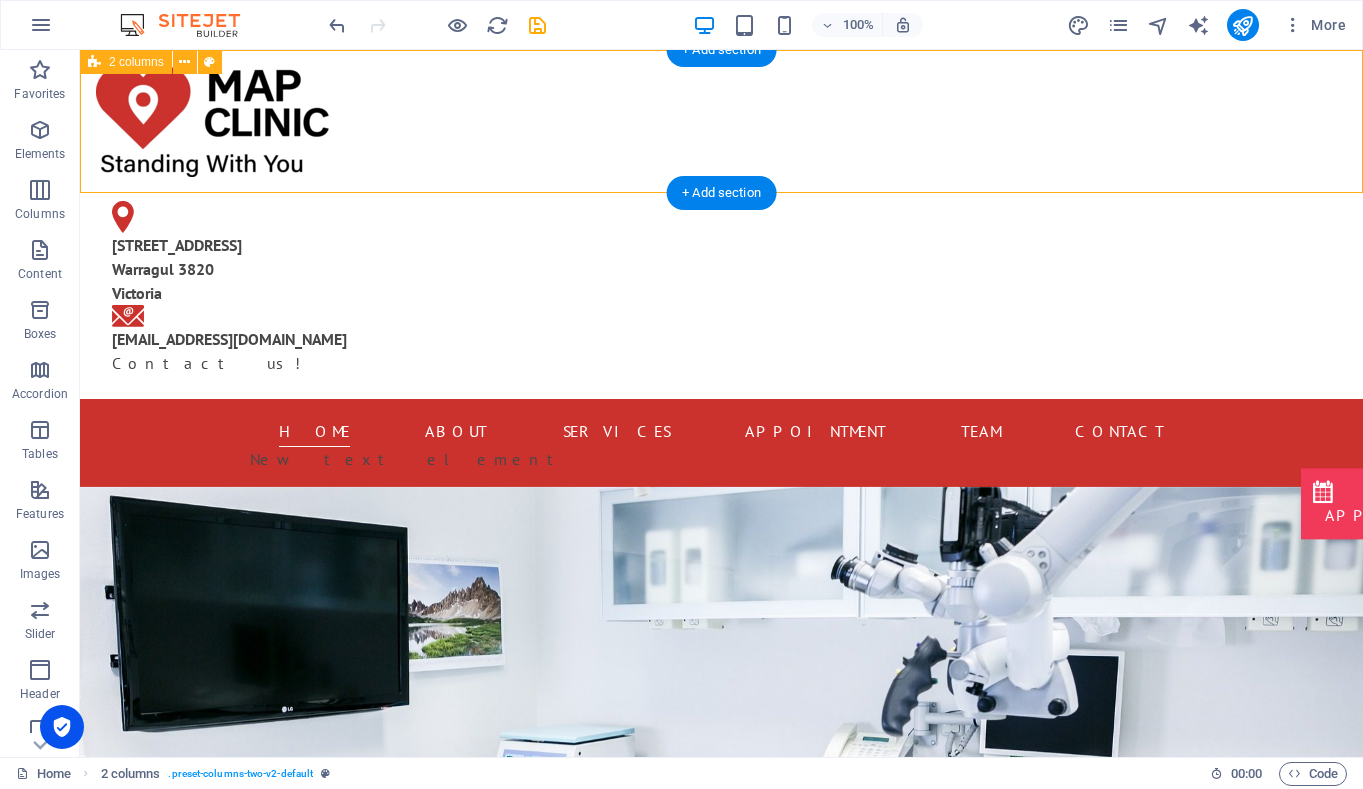 click on "[STREET_ADDRESS] [EMAIL_ADDRESS][DOMAIN_NAME] Contact us!" at bounding box center (721, 224) 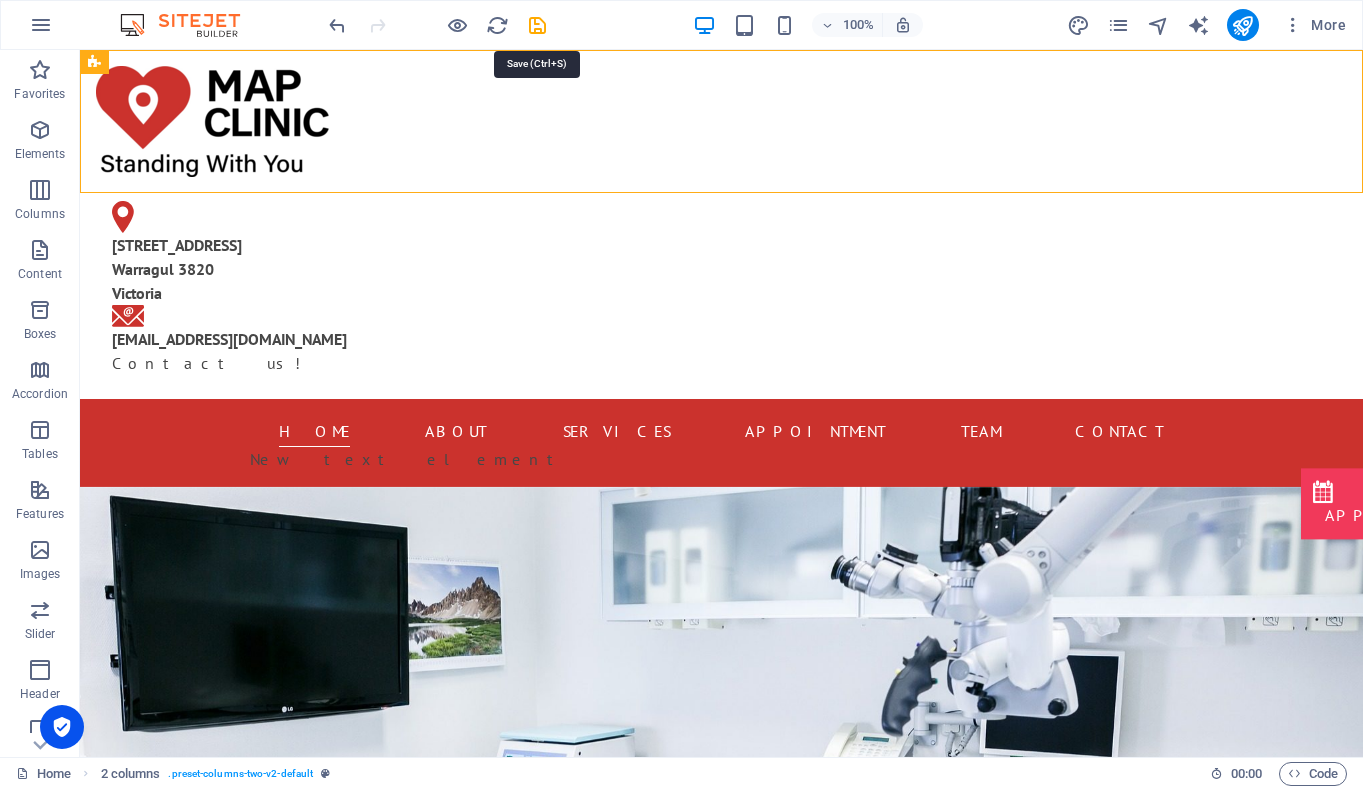 click at bounding box center (537, 25) 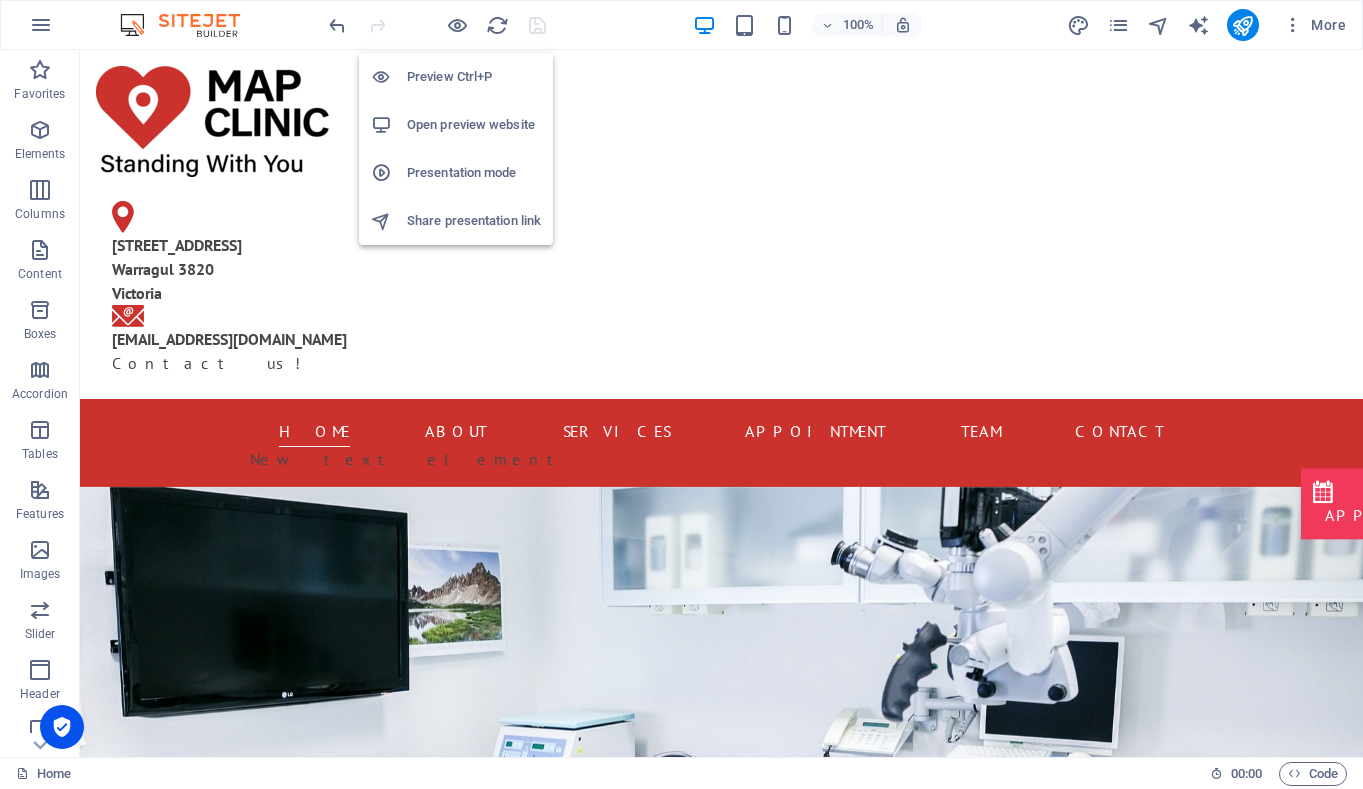 click on "Open preview website" at bounding box center (474, 125) 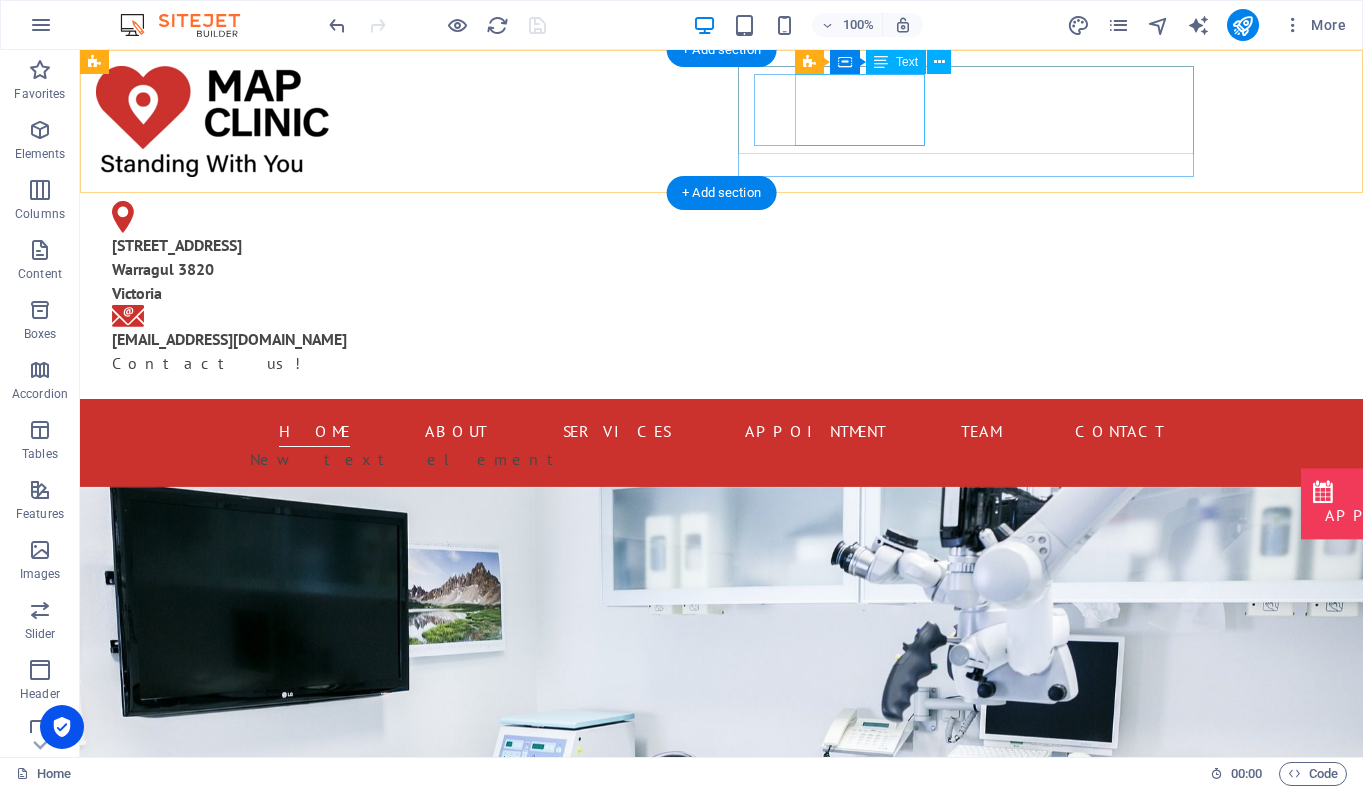 click on "[STREET_ADDRESS]" at bounding box center (316, 269) 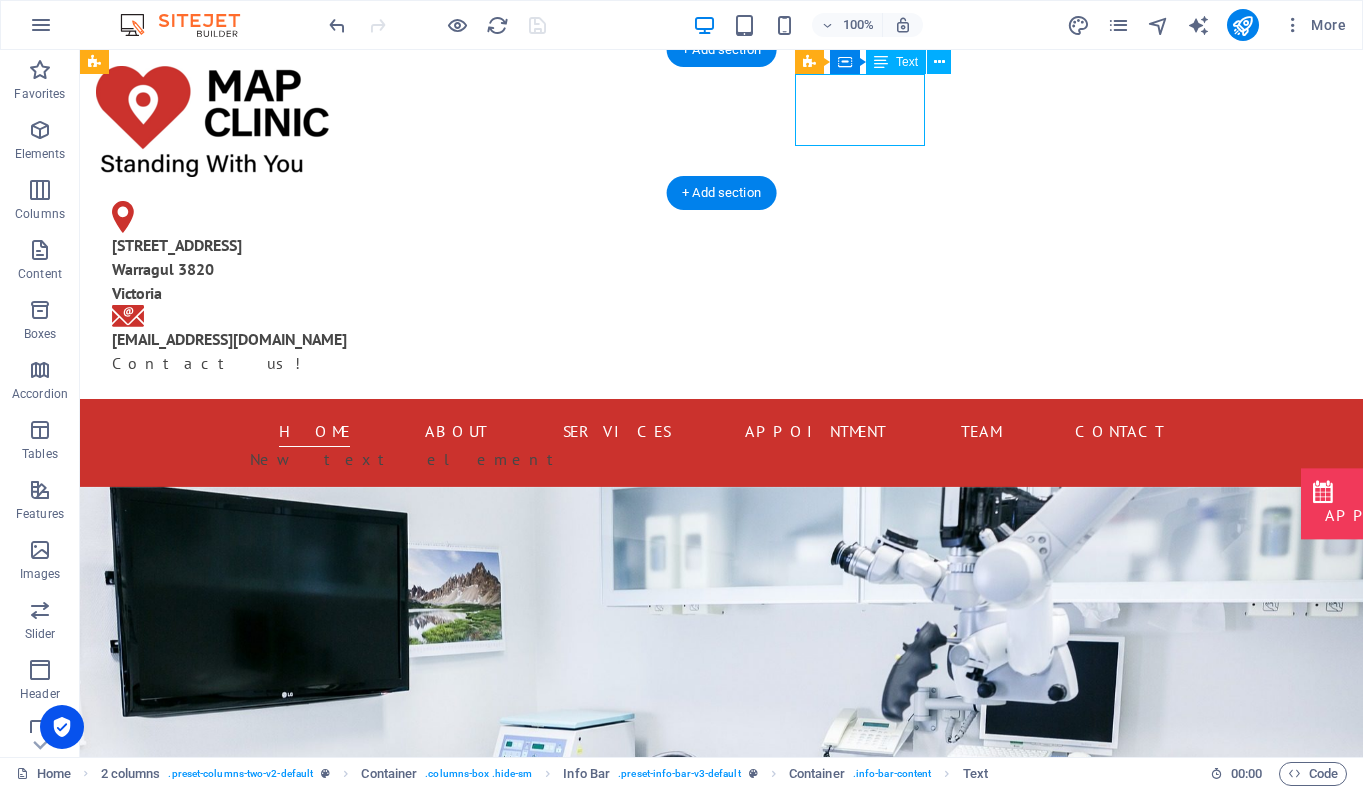 click on "[STREET_ADDRESS]" at bounding box center (316, 269) 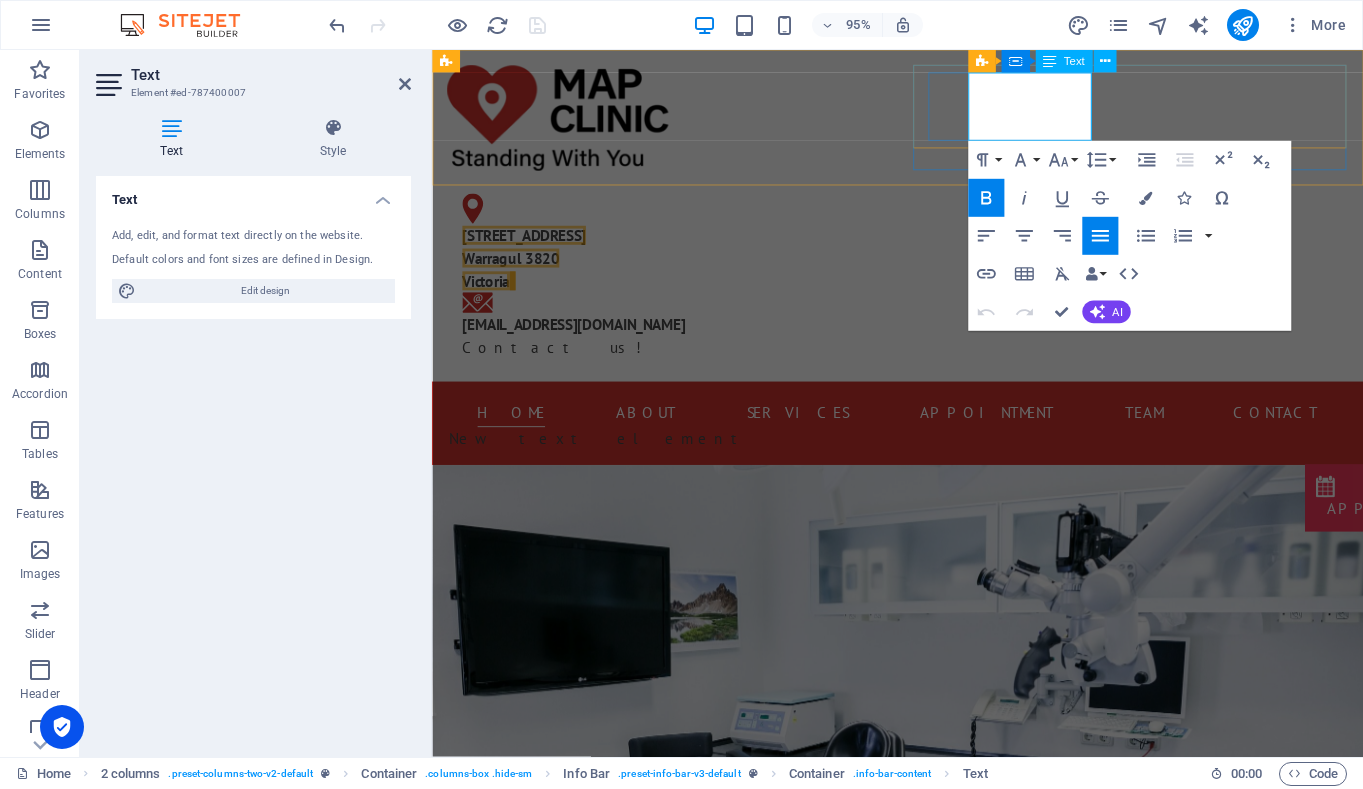 click on "[STREET_ADDRESS]" at bounding box center (529, 245) 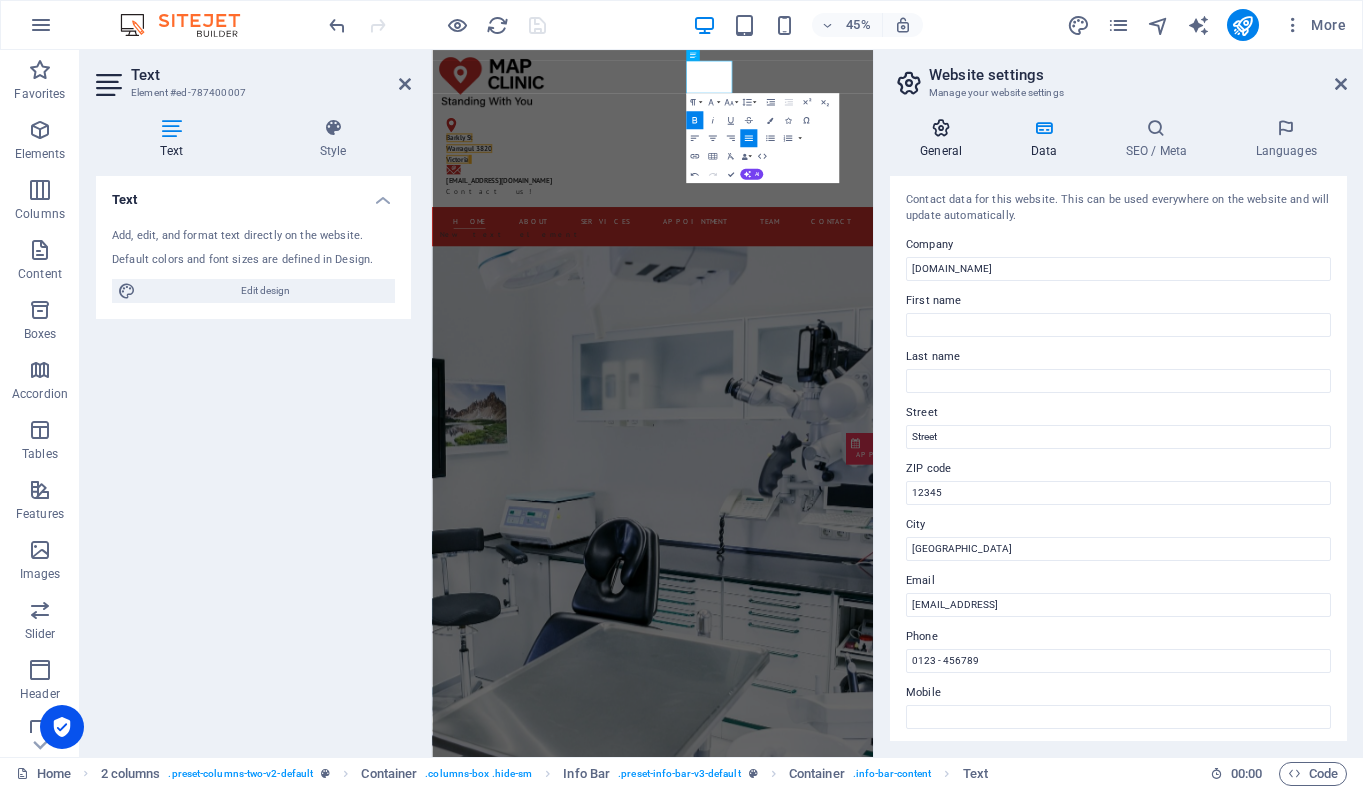 type 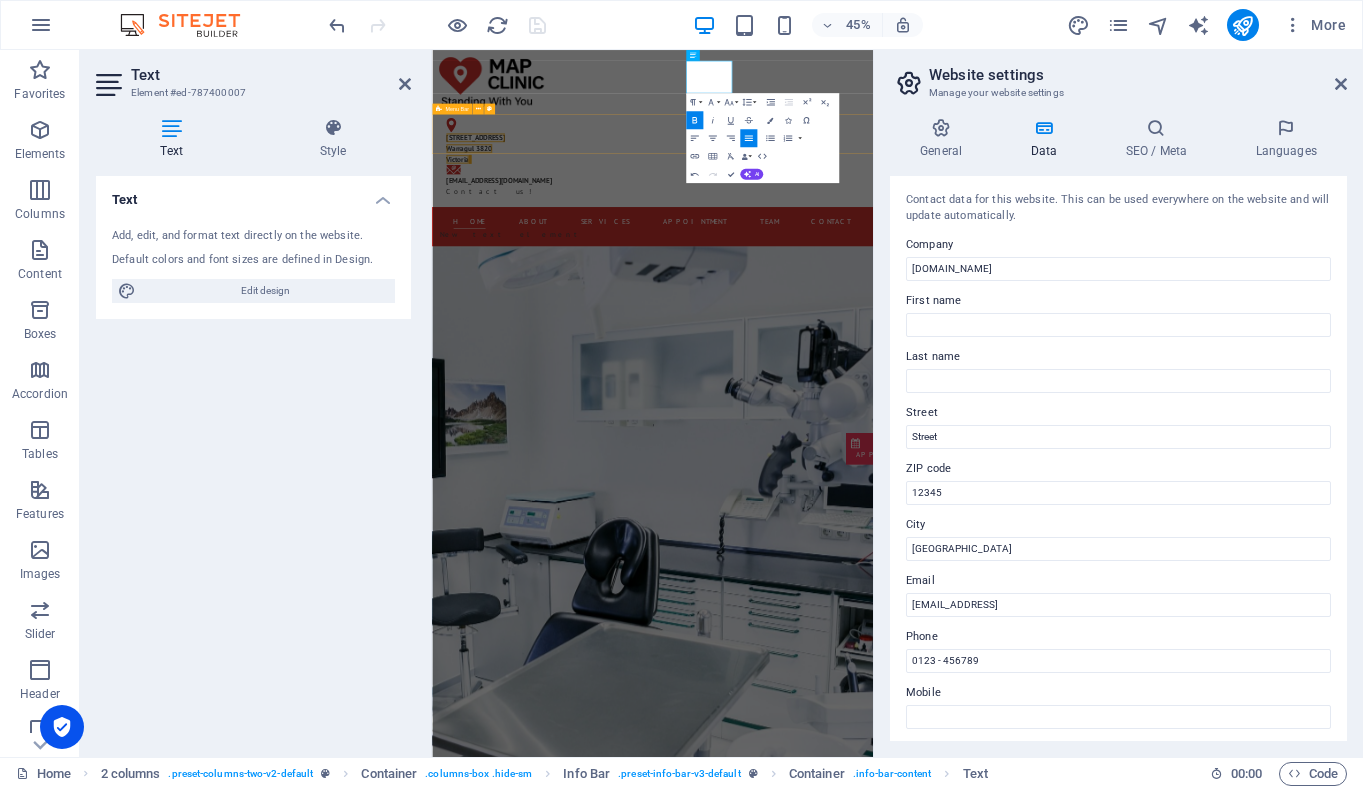 click on "Home About Services Appointment Team Contact New text element" at bounding box center [922, 443] 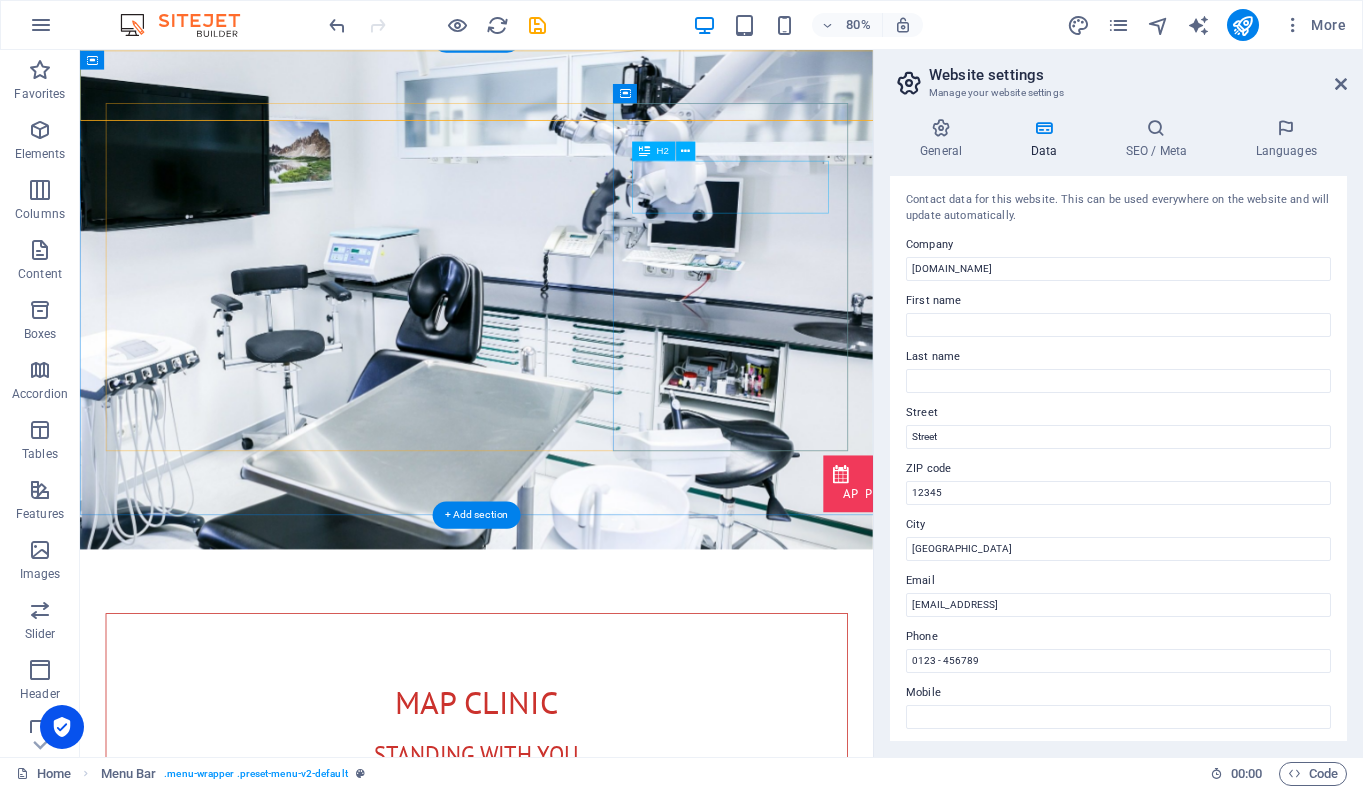 scroll, scrollTop: 0, scrollLeft: 0, axis: both 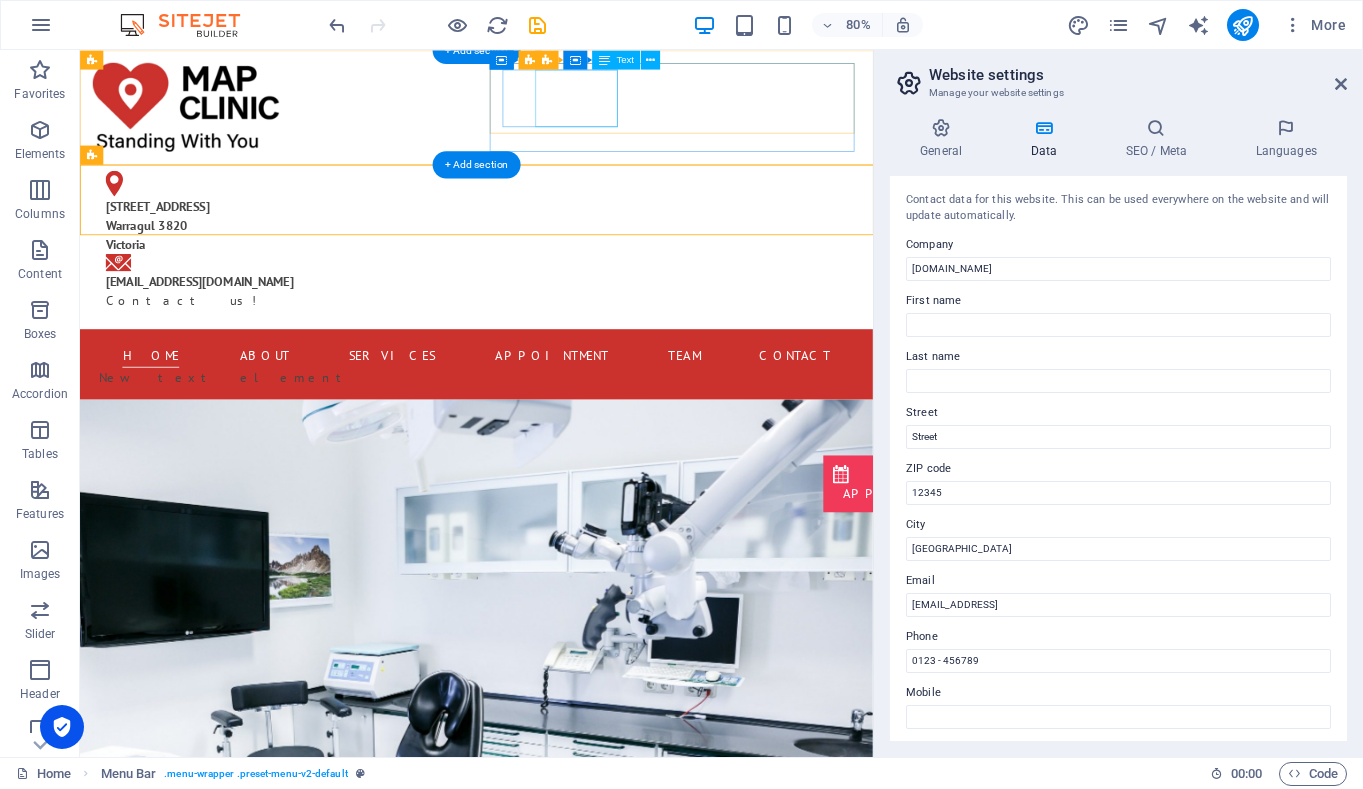 click on "[STREET_ADDRESS]" at bounding box center [316, 269] 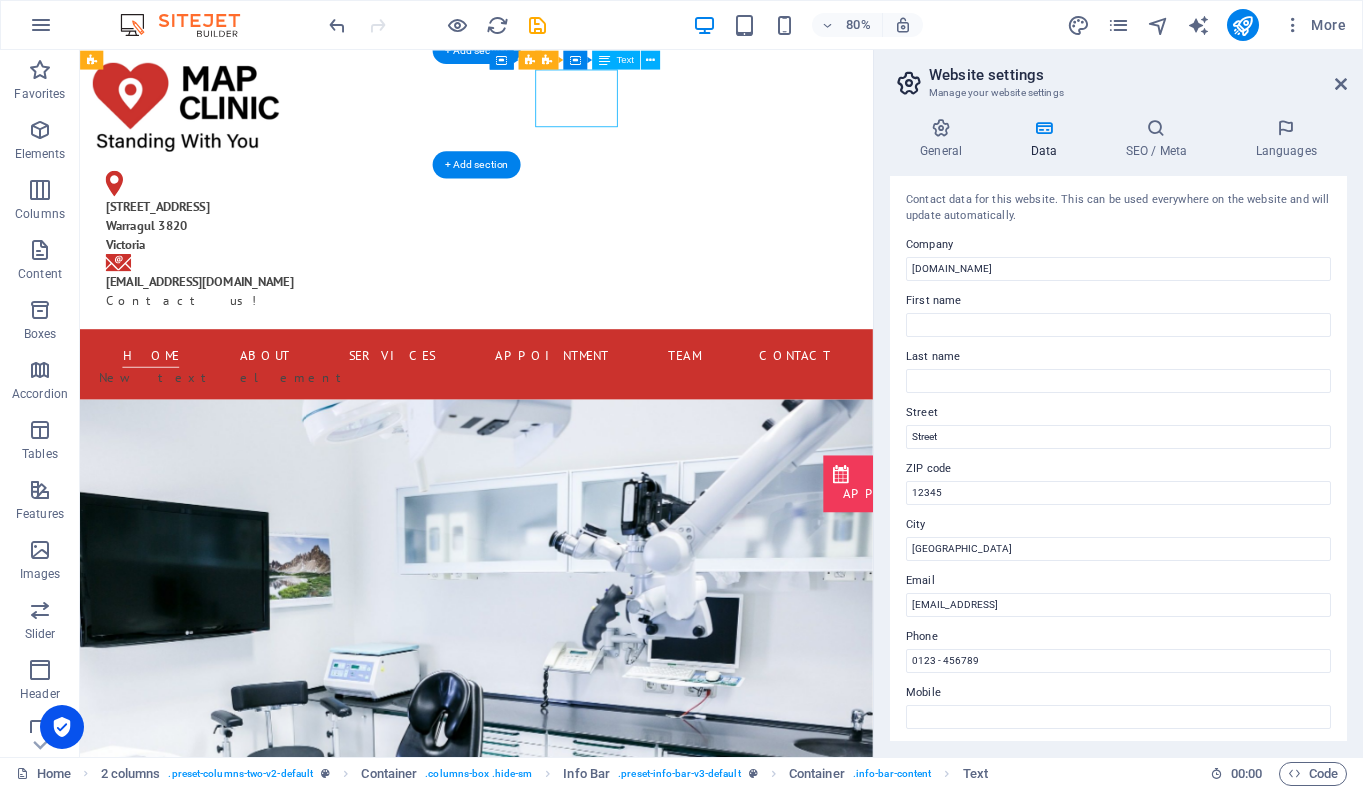 click on "[STREET_ADDRESS]" at bounding box center (316, 269) 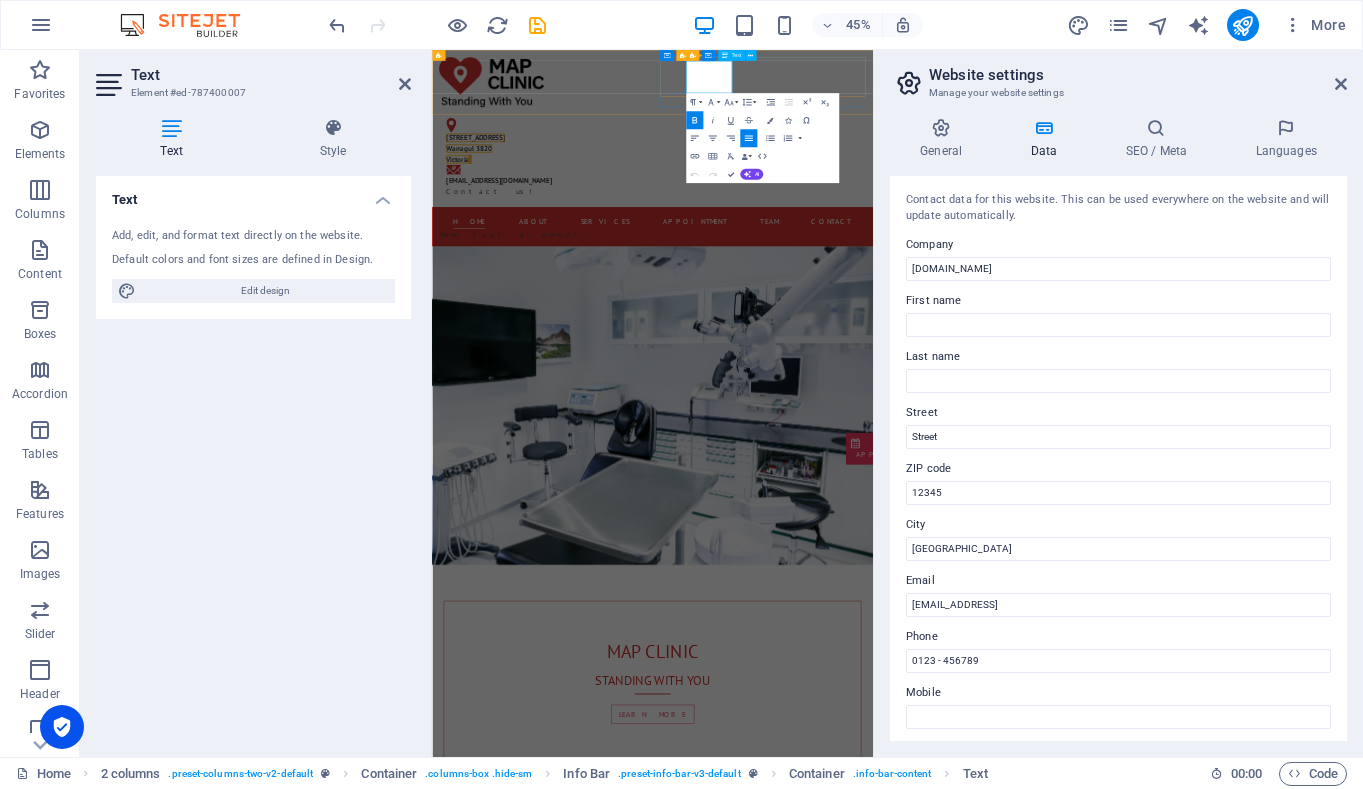 click on "[STREET_ADDRESS]" at bounding box center (529, 245) 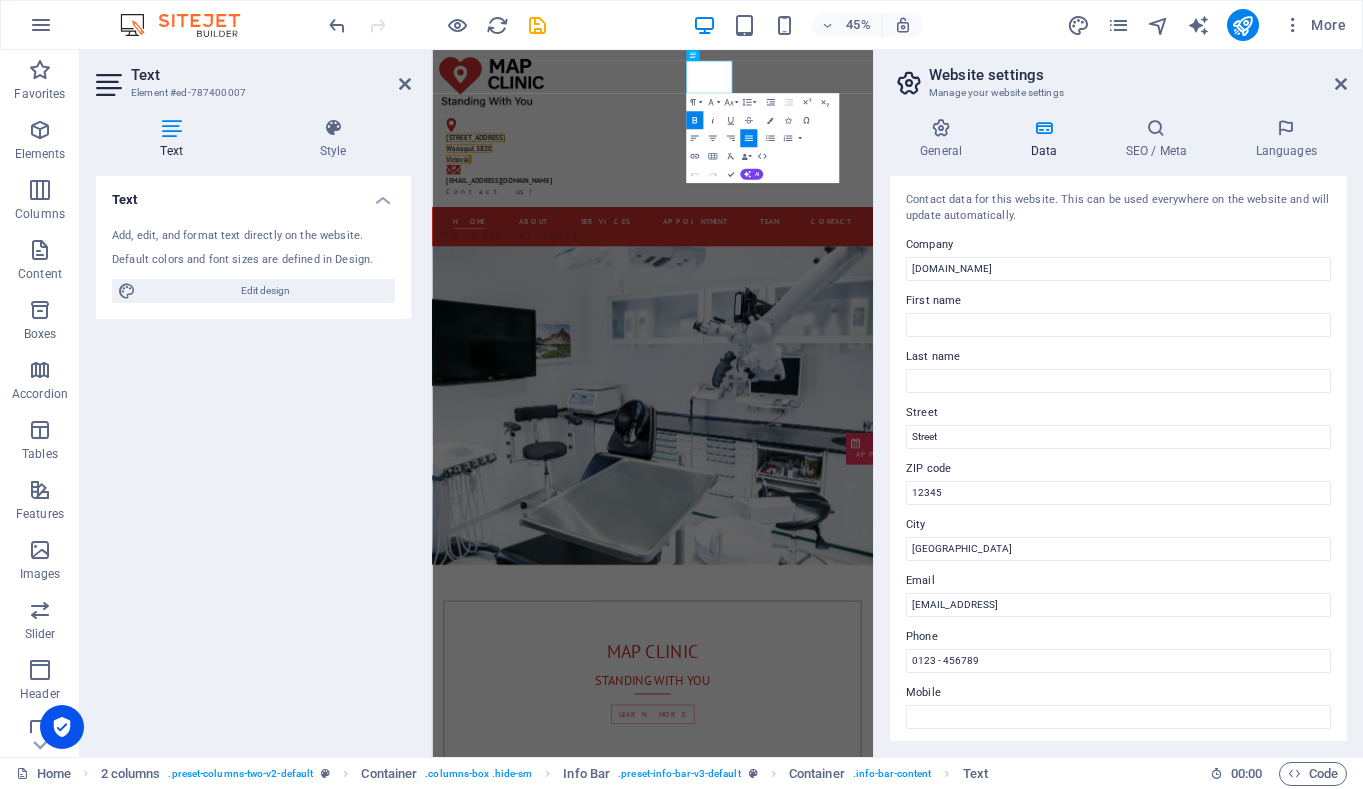 click on "Italic" at bounding box center (712, 120) 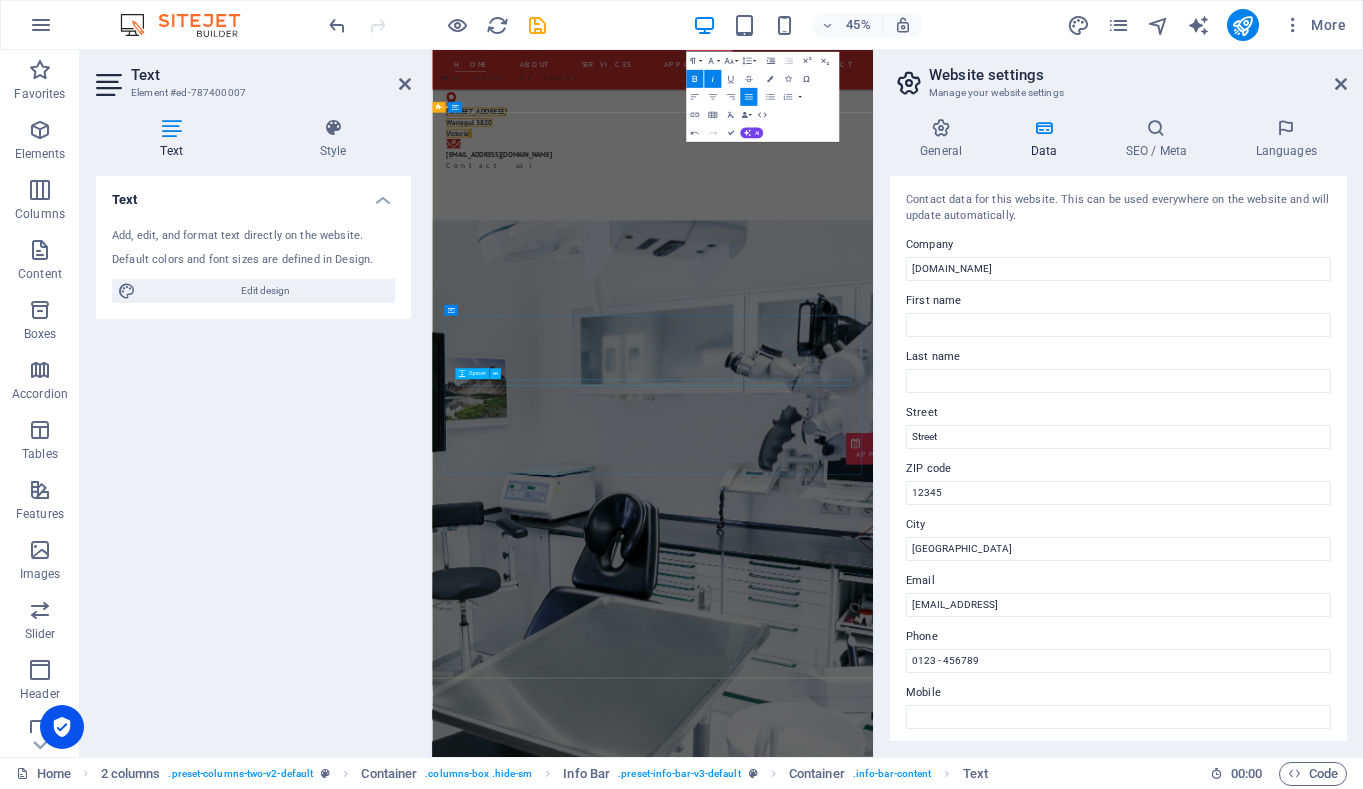 scroll, scrollTop: 0, scrollLeft: 0, axis: both 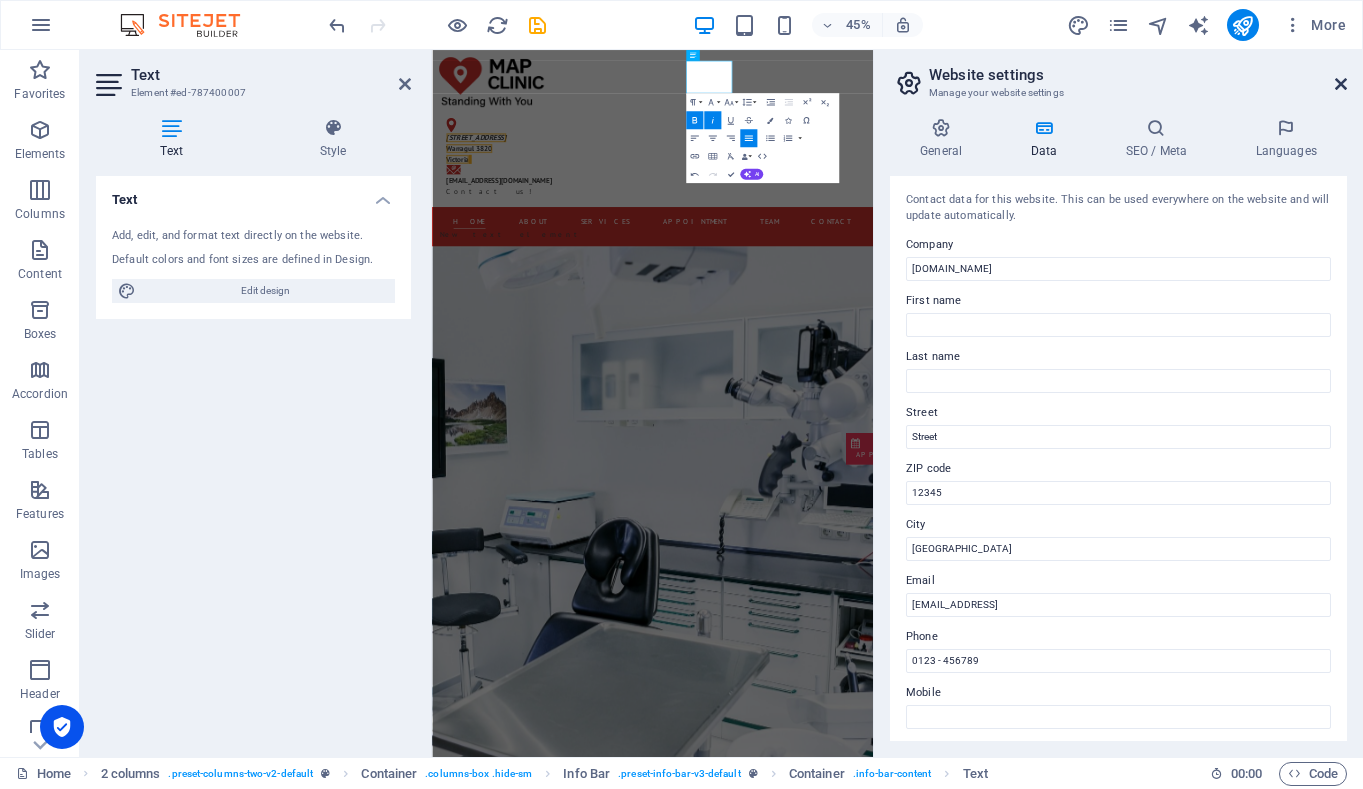 click at bounding box center [1341, 84] 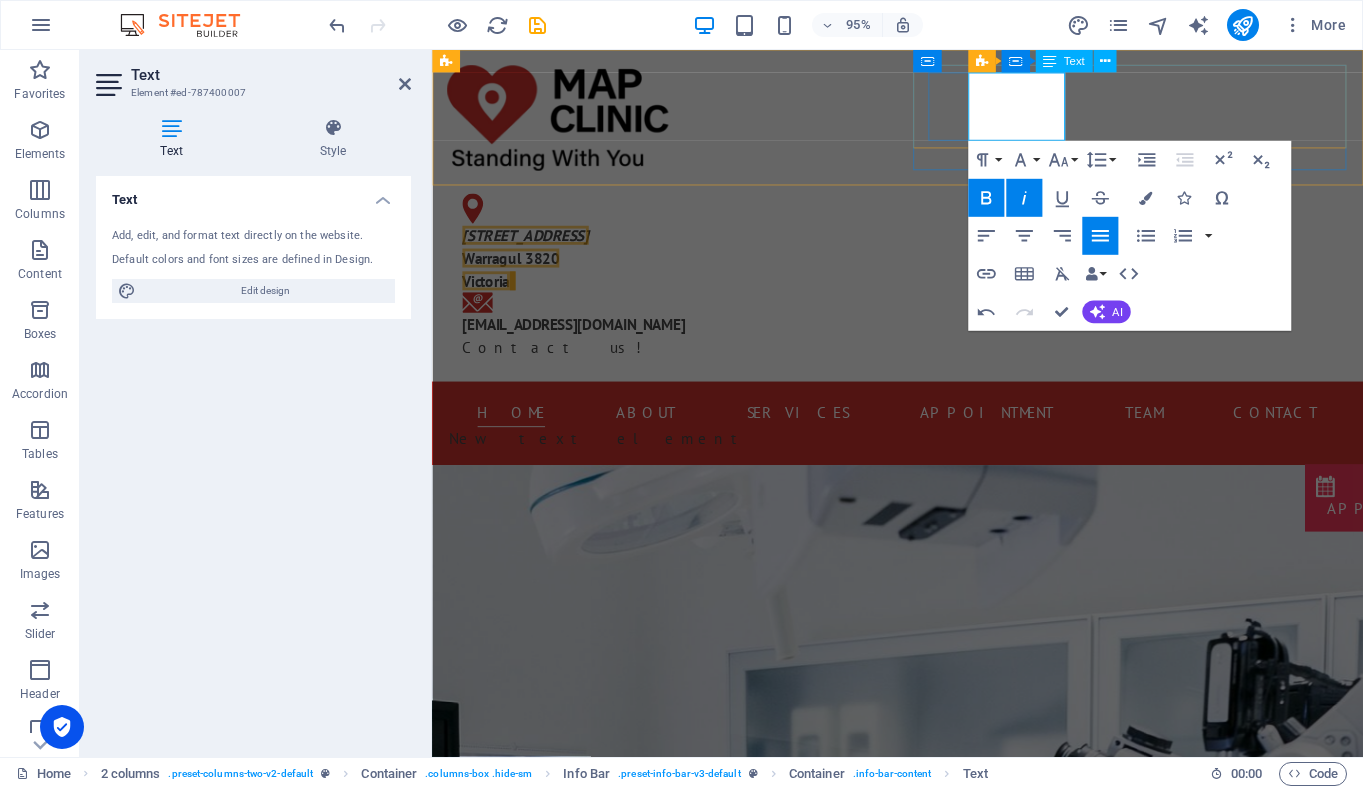 click on "[STREET_ADDRESS]" at bounding box center [530, 245] 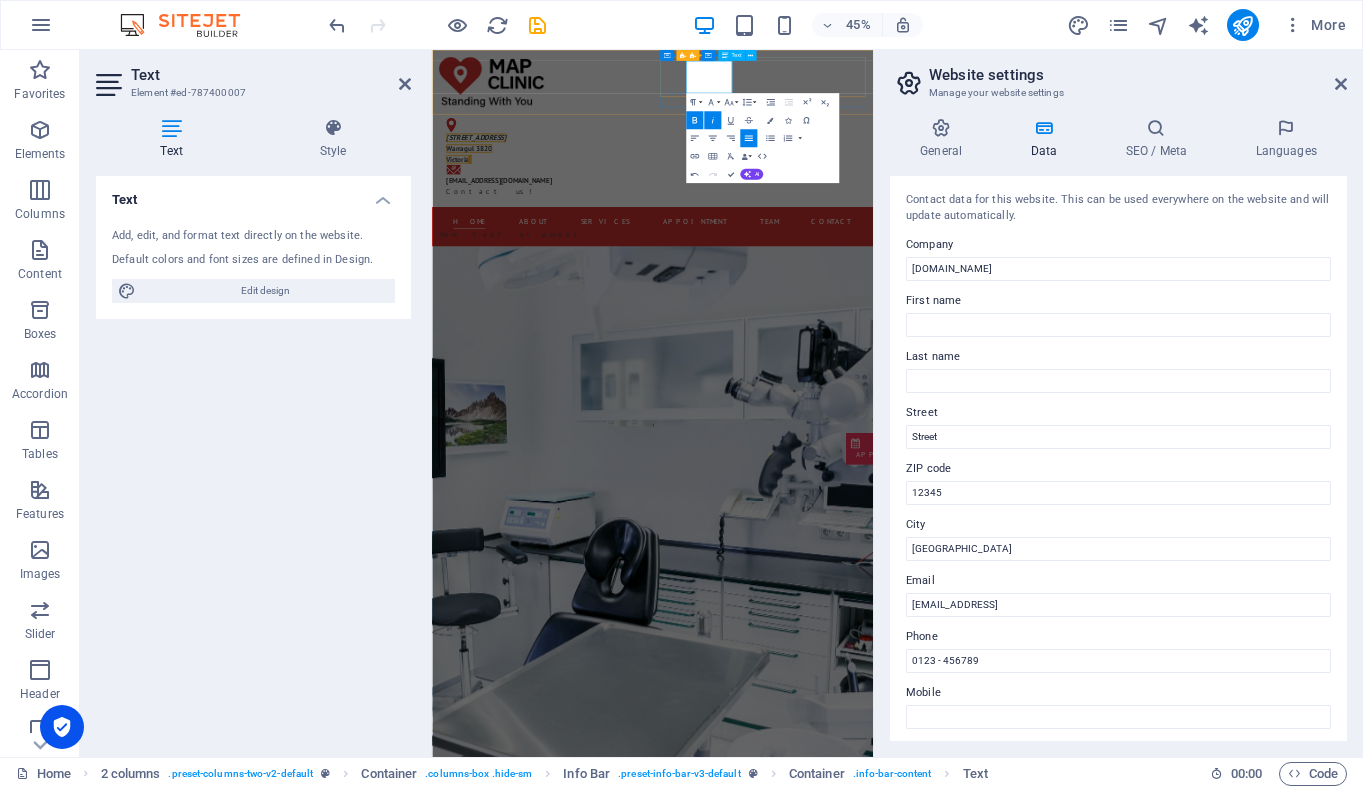 click on "[STREET_ADDRESS]" at bounding box center [530, 245] 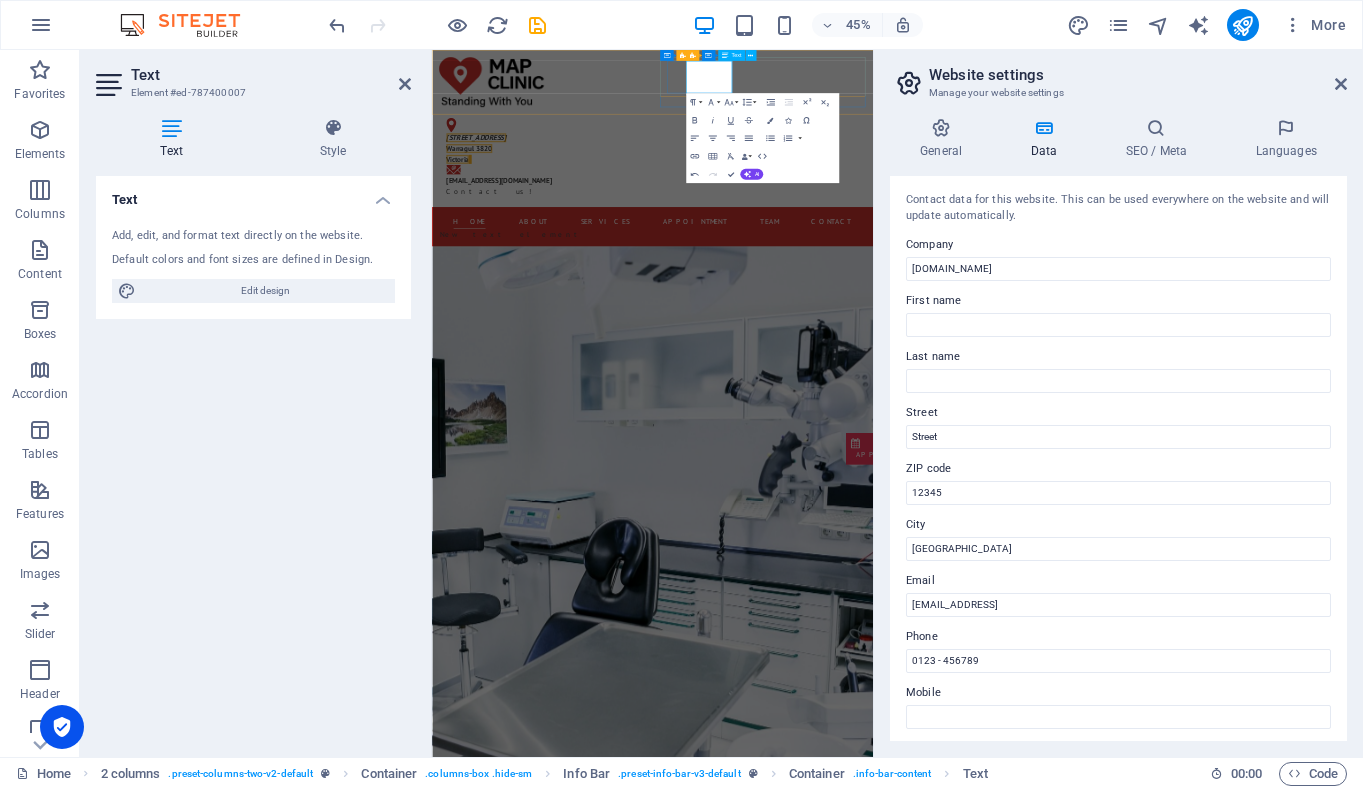click on "[STREET_ADDRESS]" at bounding box center (530, 245) 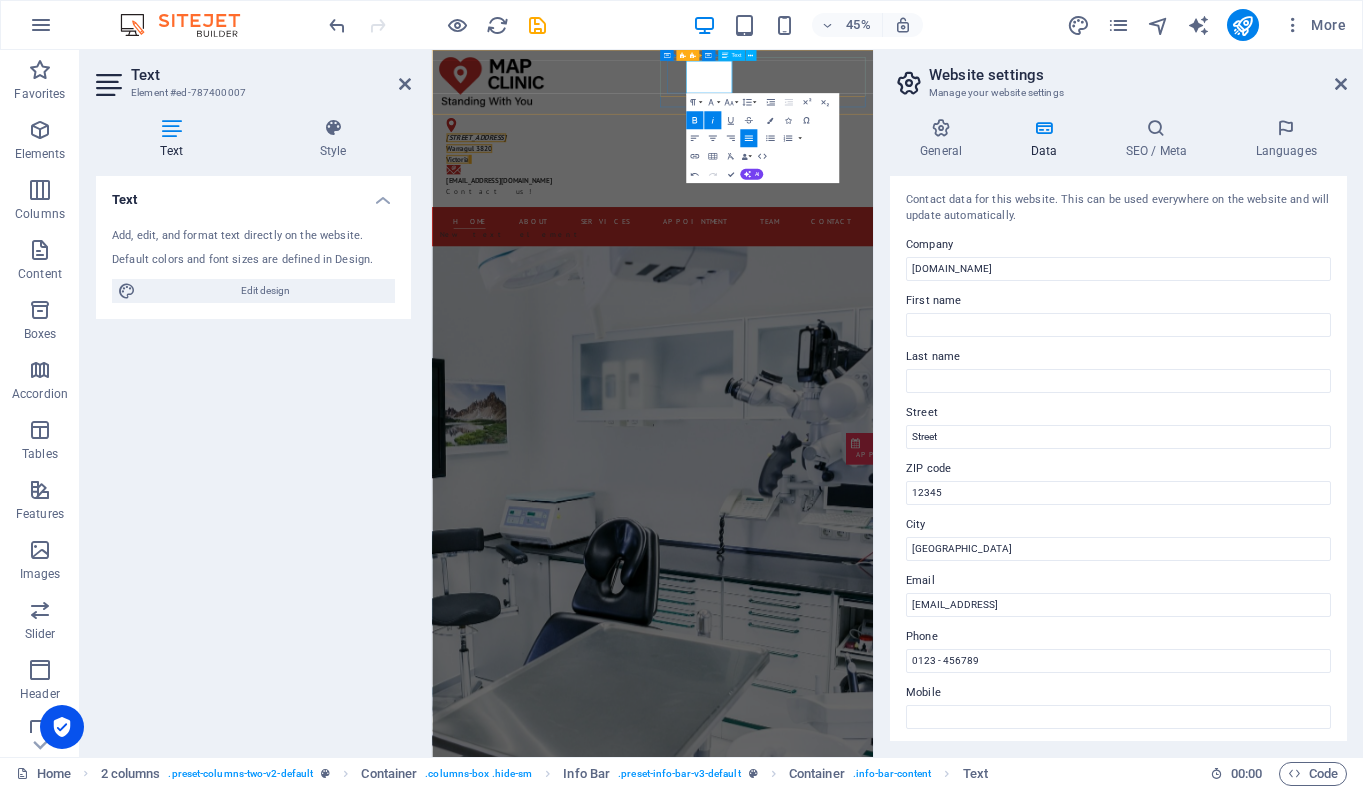 click on "[STREET_ADDRESS]" at bounding box center [530, 245] 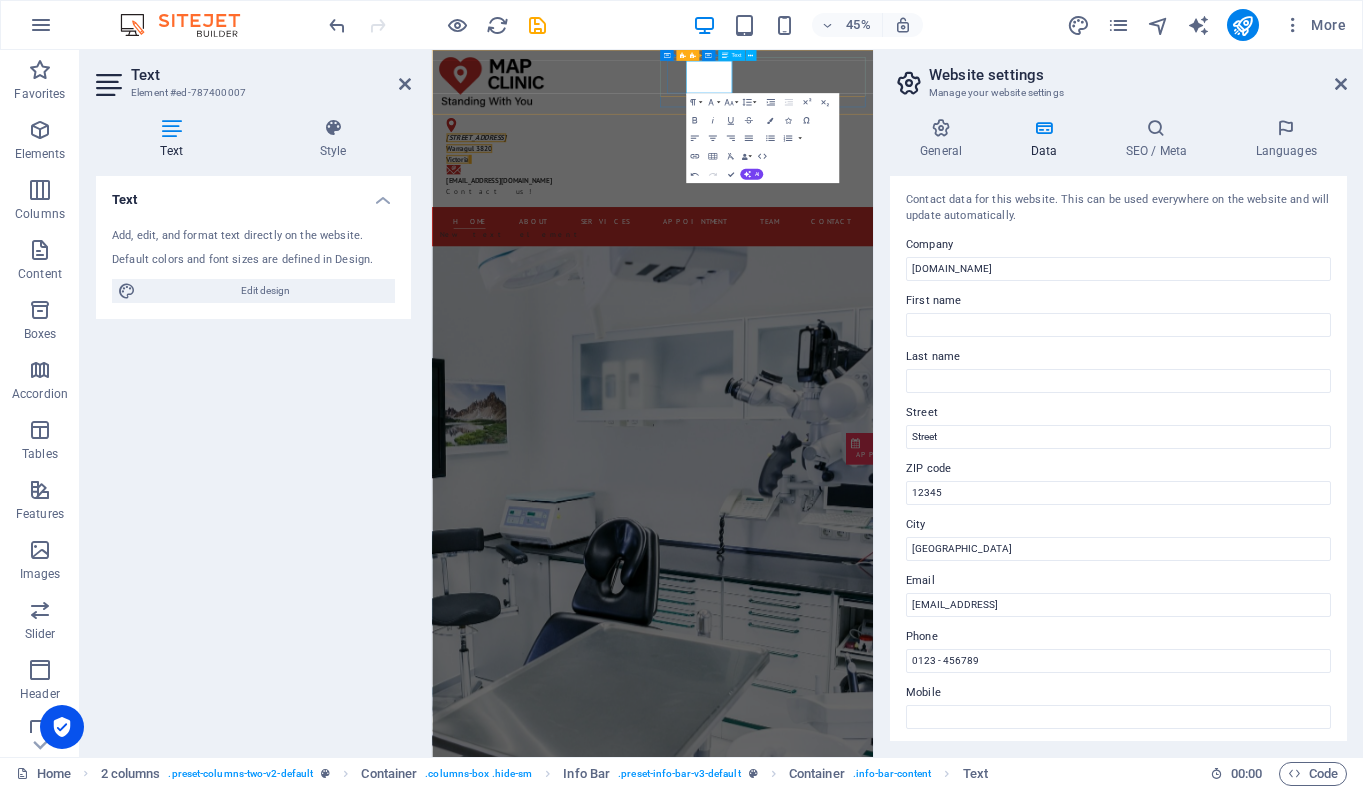 click on "[STREET_ADDRESS]" at bounding box center [530, 245] 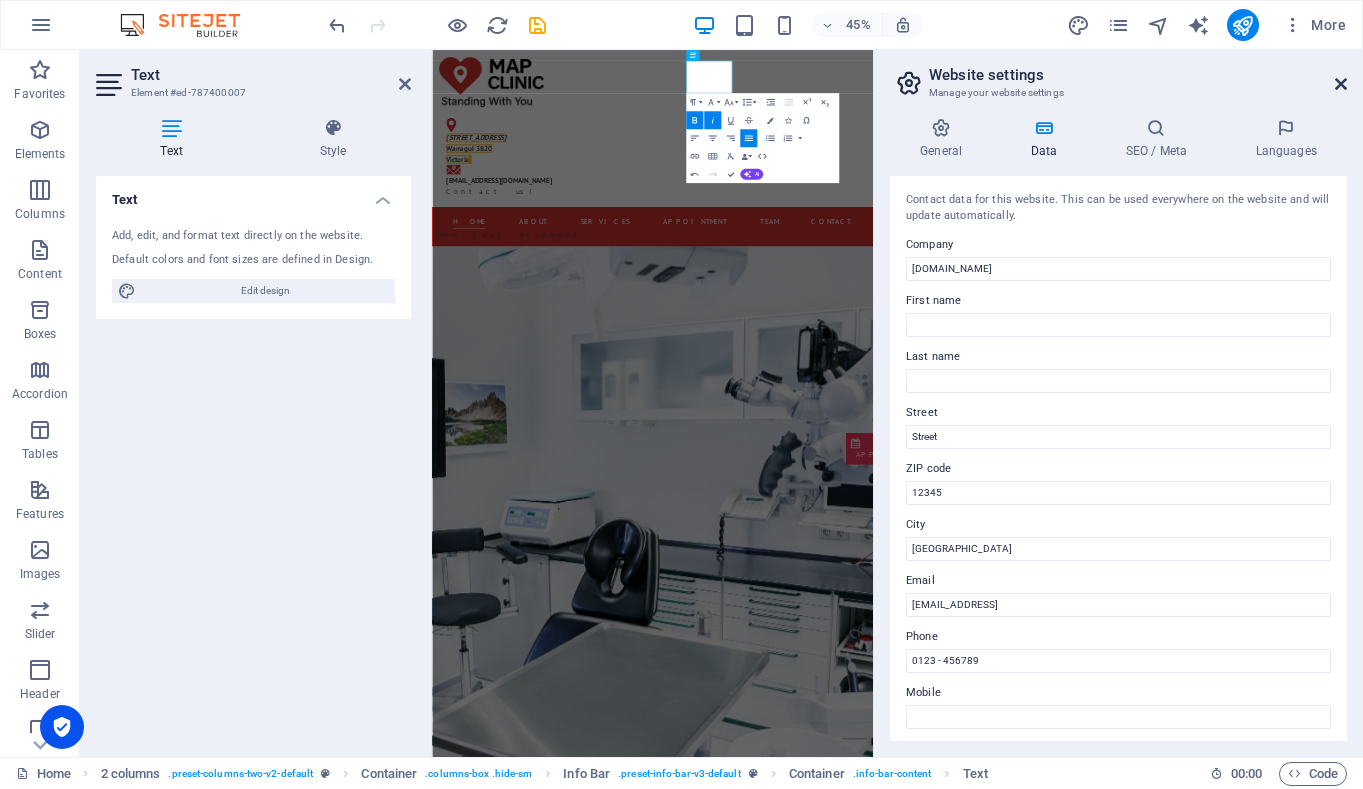 click at bounding box center (1341, 84) 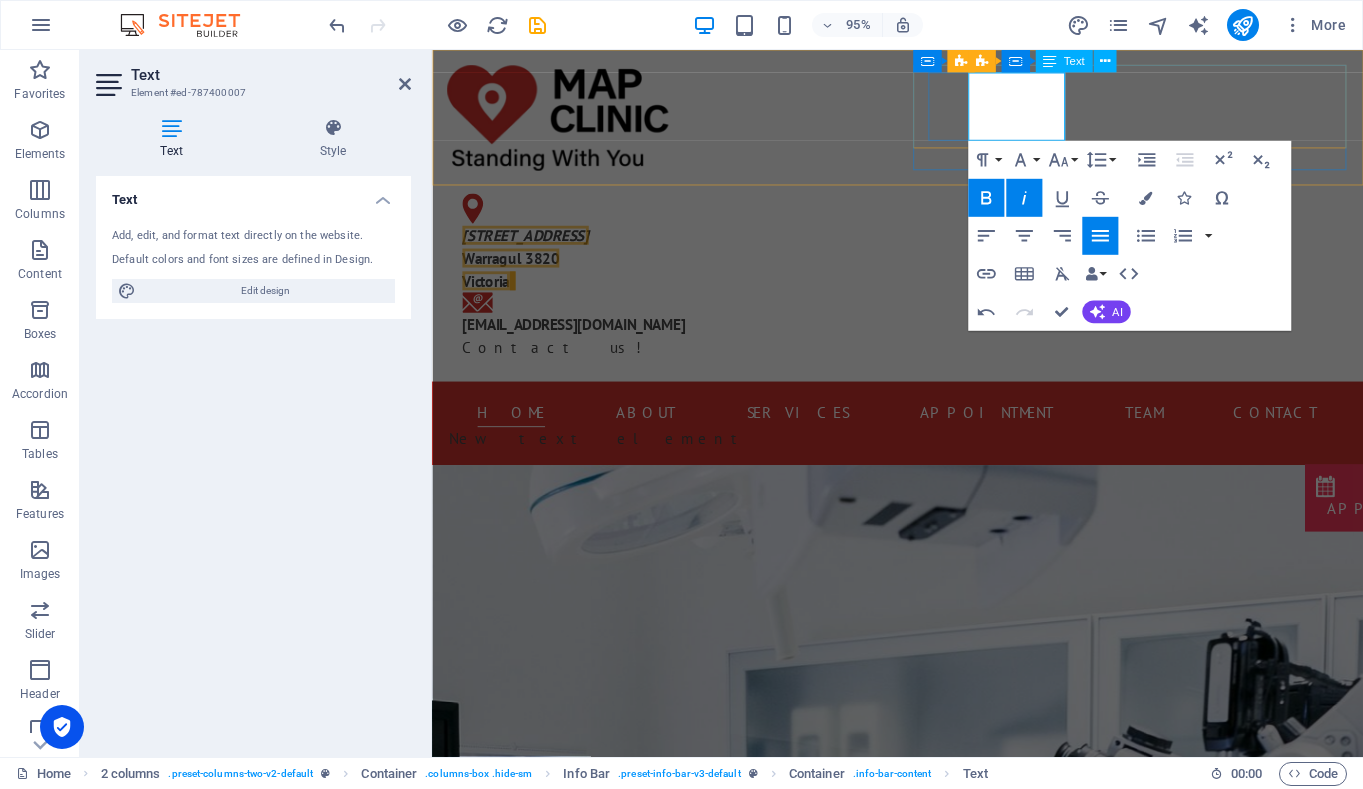 click on "[STREET_ADDRESS]" at bounding box center (530, 245) 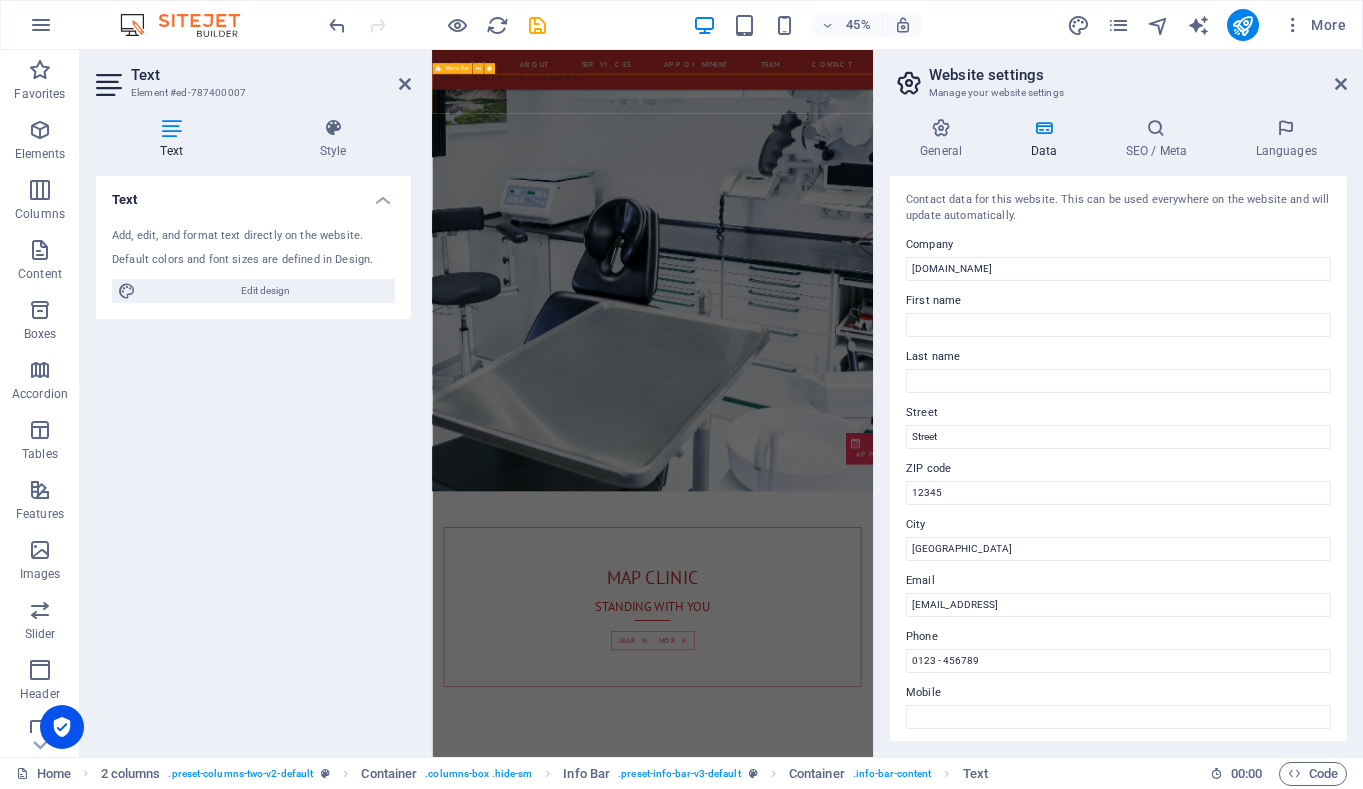 scroll, scrollTop: 0, scrollLeft: 0, axis: both 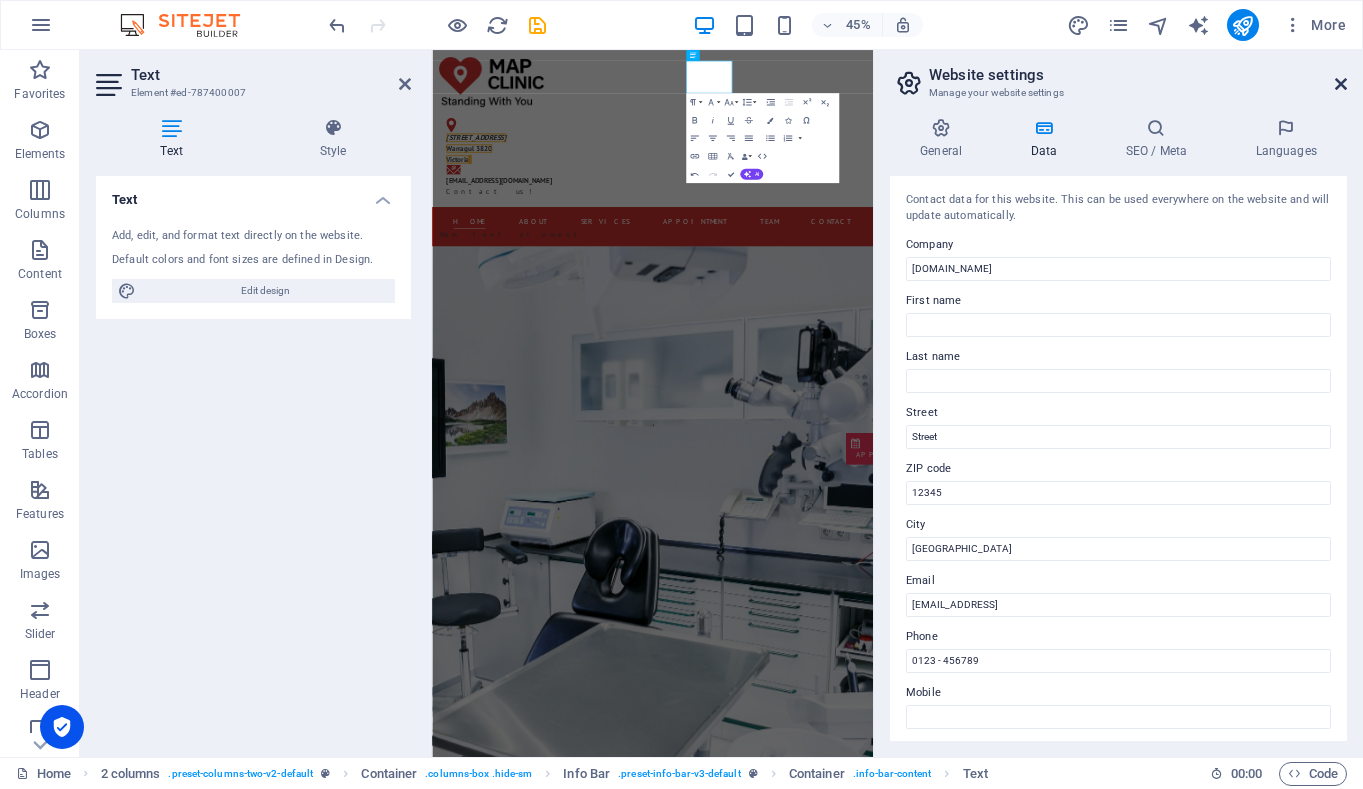 click at bounding box center [1341, 84] 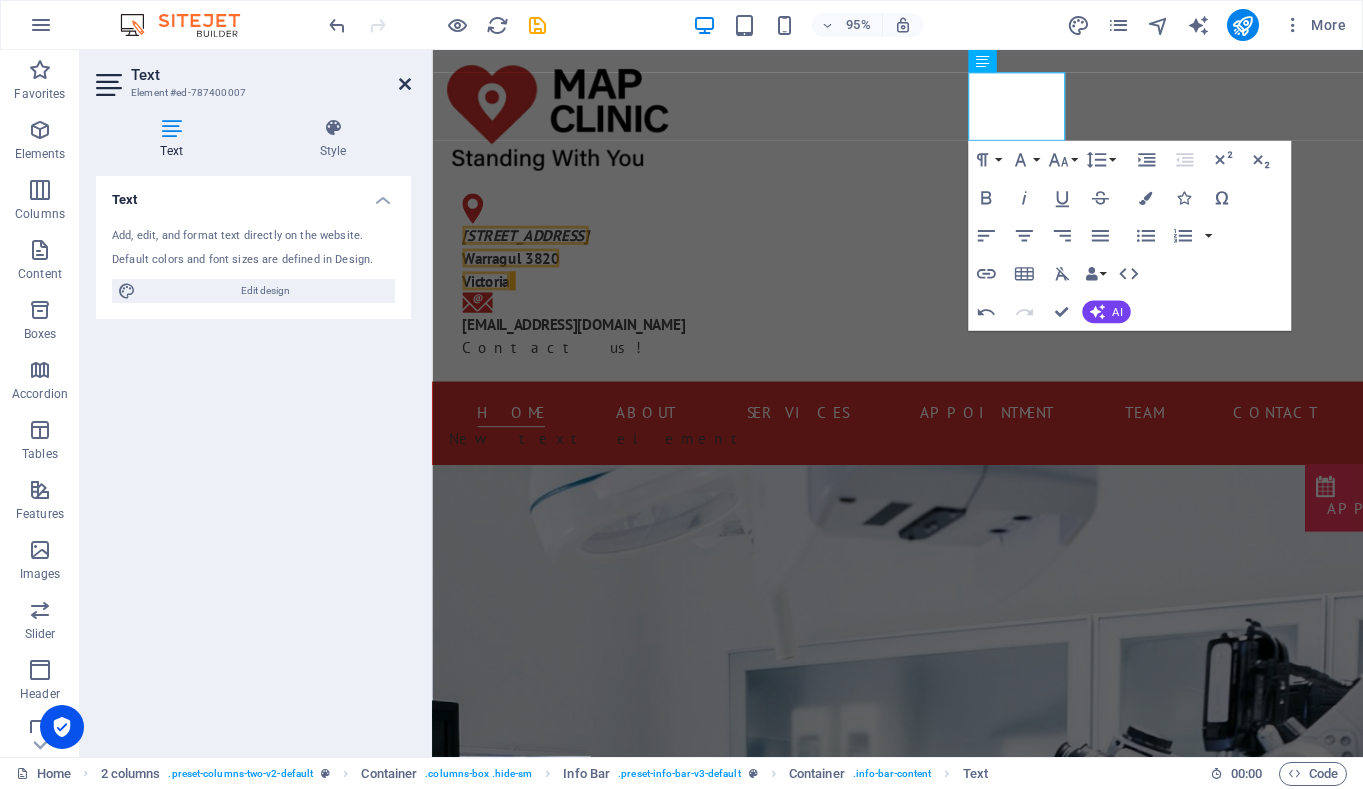 click at bounding box center (405, 84) 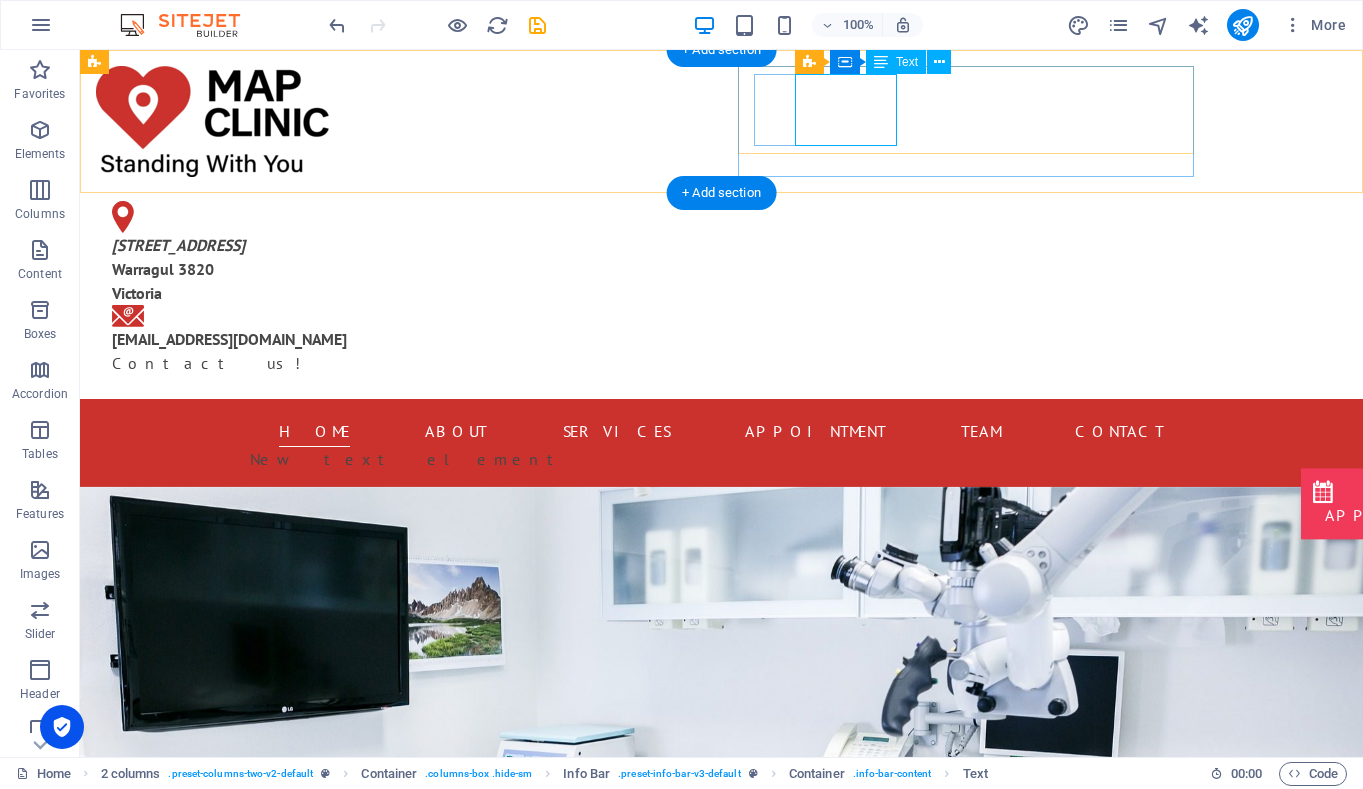 click on "[STREET_ADDRESS]" at bounding box center (178, 245) 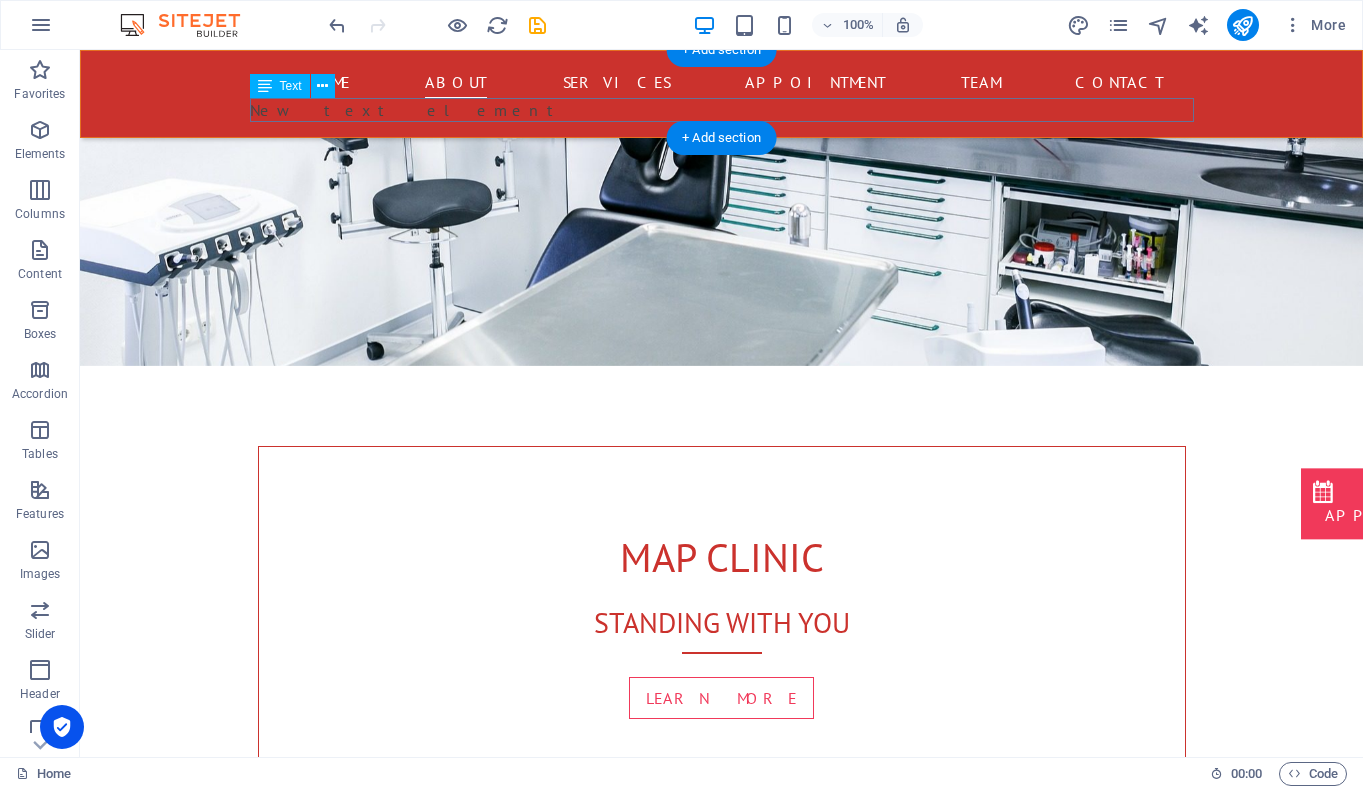 scroll, scrollTop: 0, scrollLeft: 0, axis: both 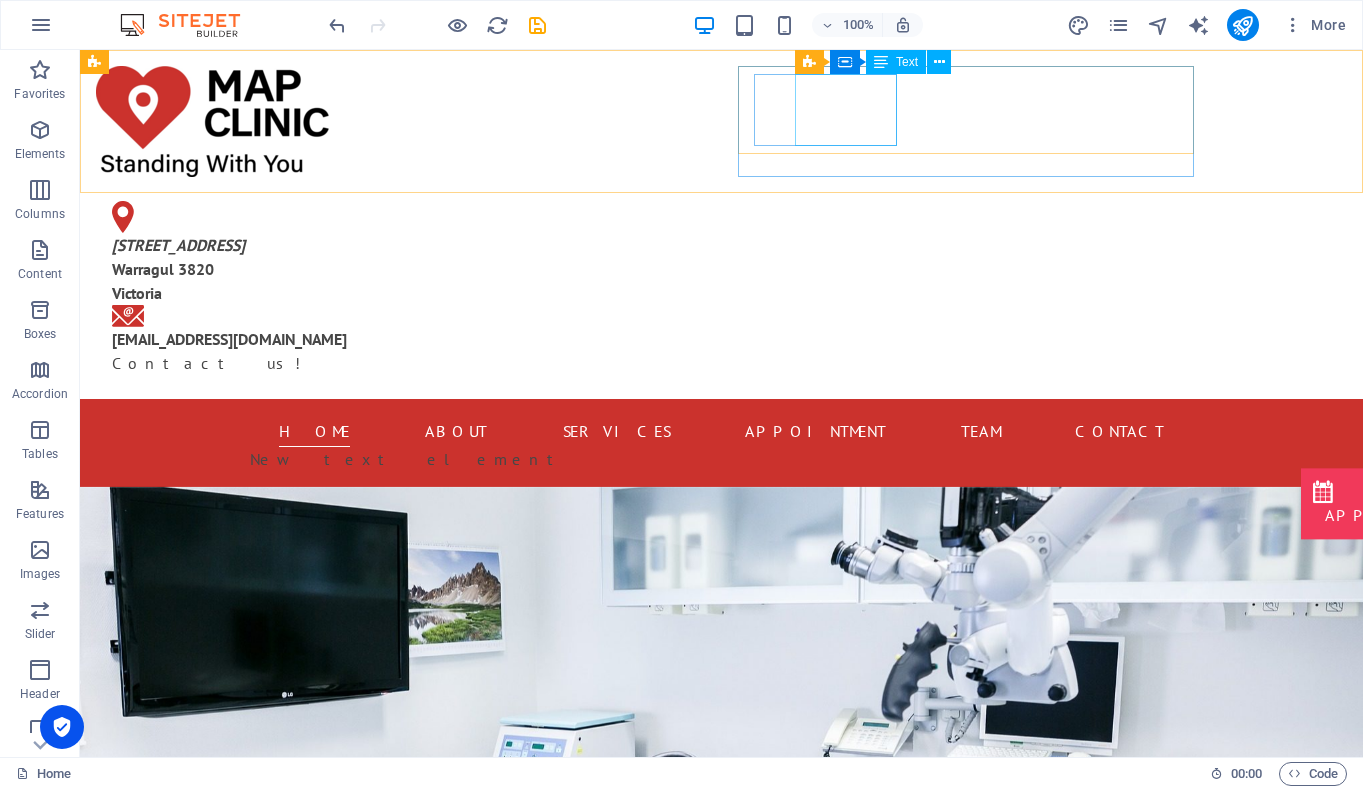 click on "Text" at bounding box center (907, 62) 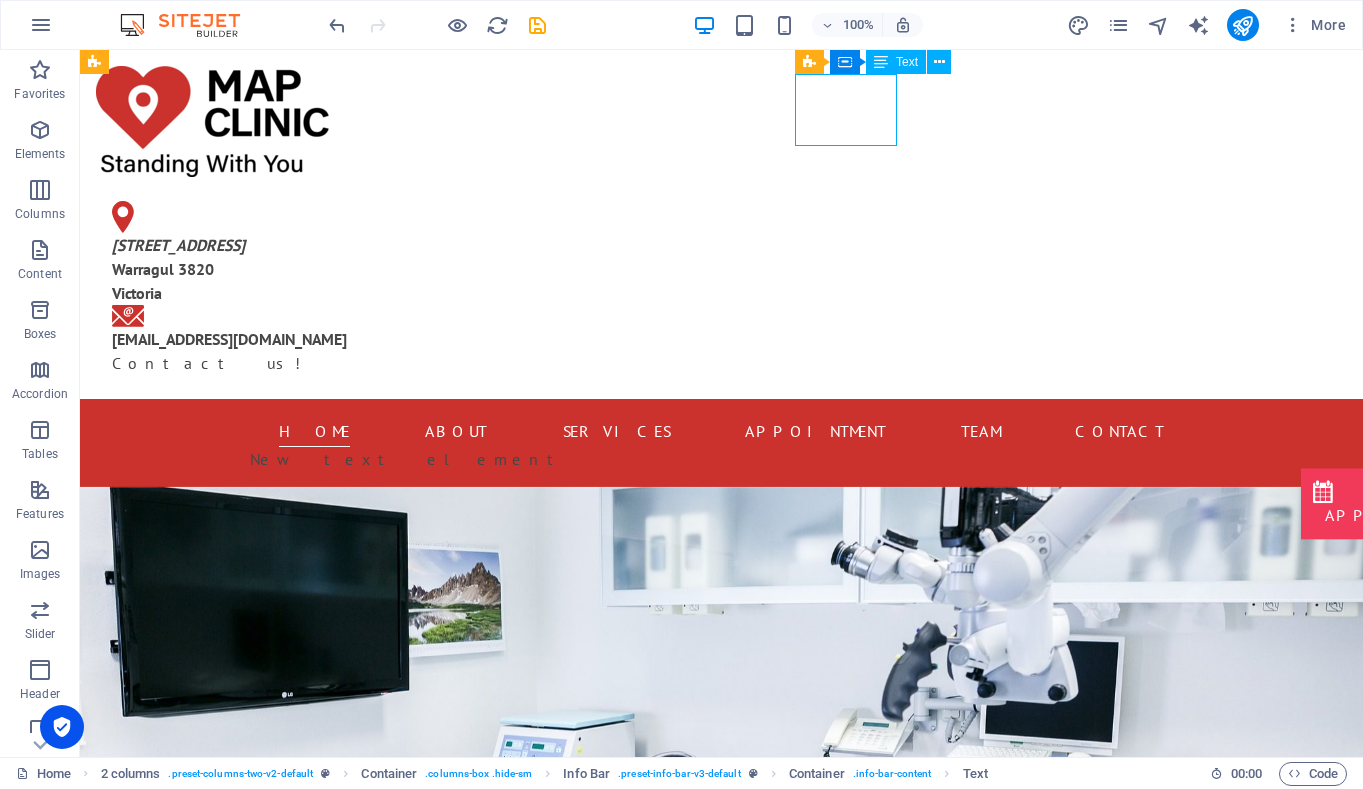 click on "Text" at bounding box center (907, 62) 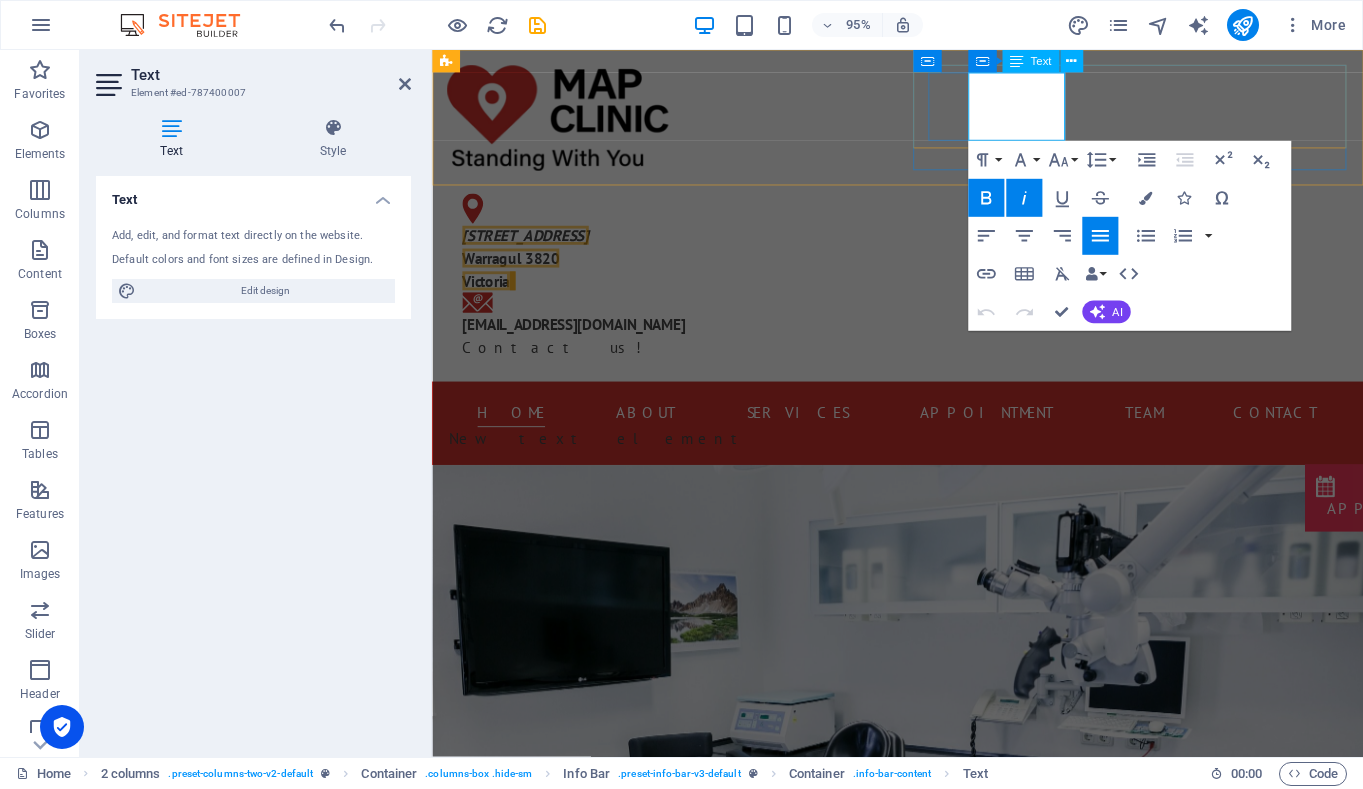 click on "[STREET_ADDRESS]" at bounding box center (530, 245) 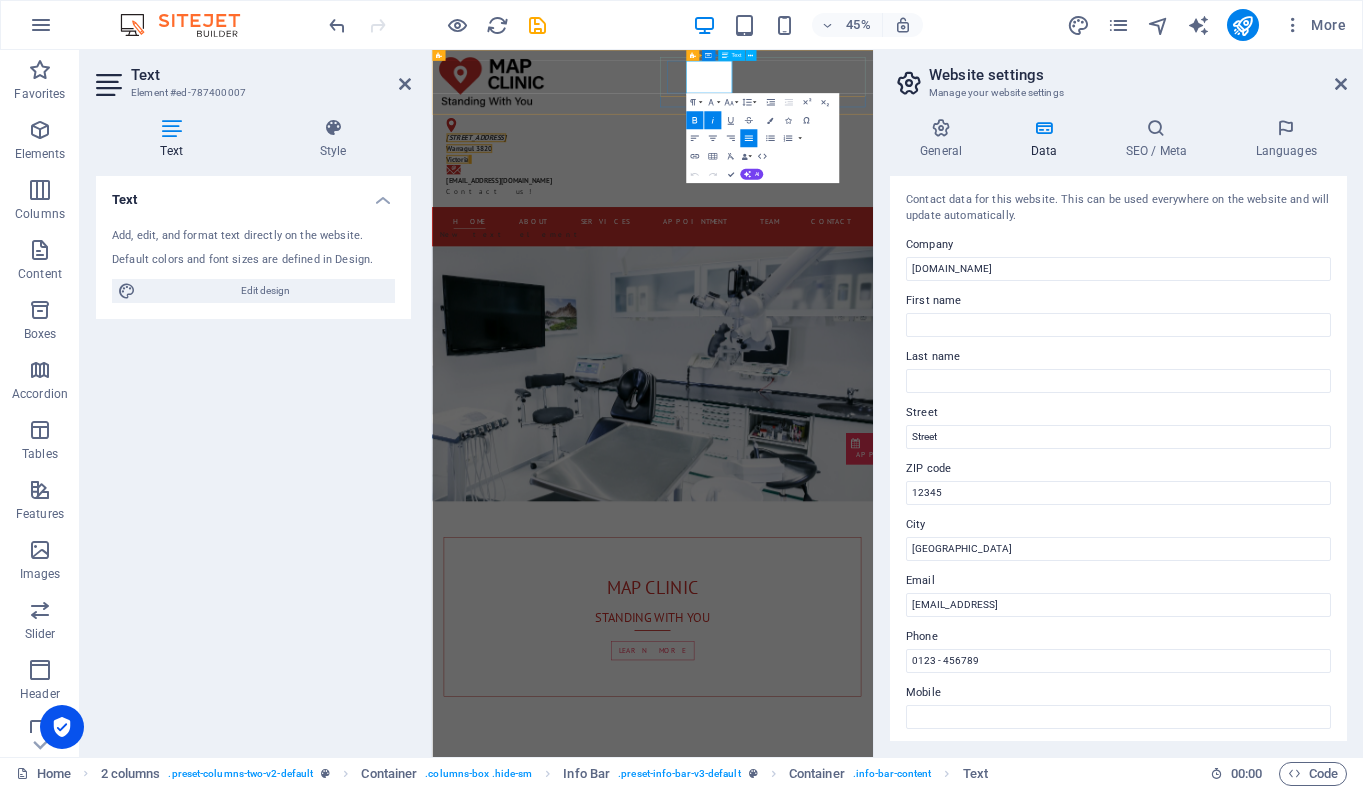 click on "[STREET_ADDRESS]" at bounding box center [530, 245] 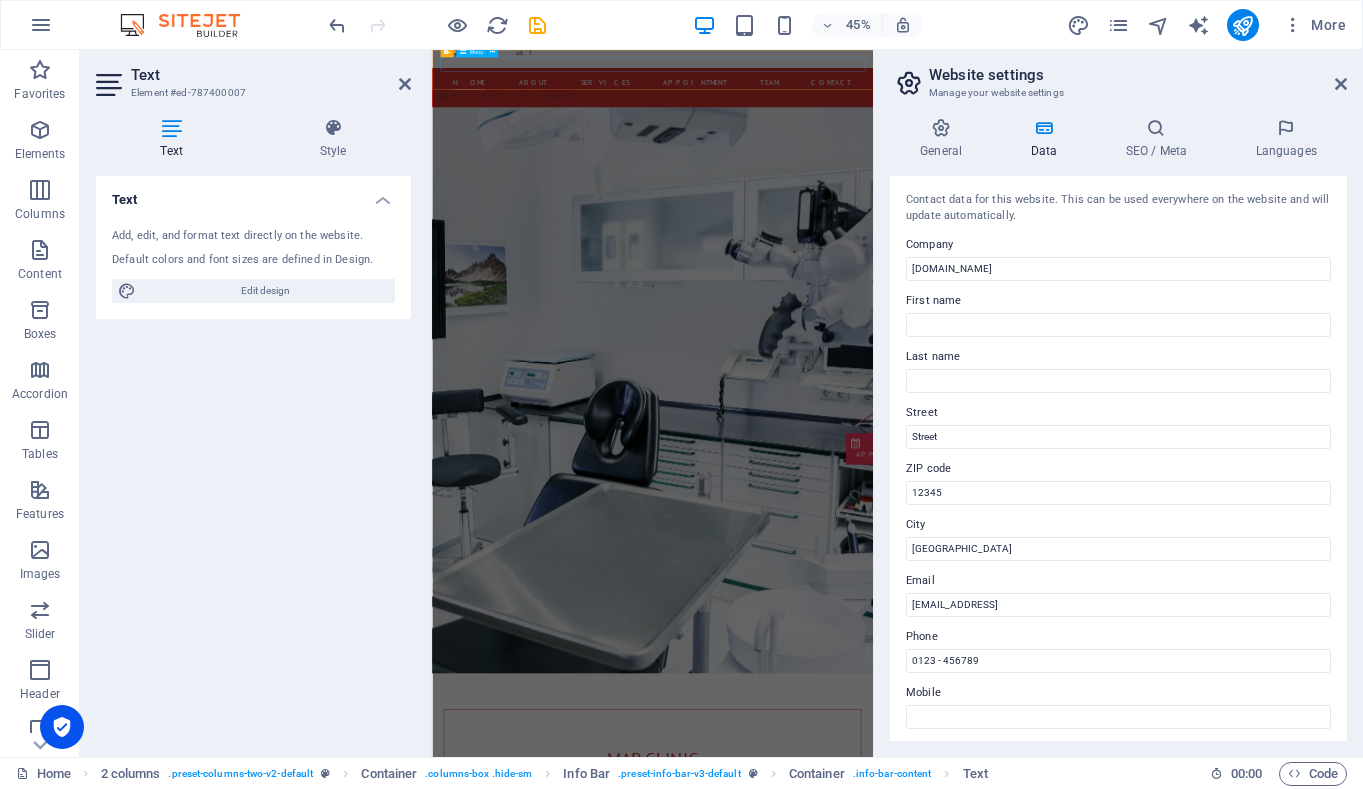 scroll, scrollTop: 0, scrollLeft: 0, axis: both 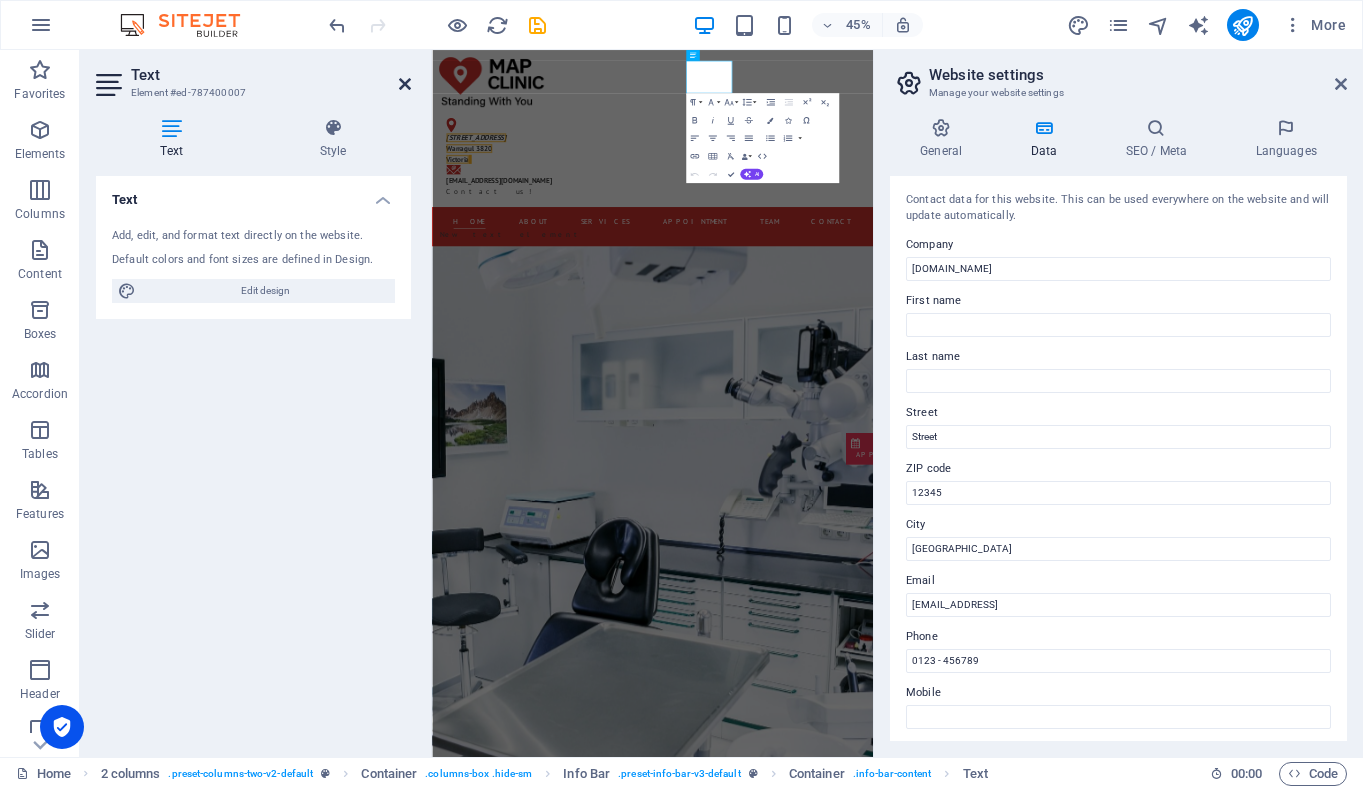 click at bounding box center [405, 84] 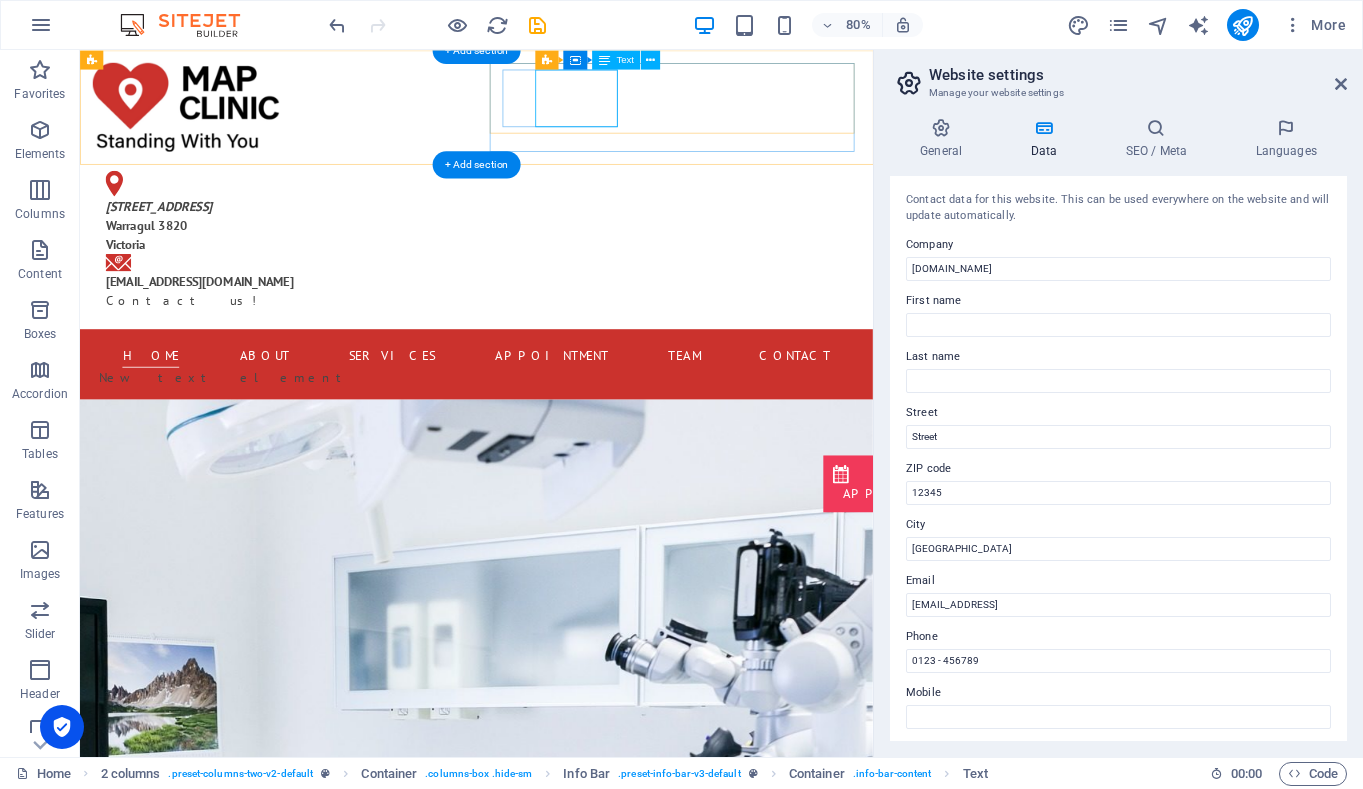 click on "[STREET_ADDRESS]" at bounding box center (178, 245) 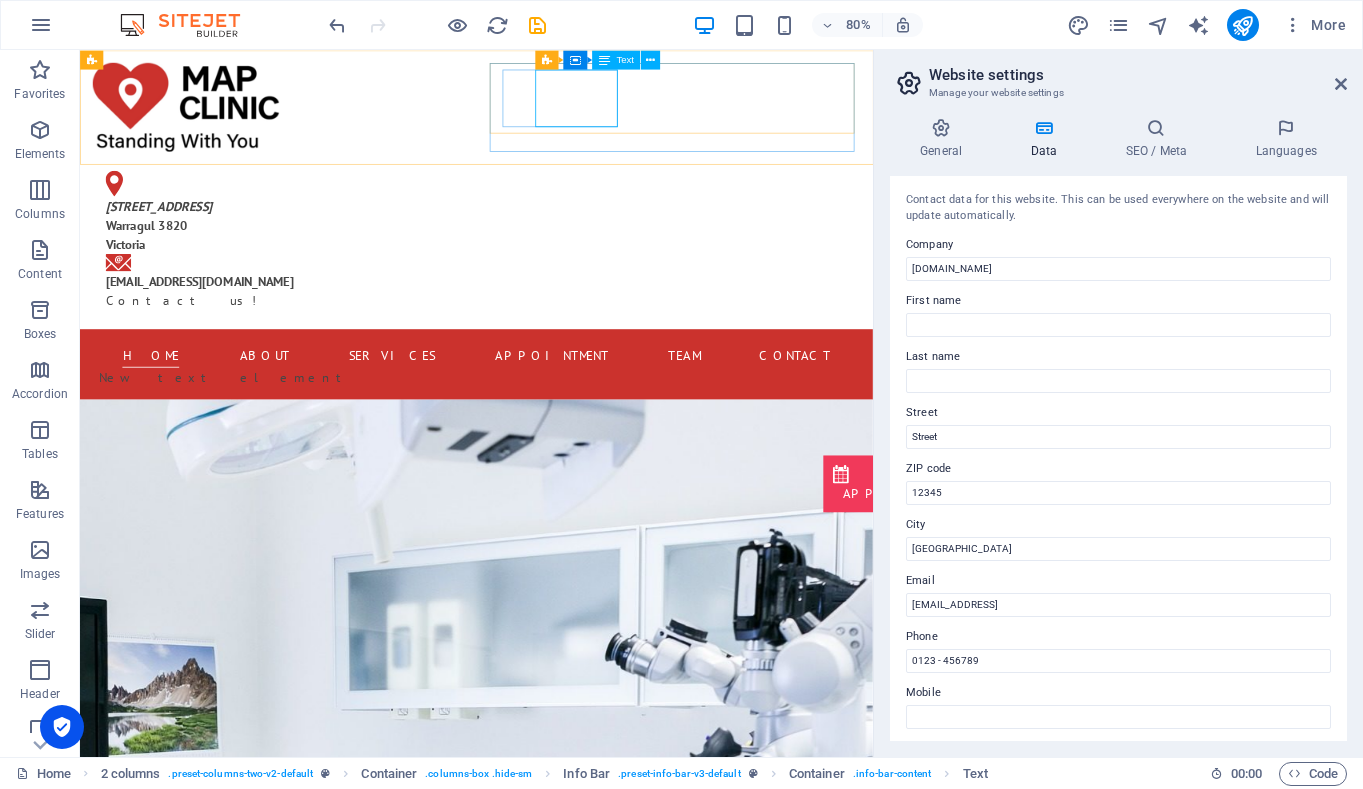 click on "Text" at bounding box center (625, 60) 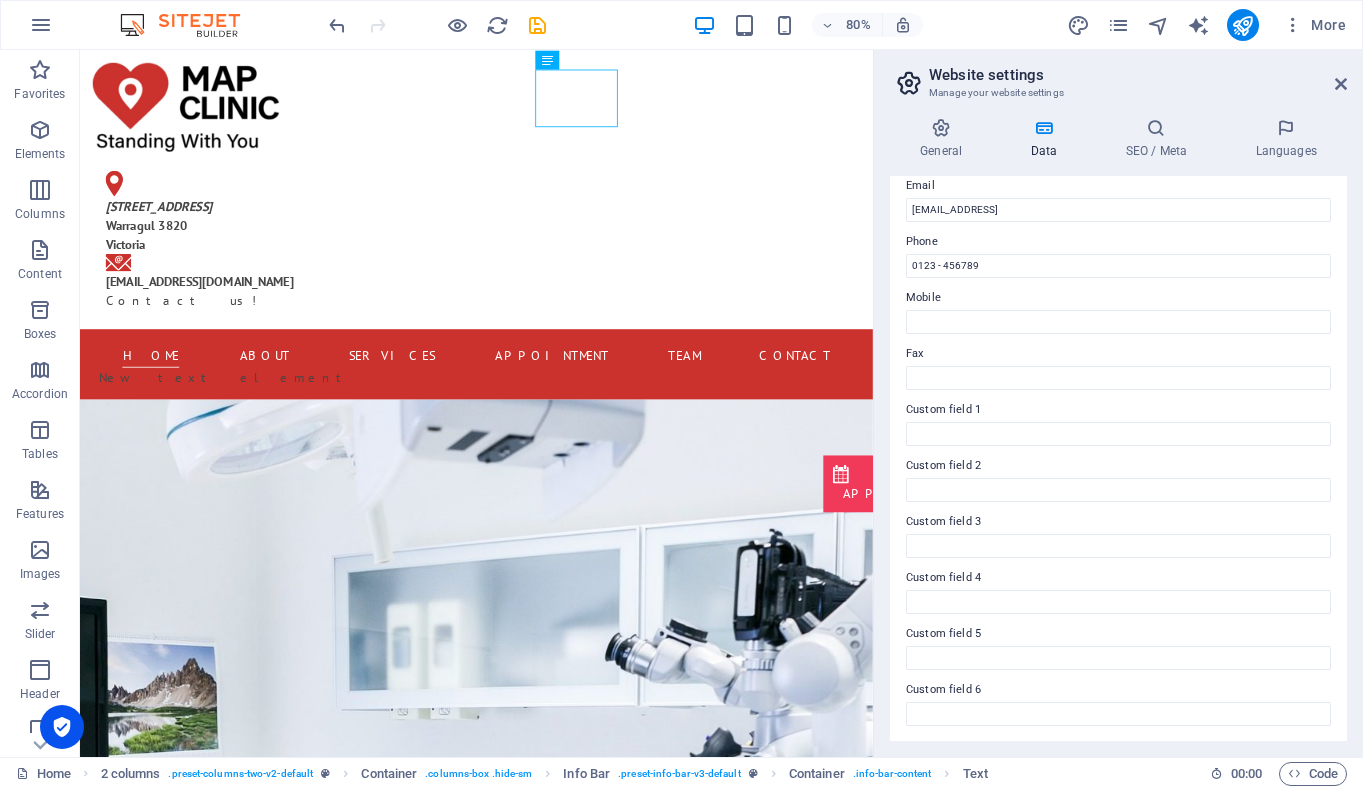scroll, scrollTop: 0, scrollLeft: 0, axis: both 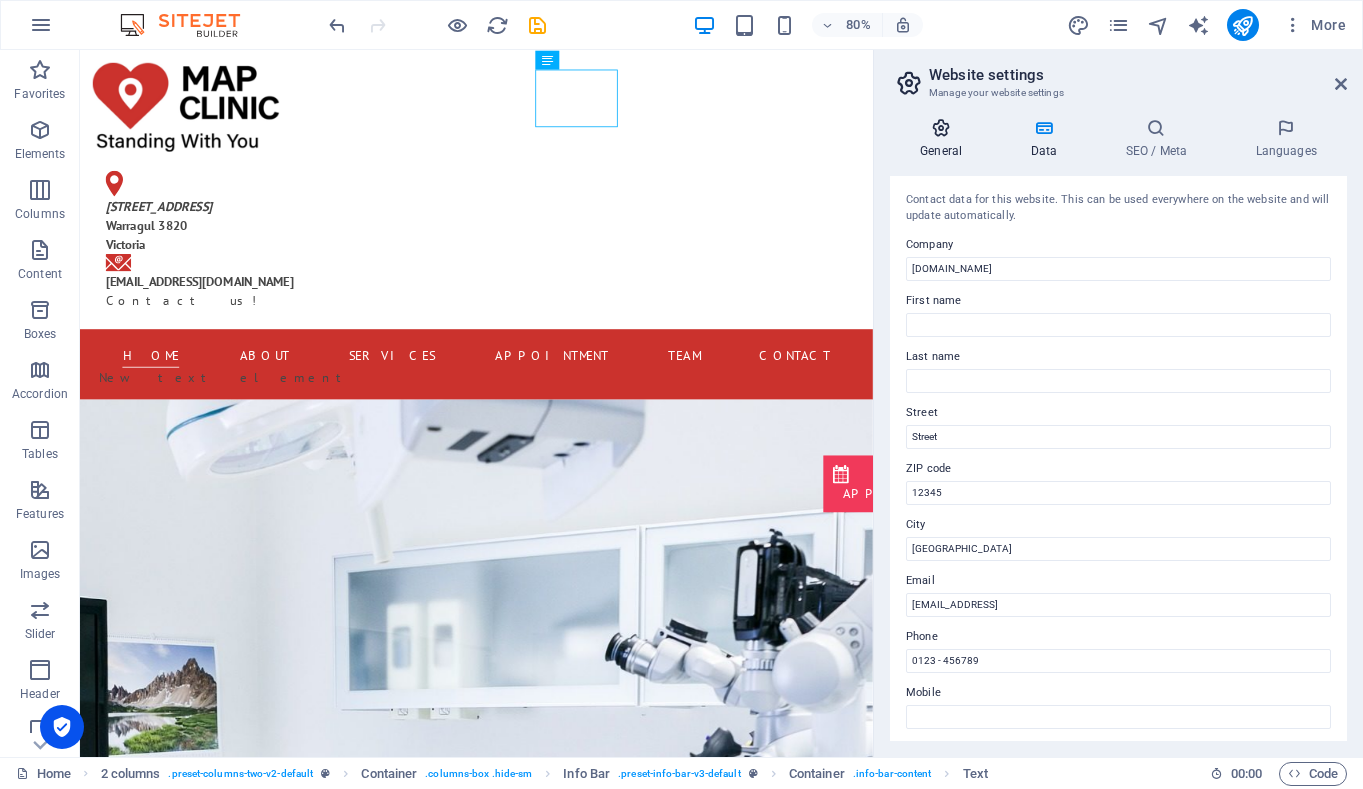 click on "General" at bounding box center (945, 139) 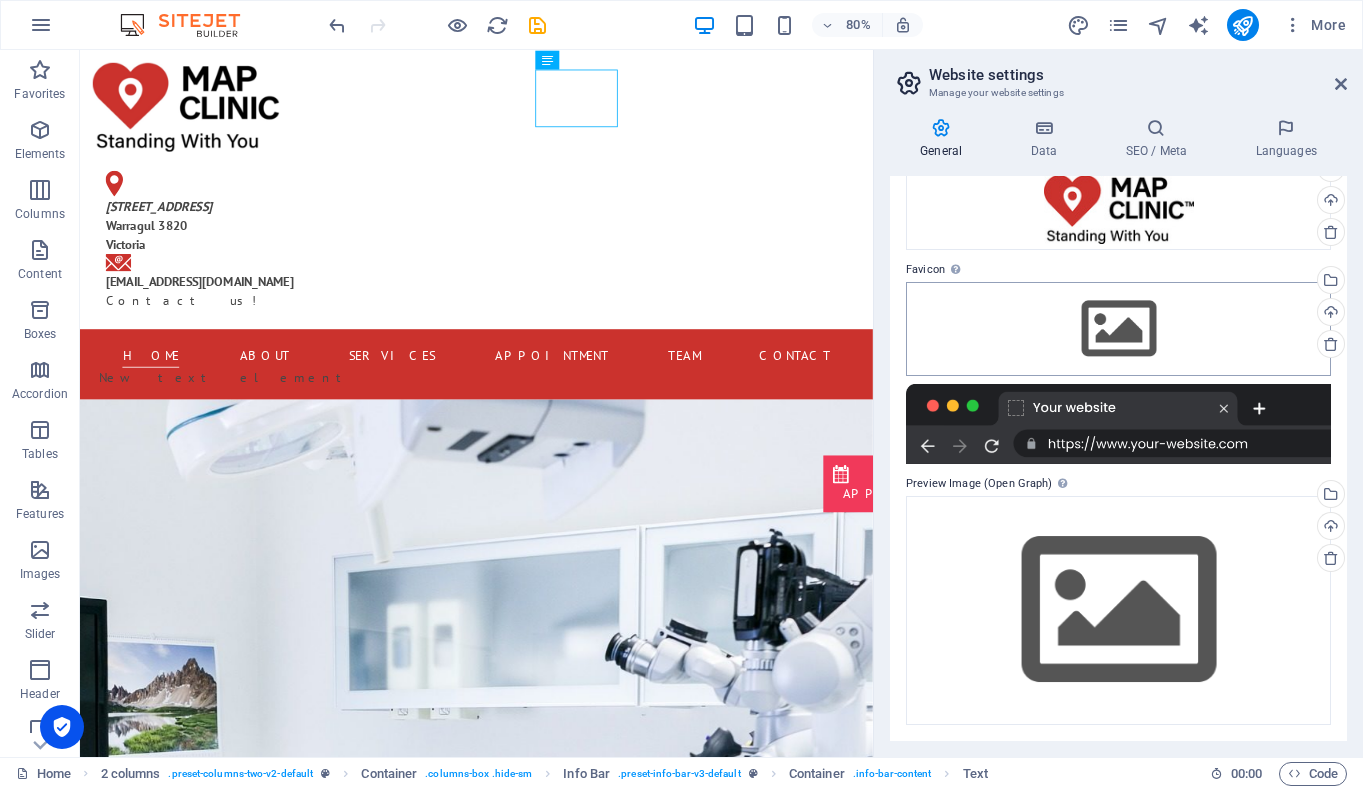 scroll, scrollTop: 0, scrollLeft: 0, axis: both 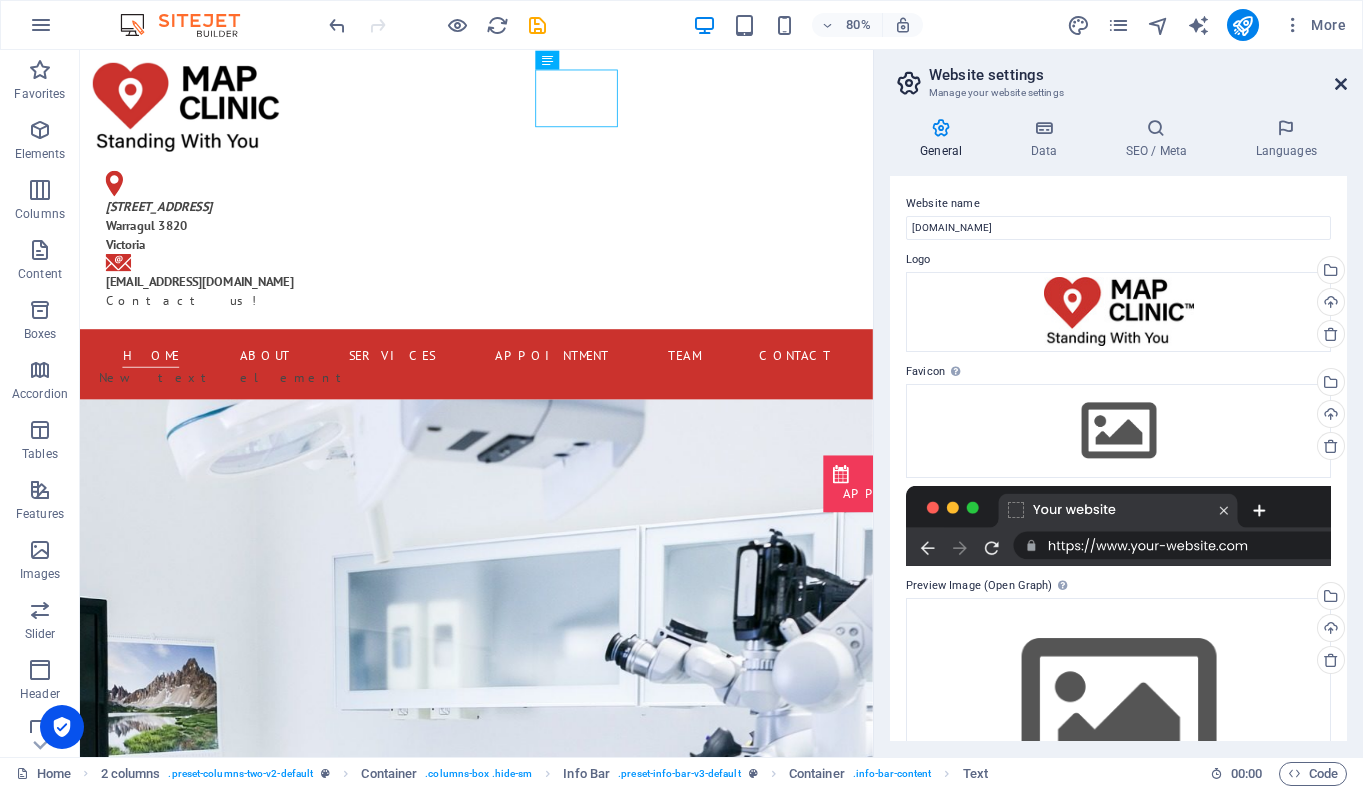 click at bounding box center (1341, 84) 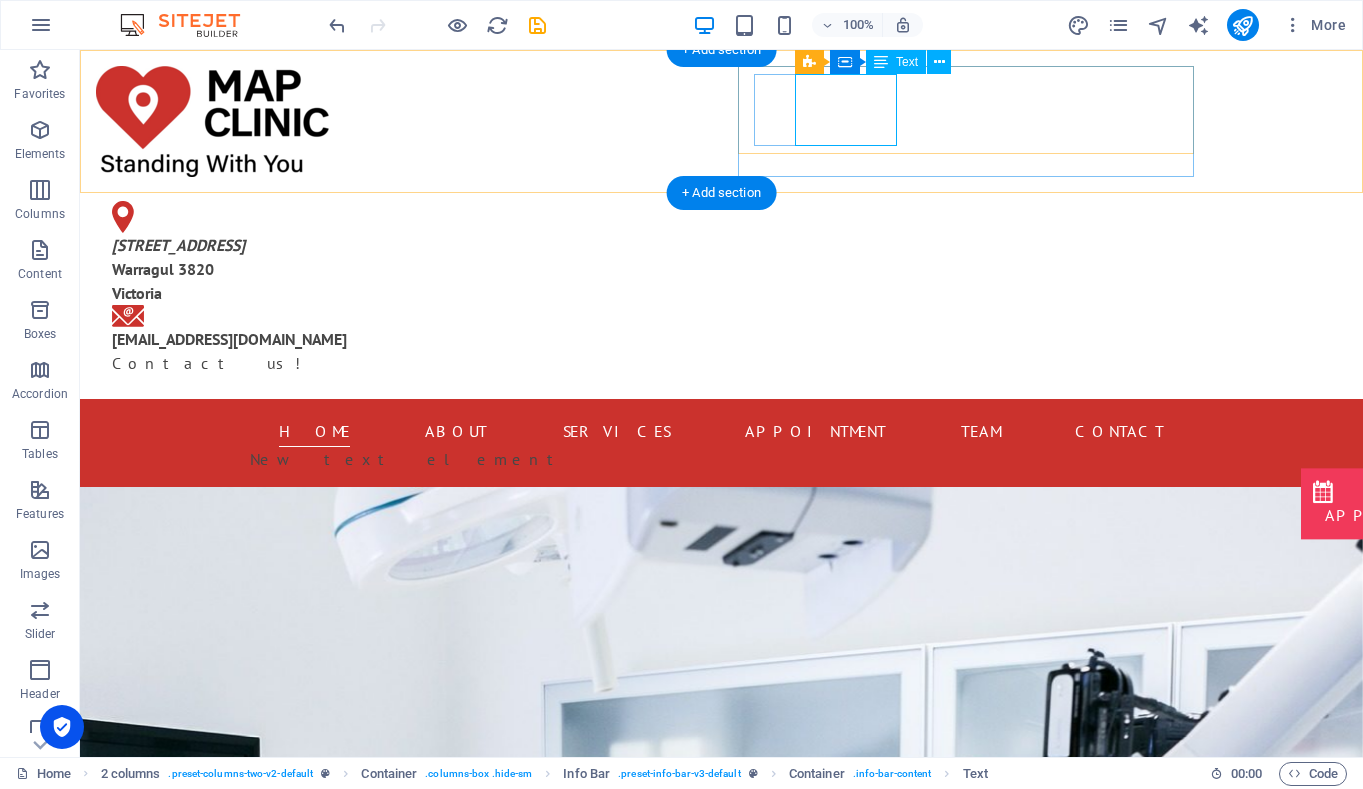 click on "[STREET_ADDRESS]" at bounding box center [178, 245] 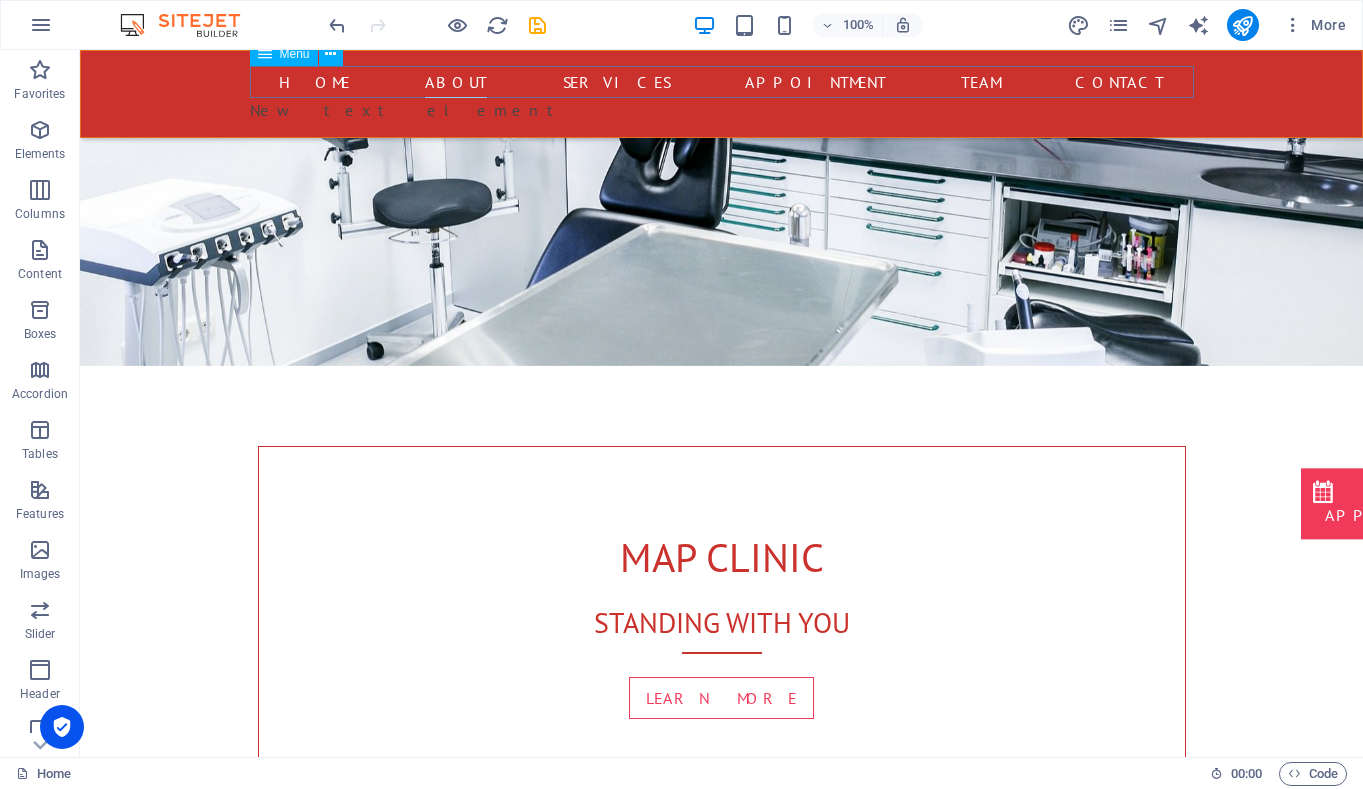 scroll, scrollTop: 0, scrollLeft: 0, axis: both 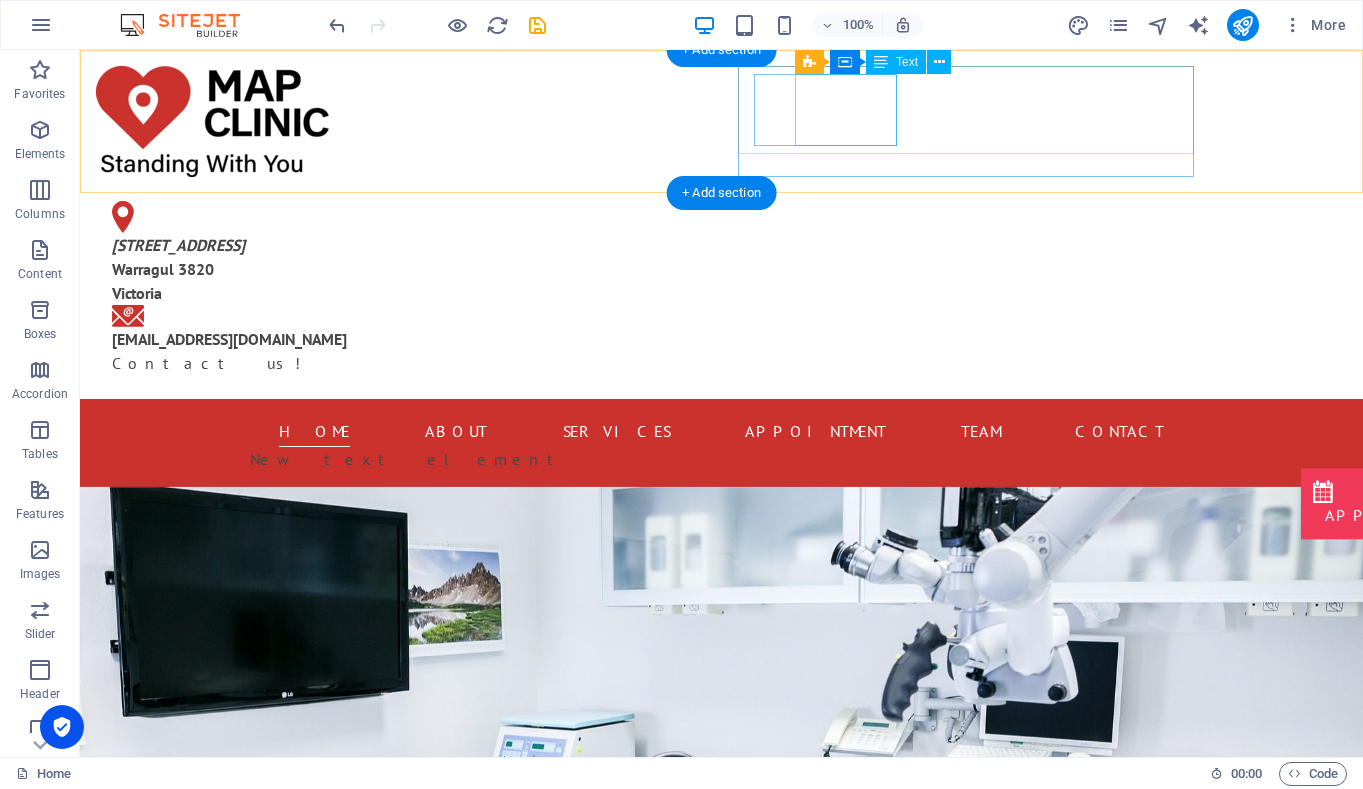 click on "[STREET_ADDRESS]" at bounding box center (316, 269) 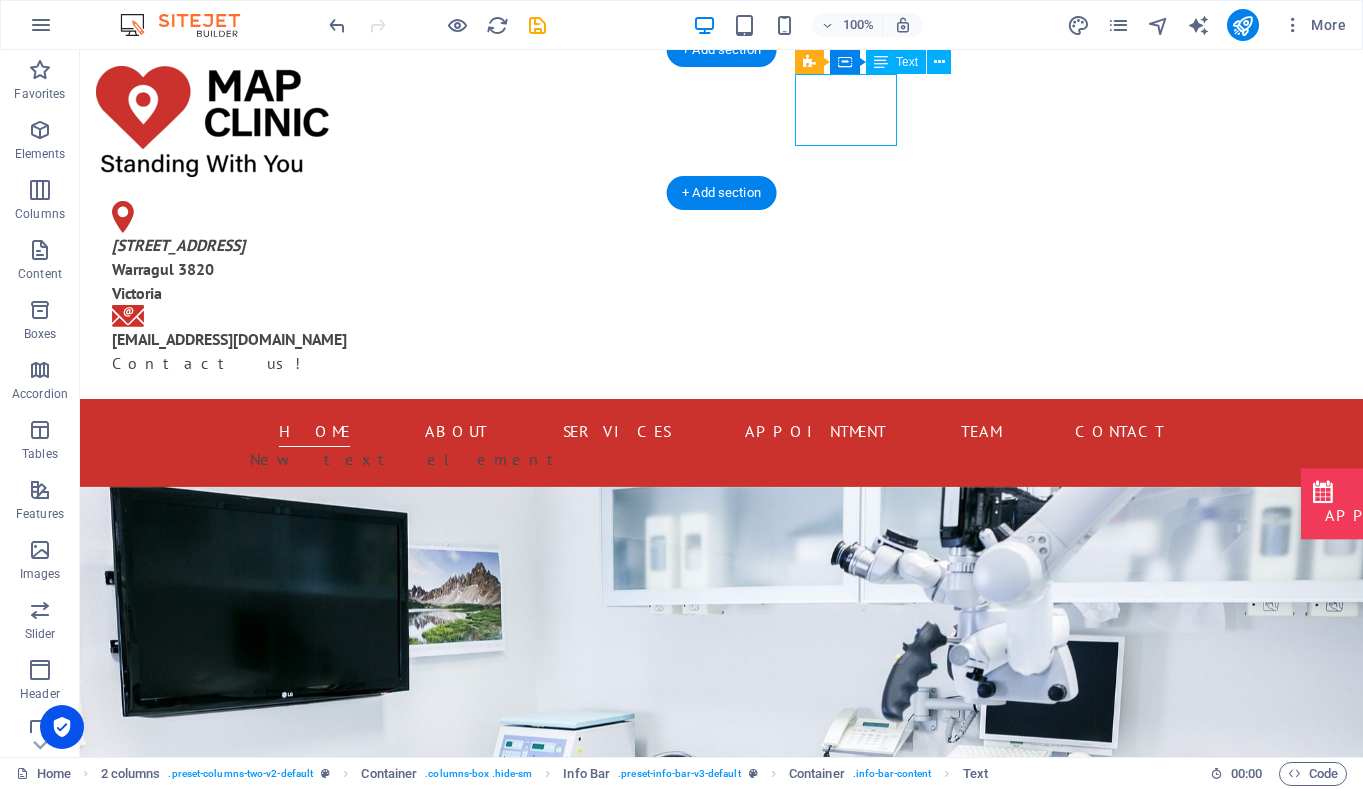 click on "[STREET_ADDRESS]" at bounding box center (316, 269) 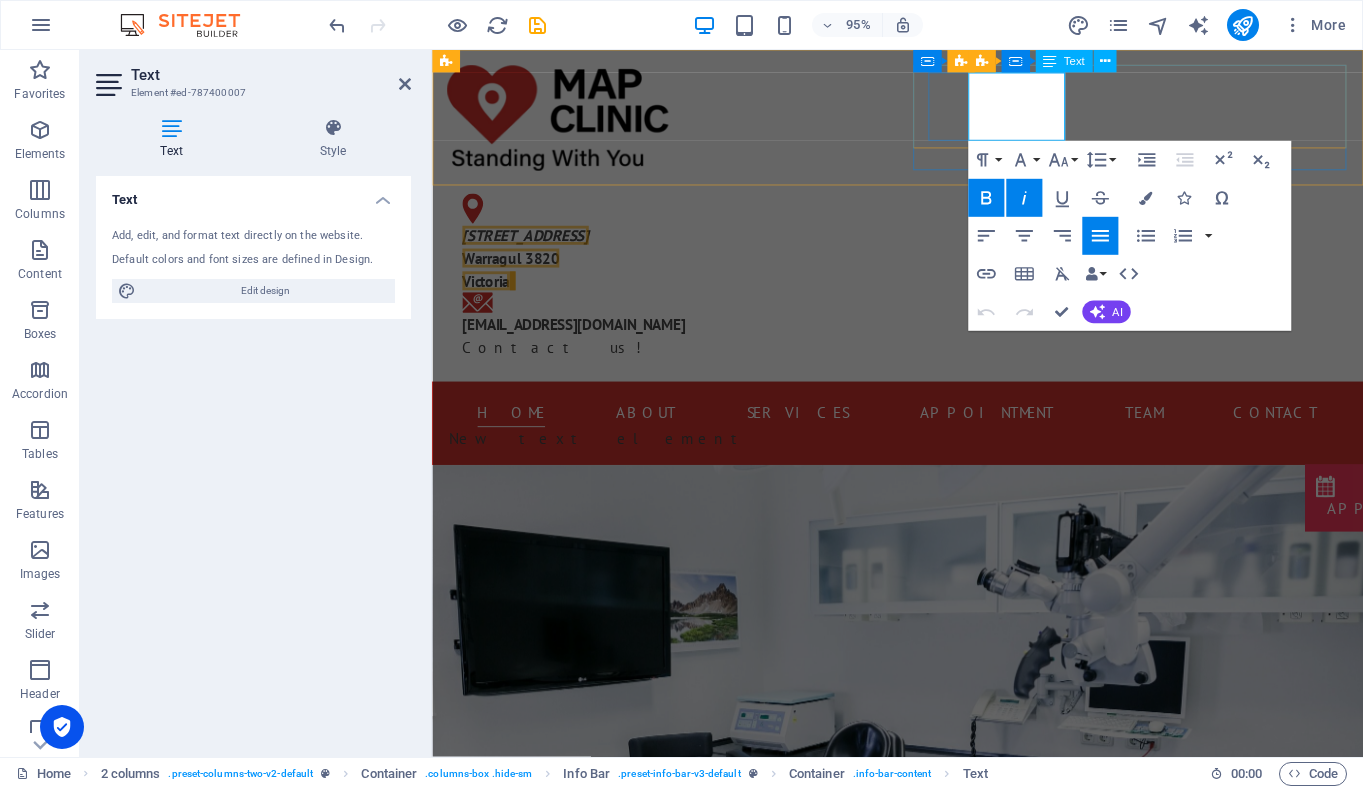 click on "[STREET_ADDRESS]" at bounding box center (530, 245) 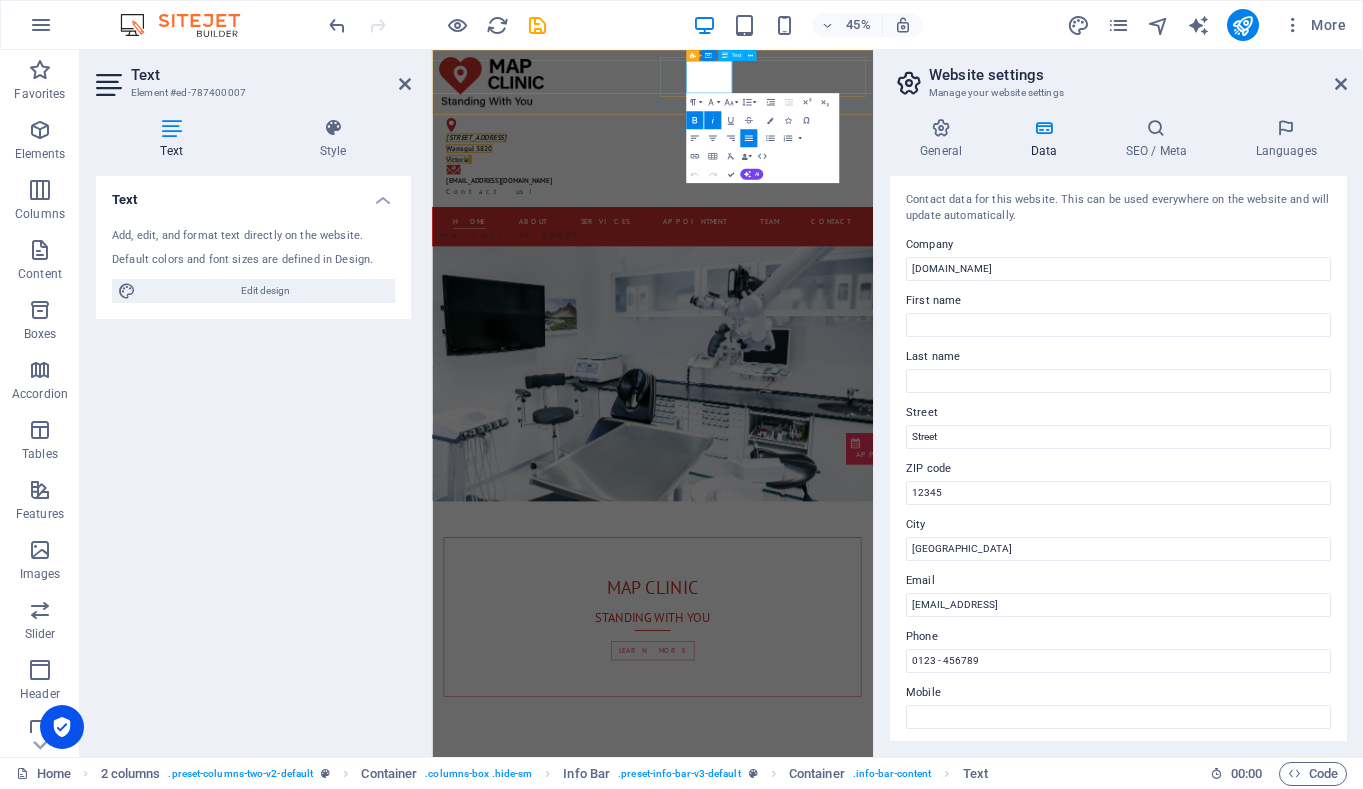 click on "[STREET_ADDRESS]" at bounding box center (530, 245) 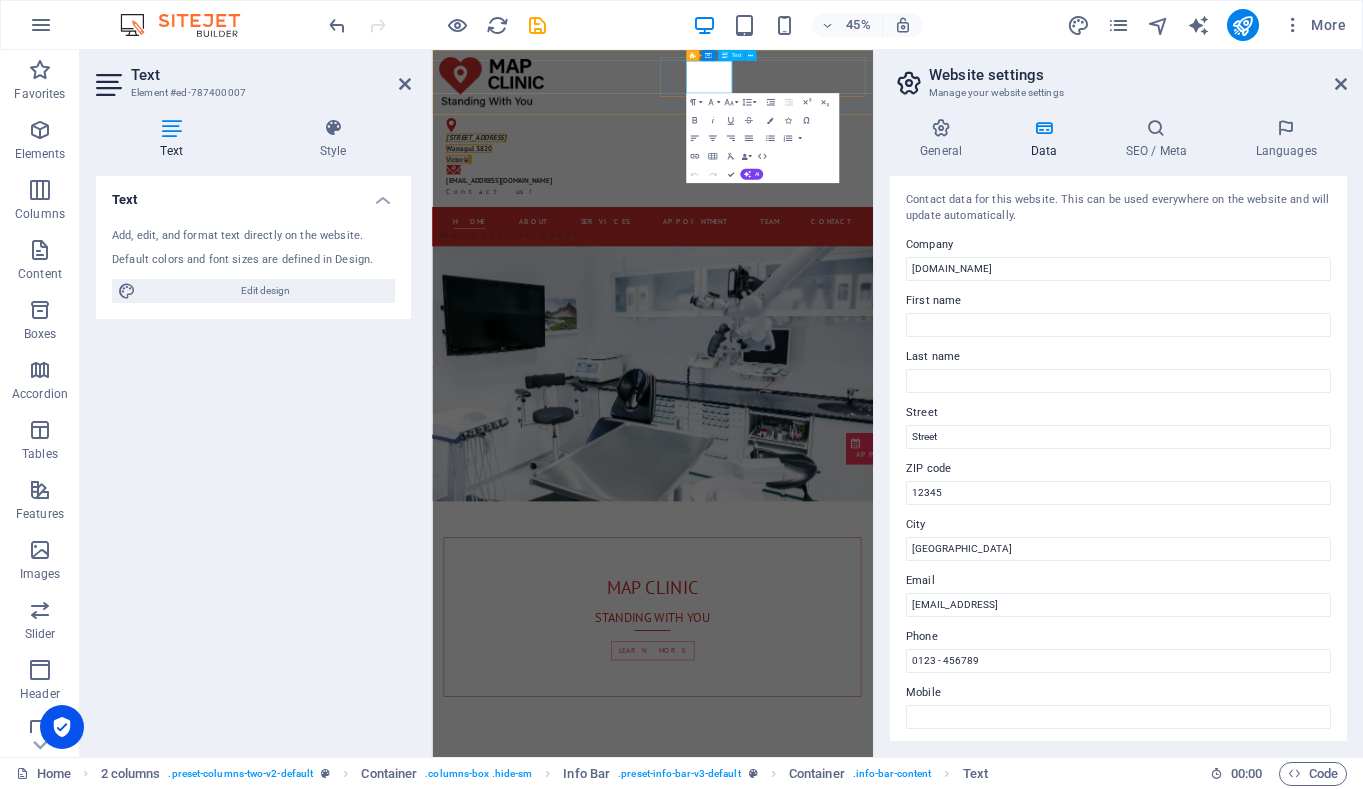 click on "[STREET_ADDRESS]" at bounding box center [530, 245] 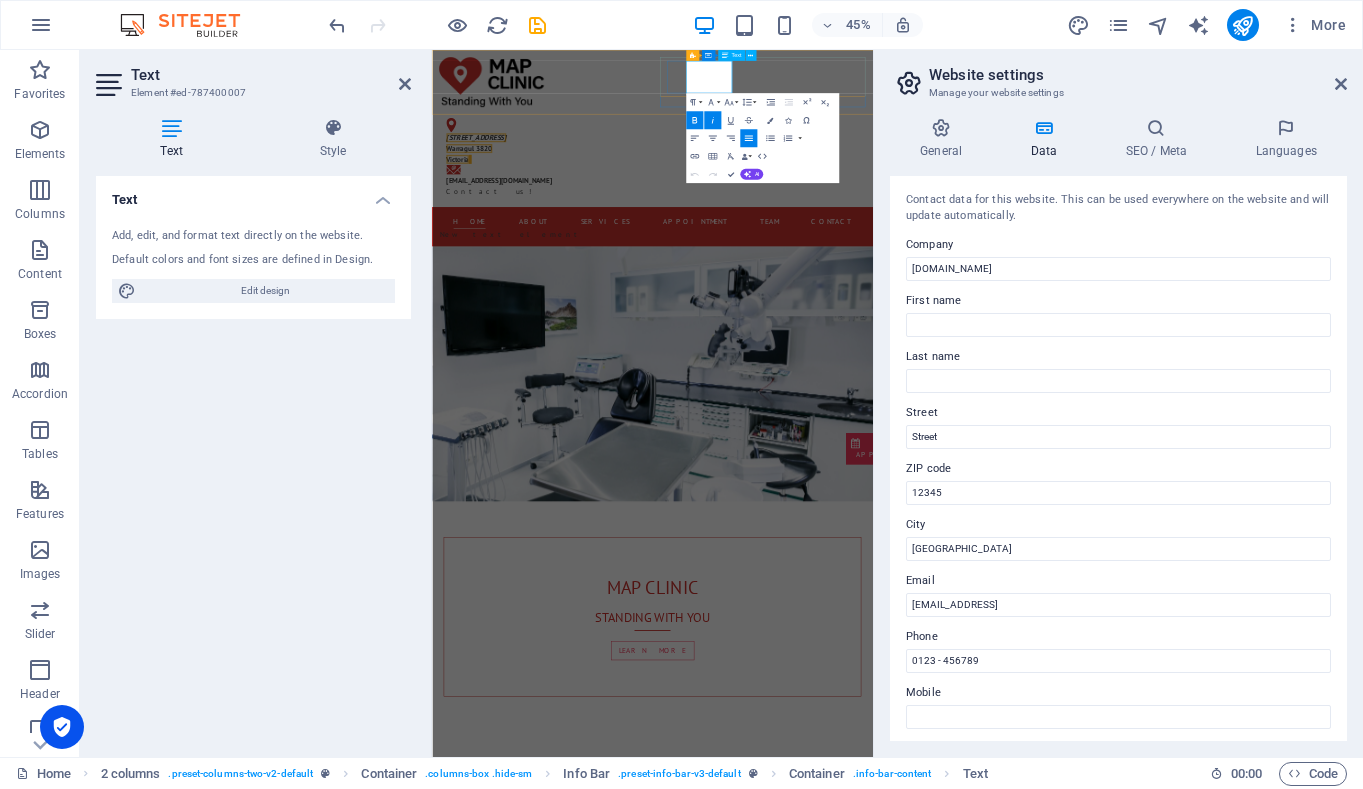 click on "[STREET_ADDRESS]" at bounding box center (530, 245) 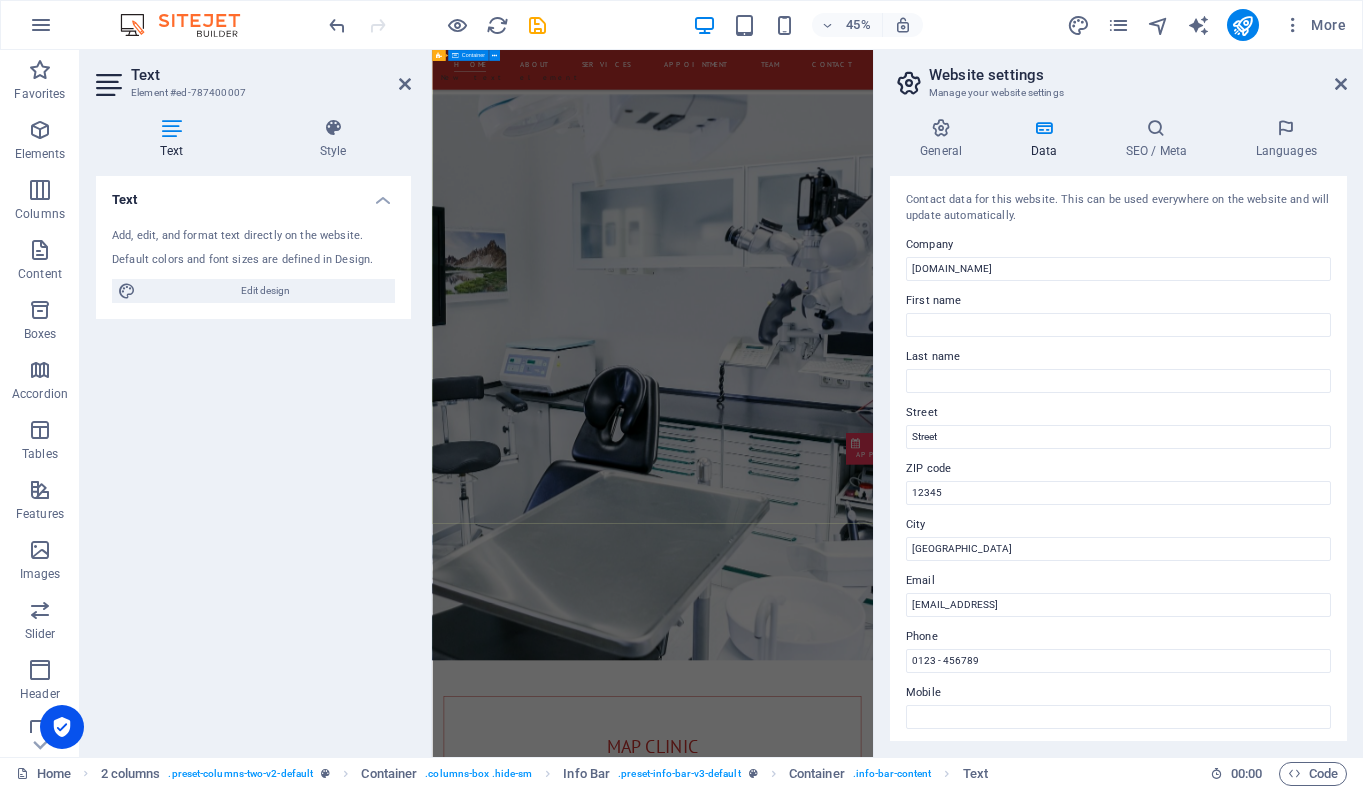 scroll, scrollTop: 0, scrollLeft: 0, axis: both 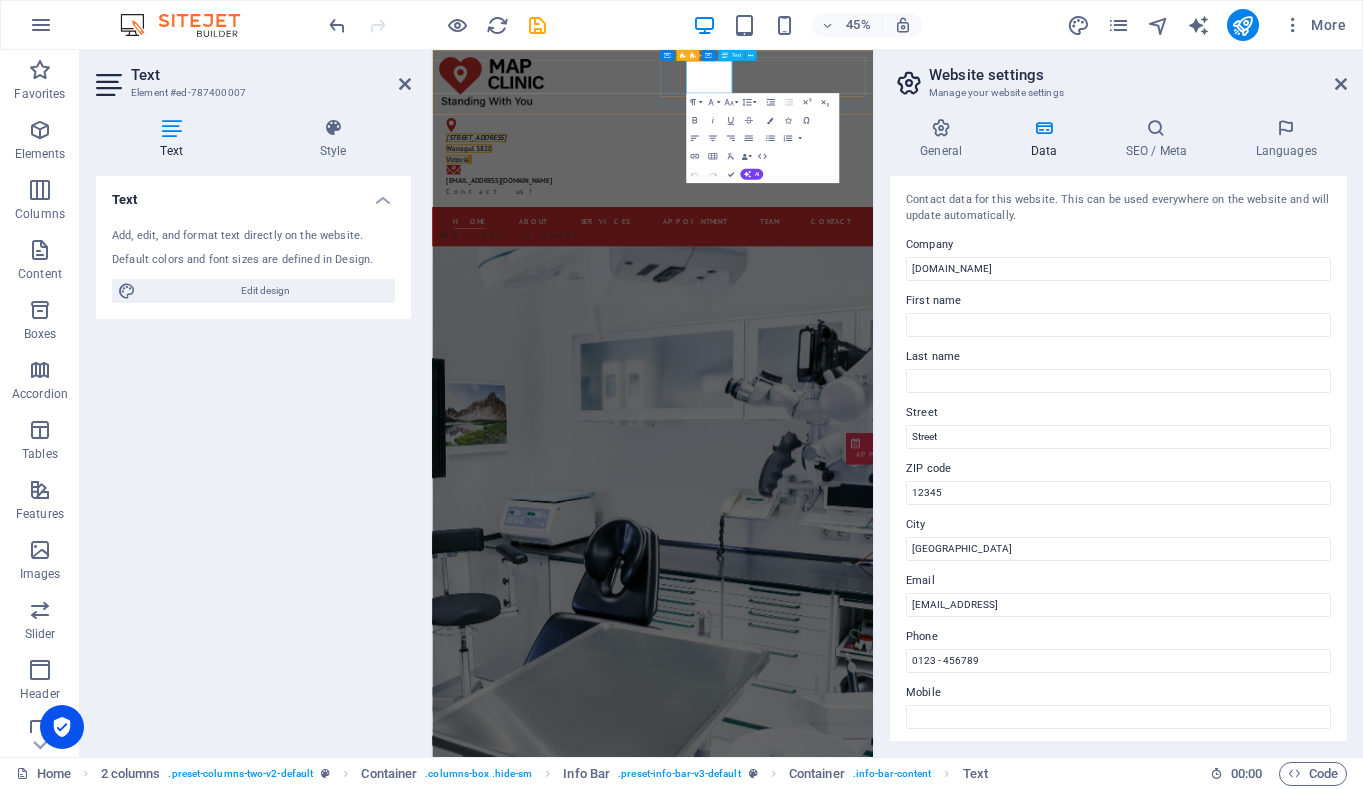 click on "Victoria" at bounding box center (668, 293) 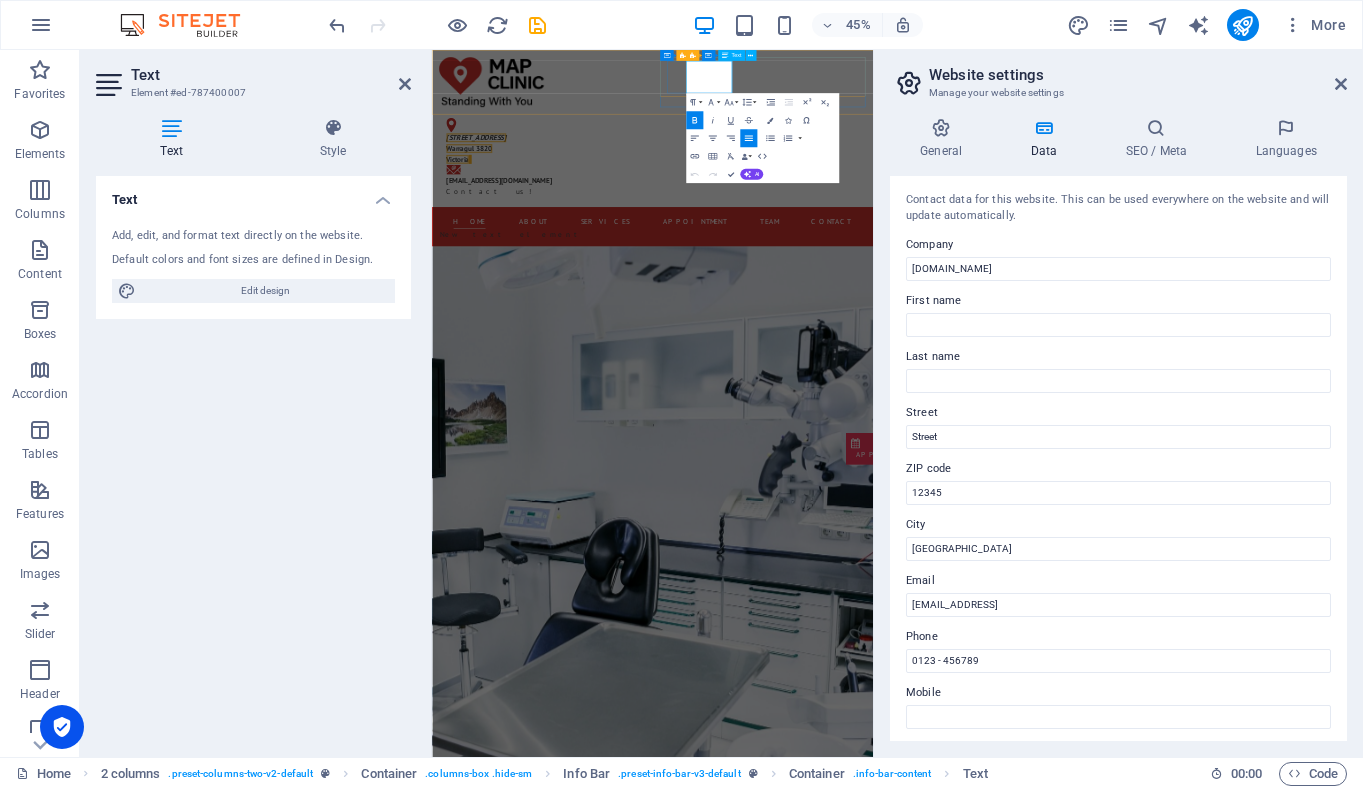 click on "Victoria" at bounding box center (668, 293) 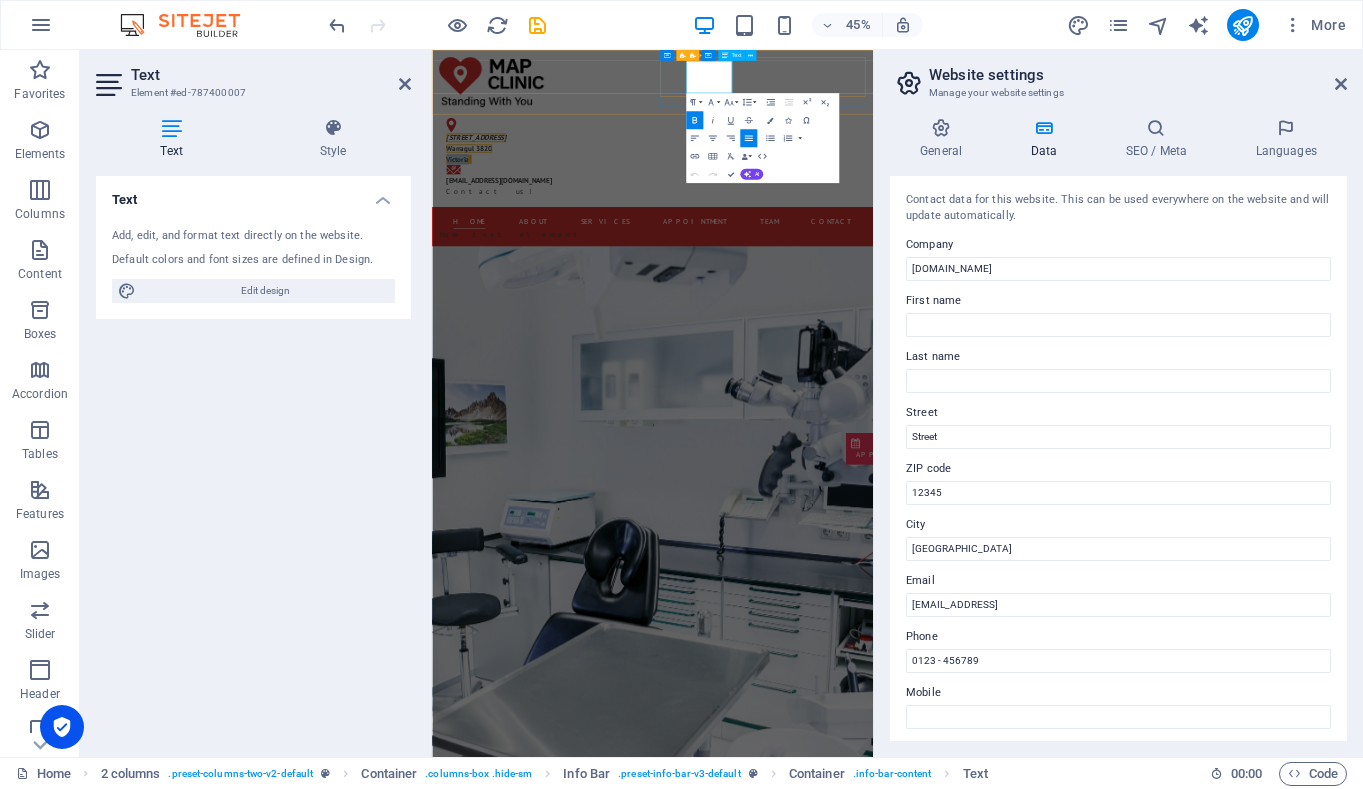 click on "Victoria" at bounding box center [668, 293] 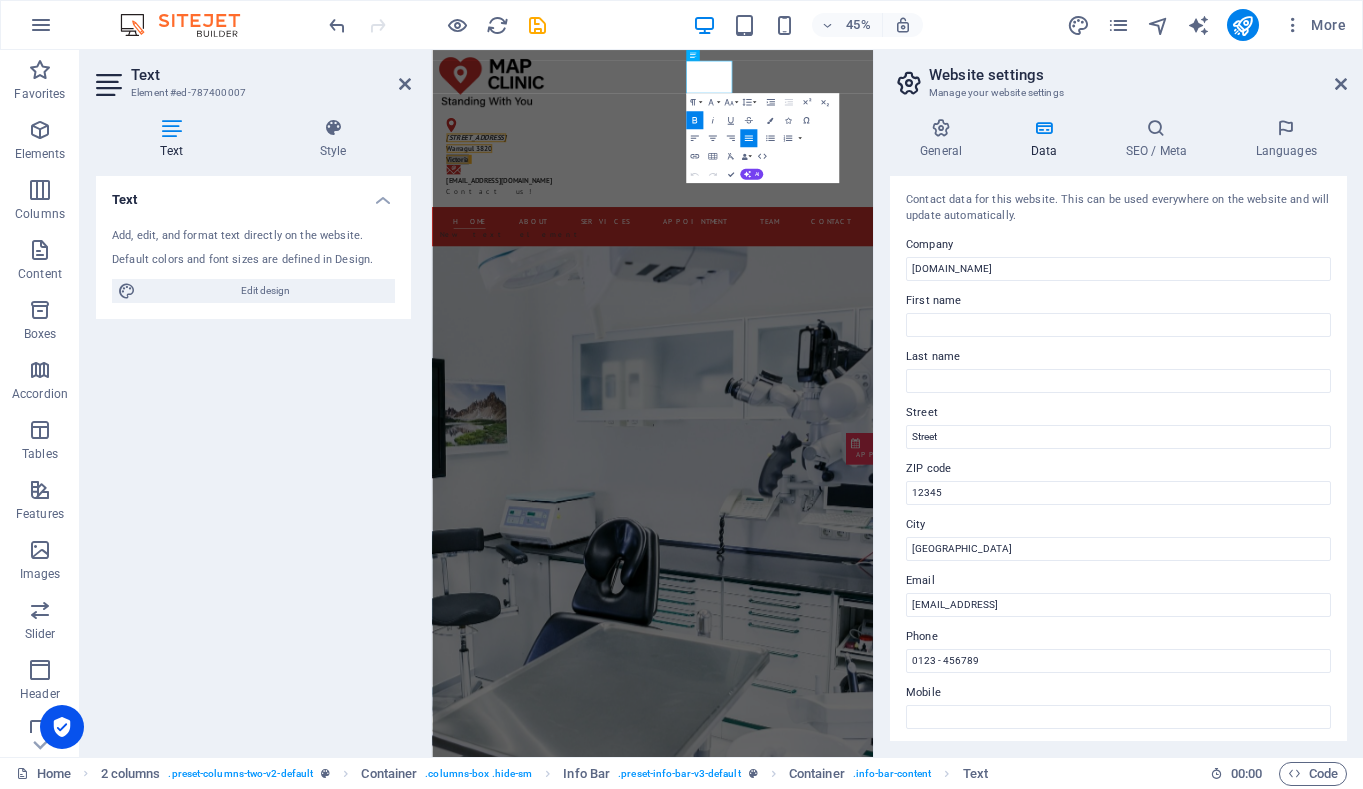 click on "Website settings" at bounding box center (1138, 75) 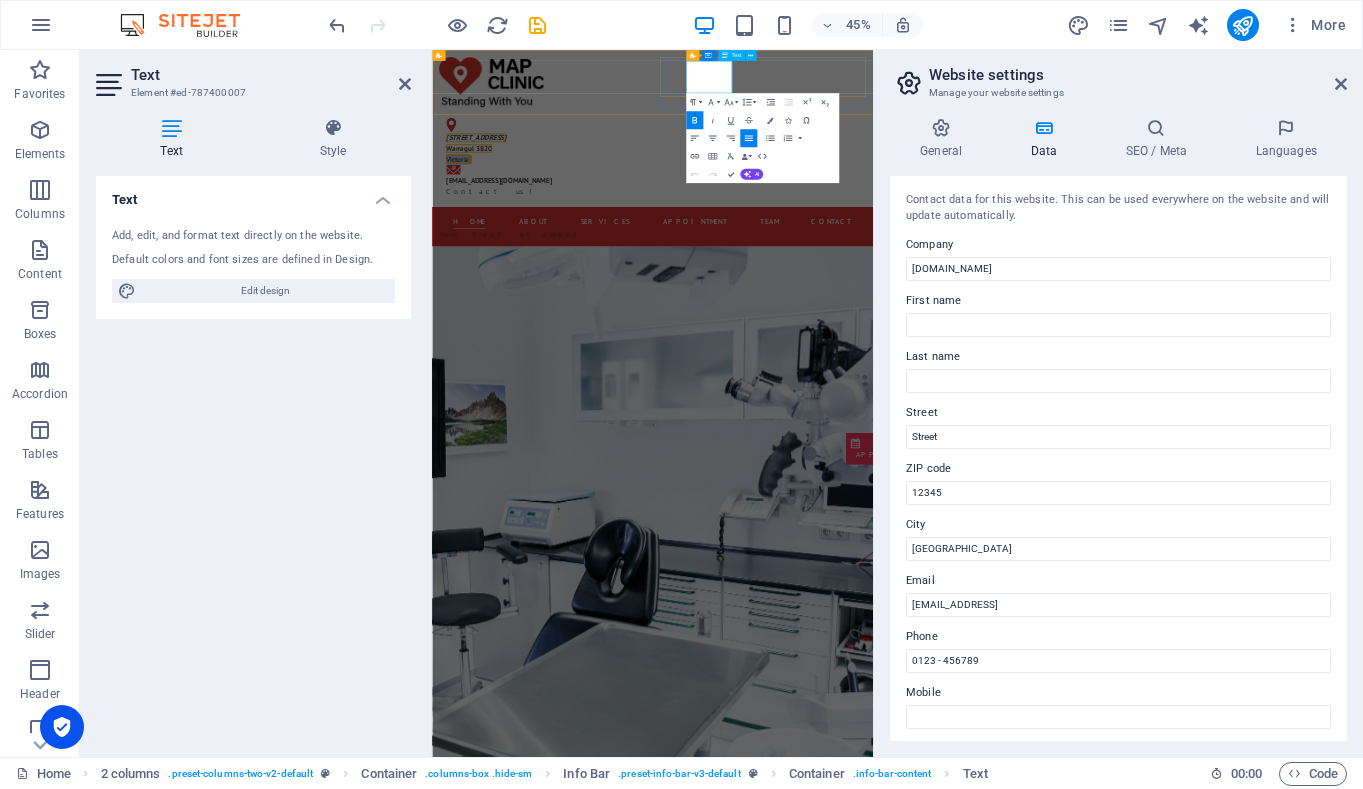 click on "Victoria" at bounding box center [668, 293] 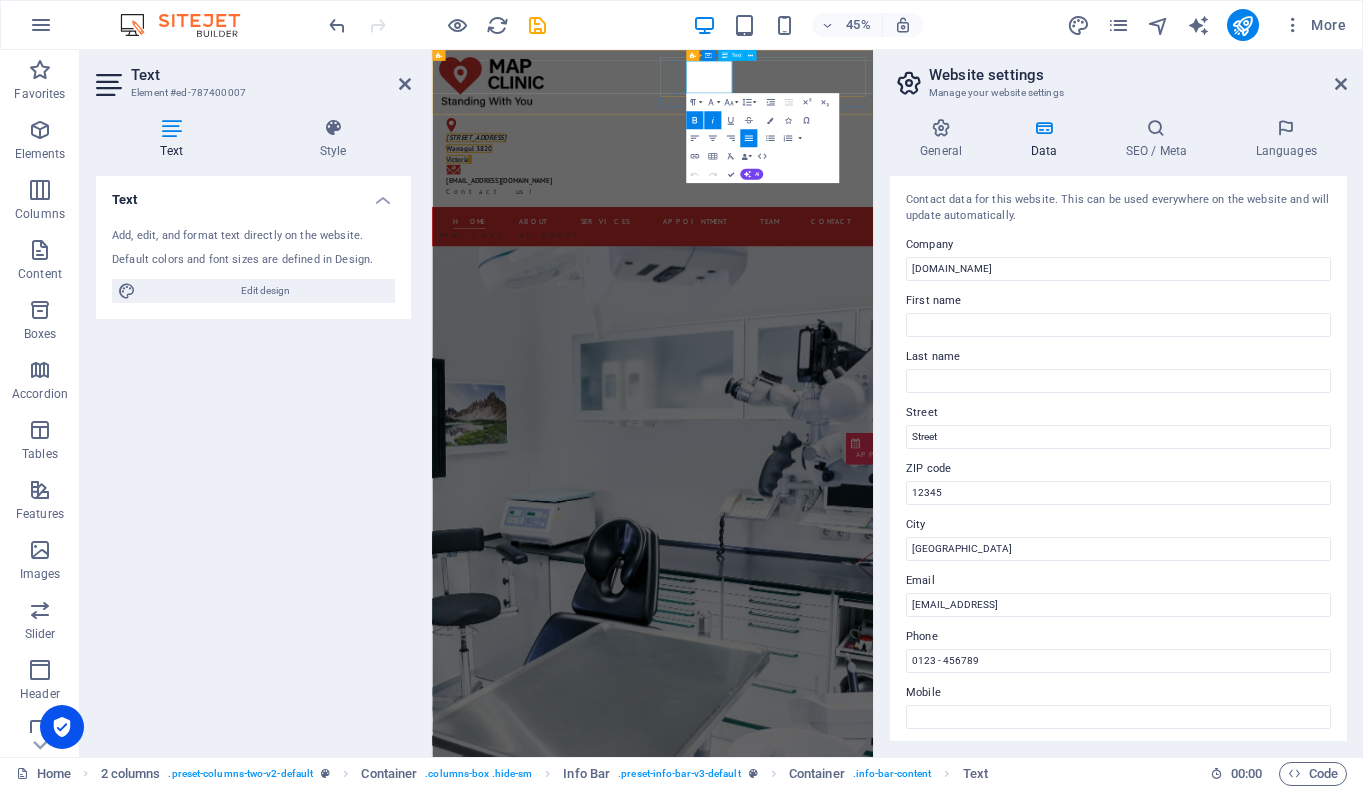 type 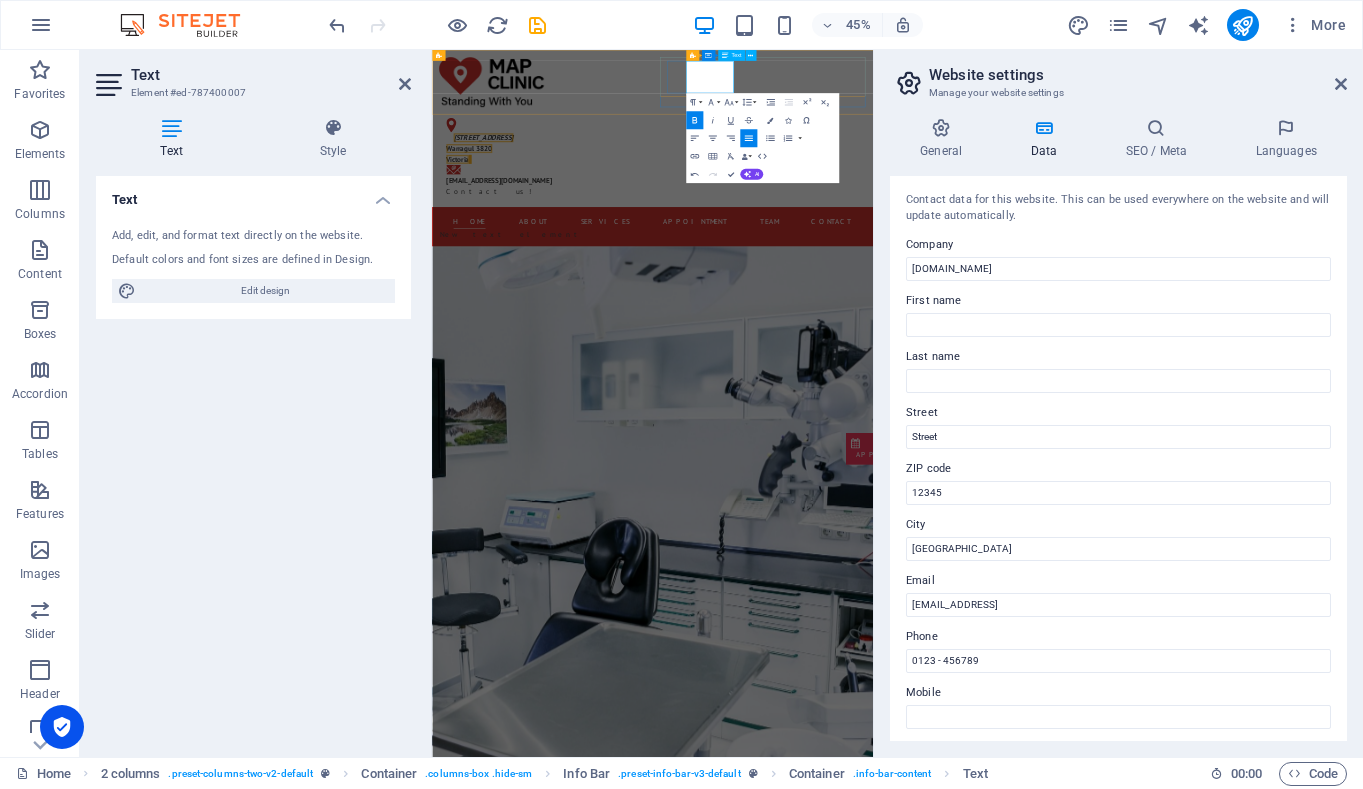 click on "[STREET_ADDRESS]" at bounding box center [546, 245] 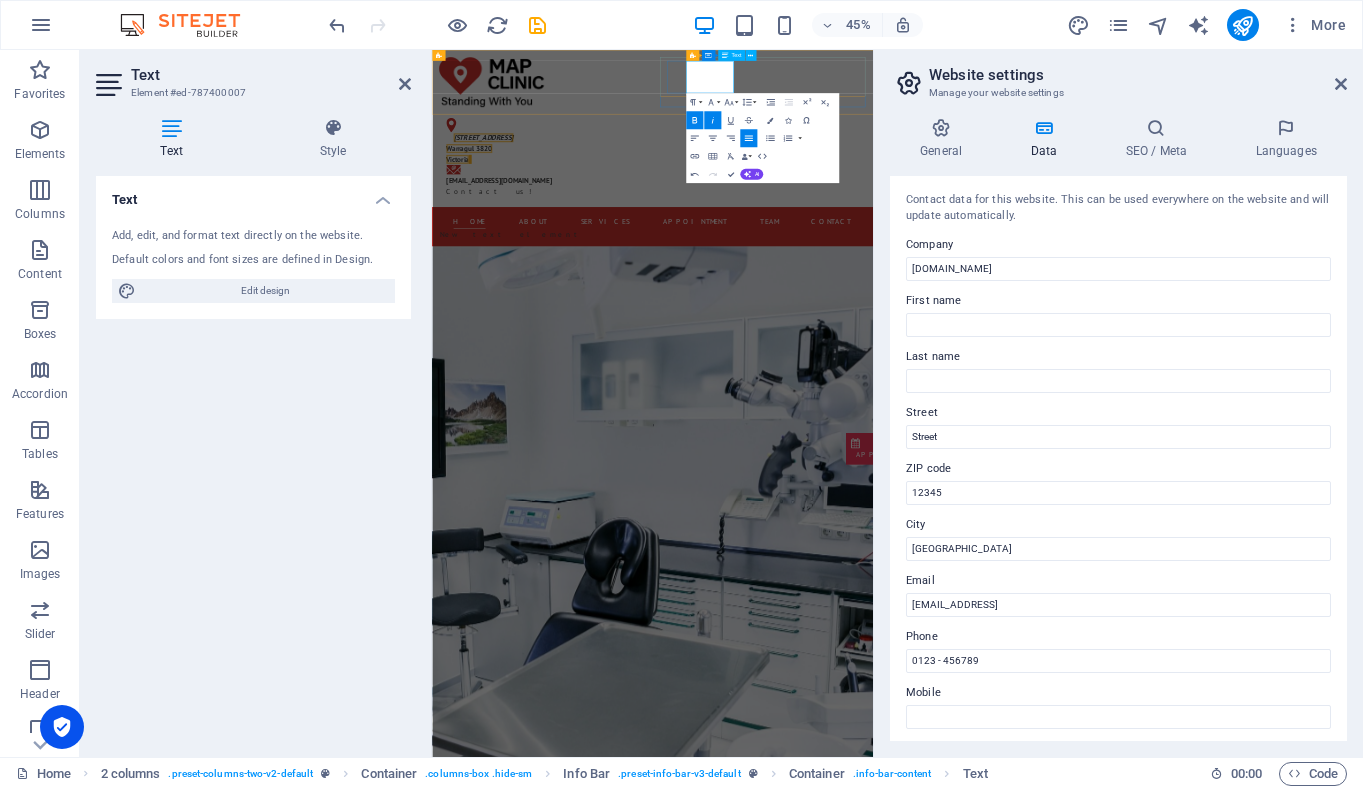 click on "[STREET_ADDRESS]" at bounding box center [546, 245] 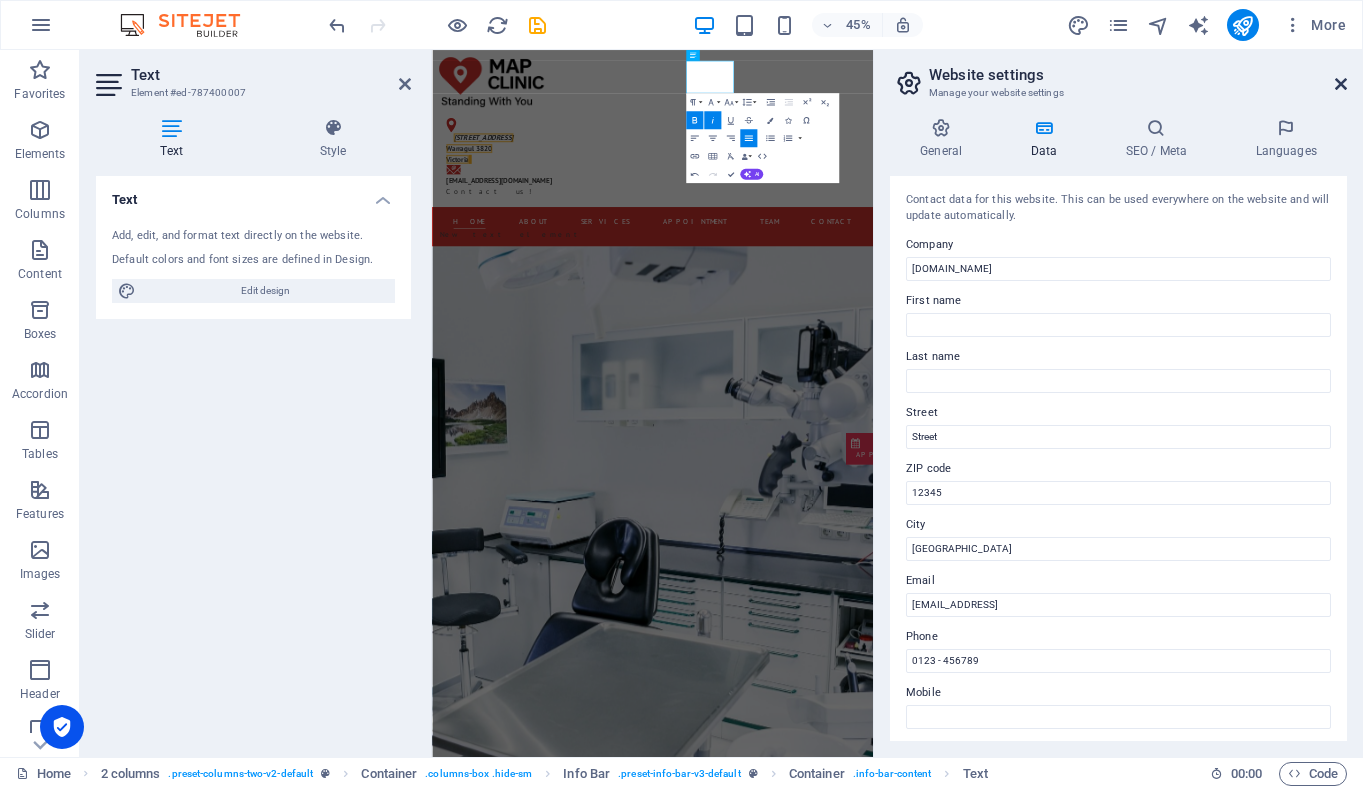 click at bounding box center [1341, 84] 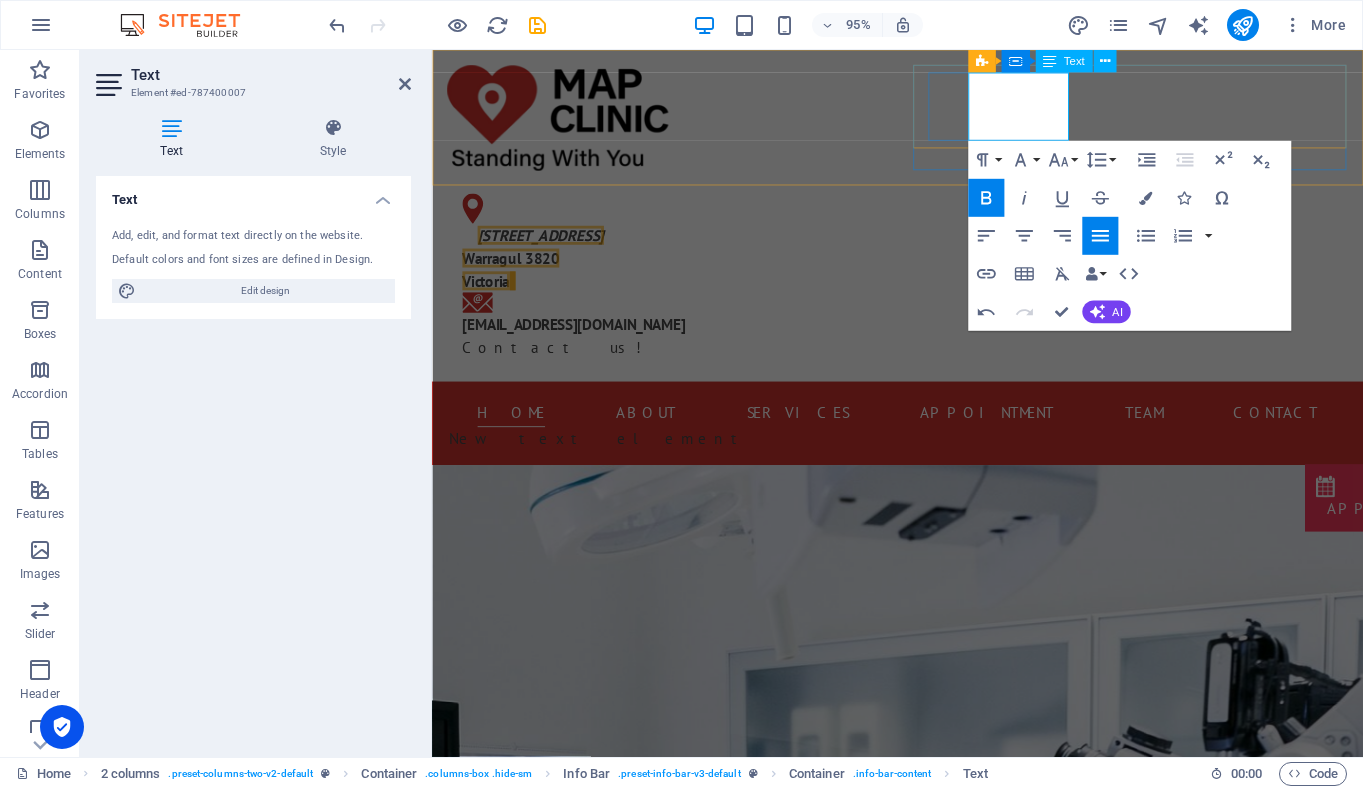 click on "Victoria" at bounding box center [668, 293] 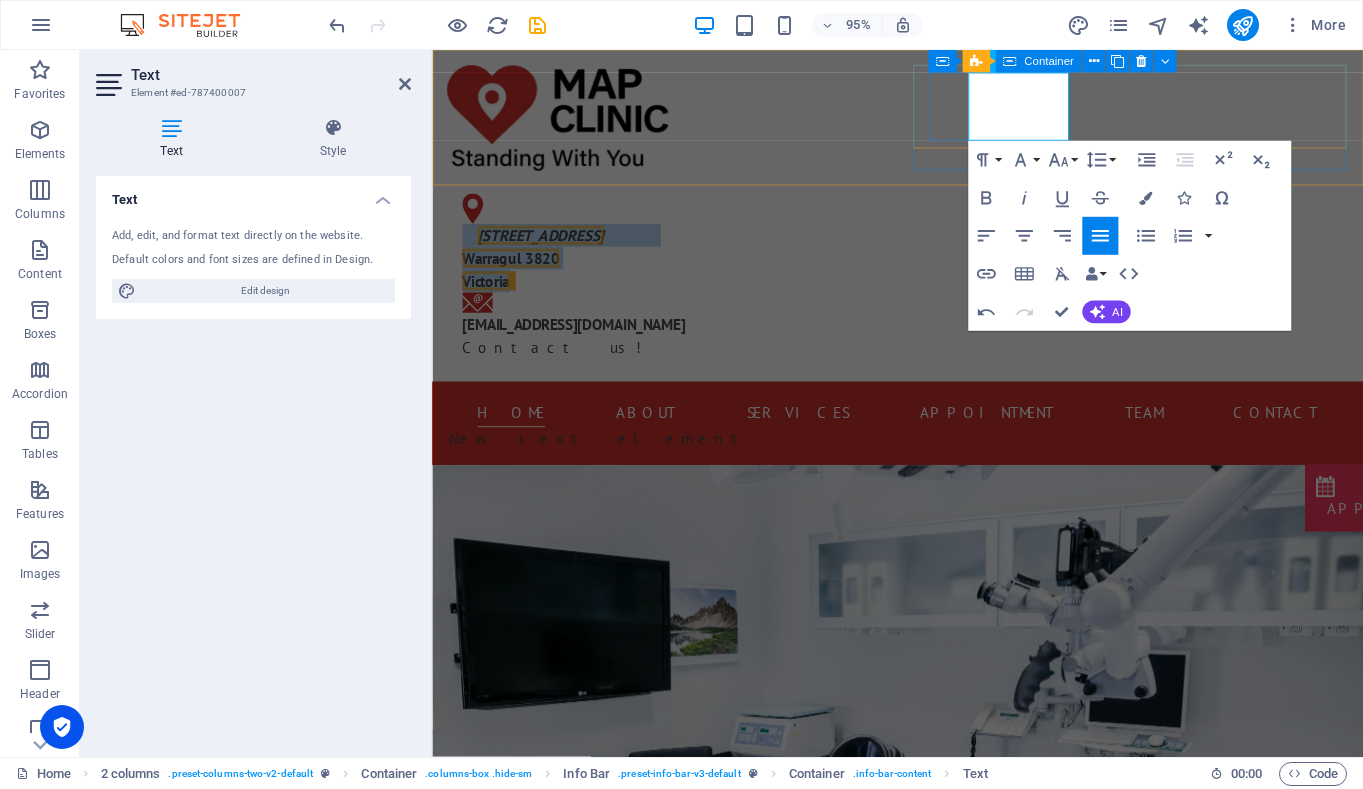 drag, startPoint x: 1065, startPoint y: 134, endPoint x: 988, endPoint y: 84, distance: 91.809586 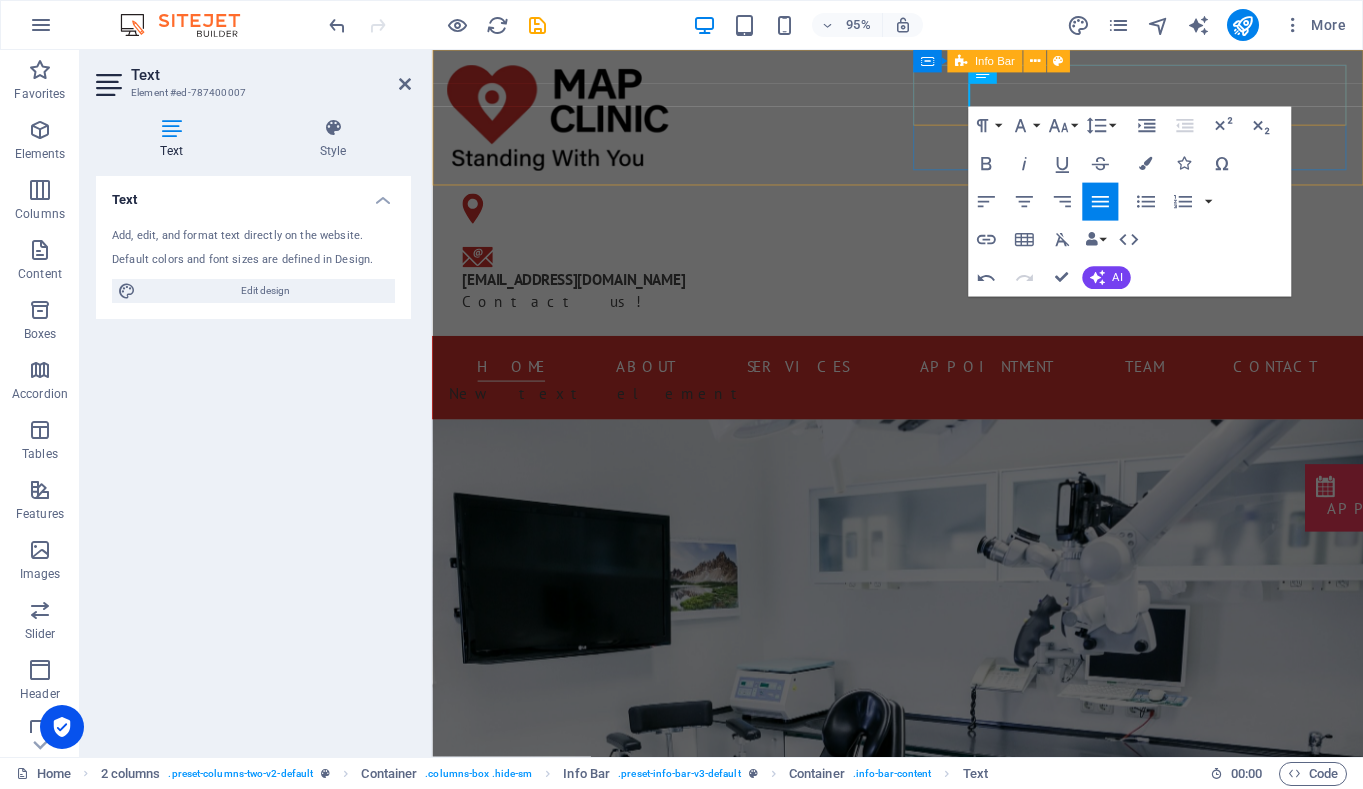 click on "[EMAIL_ADDRESS][DOMAIN_NAME] Contact us!" at bounding box center [676, 264] 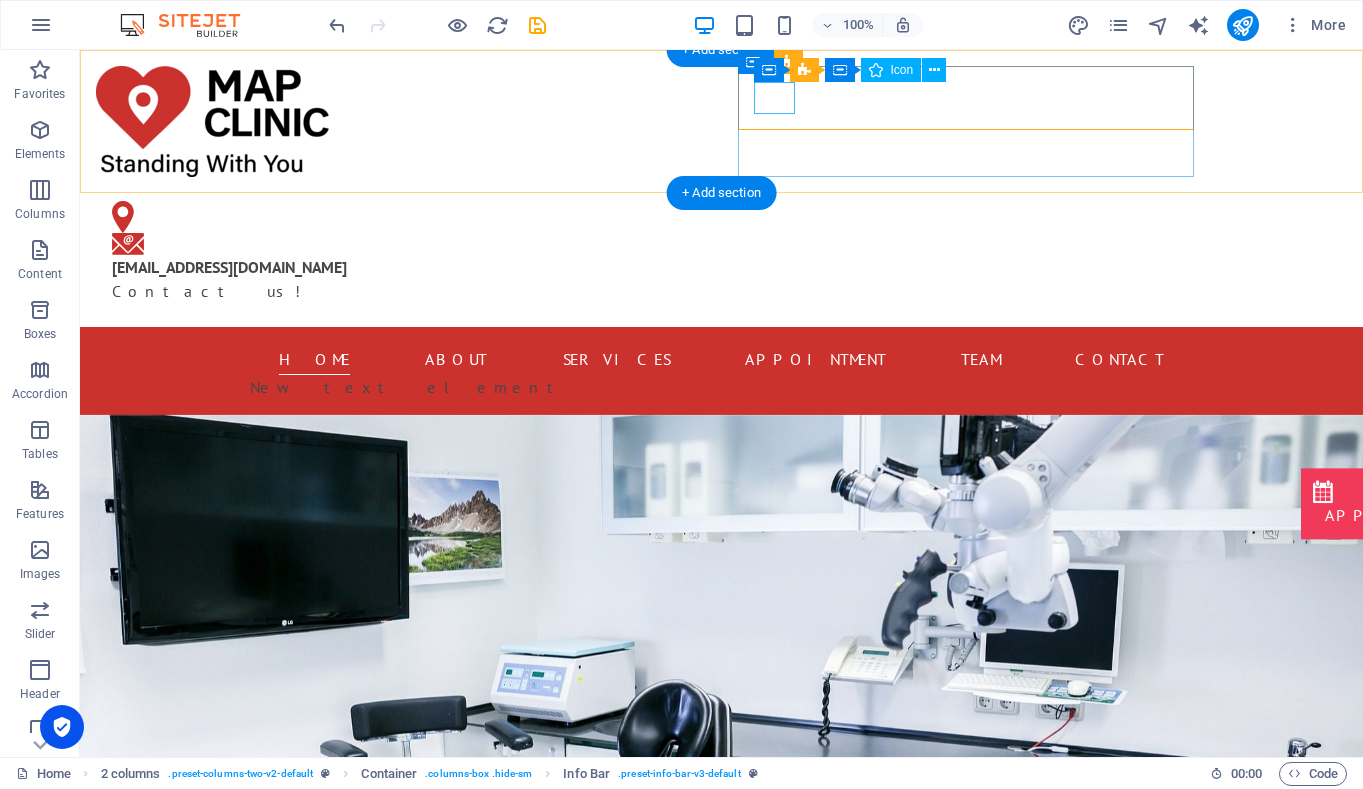 click at bounding box center (316, 217) 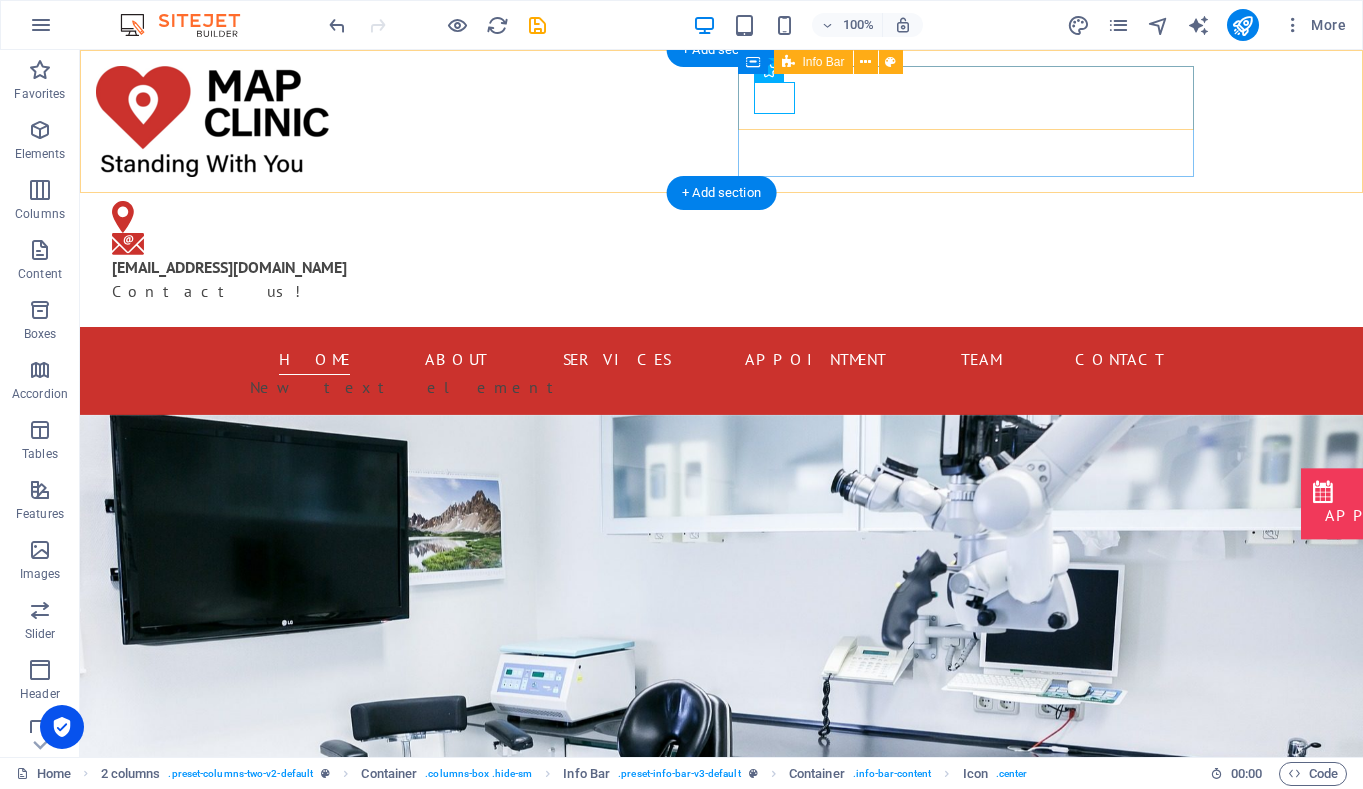 click on "[EMAIL_ADDRESS][DOMAIN_NAME] Contact us!" at bounding box center (324, 252) 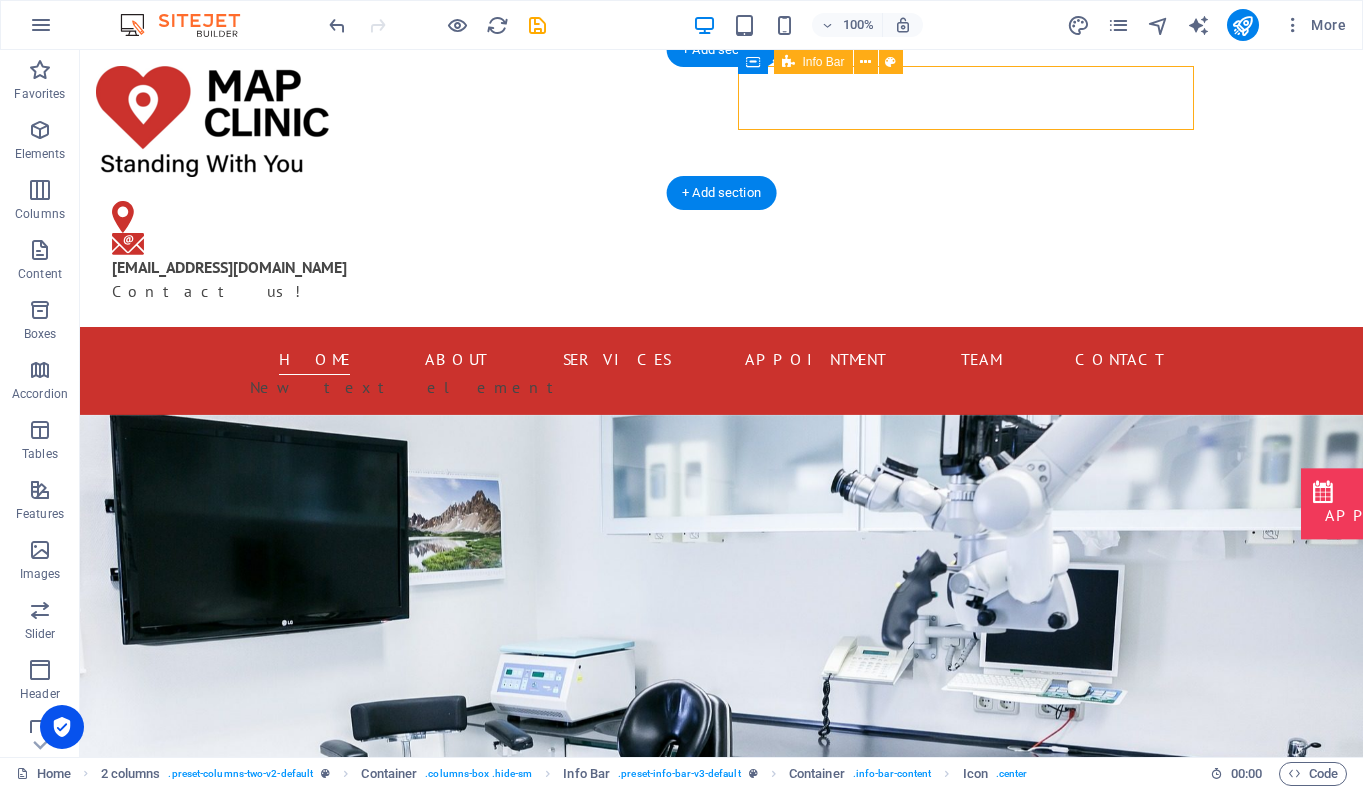 click on "[EMAIL_ADDRESS][DOMAIN_NAME] Contact us!" at bounding box center [324, 252] 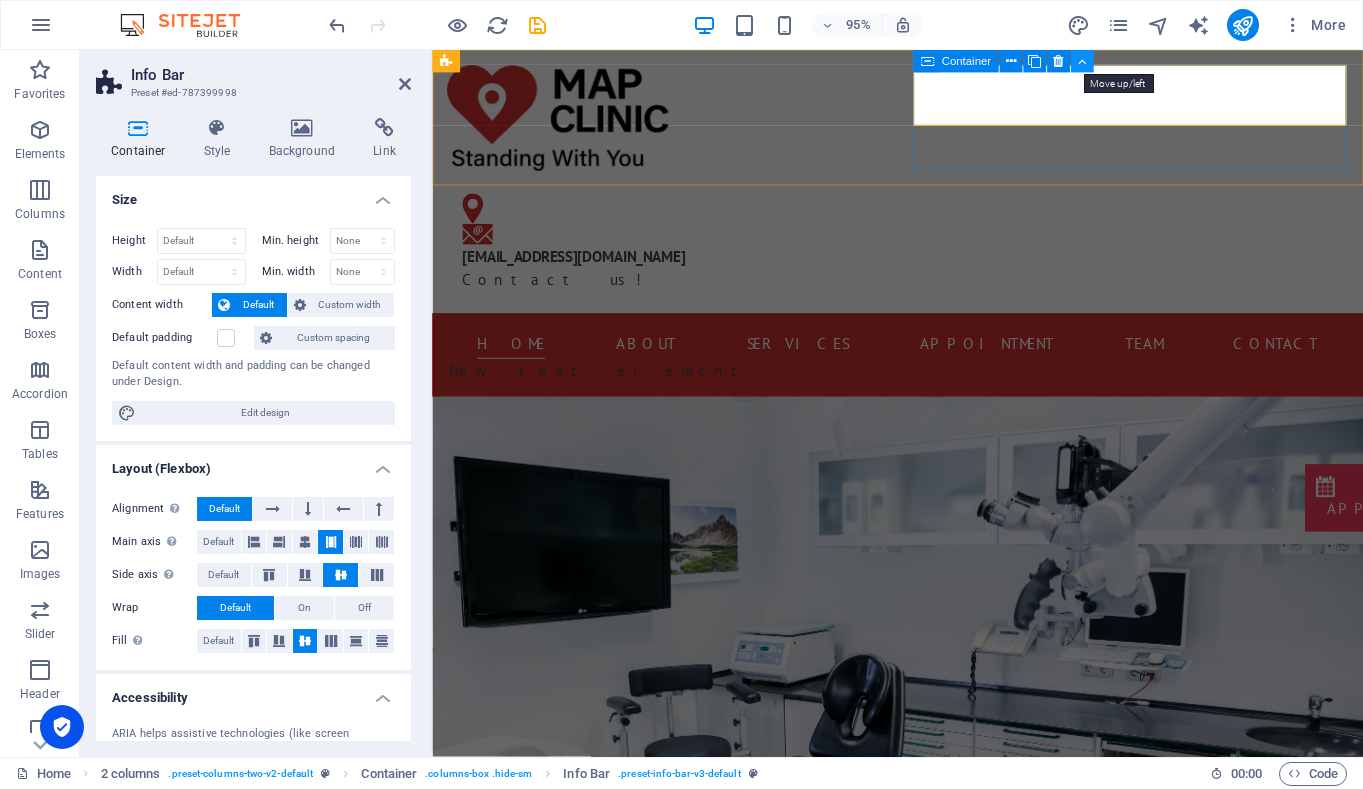 click at bounding box center (1082, 61) 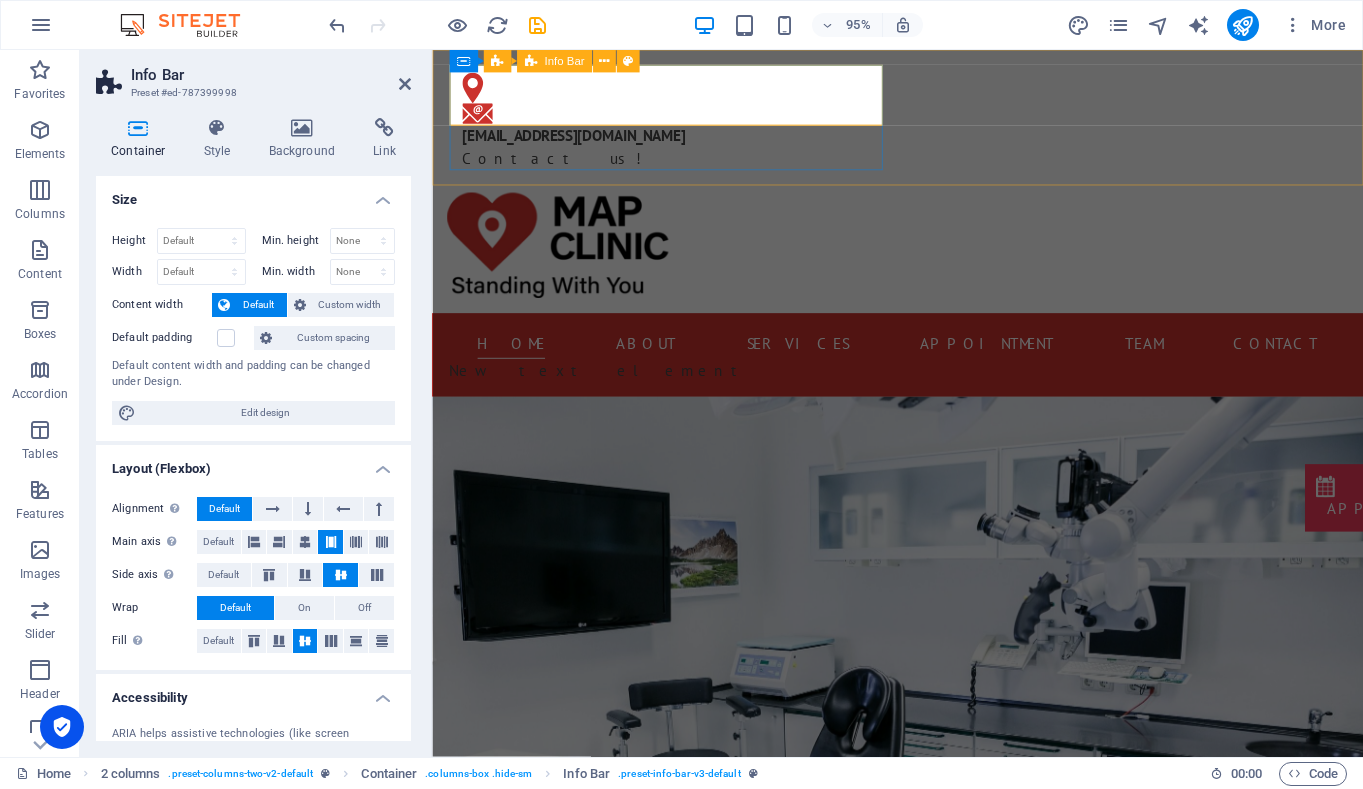click on "[EMAIL_ADDRESS][DOMAIN_NAME] Contact us!" at bounding box center (676, 125) 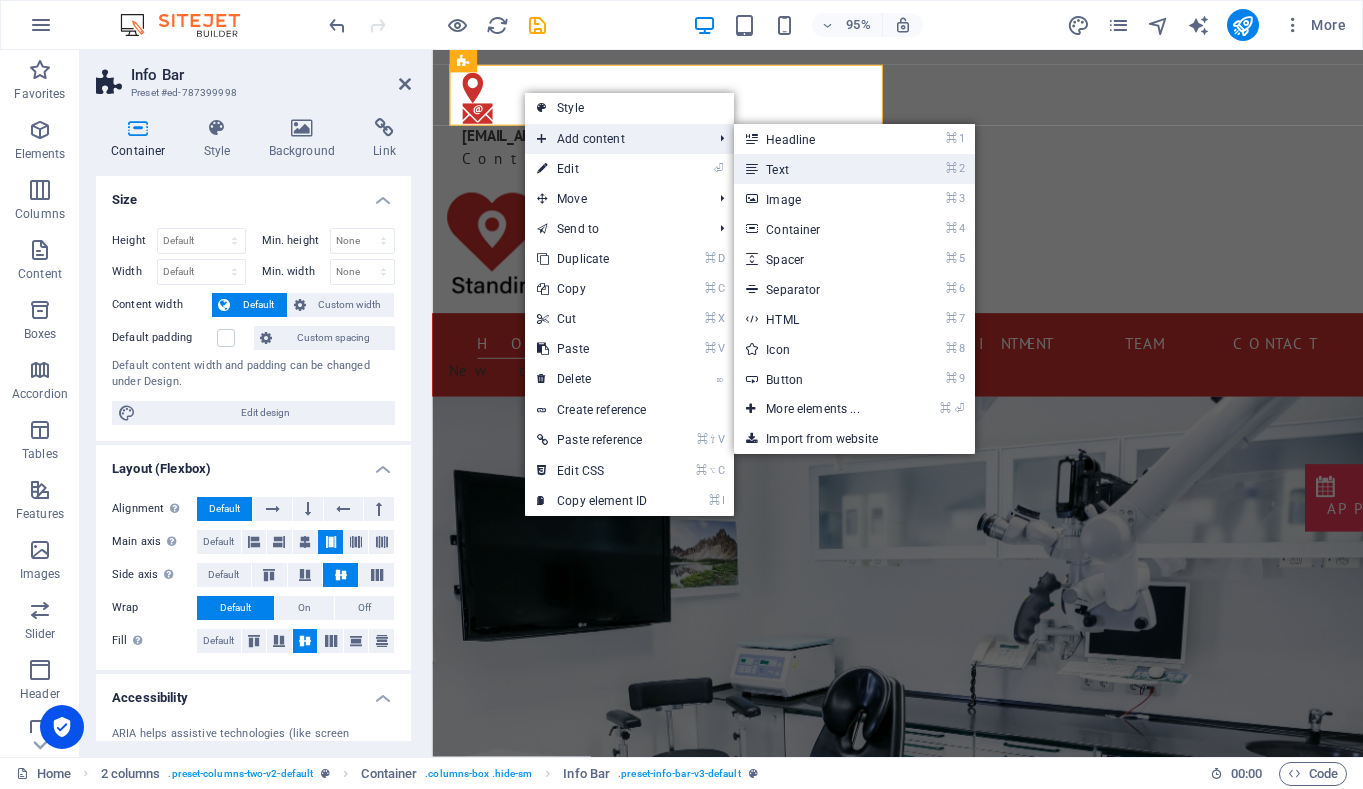 click on "⌘ 2  Text" at bounding box center [816, 169] 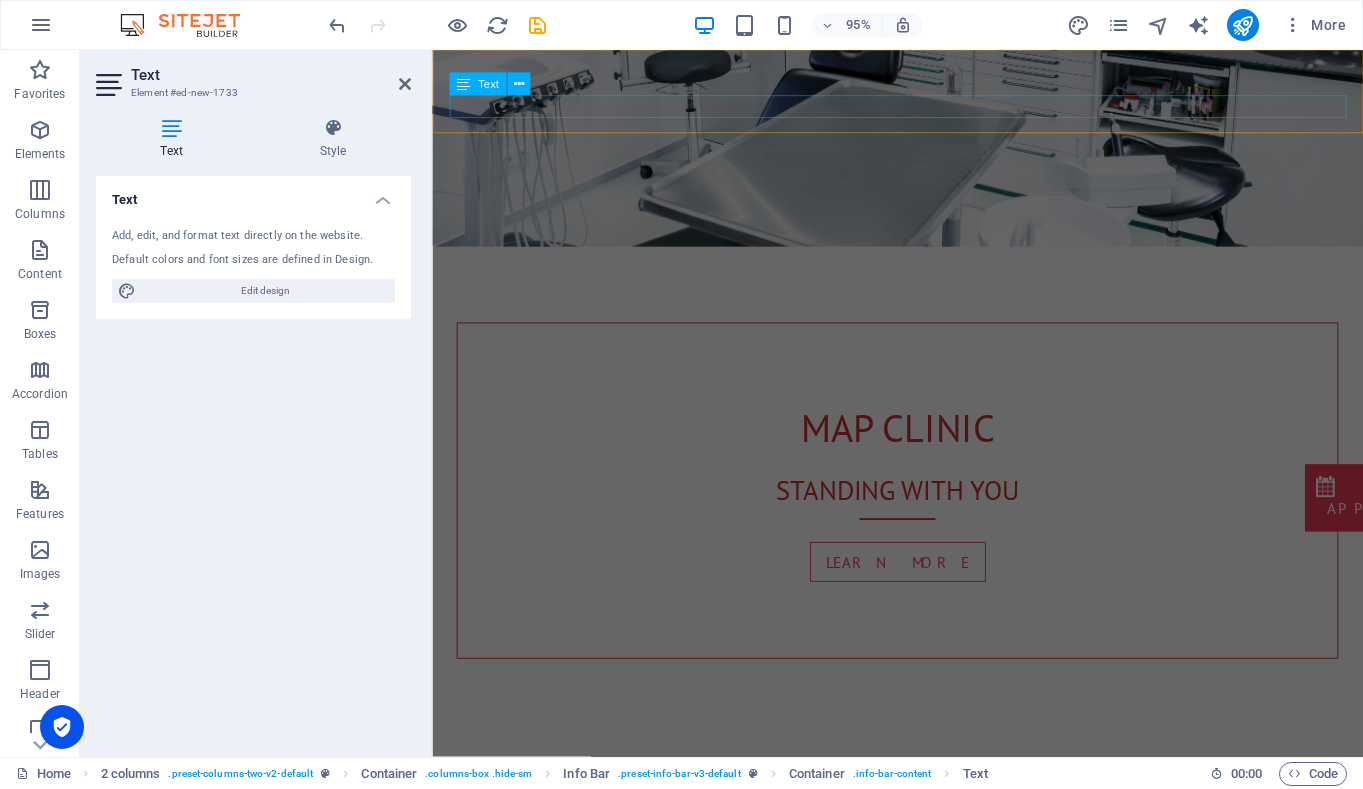 scroll, scrollTop: 0, scrollLeft: 0, axis: both 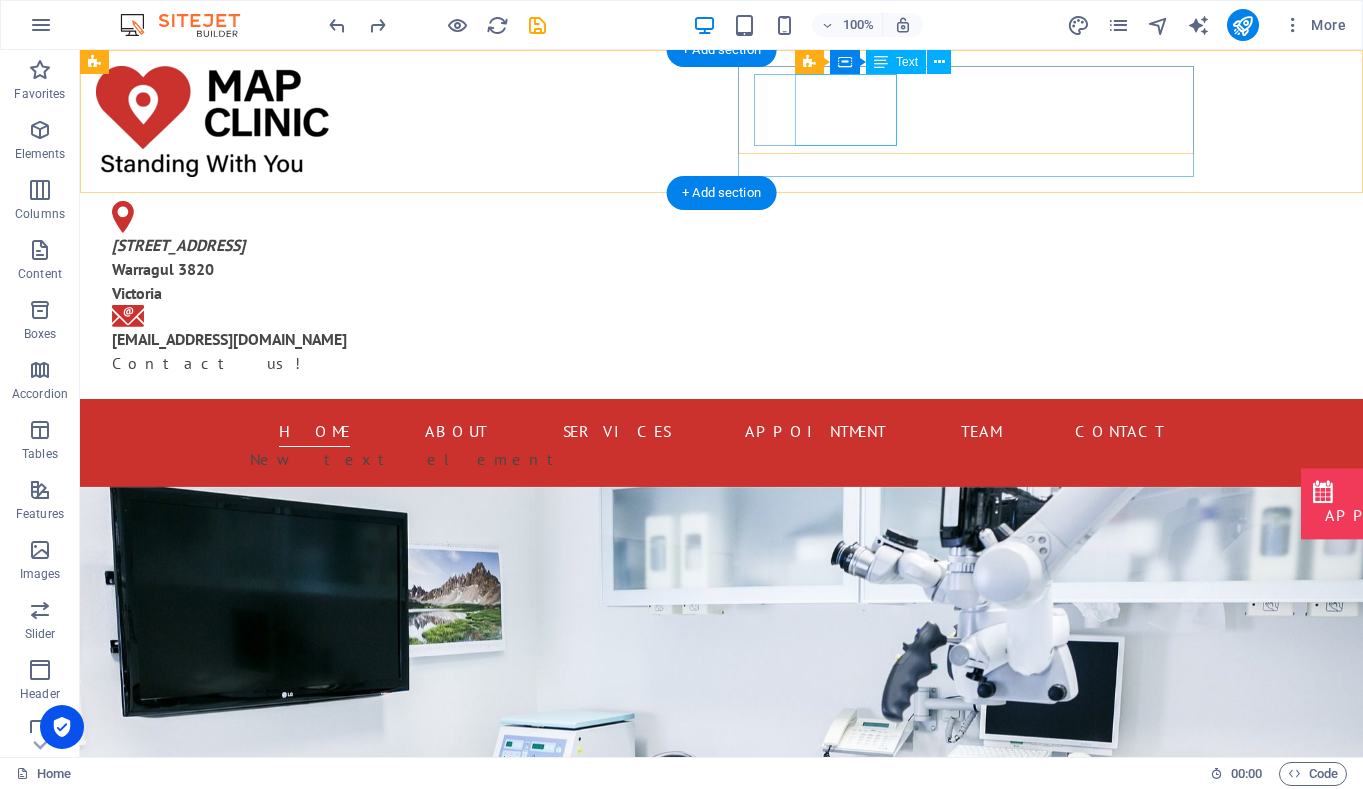 click on "[STREET_ADDRESS]" at bounding box center [178, 245] 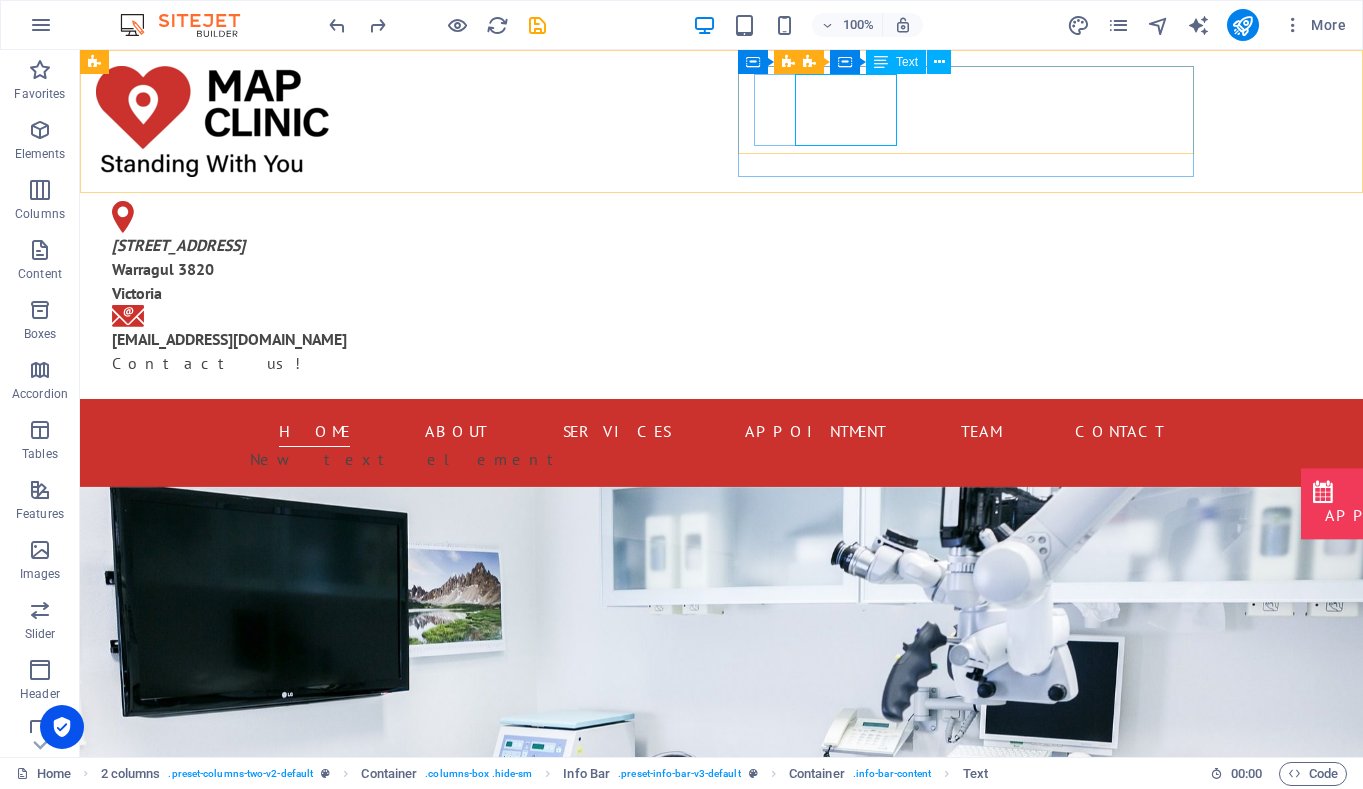 click on "Text" at bounding box center (896, 62) 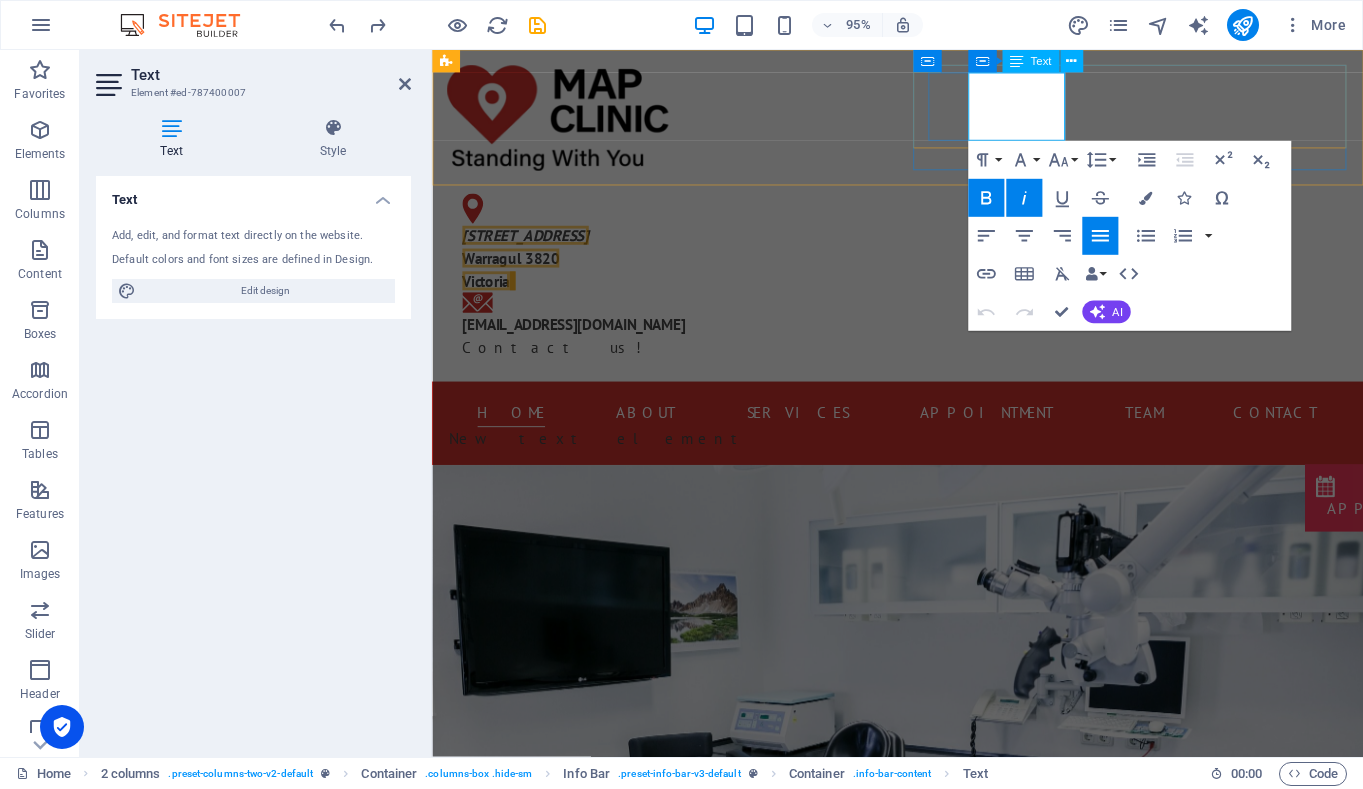 click on "[STREET_ADDRESS]" at bounding box center [530, 245] 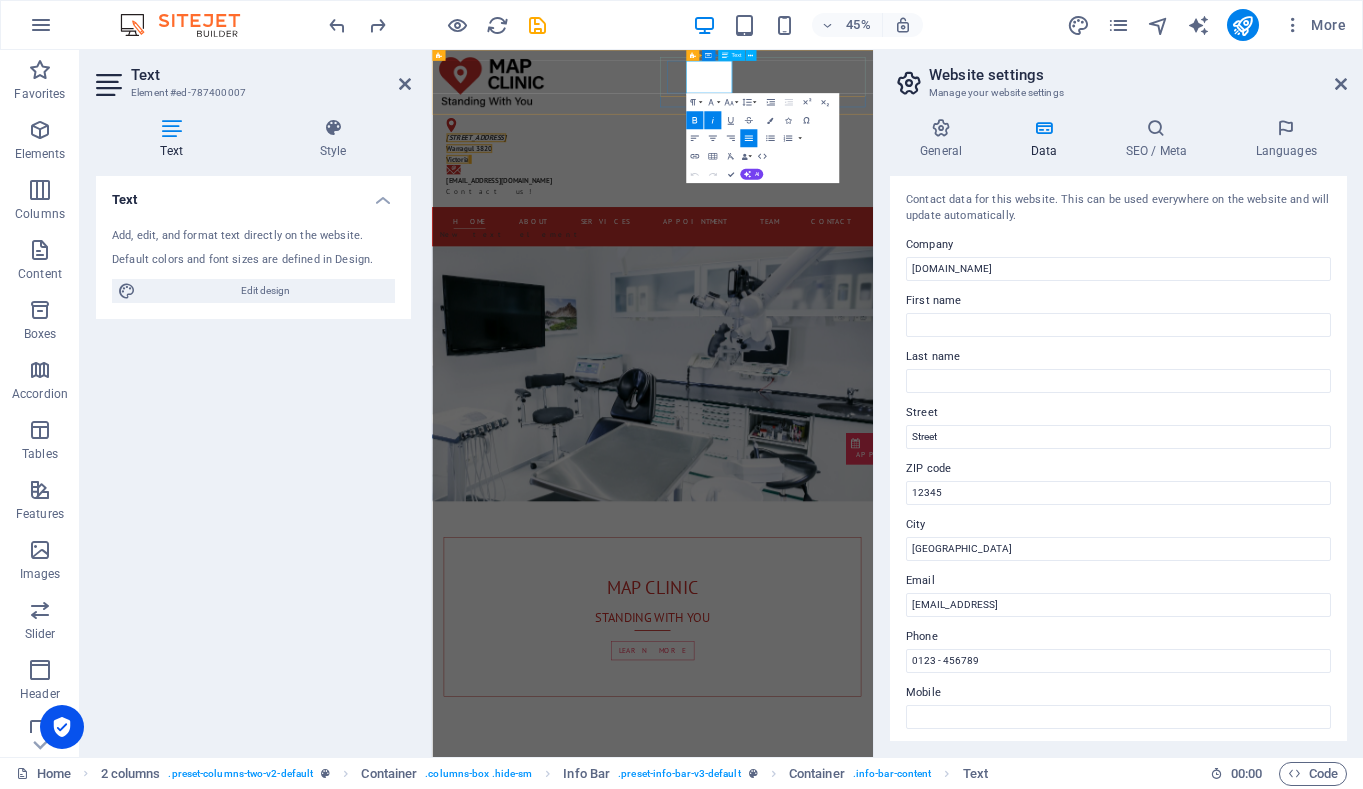 click on "[STREET_ADDRESS]" at bounding box center (668, 245) 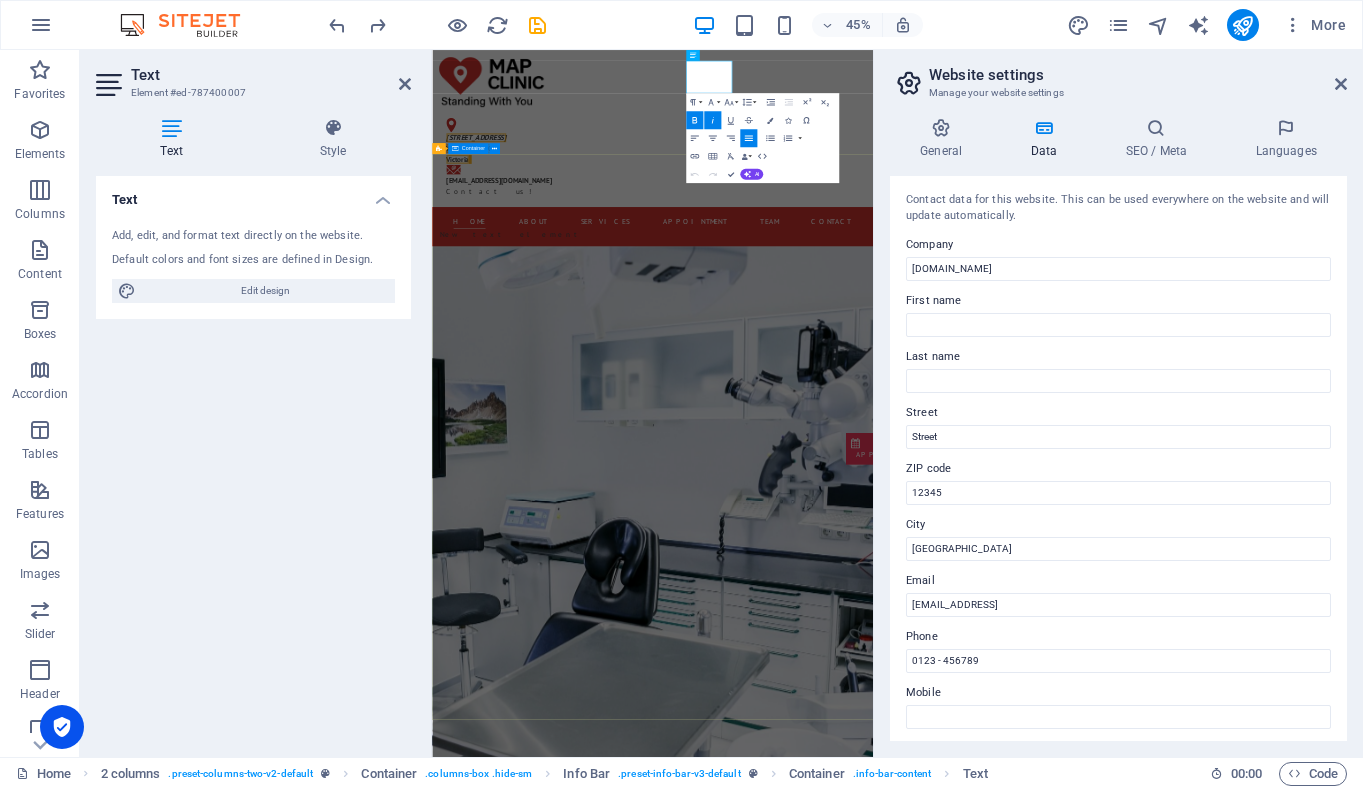 click on "Map clinic  Standing with you Learn more" at bounding box center (922, 2001) 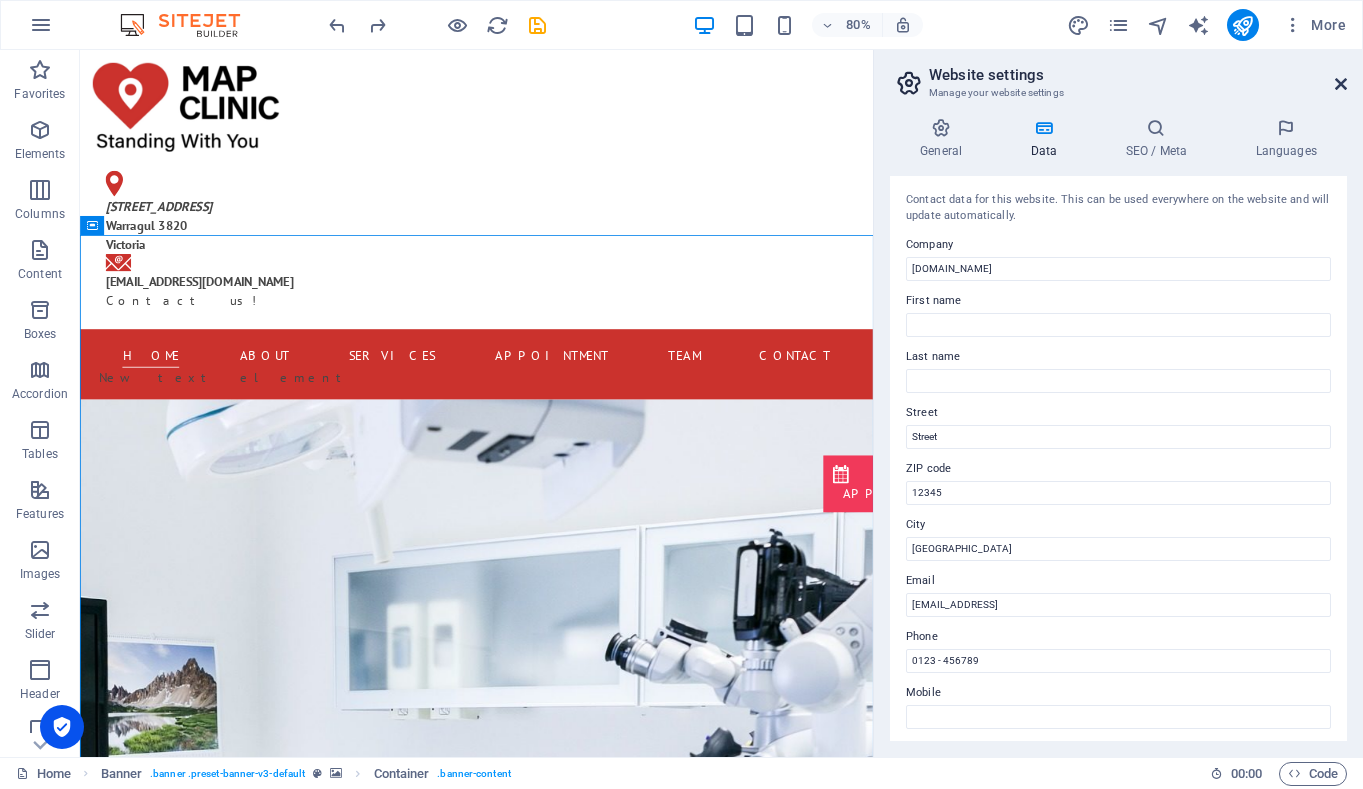 click at bounding box center [1341, 84] 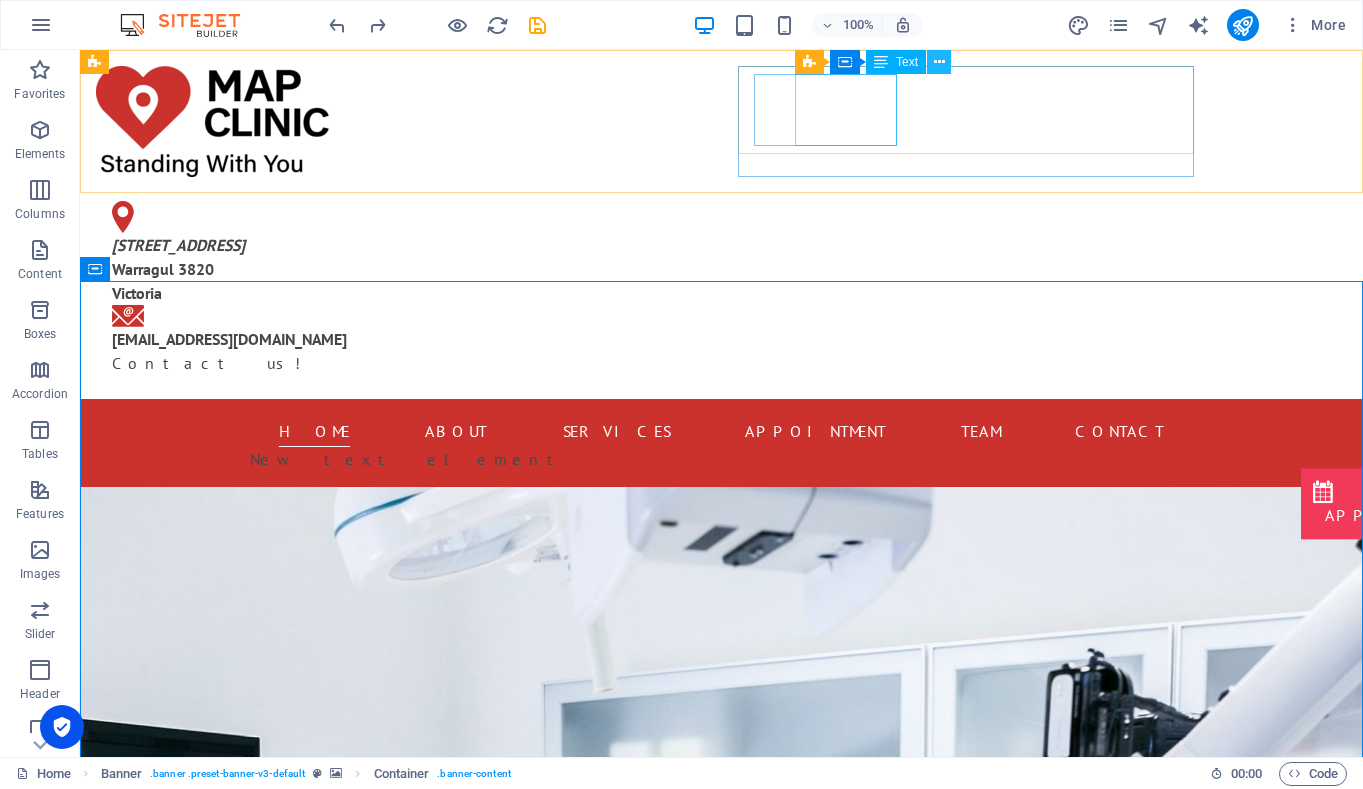 click at bounding box center [939, 62] 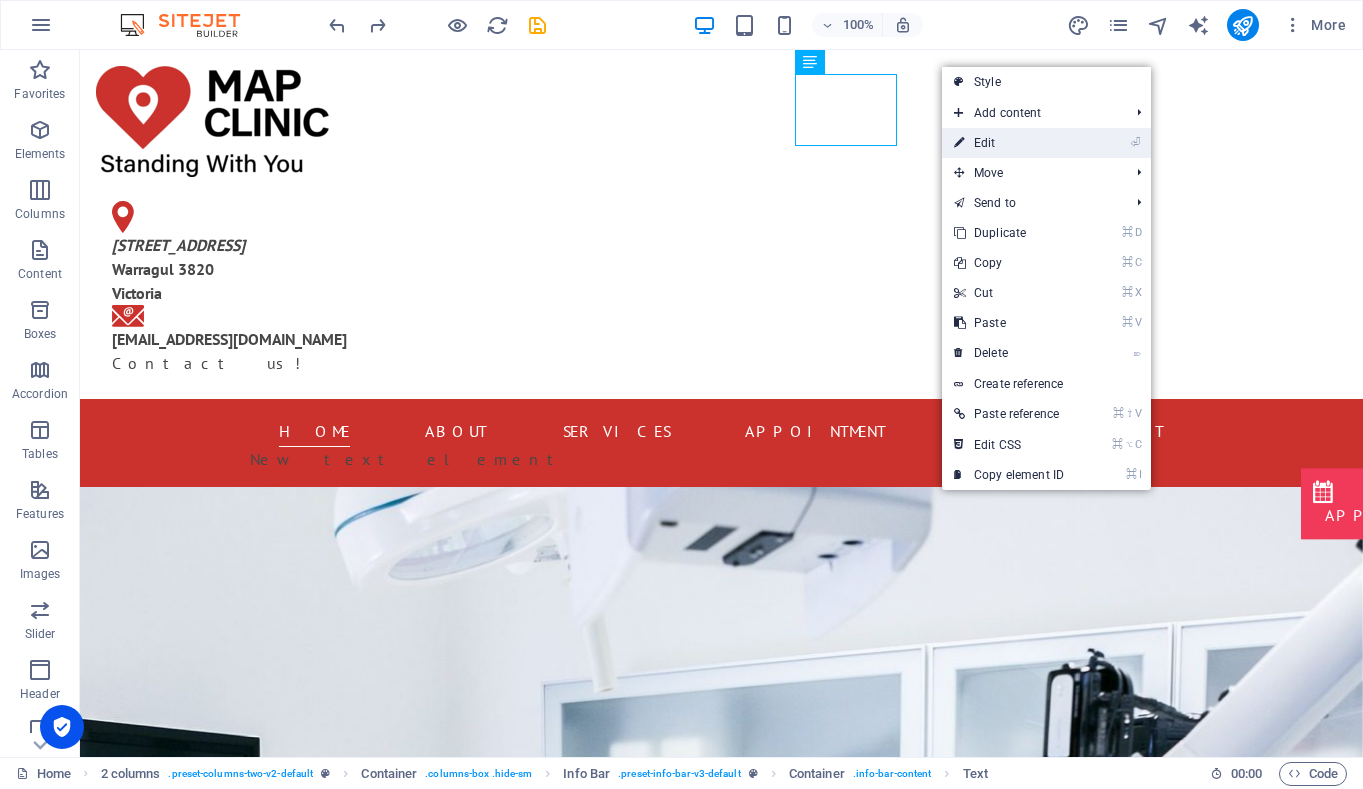 click on "⏎  Edit" at bounding box center [1009, 143] 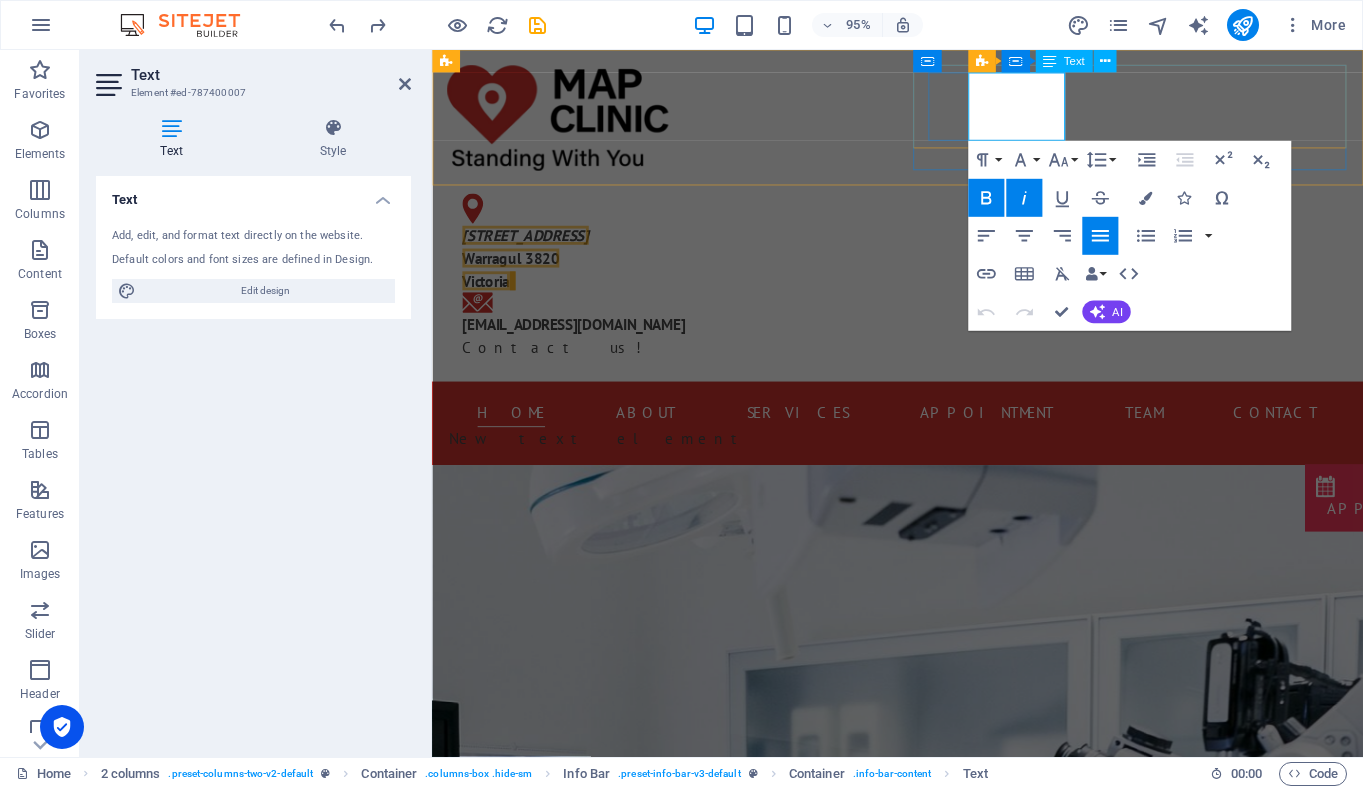 click on "[STREET_ADDRESS]" at bounding box center (530, 245) 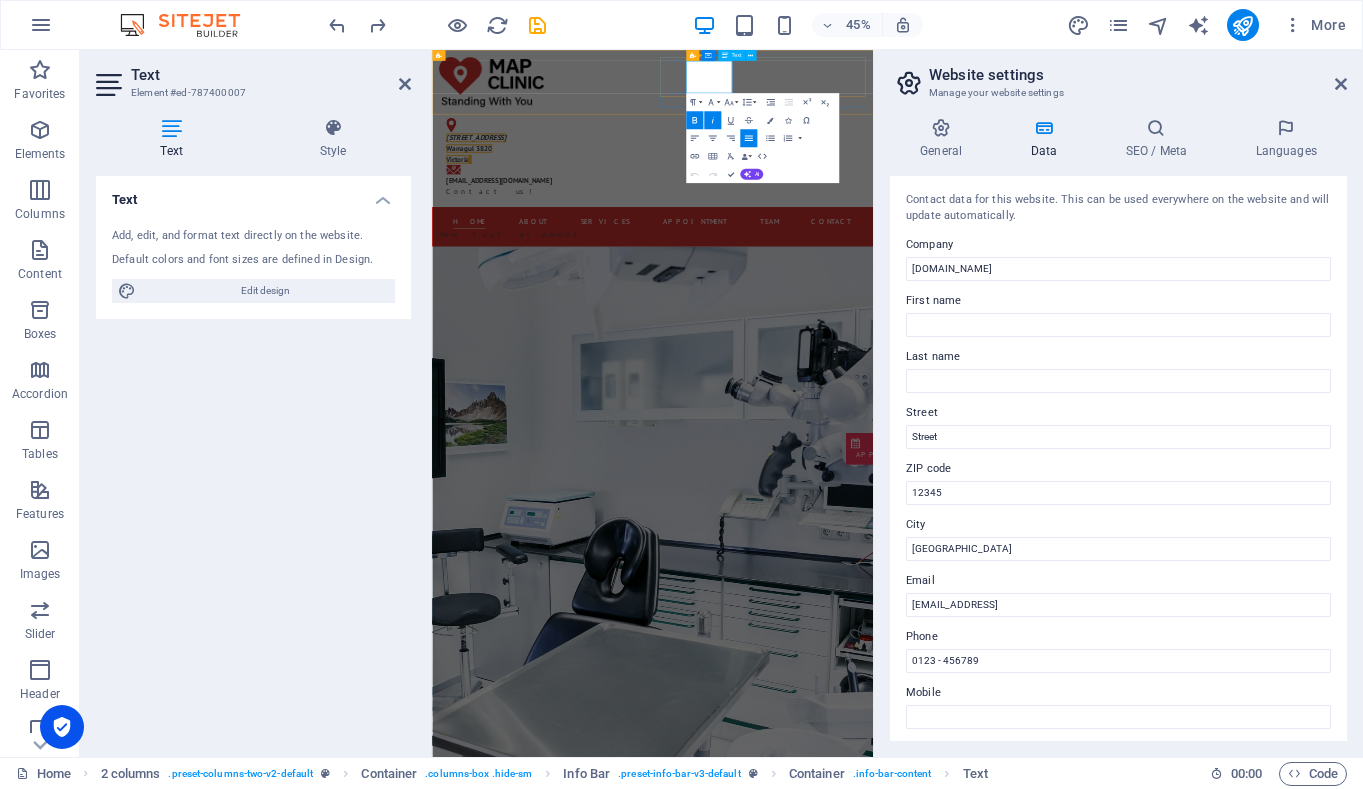 click on "[STREET_ADDRESS]" at bounding box center [668, 245] 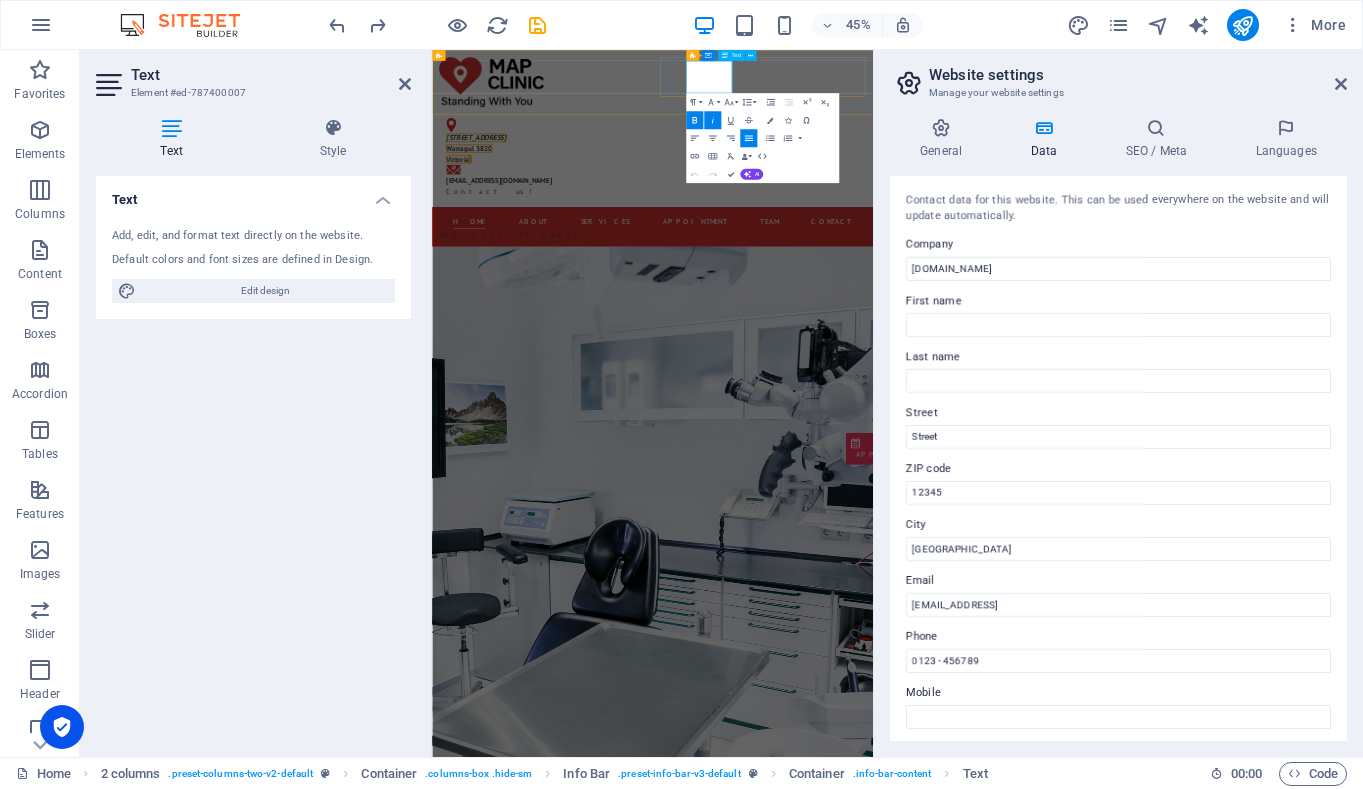 click on "[STREET_ADDRESS]" at bounding box center (530, 245) 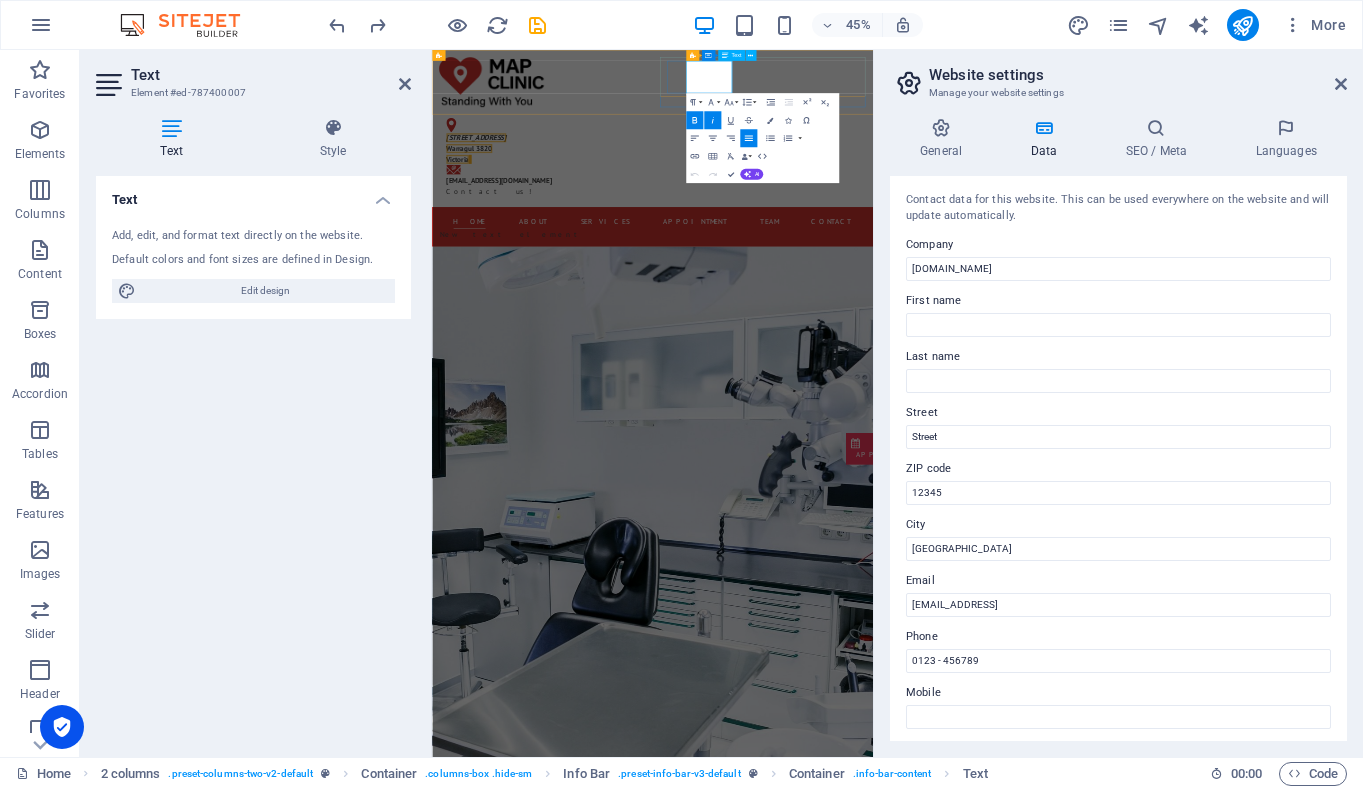 type 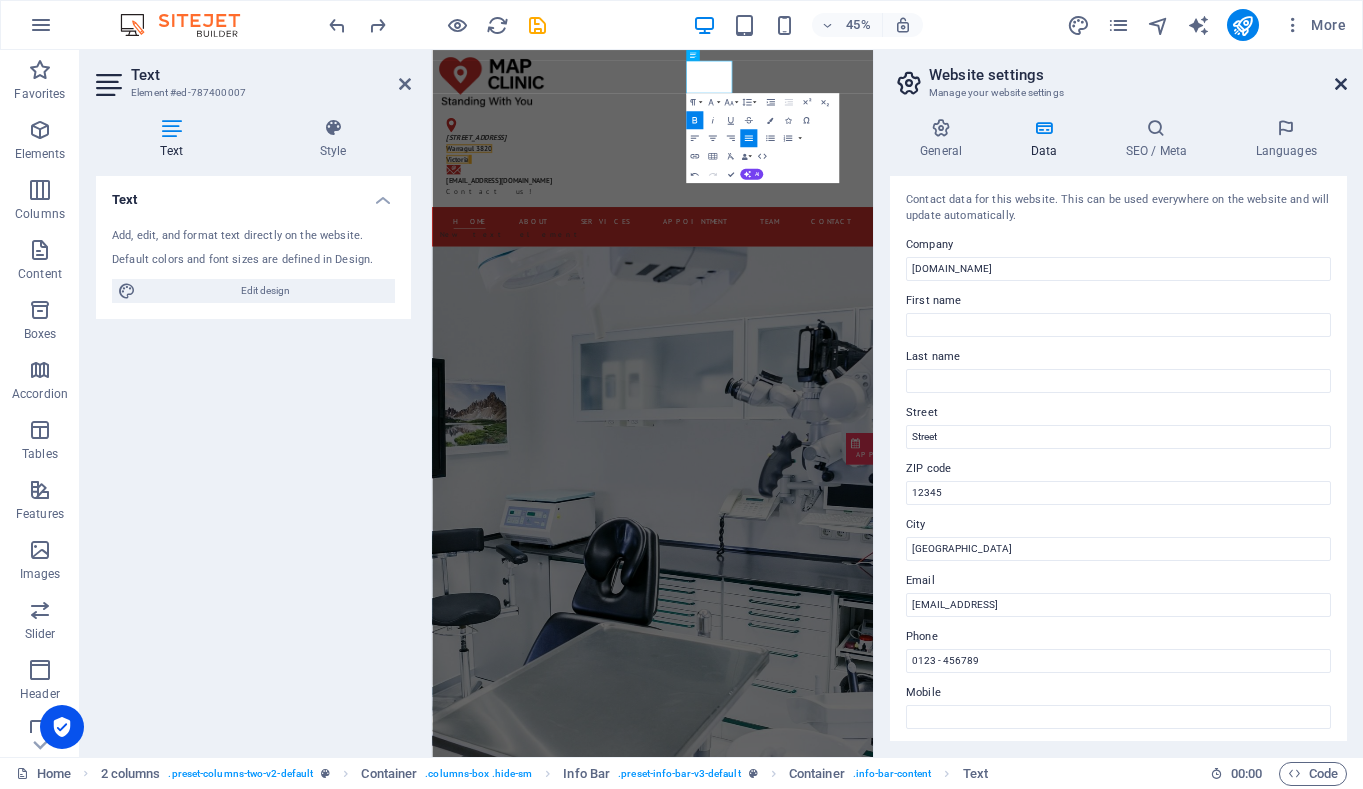 click at bounding box center (1341, 84) 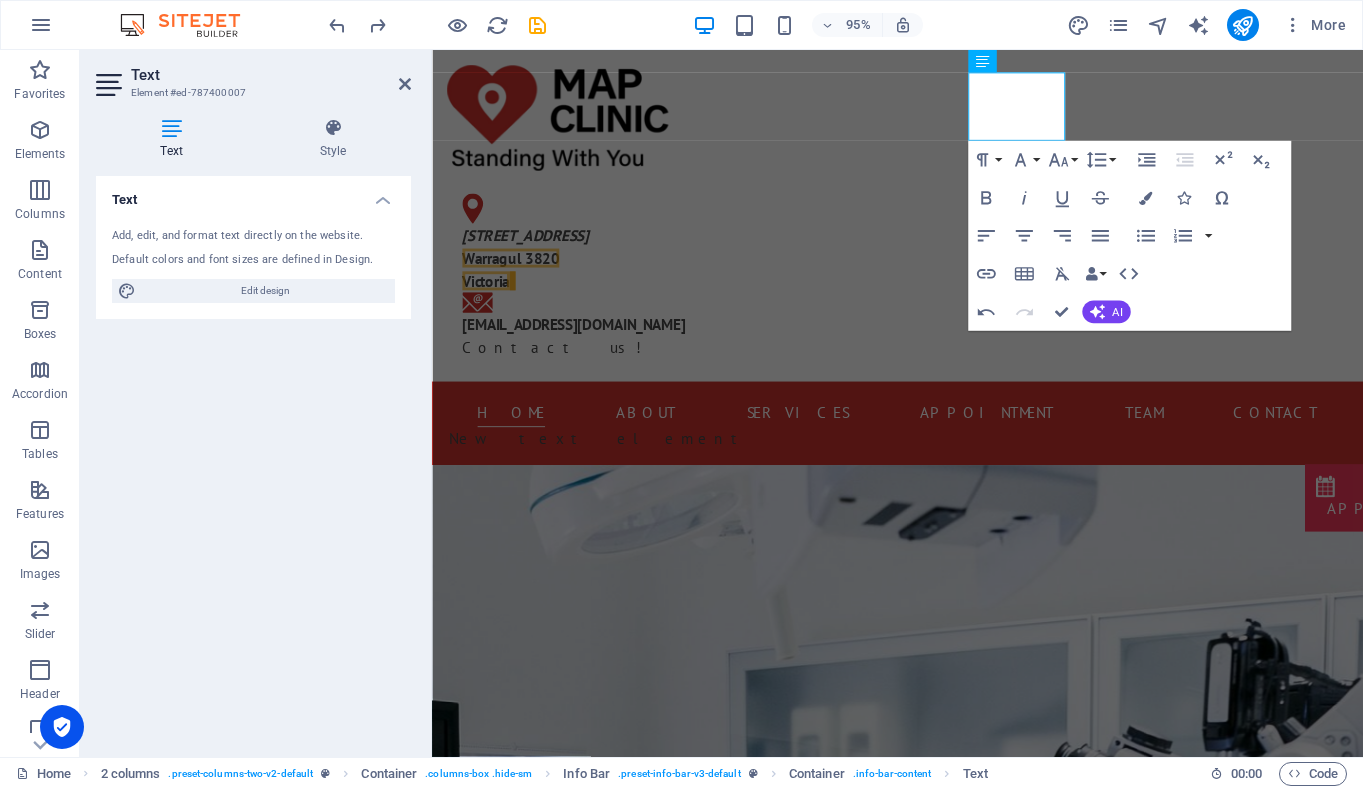 click on "Text Element #ed-787400007" at bounding box center [253, 76] 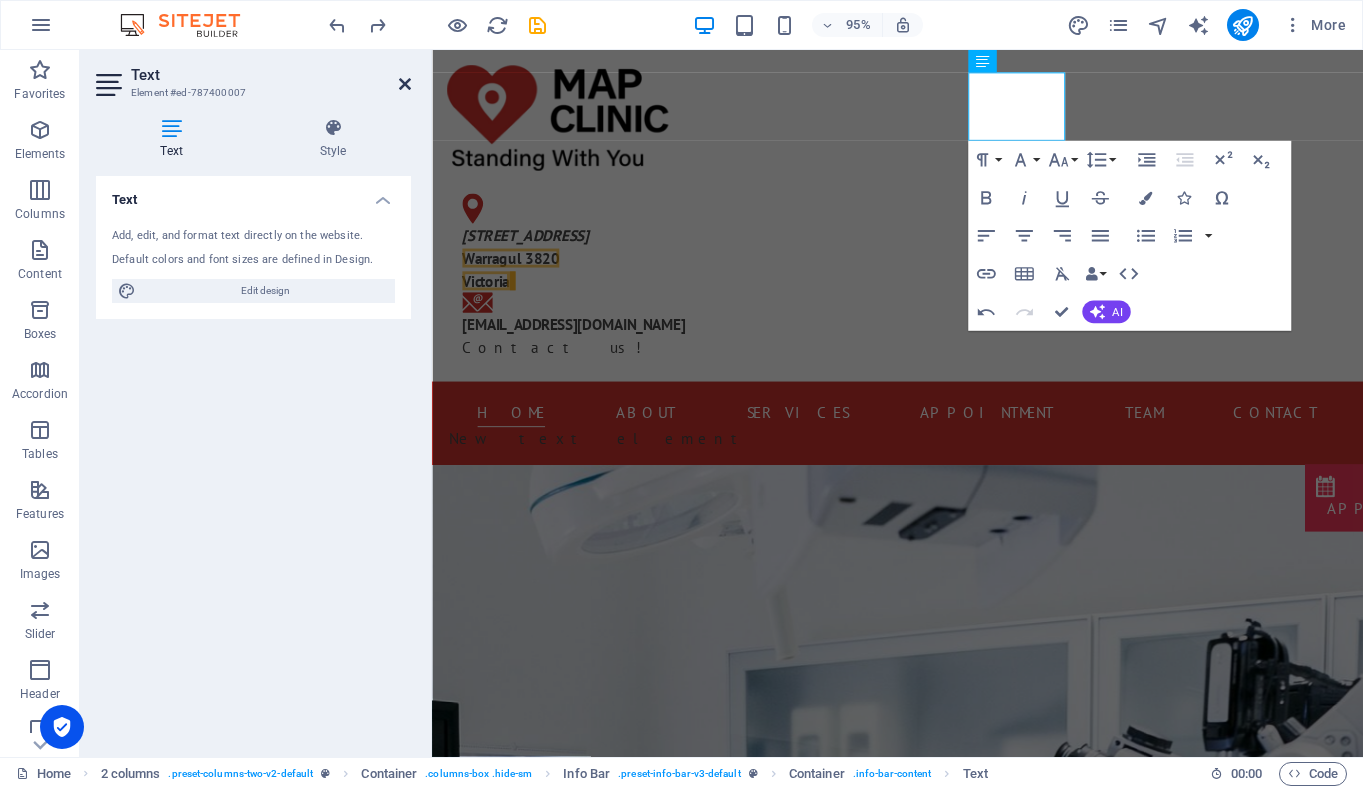 click at bounding box center (405, 84) 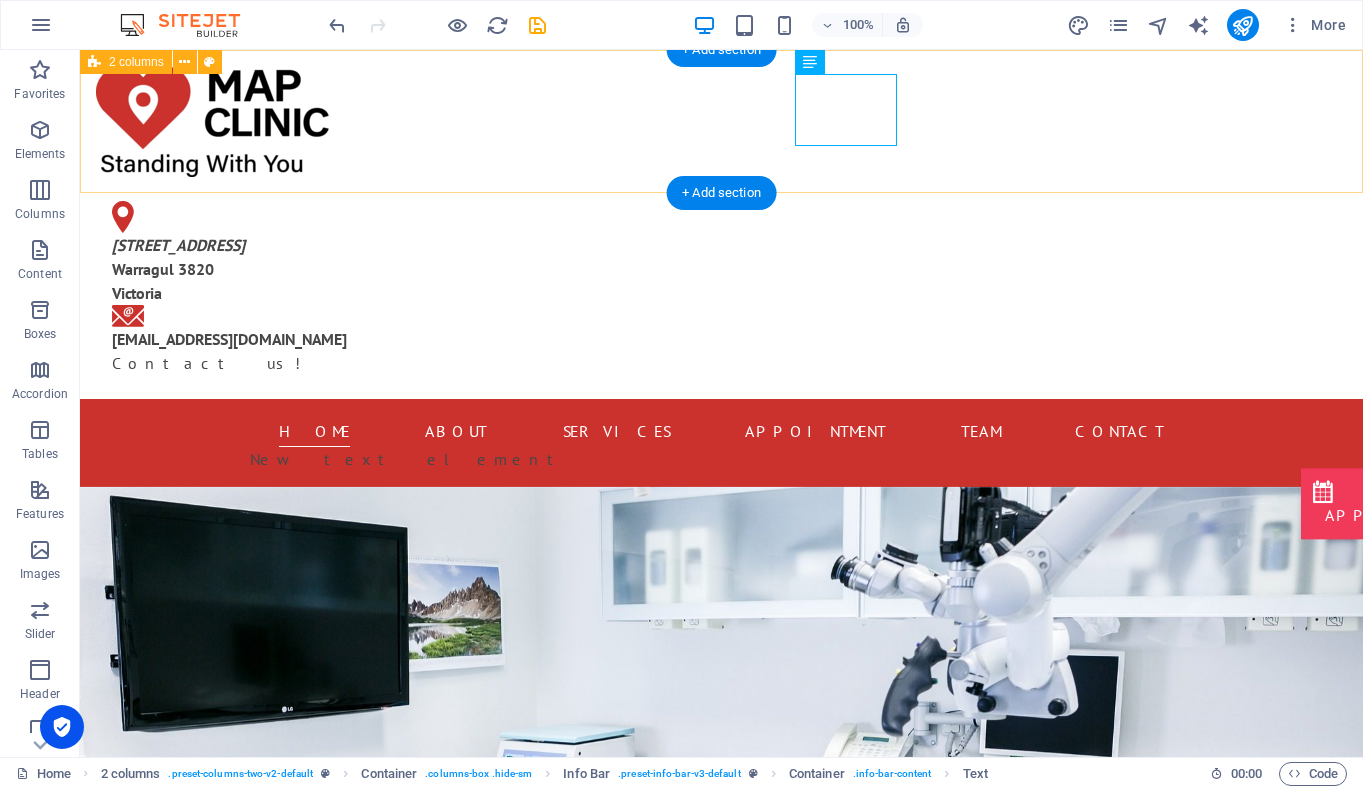 click on "[STREET_ADDRESS] [EMAIL_ADDRESS][DOMAIN_NAME] Contact us!" at bounding box center (721, 224) 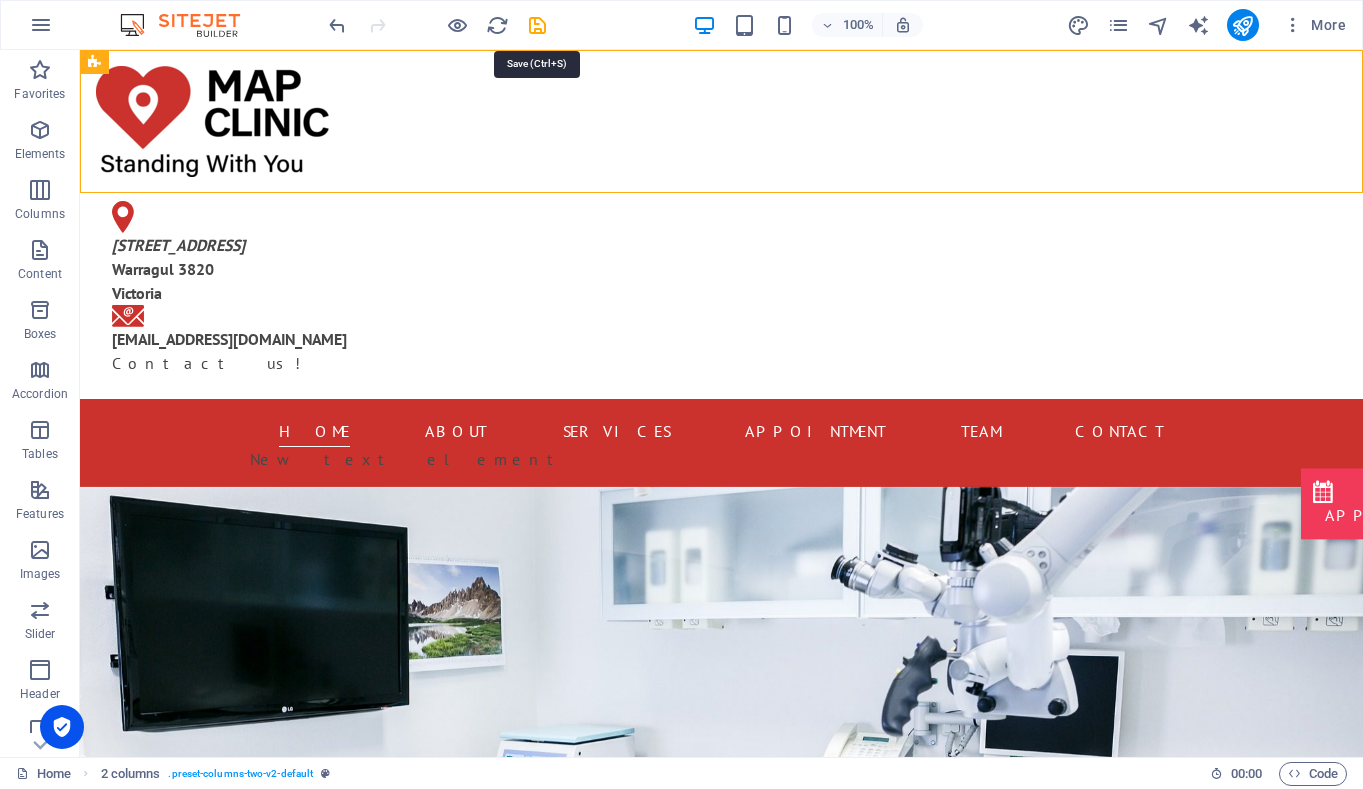 click at bounding box center [537, 25] 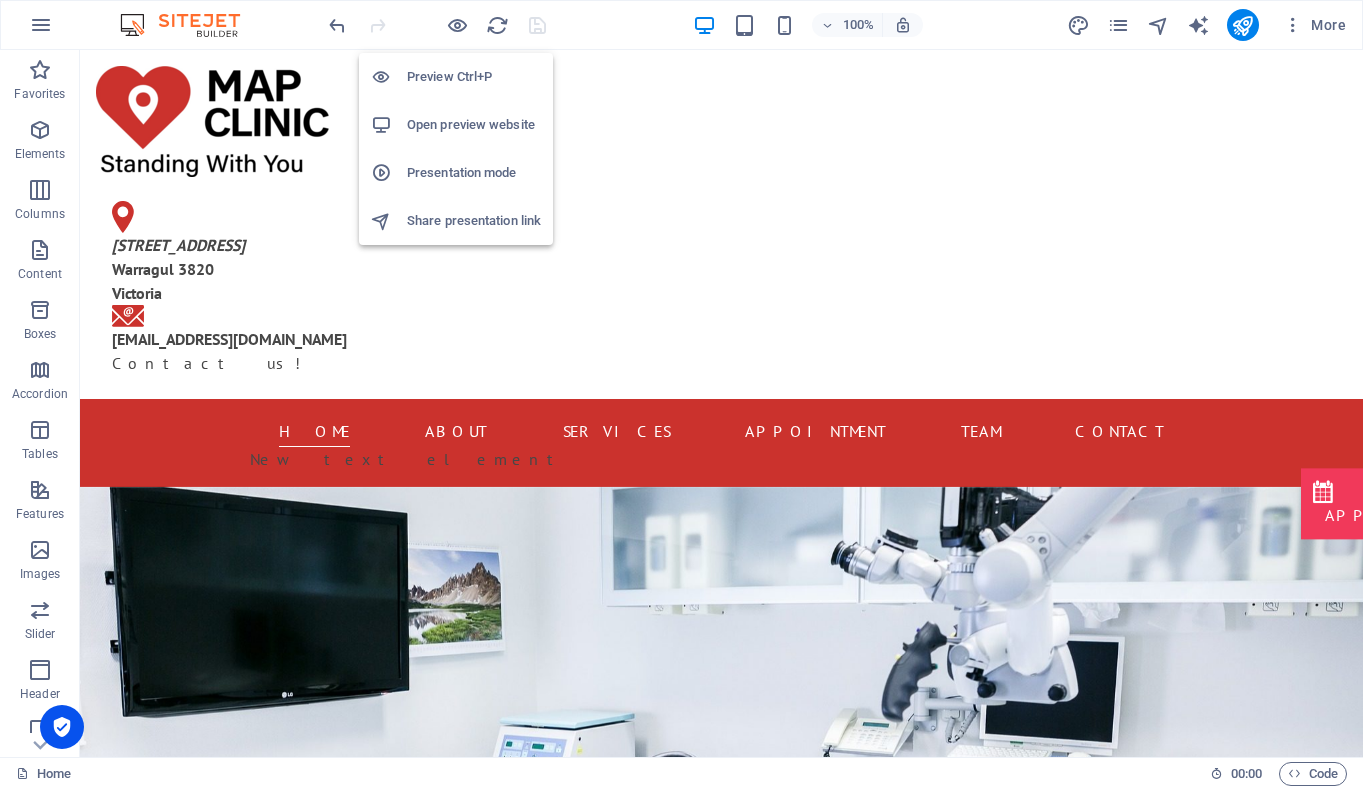 click on "Open preview website" at bounding box center [474, 125] 